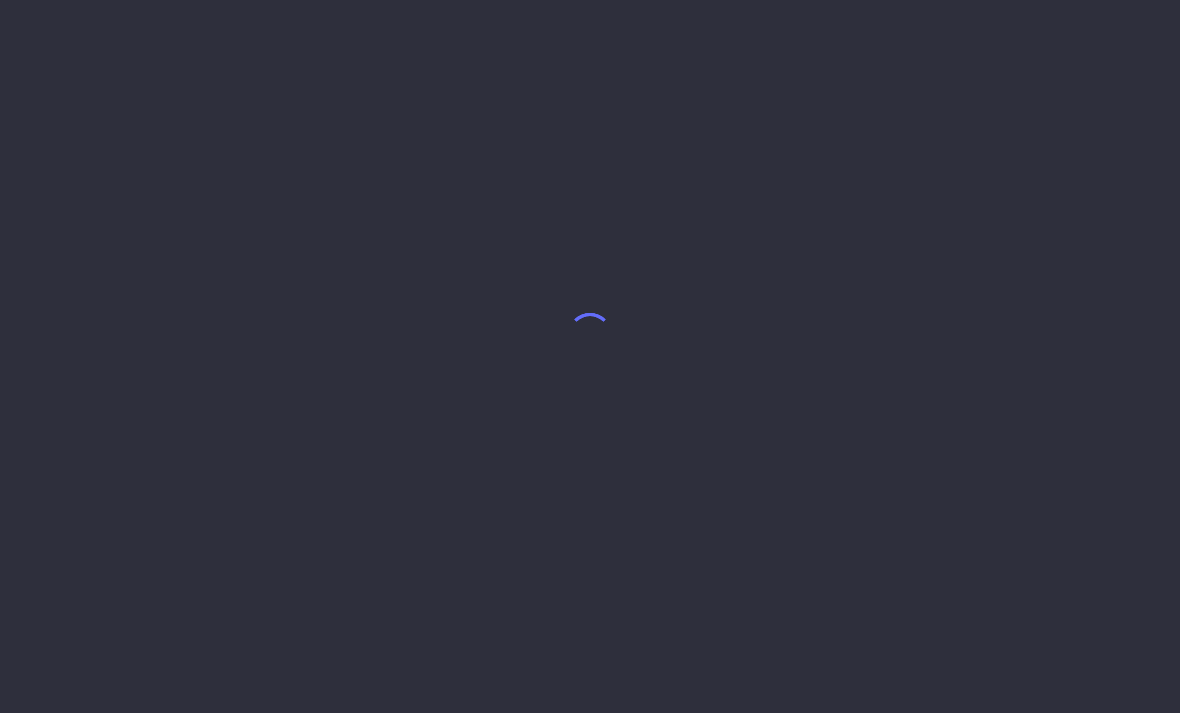 scroll, scrollTop: 0, scrollLeft: 0, axis: both 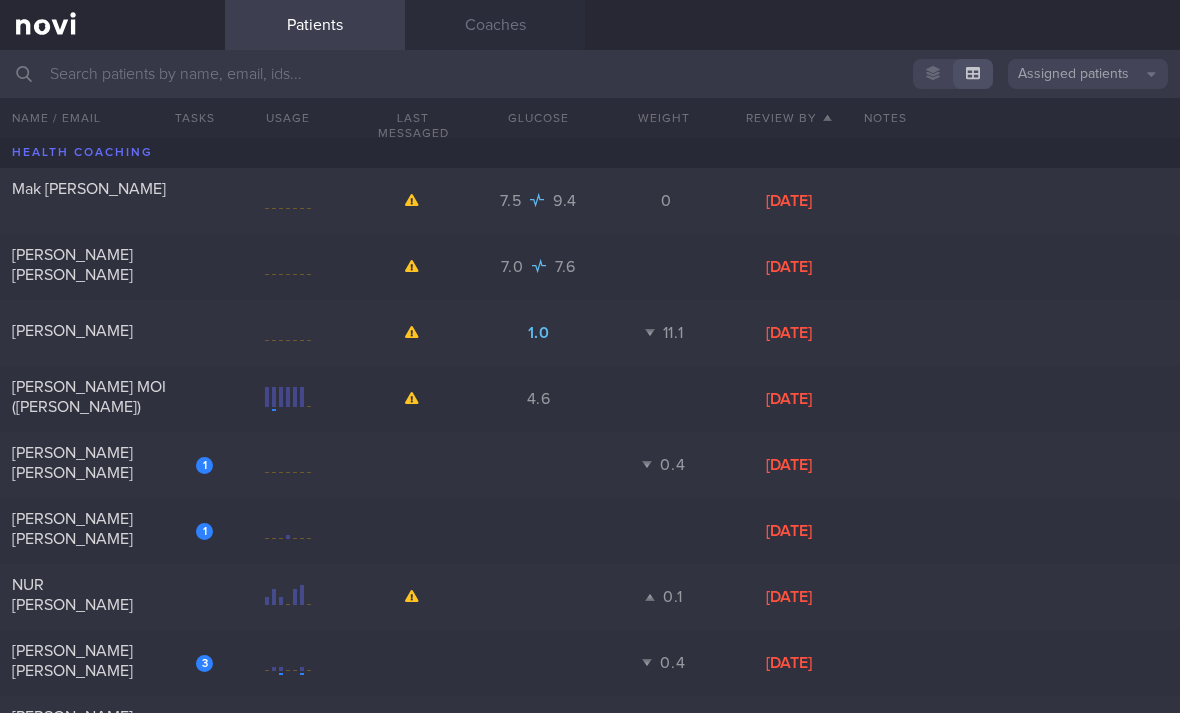 click on "[PERSON_NAME] MOI ([PERSON_NAME])" at bounding box center (110, 397) 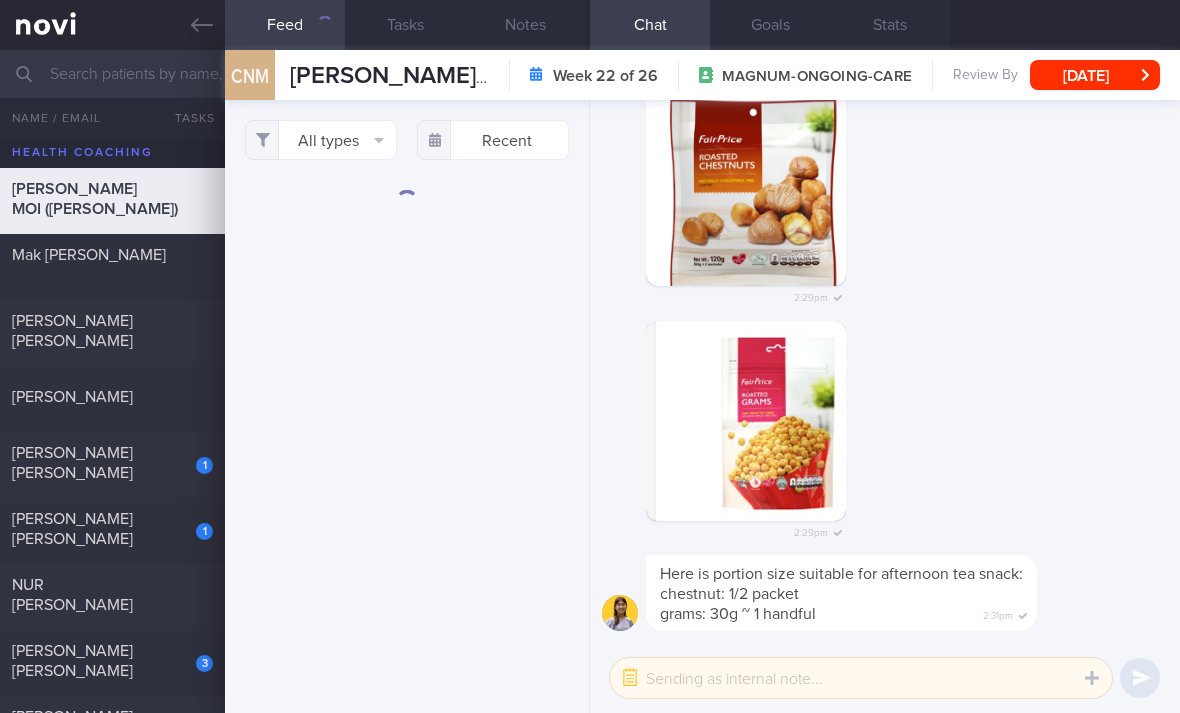 click on "All types" at bounding box center [321, 140] 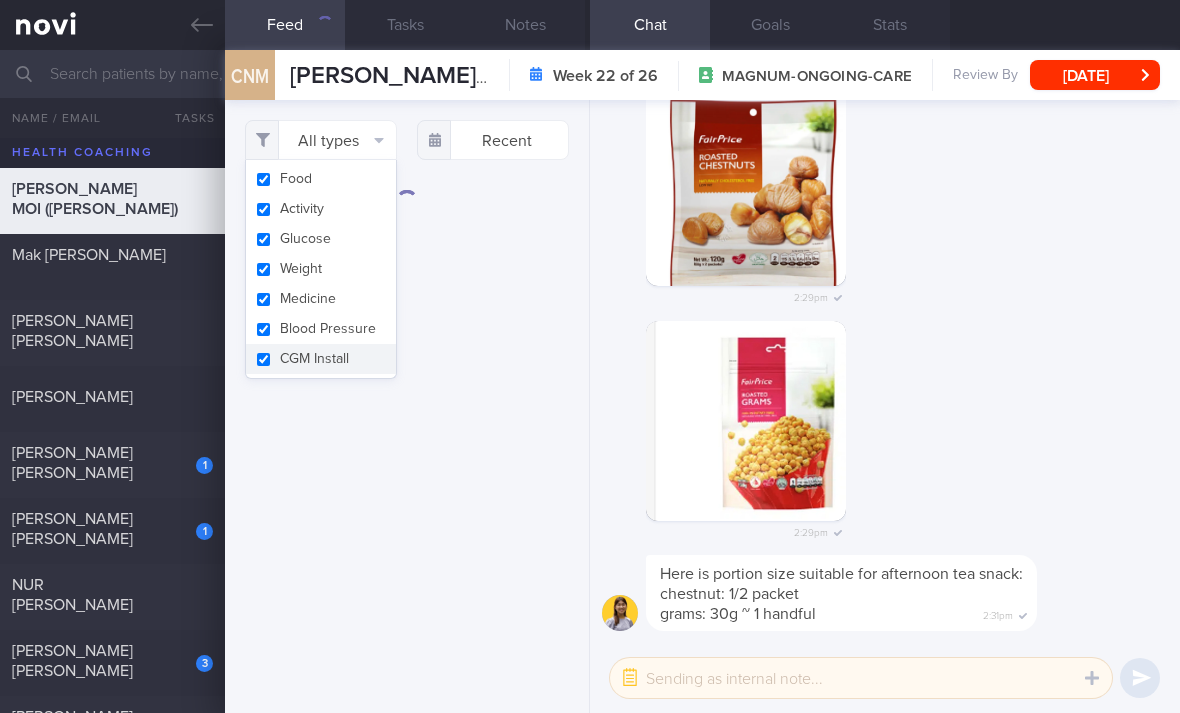 click on "Activity" at bounding box center (321, 209) 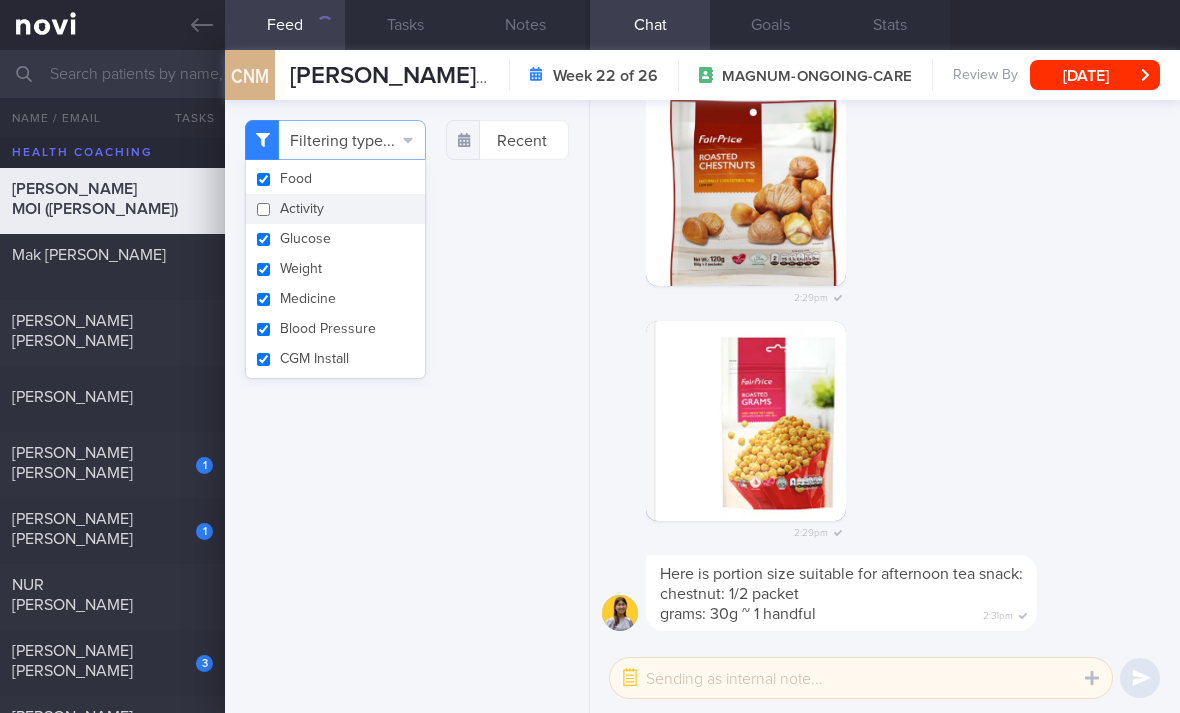 click on "Activity" at bounding box center [335, 209] 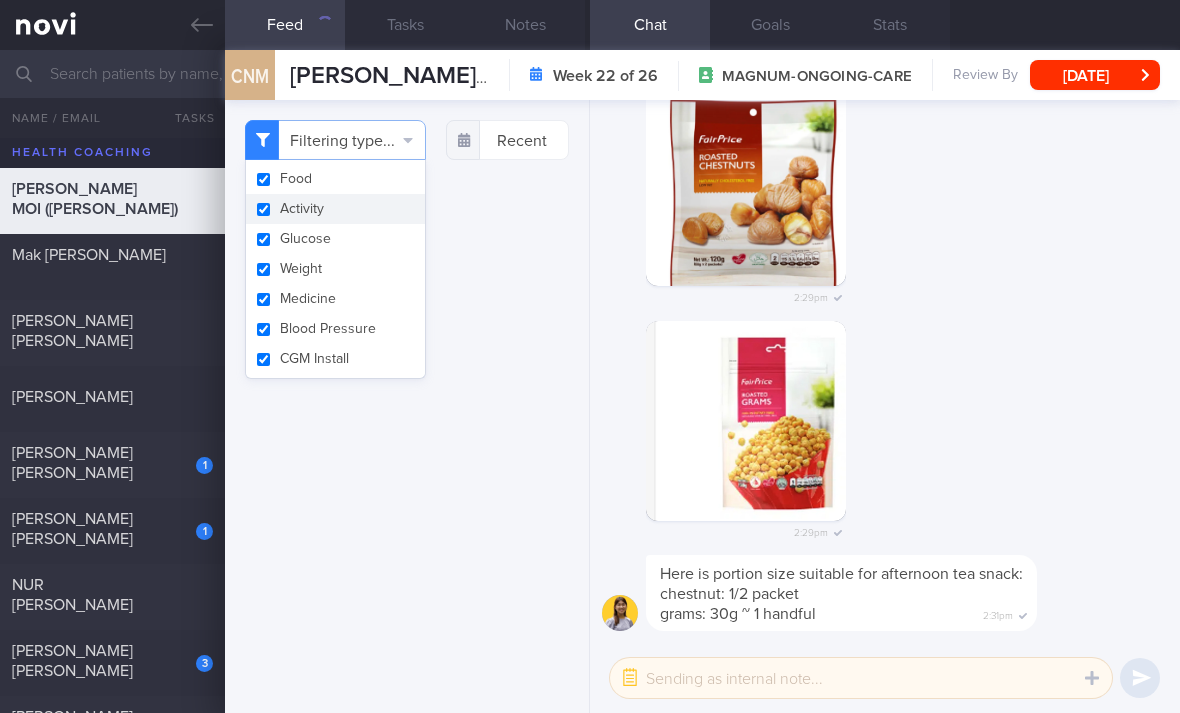 checkbox on "true" 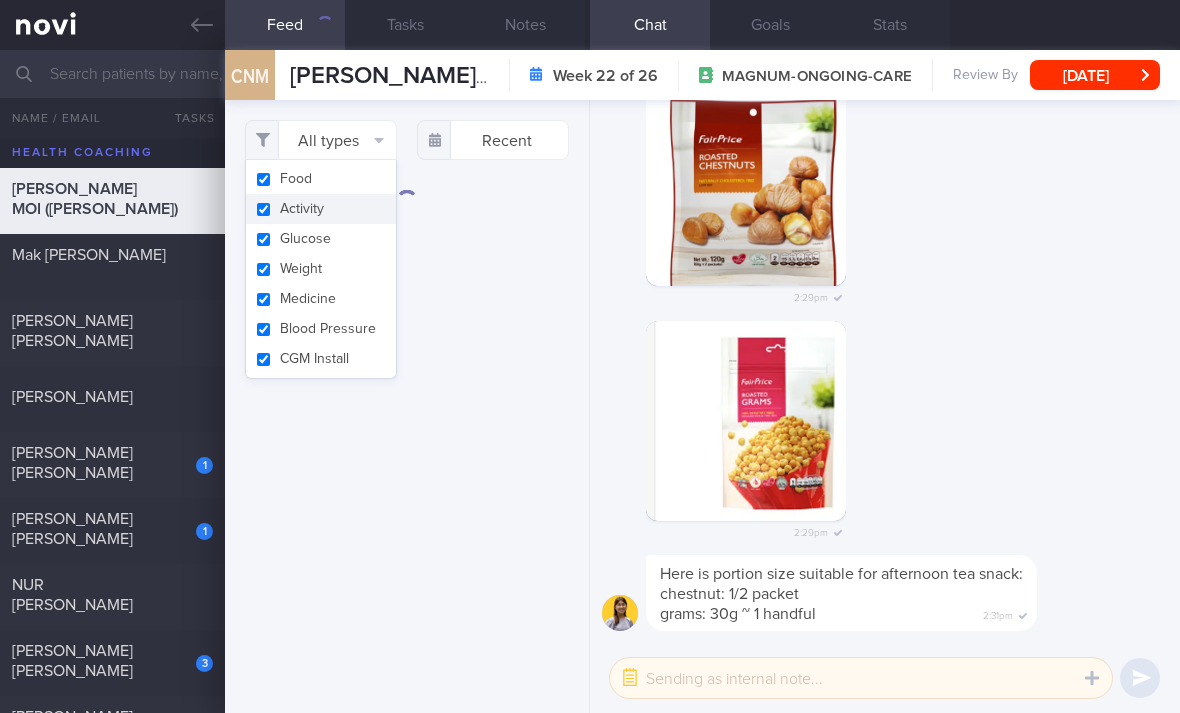 click on "Glucose" at bounding box center (321, 239) 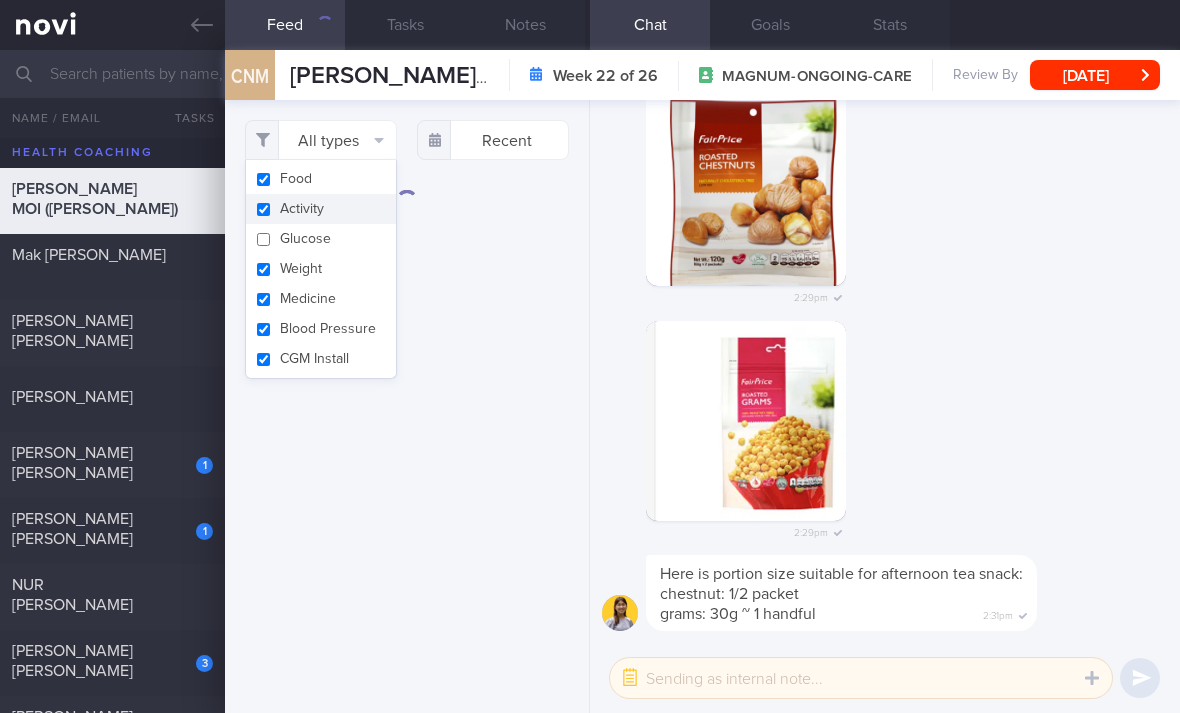 checkbox on "false" 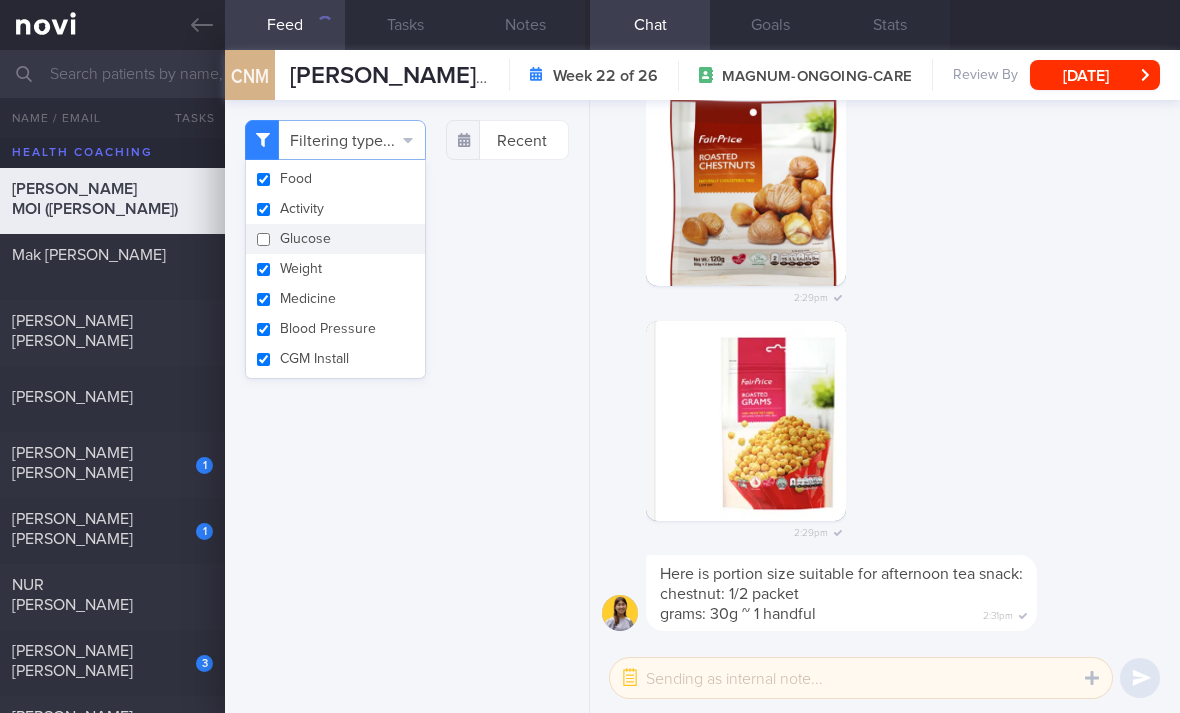 click on "Activity" at bounding box center [335, 209] 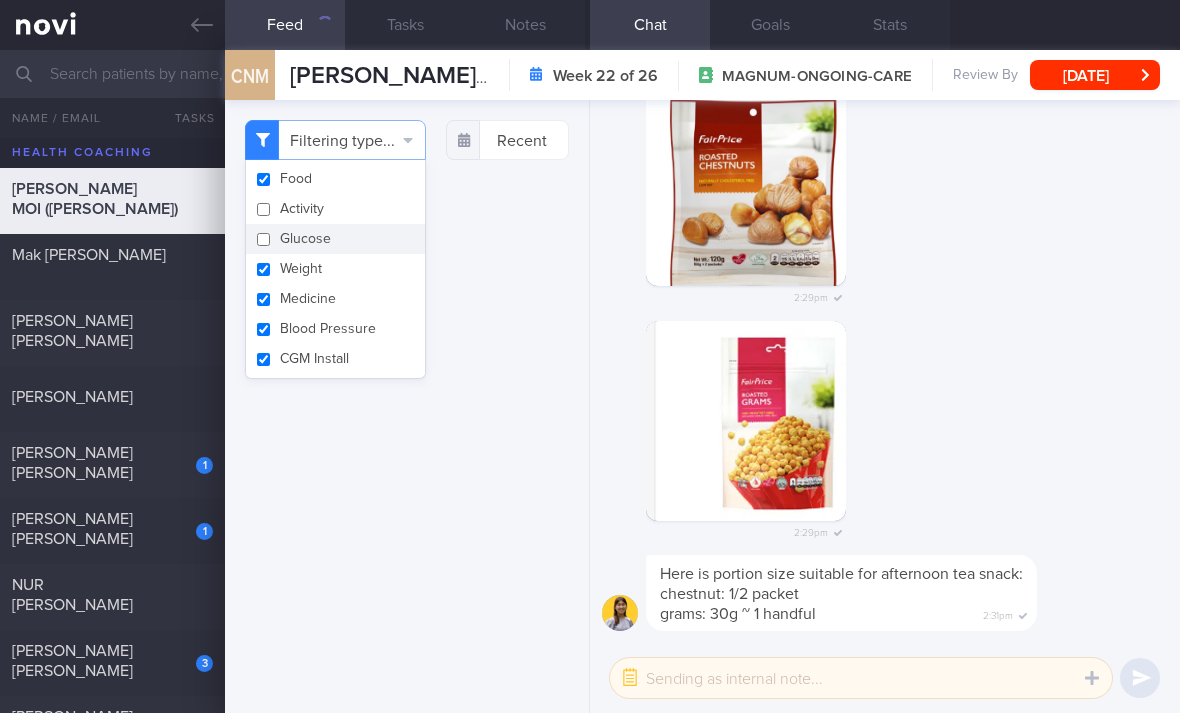 click on "Activity" at bounding box center (335, 209) 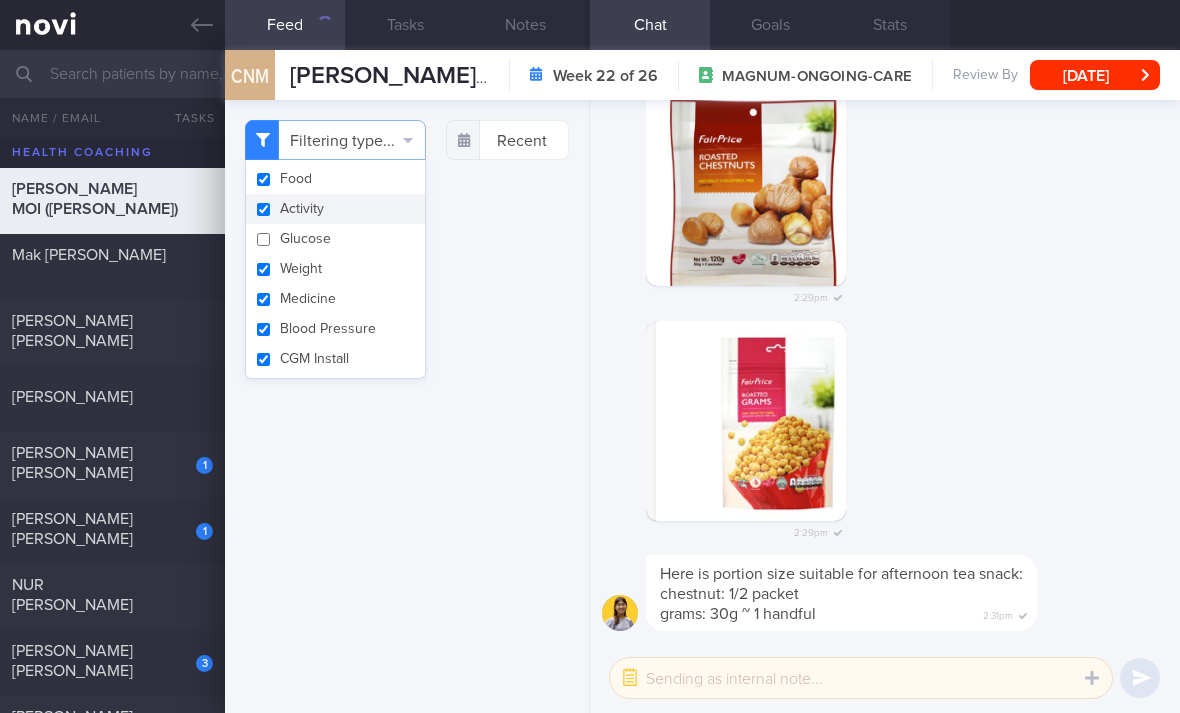 click on "Activity" at bounding box center (335, 209) 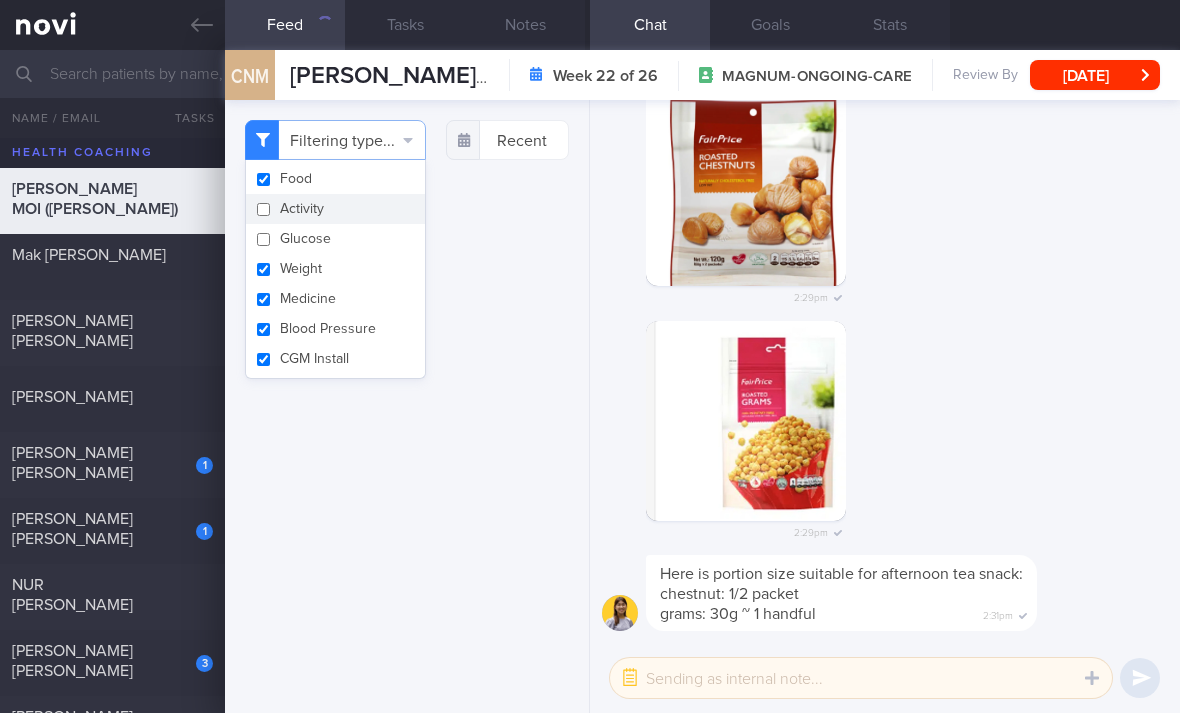 checkbox on "false" 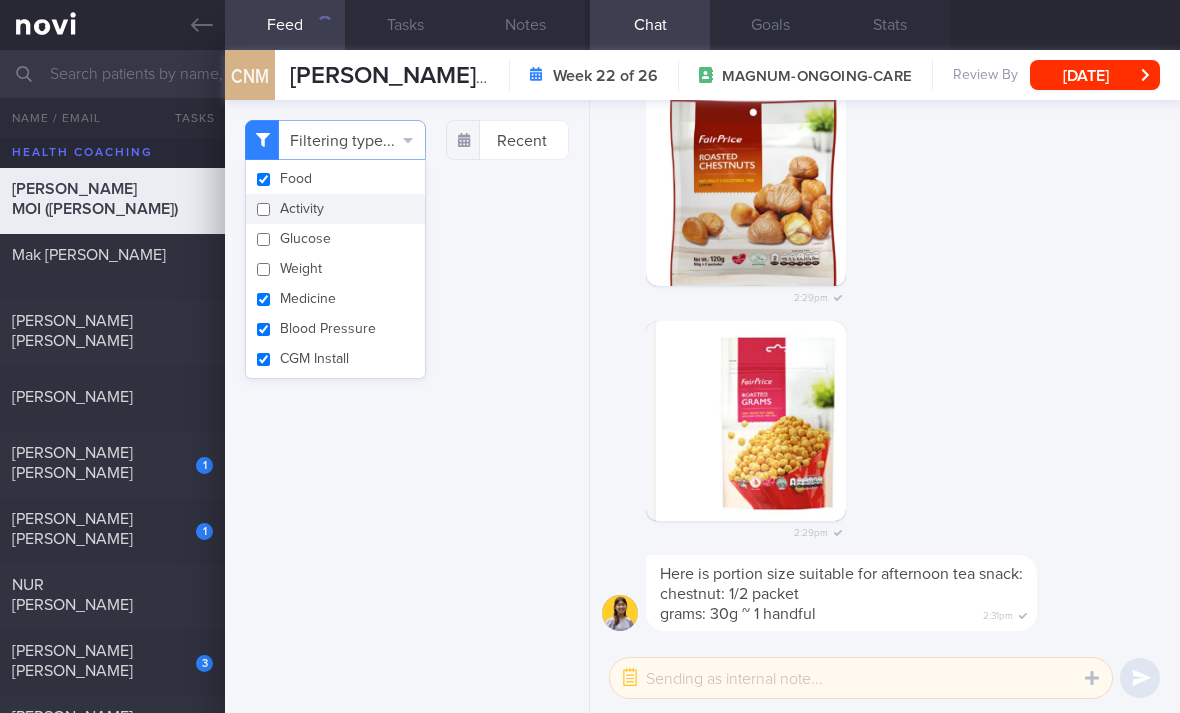 checkbox on "false" 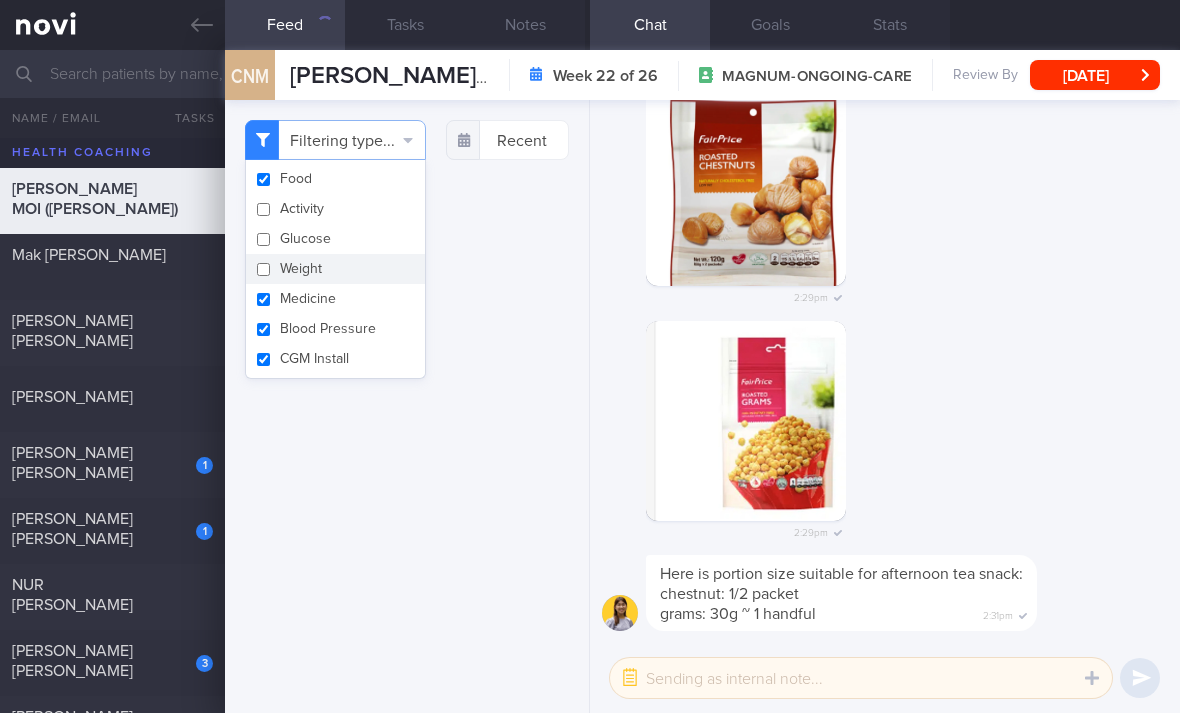 click on "Medicine" at bounding box center [335, 299] 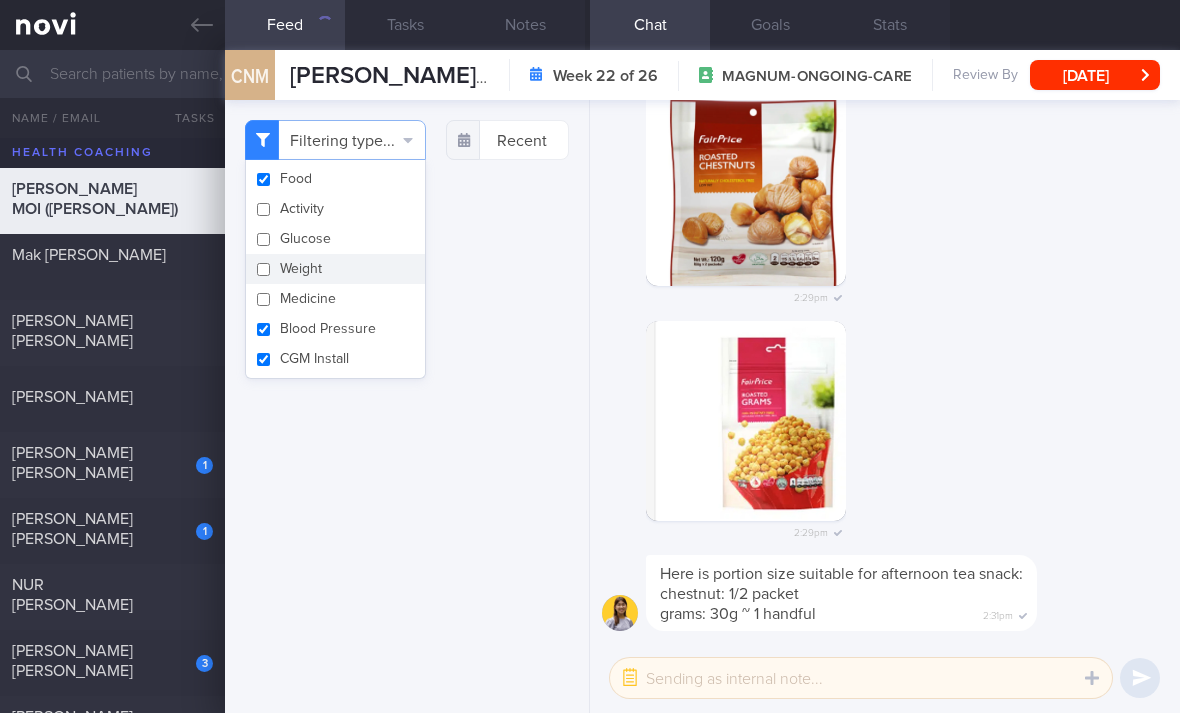 checkbox on "false" 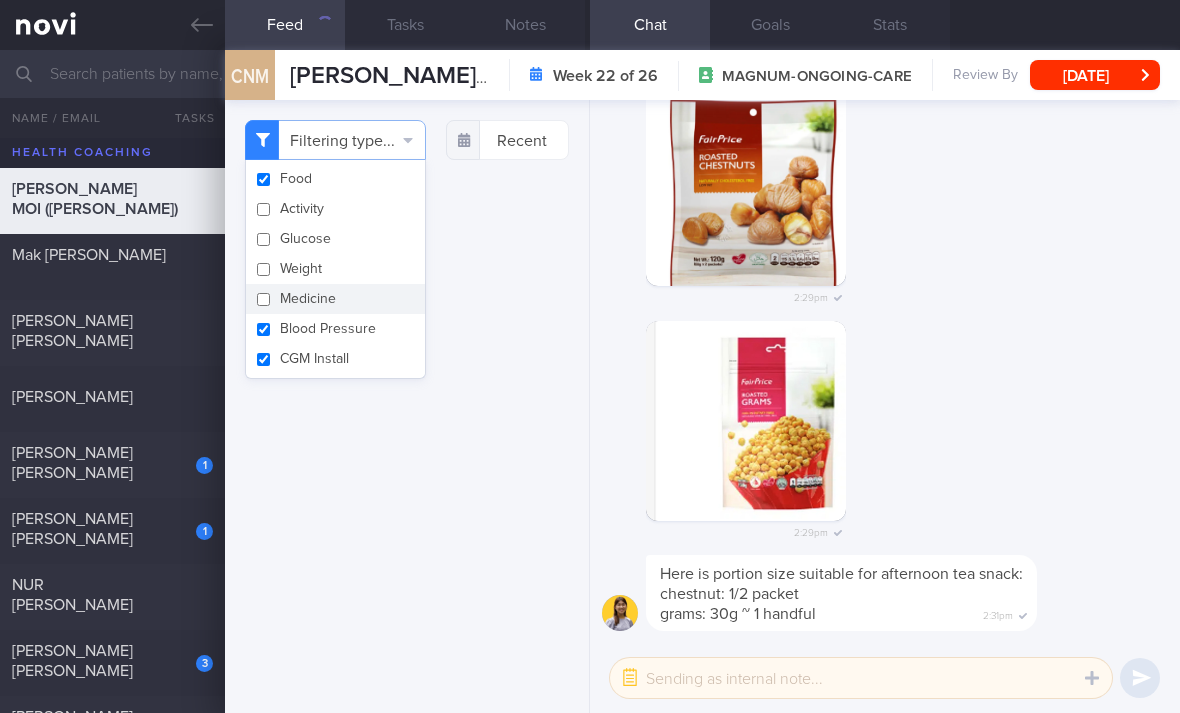 click on "Blood Pressure" at bounding box center (335, 329) 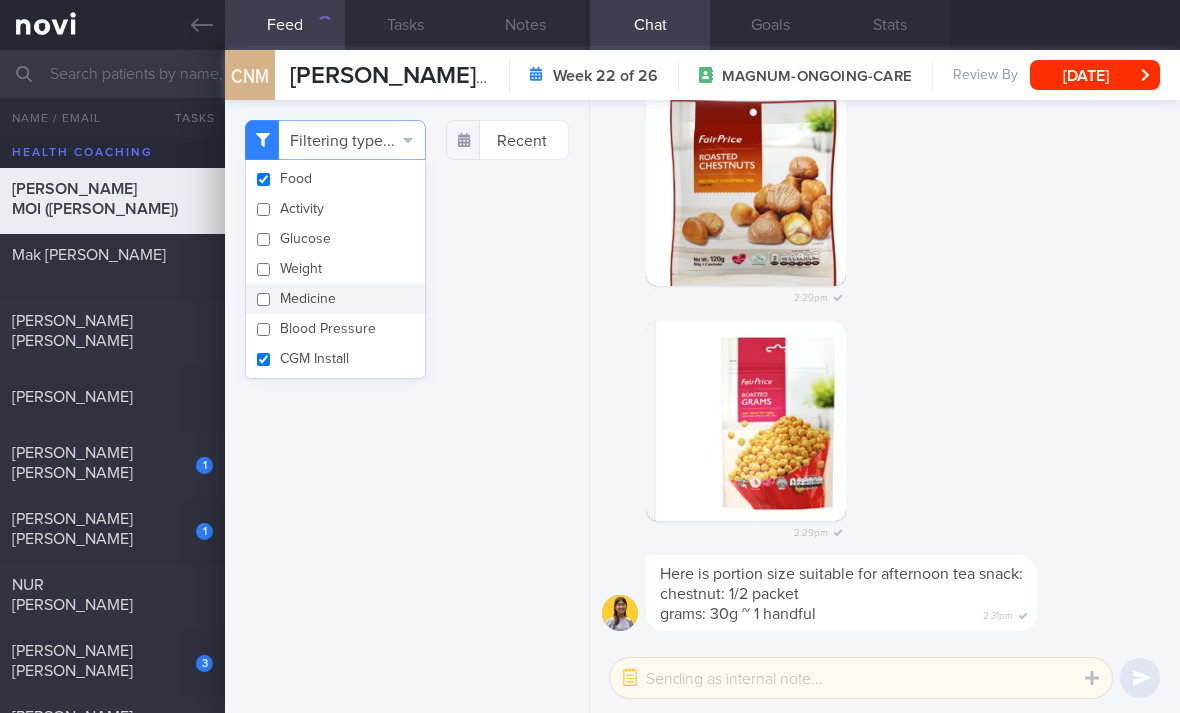 checkbox on "false" 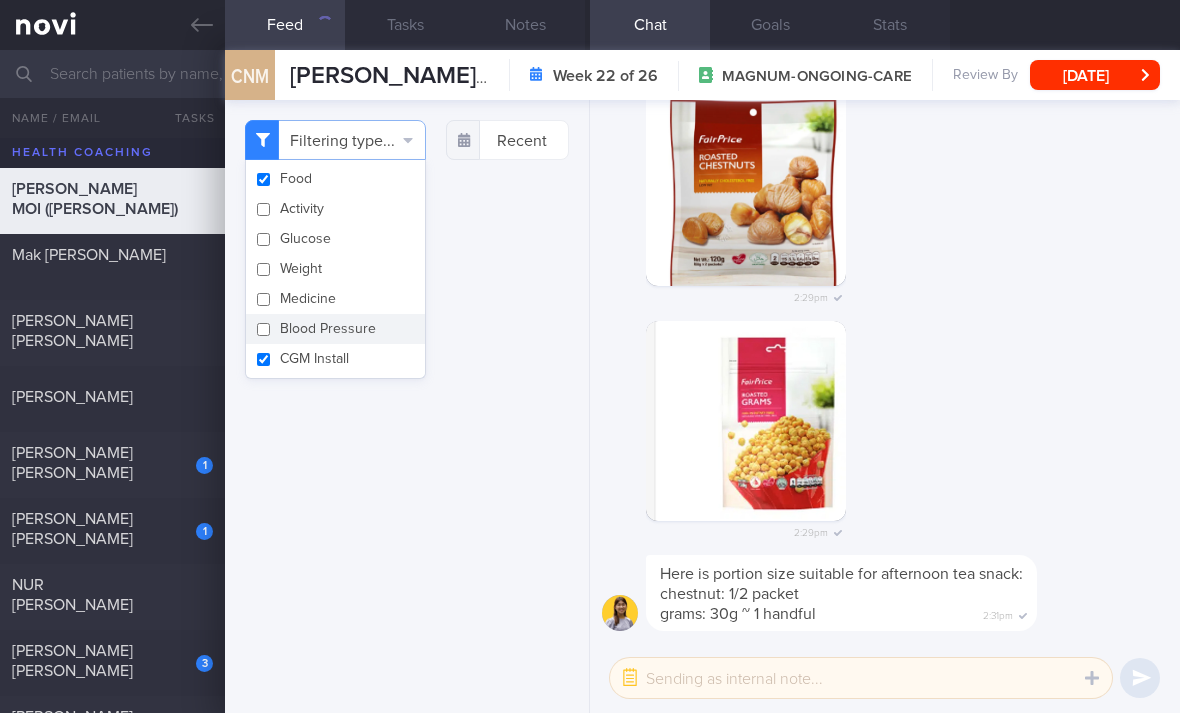click on "CGM Install" at bounding box center [335, 359] 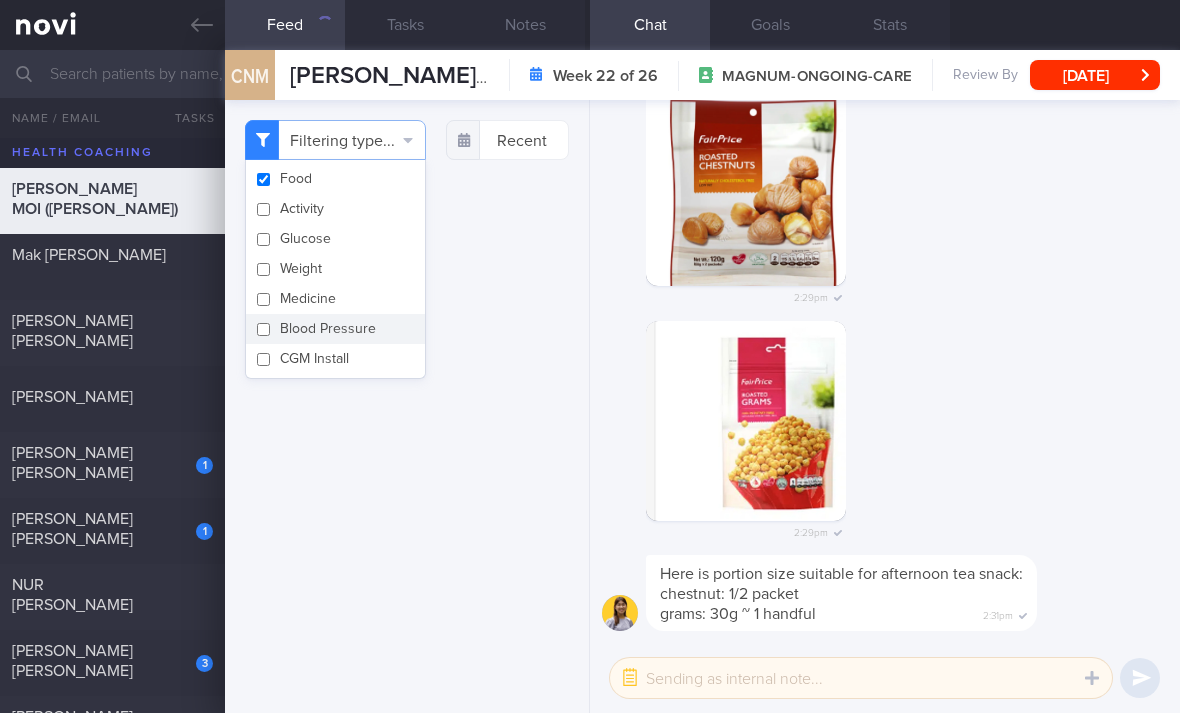 checkbox on "false" 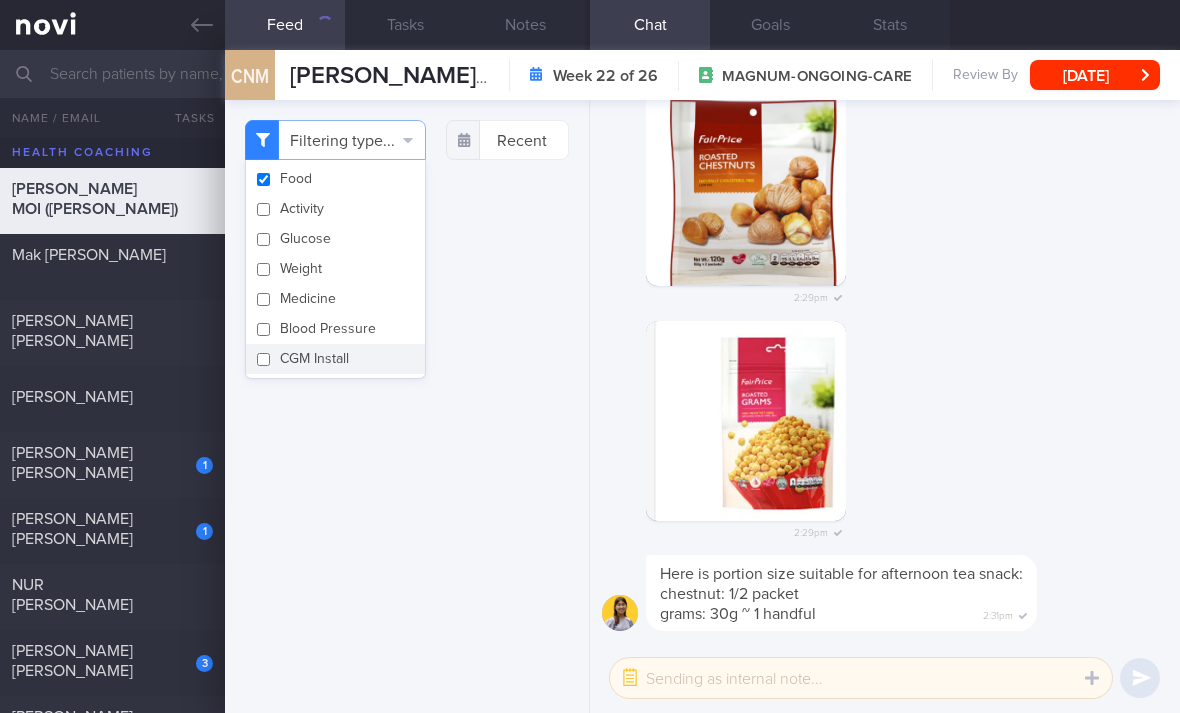 click on "Filtering type..." at bounding box center [335, 140] 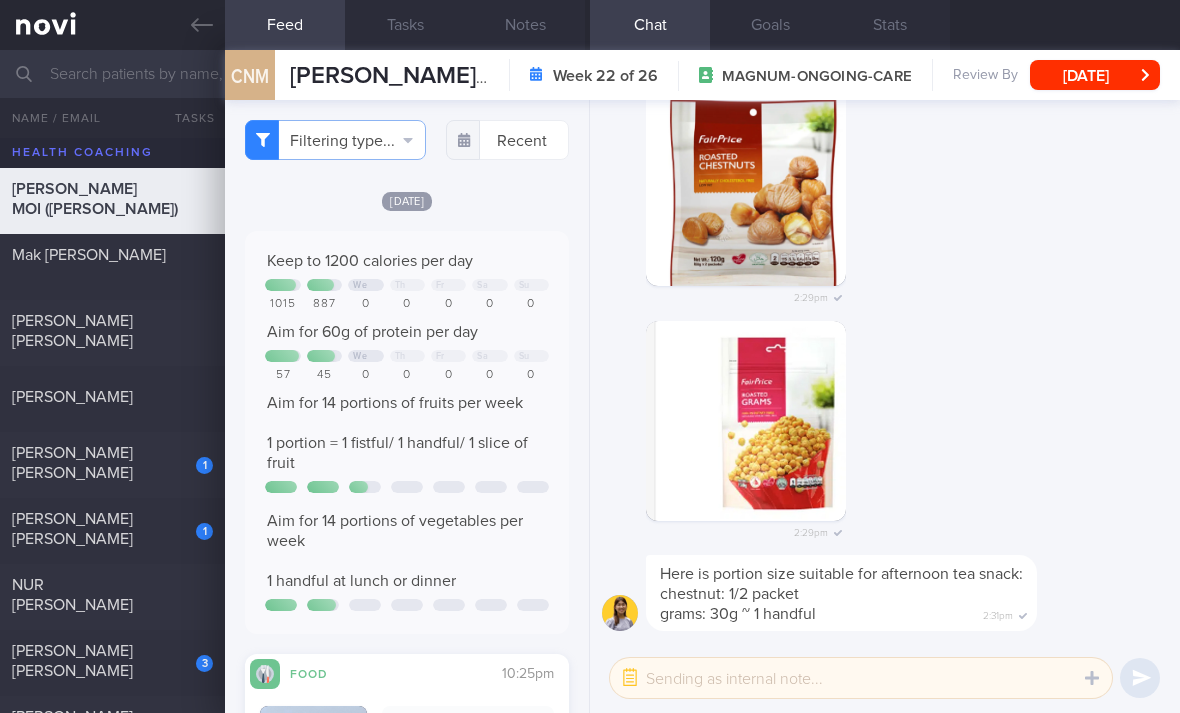 click on "Aim for 14 portions of vegetables per week 1 handful at lunch or dinner" at bounding box center [407, 551] 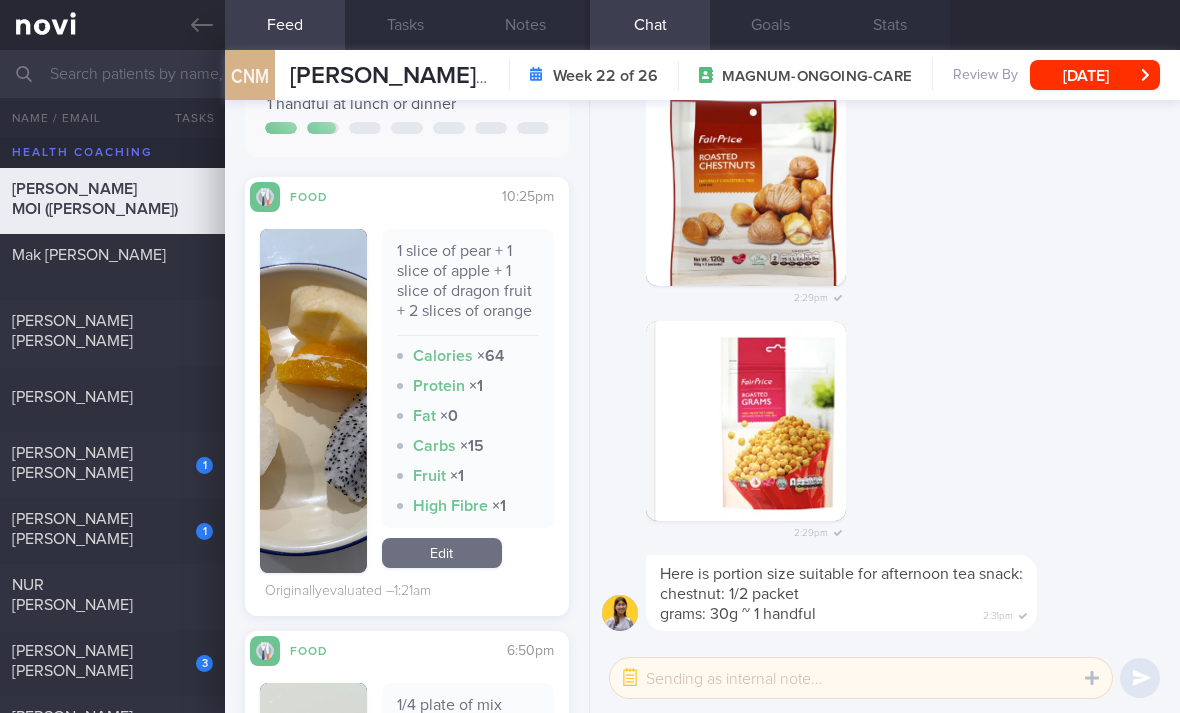 scroll, scrollTop: 478, scrollLeft: 0, axis: vertical 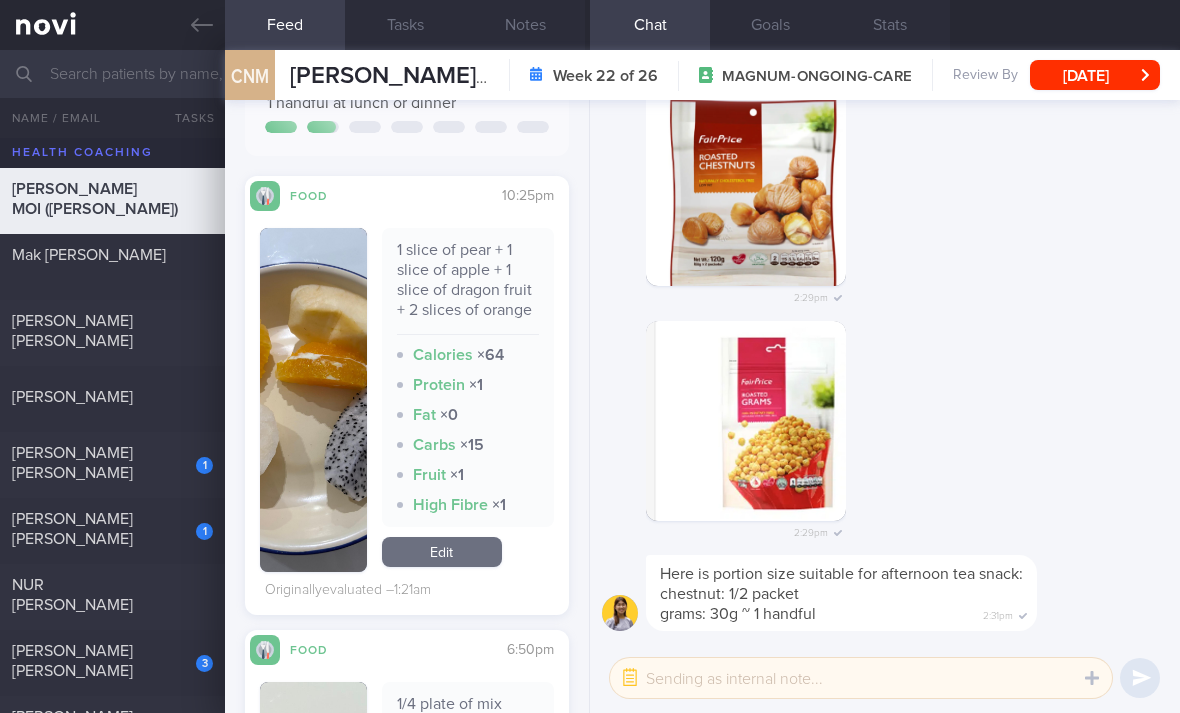 click on "Edit" at bounding box center [442, 552] 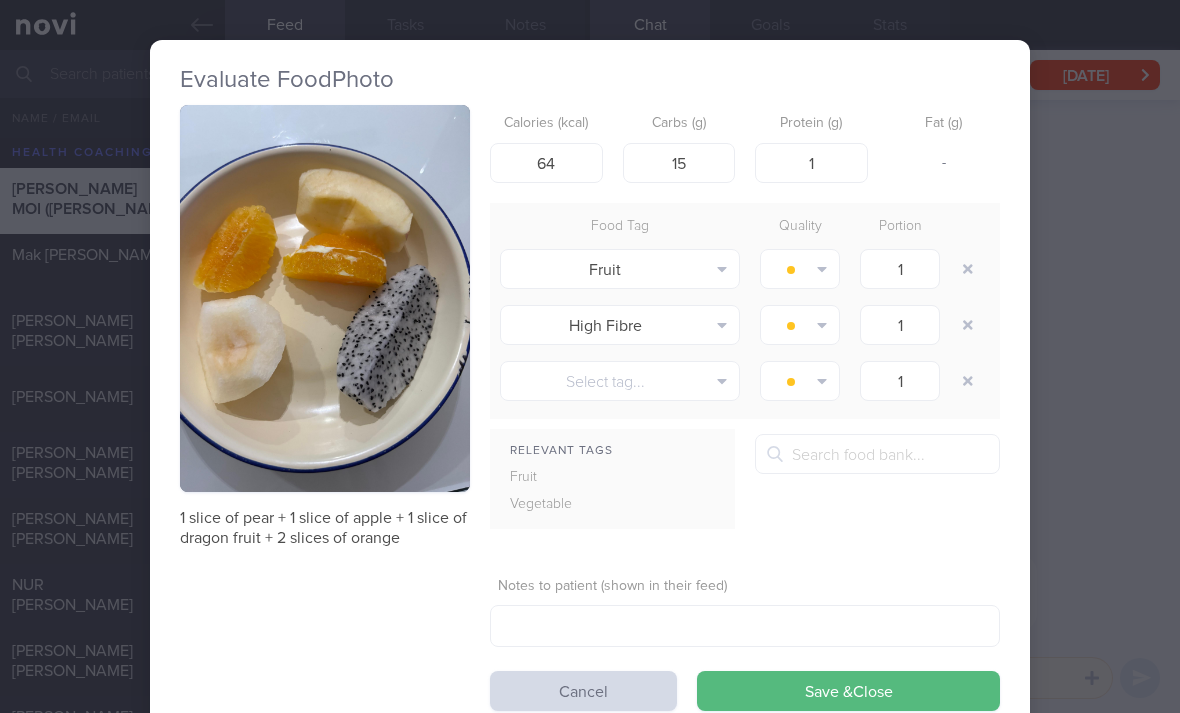 click at bounding box center (968, 325) 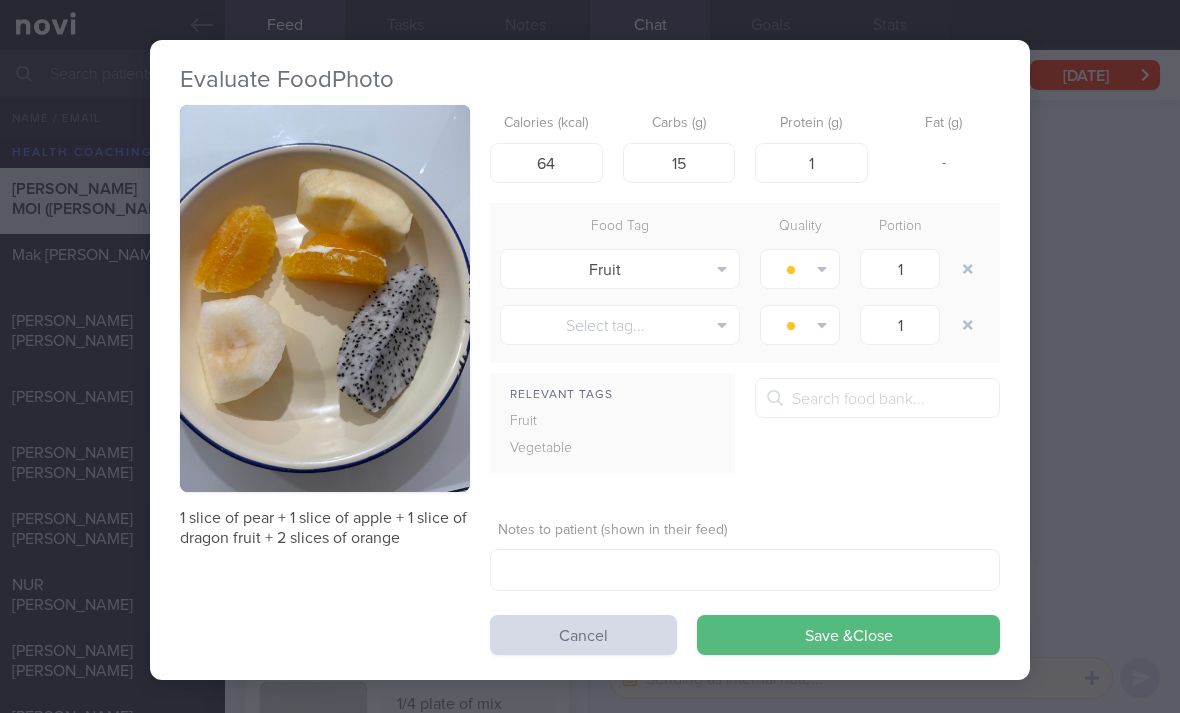 click on "Save &
Close" at bounding box center (848, 635) 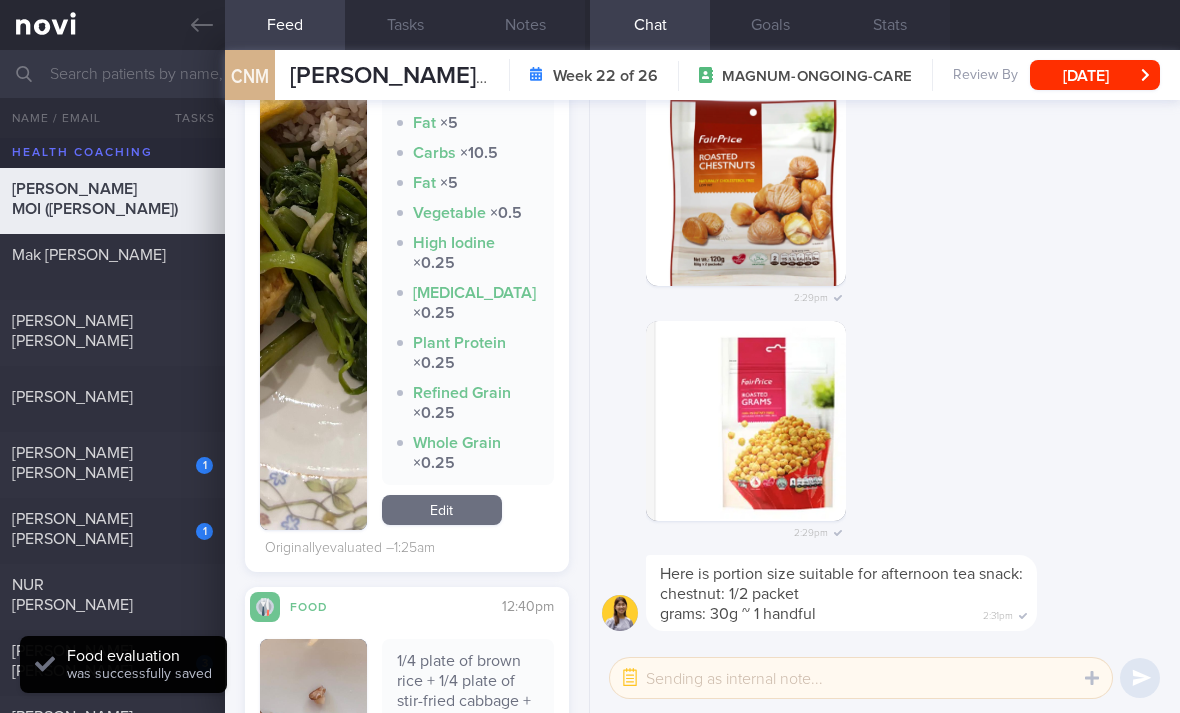 scroll, scrollTop: 1319, scrollLeft: 0, axis: vertical 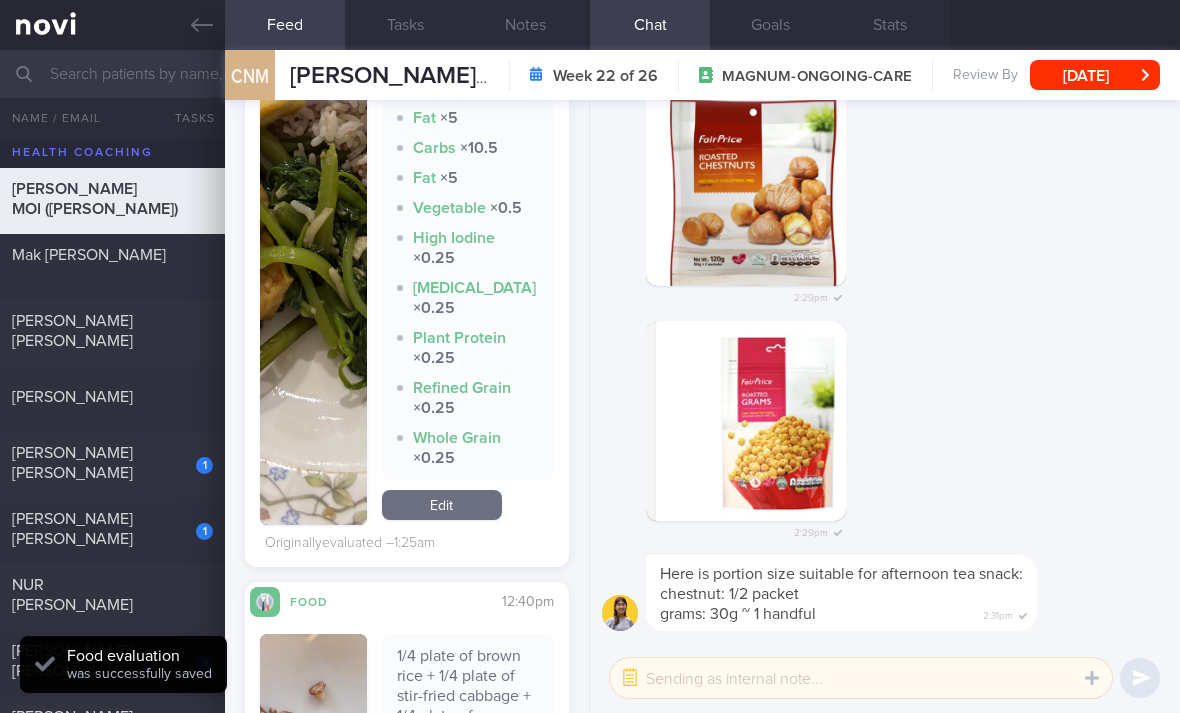 click on "Edit" at bounding box center (442, 505) 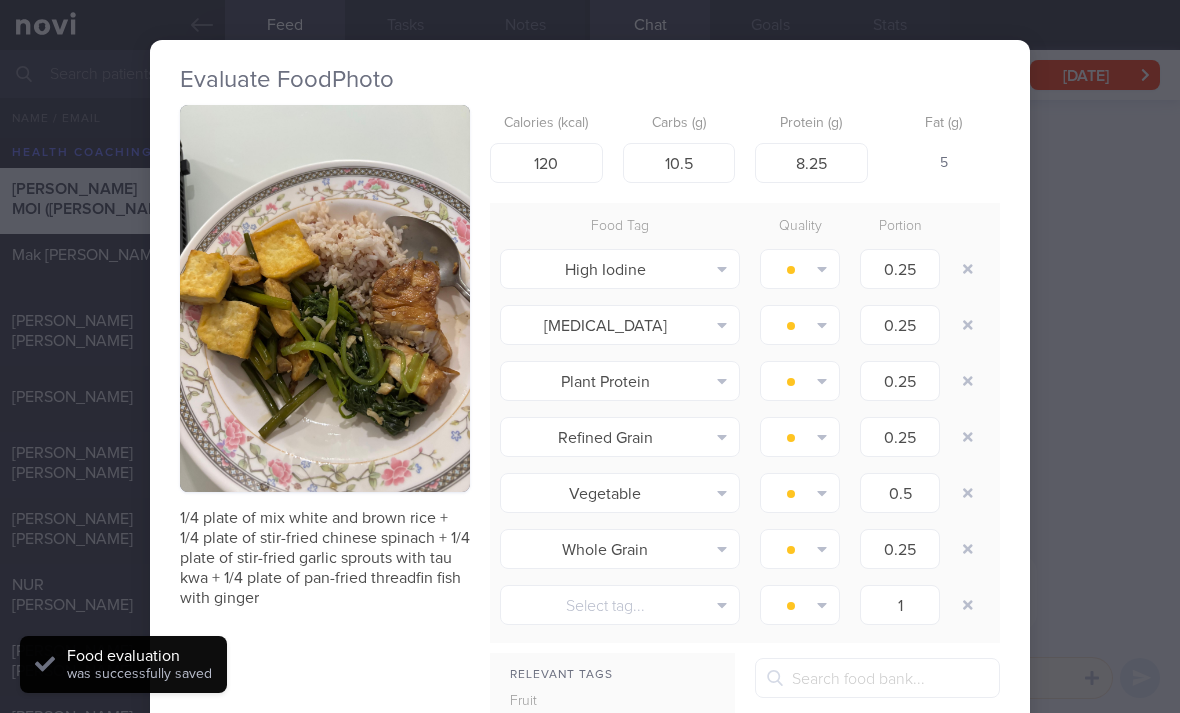 click at bounding box center [968, 269] 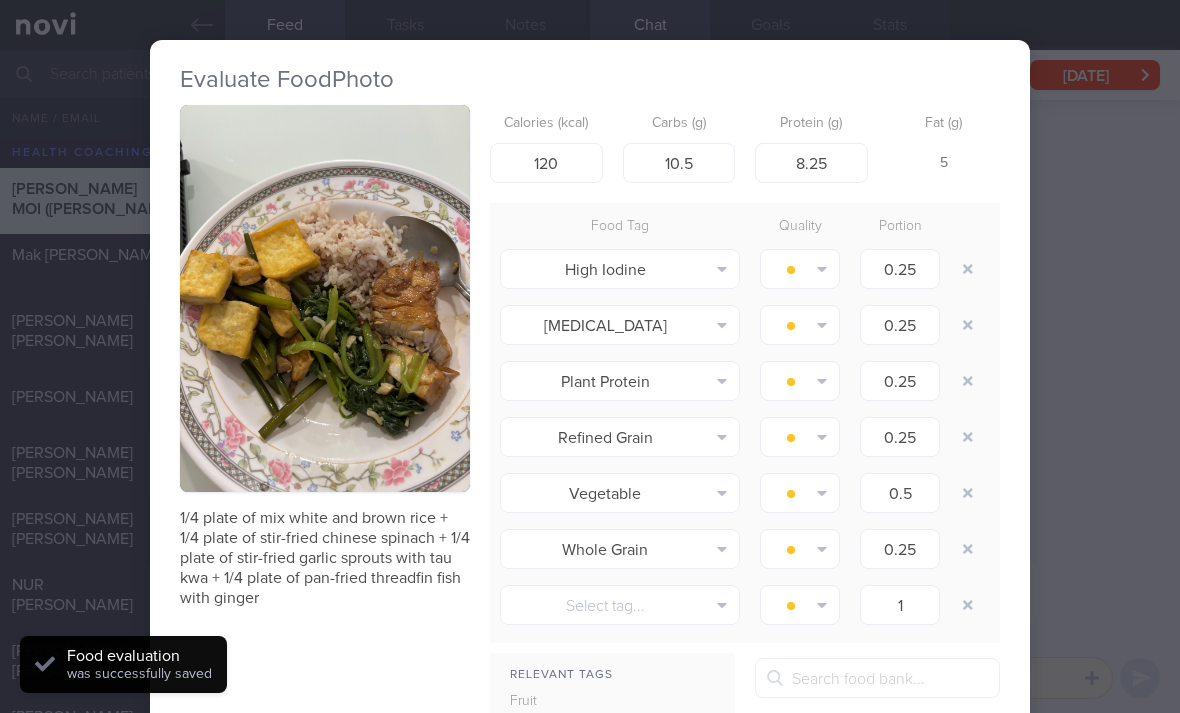 type on "0.5" 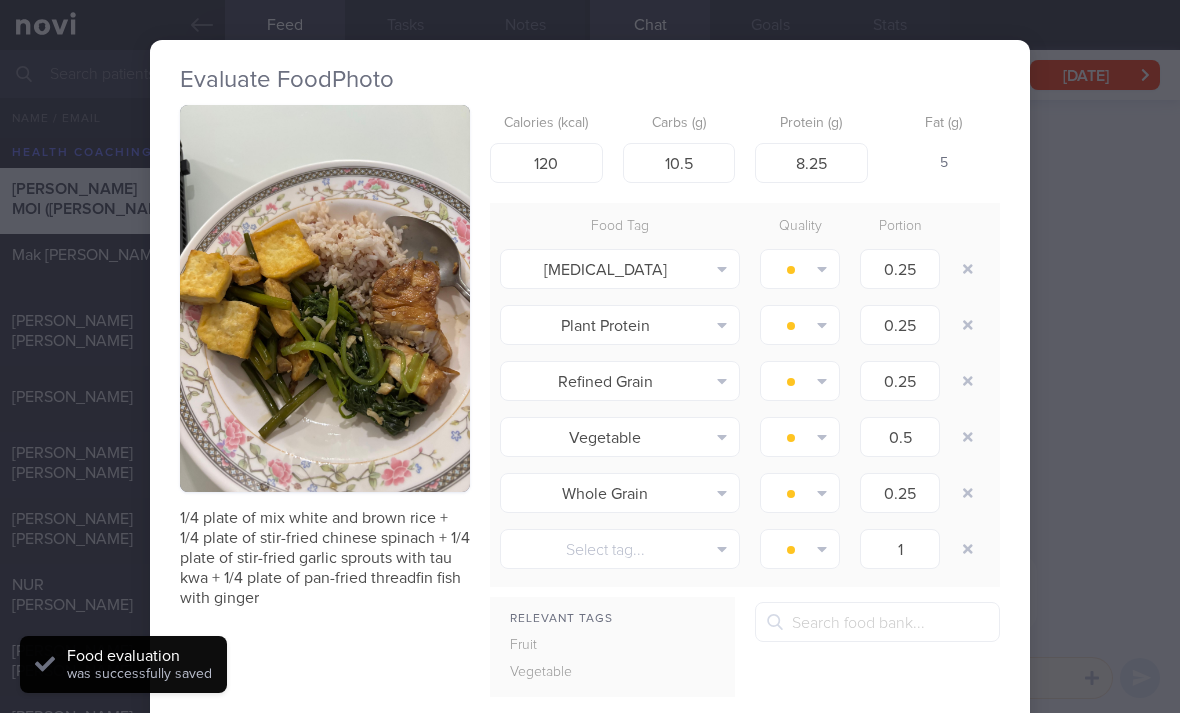 click at bounding box center [968, 269] 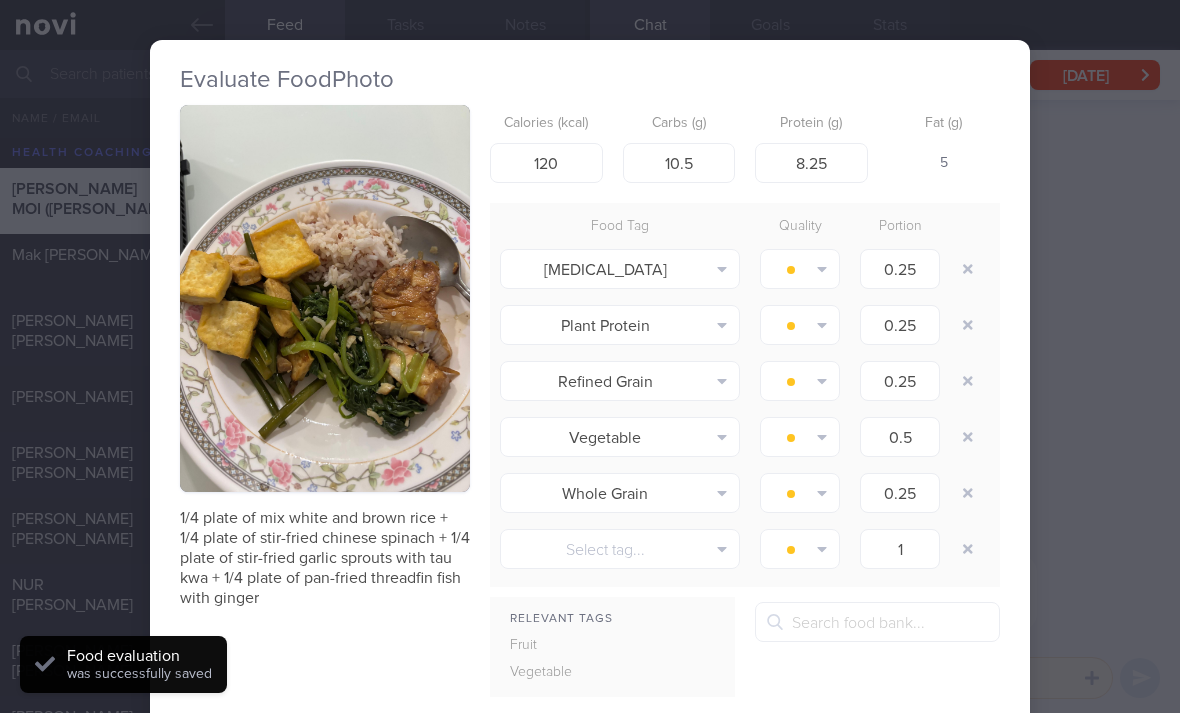 type on "0.5" 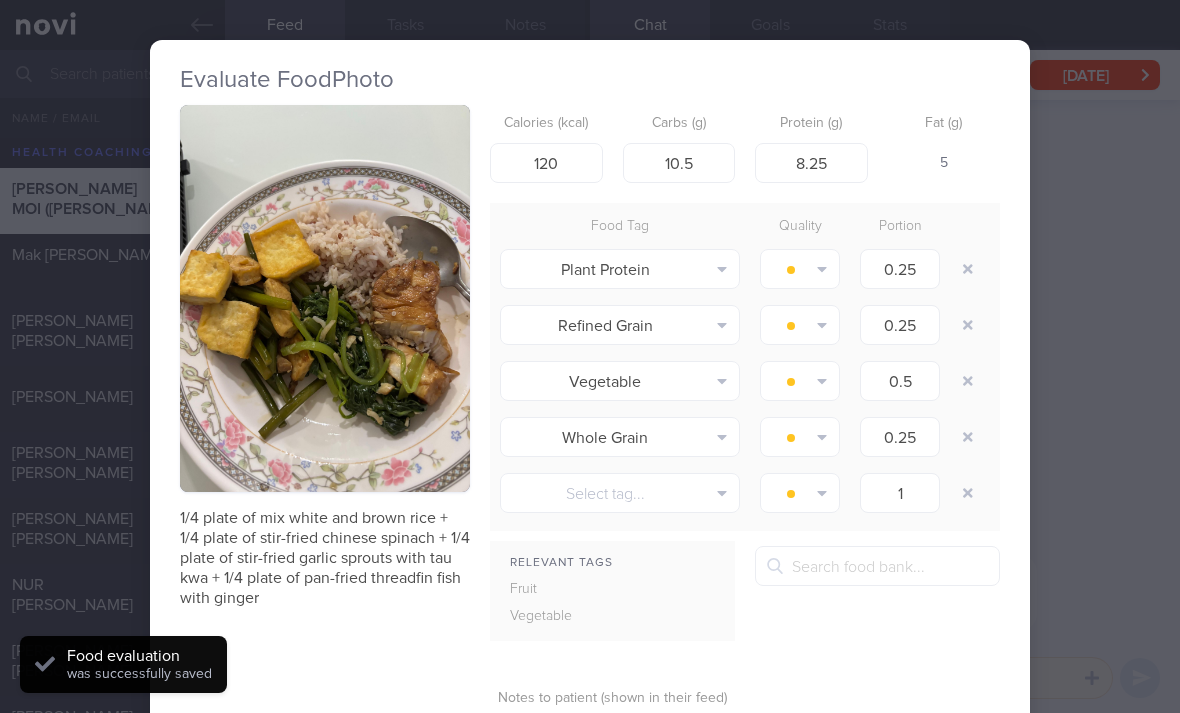 click at bounding box center (970, 269) 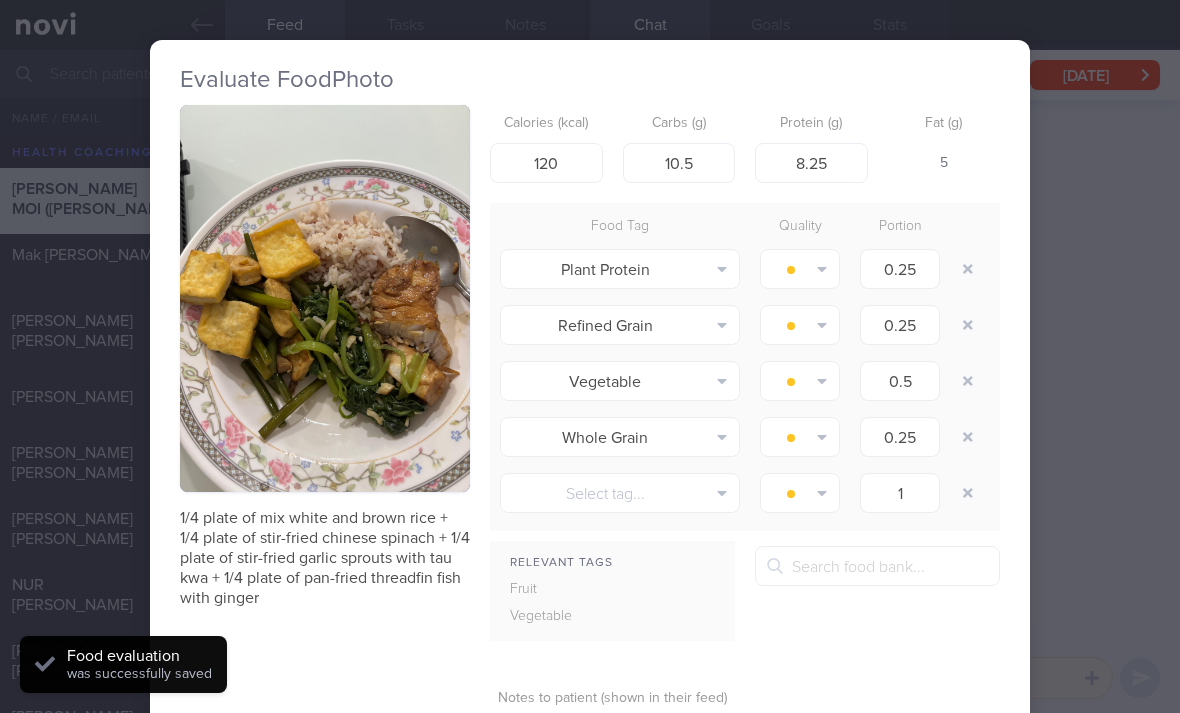 click at bounding box center [970, 269] 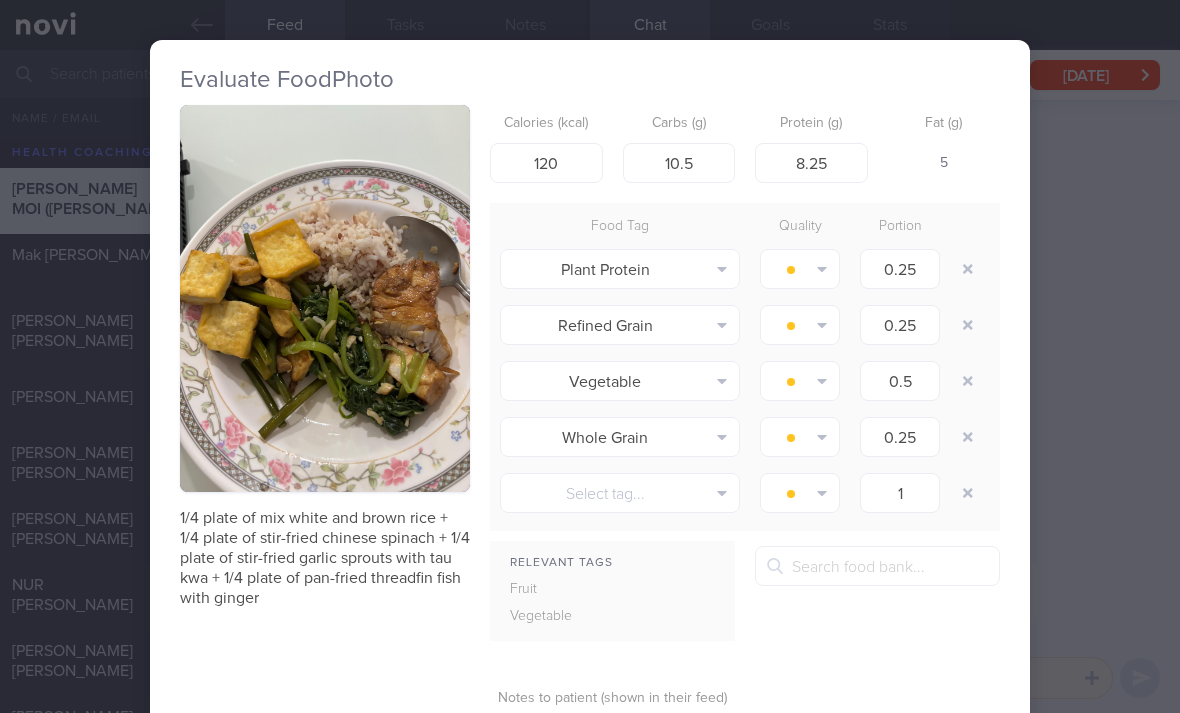 click at bounding box center (968, 269) 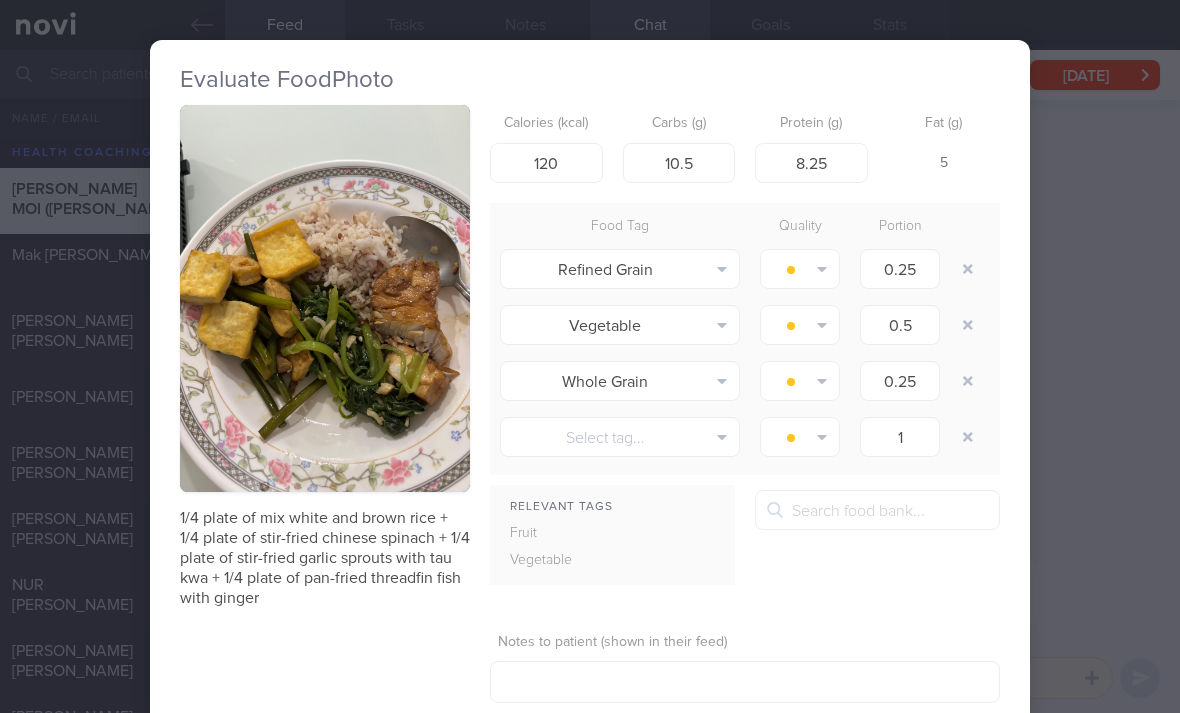 click at bounding box center (968, 269) 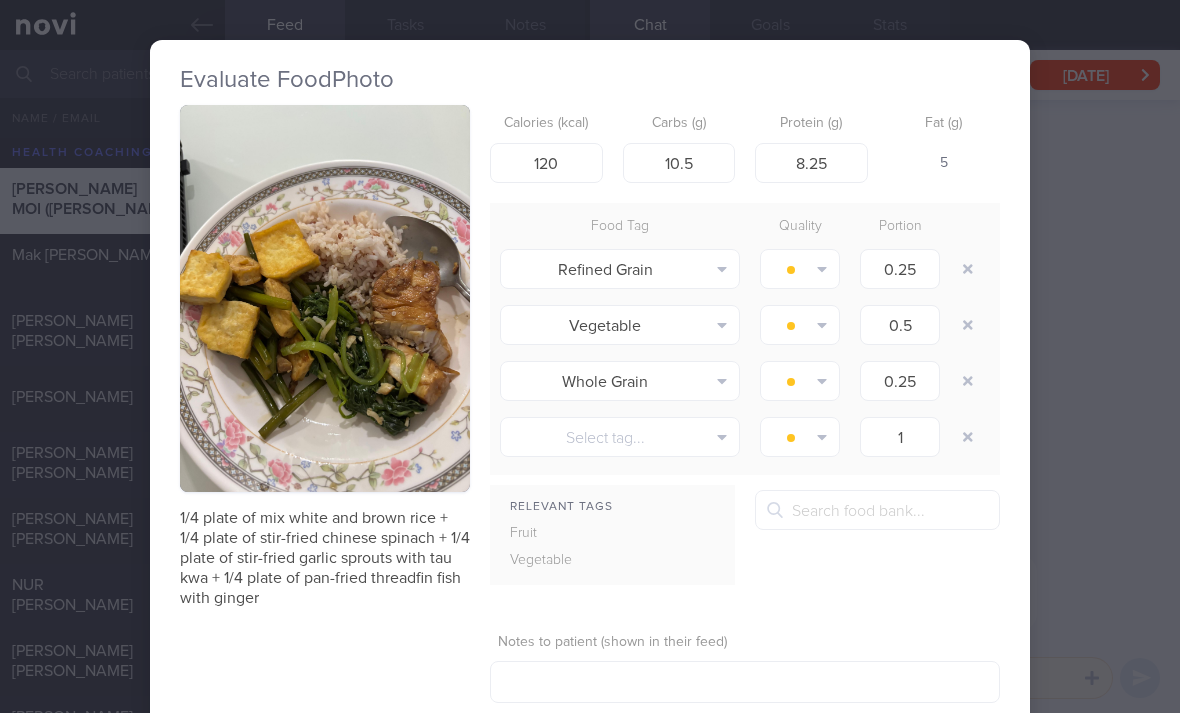 type on "0.5" 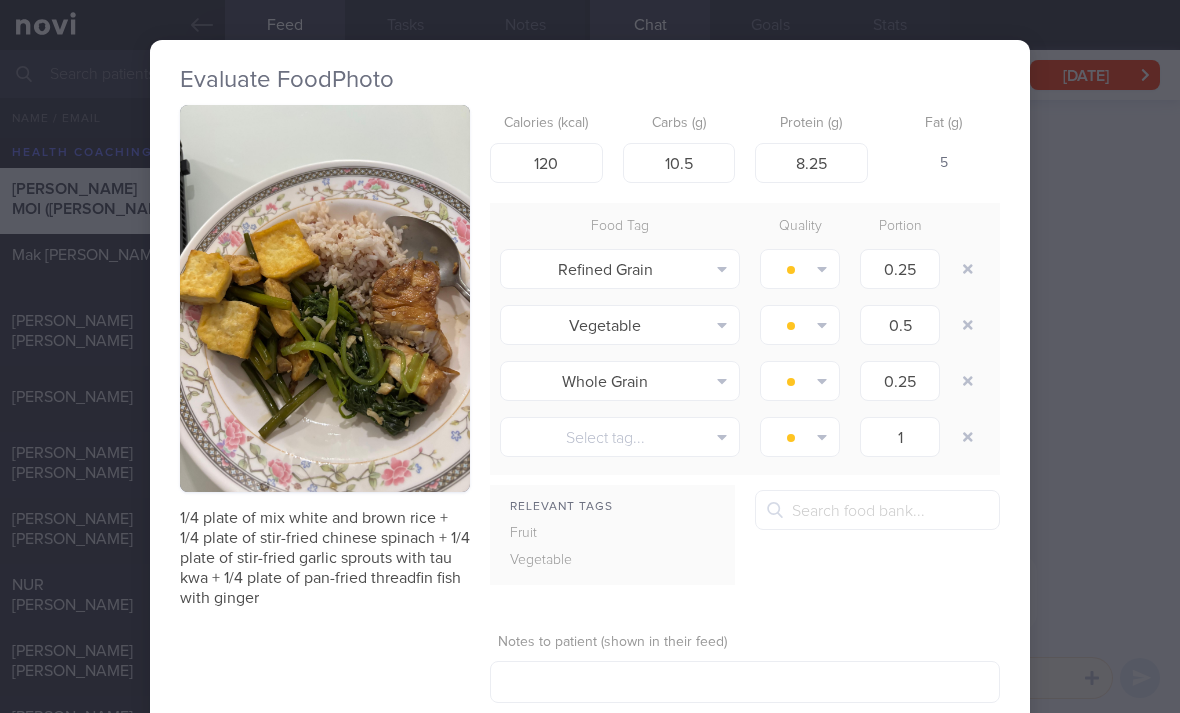 type on "1" 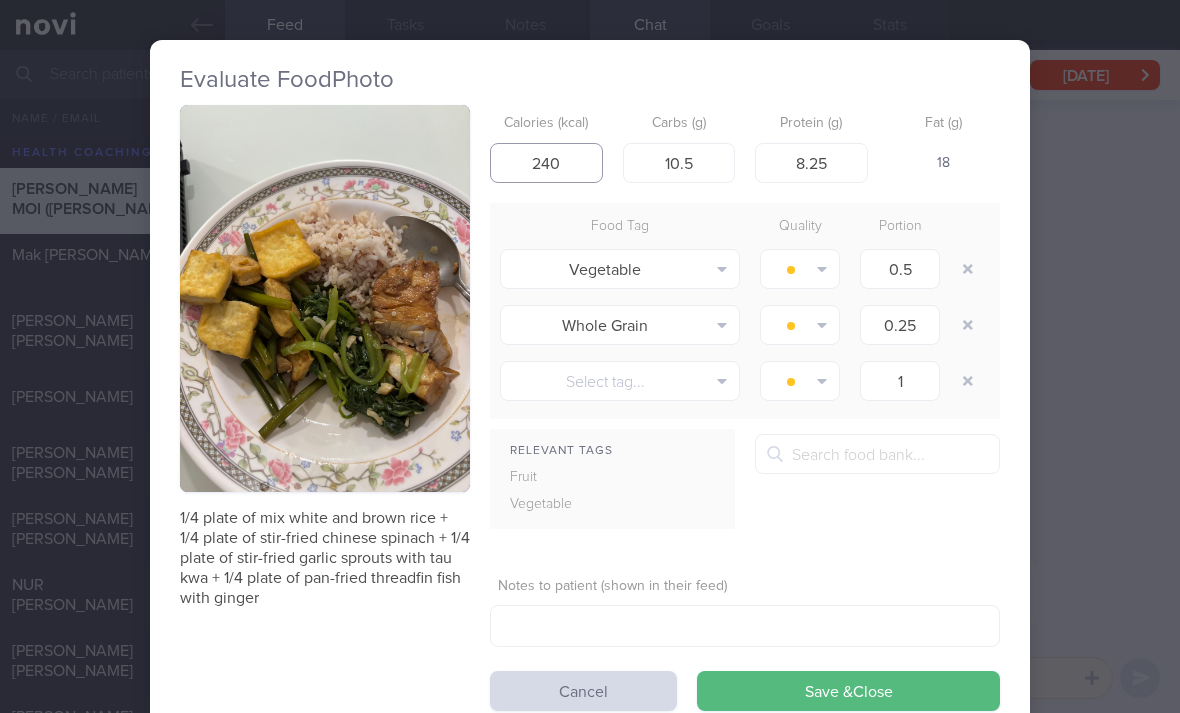type on "240" 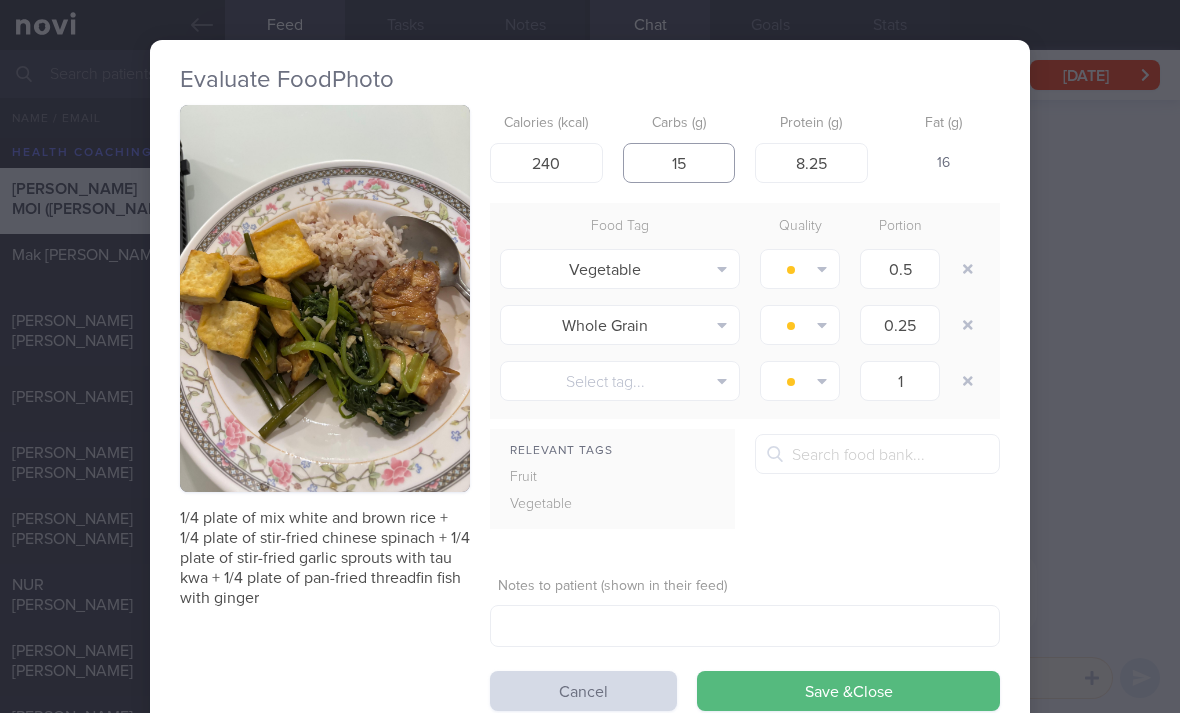 type on "15" 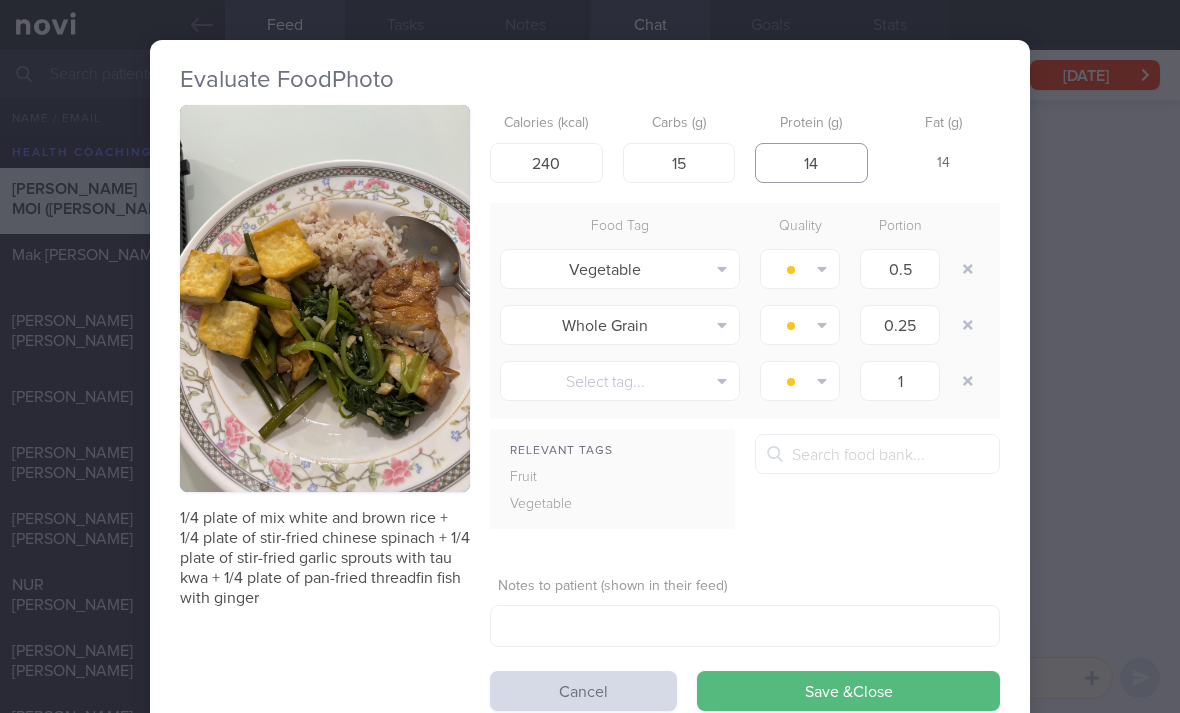 type on "14" 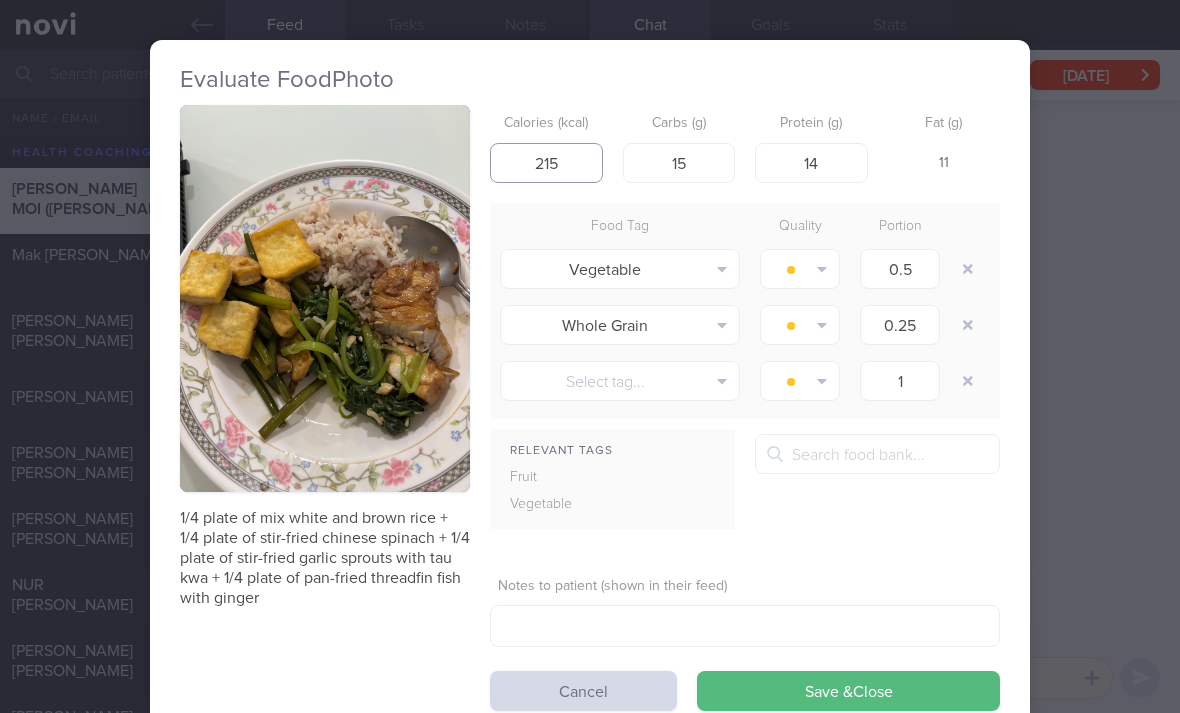 type on "215" 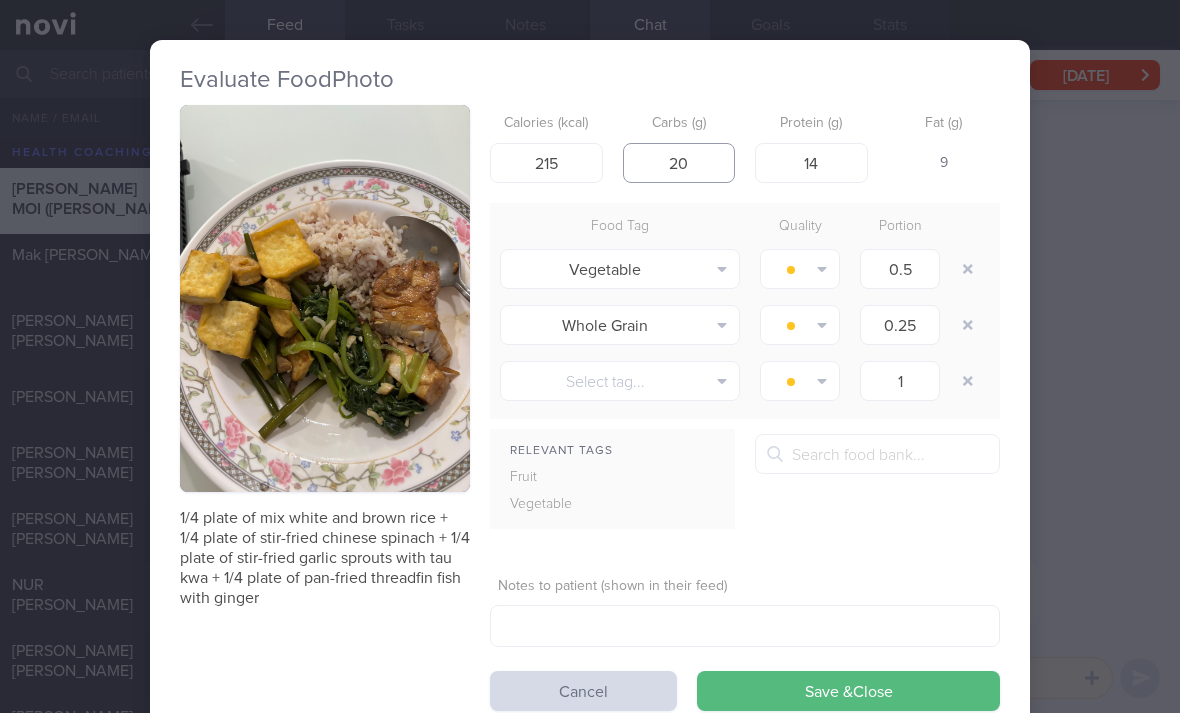 type on "20" 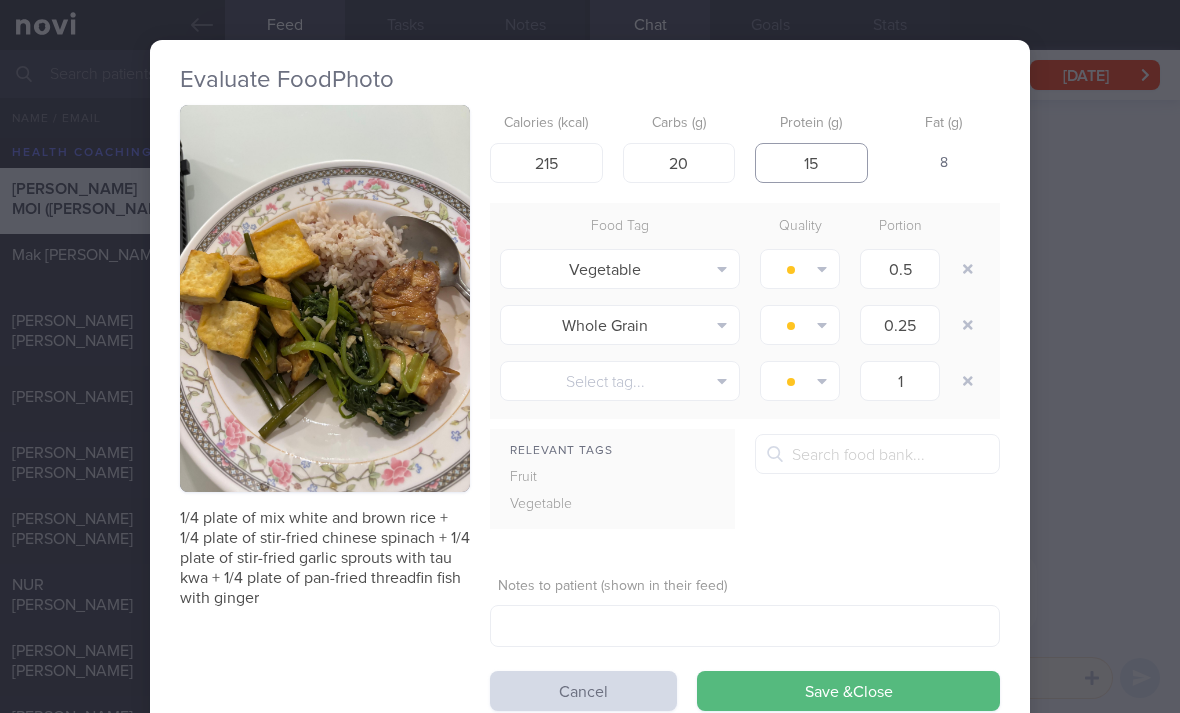 type on "15" 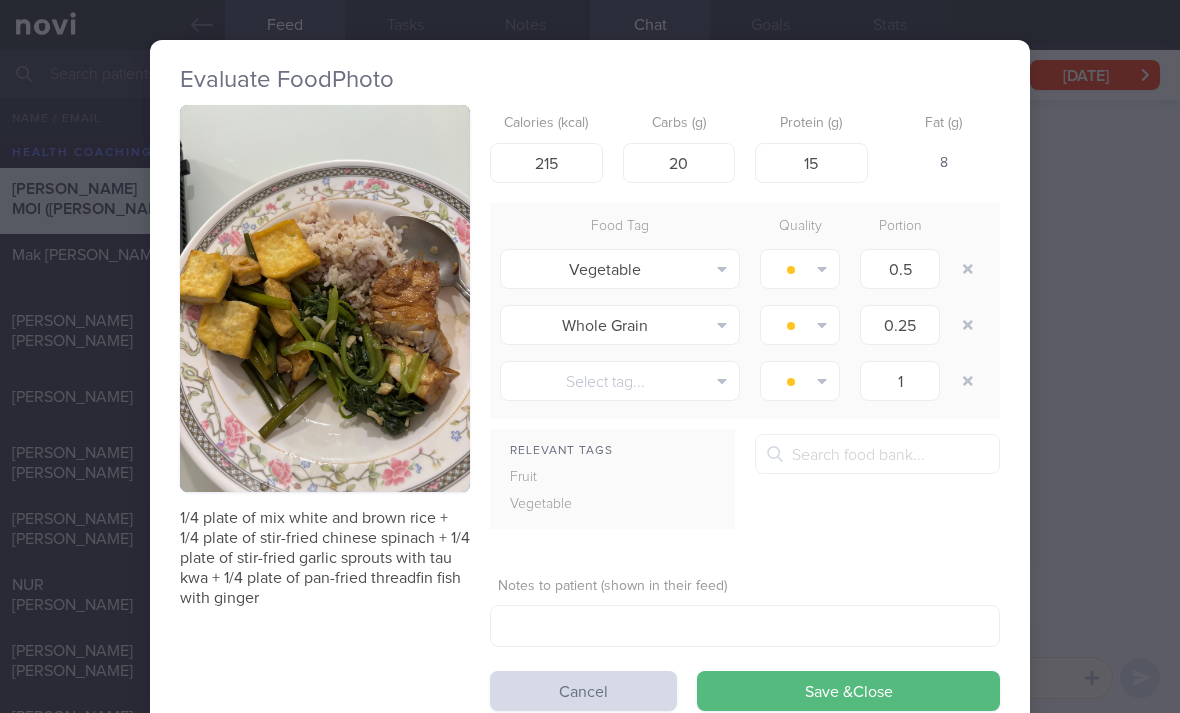 click on "Save &
Close" at bounding box center [848, 691] 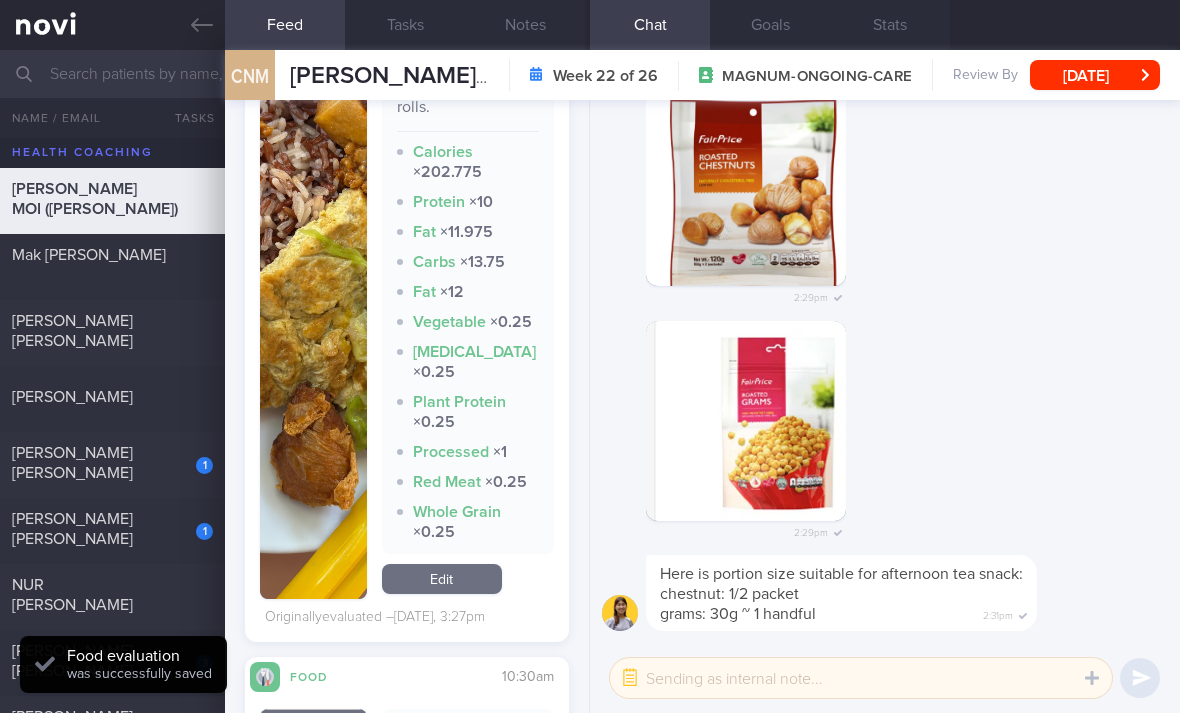 scroll, scrollTop: 1831, scrollLeft: 0, axis: vertical 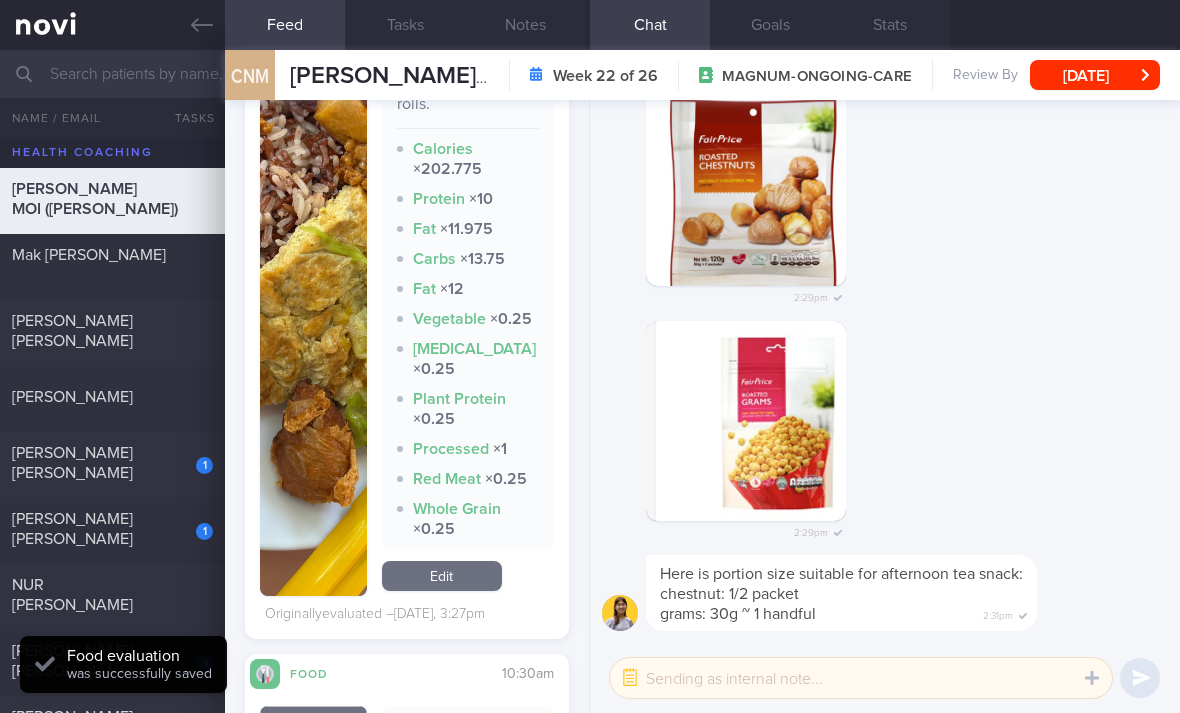 click on "Edit" at bounding box center [442, 576] 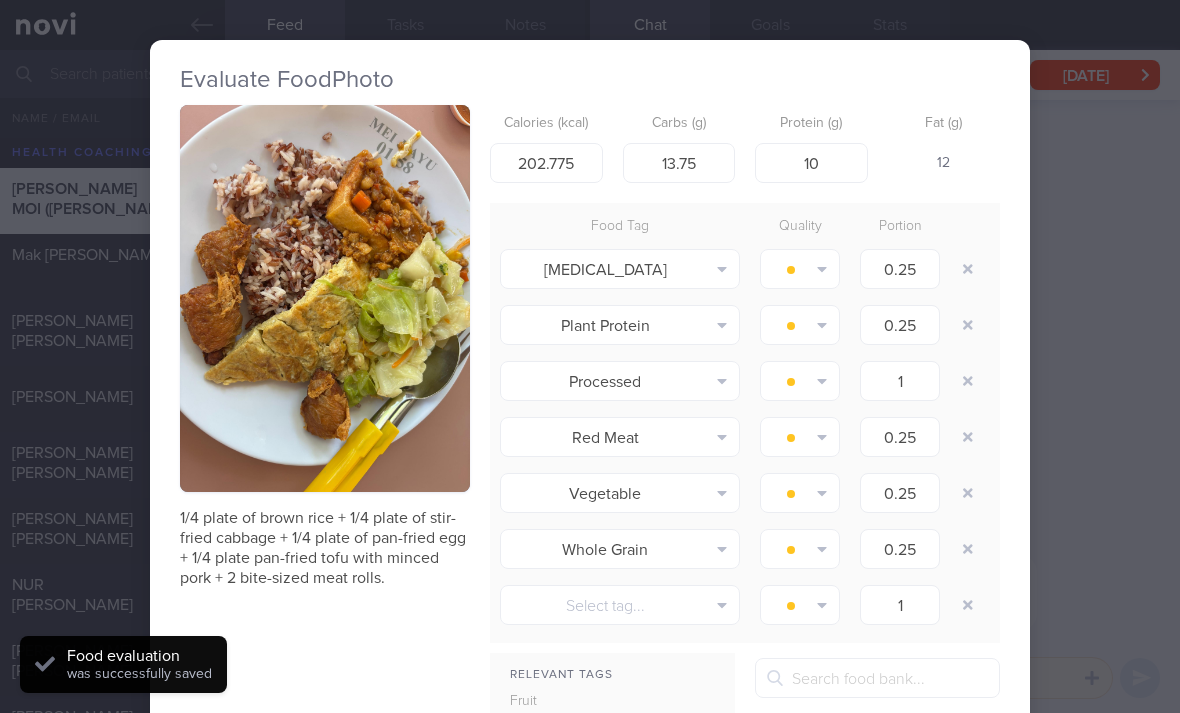 click at bounding box center [968, 269] 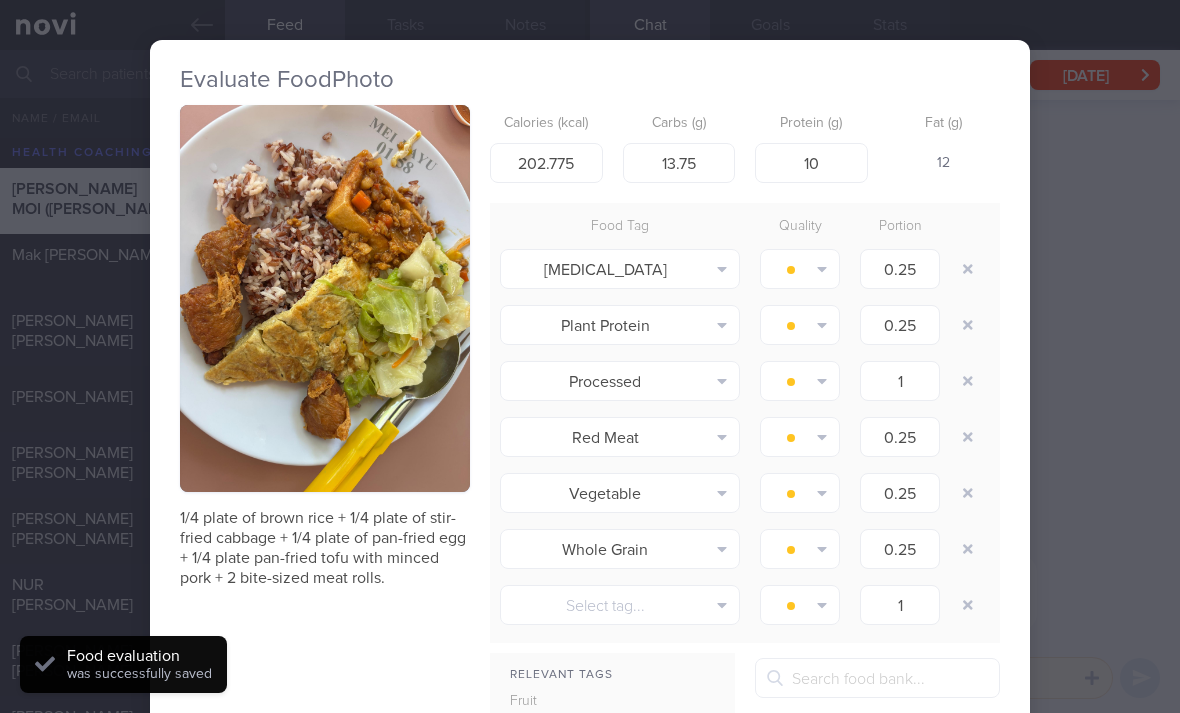 type on "1" 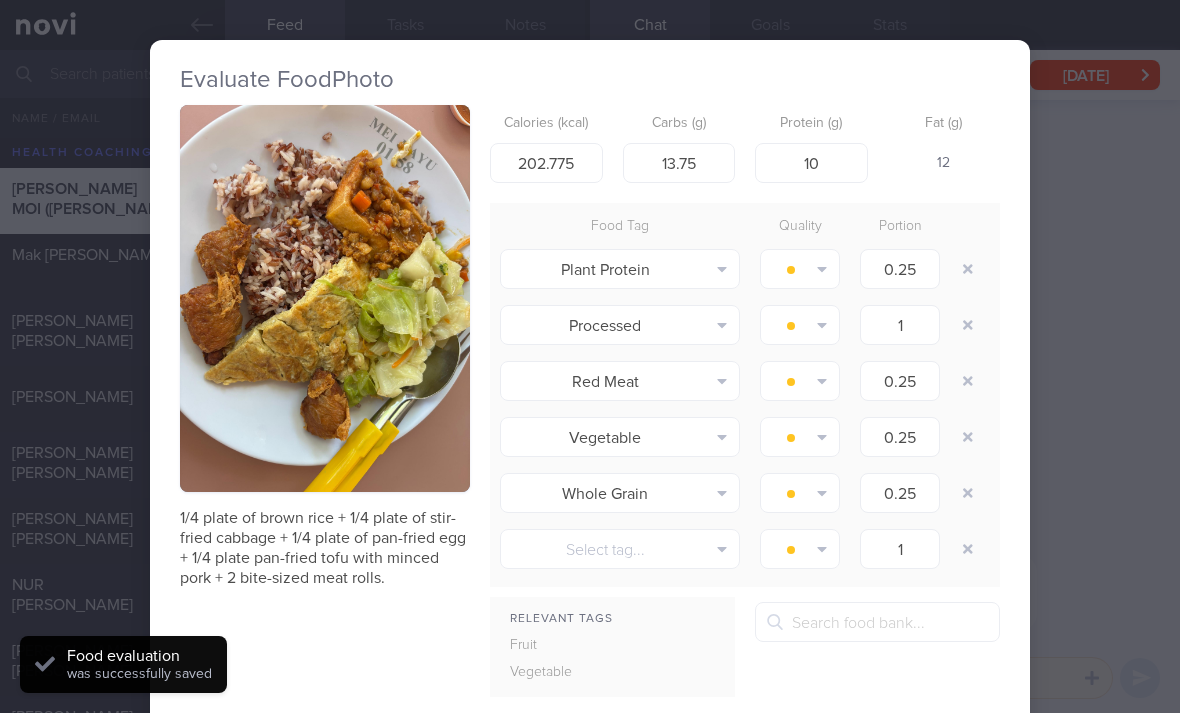 click 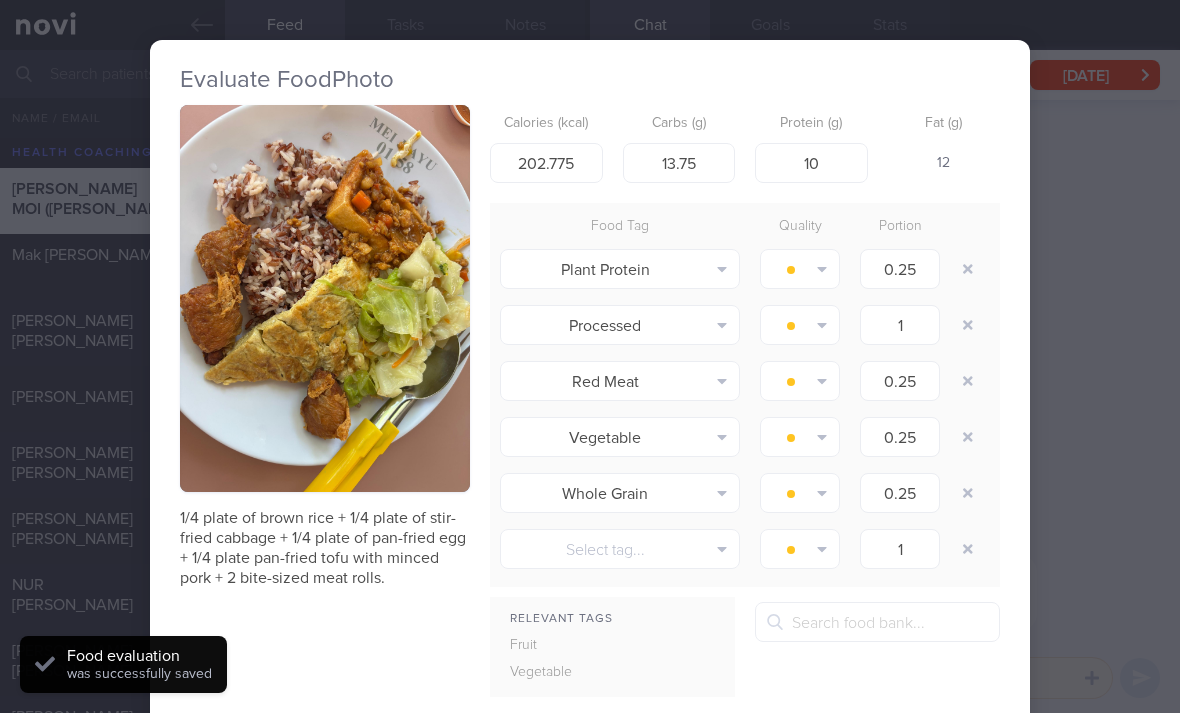 type on "1" 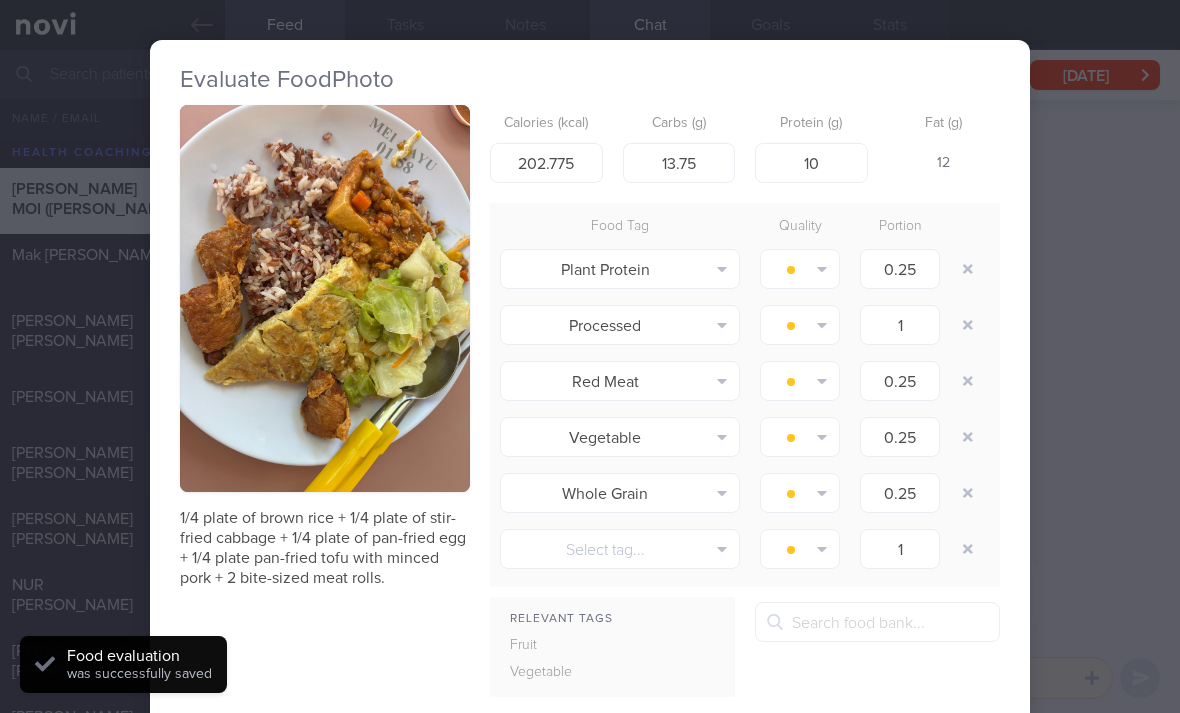 type on "0.25" 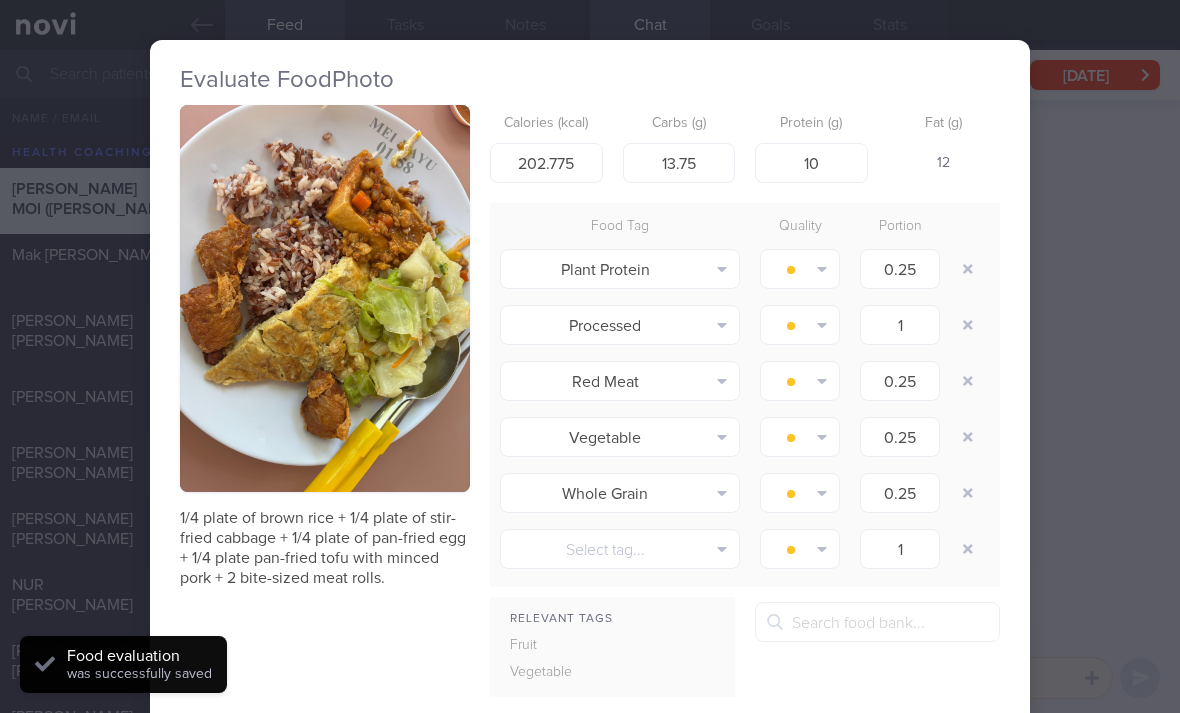 type on "1" 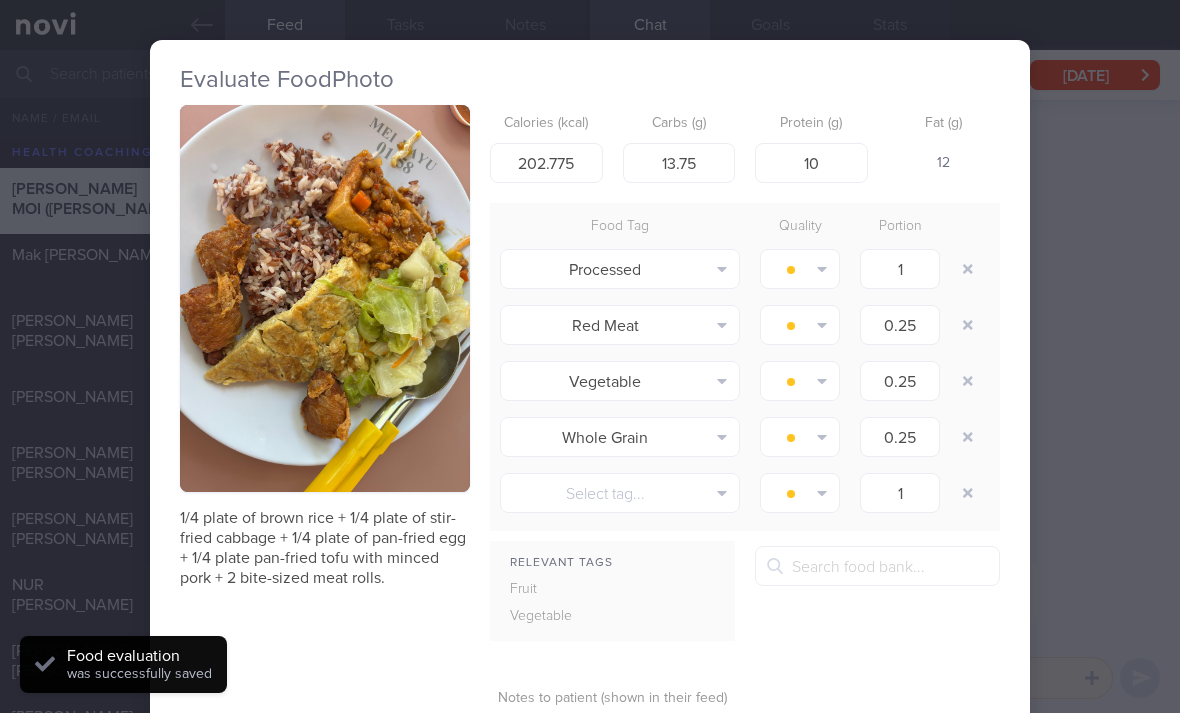 click at bounding box center [968, 269] 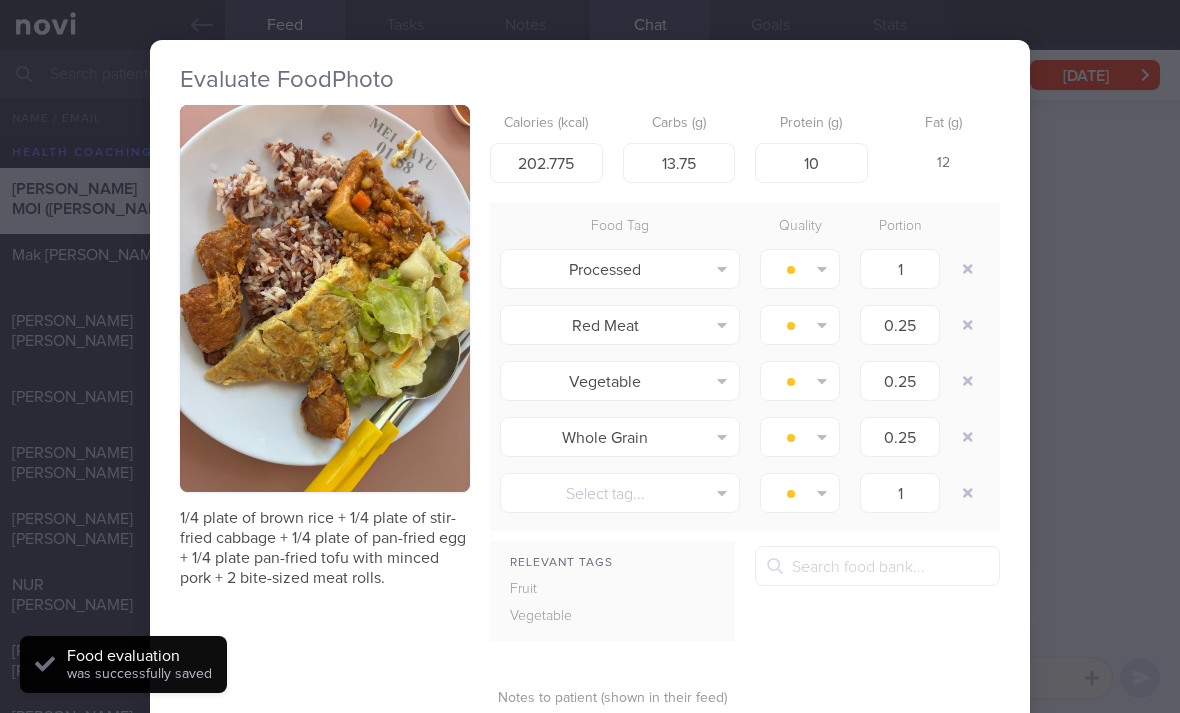 type on "0.25" 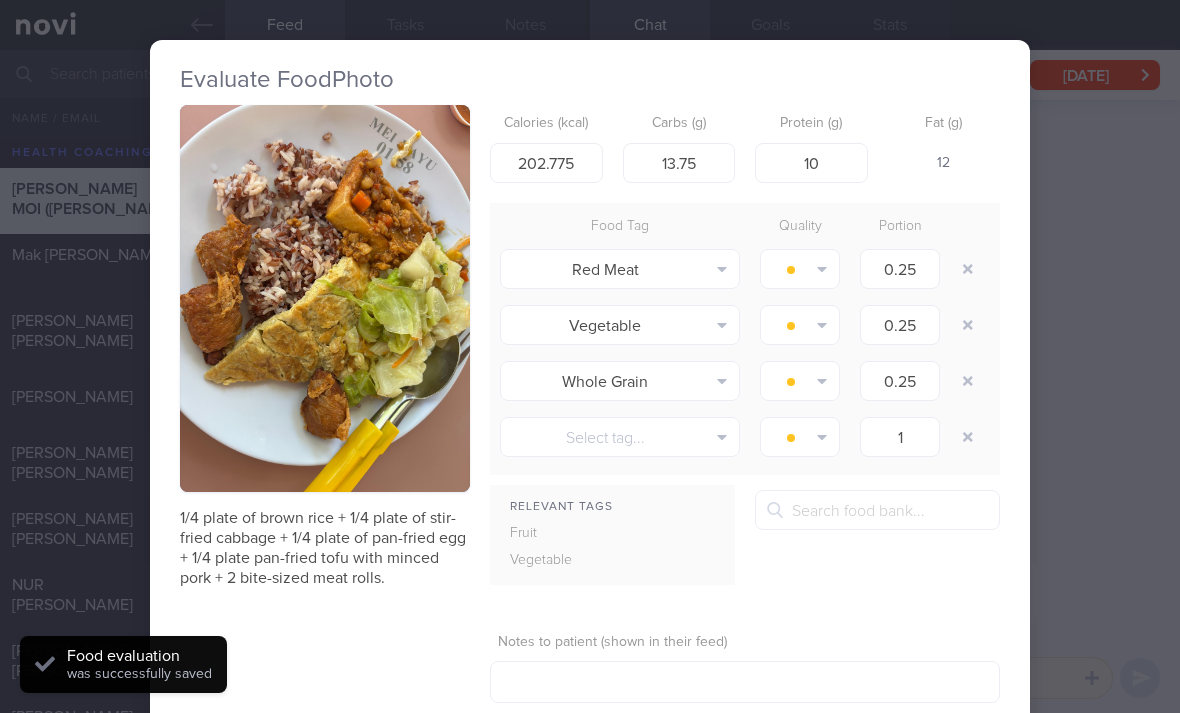 click 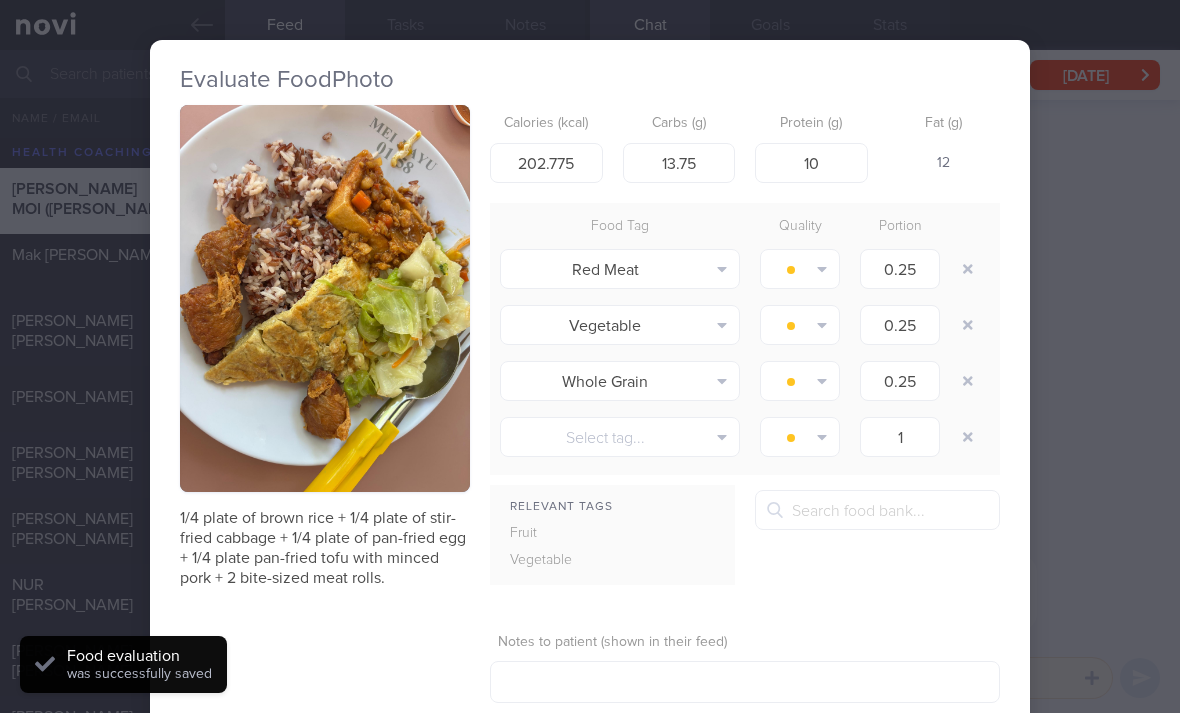 type on "1" 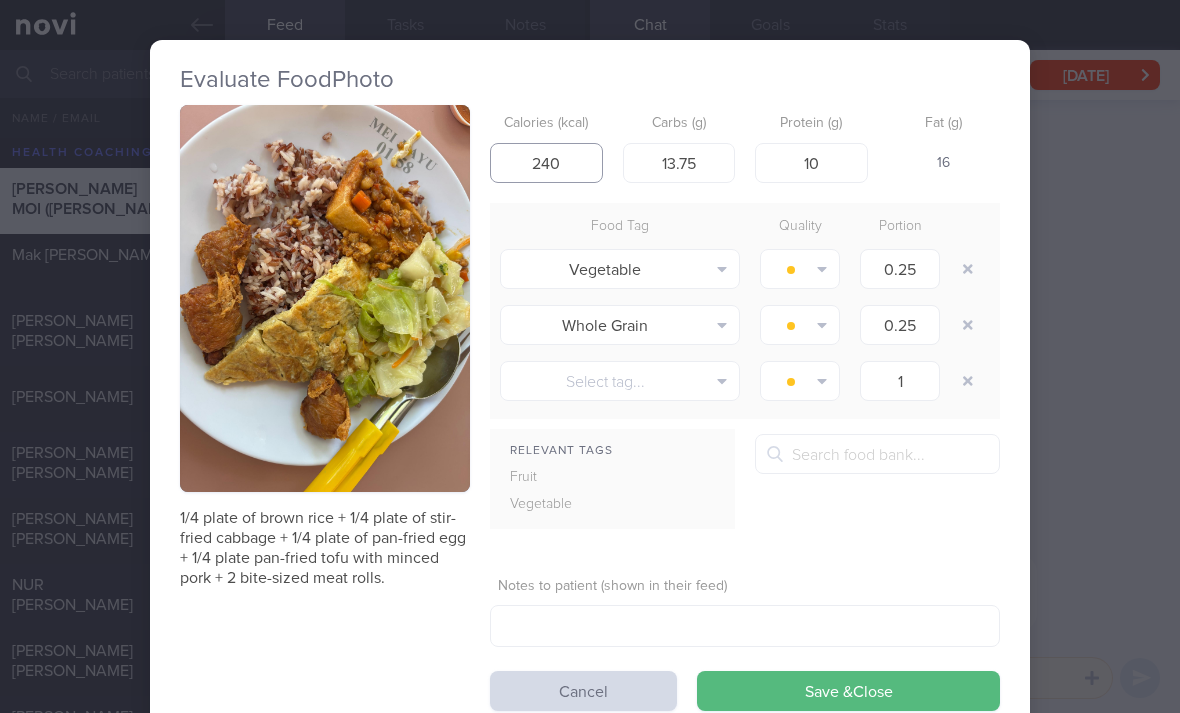 type on "240" 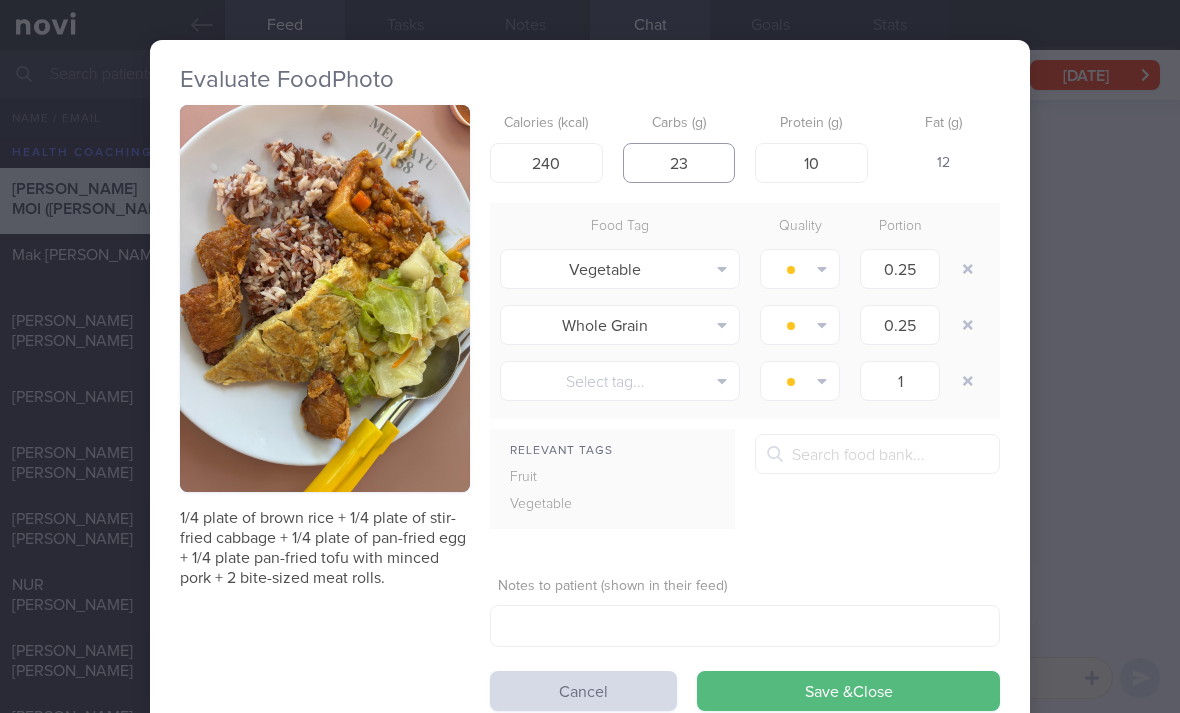 type on "23" 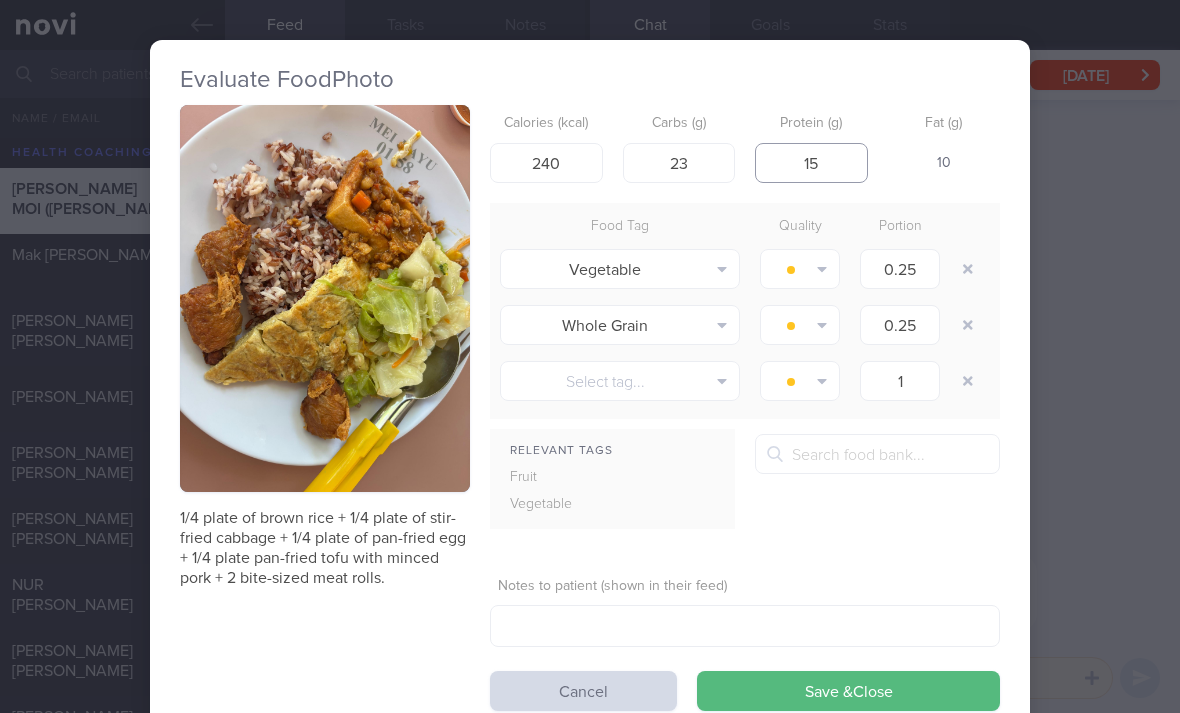 type on "15" 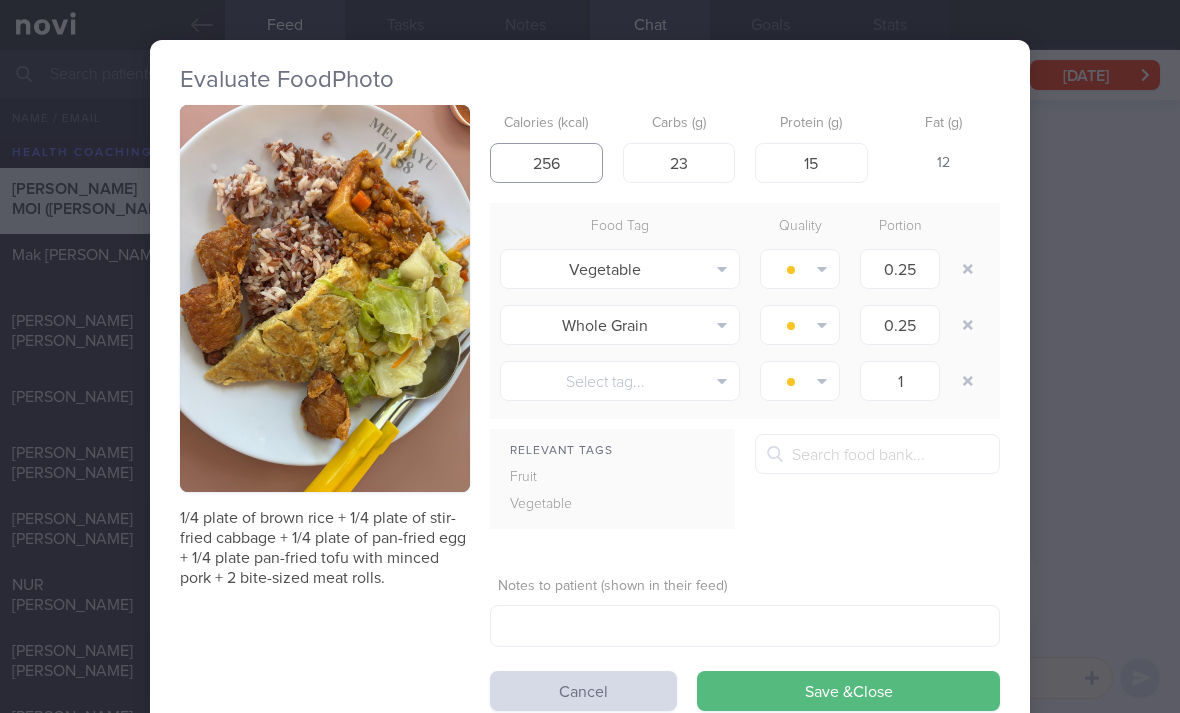 type on "256" 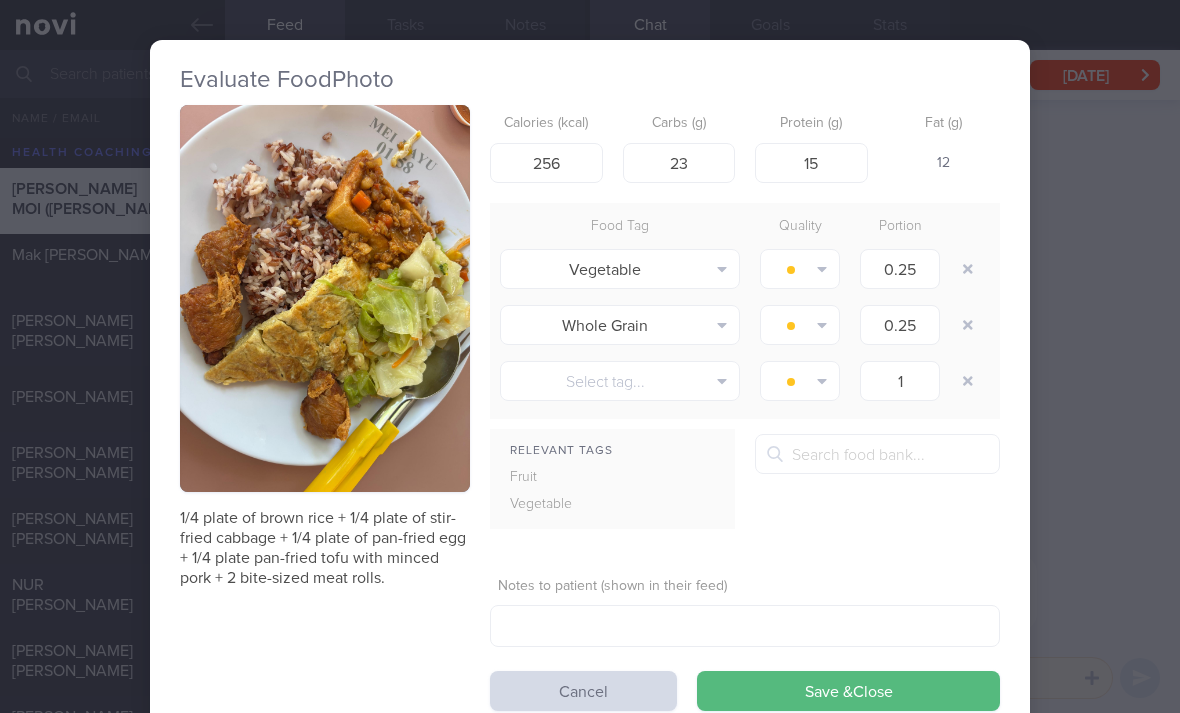 click on "Calories (kcal)
256
Carbs (g)
23
Protein (g)
15
Fat (g)
12
Food Tag
Quality
Portion
Vegetable
Alcohol
Fried
Fruit
Healthy Fats
High Calcium
[MEDICAL_DATA]
High Fat
High Fibre
High GI
High Iodine" at bounding box center [745, 408] 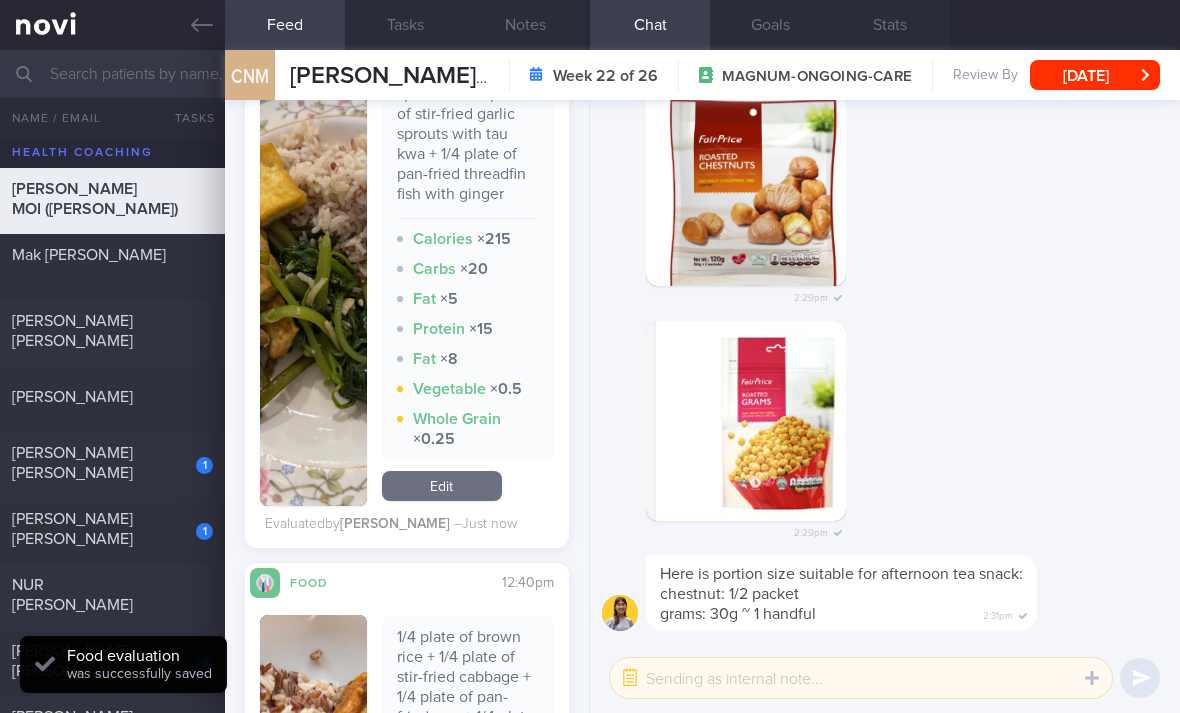 scroll, scrollTop: 1111, scrollLeft: 0, axis: vertical 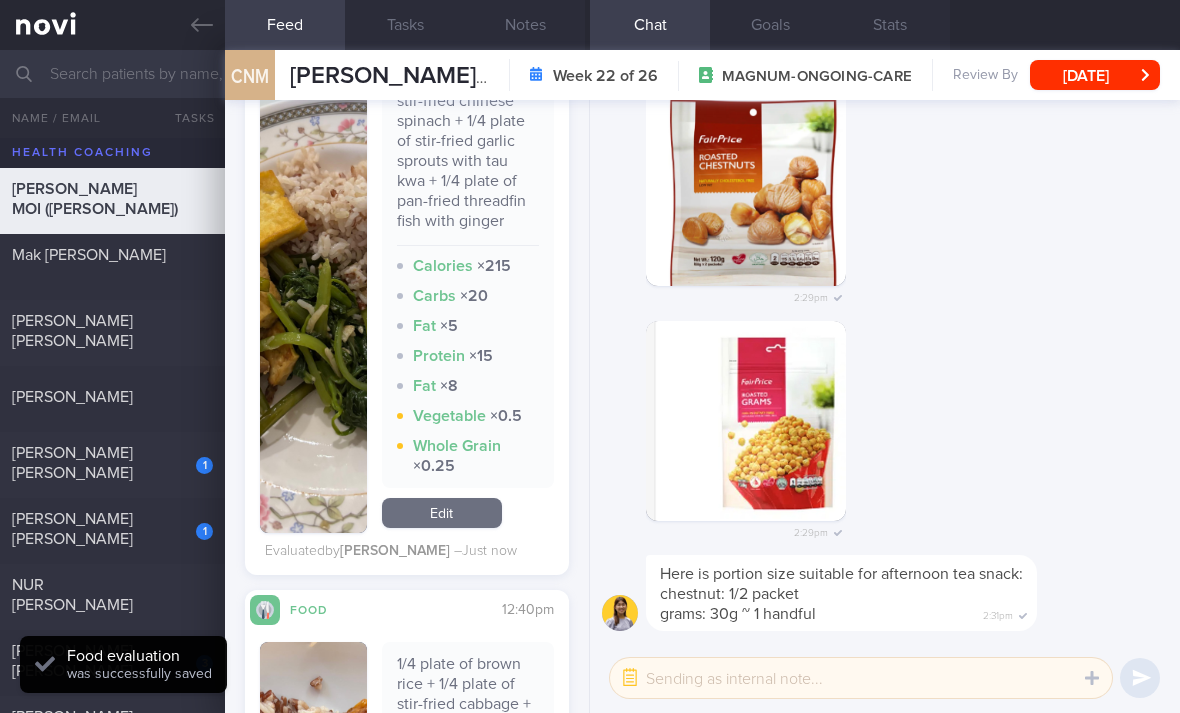 click on "Edit" at bounding box center (442, 513) 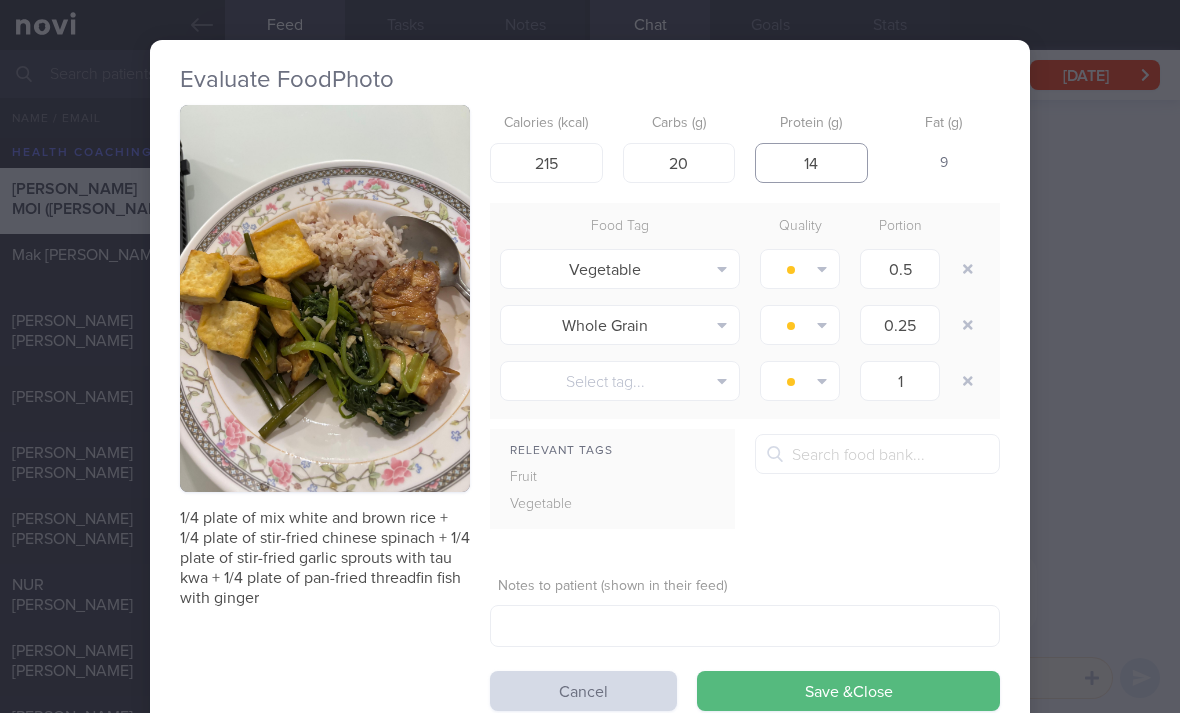 type on "14" 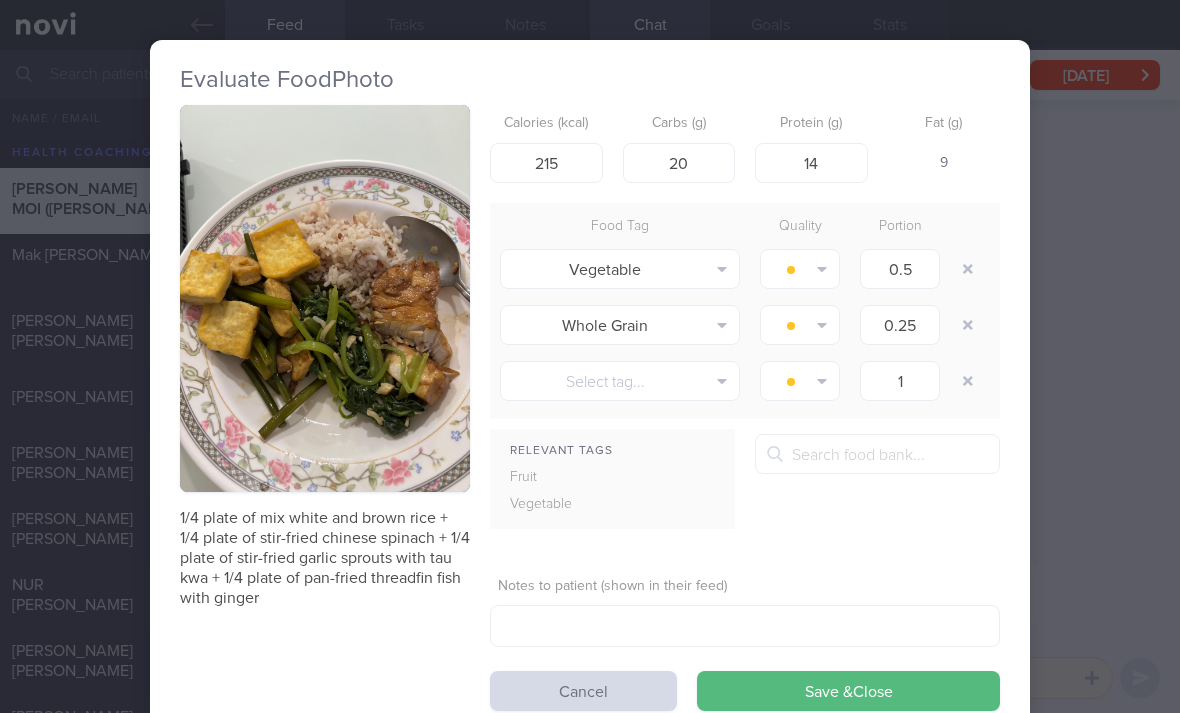 click on "Save &
Close" at bounding box center [848, 691] 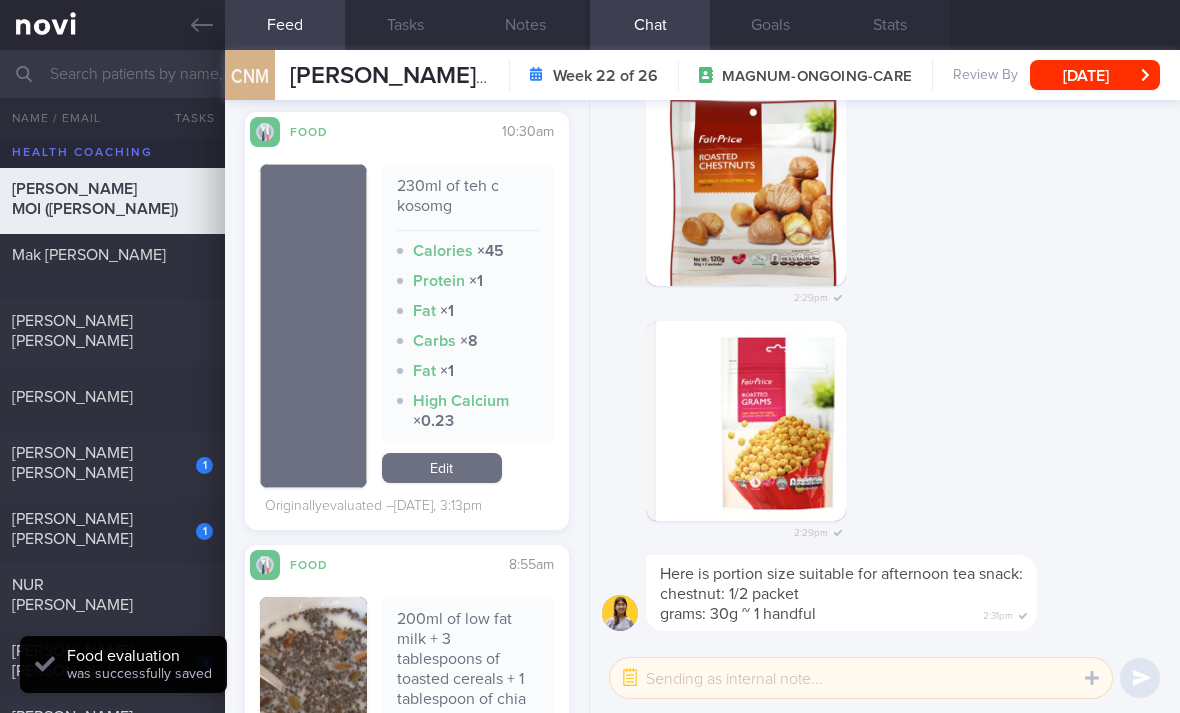 scroll, scrollTop: 2196, scrollLeft: 0, axis: vertical 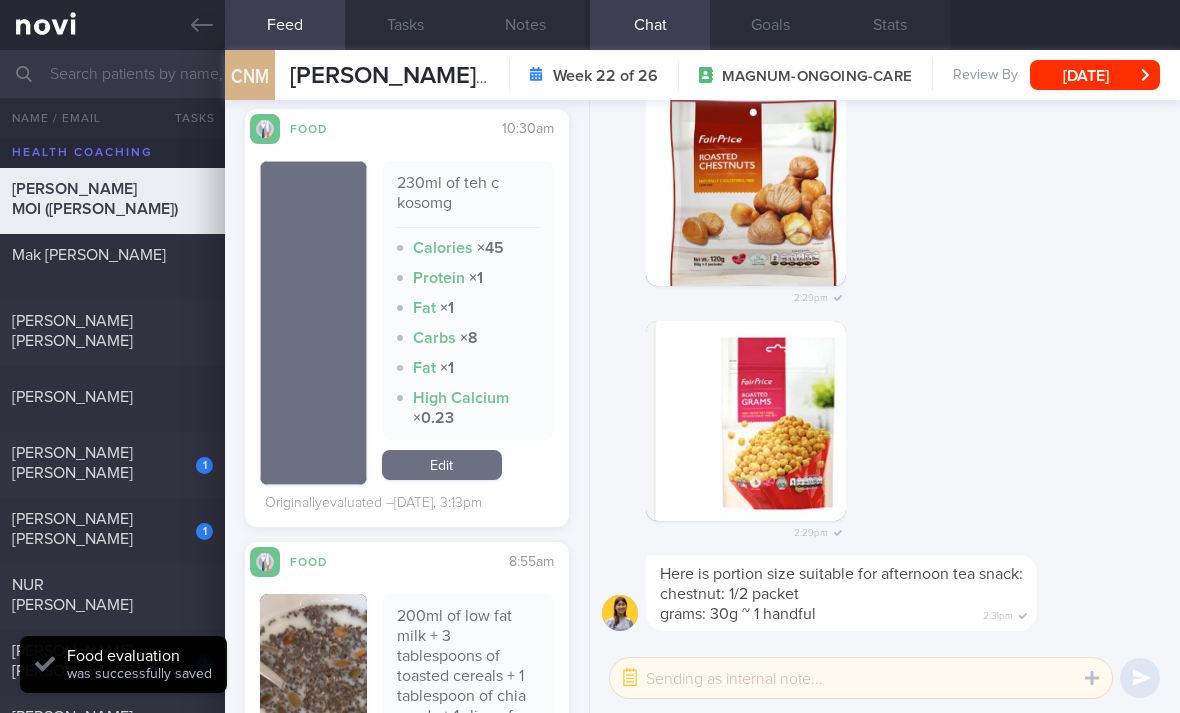 click on "Edit" at bounding box center [442, 465] 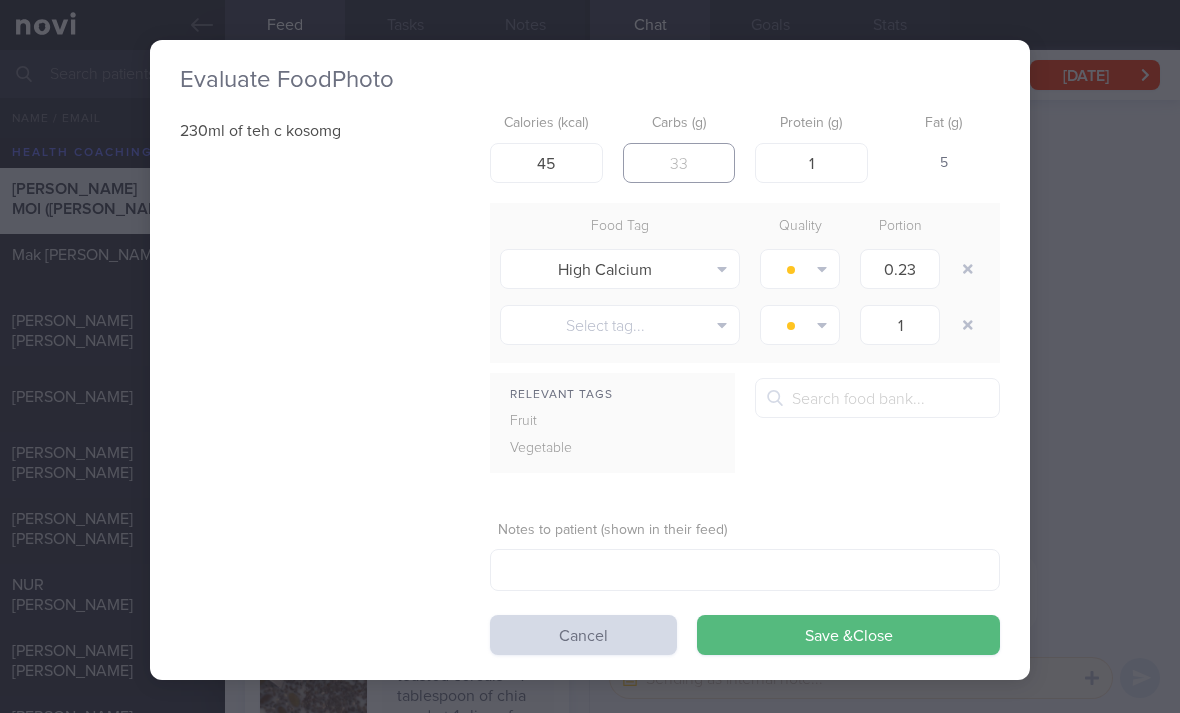 type on "3" 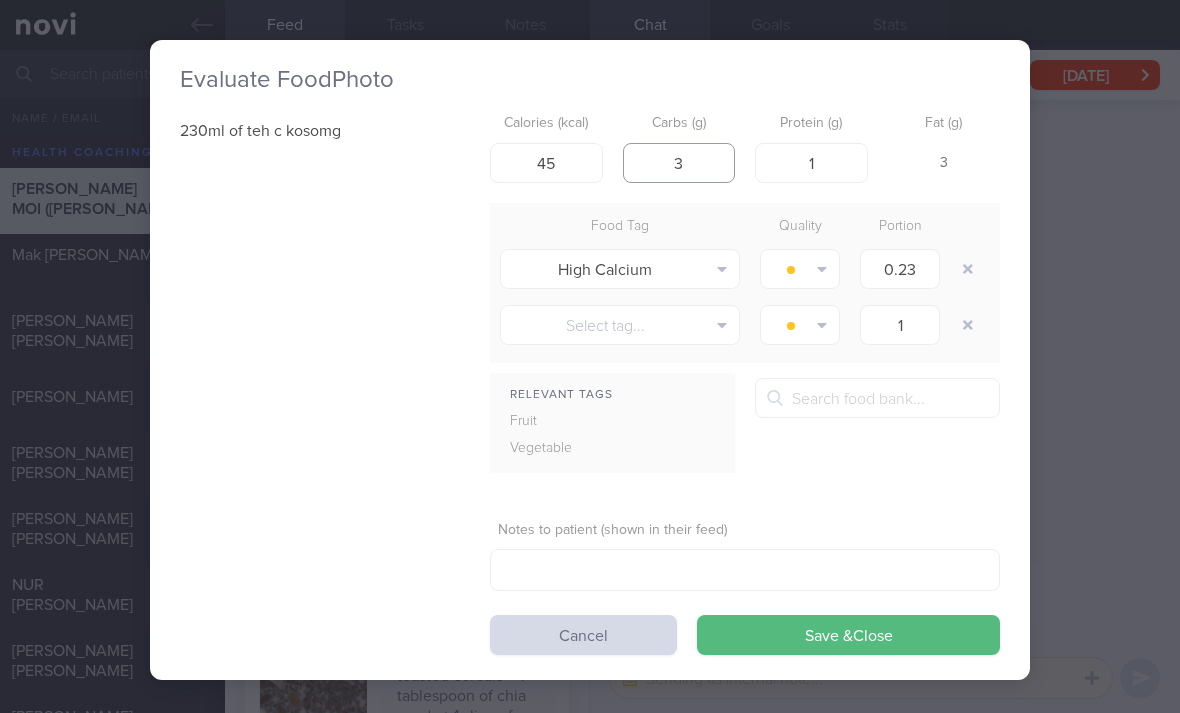 type on "3" 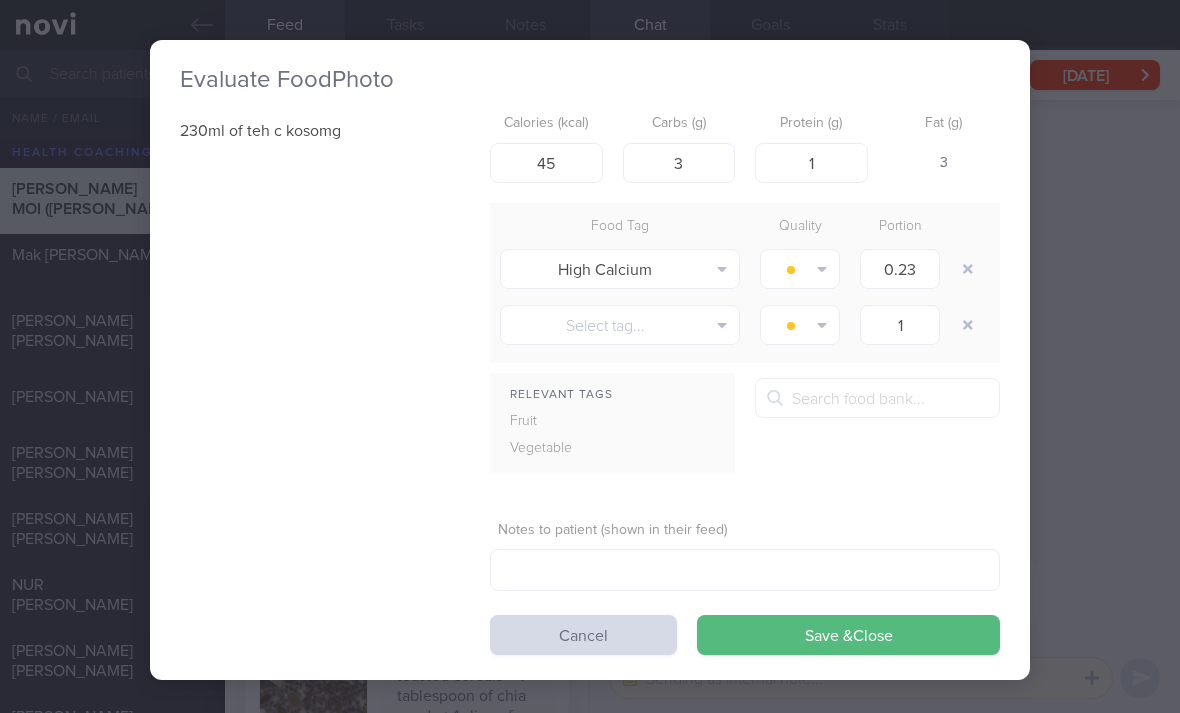 click at bounding box center (968, 269) 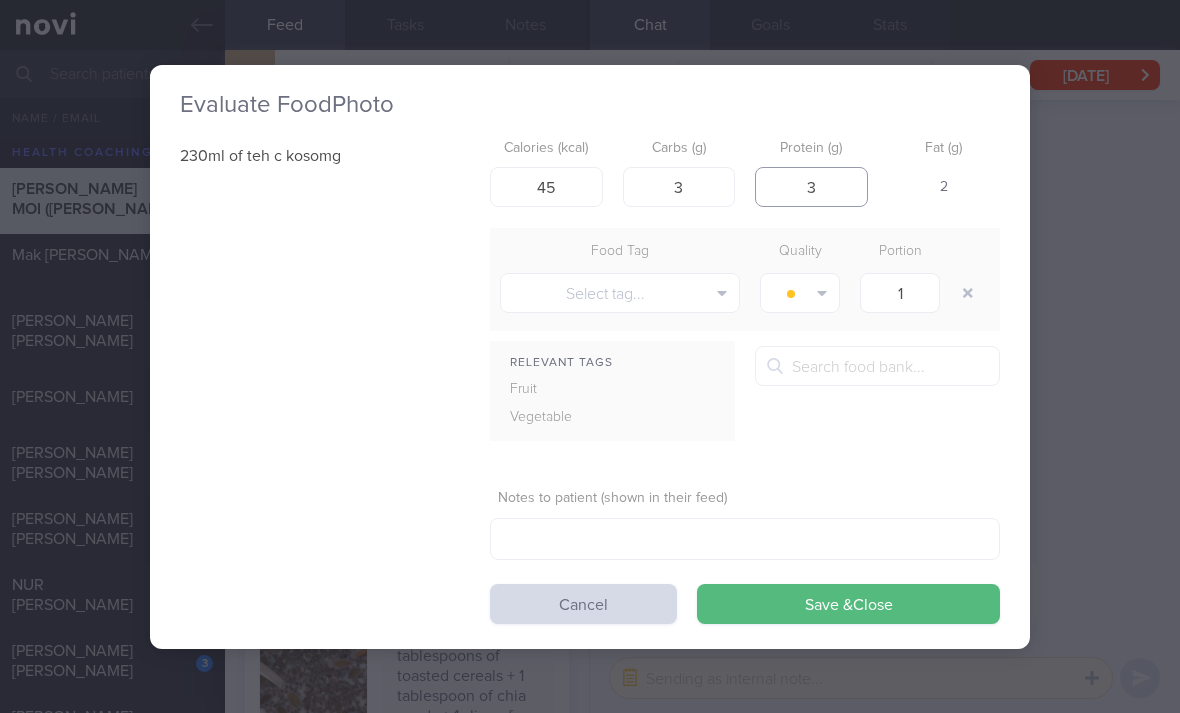 type on "3" 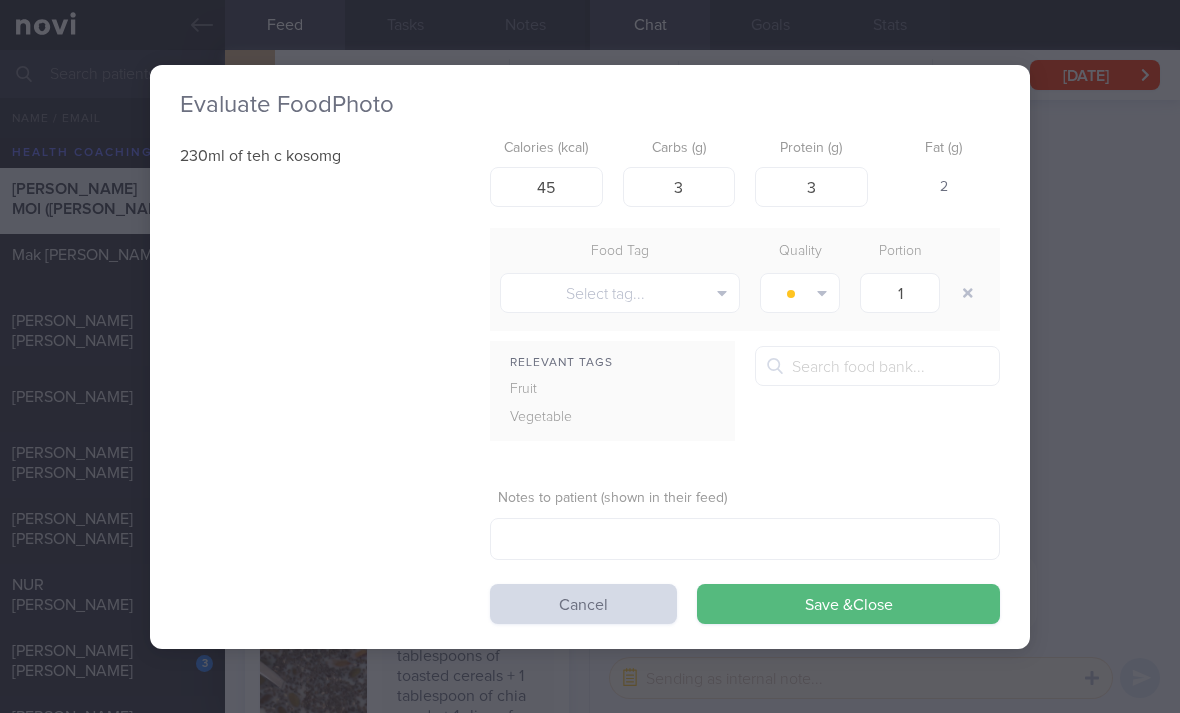 click on "Save &
Close" at bounding box center (848, 604) 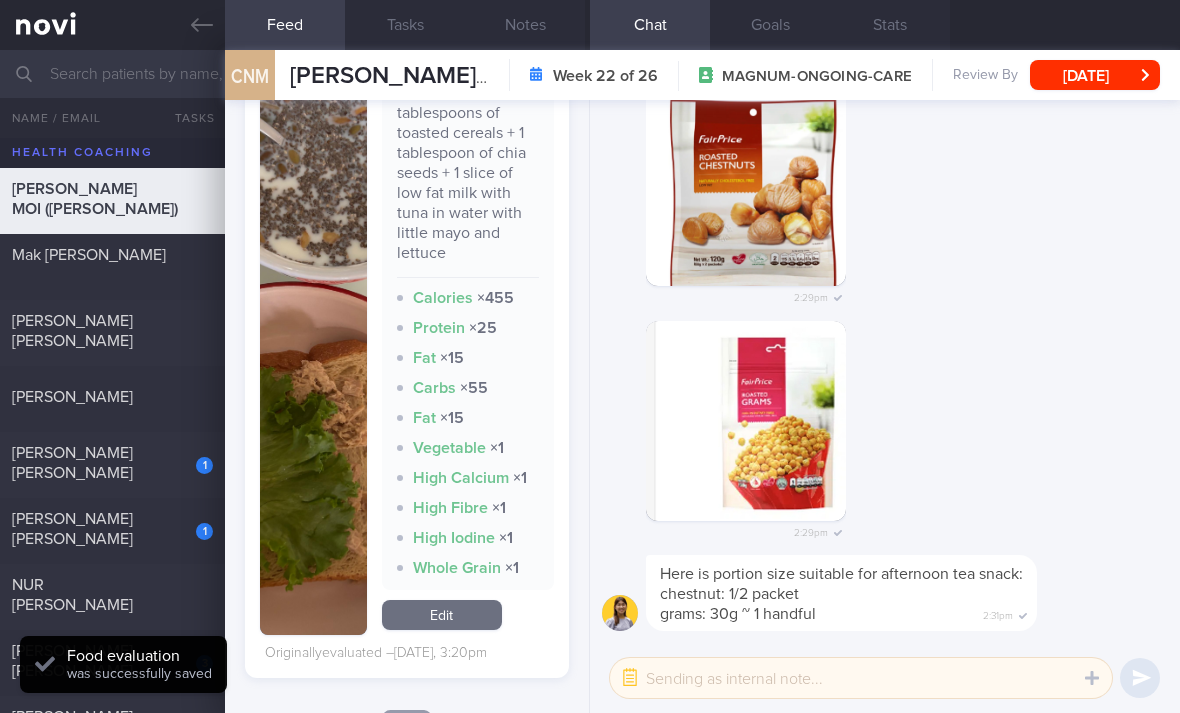 scroll, scrollTop: 2683, scrollLeft: 0, axis: vertical 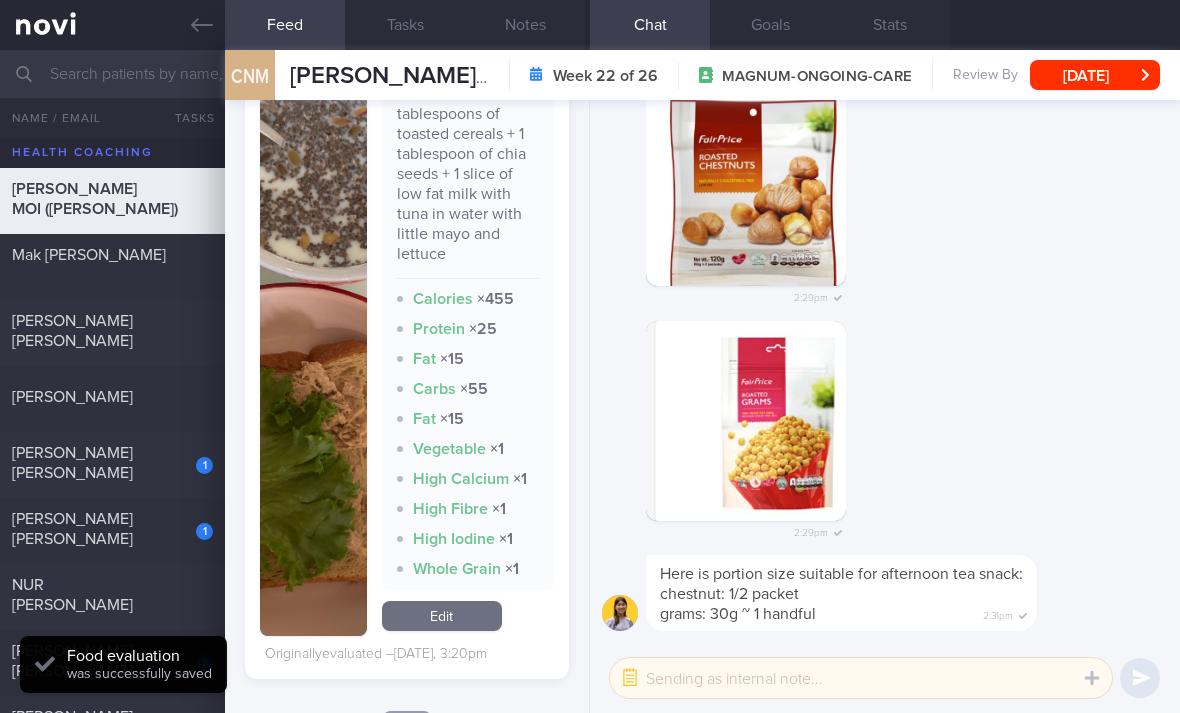 click on "Edit" at bounding box center [442, 616] 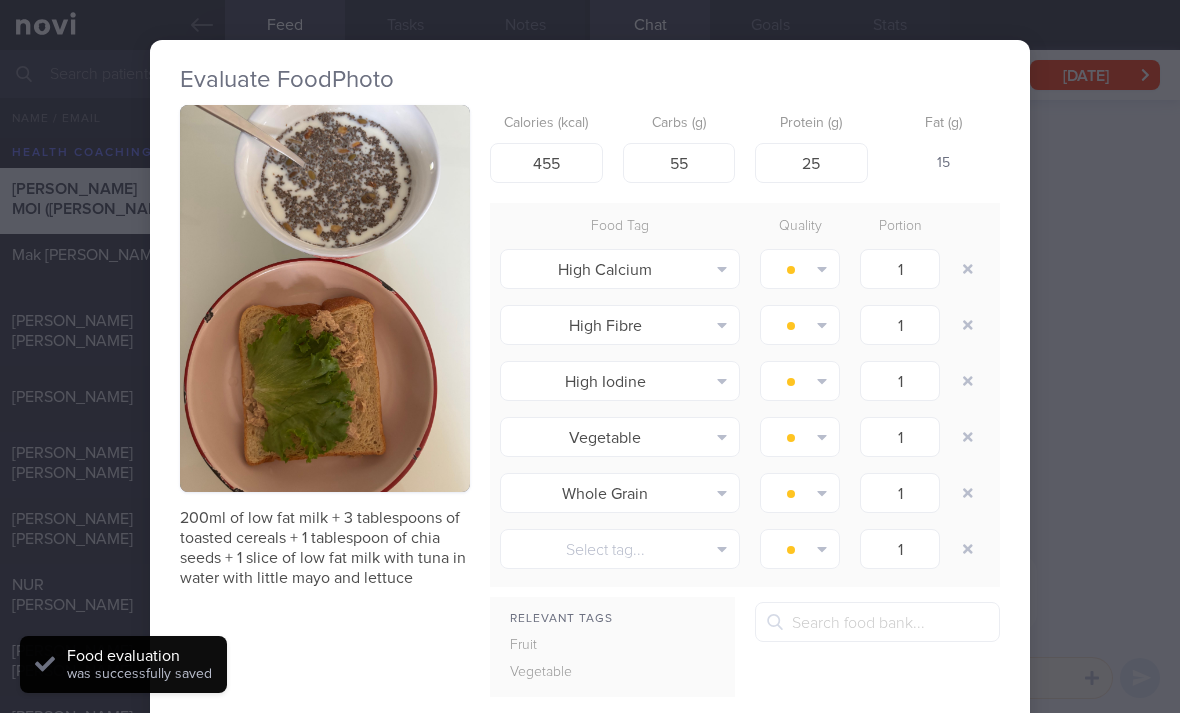 click at bounding box center [968, 269] 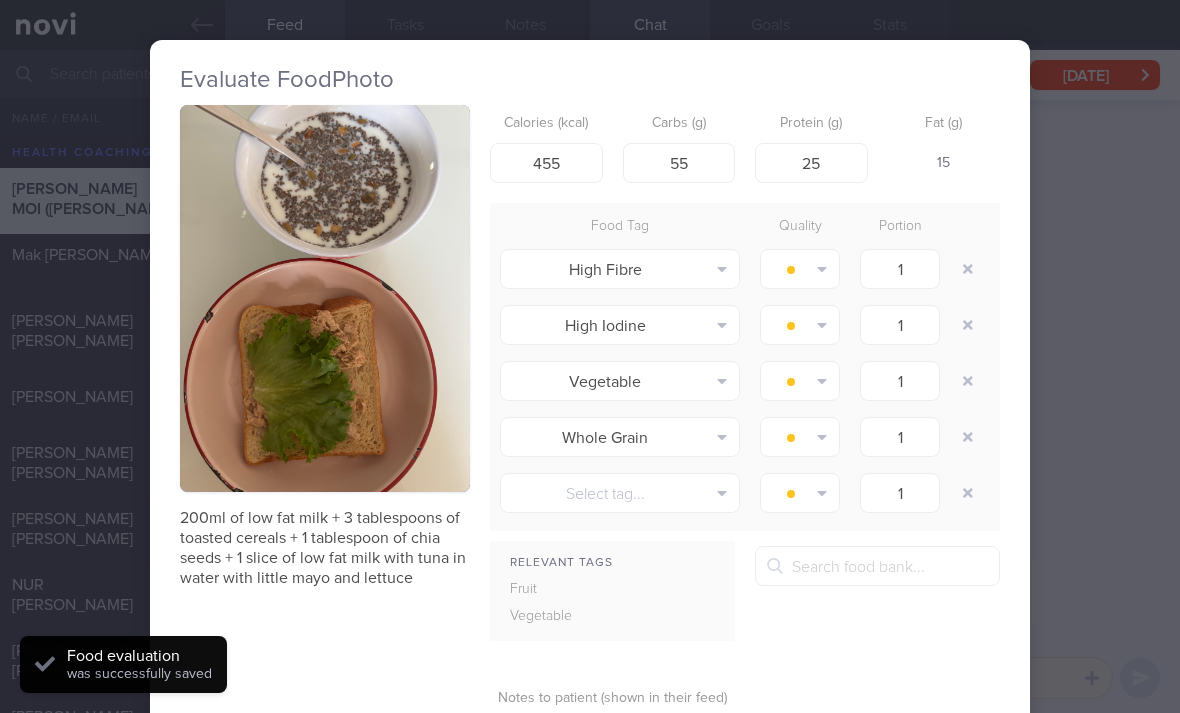 click at bounding box center [970, 269] 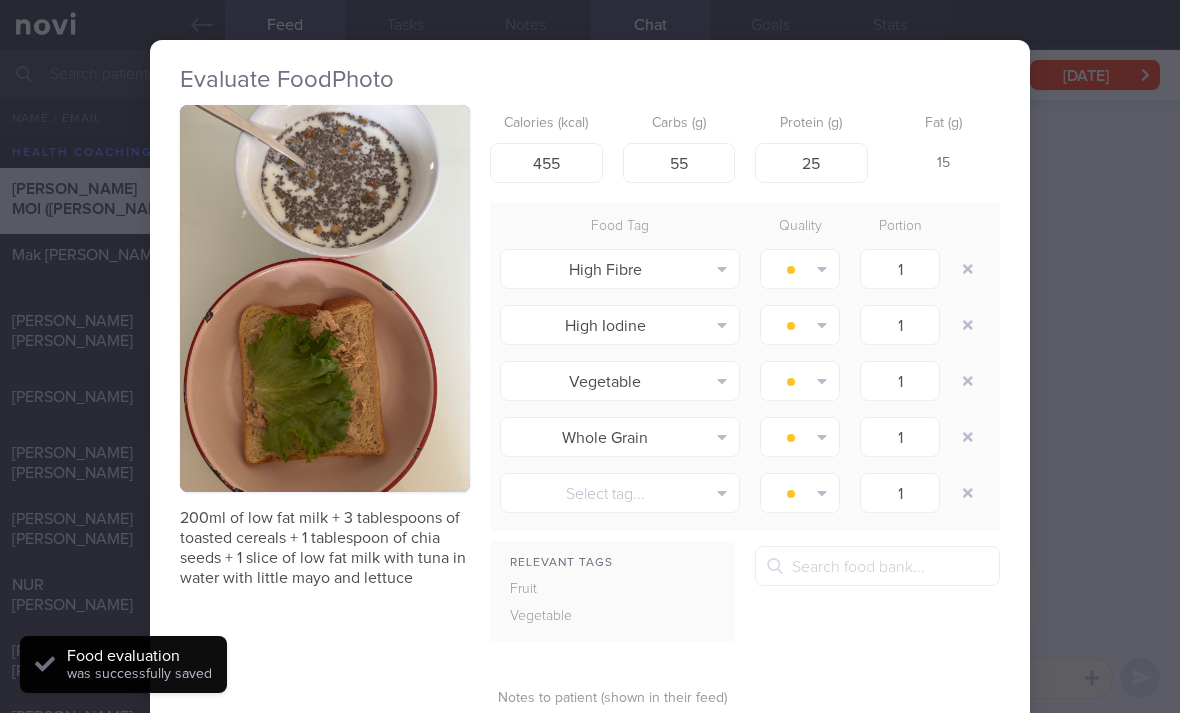 click at bounding box center (968, 269) 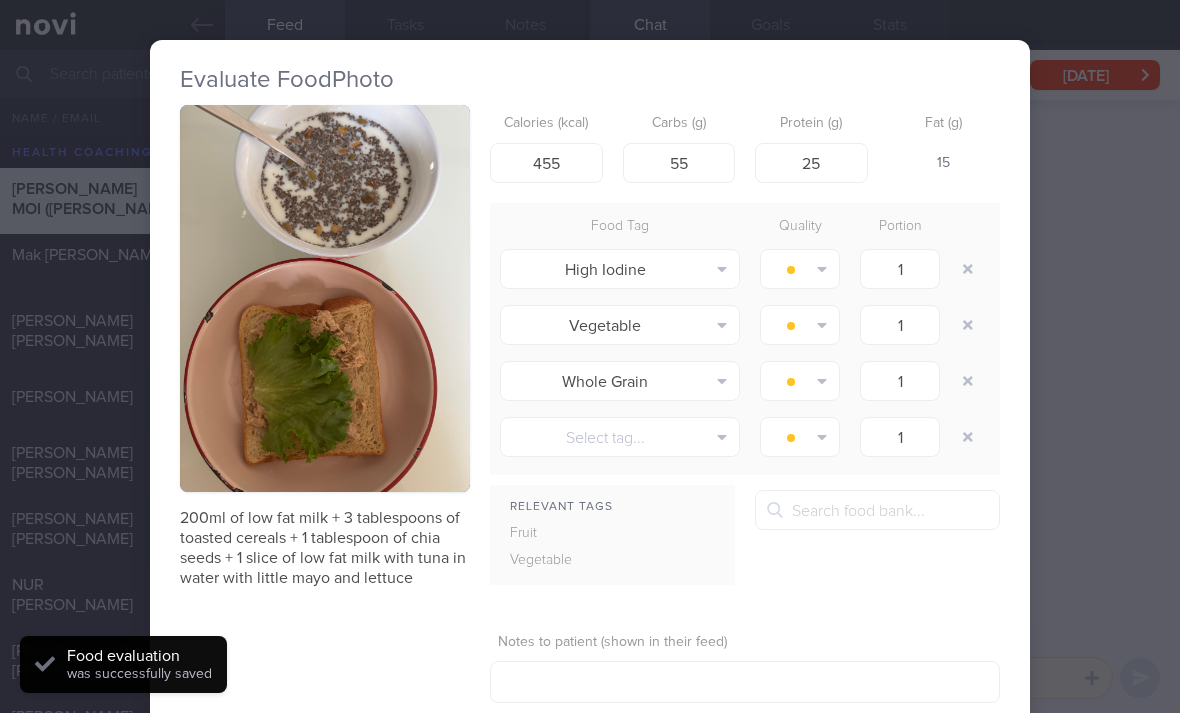 click at bounding box center (968, 269) 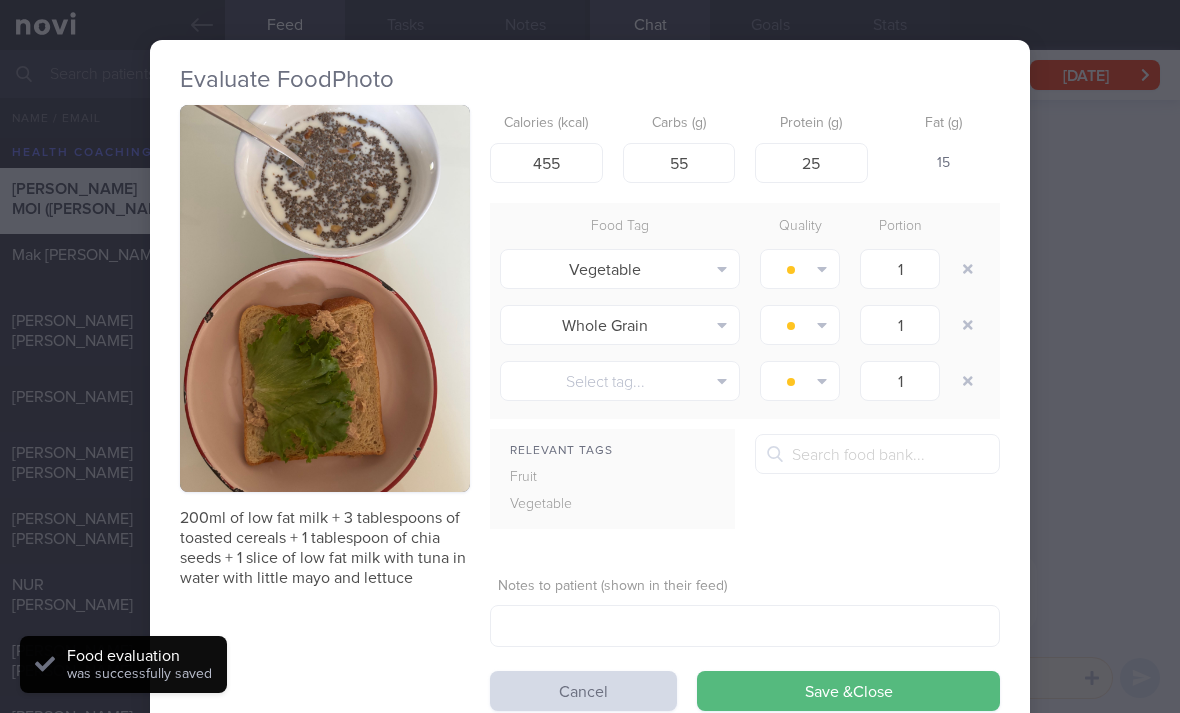 click at bounding box center (968, 269) 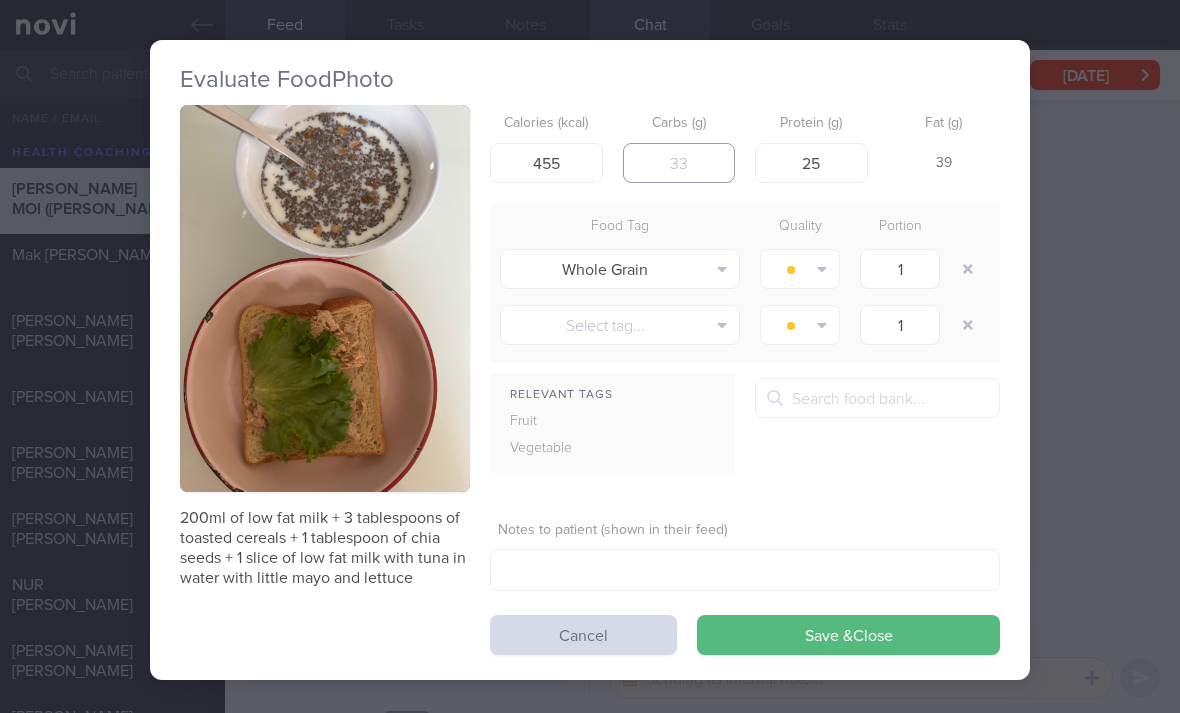 type 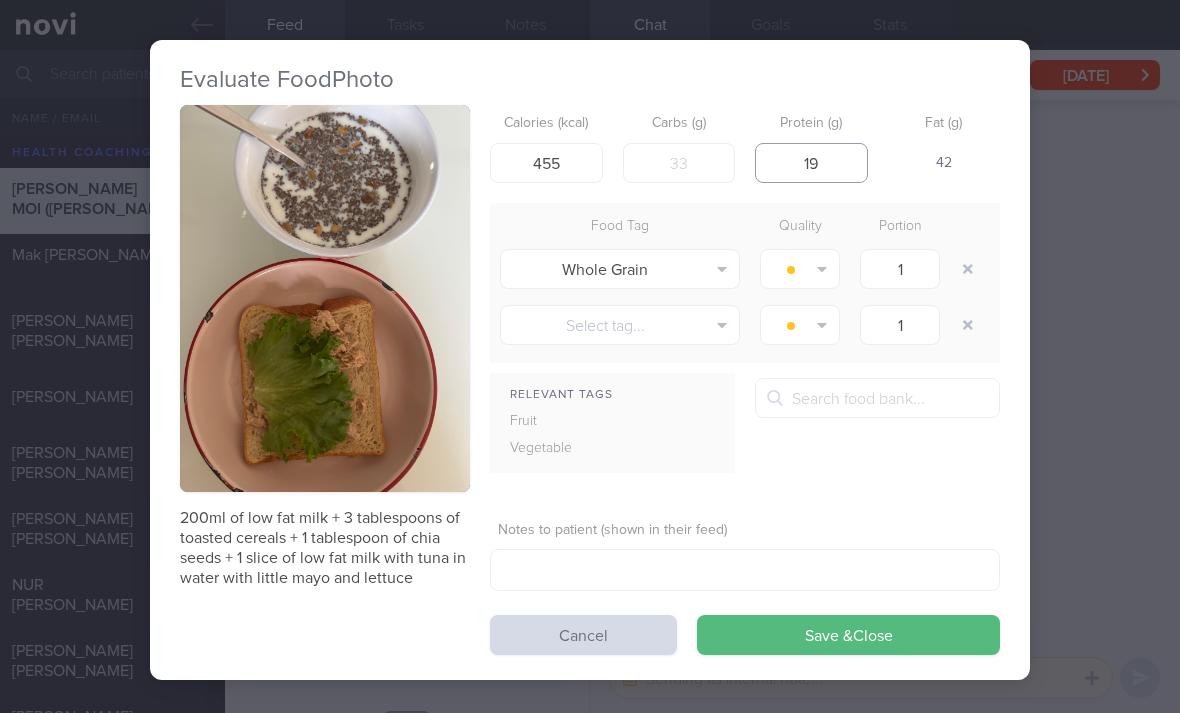 type on "19" 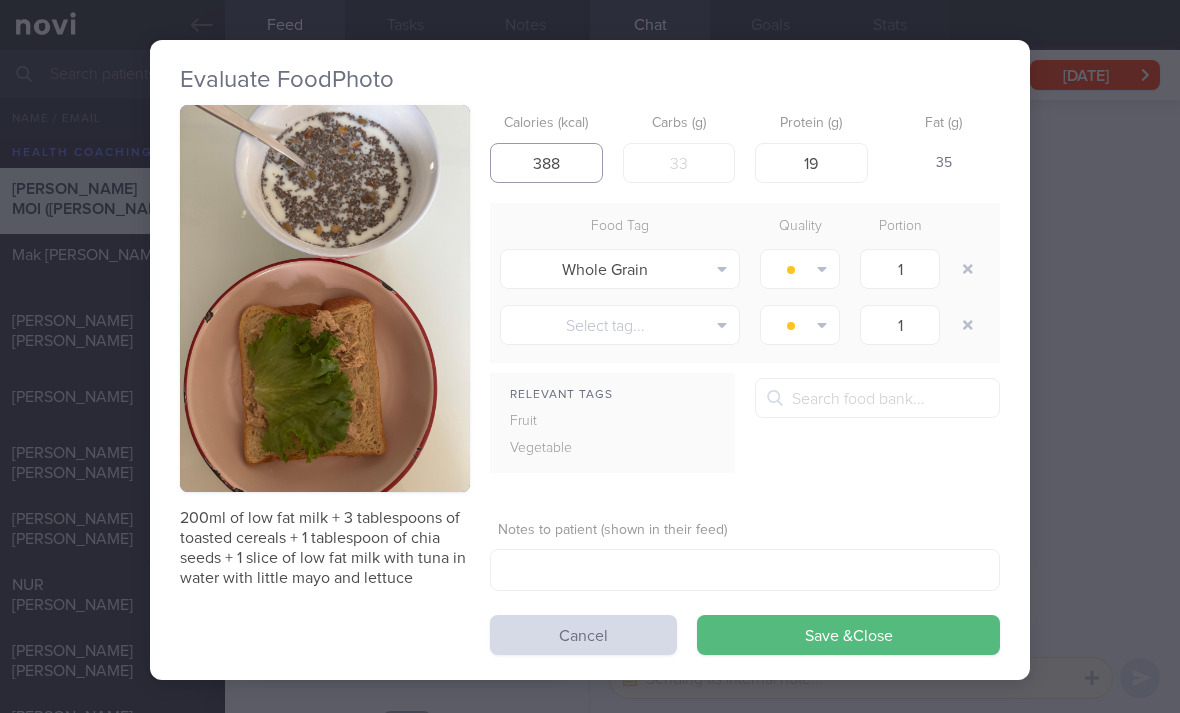 type on "388" 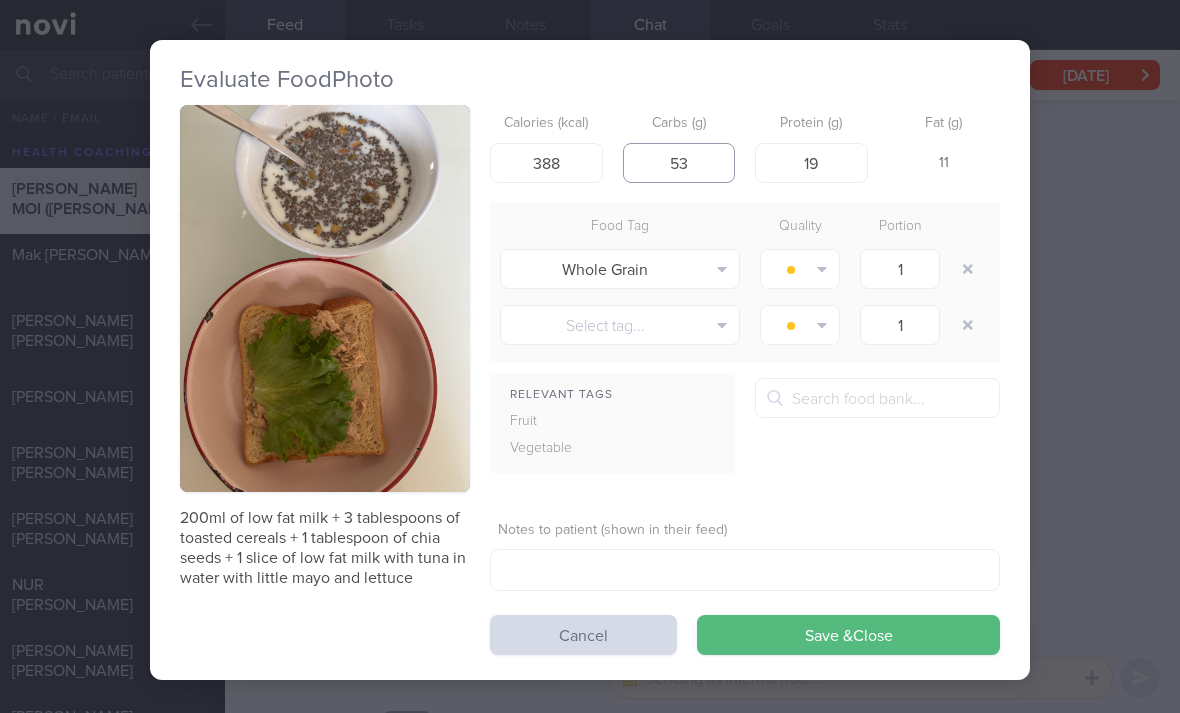 type on "53" 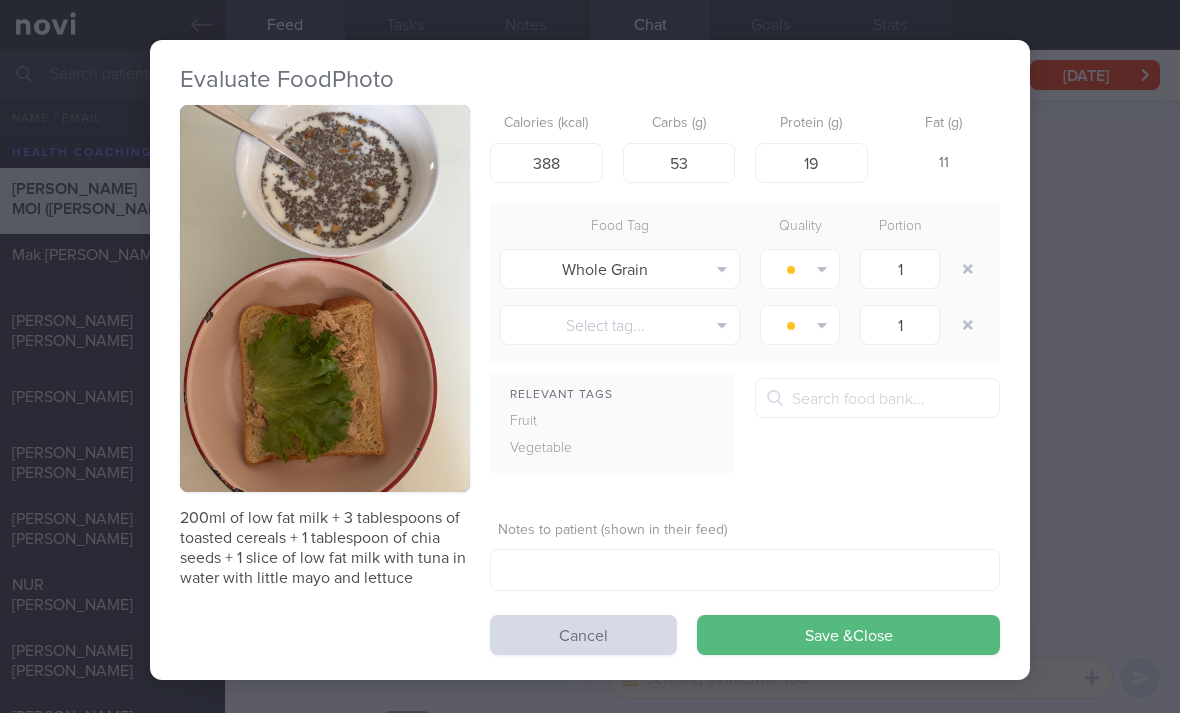 click on "Save &
Close" at bounding box center [848, 635] 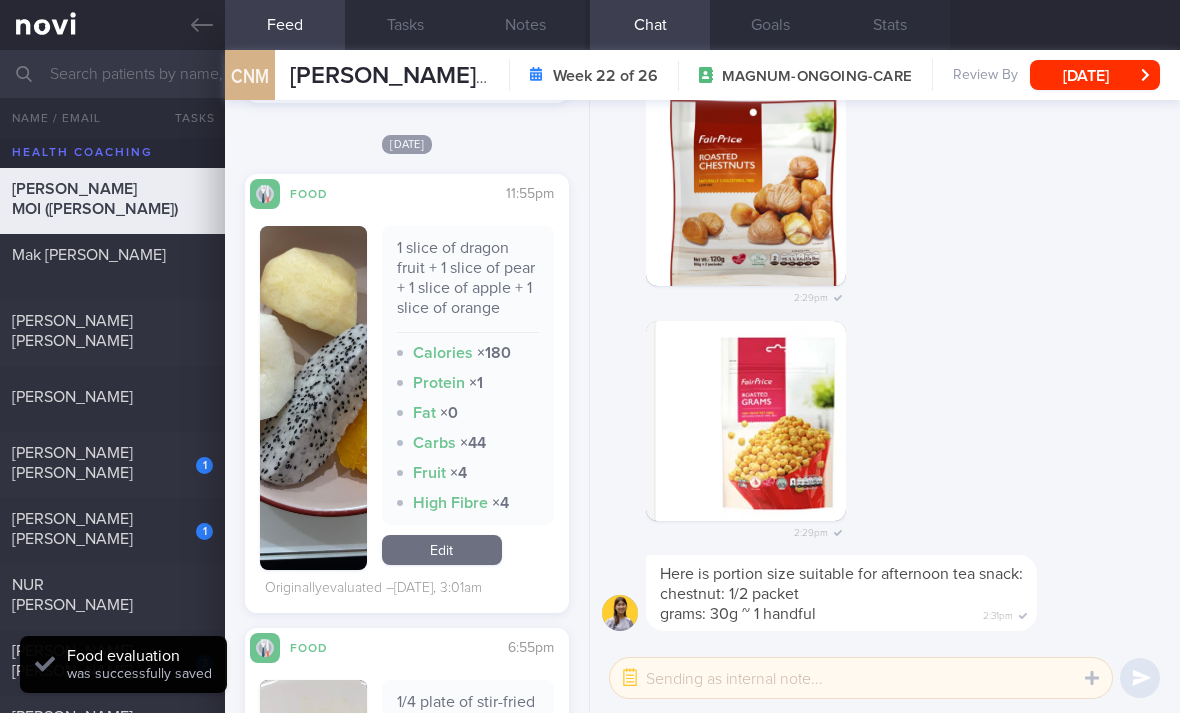 scroll, scrollTop: 3121, scrollLeft: 0, axis: vertical 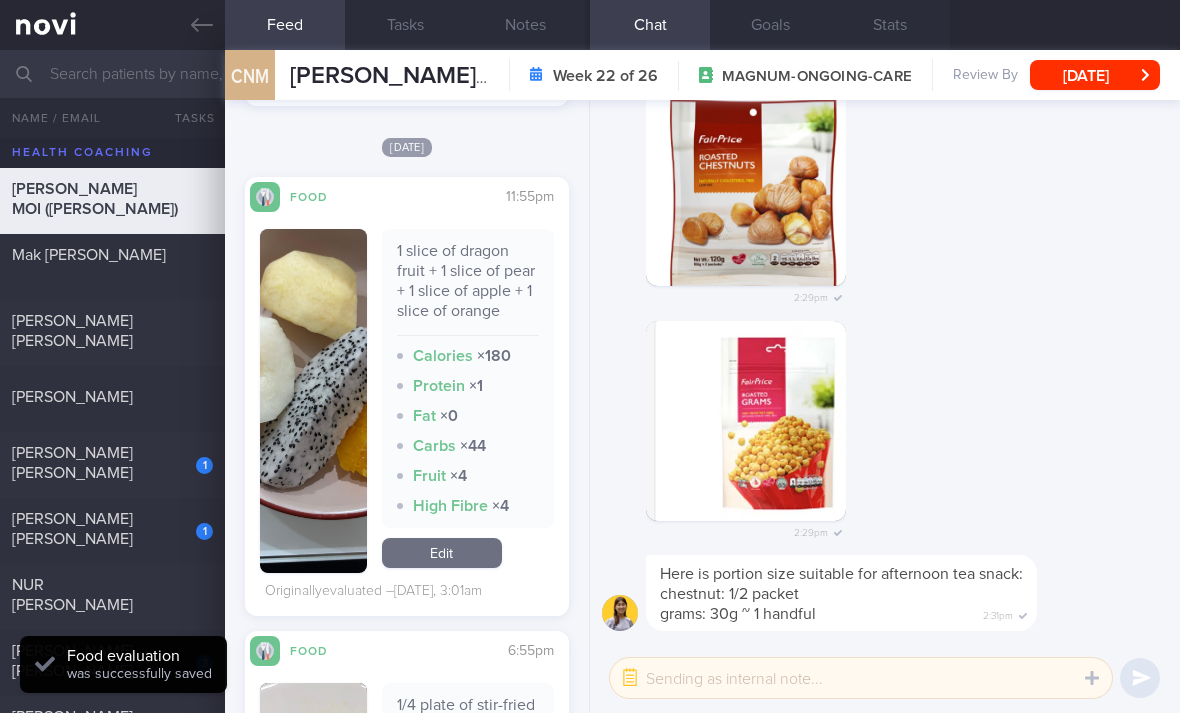 click on "Edit" at bounding box center (442, 553) 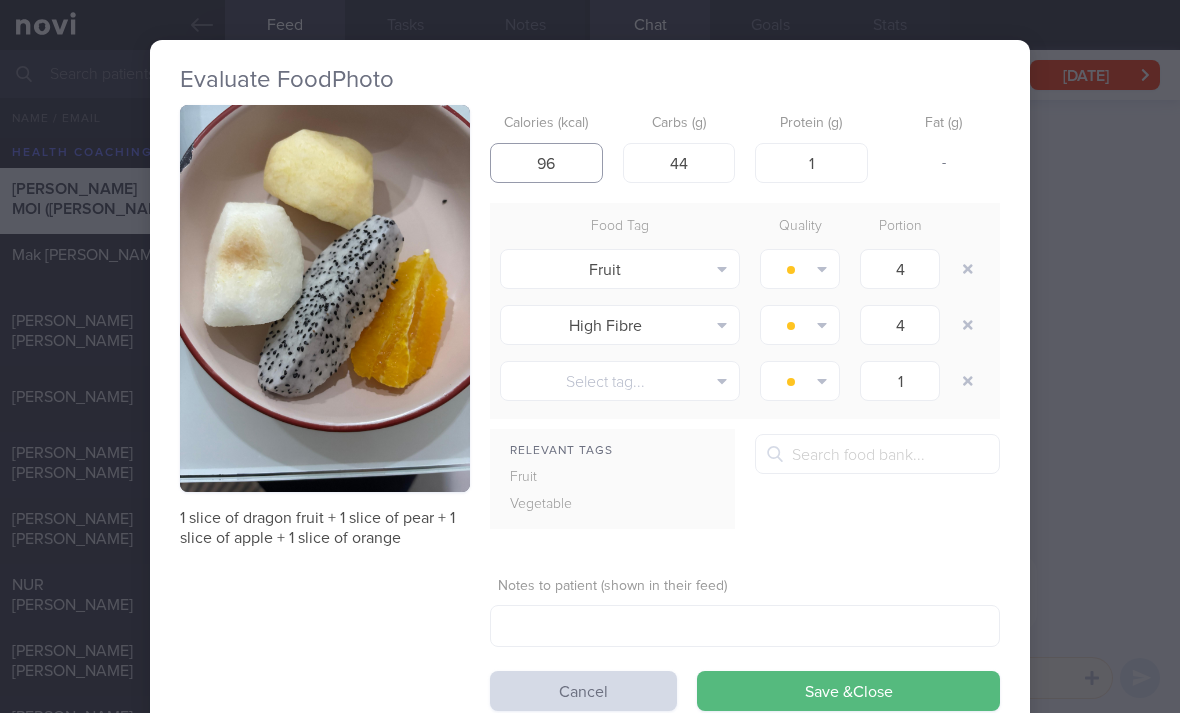 type on "96" 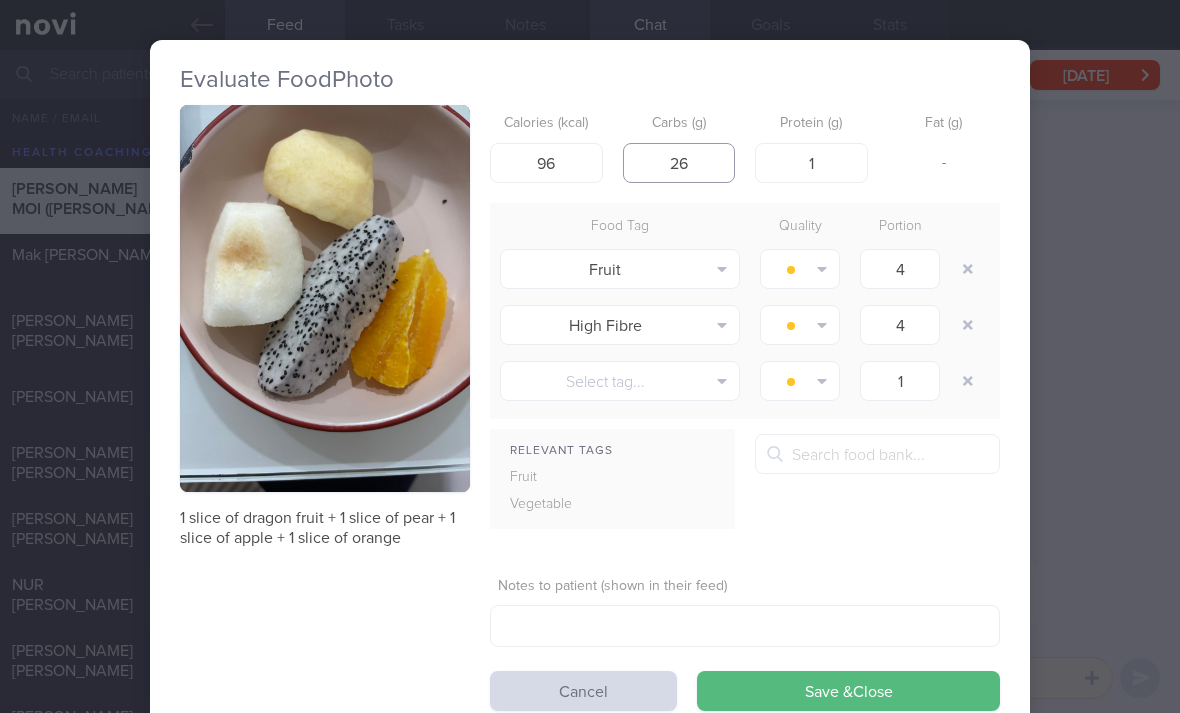 type on "26" 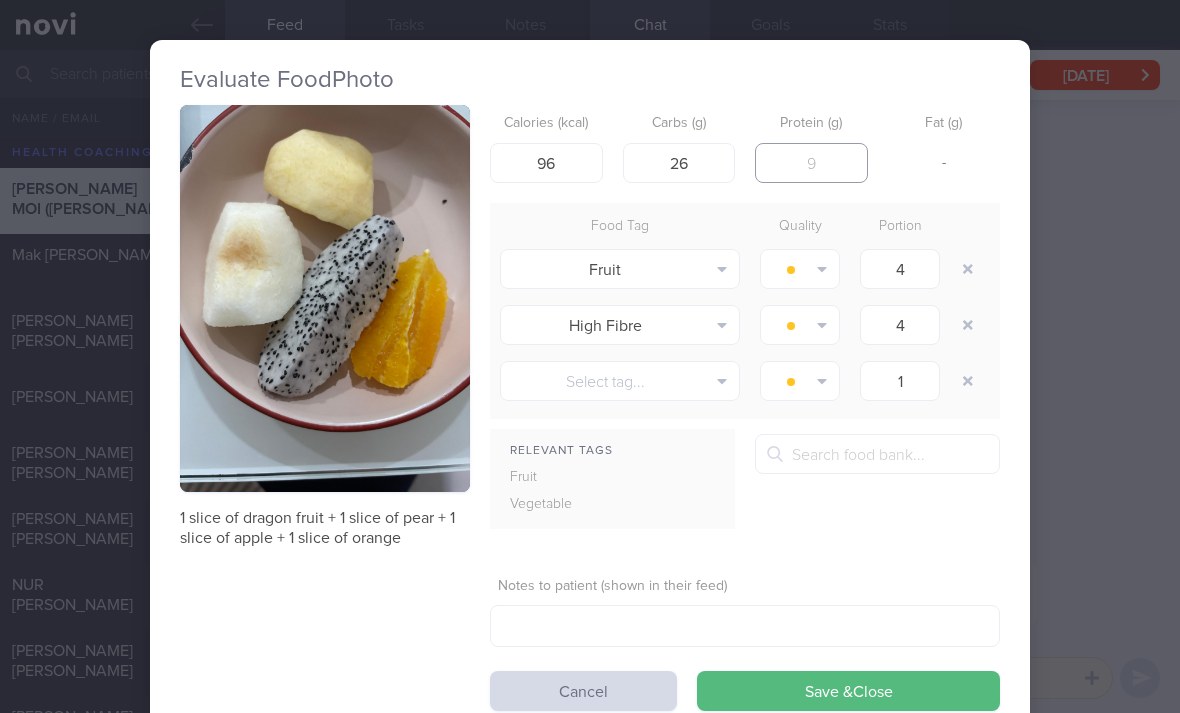 type on "1" 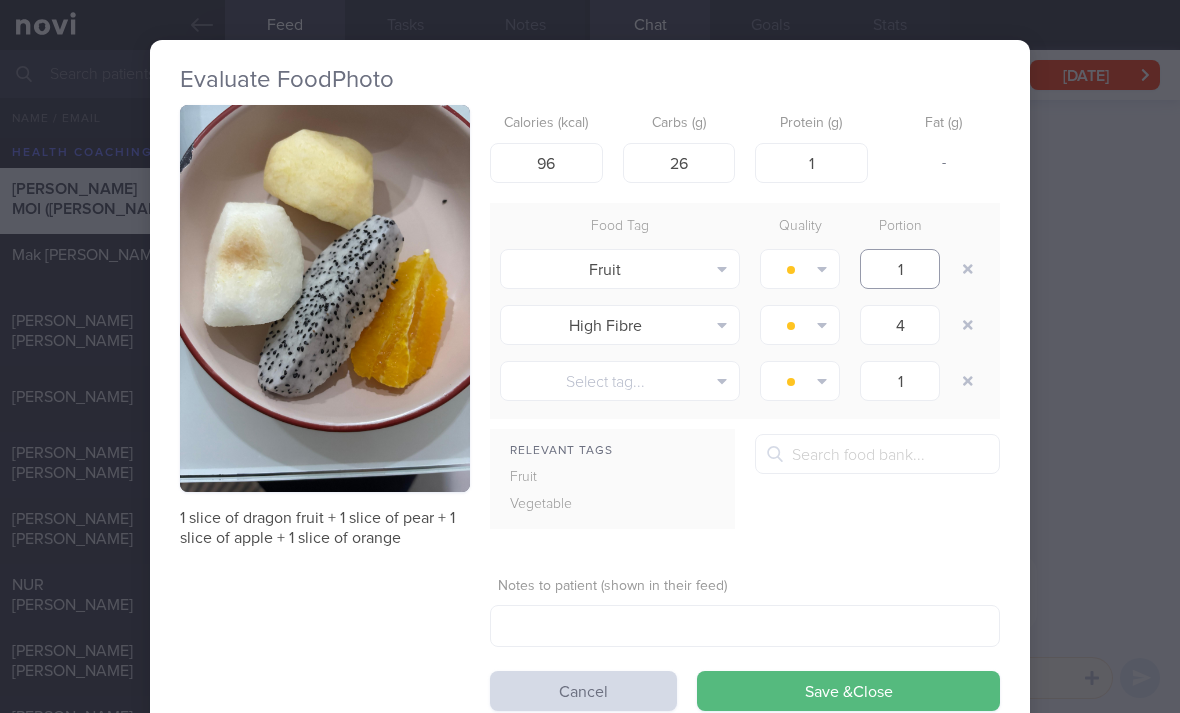 type on "1" 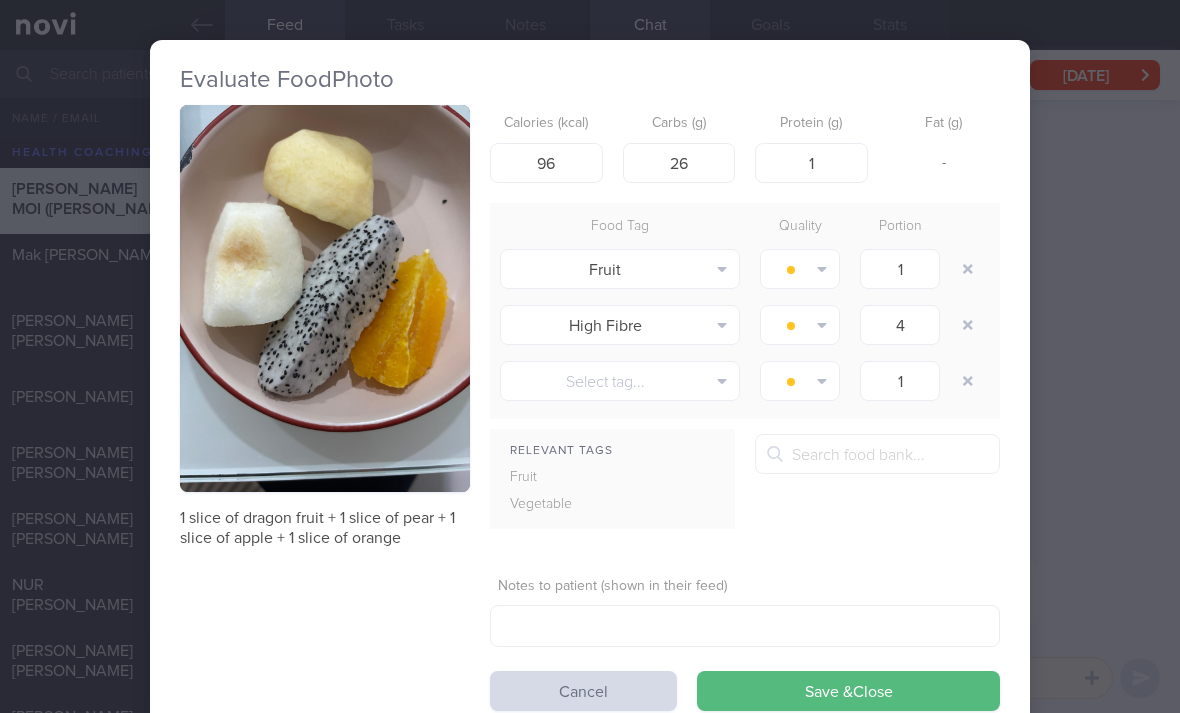 click at bounding box center (968, 325) 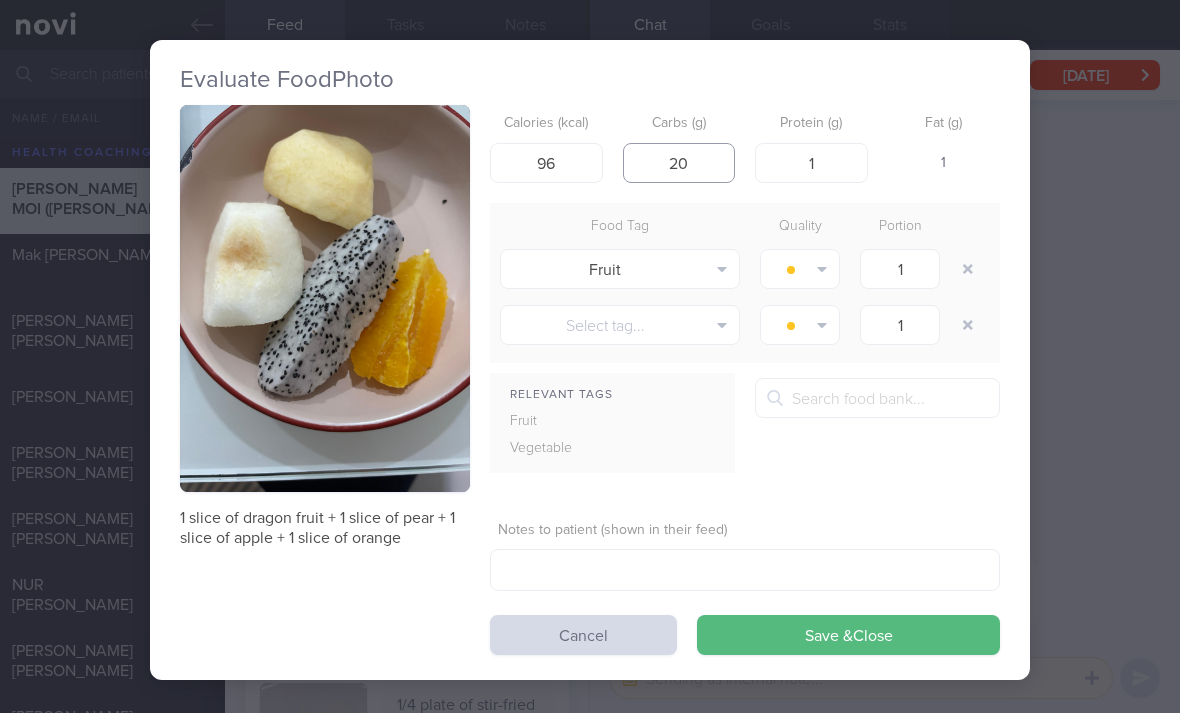 type on "20" 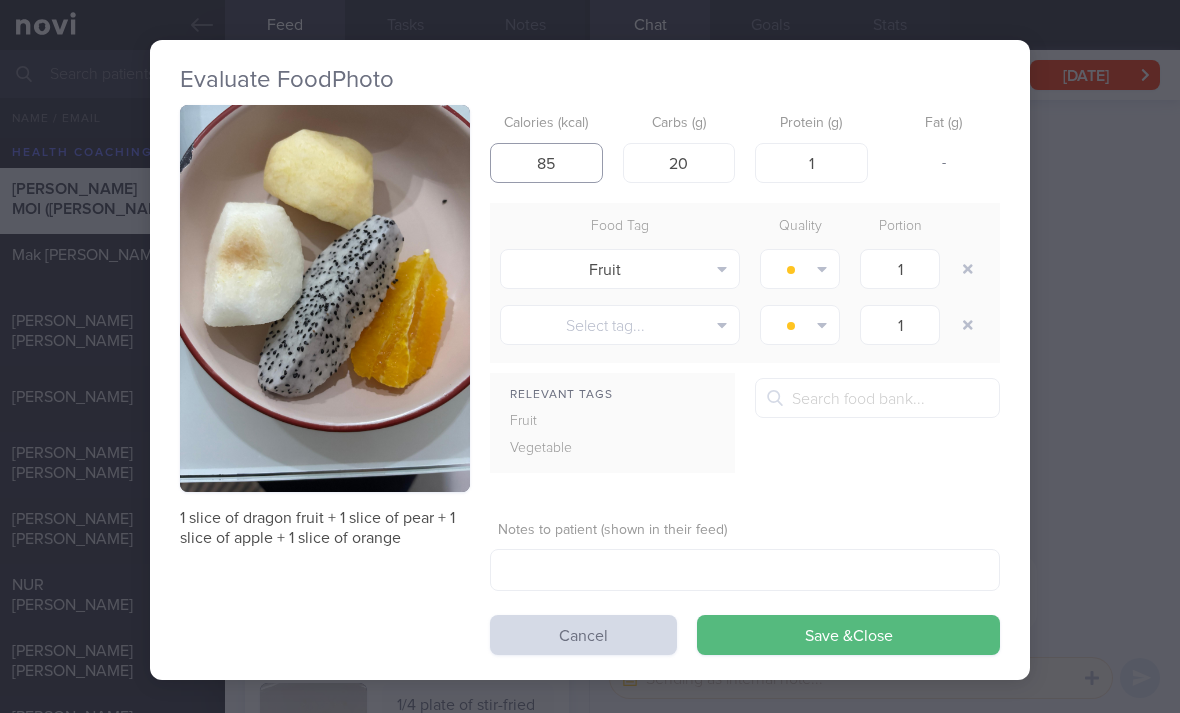 type on "85" 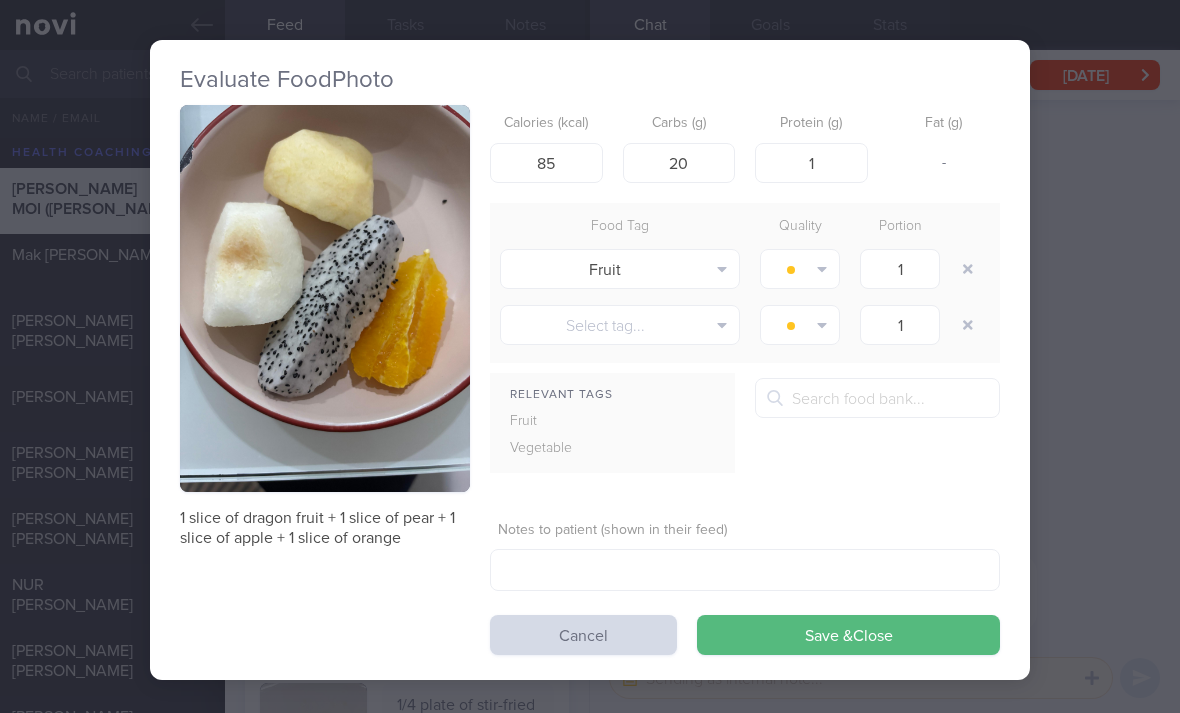 click on "Save &
Close" at bounding box center [848, 635] 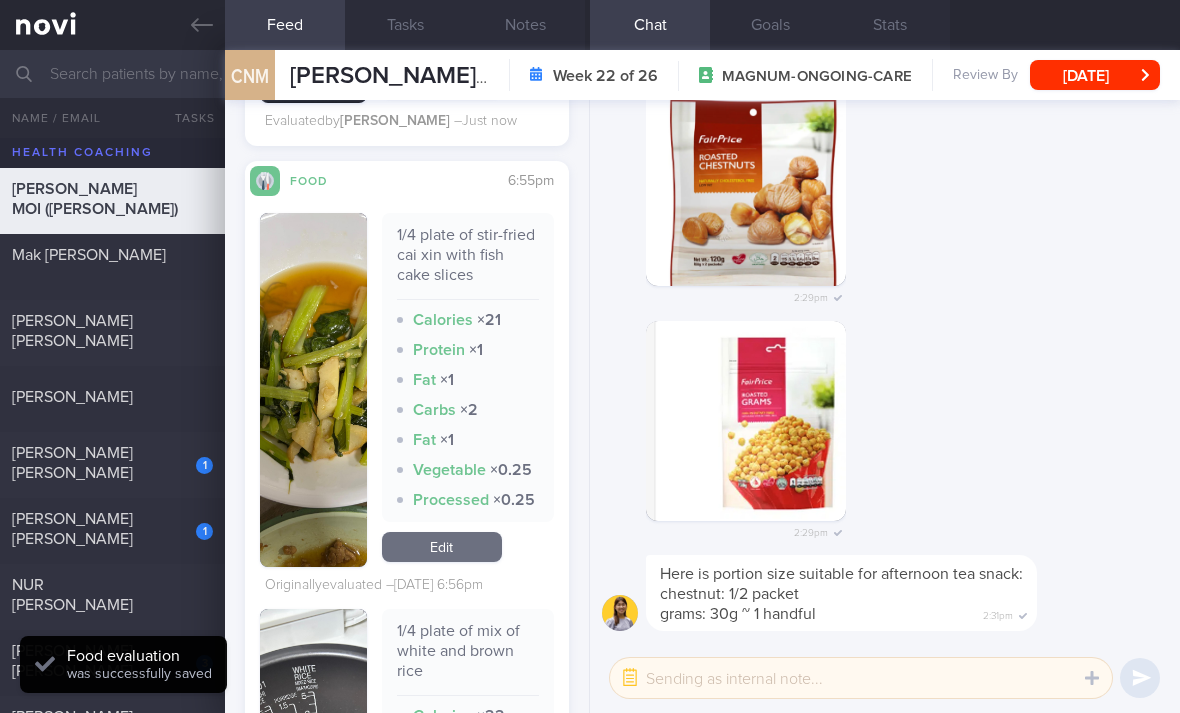 scroll, scrollTop: 3560, scrollLeft: 0, axis: vertical 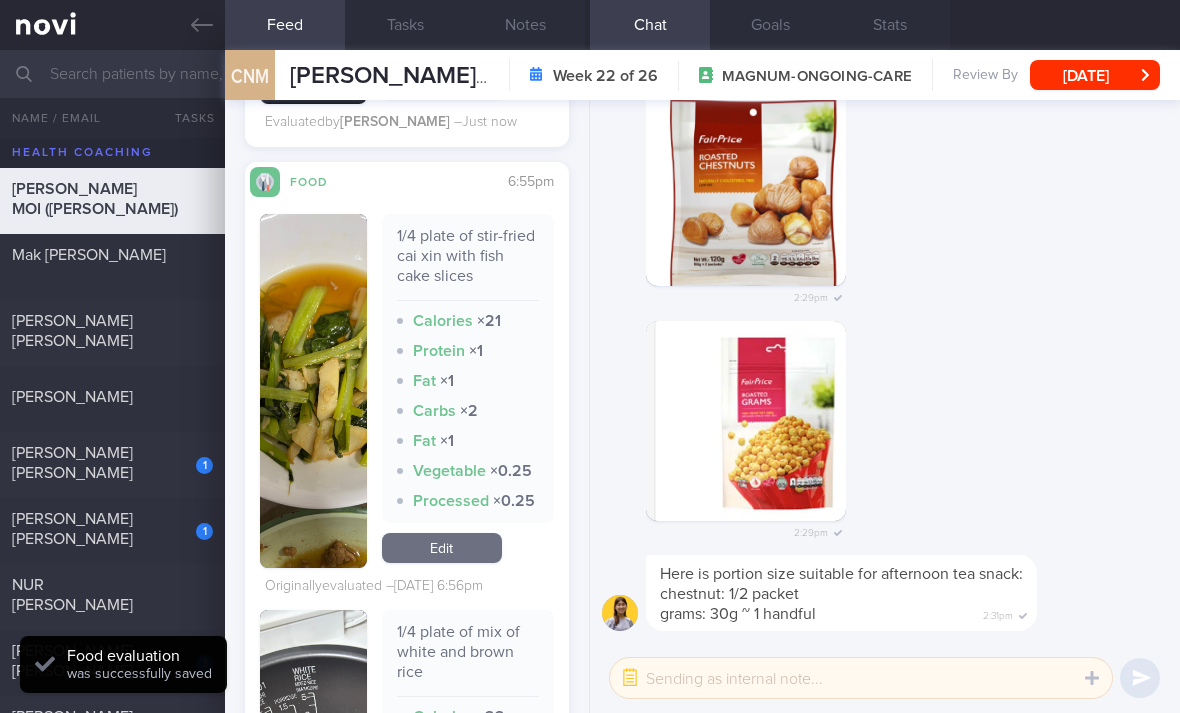 click on "Edit" at bounding box center [442, 548] 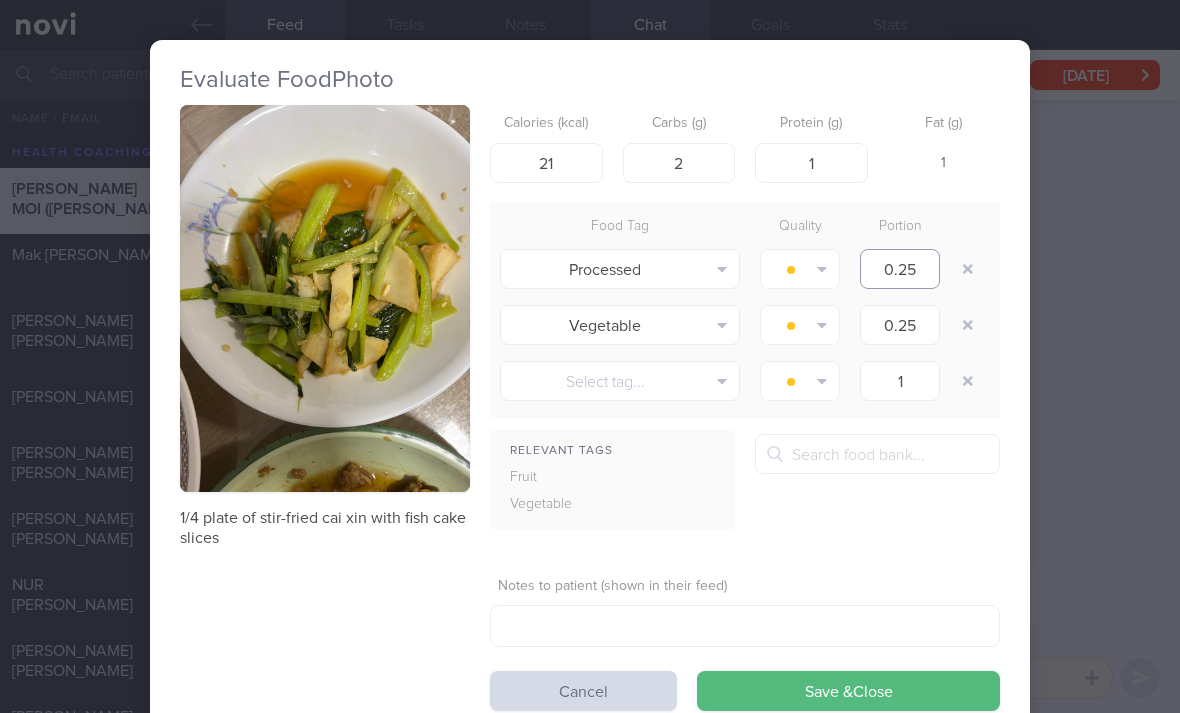 click on "0.25" at bounding box center [900, 269] 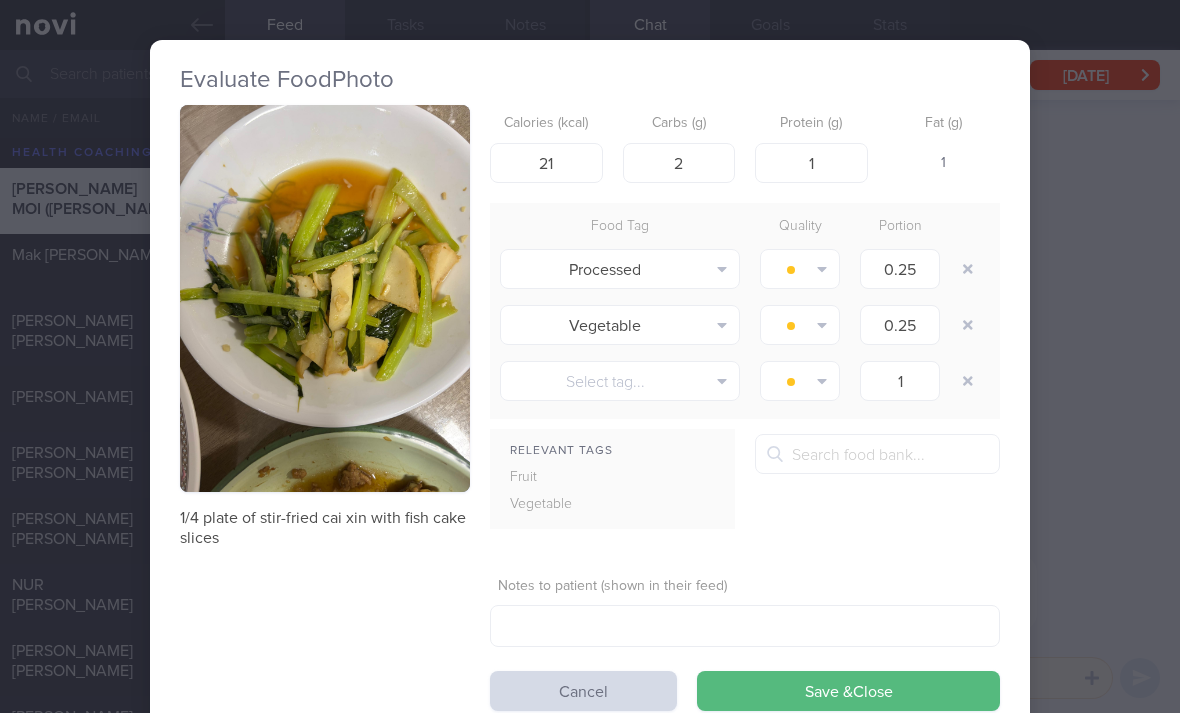 click at bounding box center (968, 269) 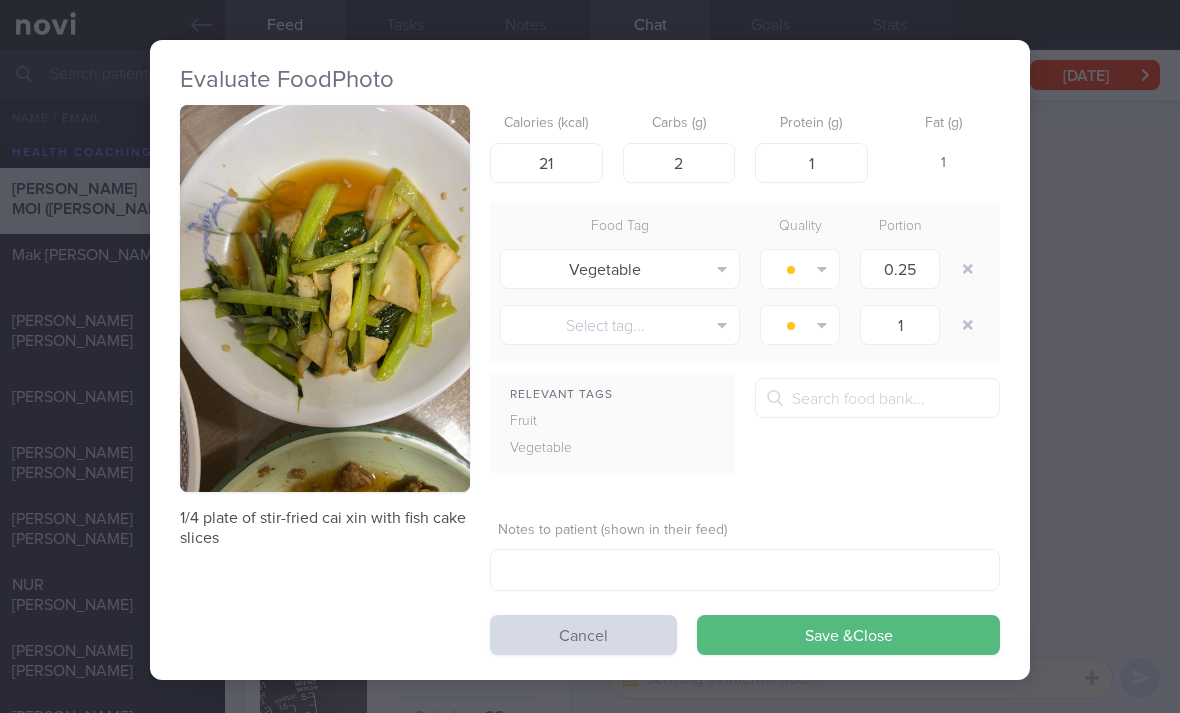 click on "Save &
Close" at bounding box center [848, 635] 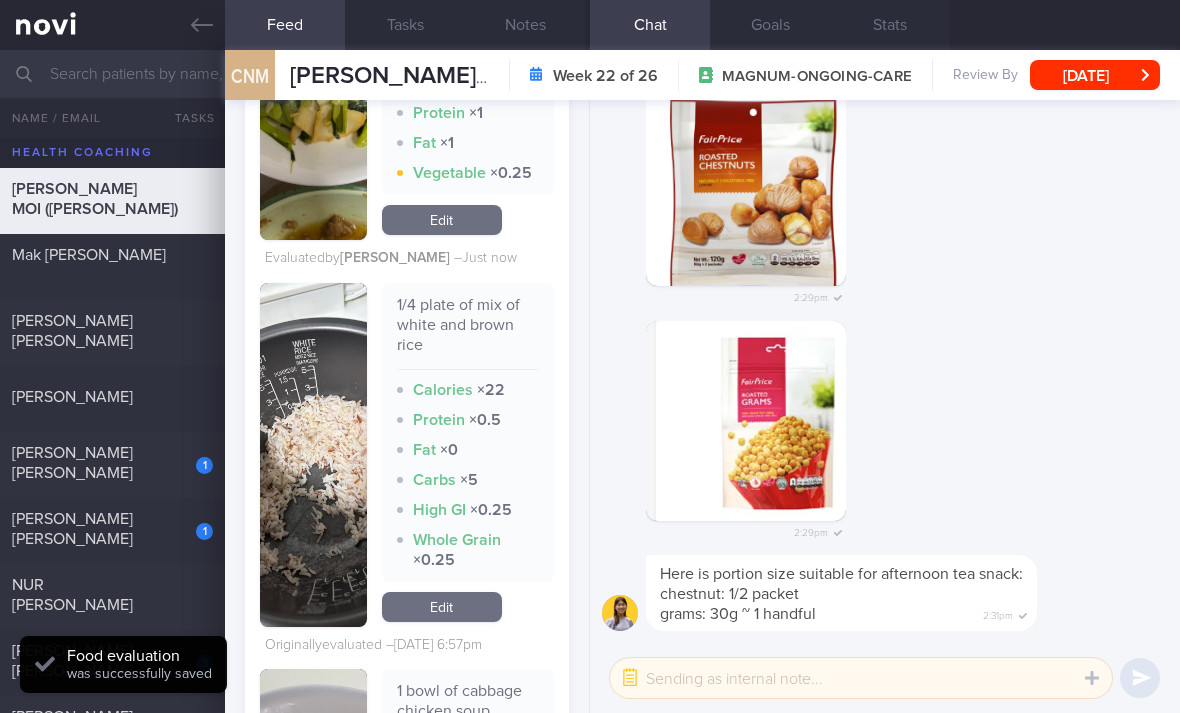 scroll, scrollTop: 3845, scrollLeft: 0, axis: vertical 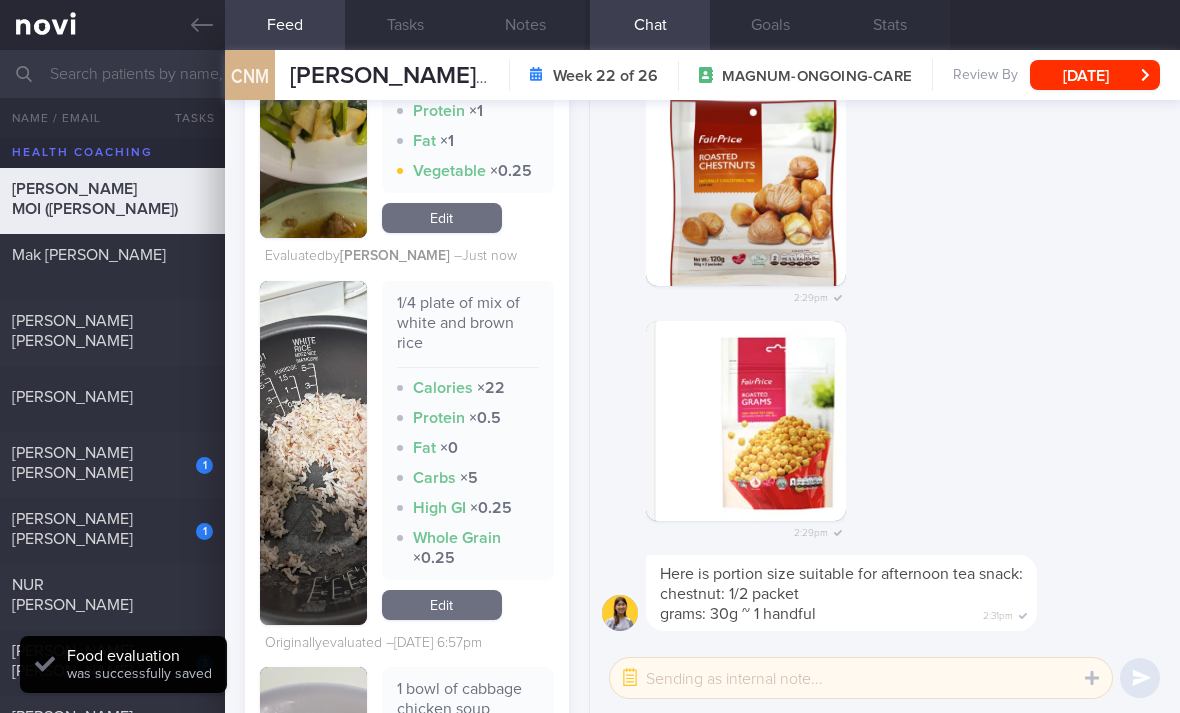 click on "Edit" at bounding box center [442, 605] 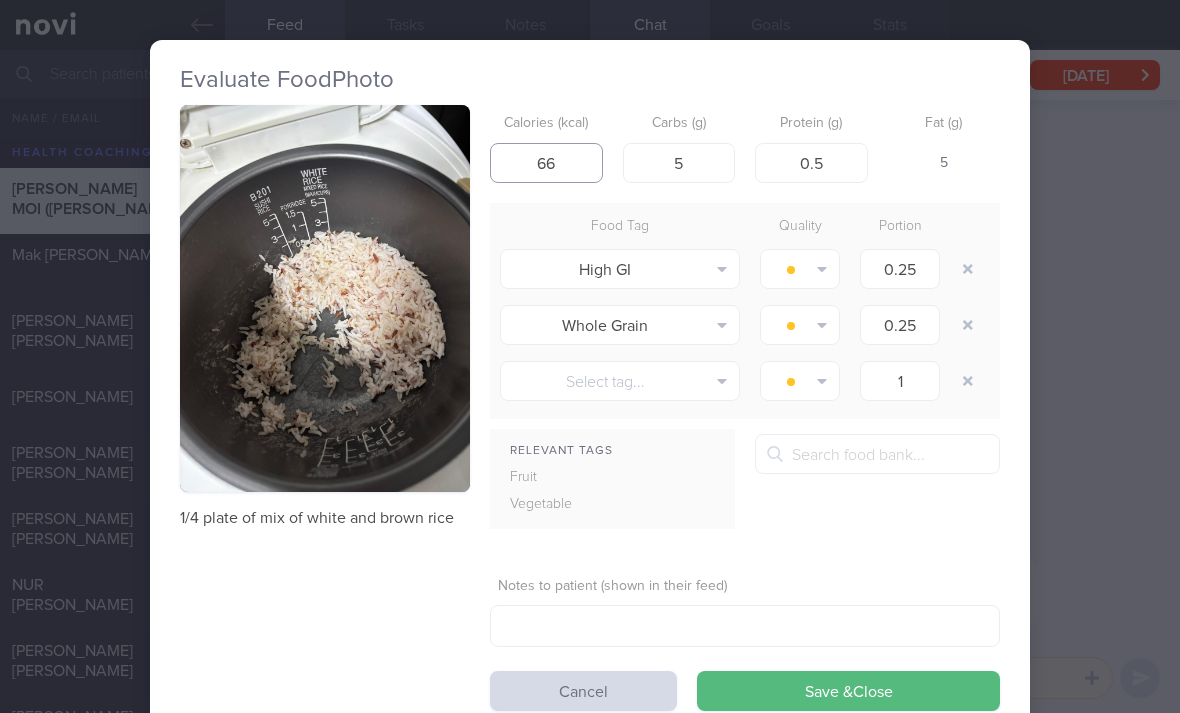 type on "66" 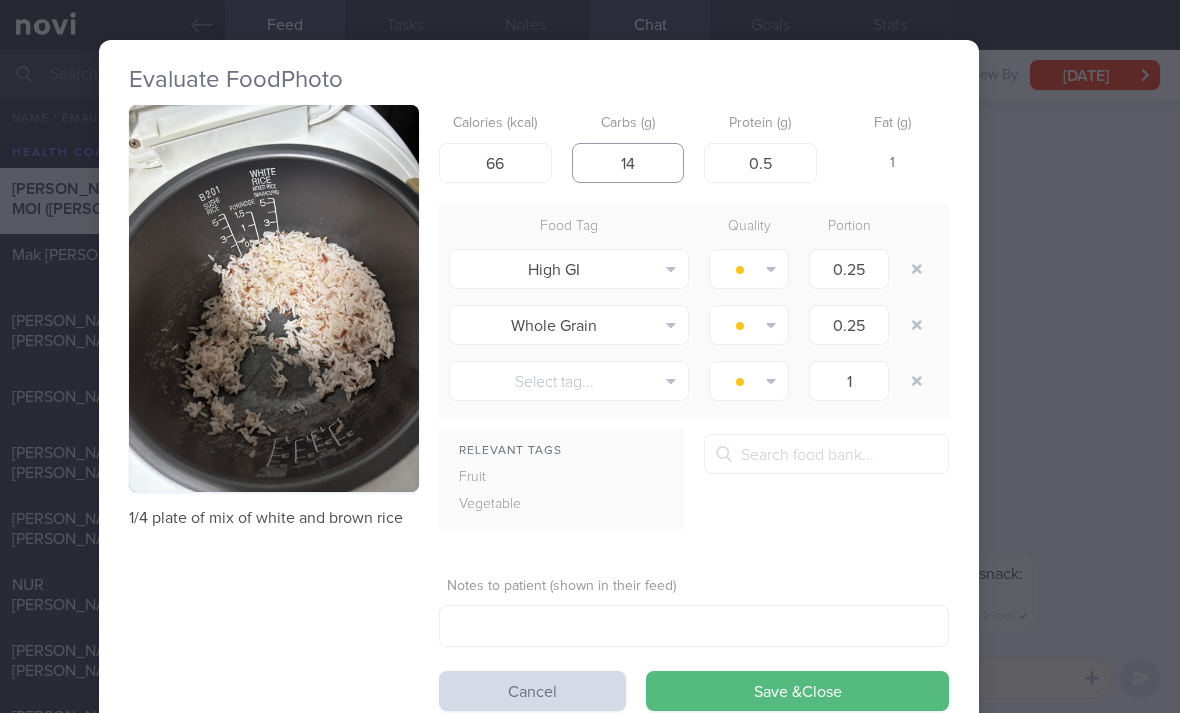 scroll, scrollTop: 0, scrollLeft: 51, axis: horizontal 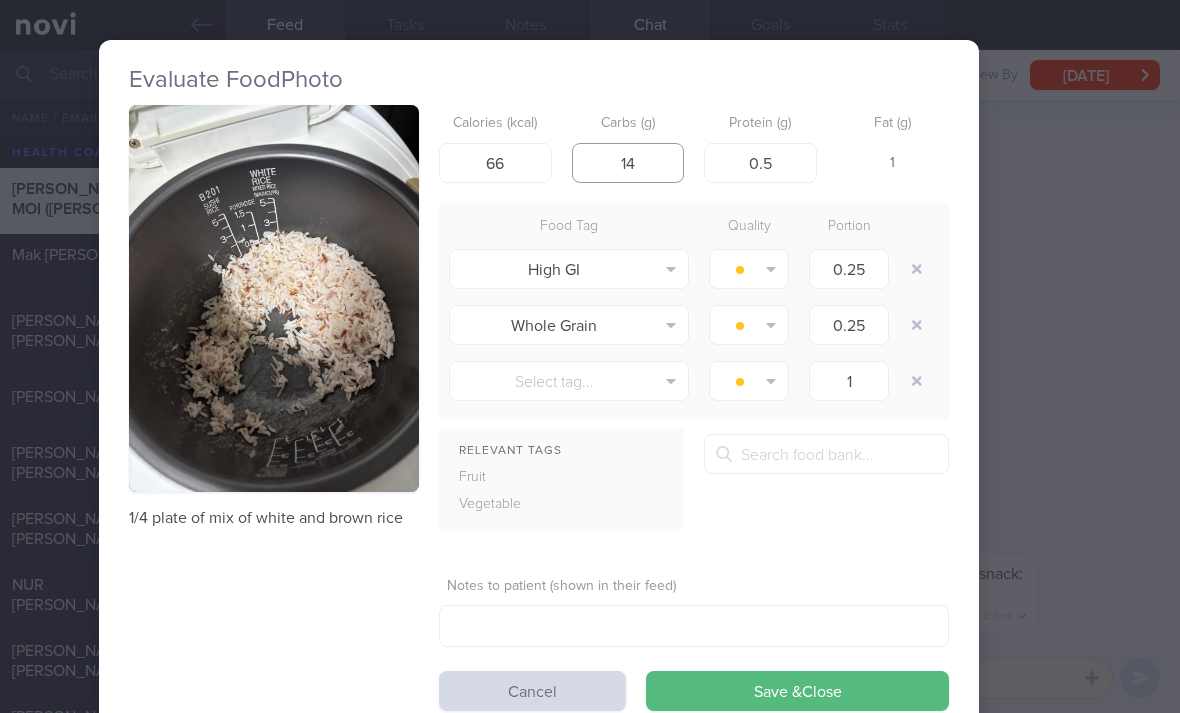 type on "14" 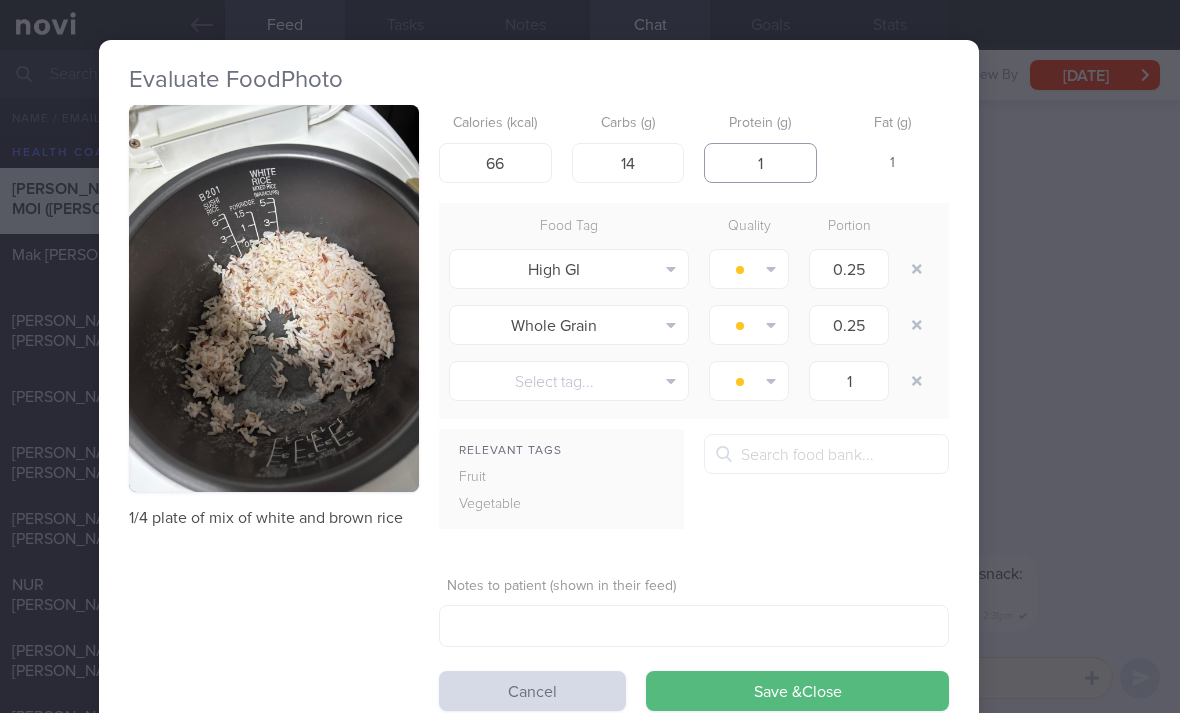 type on "1" 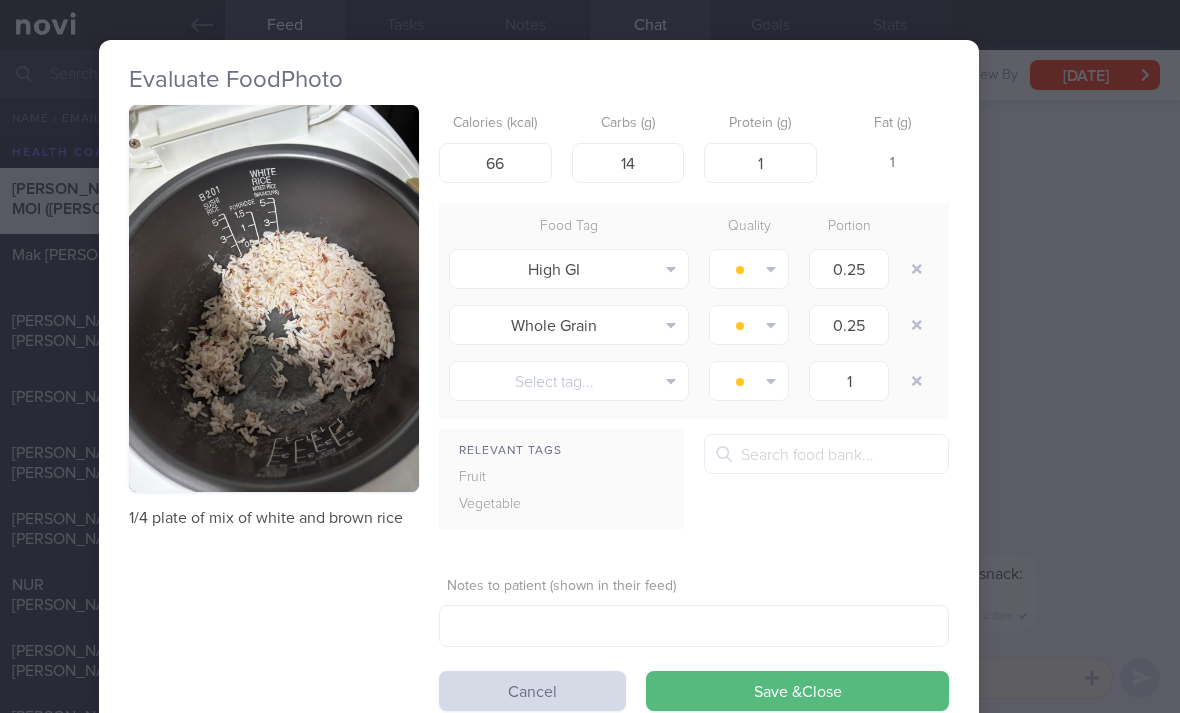 click at bounding box center (917, 269) 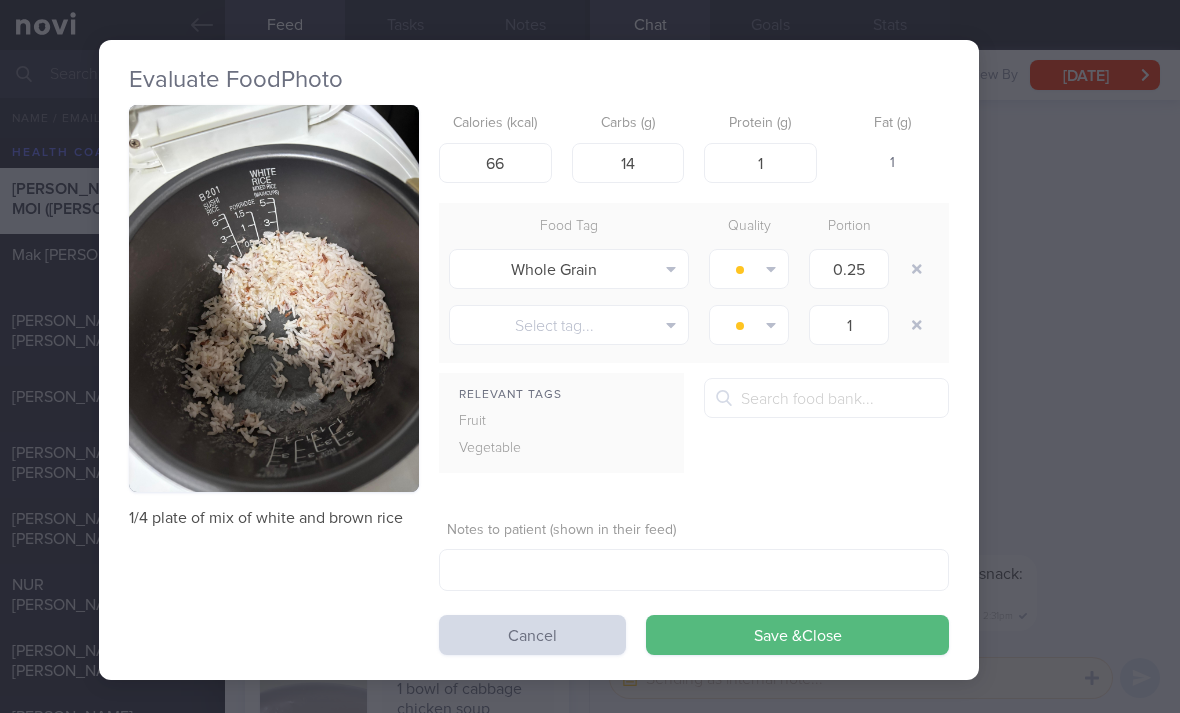 click on "Save &
Close" at bounding box center (797, 635) 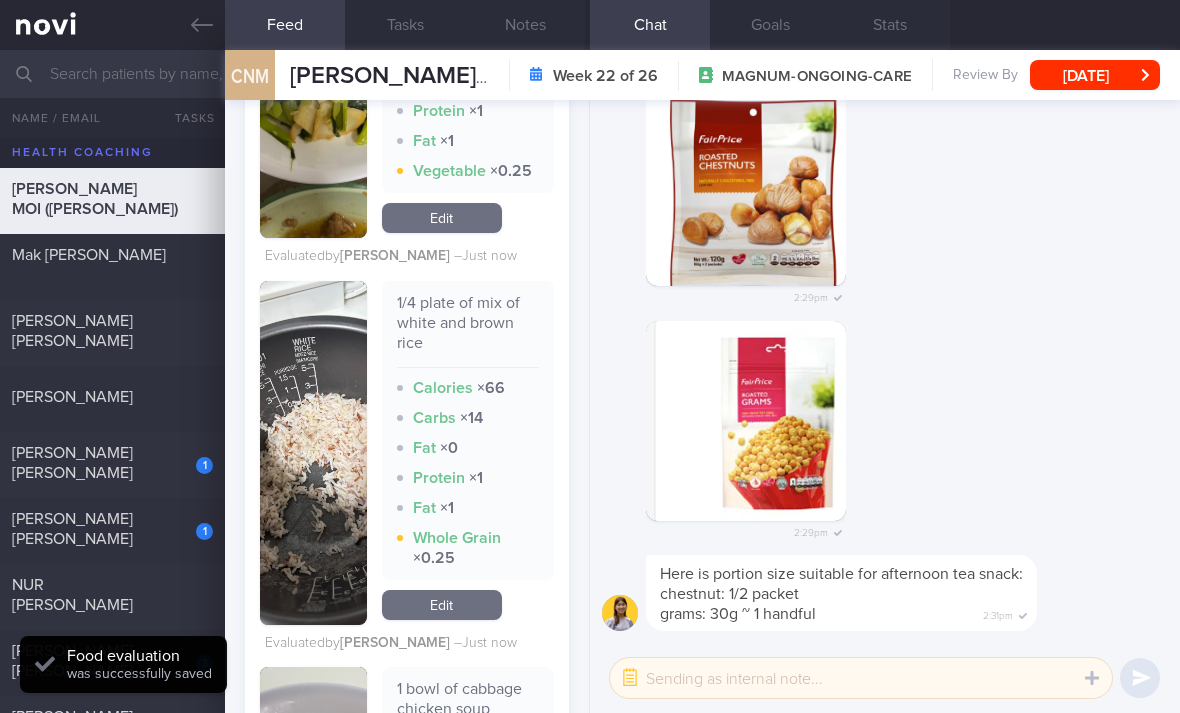 click on "Edit" at bounding box center [442, 605] 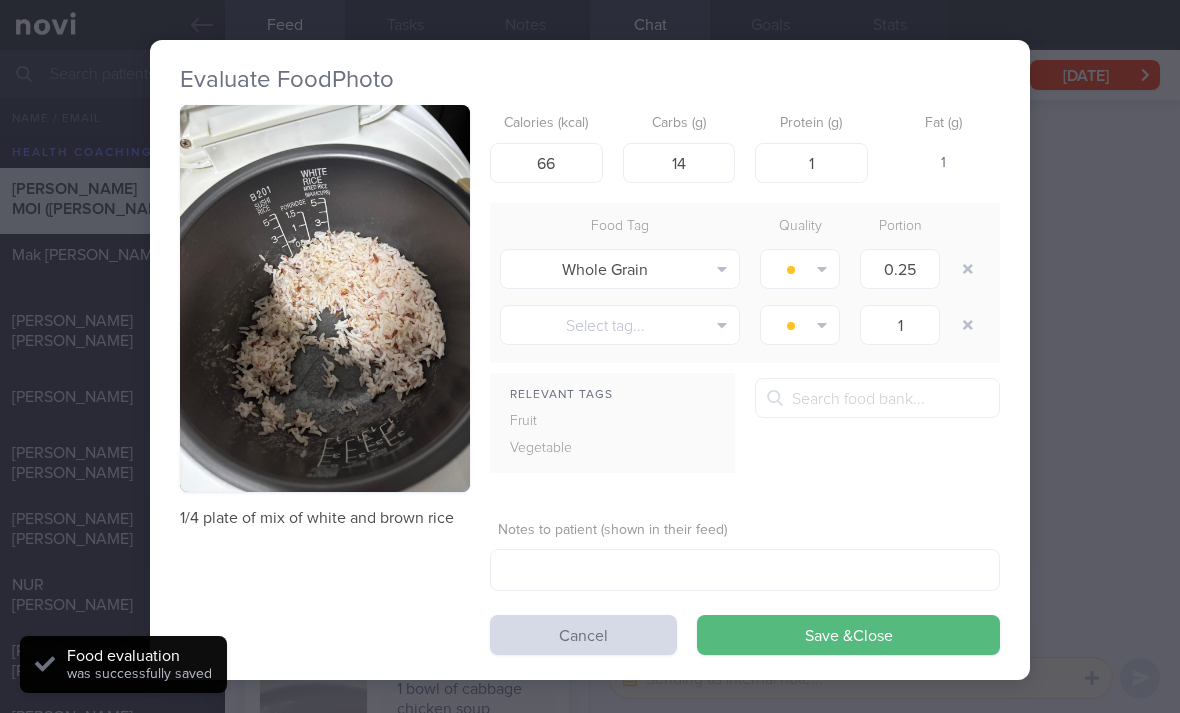 click at bounding box center [800, 269] 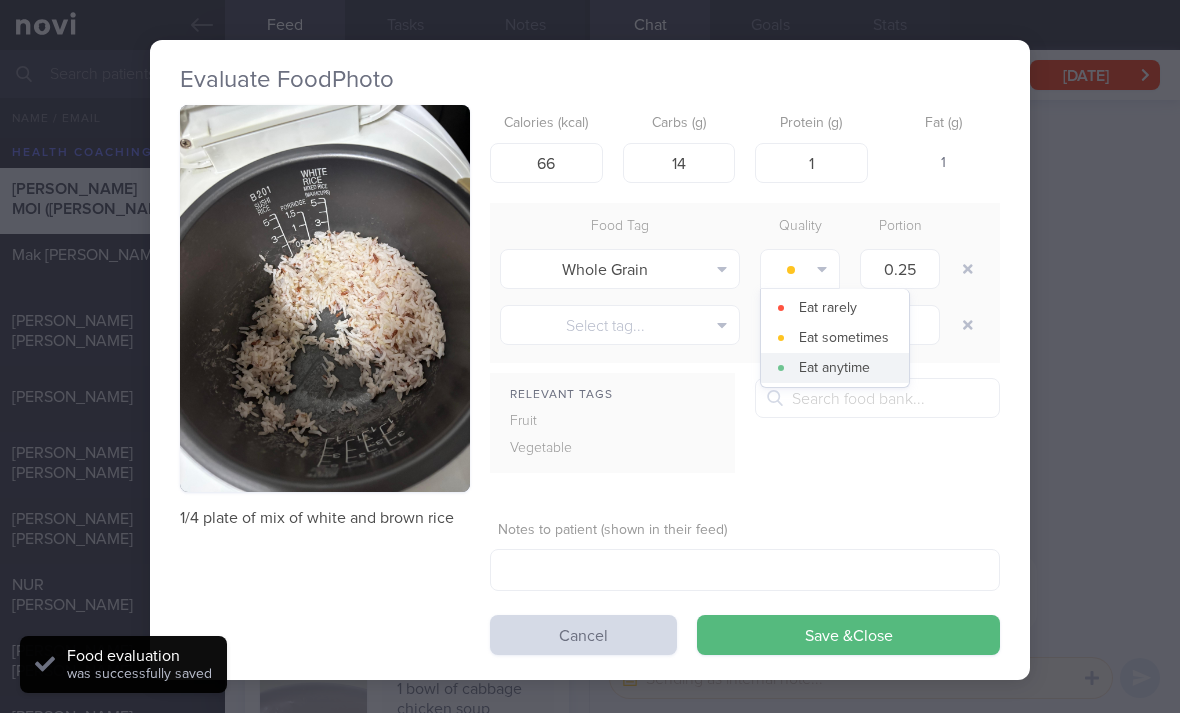 click on "Eat anytime" at bounding box center (835, 368) 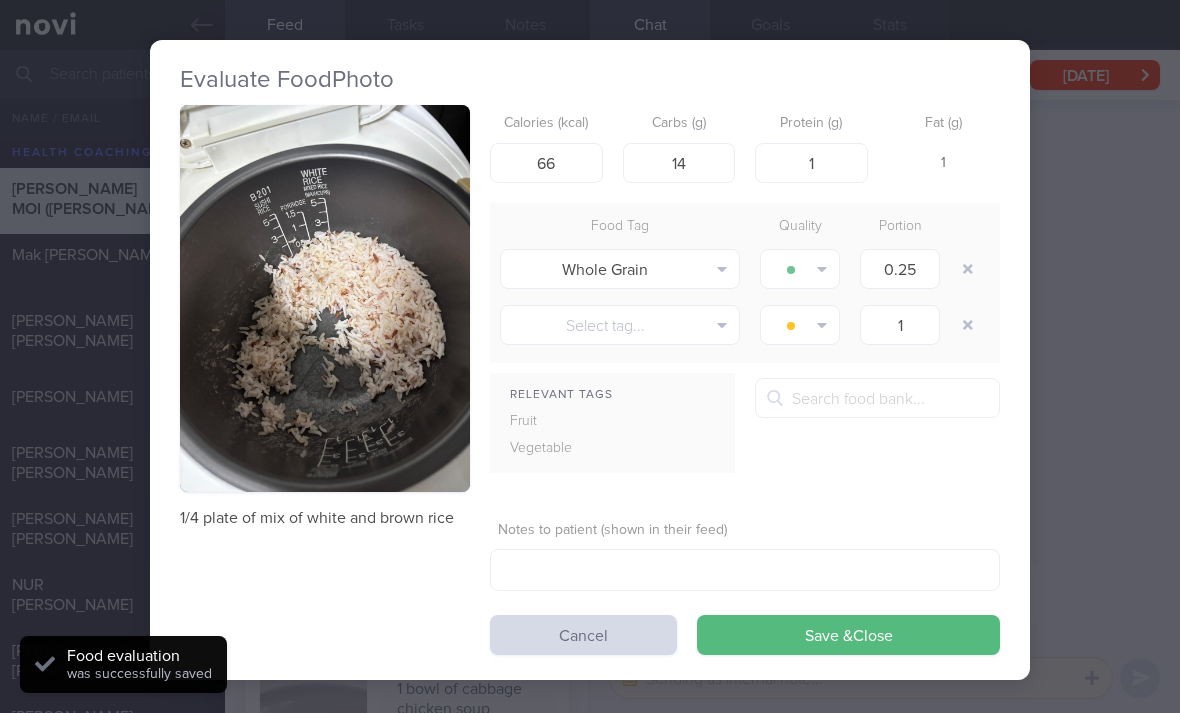 click on "Save &
Close" at bounding box center [848, 635] 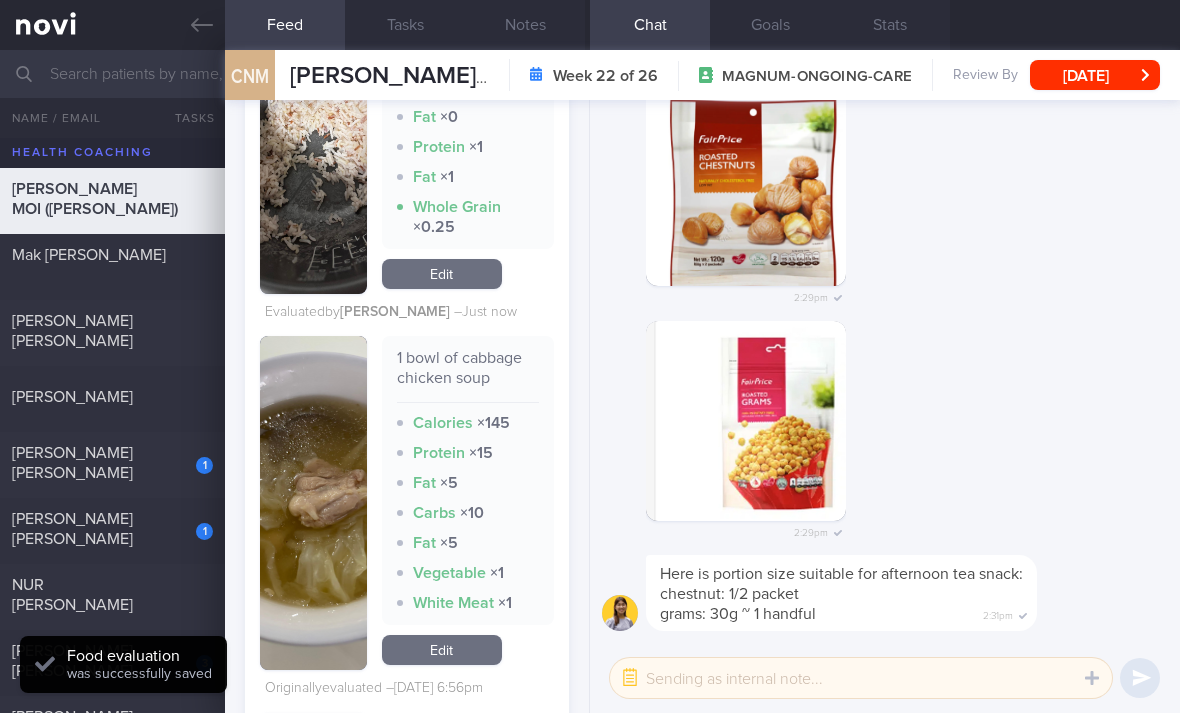 scroll, scrollTop: 4228, scrollLeft: 0, axis: vertical 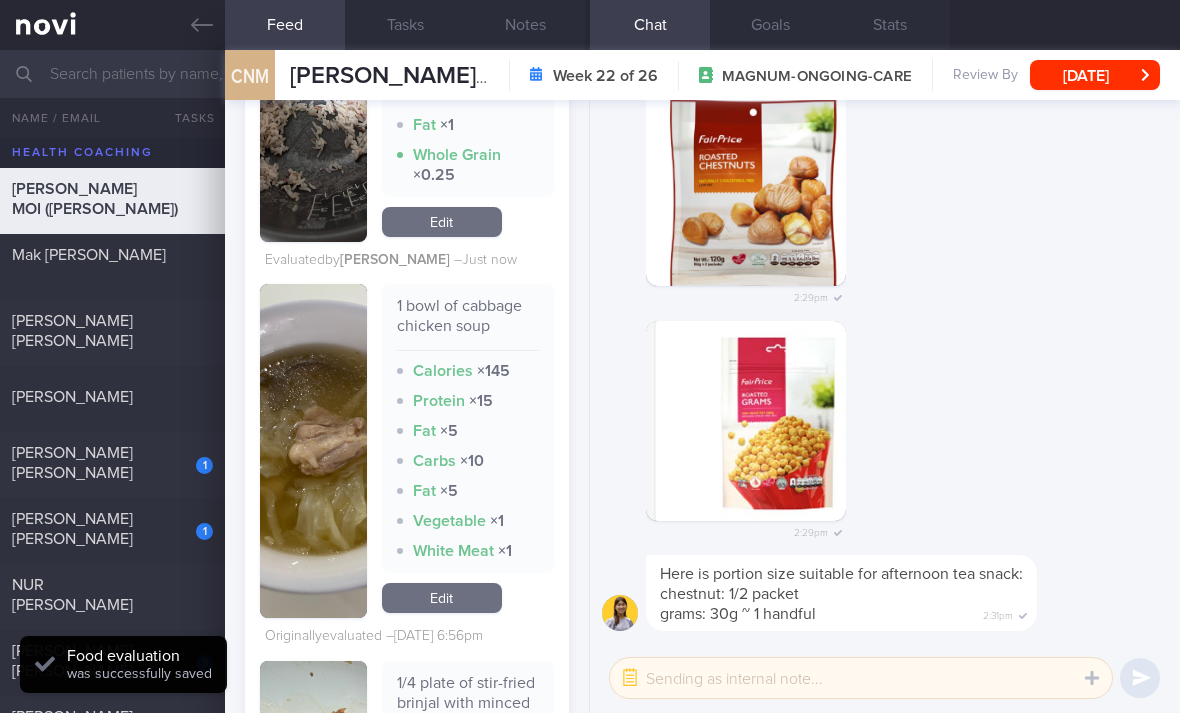 click on "Edit" at bounding box center [442, 598] 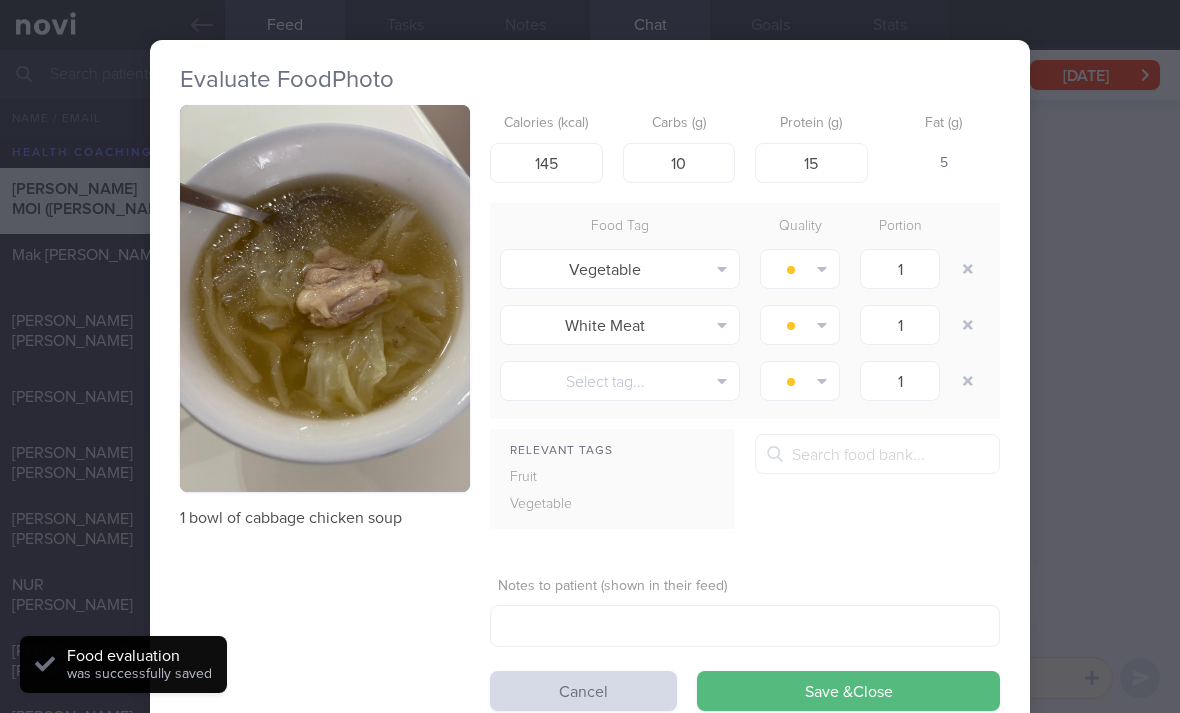 click at bounding box center [968, 269] 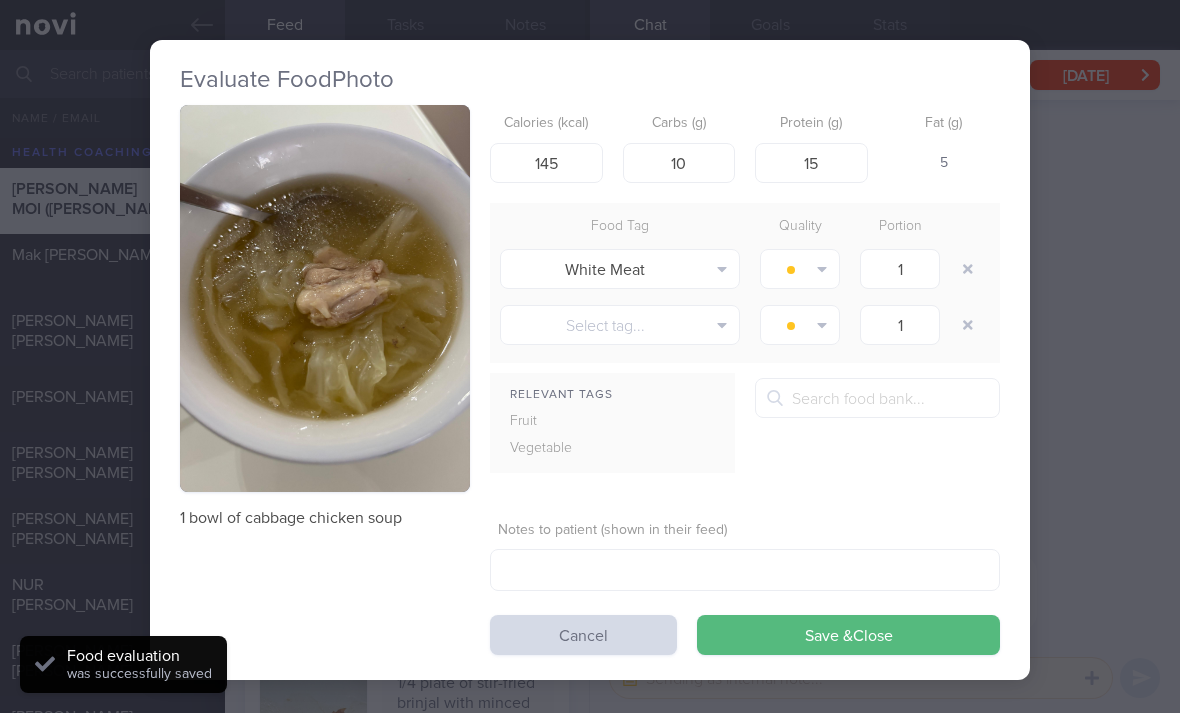 click at bounding box center [968, 269] 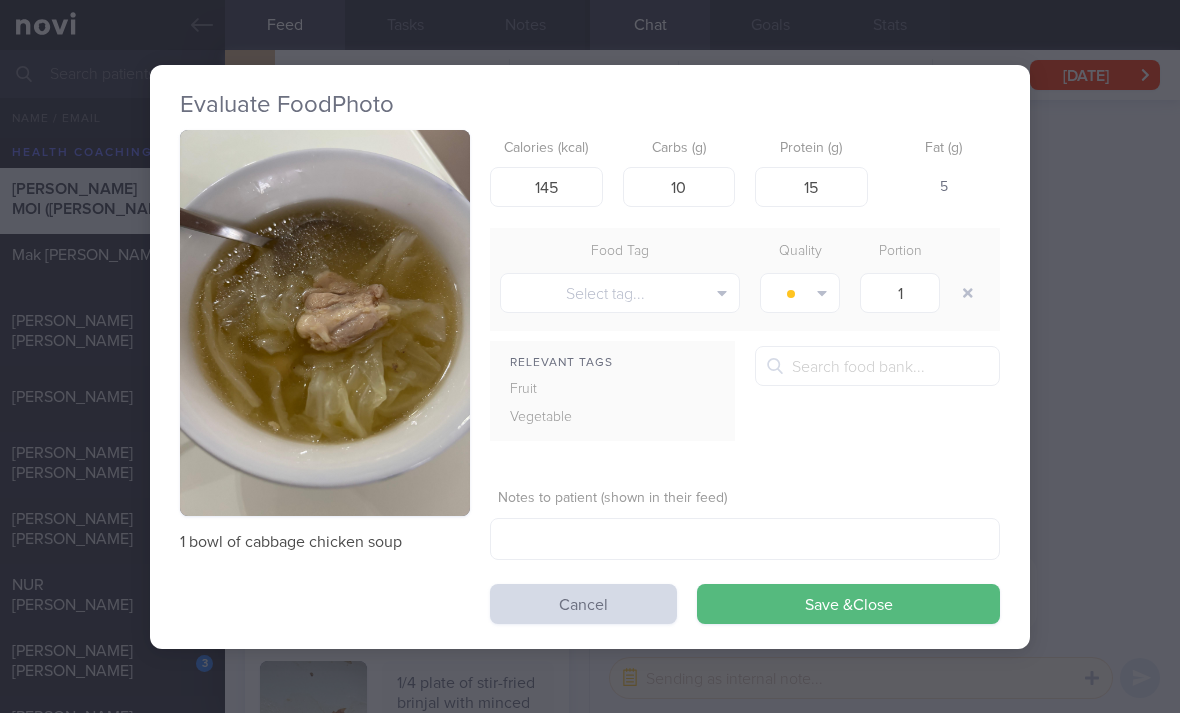 click on "Save &
Close" at bounding box center (848, 604) 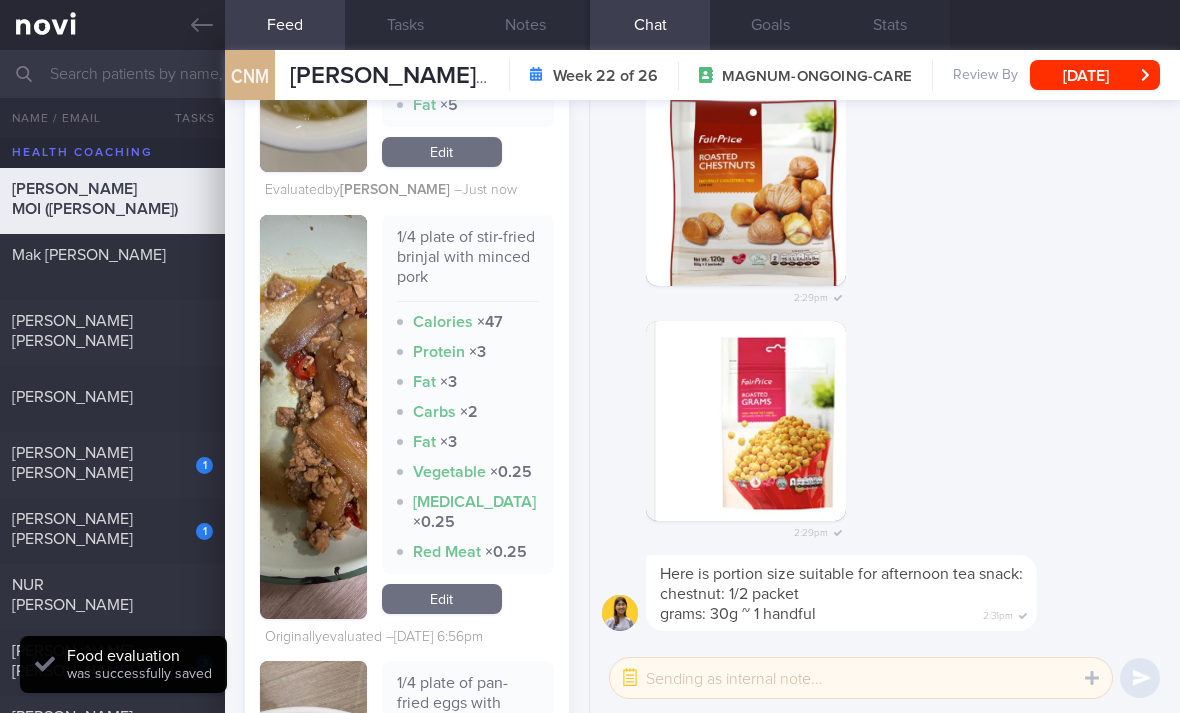scroll, scrollTop: 4610, scrollLeft: 0, axis: vertical 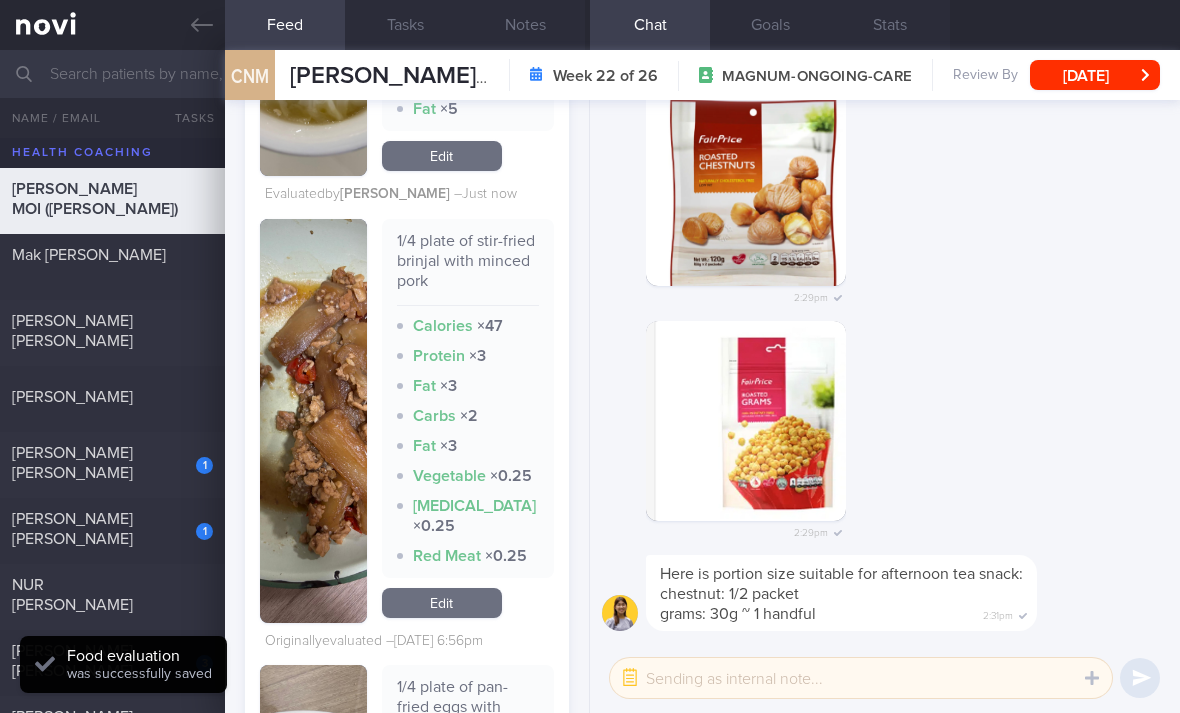 click on "Edit" at bounding box center [442, 603] 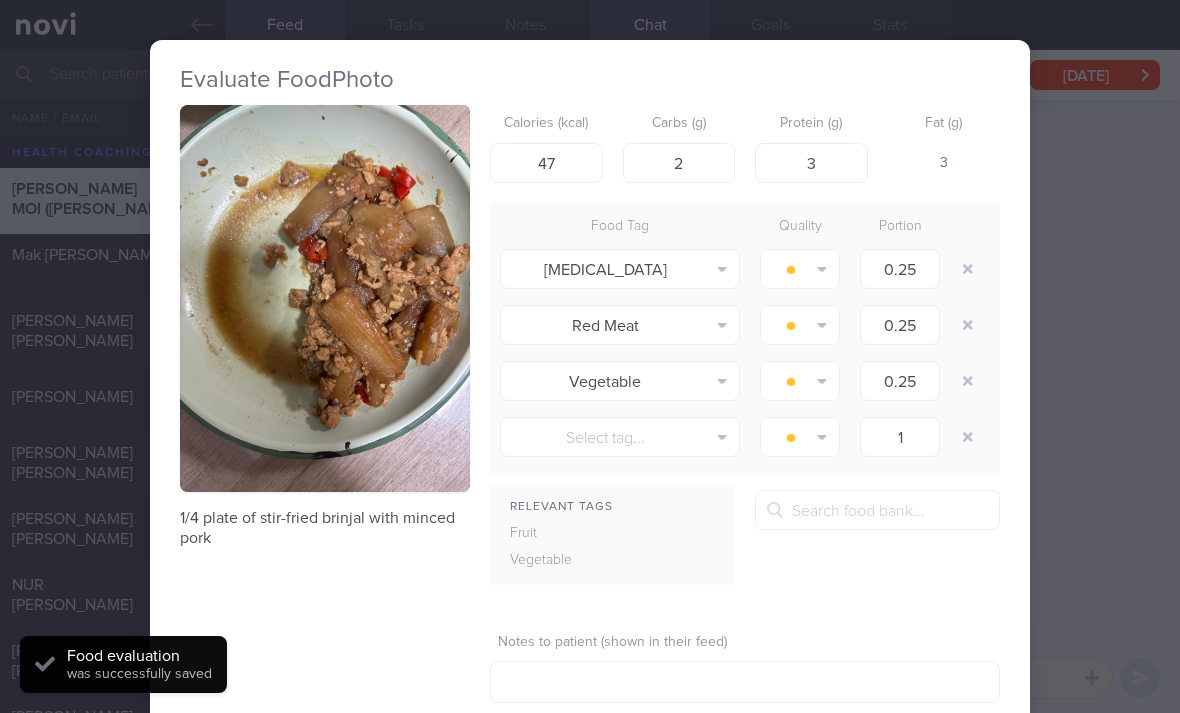 click at bounding box center (968, 269) 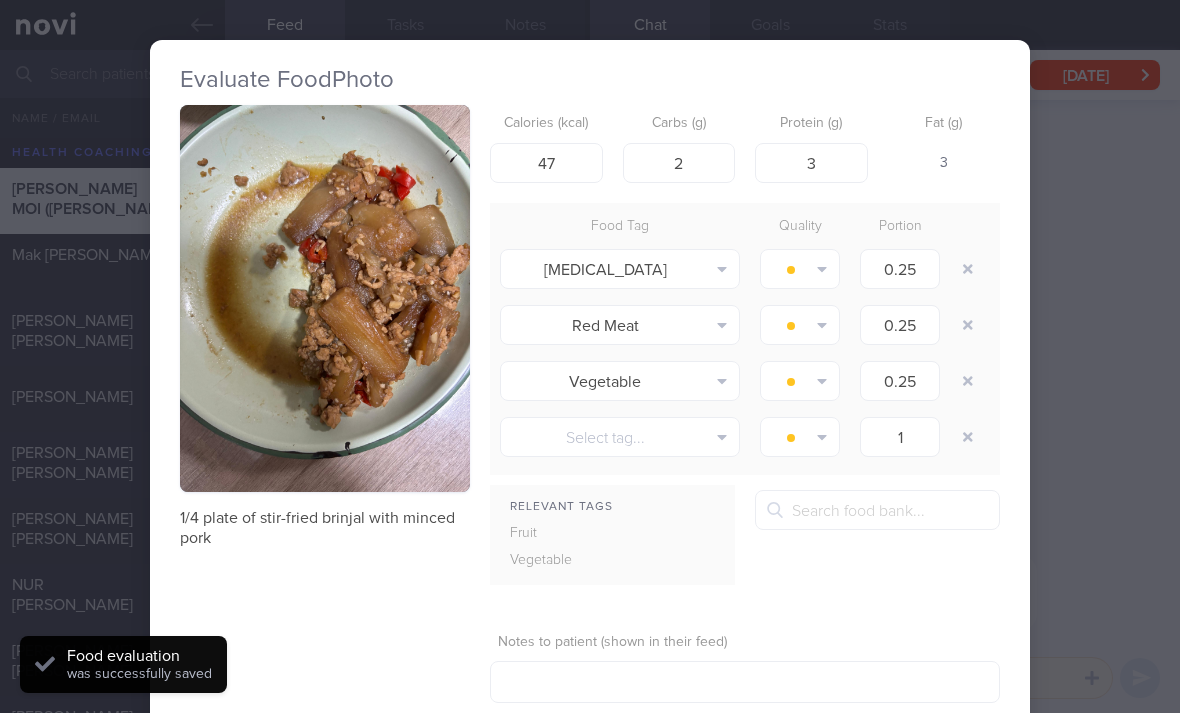 type on "1" 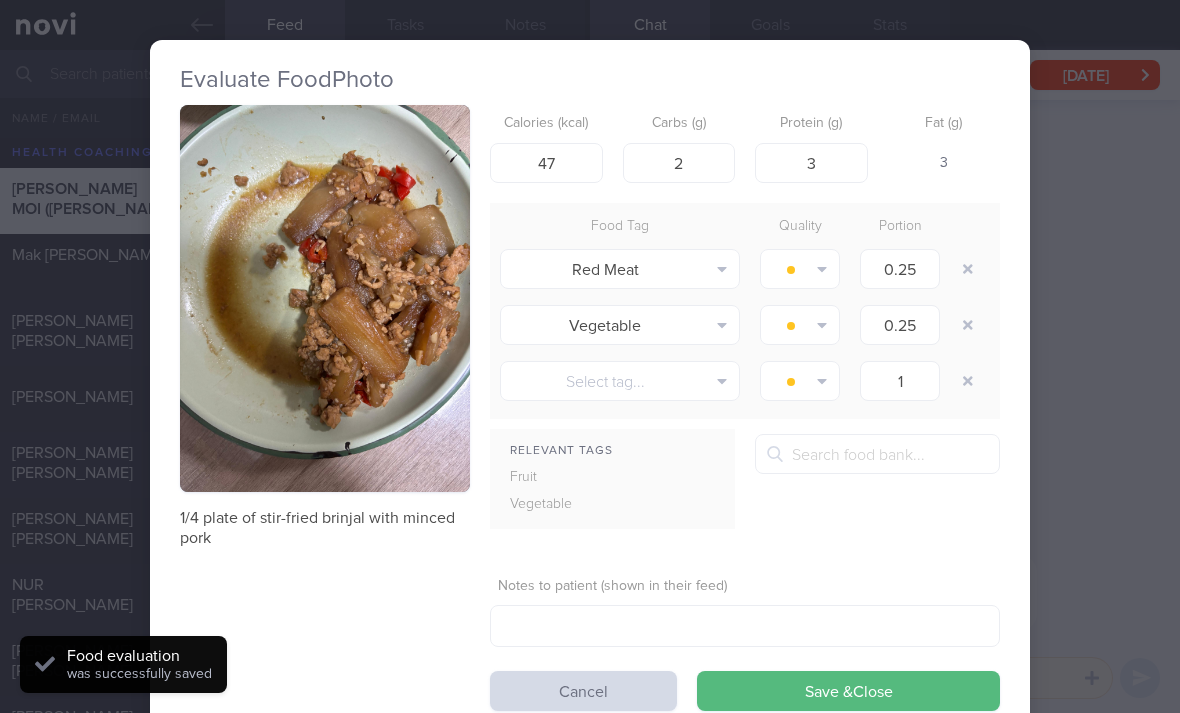 click at bounding box center (968, 269) 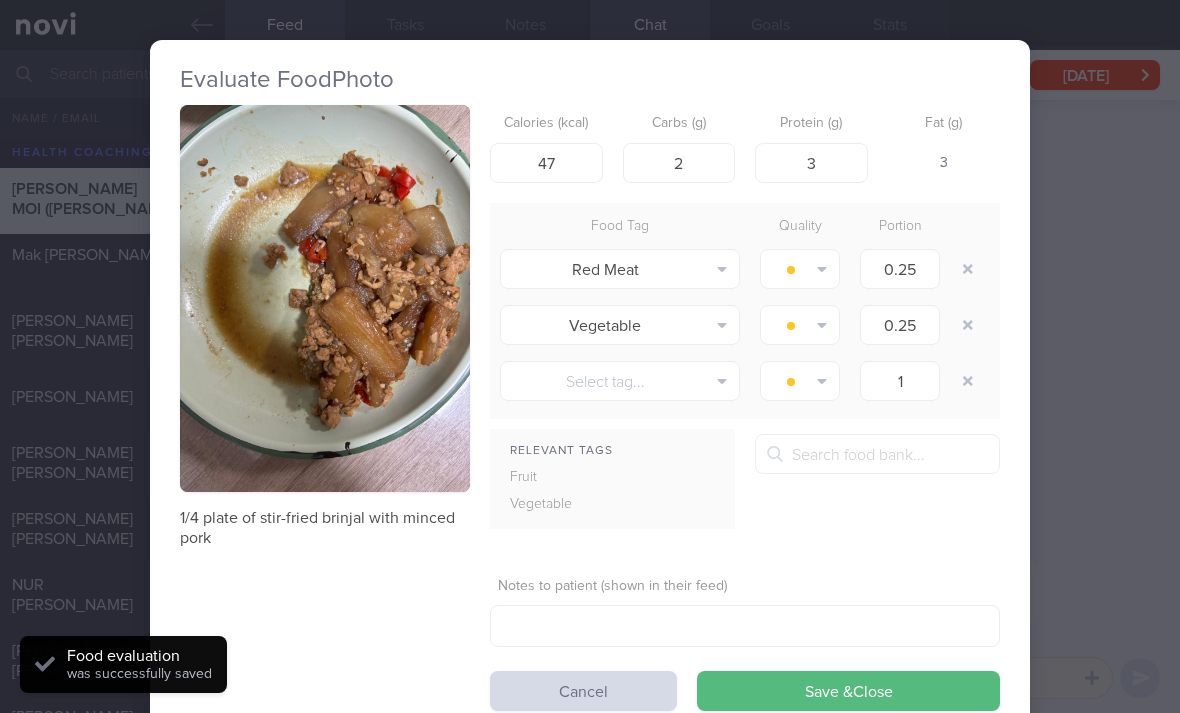 type on "1" 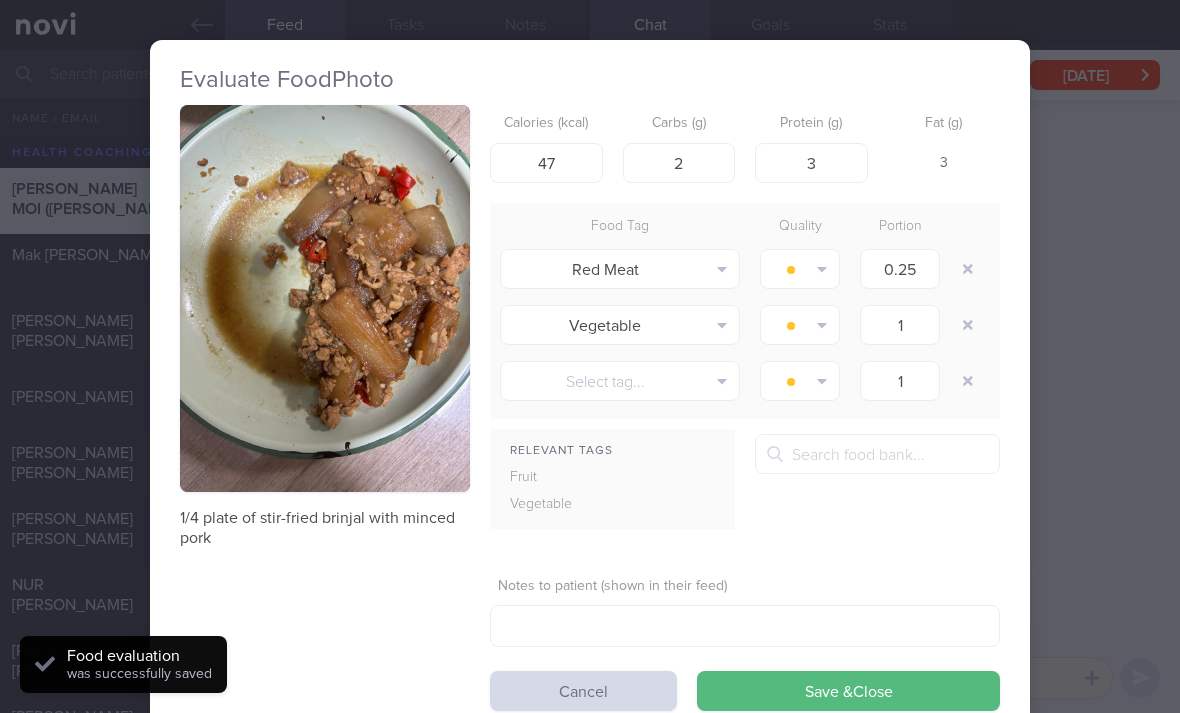click at bounding box center (968, 269) 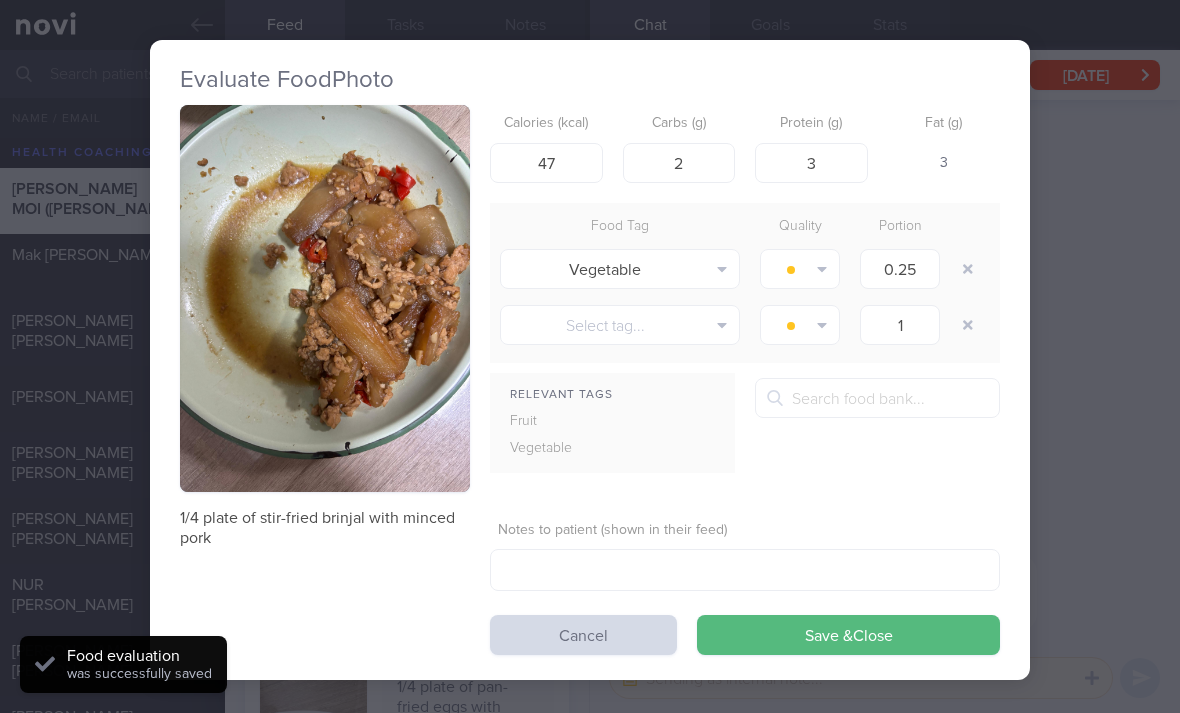 type on "1" 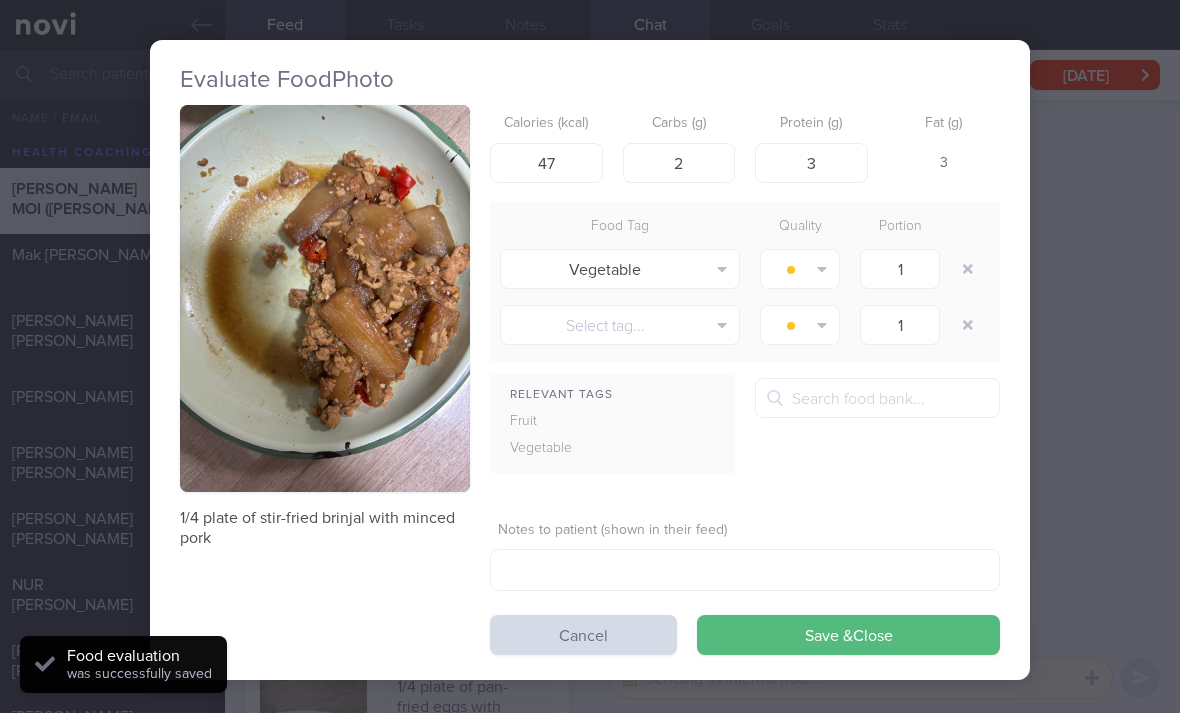click on "Food Tag
Quality
Portion" at bounding box center [745, 227] 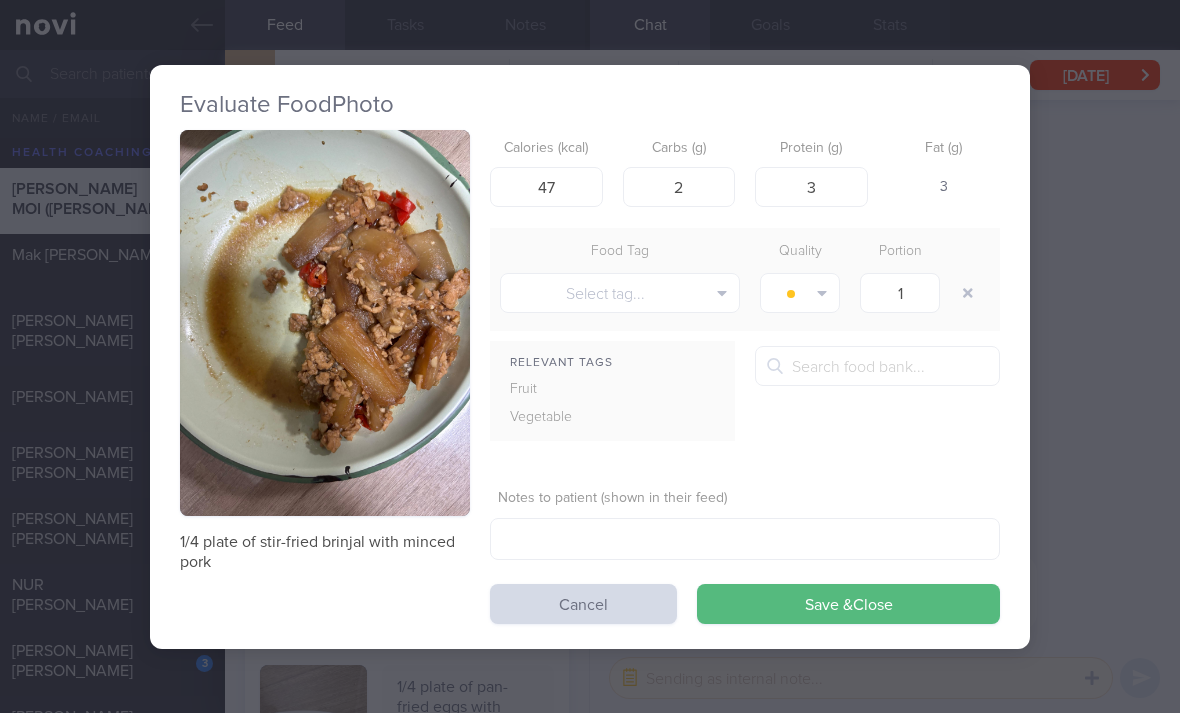 click on "Save &
Close" at bounding box center (848, 604) 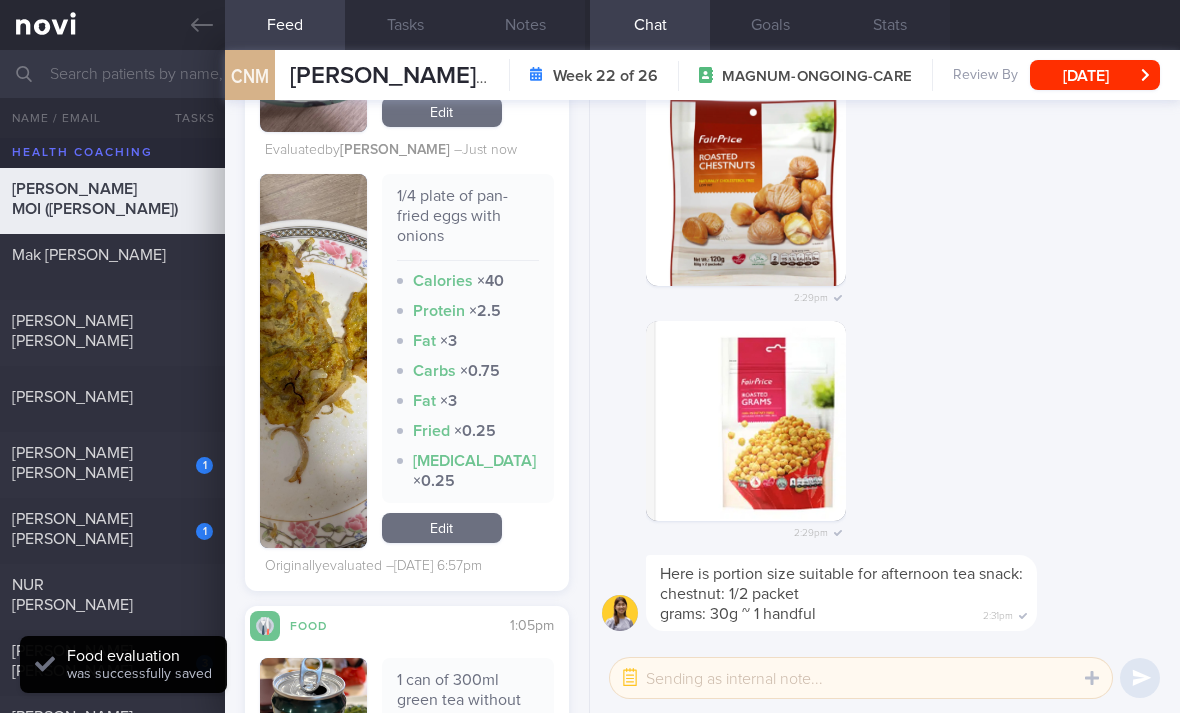 scroll, scrollTop: 4987, scrollLeft: 0, axis: vertical 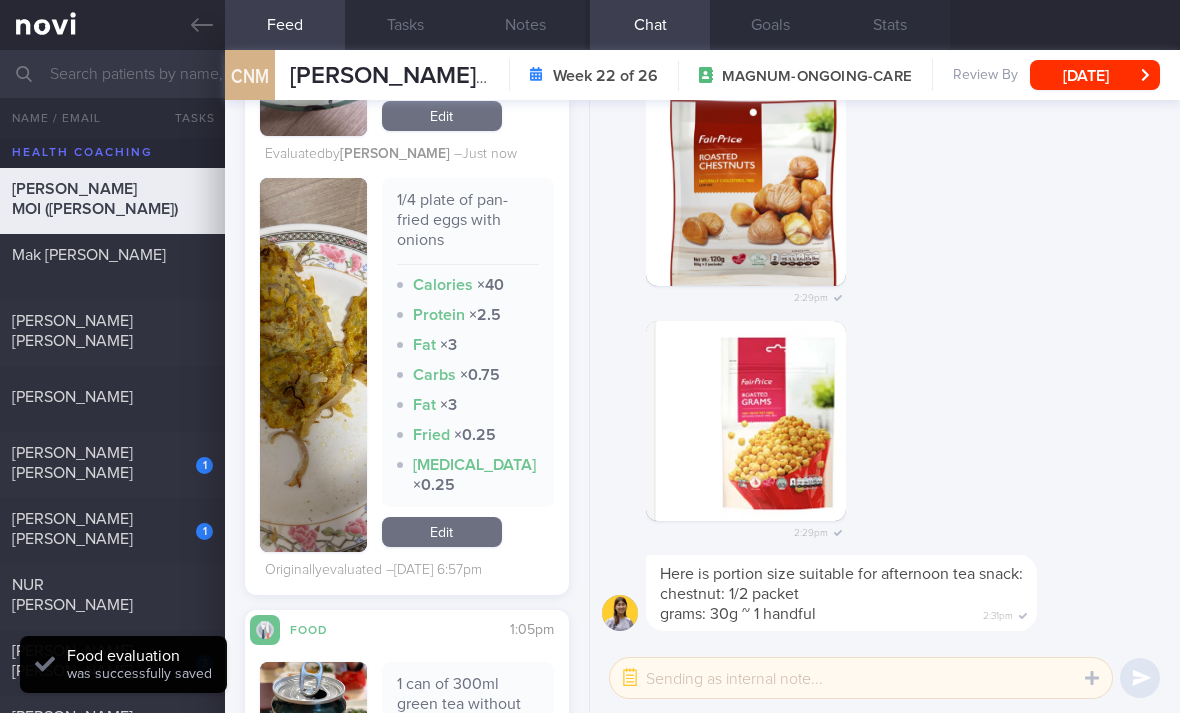 click on "Edit" at bounding box center (442, 532) 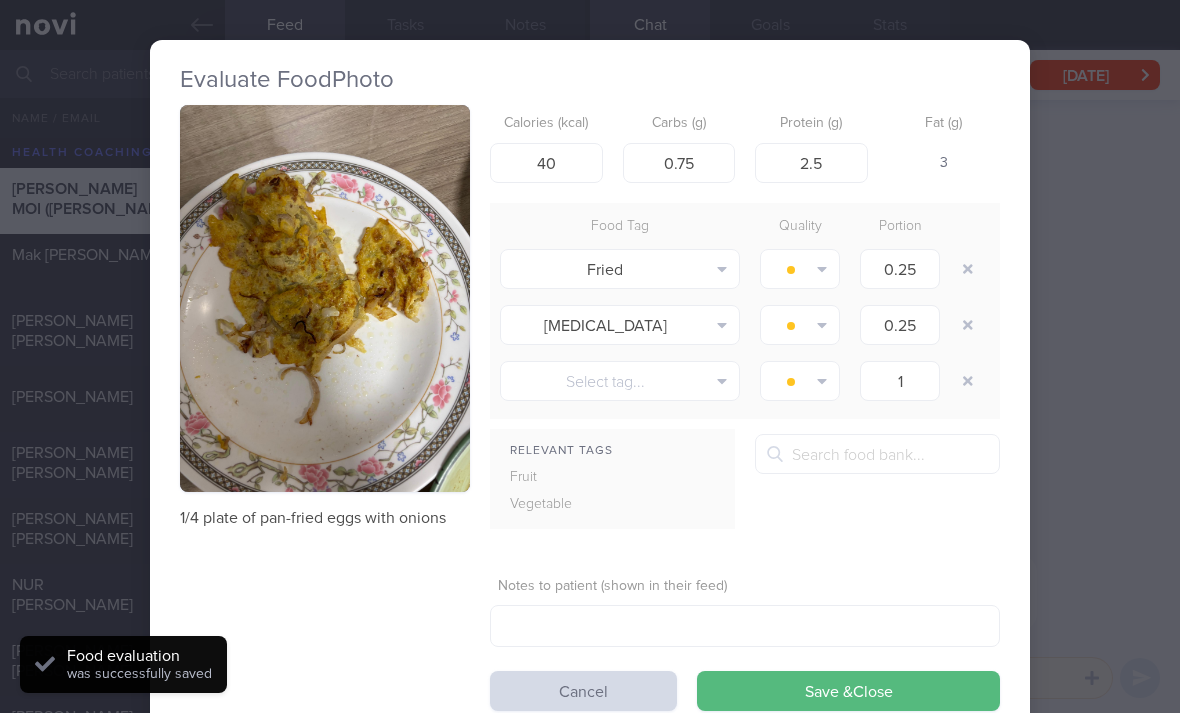click at bounding box center (968, 269) 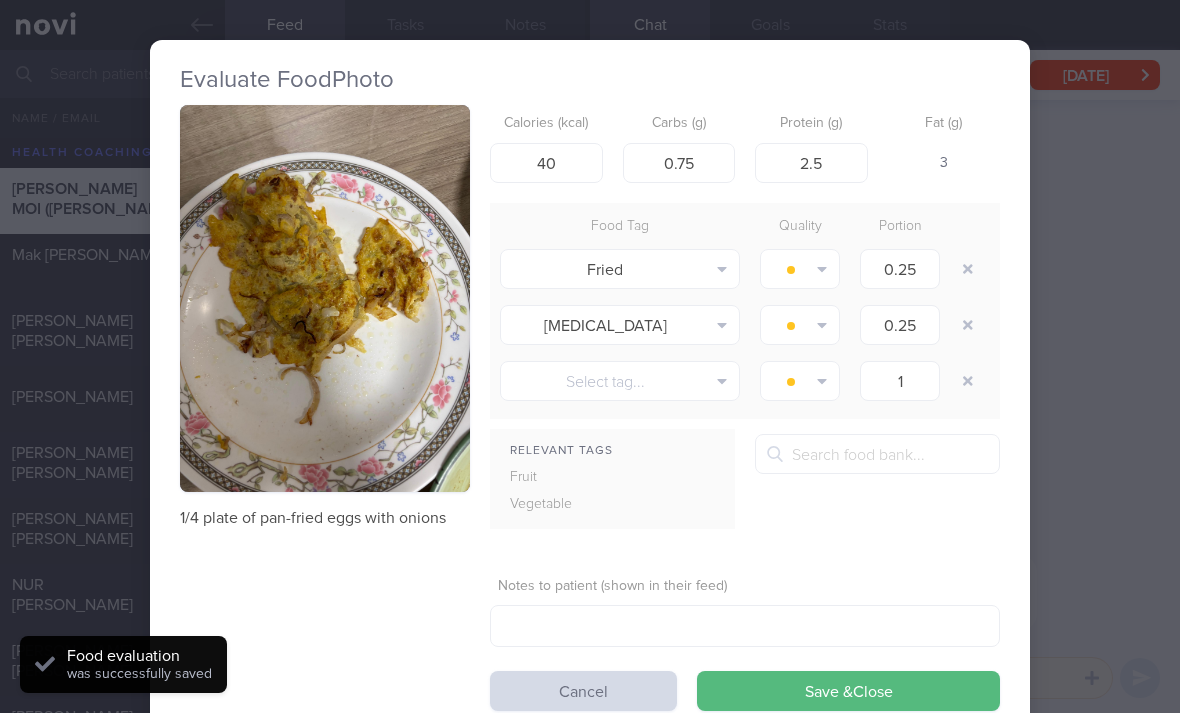 type on "1" 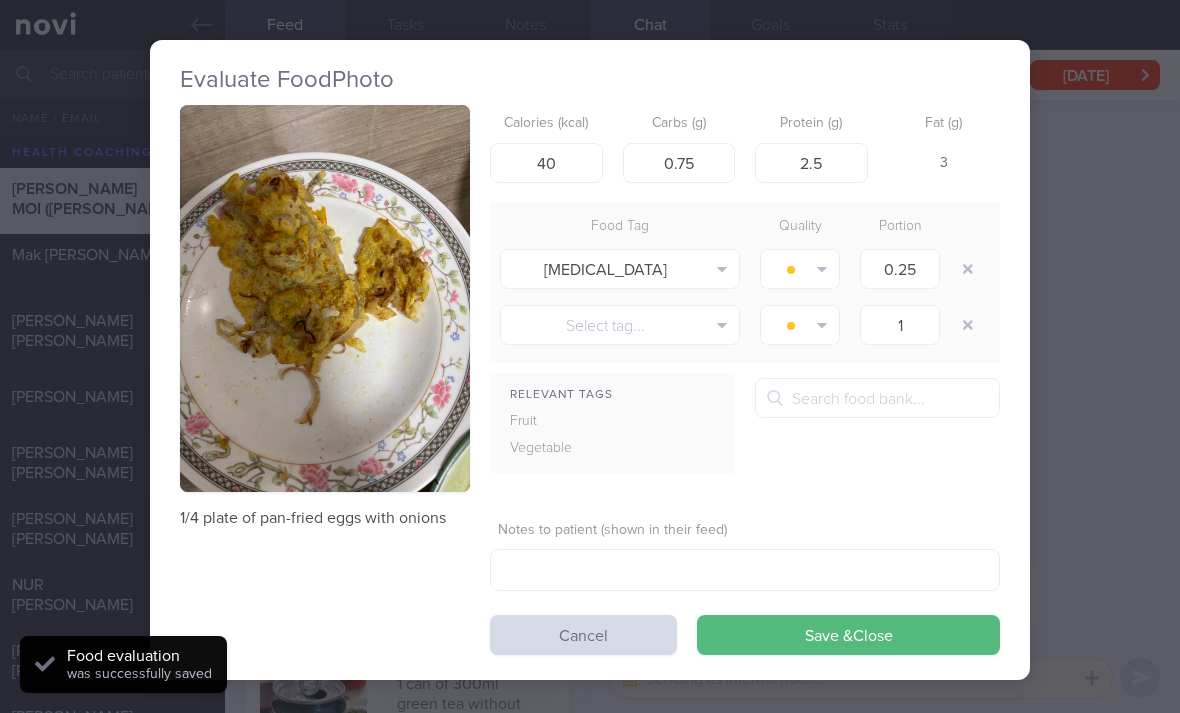 click at bounding box center (968, 269) 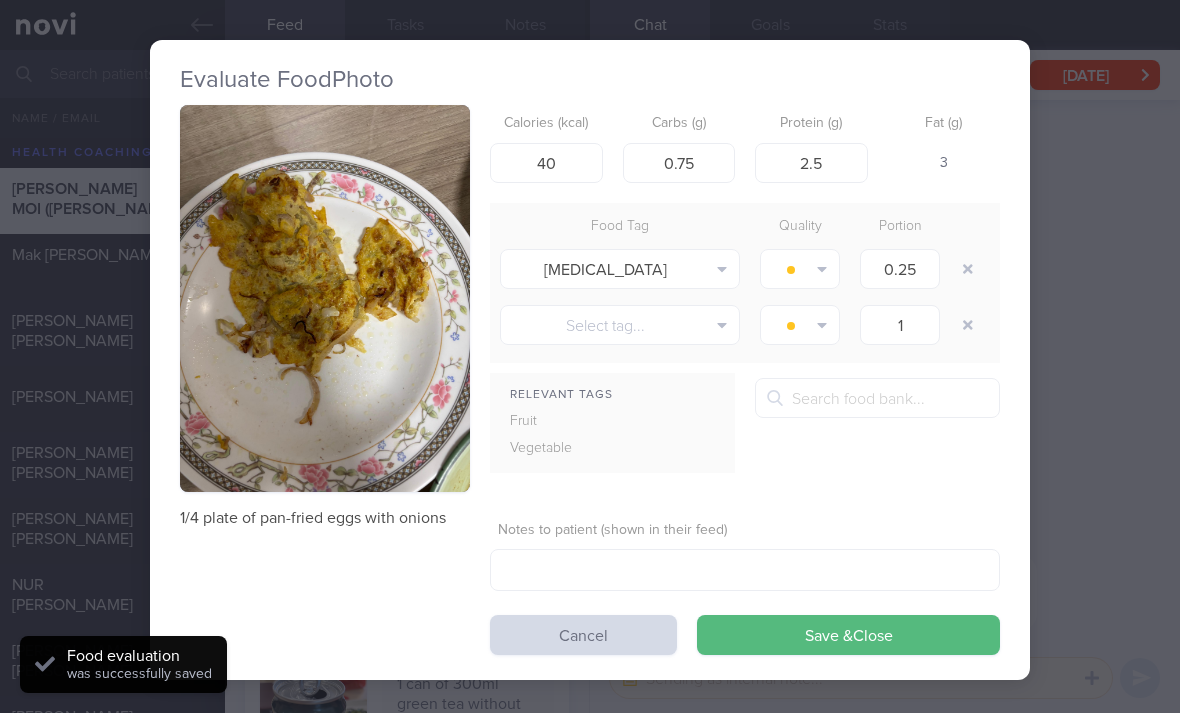 type on "1" 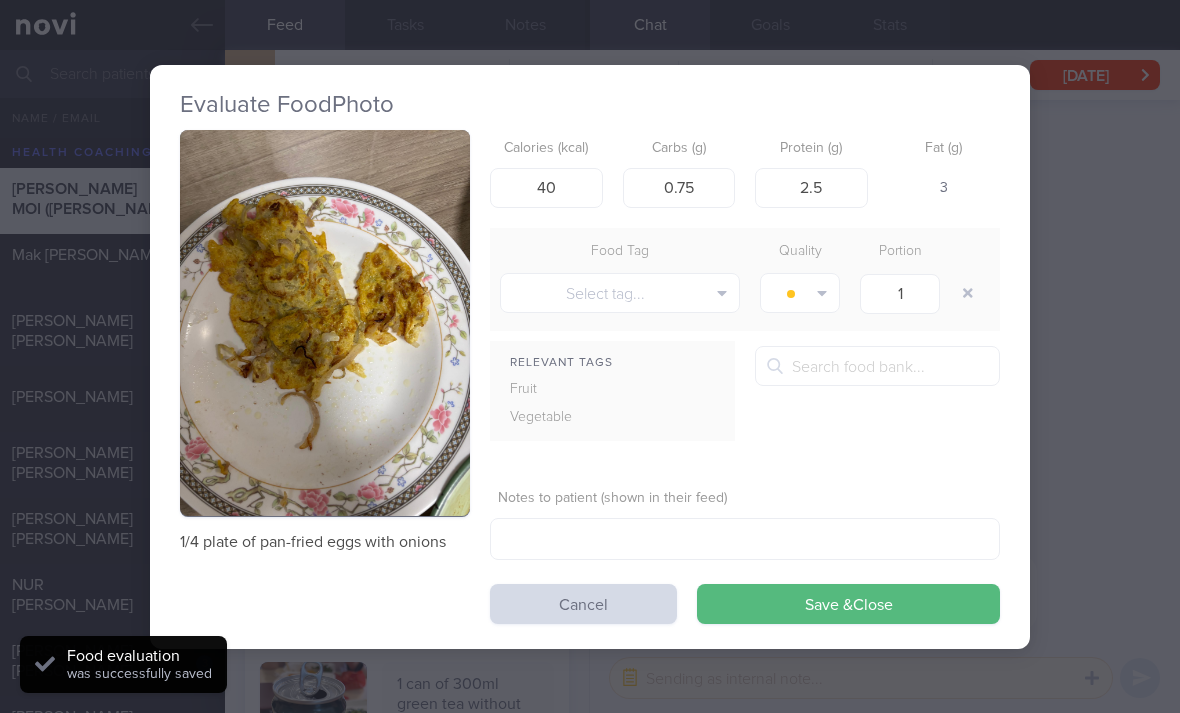 click at bounding box center [968, 293] 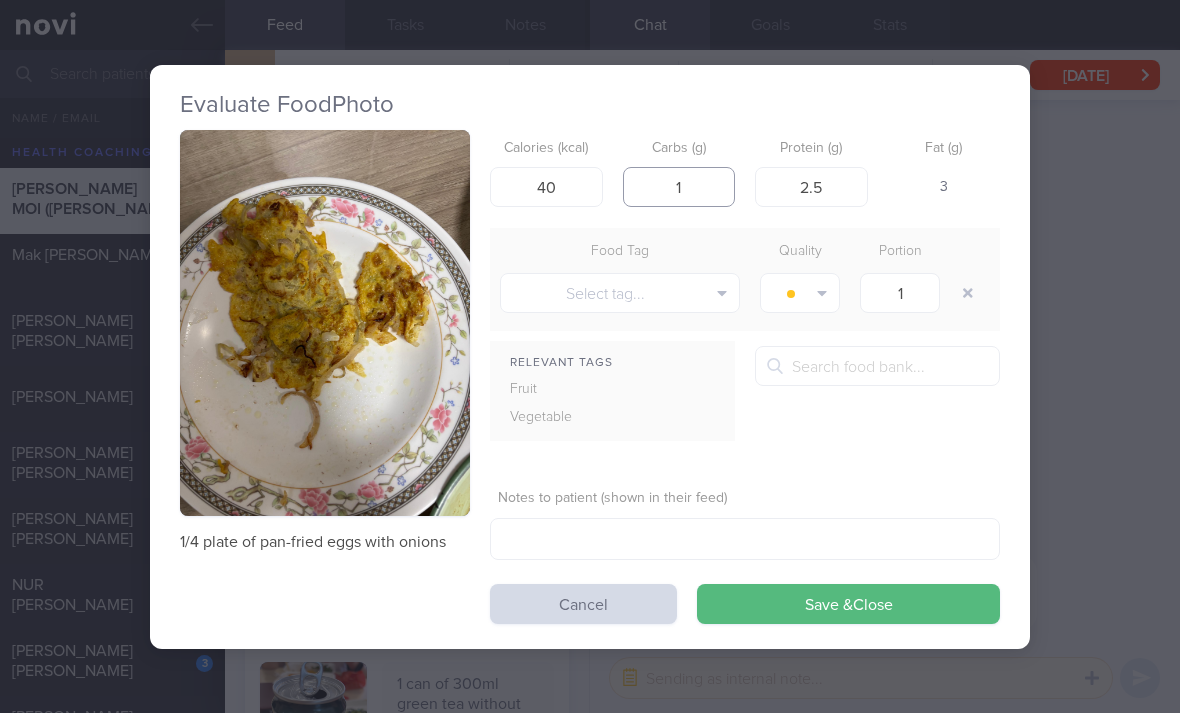type on "1" 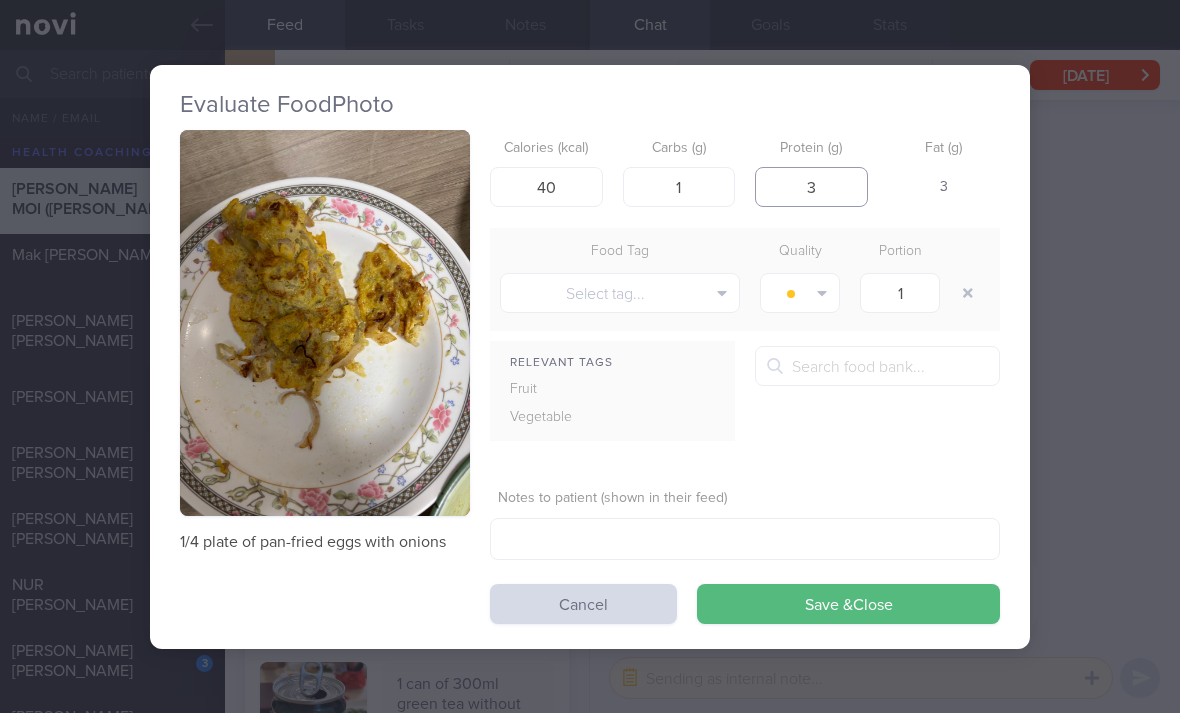 type on "3" 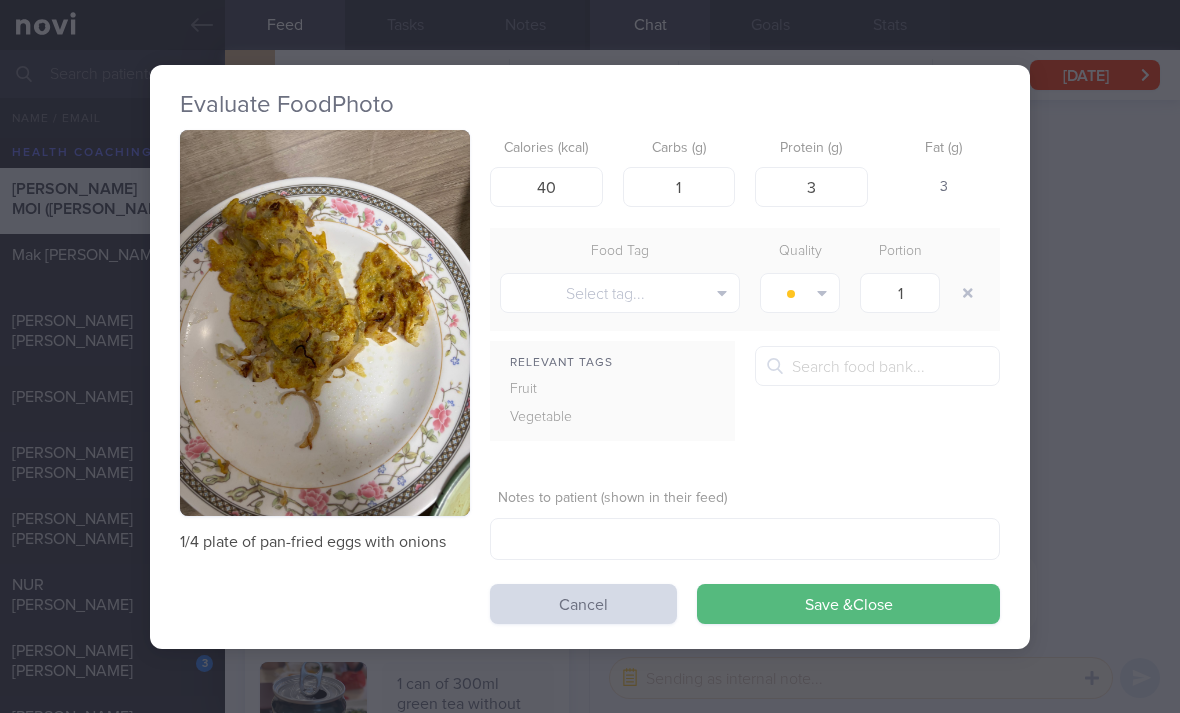 click on "Save &
Close" at bounding box center [848, 604] 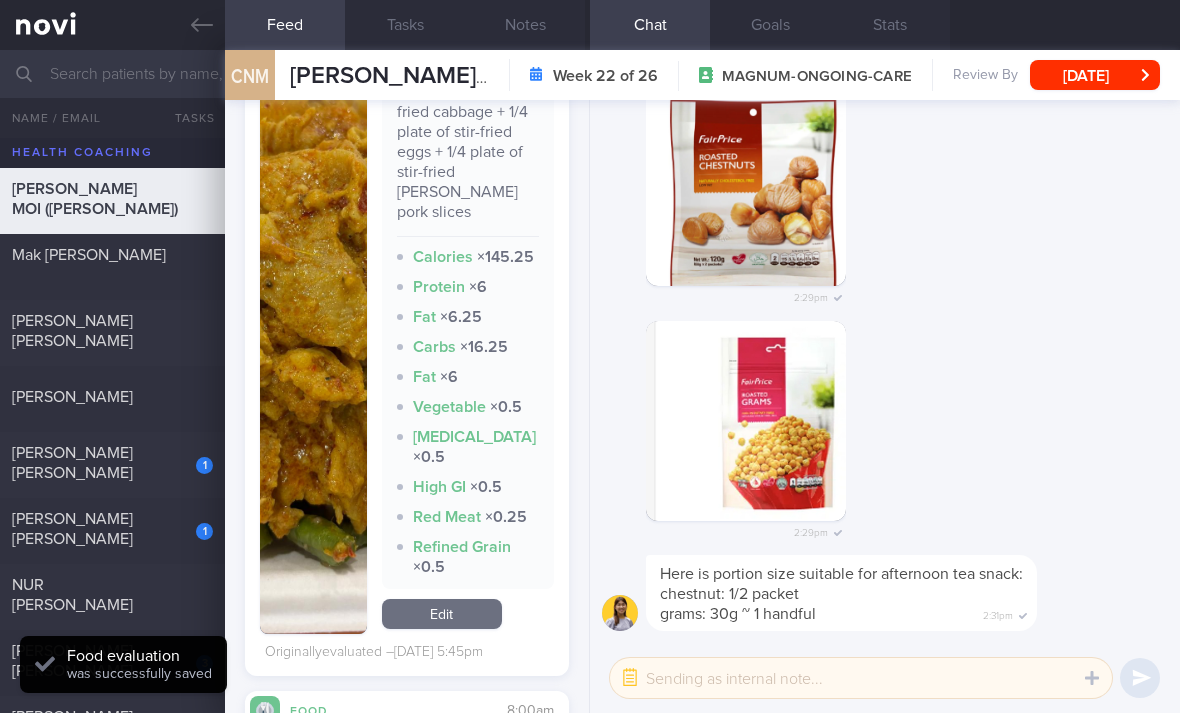 scroll, scrollTop: 5788, scrollLeft: 0, axis: vertical 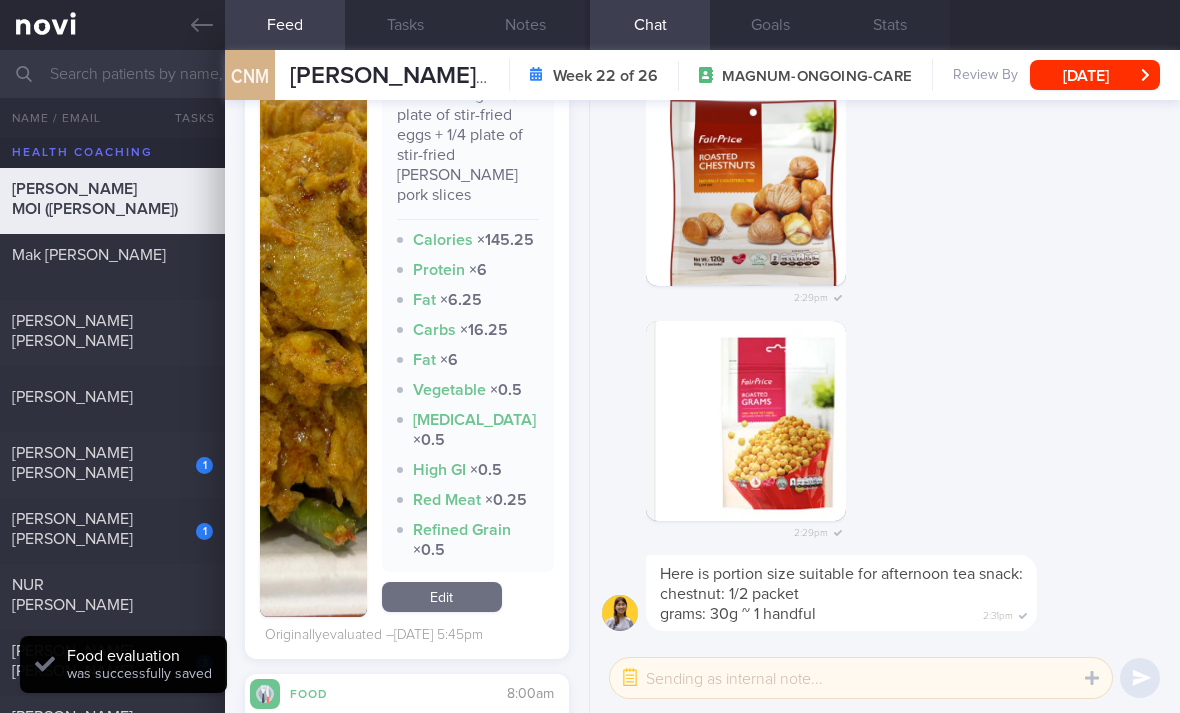 click on "Edit" at bounding box center (442, 597) 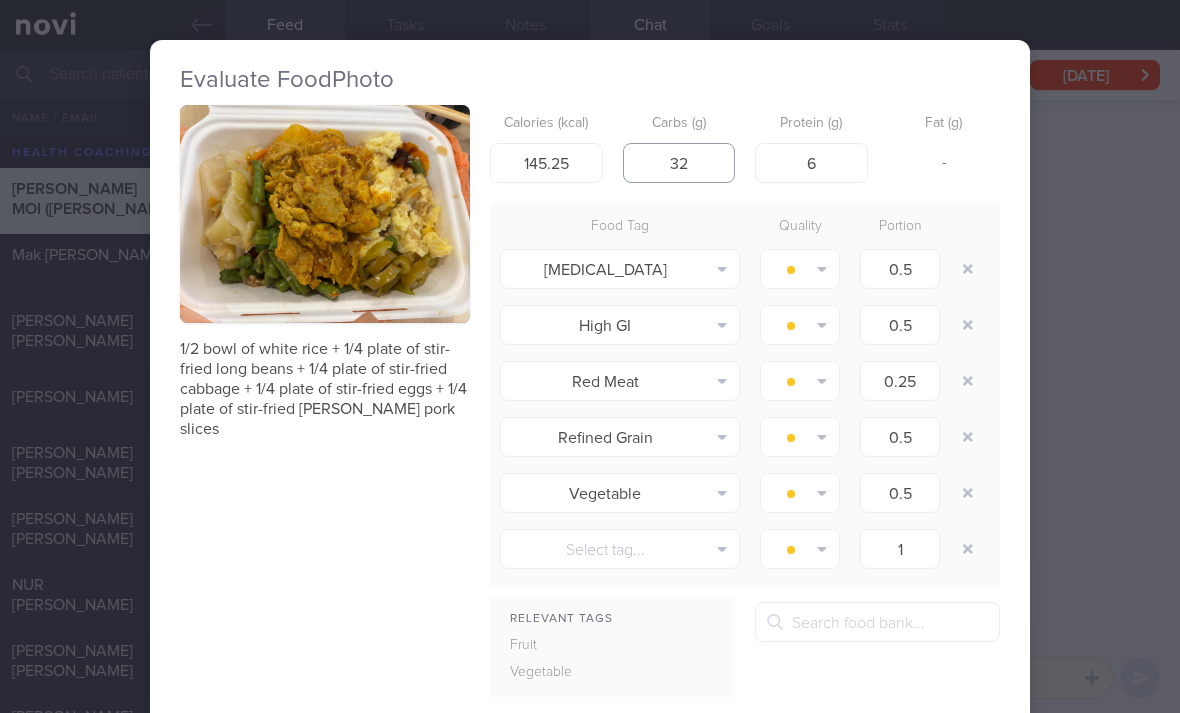 type on "32" 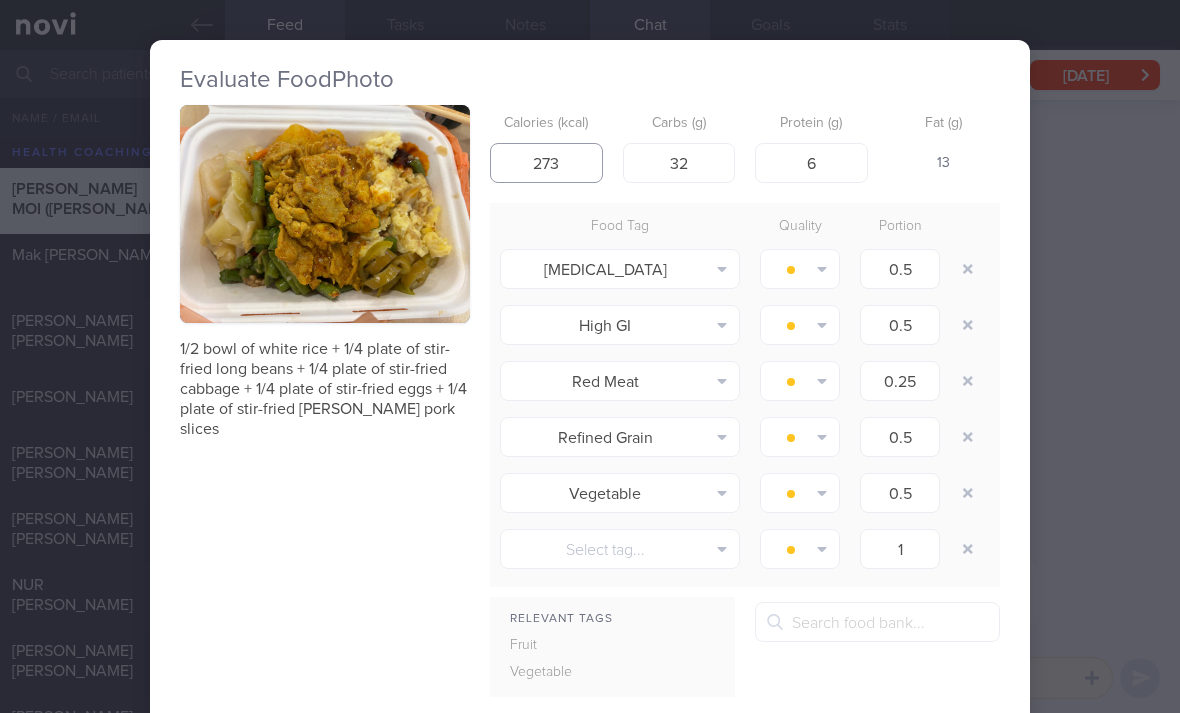 type on "273" 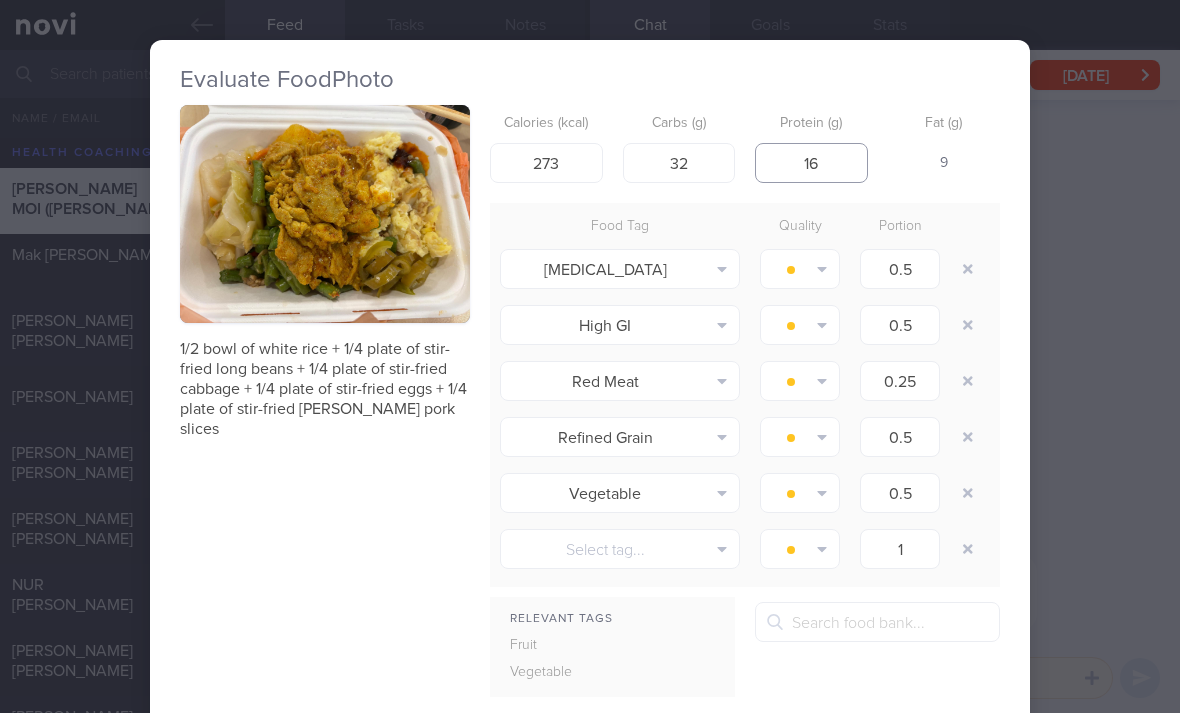 type on "16" 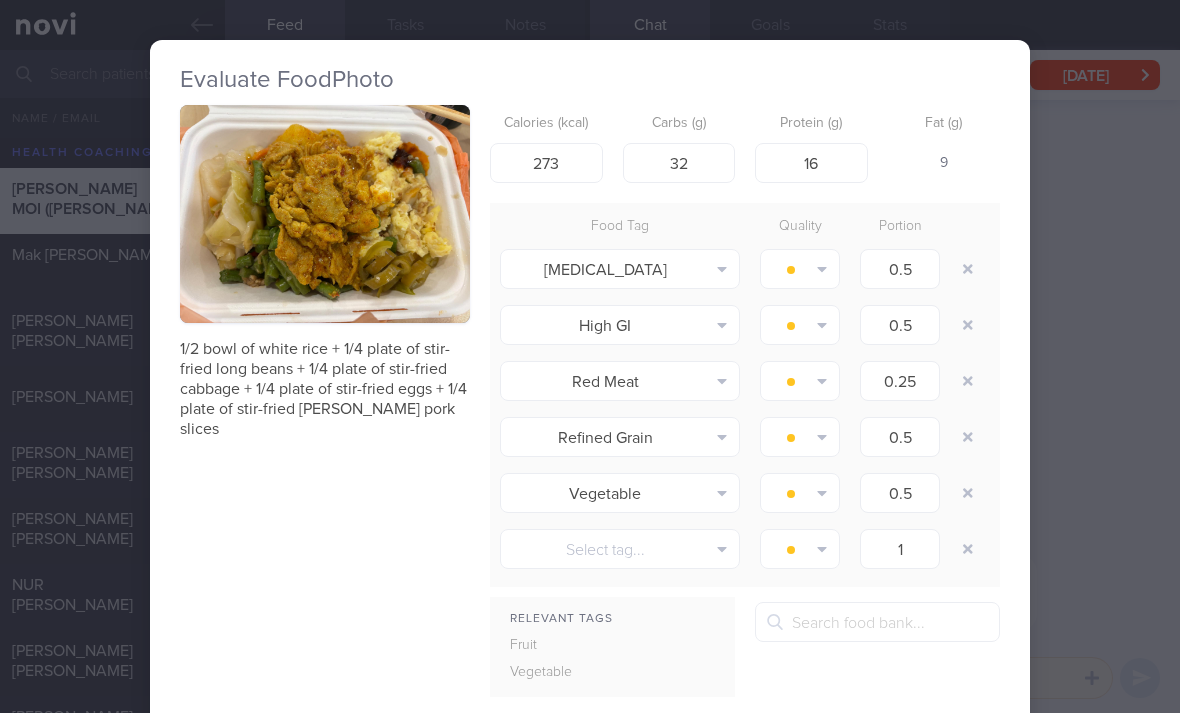 click at bounding box center (968, 269) 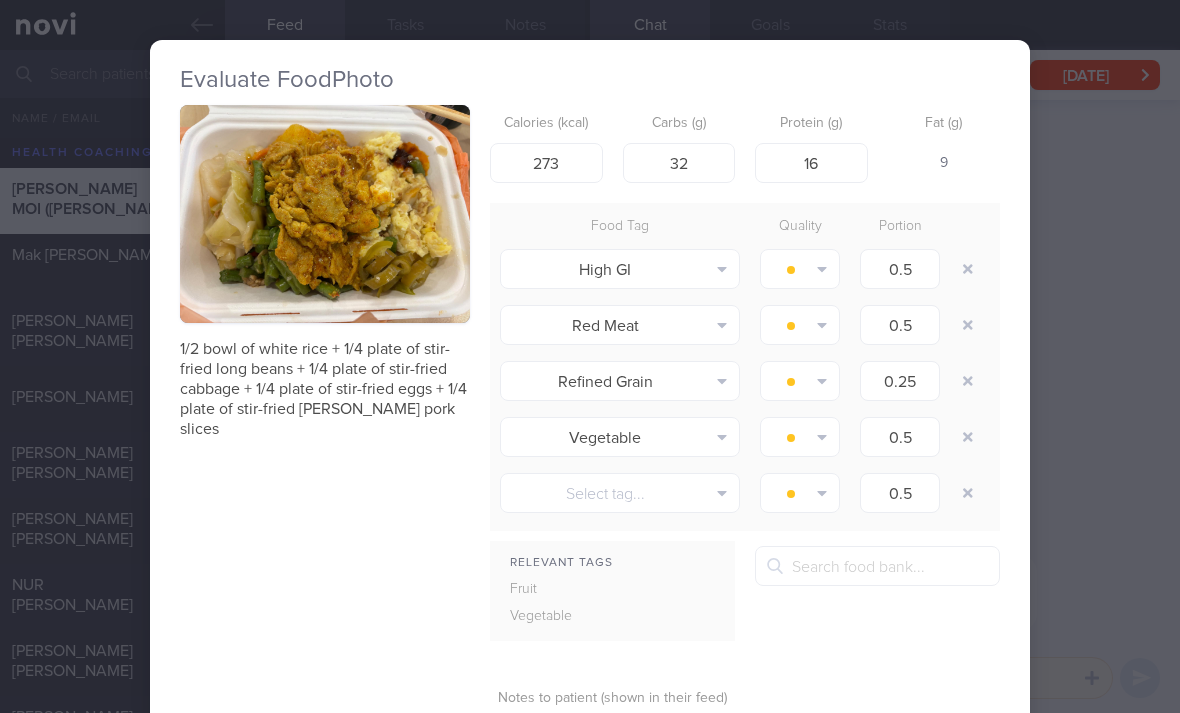 type on "0.25" 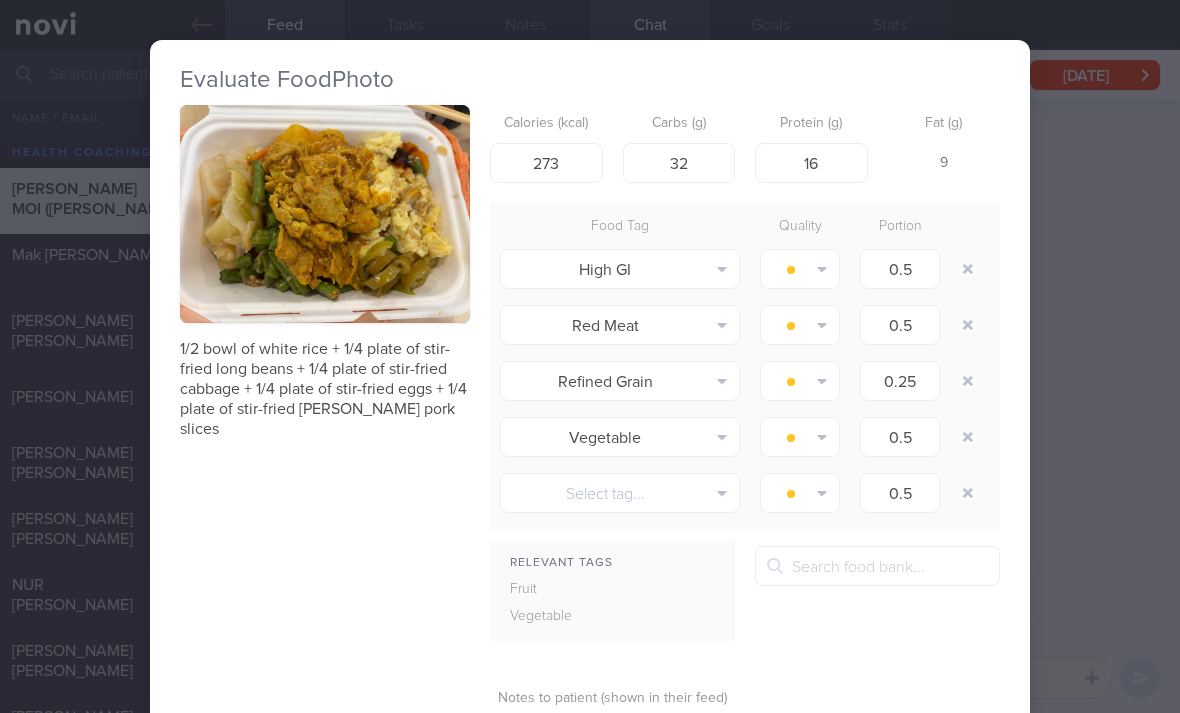 type on "0.5" 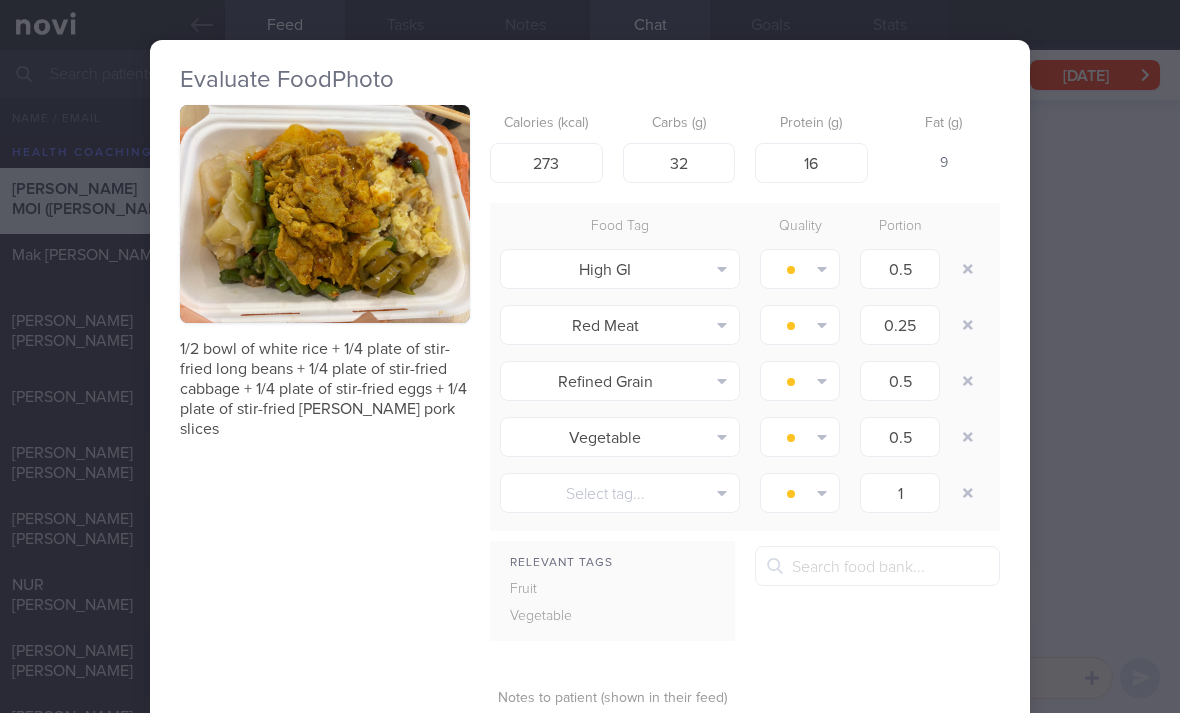 click at bounding box center (968, 269) 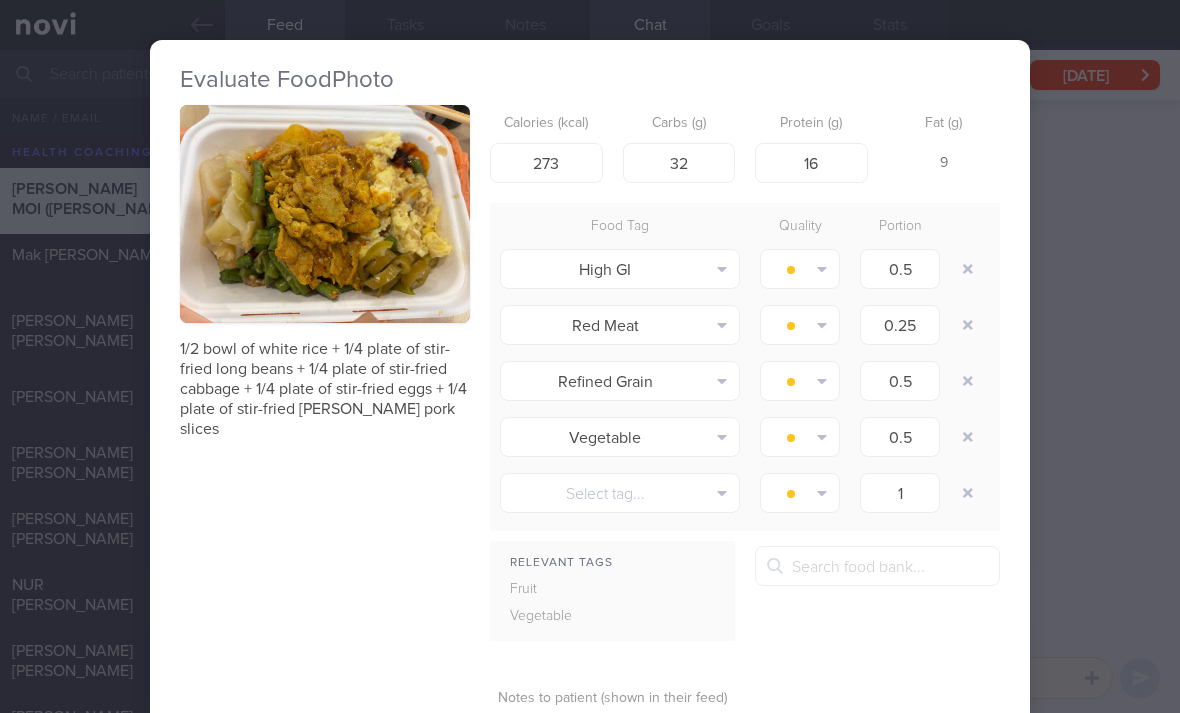 type on "0.25" 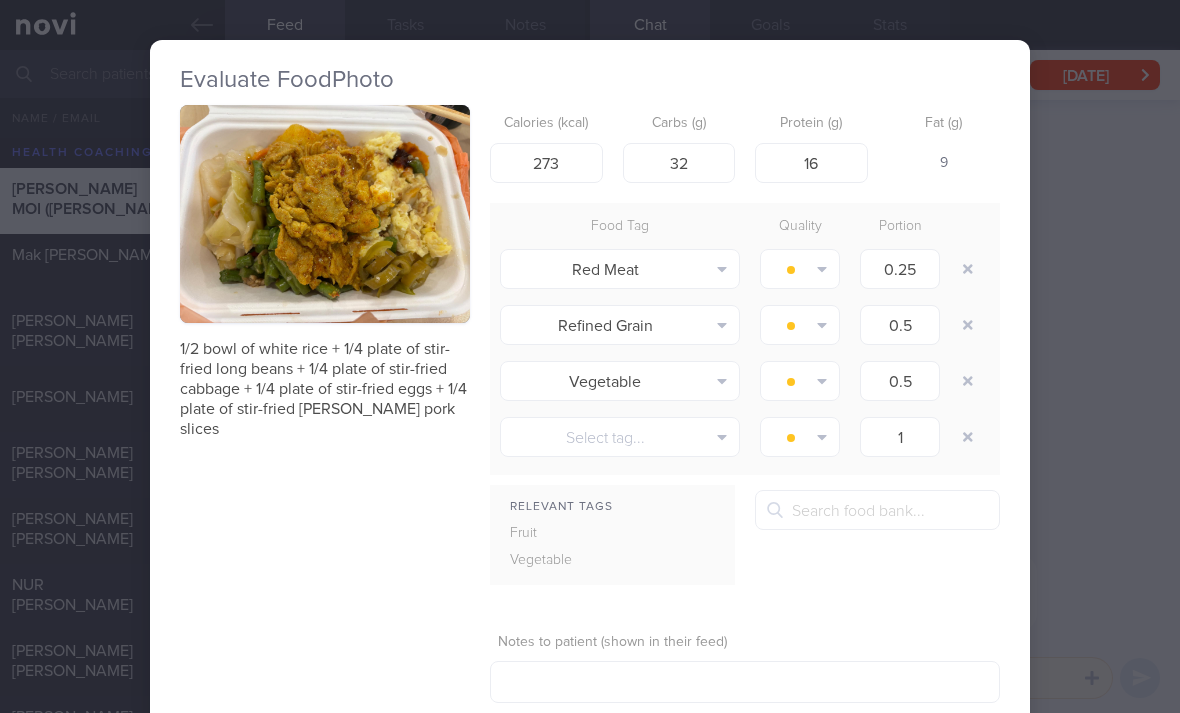 click at bounding box center [968, 269] 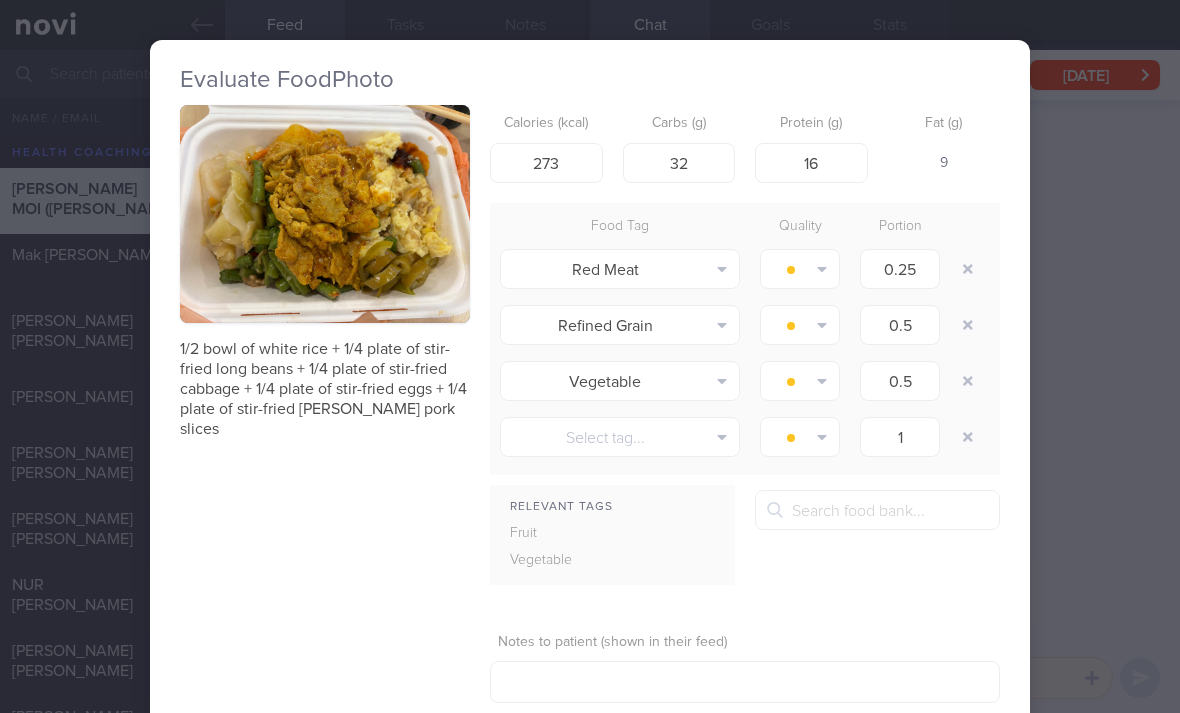 type on "0.5" 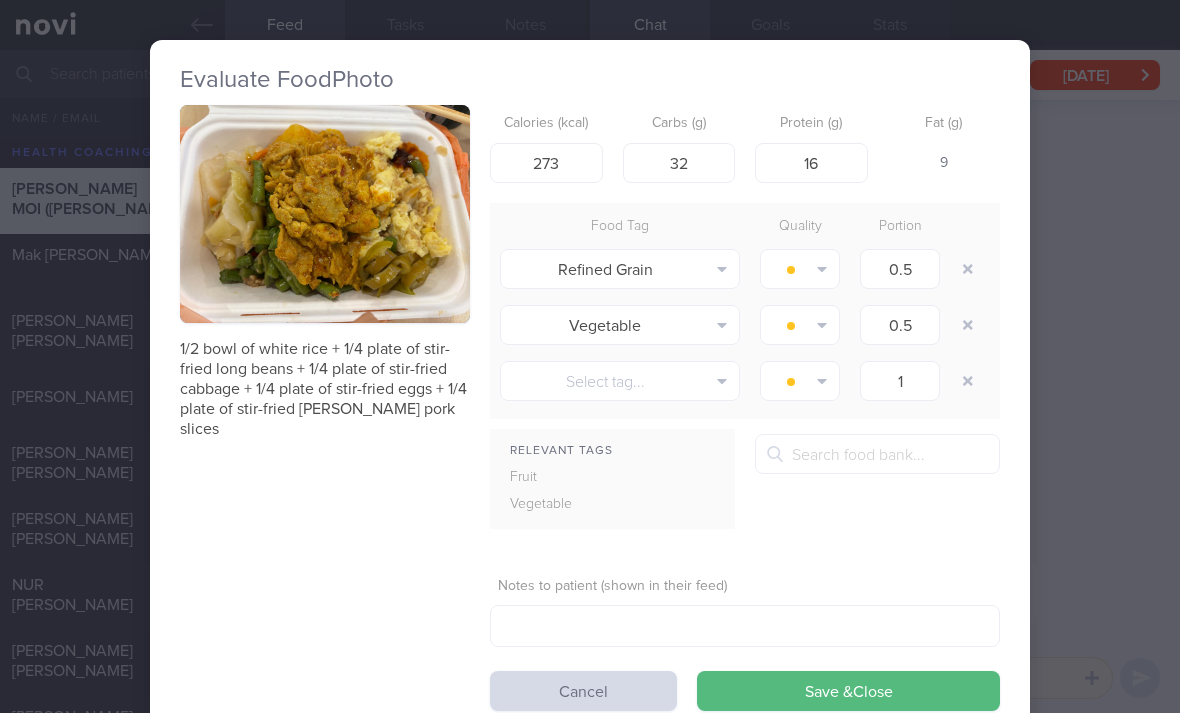 click at bounding box center [968, 269] 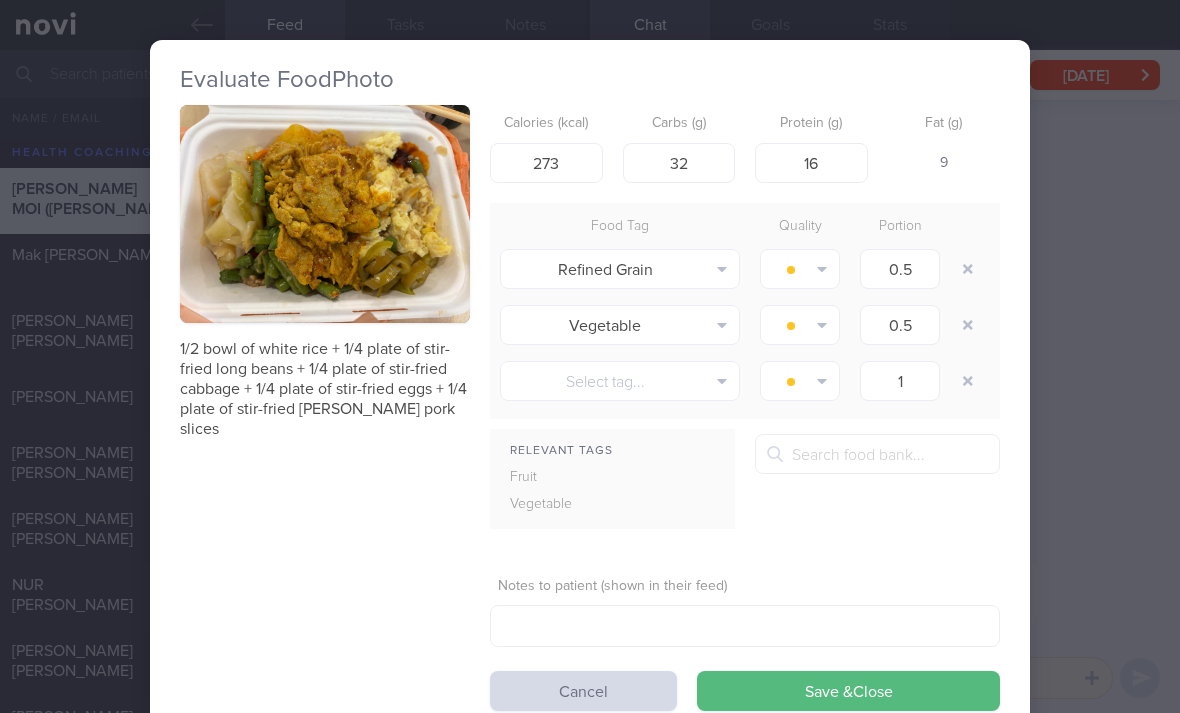 type on "1" 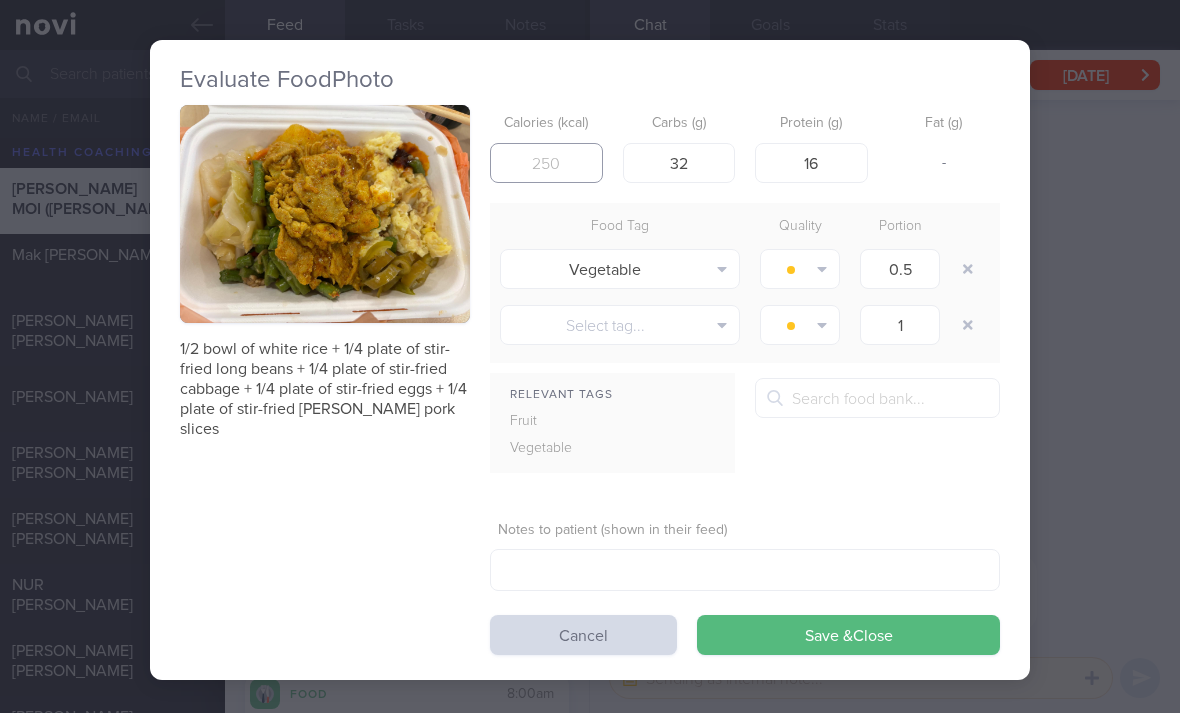 type on "293" 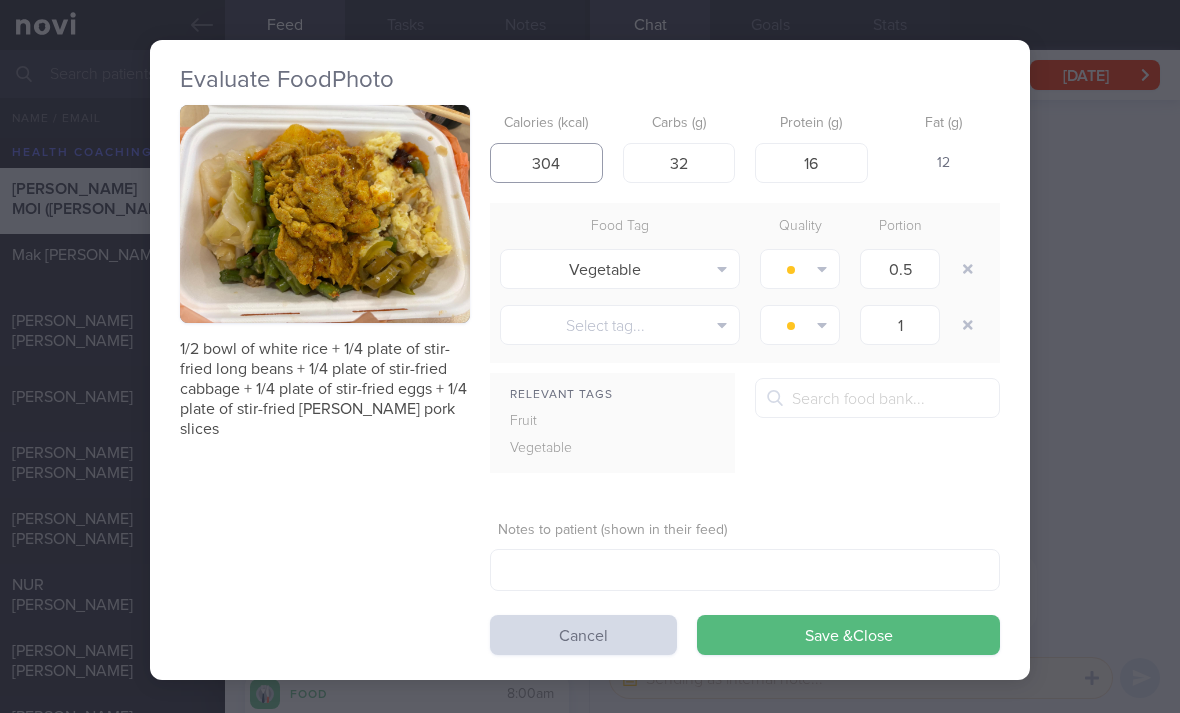 type on "304" 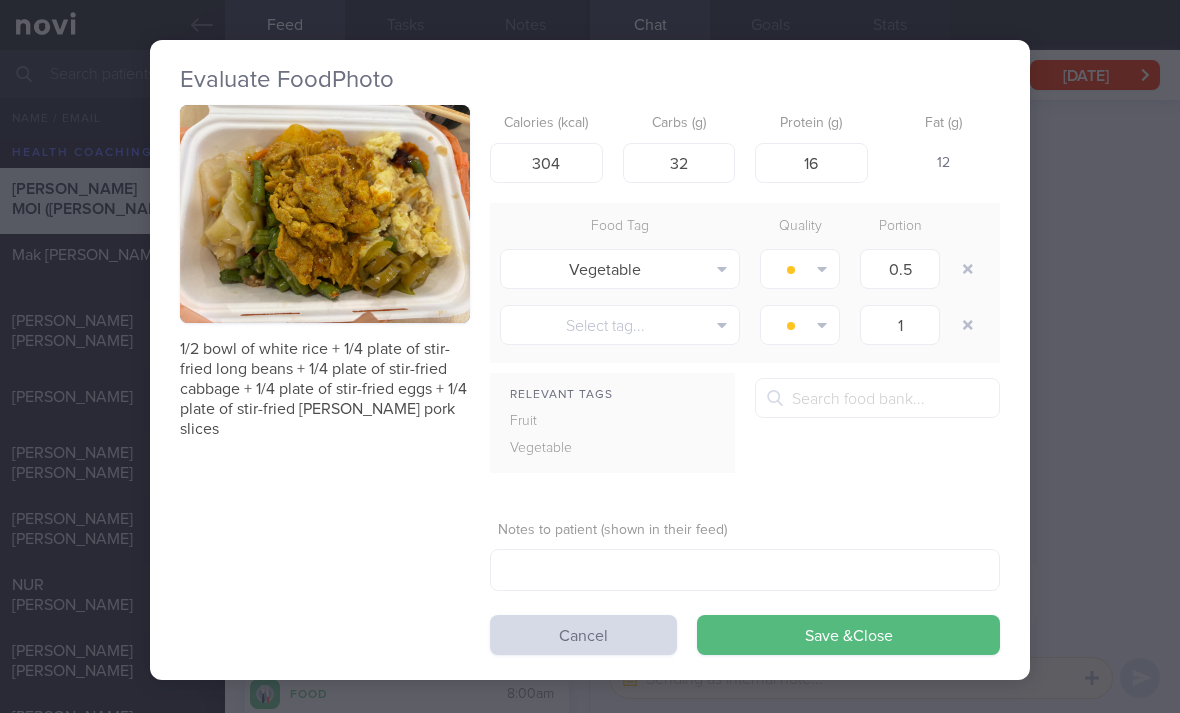 click on "Save &
Close" at bounding box center [848, 635] 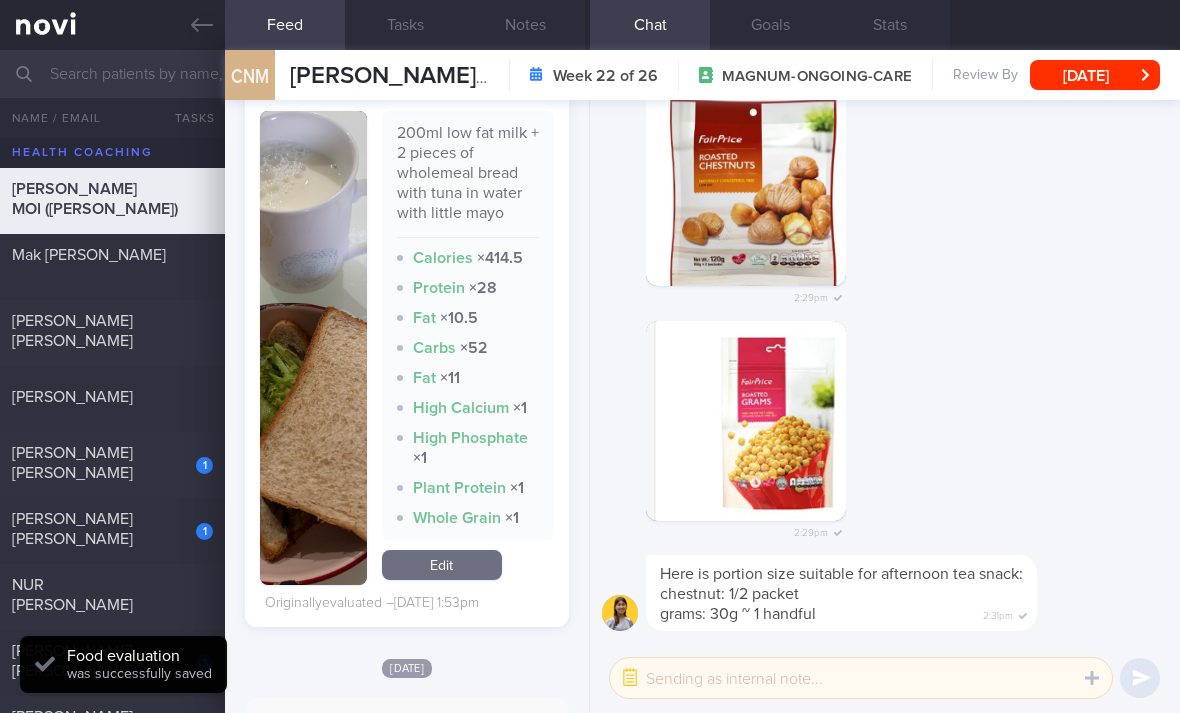 scroll, scrollTop: 6227, scrollLeft: 0, axis: vertical 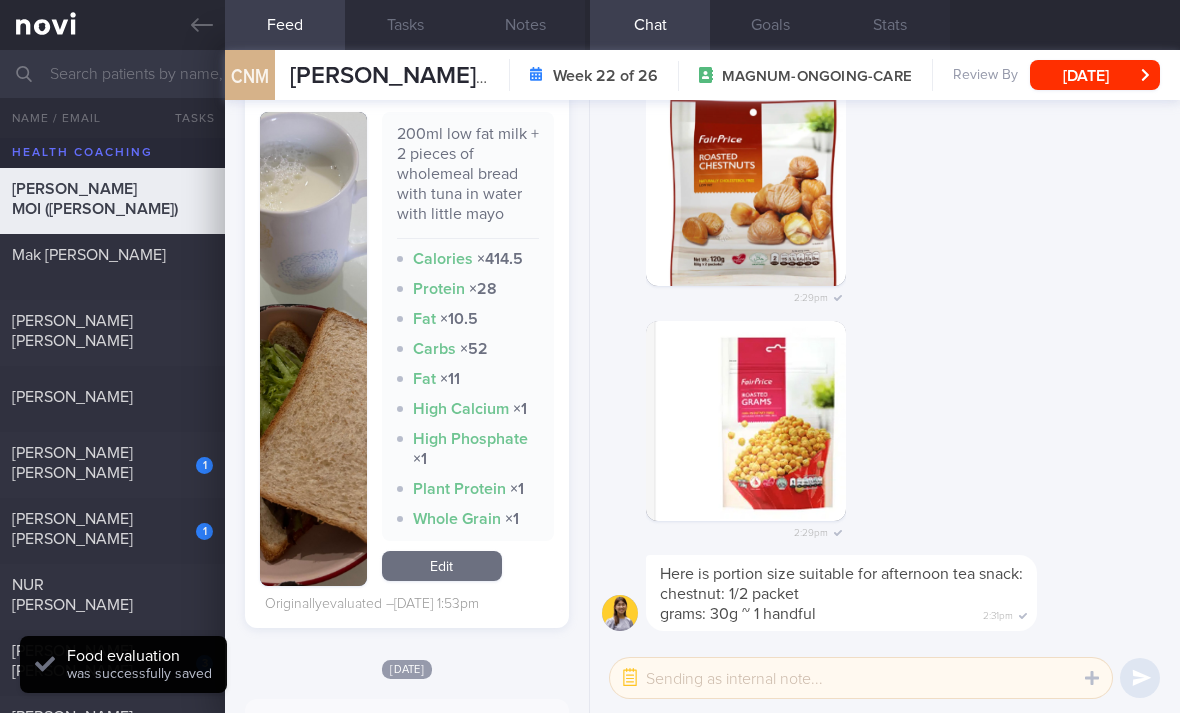 click on "Edit" at bounding box center (442, 566) 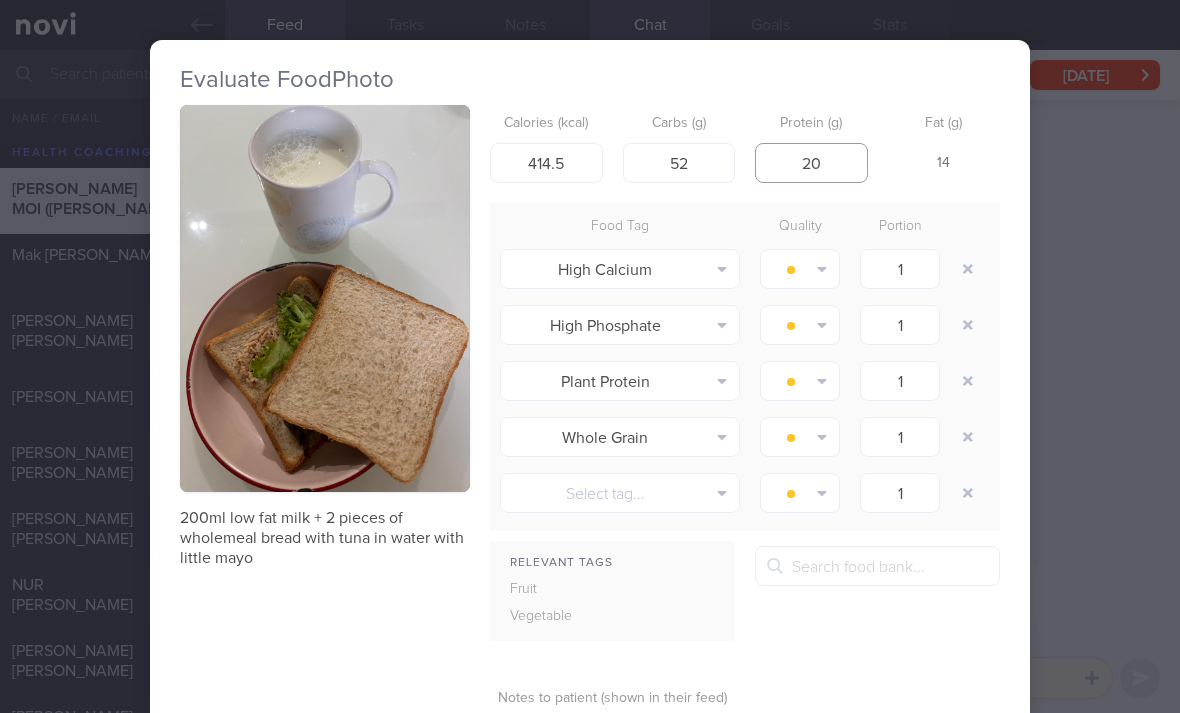 type on "20" 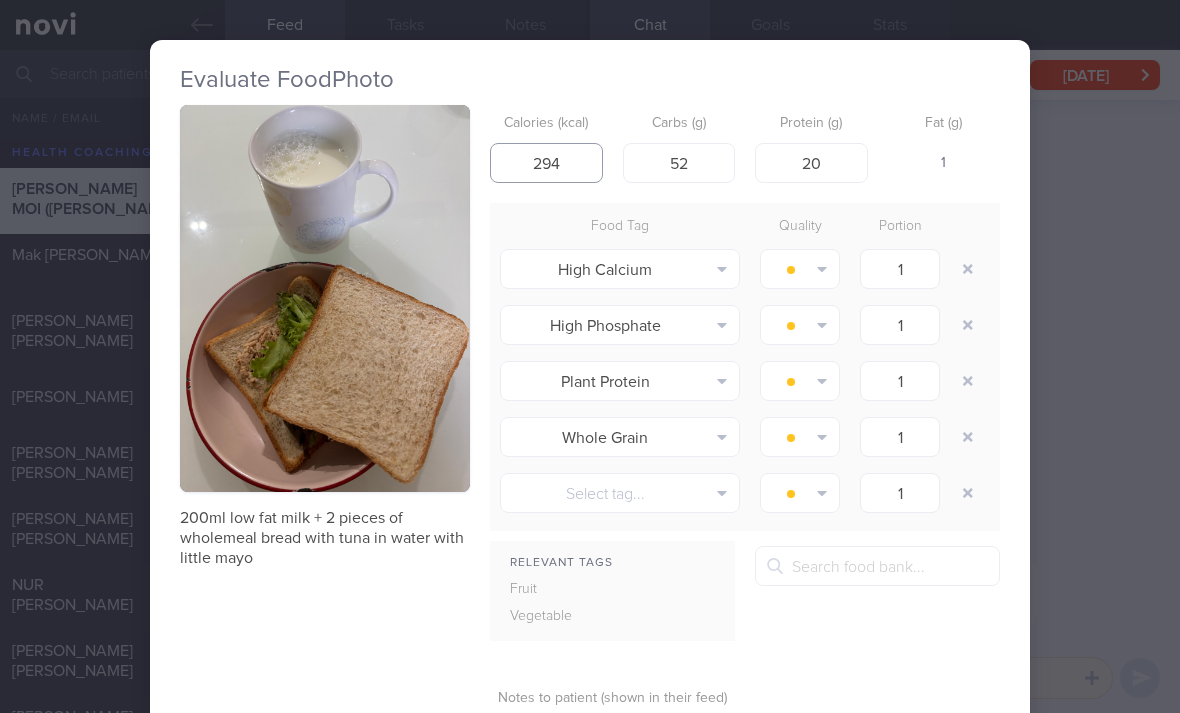 type on "294" 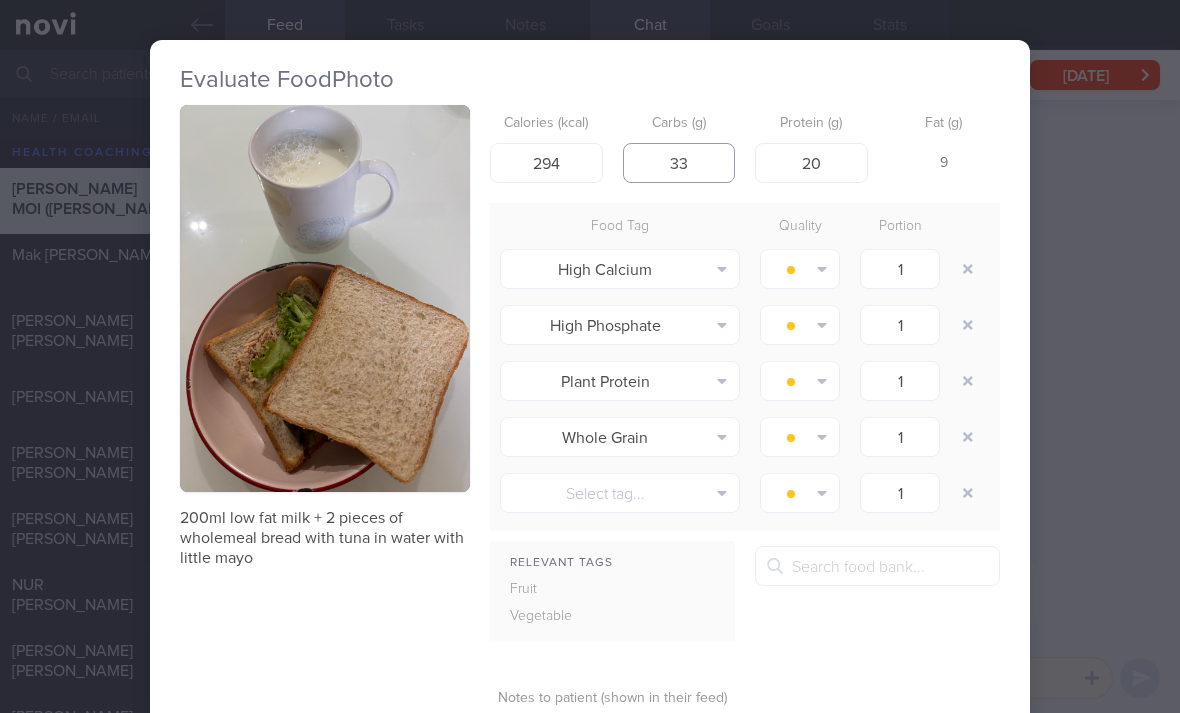 type on "33" 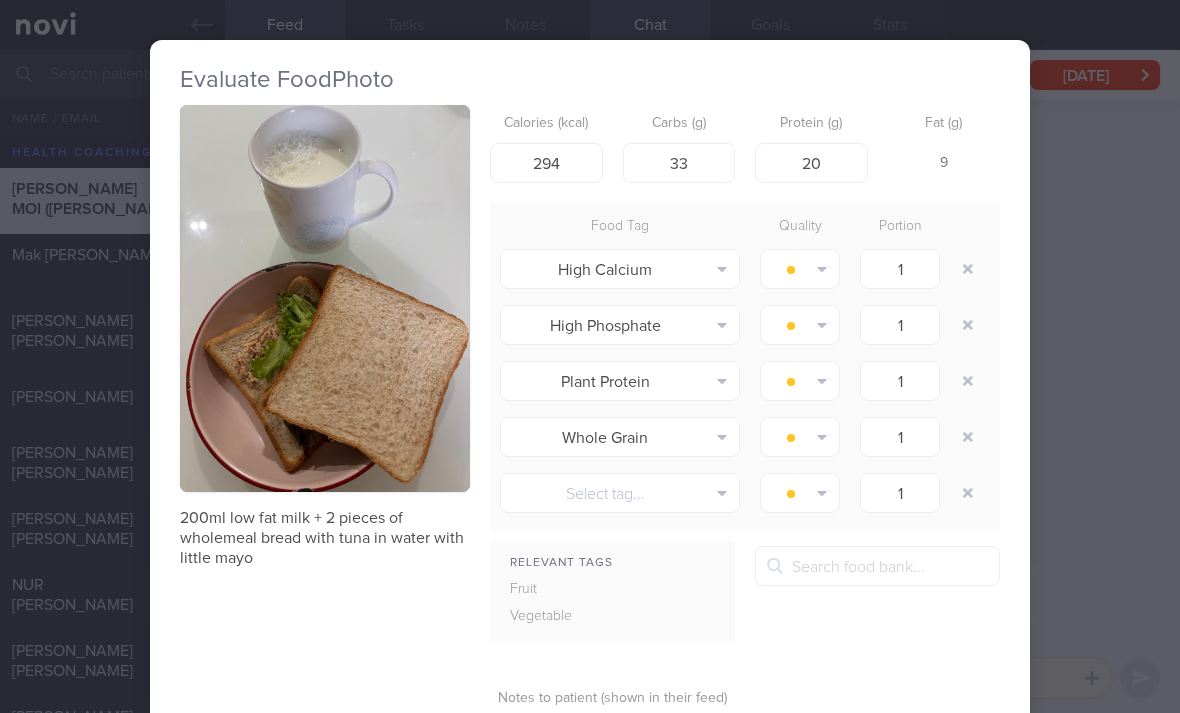 click at bounding box center (968, 269) 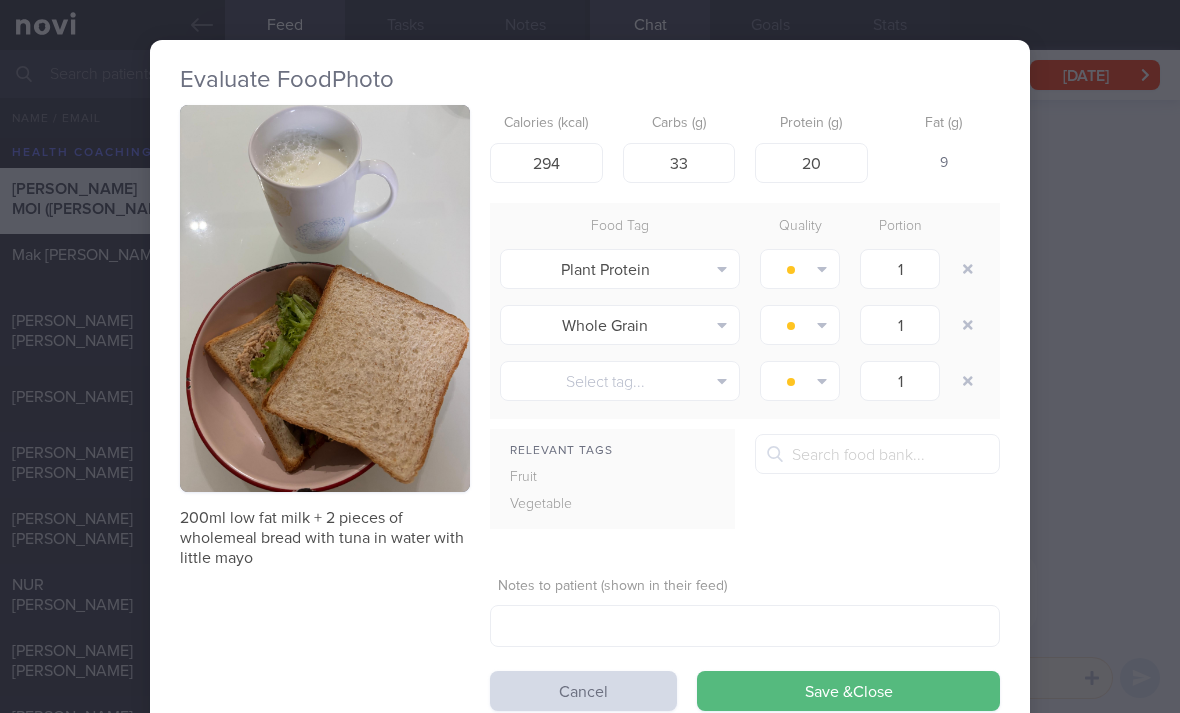 click at bounding box center (968, 269) 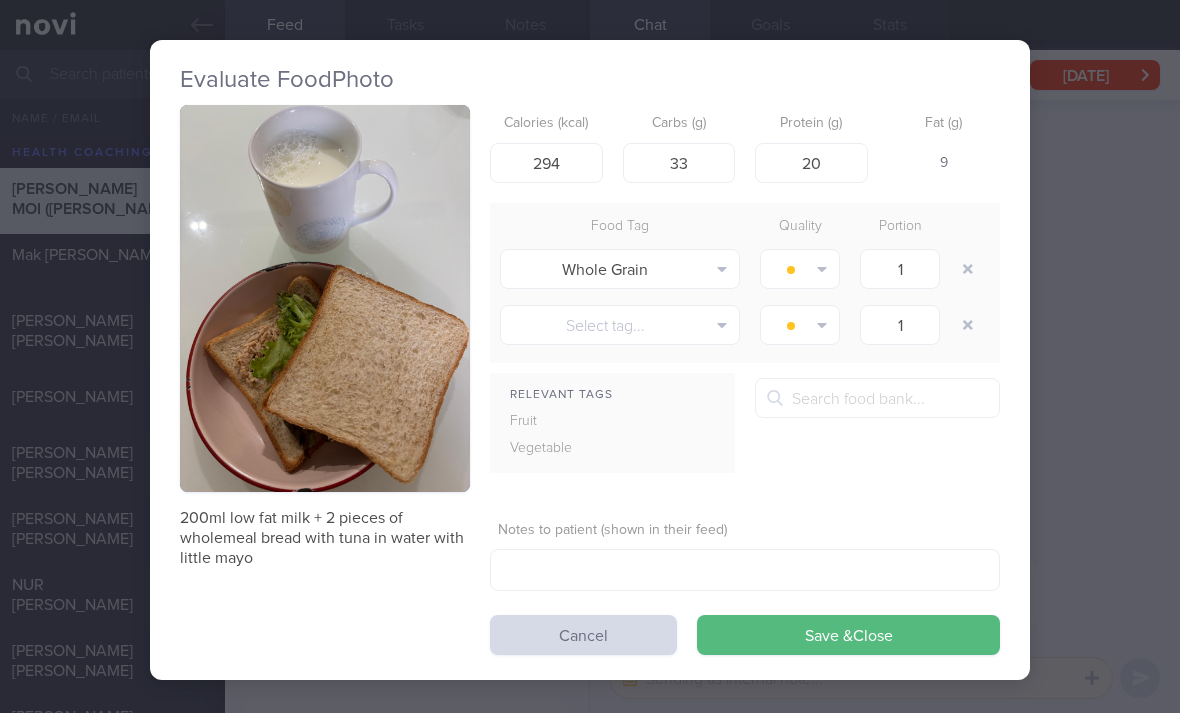 click on "Save &
Close" at bounding box center [848, 635] 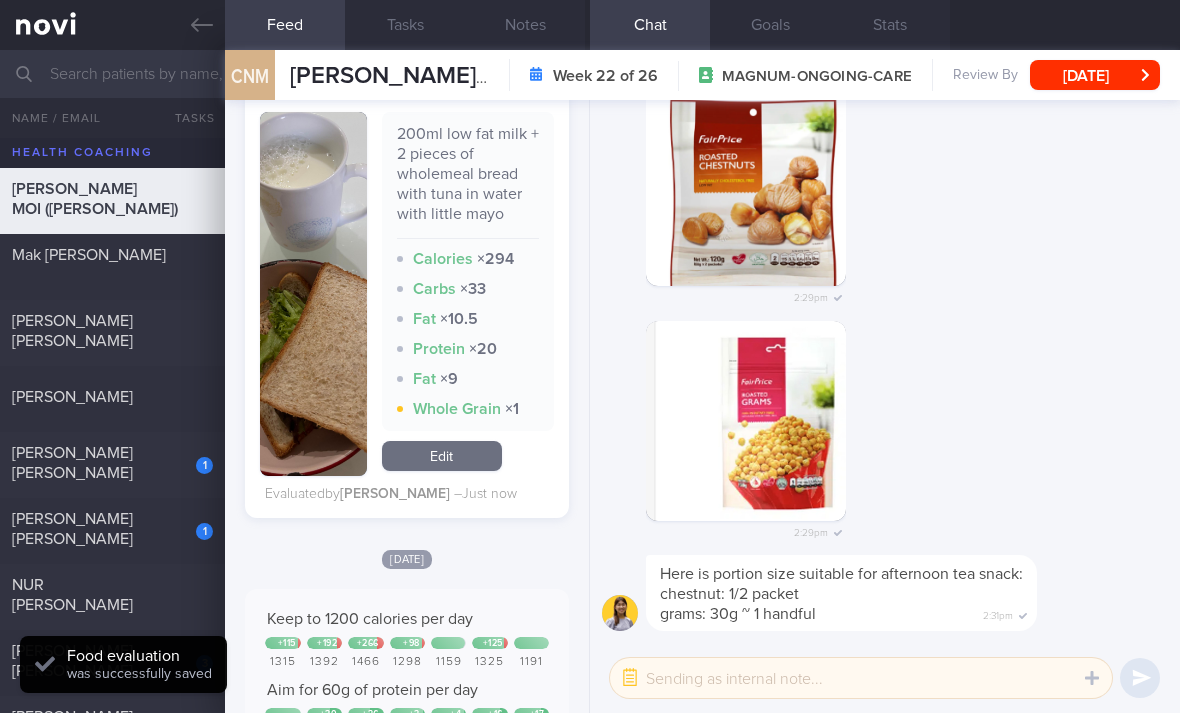 click on "Edit" at bounding box center (442, 456) 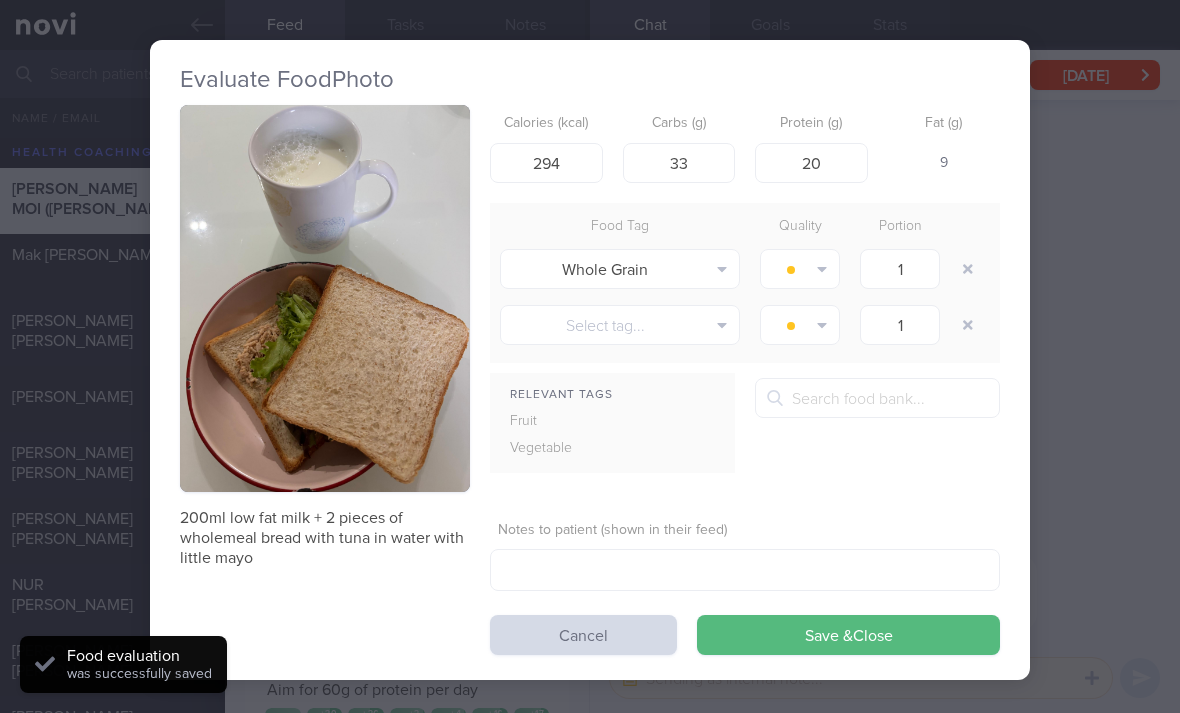 click at bounding box center (800, 269) 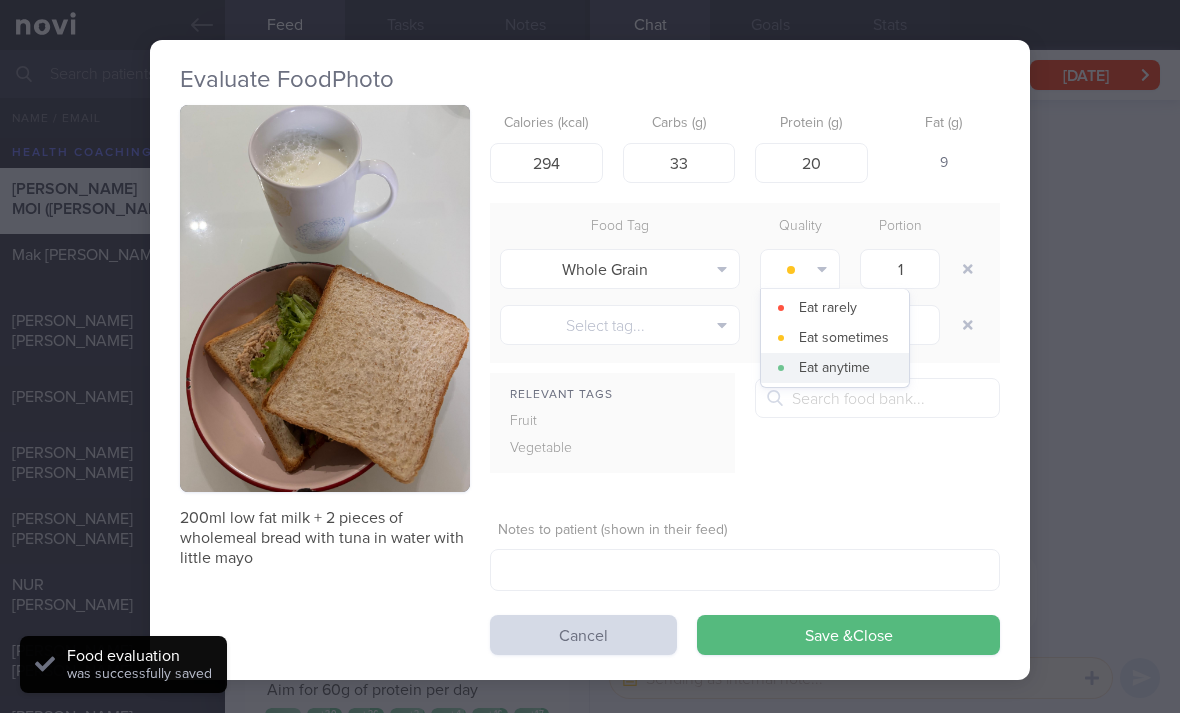 click on "Eat anytime" at bounding box center (835, 368) 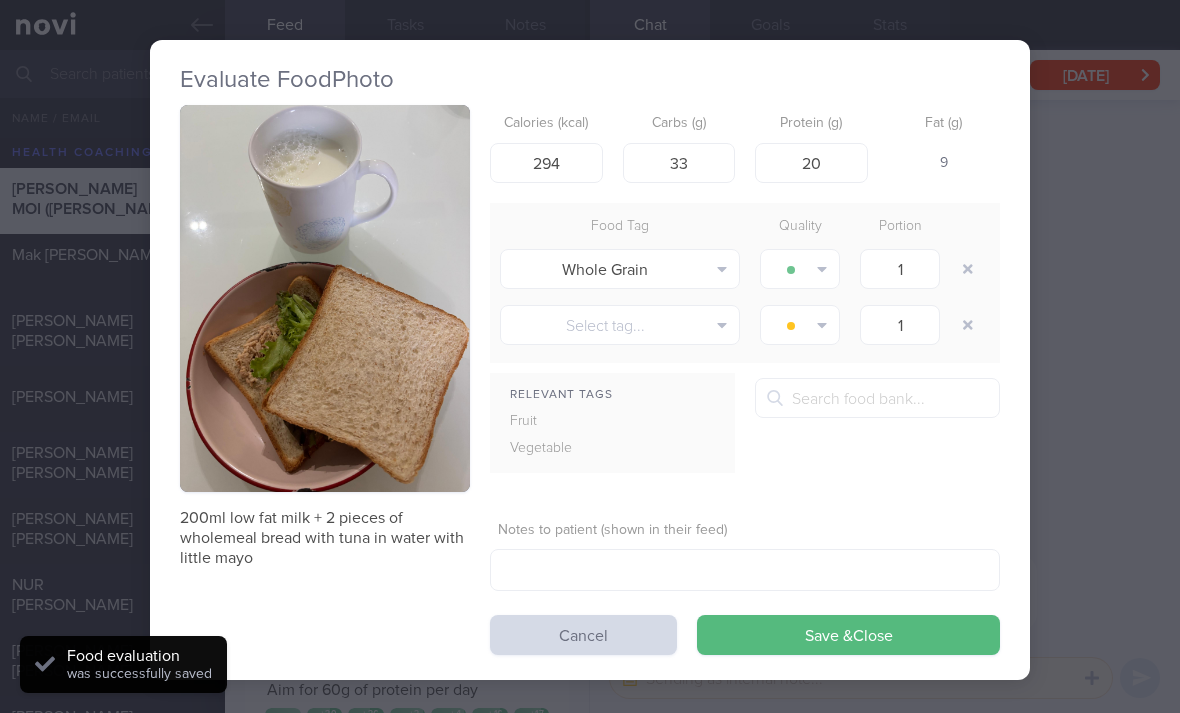 click on "Save &
Close" at bounding box center [848, 635] 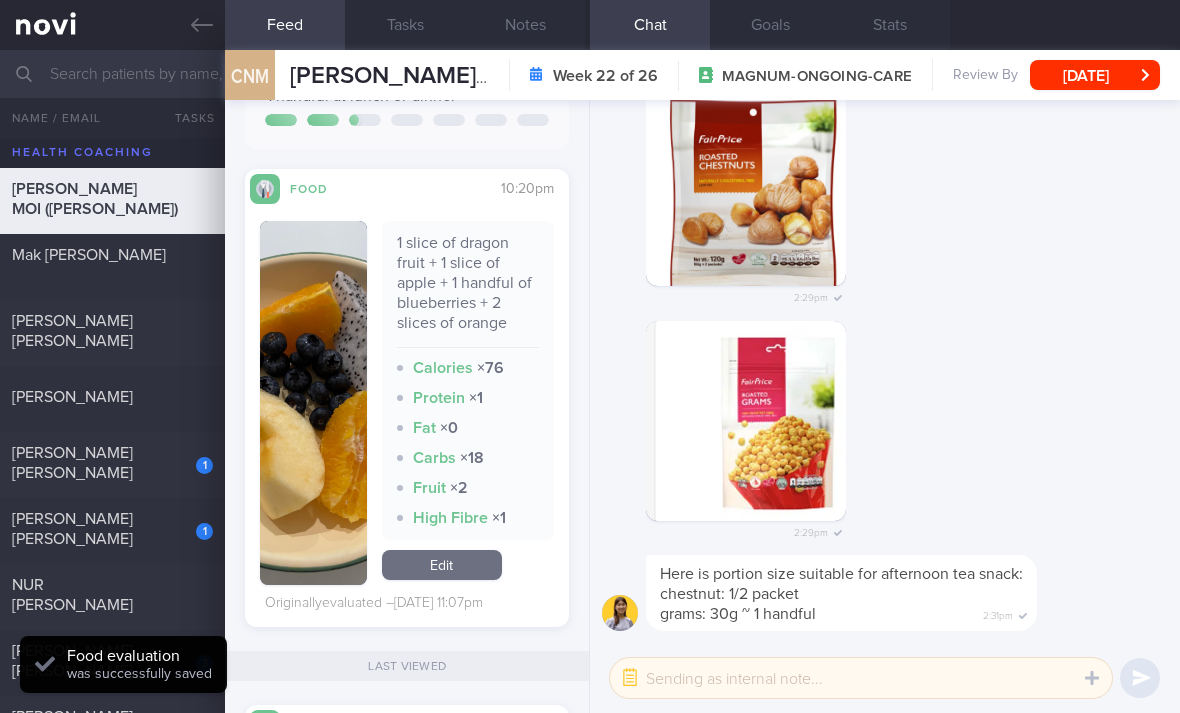 scroll, scrollTop: 7059, scrollLeft: 0, axis: vertical 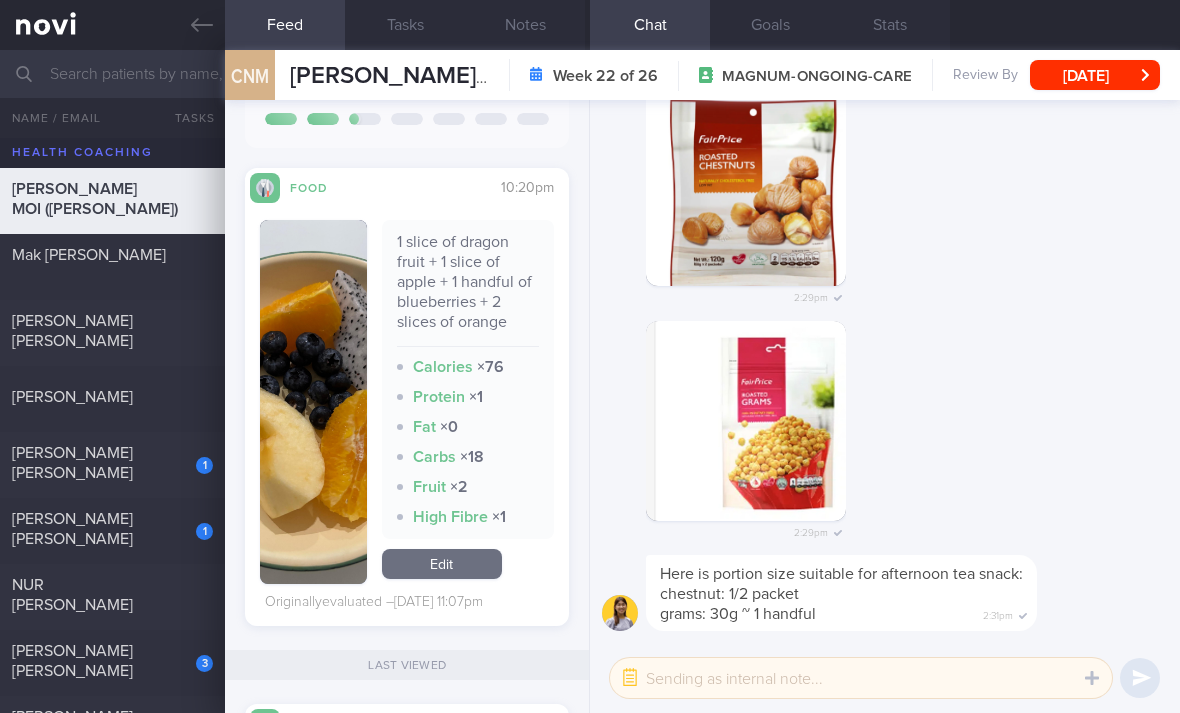 click on "Edit" at bounding box center (442, 564) 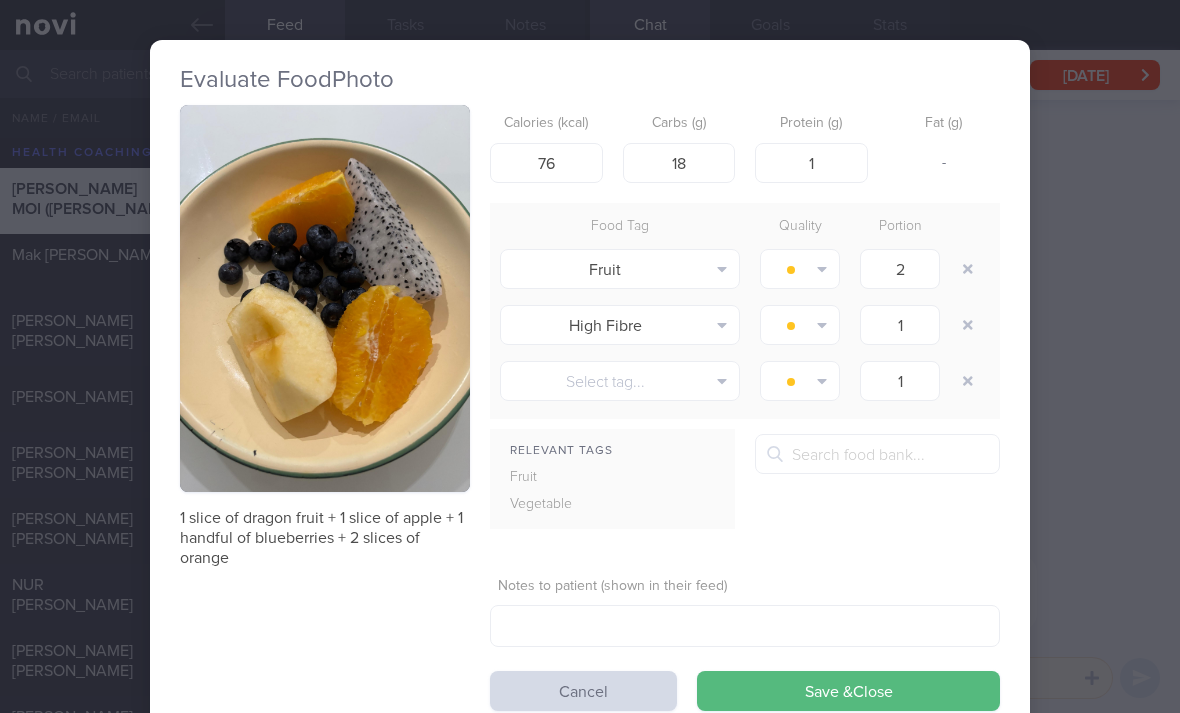 click at bounding box center [968, 269] 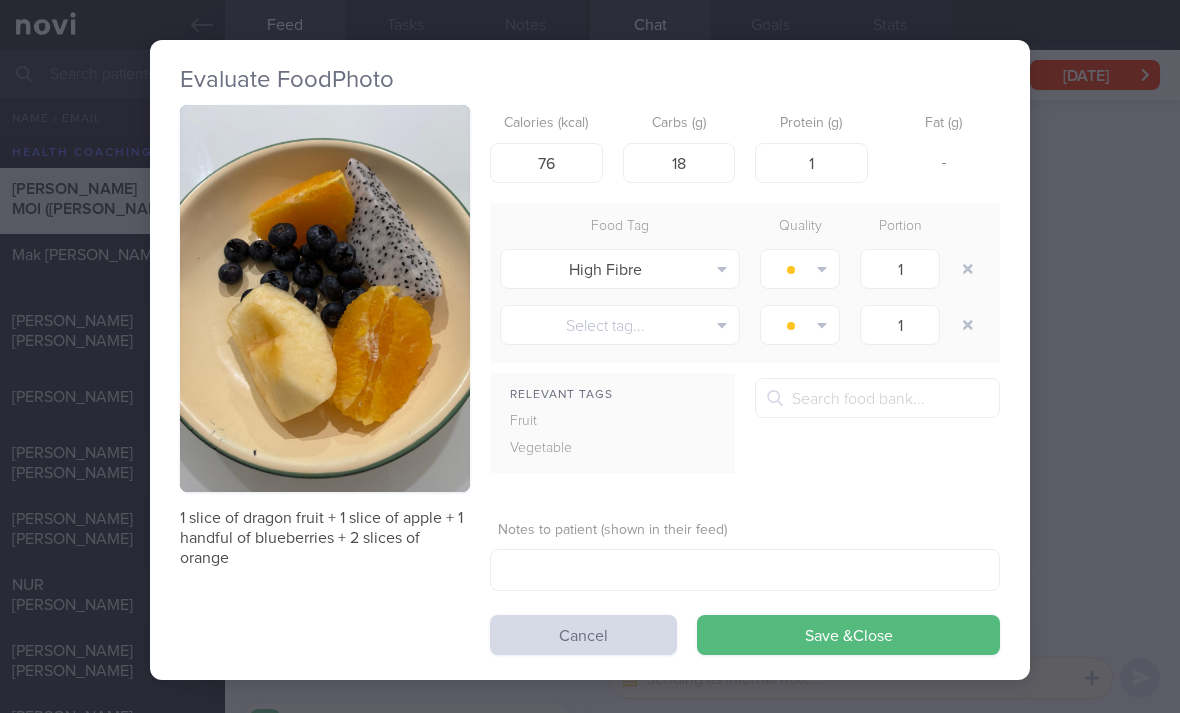 click at bounding box center [968, 269] 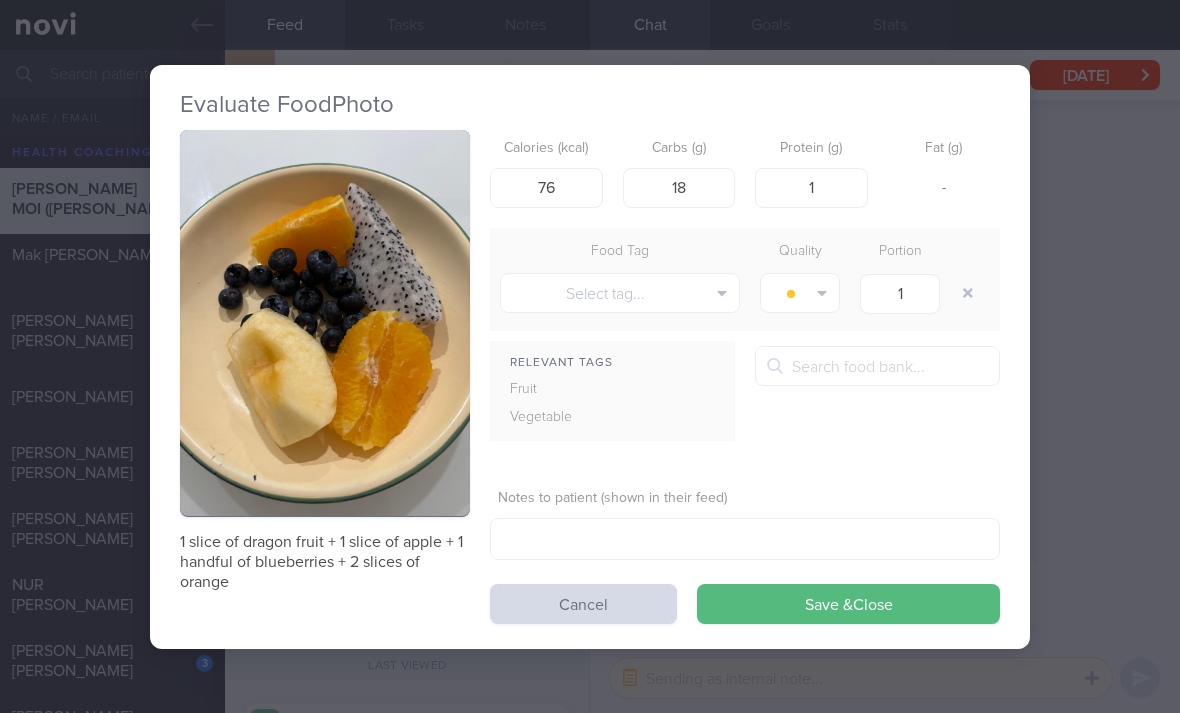 click on "Save &
Close" at bounding box center [848, 604] 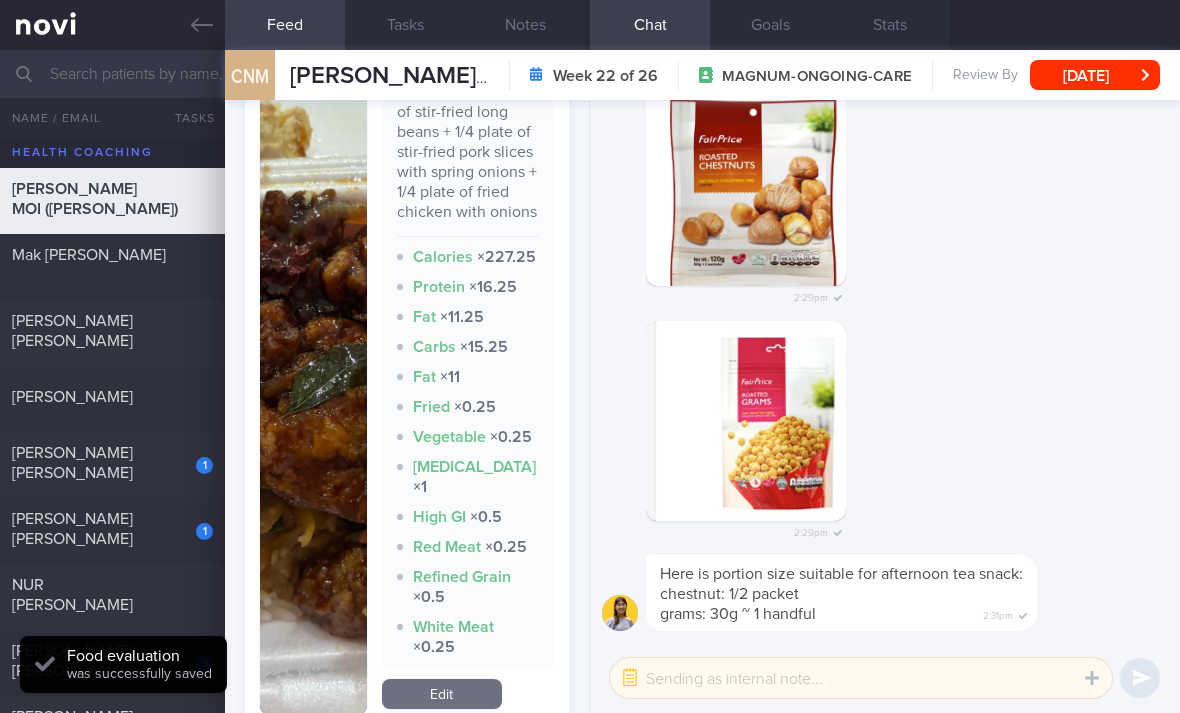 scroll, scrollTop: 7756, scrollLeft: 0, axis: vertical 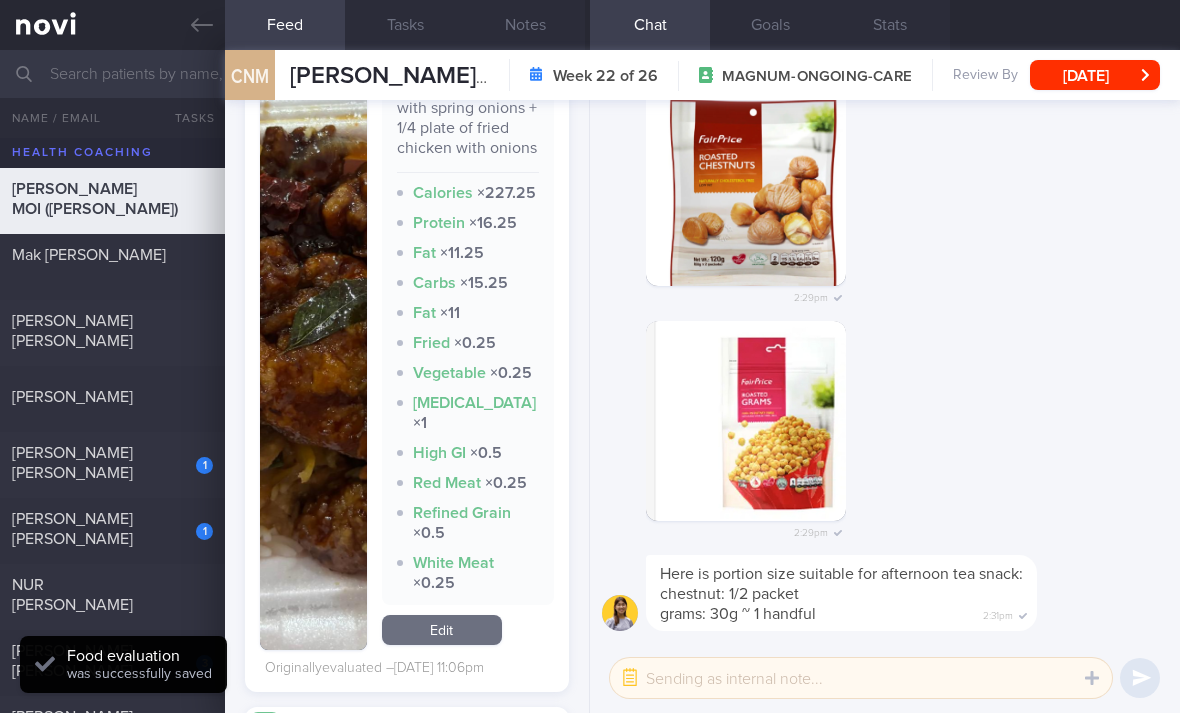 click on "Edit" at bounding box center [442, 630] 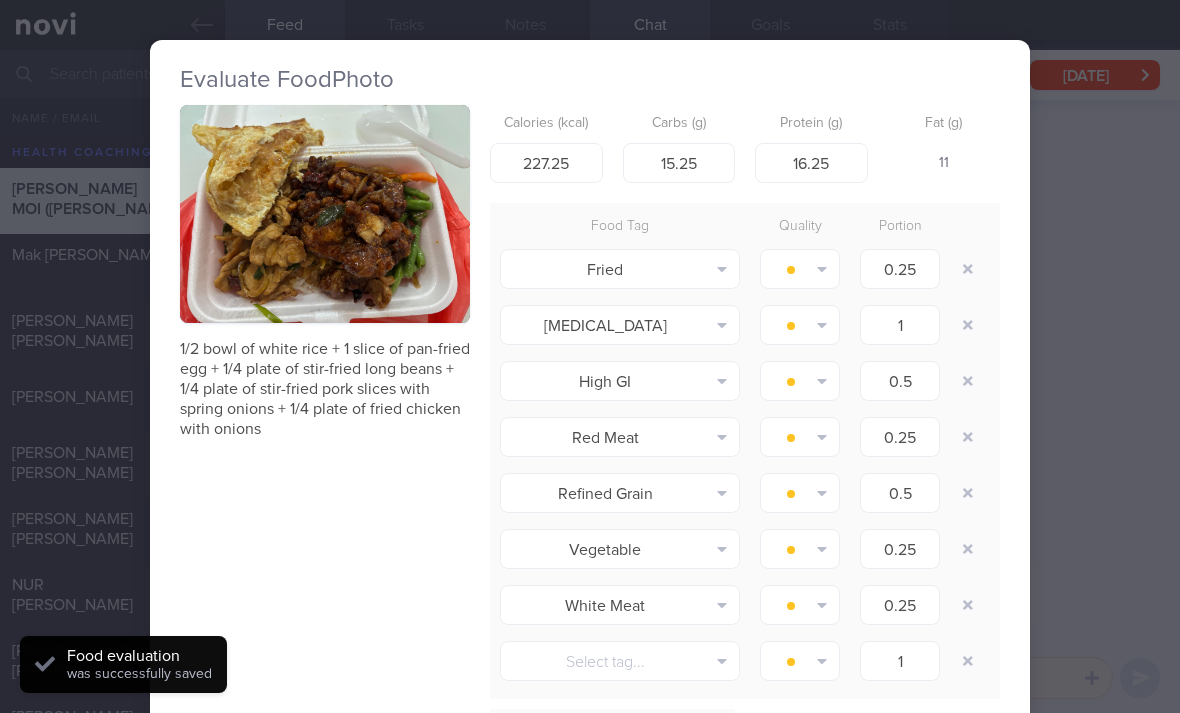 scroll, scrollTop: -1, scrollLeft: 0, axis: vertical 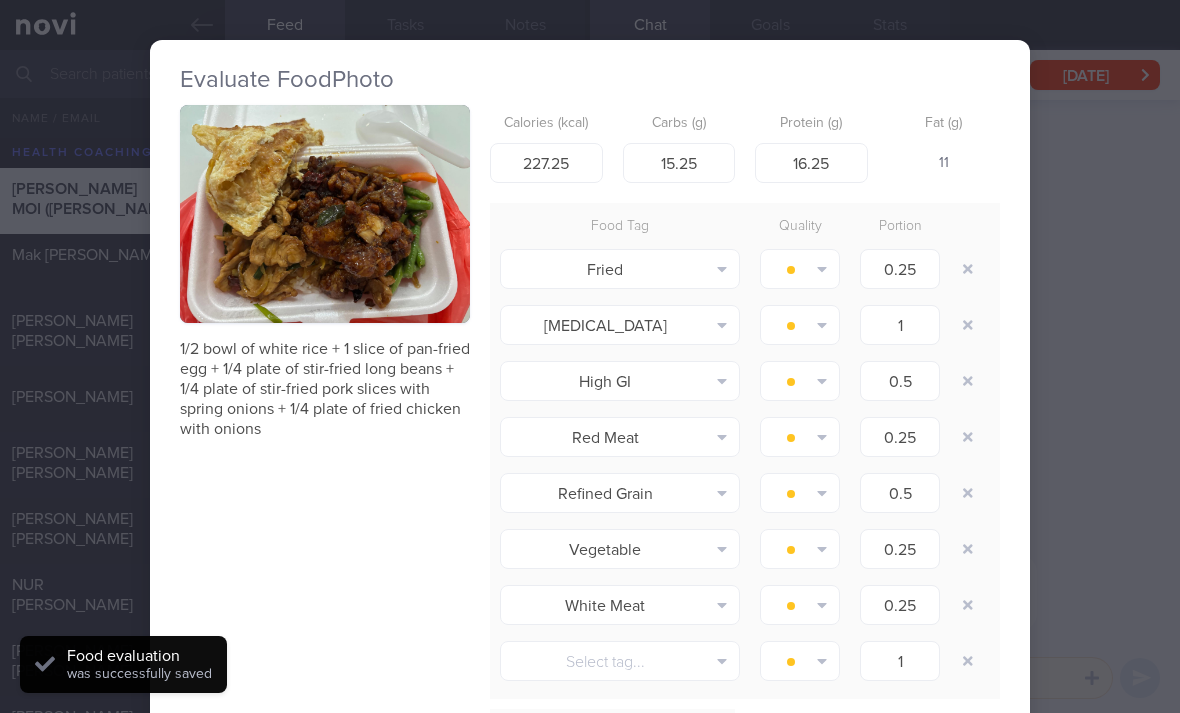 click at bounding box center (968, 269) 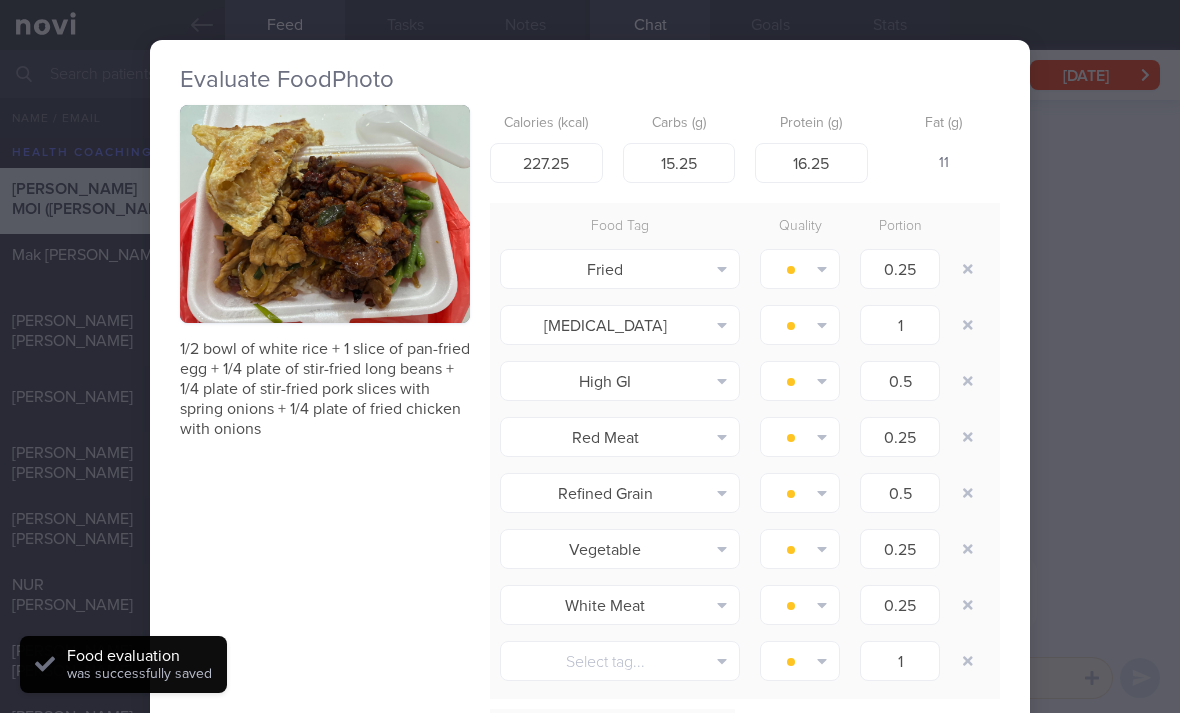 type on "0.25" 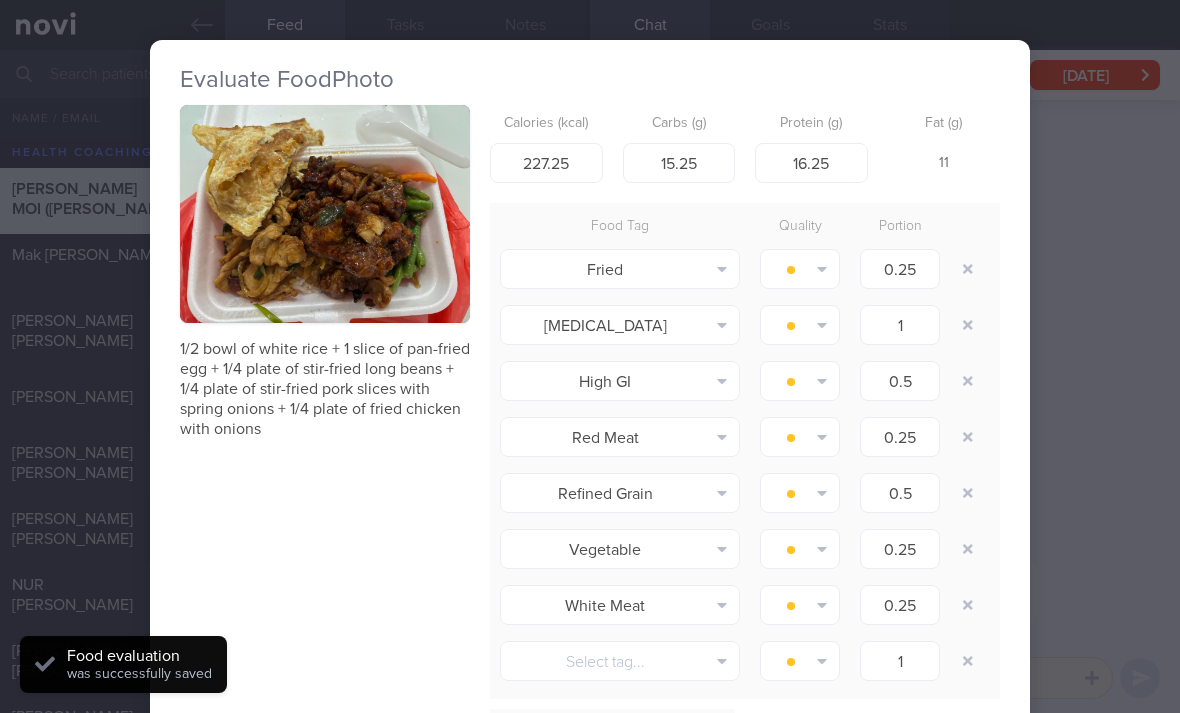 type on "1" 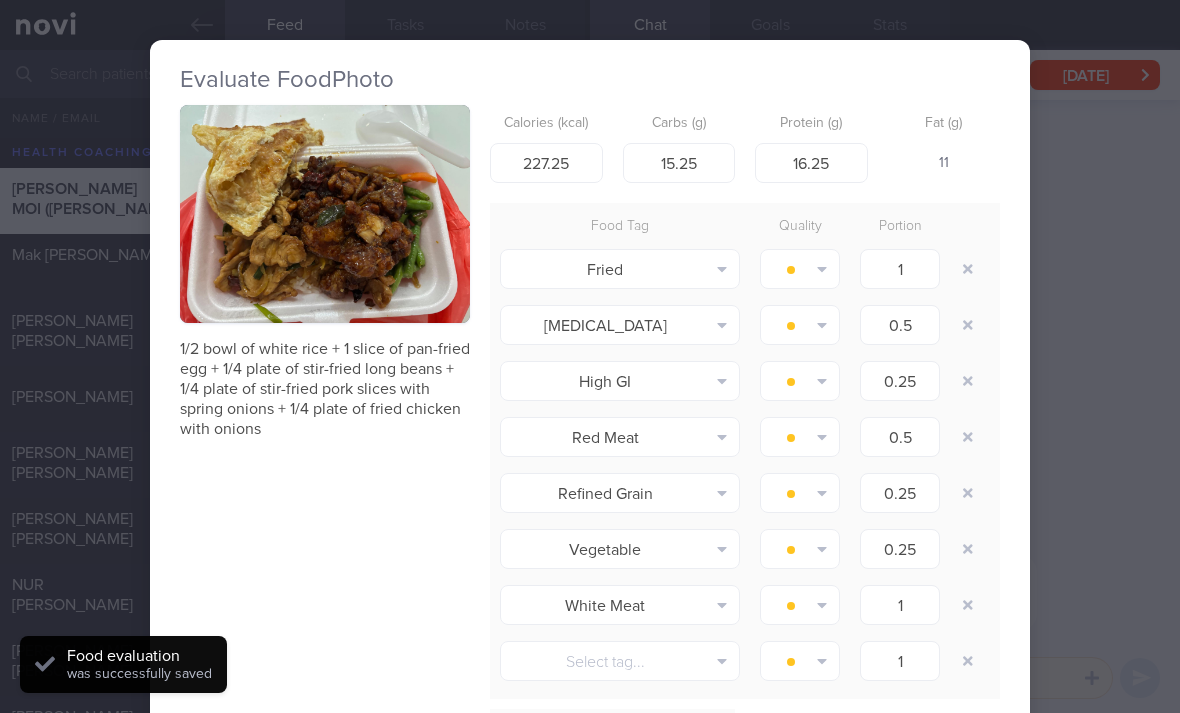 scroll, scrollTop: 0, scrollLeft: 0, axis: both 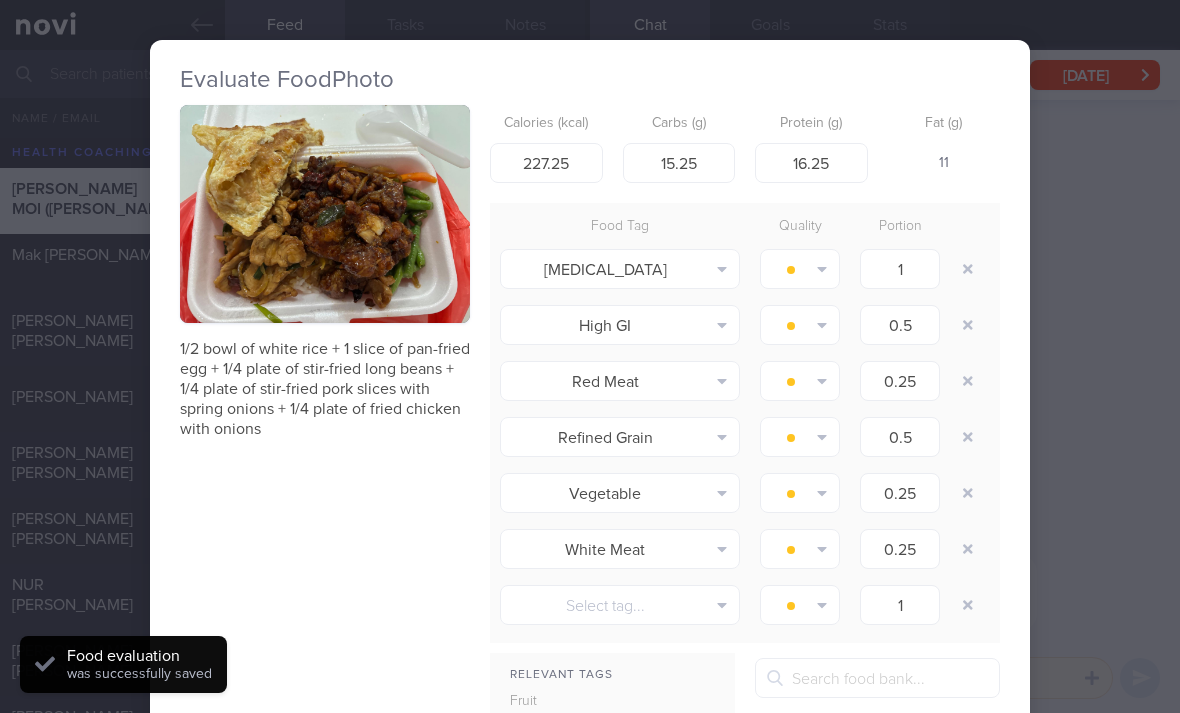 click at bounding box center (968, 269) 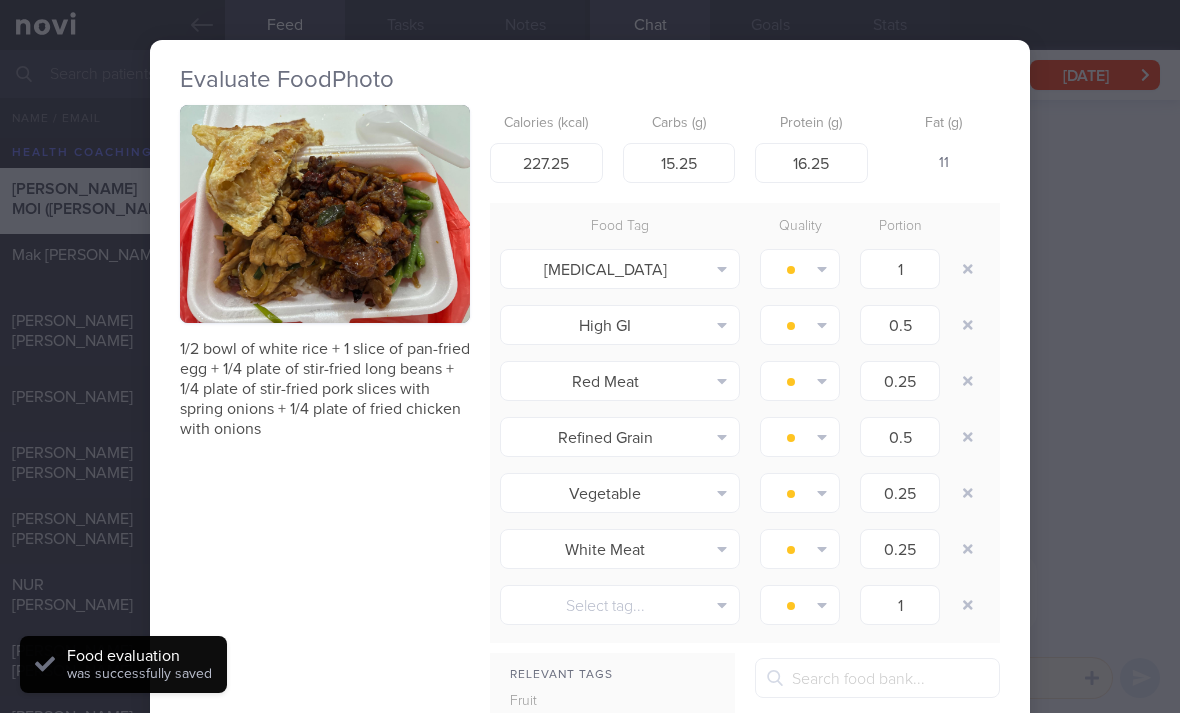 type on "0.25" 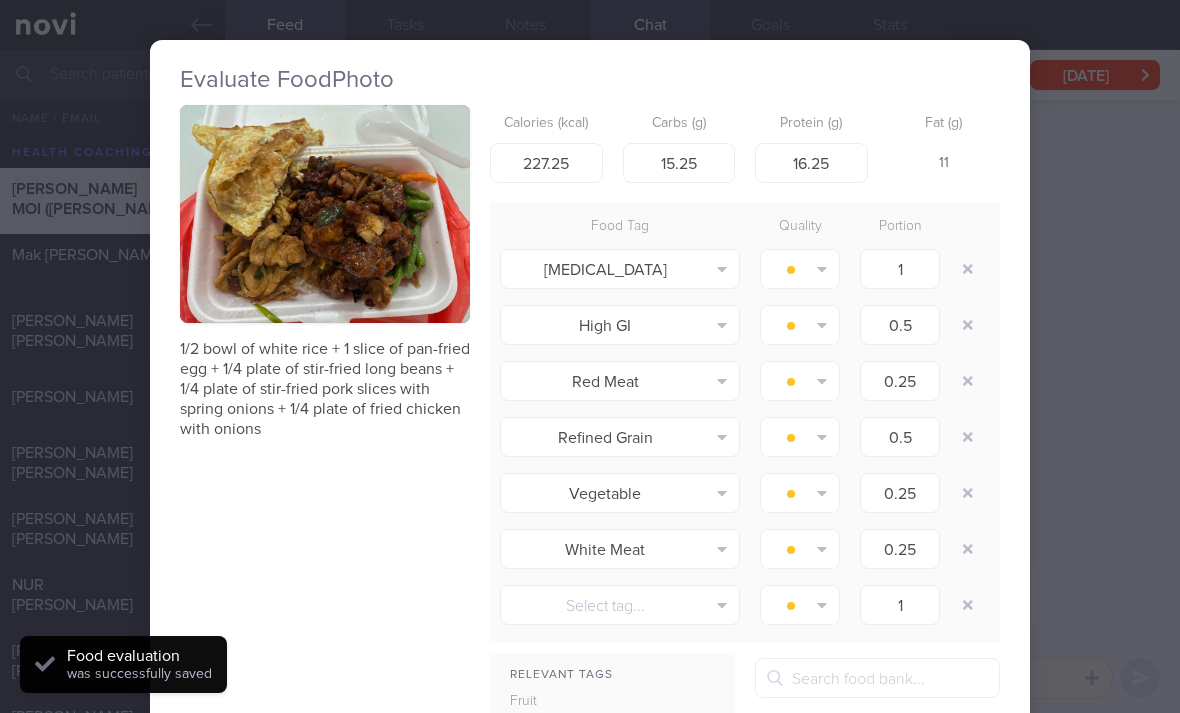 type on "1" 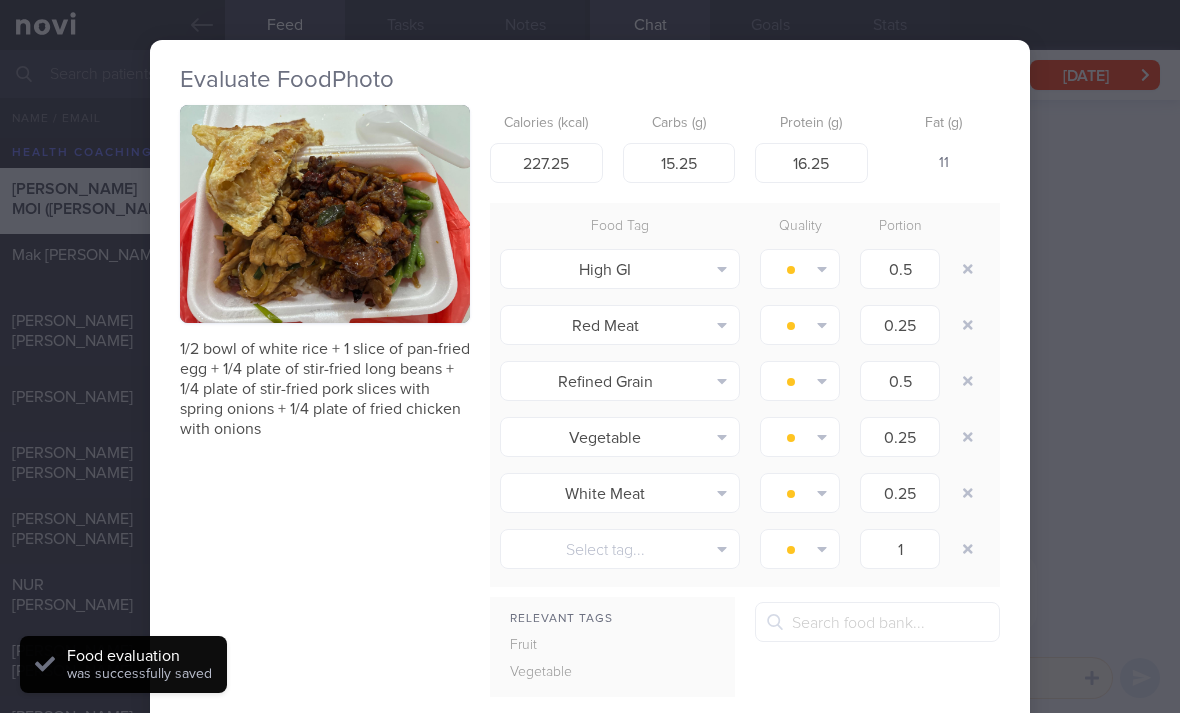 click at bounding box center (968, 269) 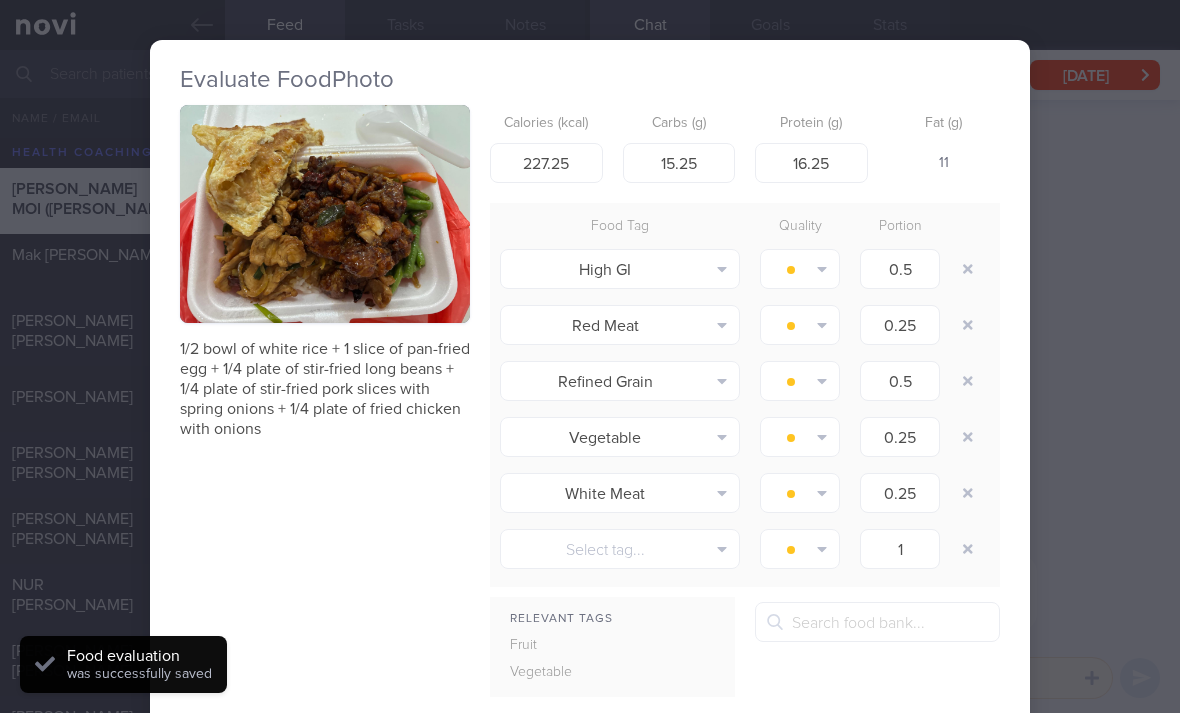 type on "0.5" 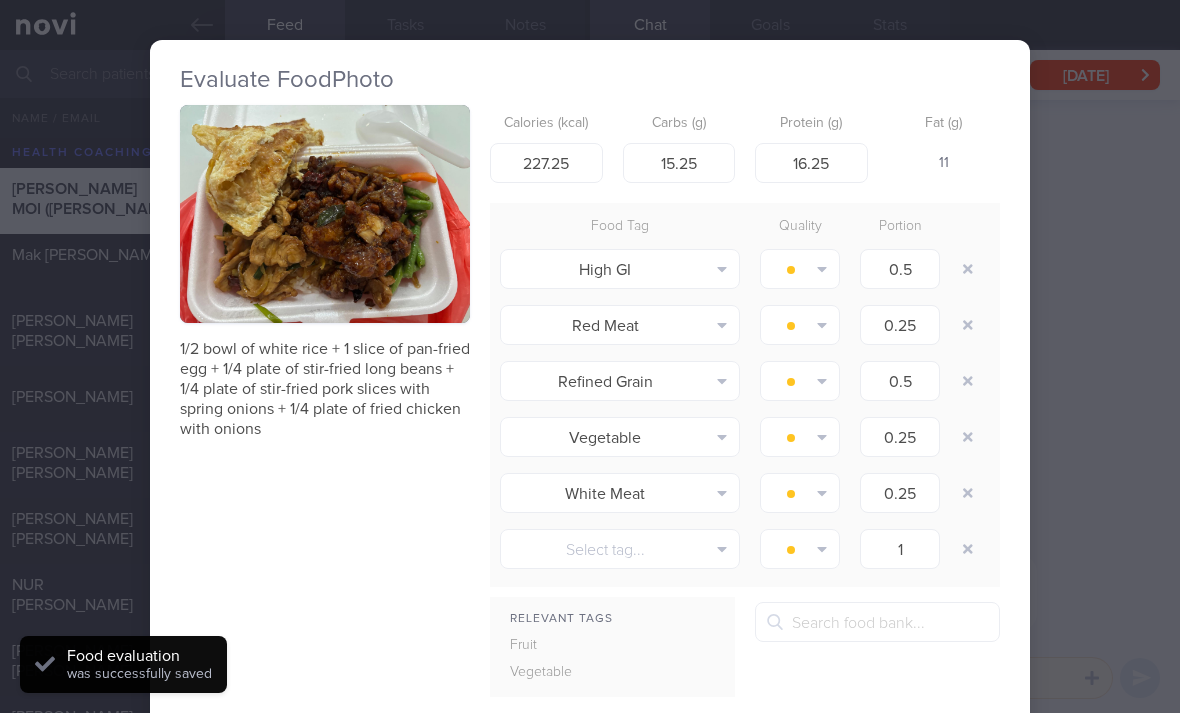 type on "0.25" 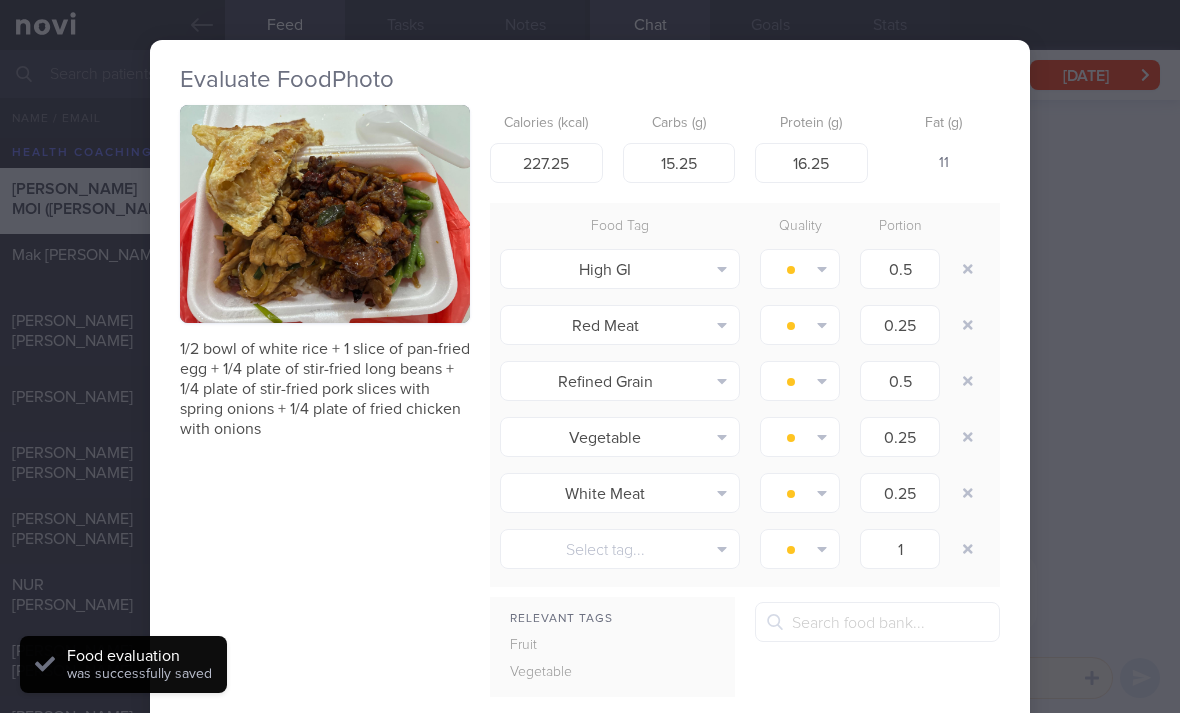 type on "1" 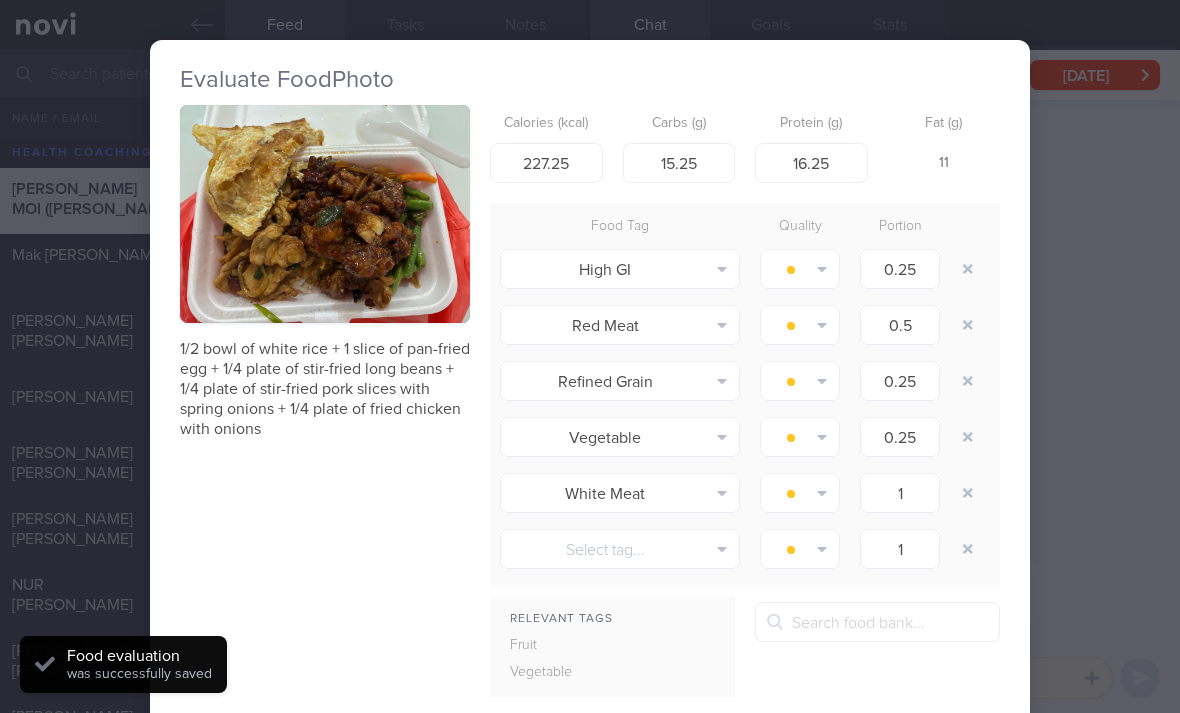 click at bounding box center (968, 269) 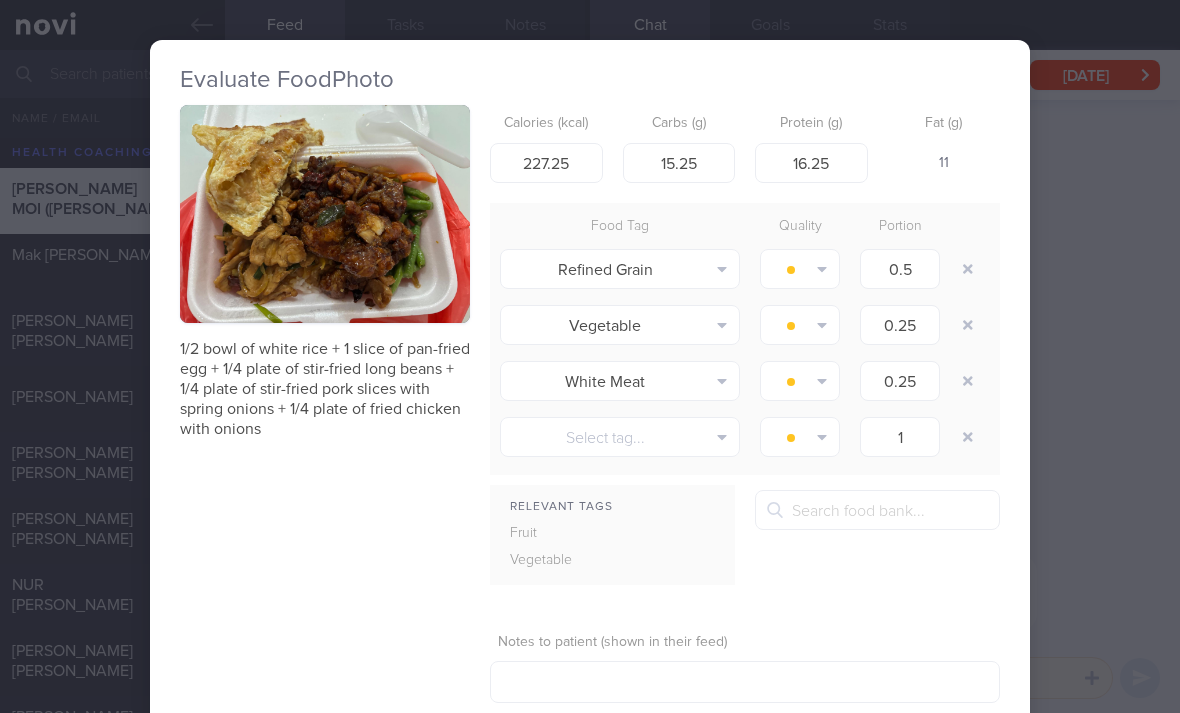click at bounding box center (968, 269) 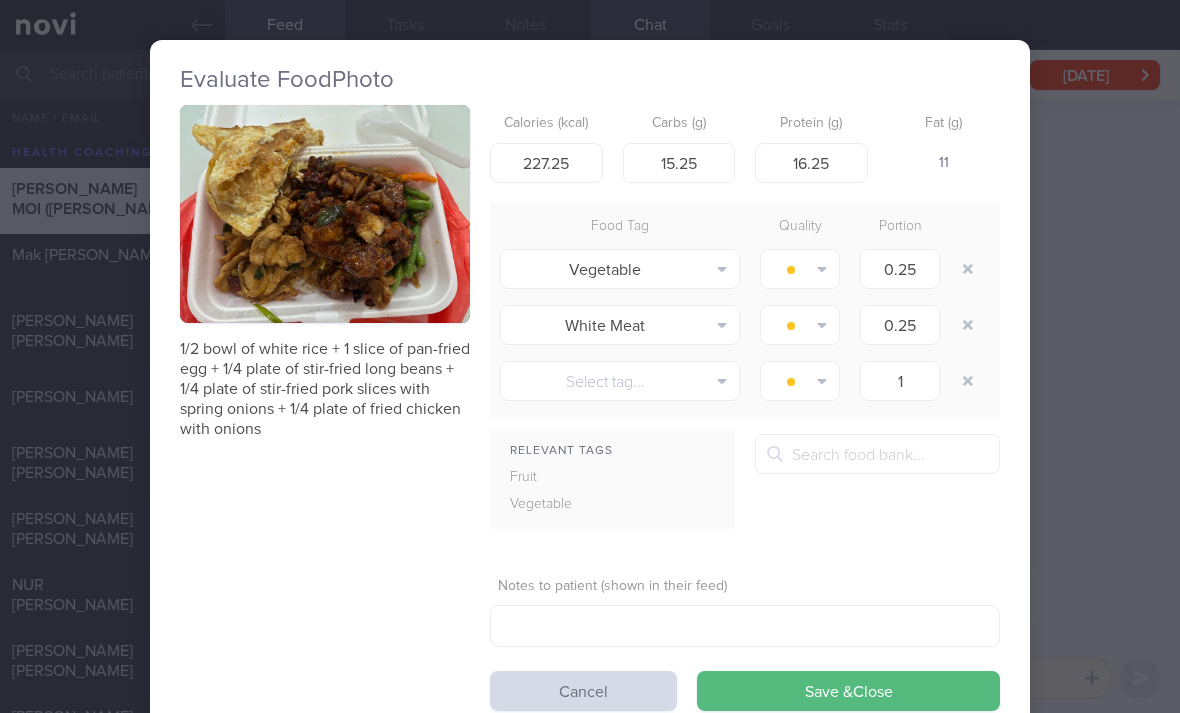 click at bounding box center (968, 269) 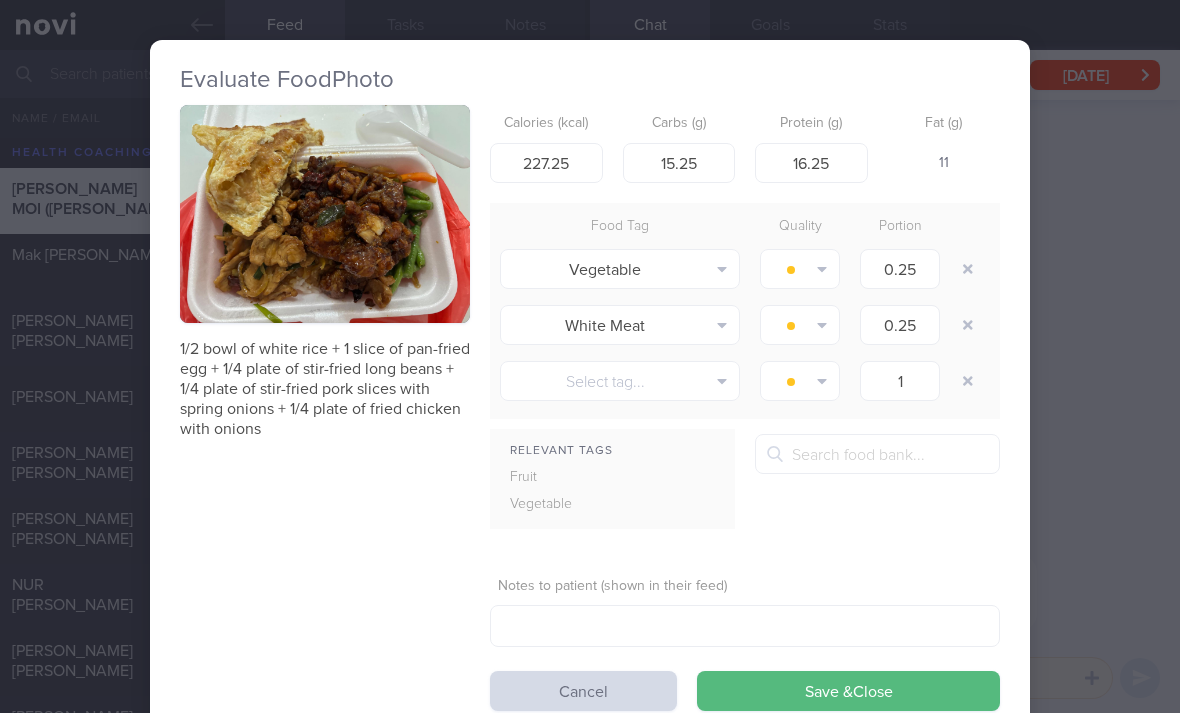 type on "1" 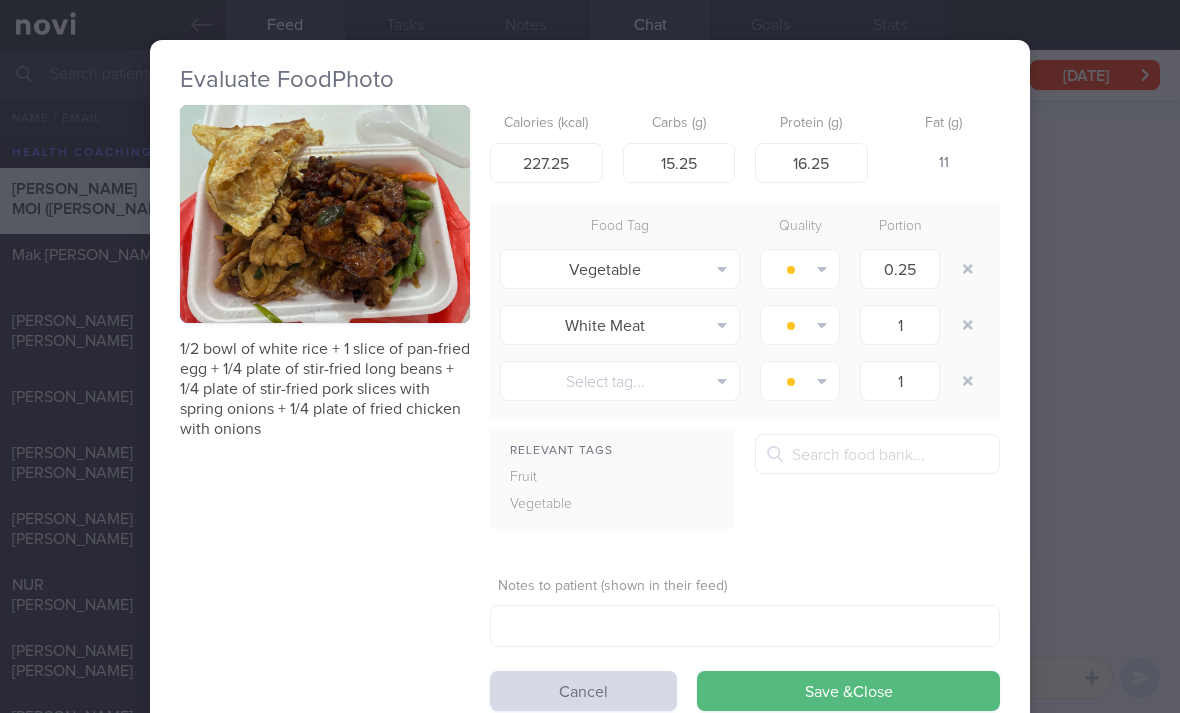 click at bounding box center [968, 269] 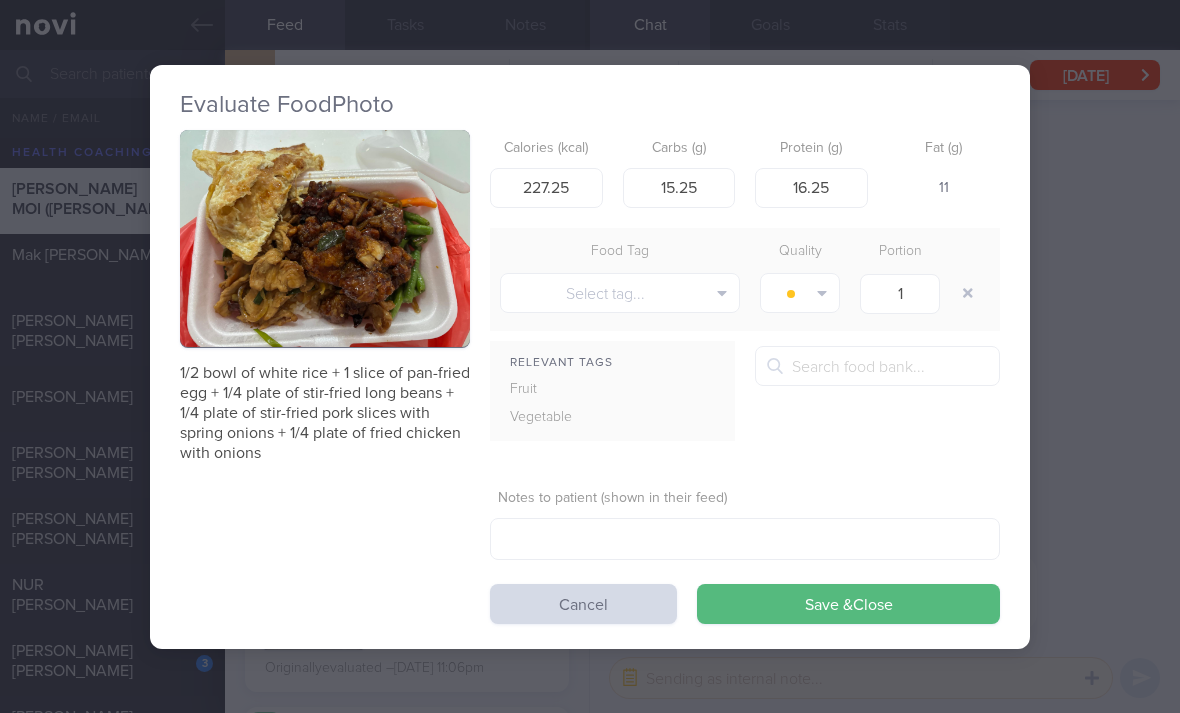 click at bounding box center (970, 293) 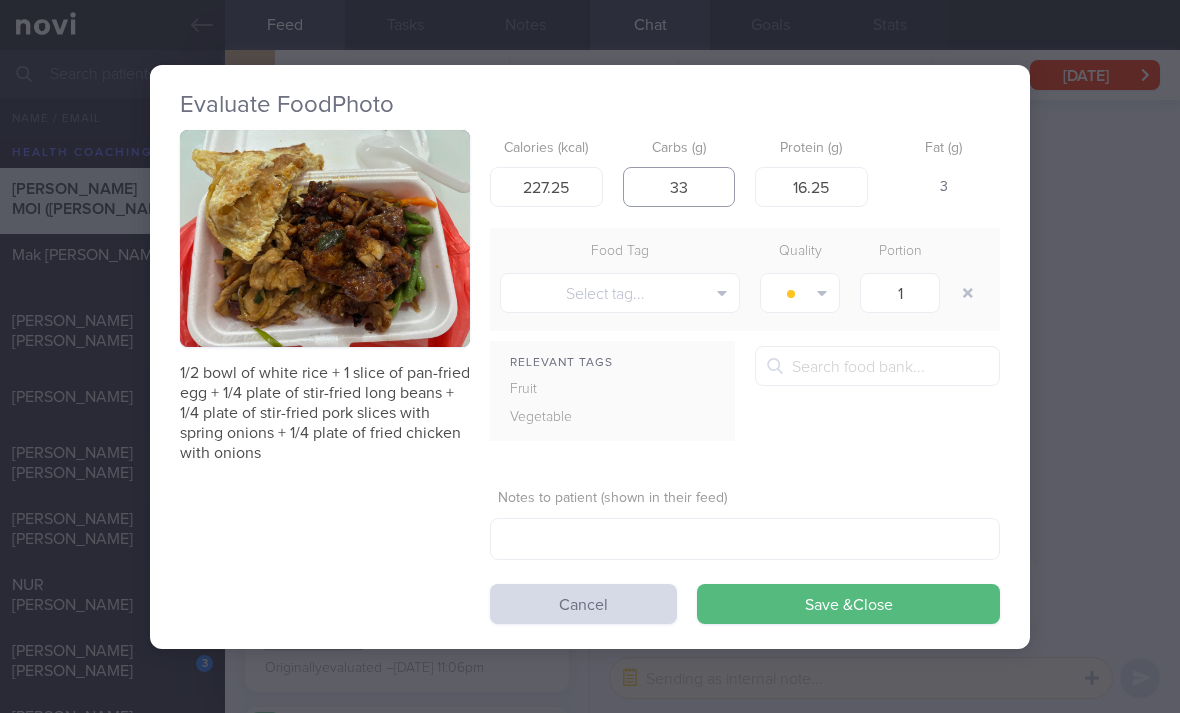type on "33" 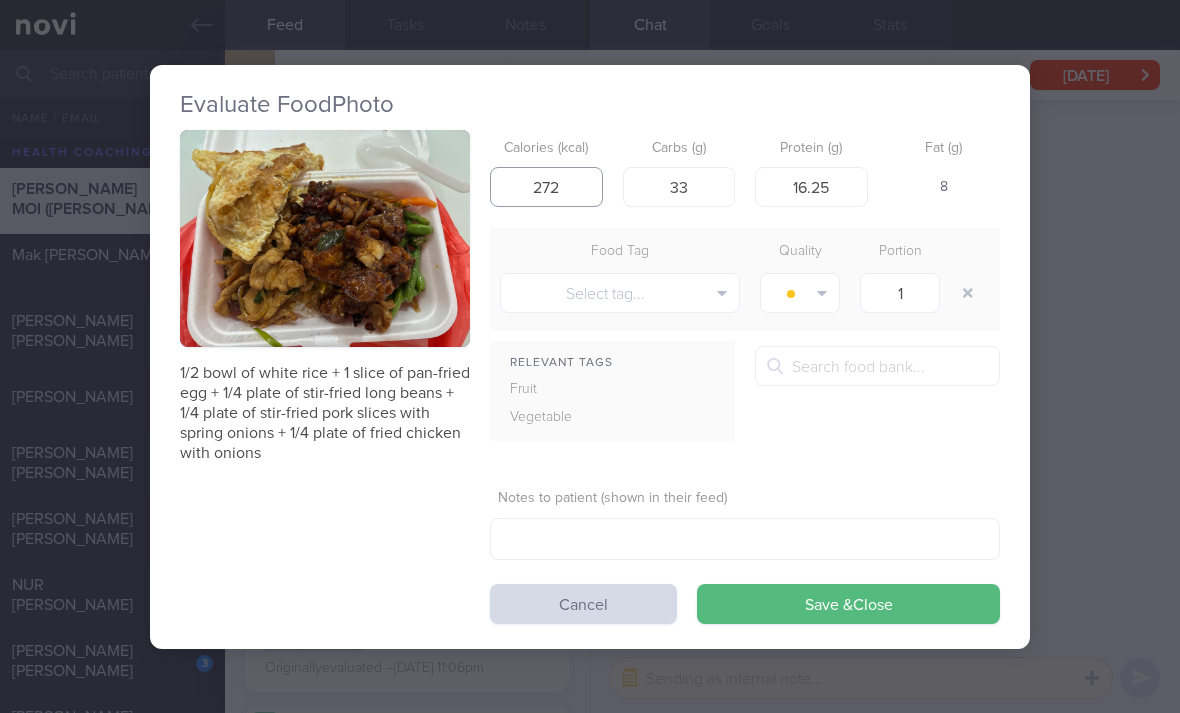 type on "272" 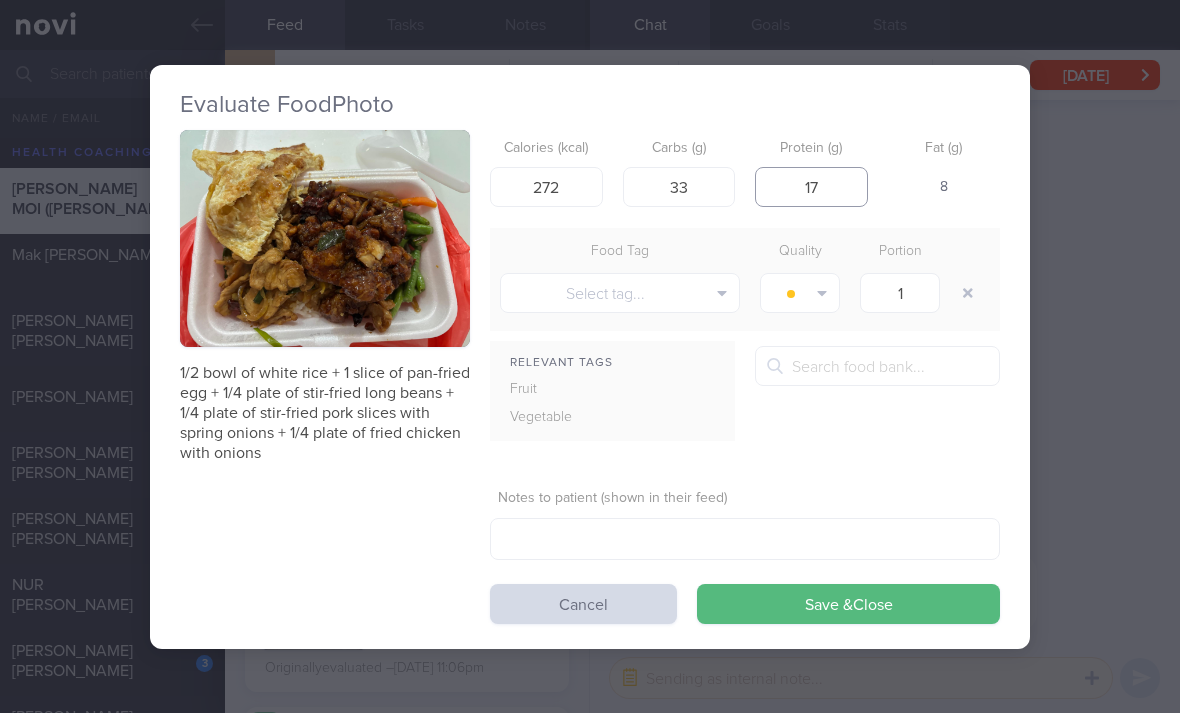 type on "17" 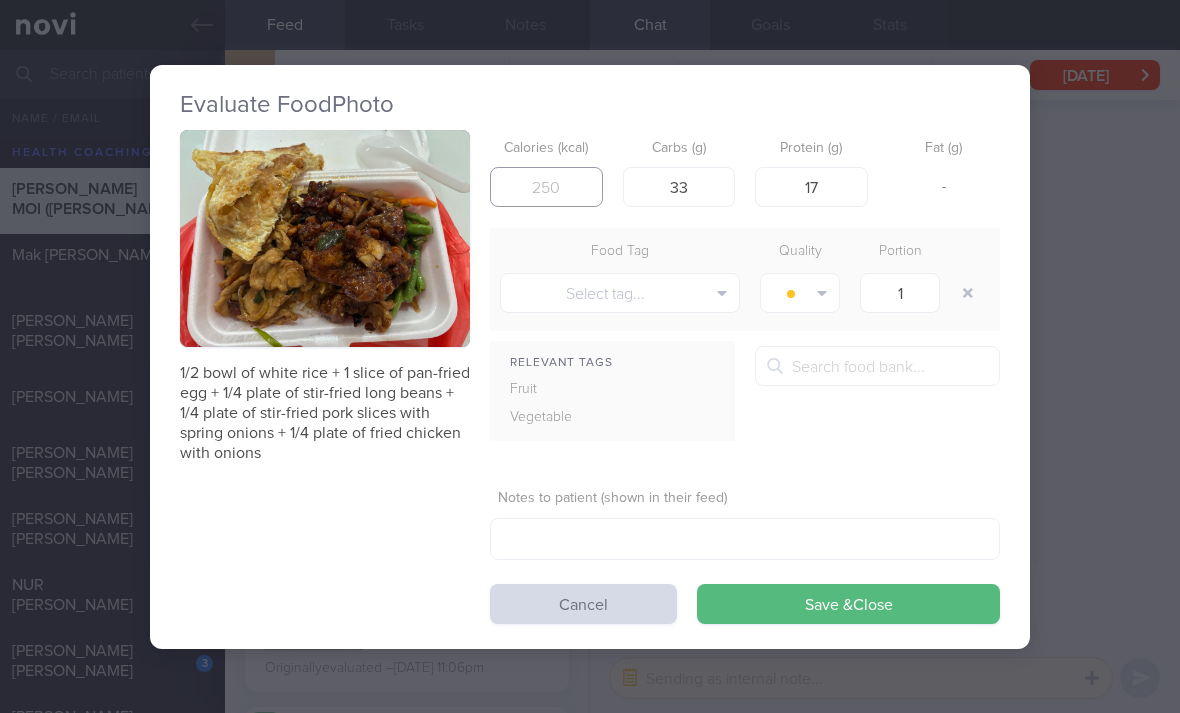 type on "312" 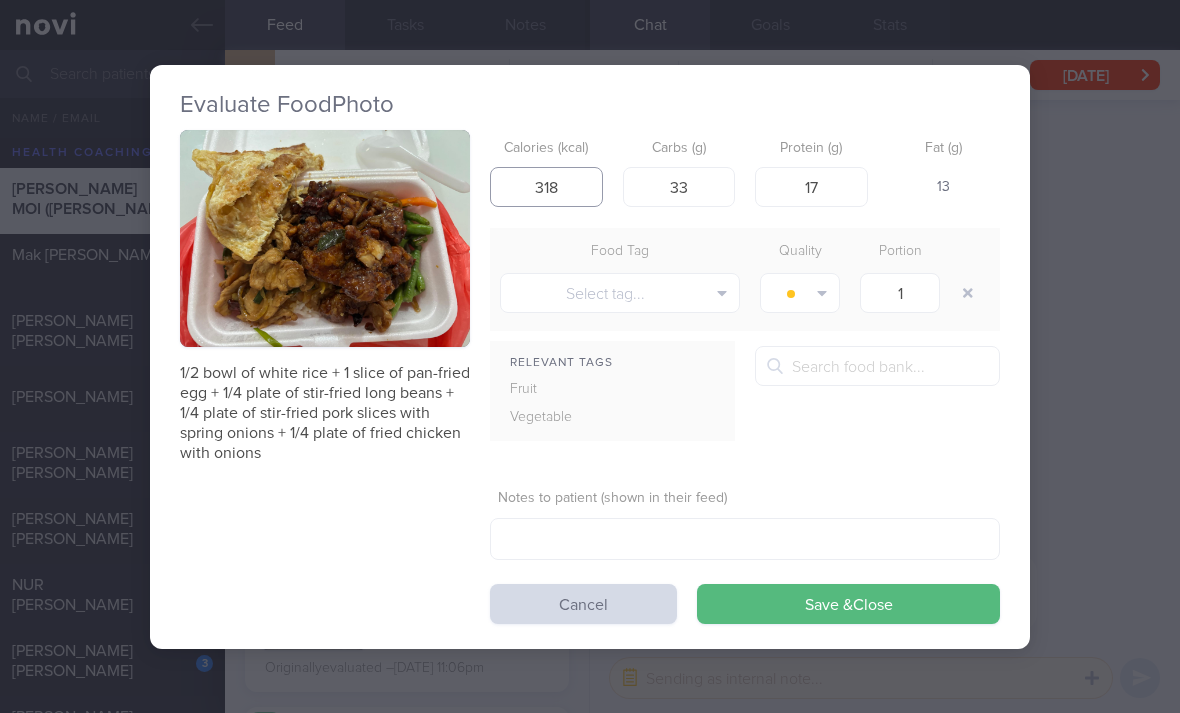 type on "318" 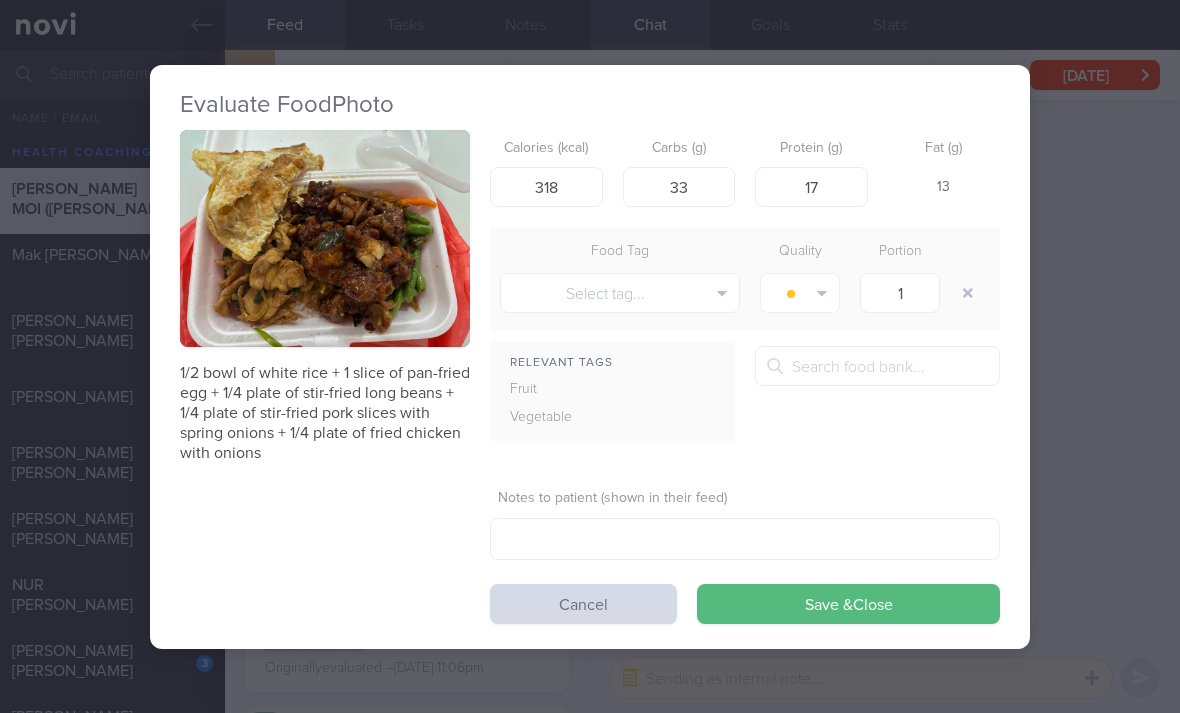 click on "Save &
Close" at bounding box center (848, 604) 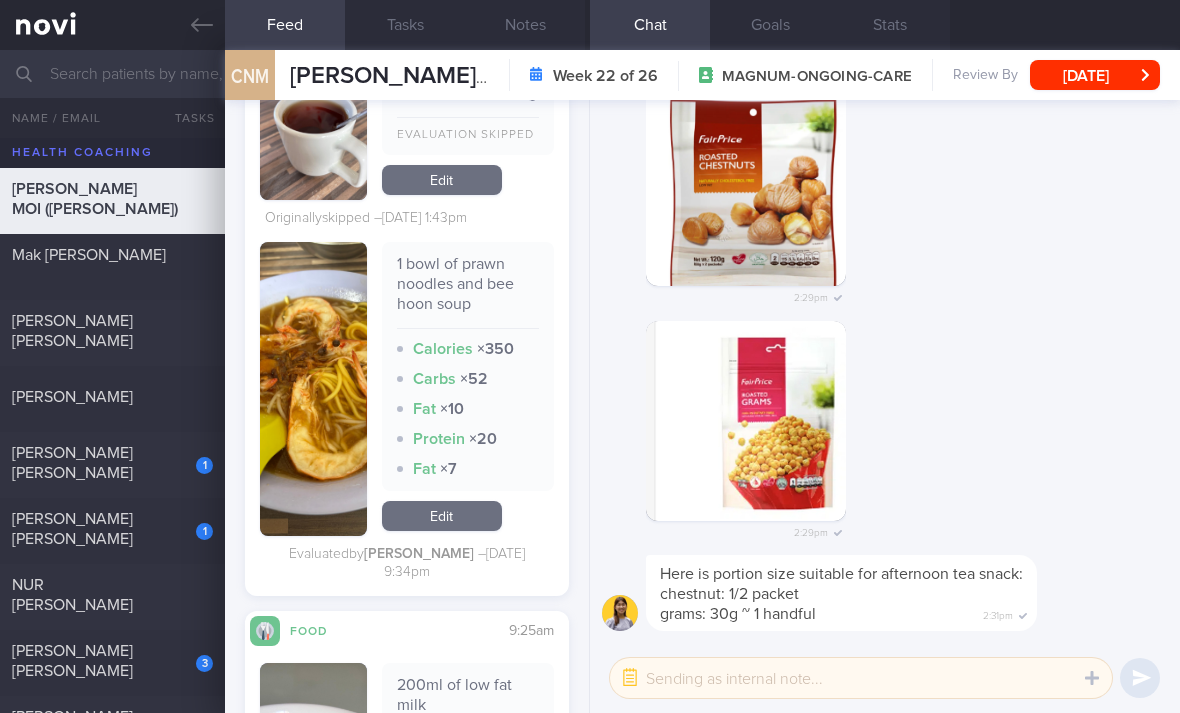 scroll, scrollTop: 8522, scrollLeft: 0, axis: vertical 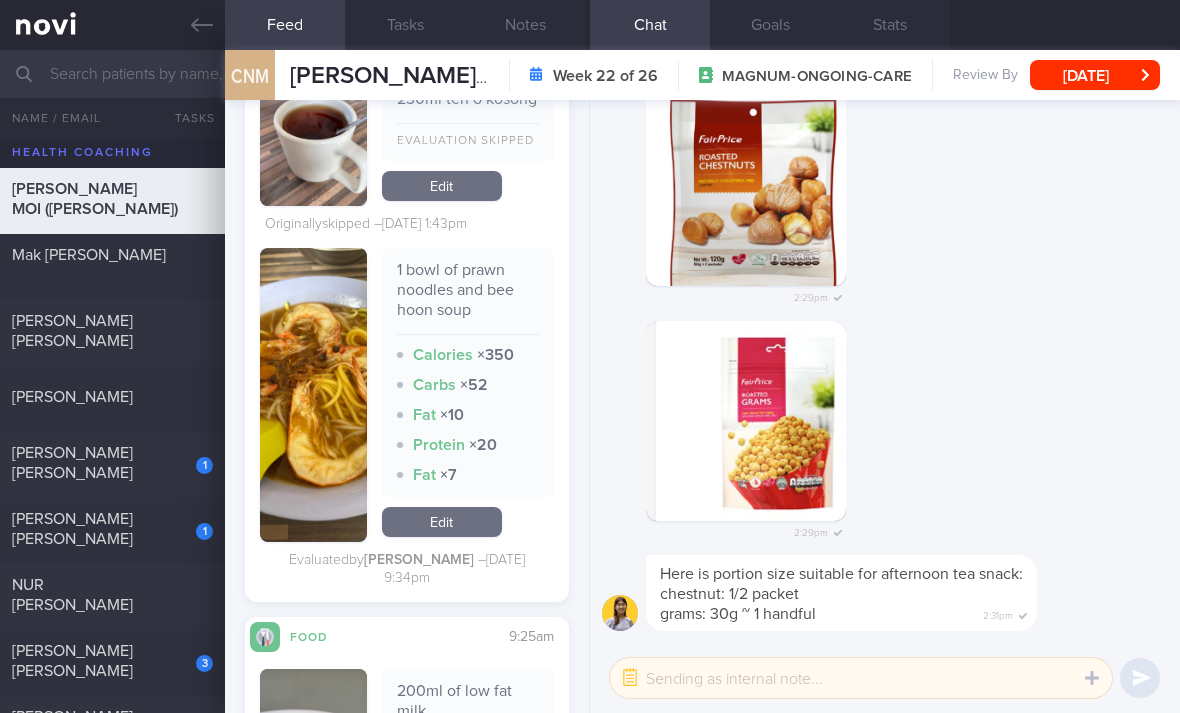 click on "Edit" at bounding box center (442, 522) 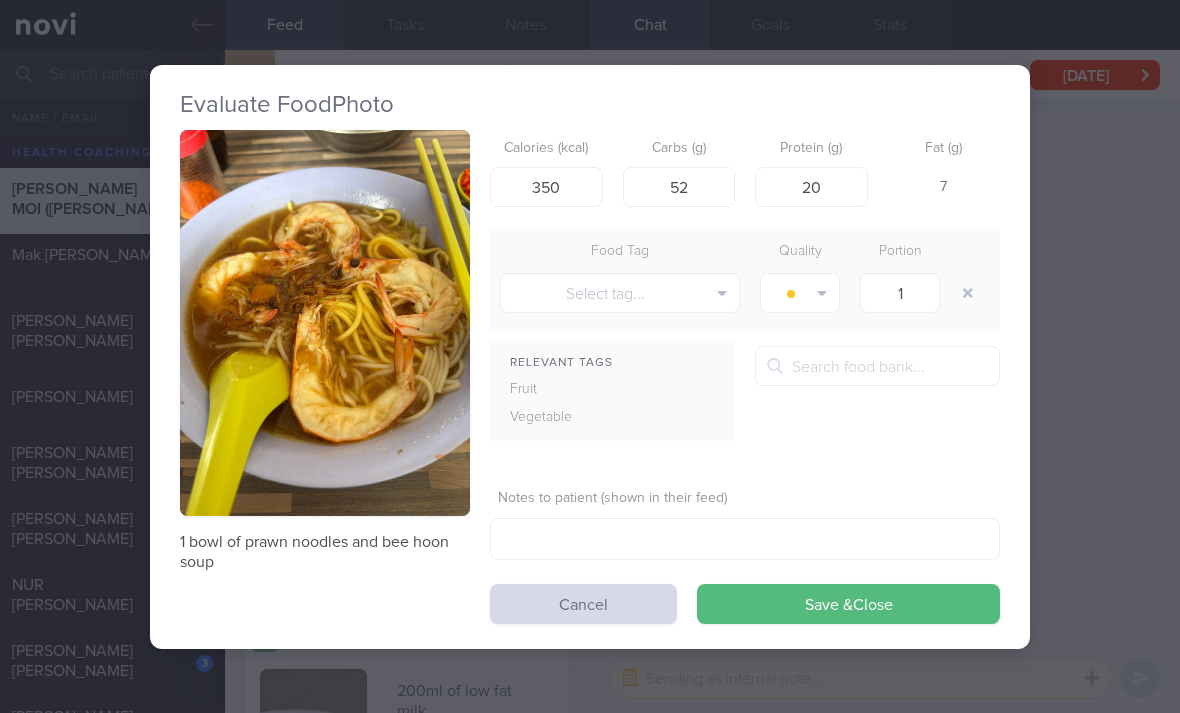 click on "Cancel" at bounding box center (583, 604) 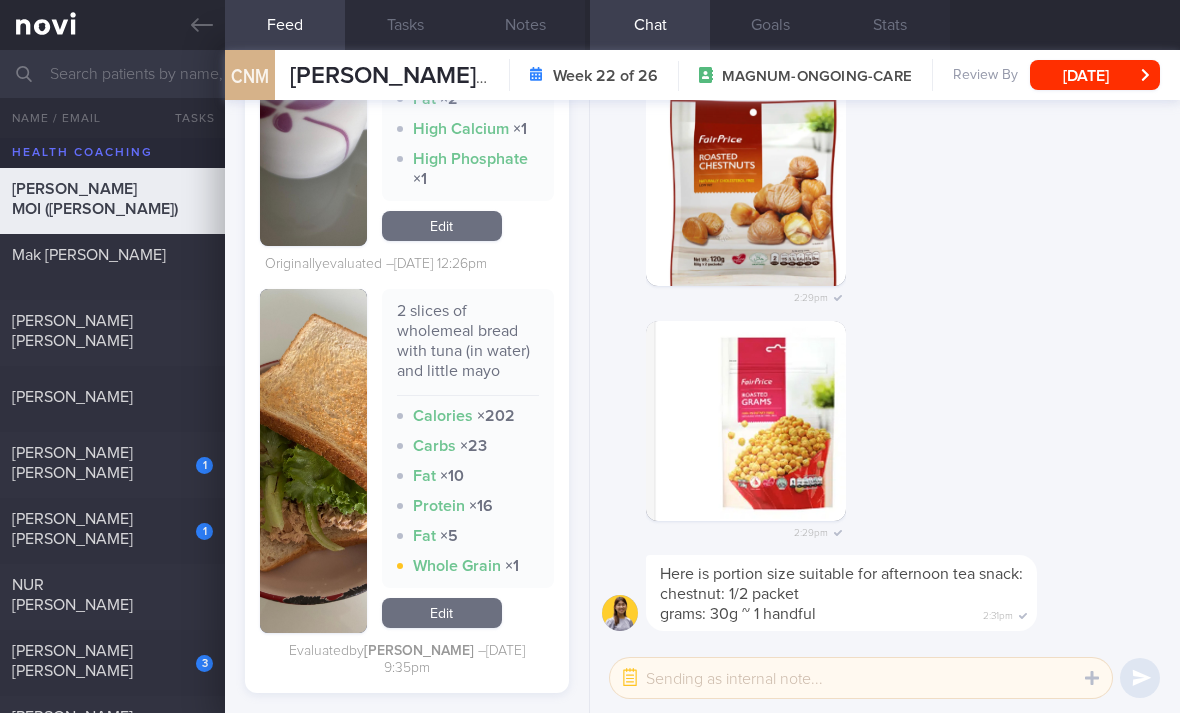 scroll, scrollTop: 9277, scrollLeft: 0, axis: vertical 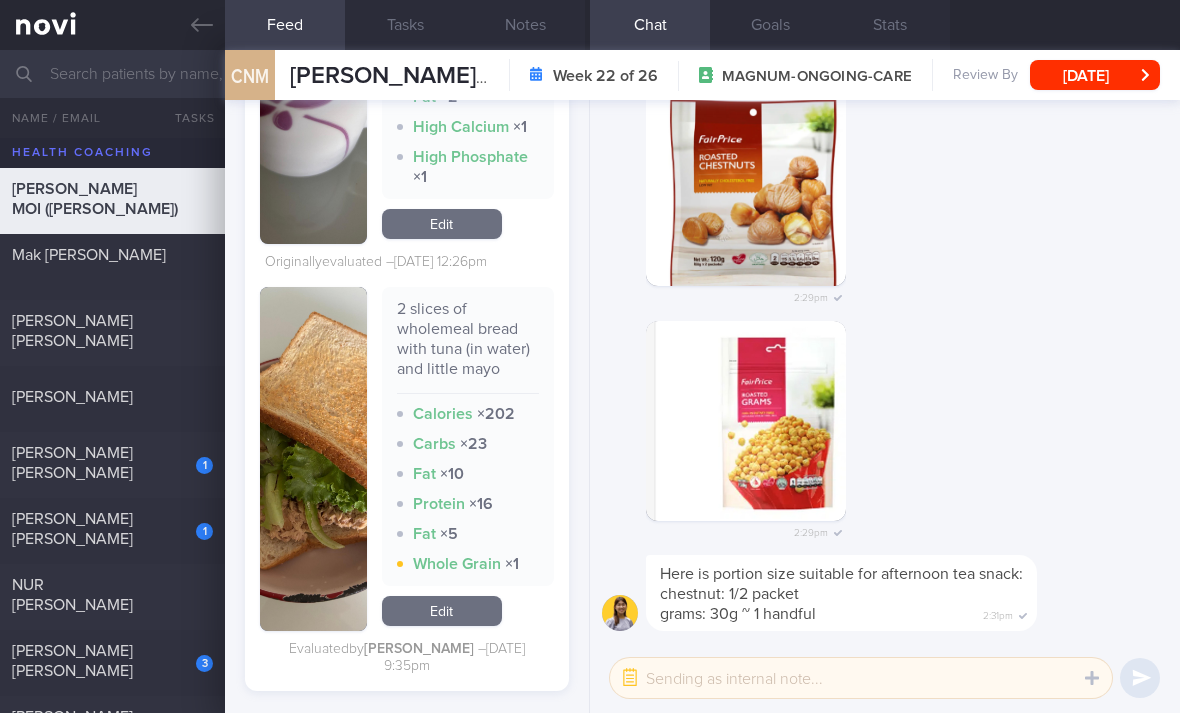 click on "Edit" at bounding box center (442, 611) 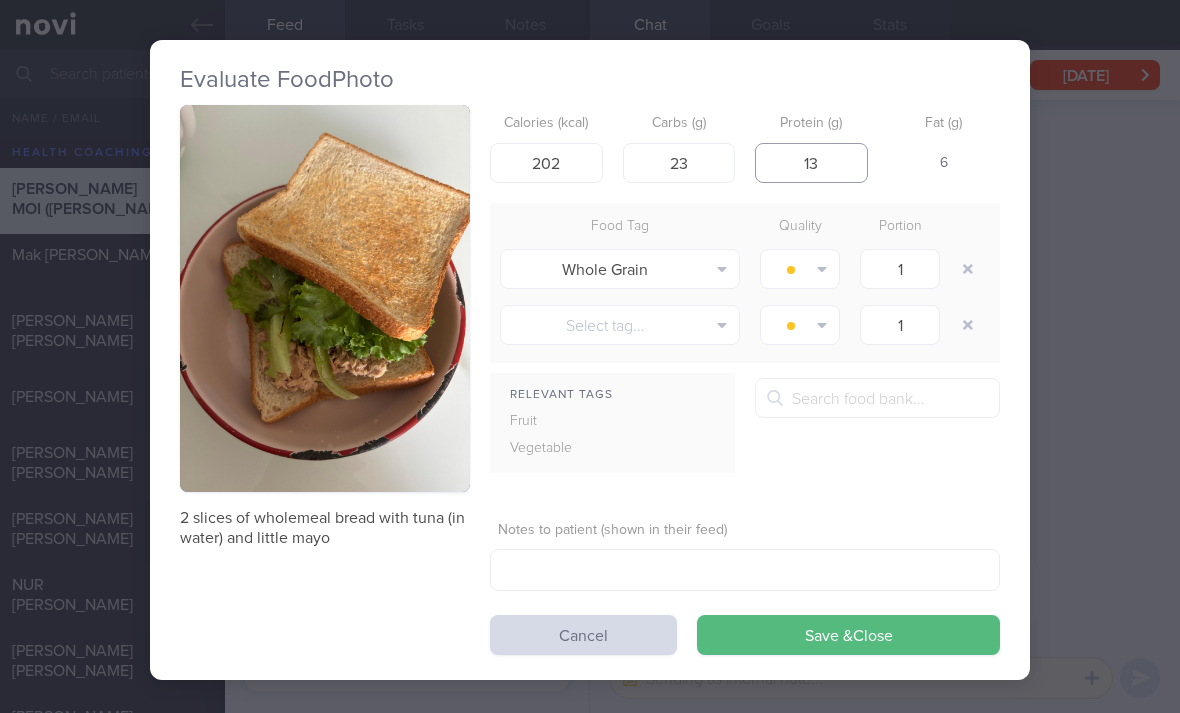 type on "13" 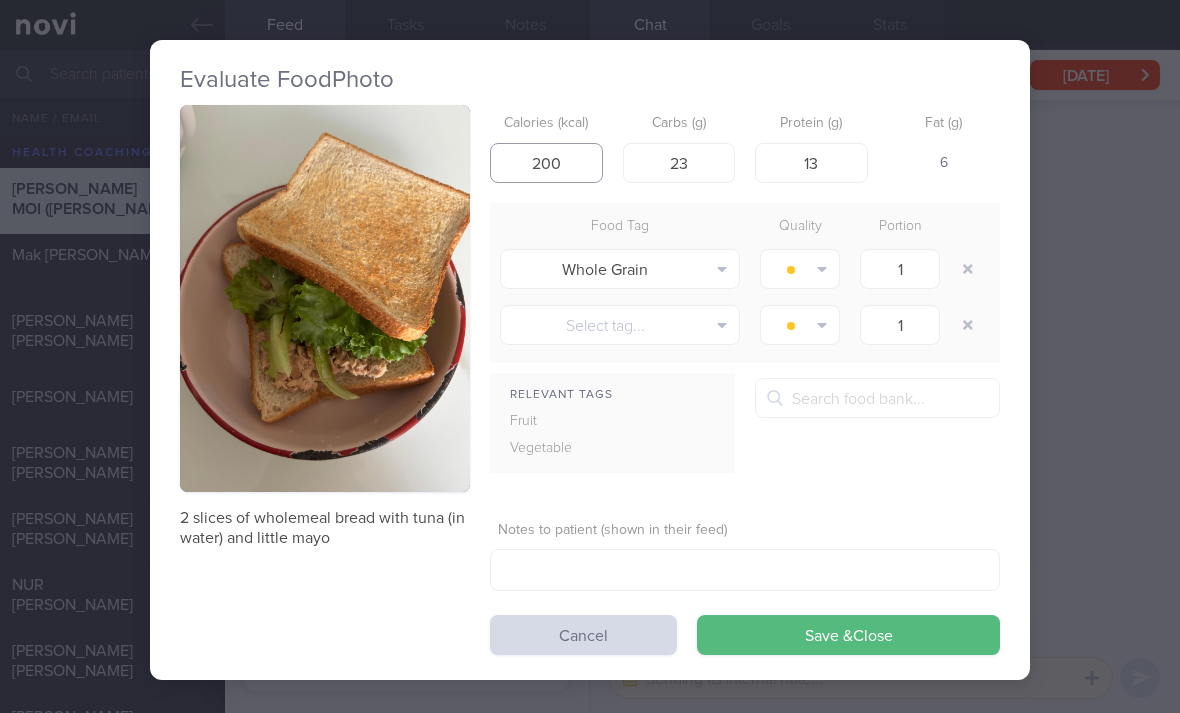 type on "200" 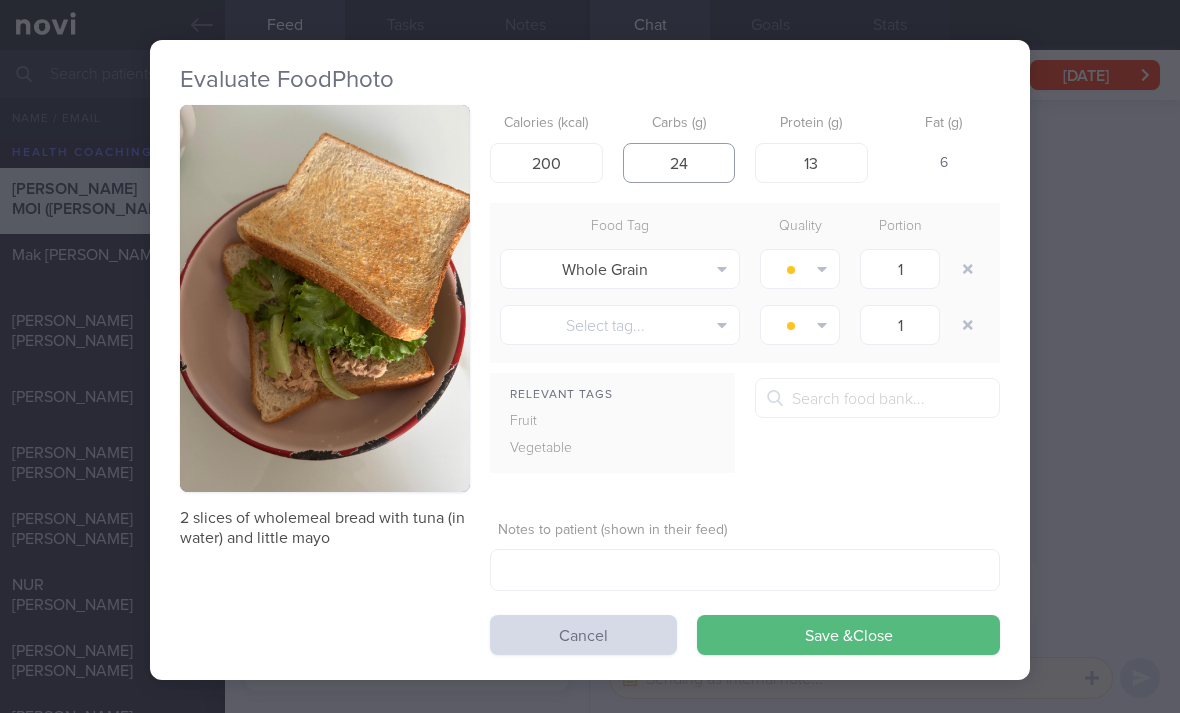 type on "24" 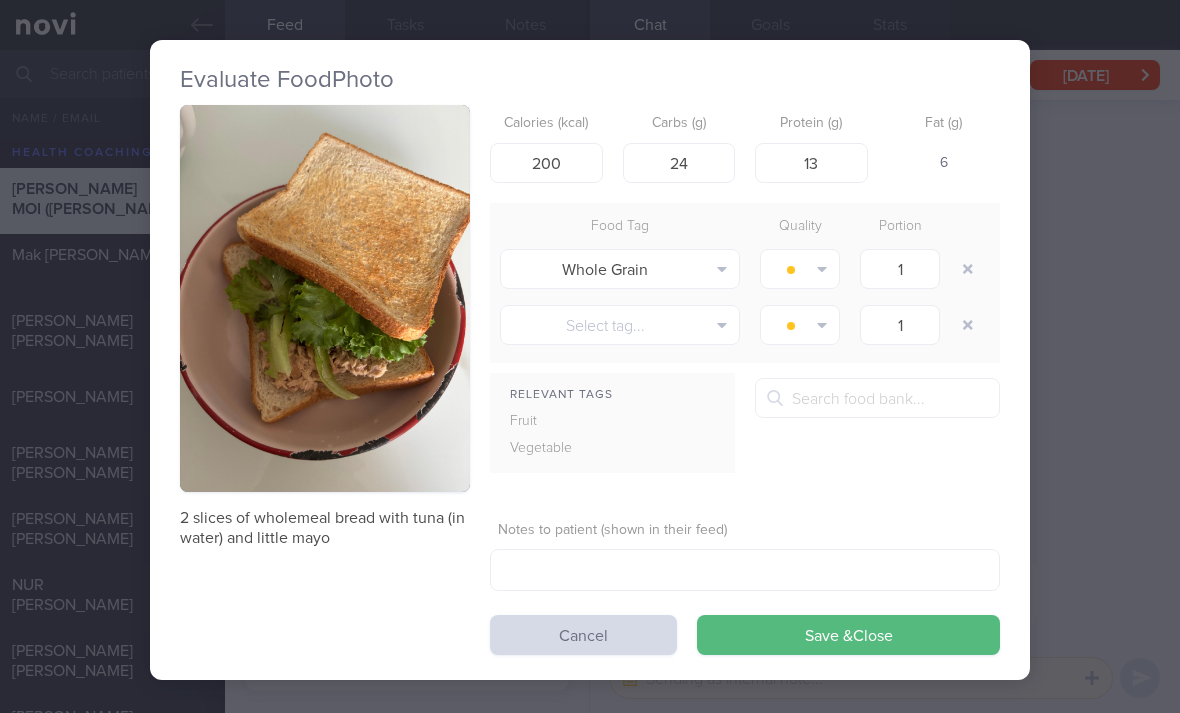 click at bounding box center (800, 269) 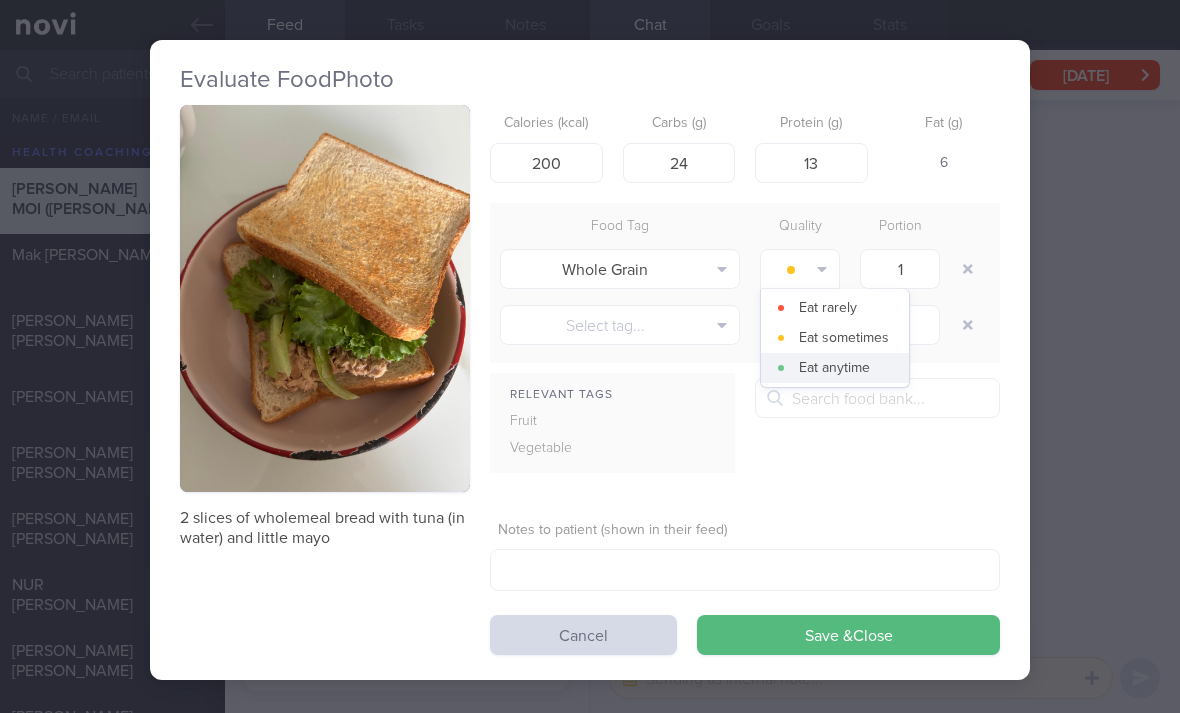 click on "Eat anytime" at bounding box center (835, 368) 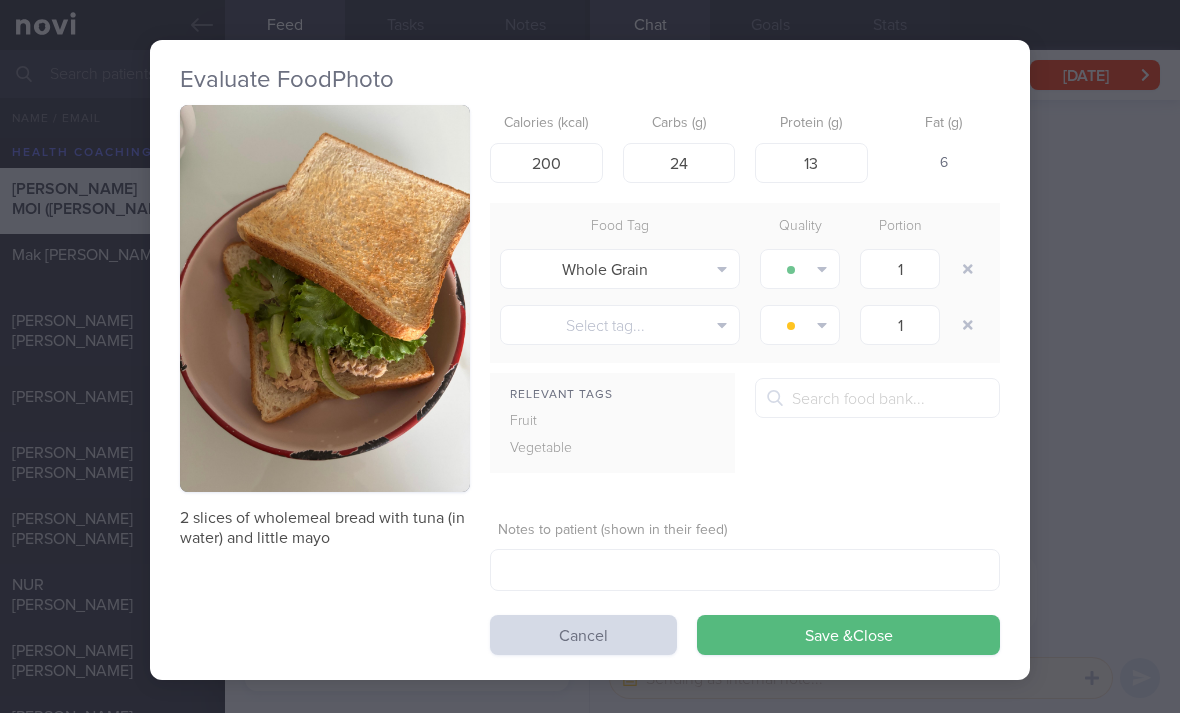 click on "Save &
Close" at bounding box center (848, 635) 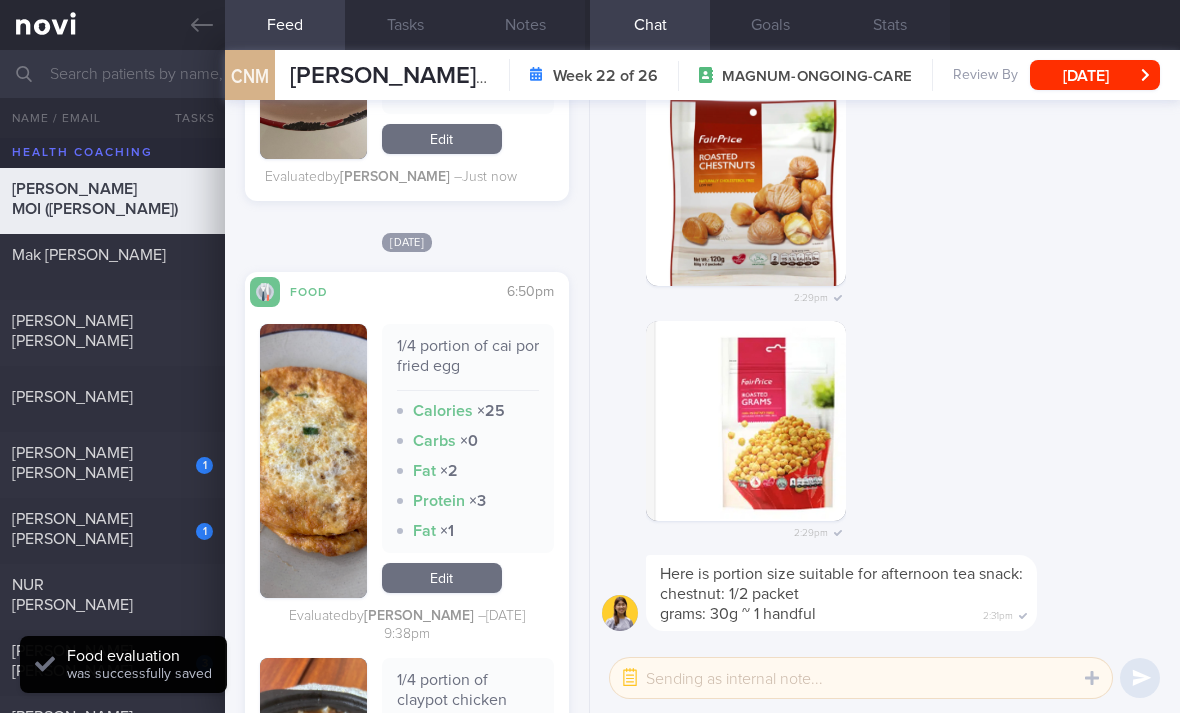 scroll, scrollTop: 9759, scrollLeft: 0, axis: vertical 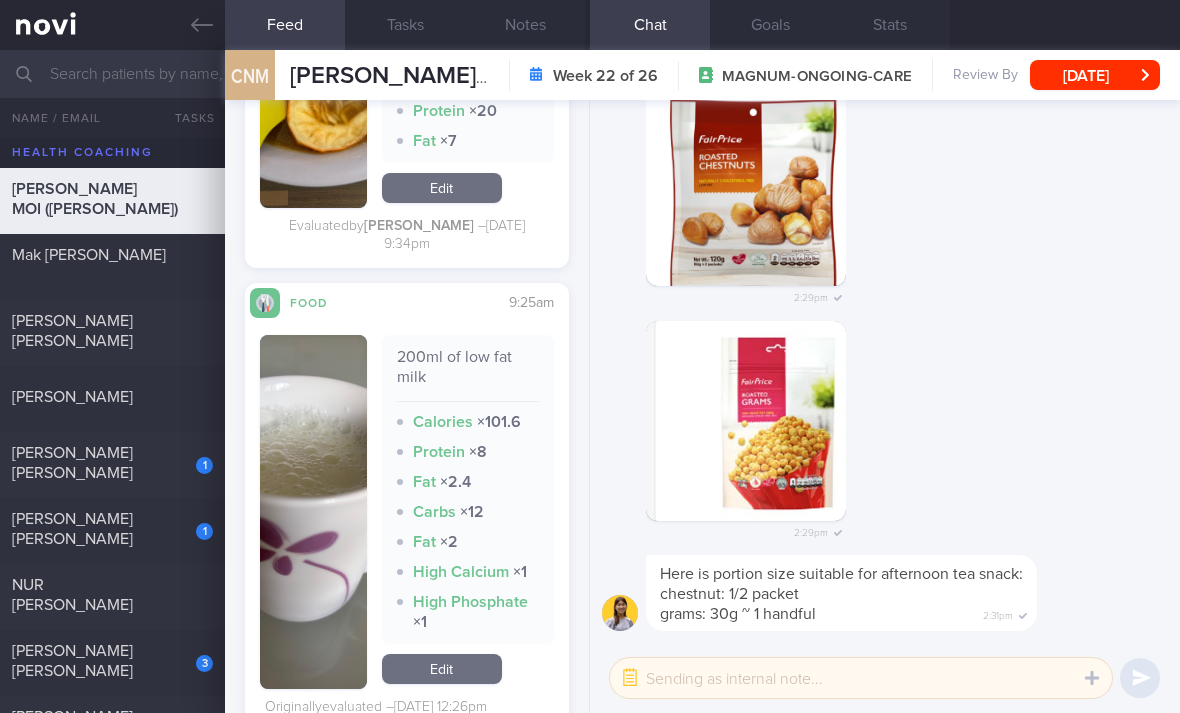 click on "Edit" at bounding box center [442, 669] 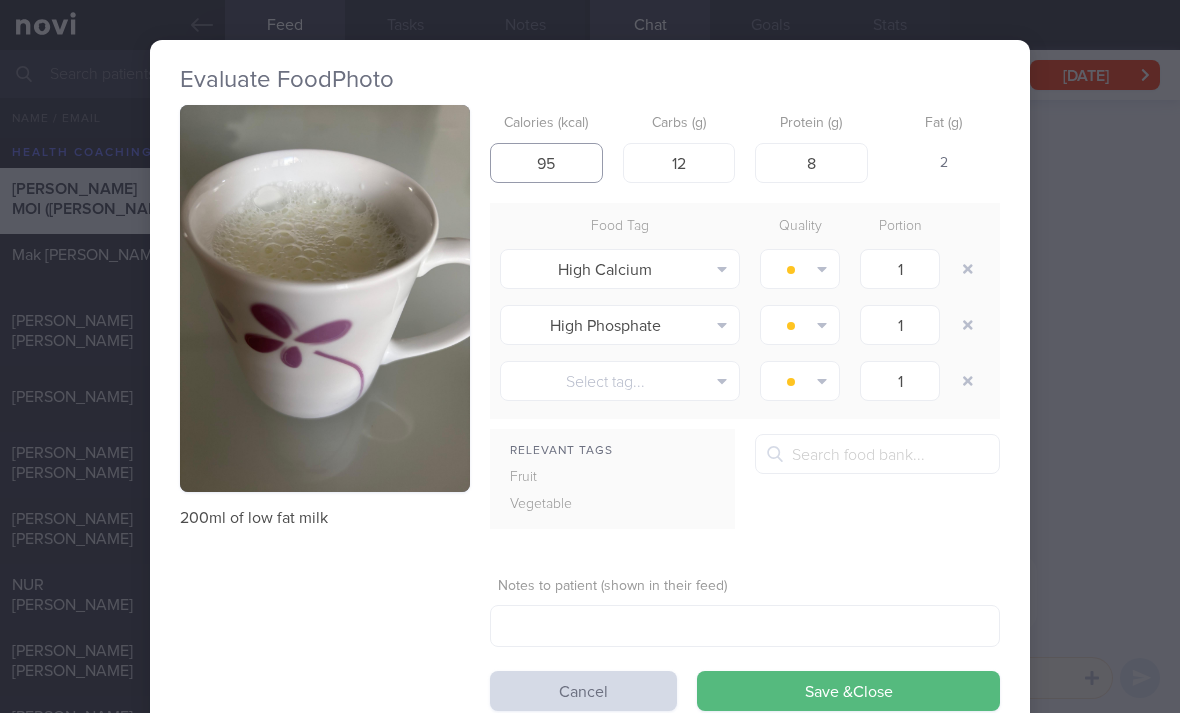 type on "95" 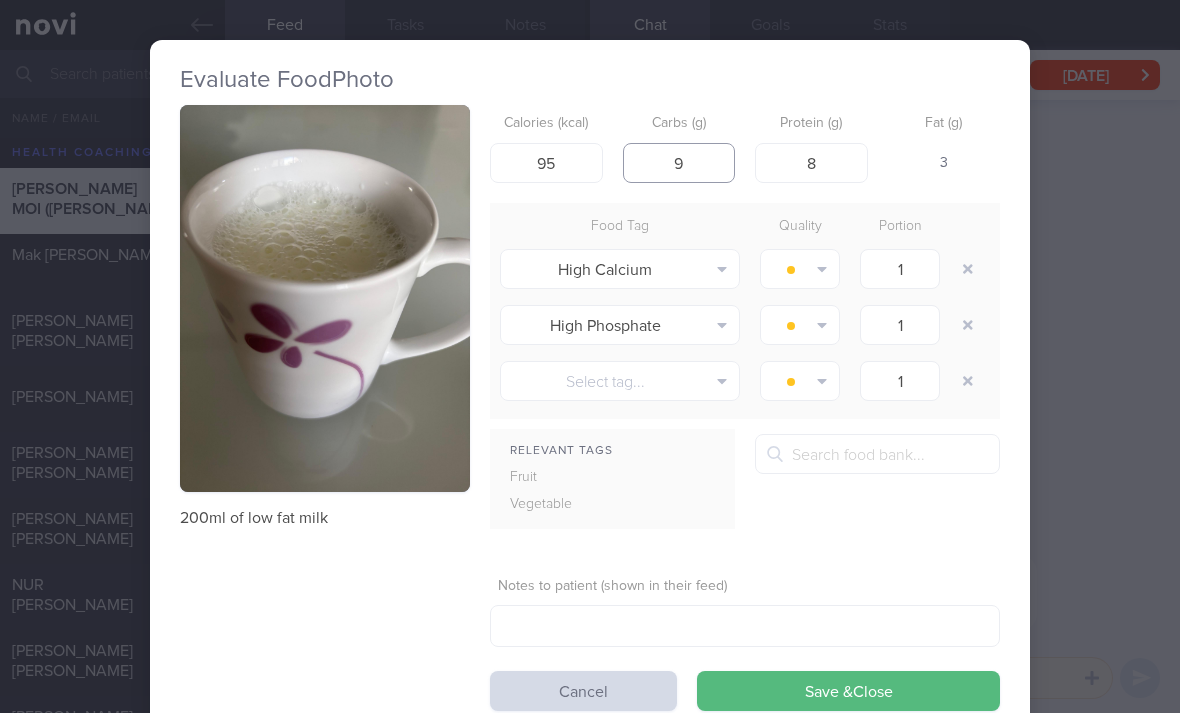 type on "9" 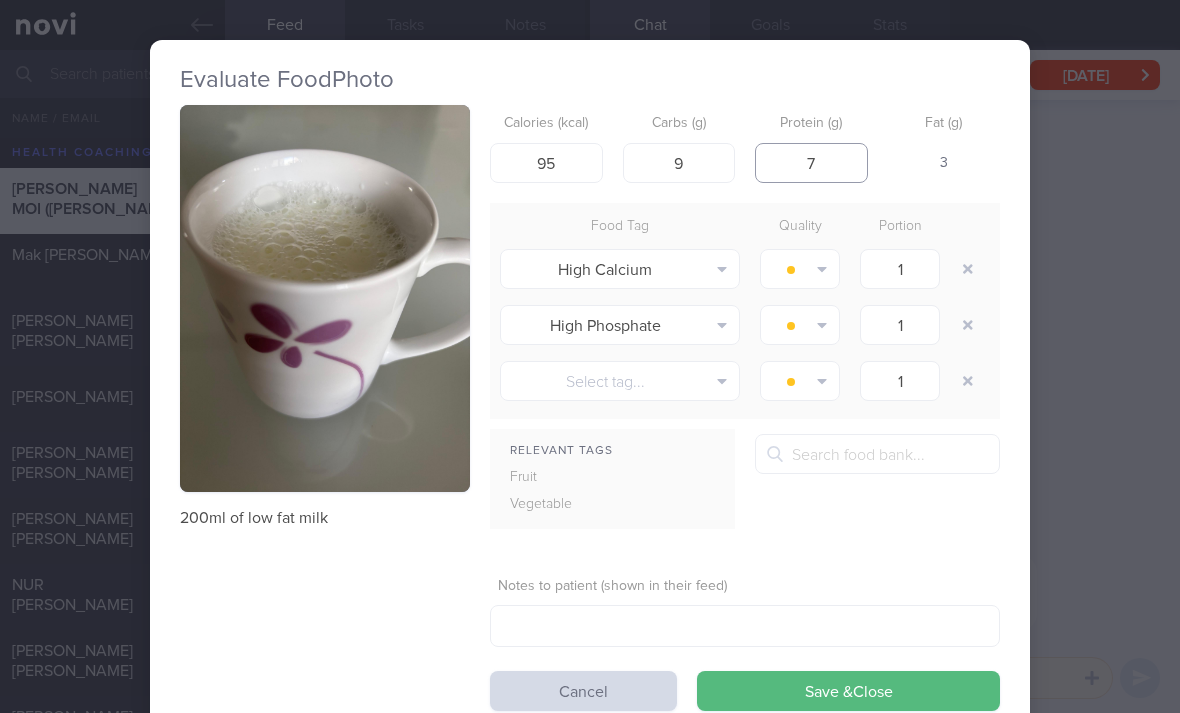 type on "7" 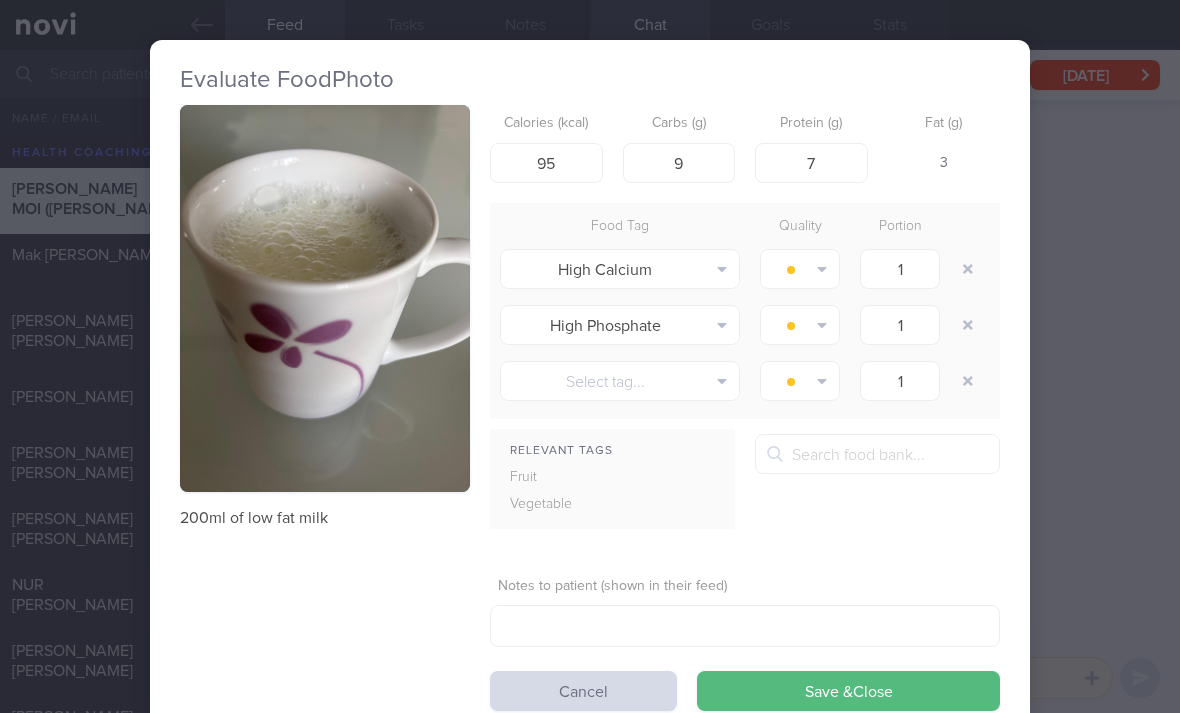 click at bounding box center (968, 269) 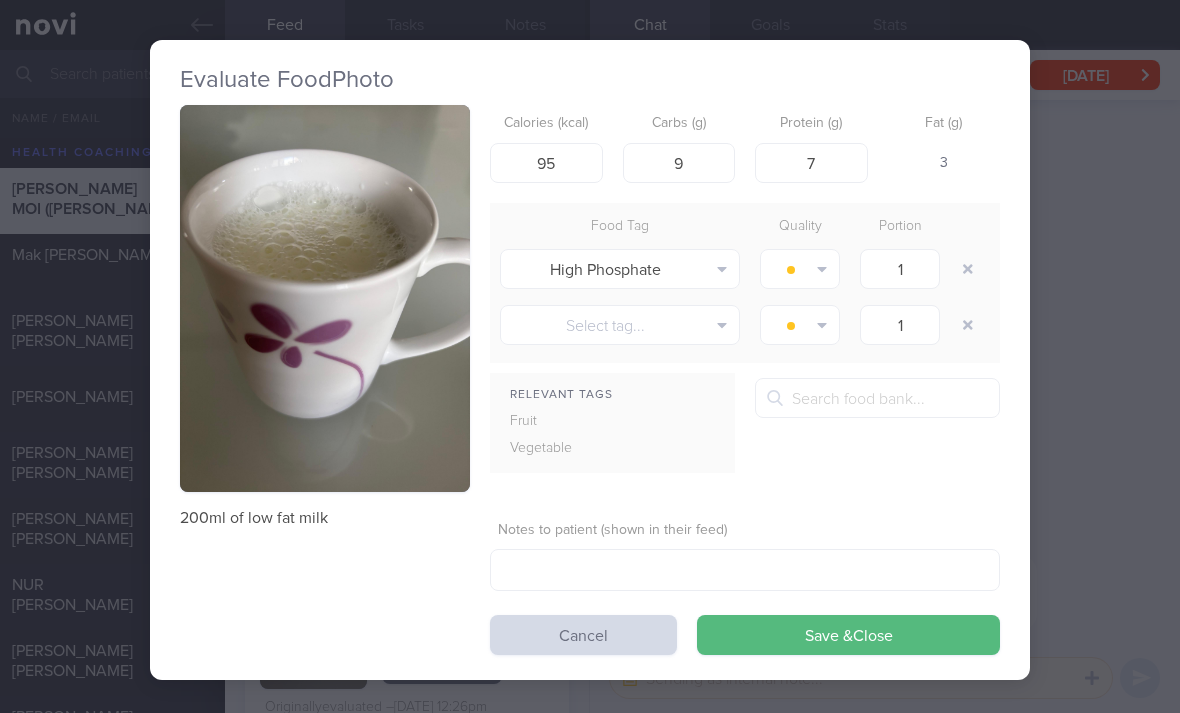 click at bounding box center [968, 269] 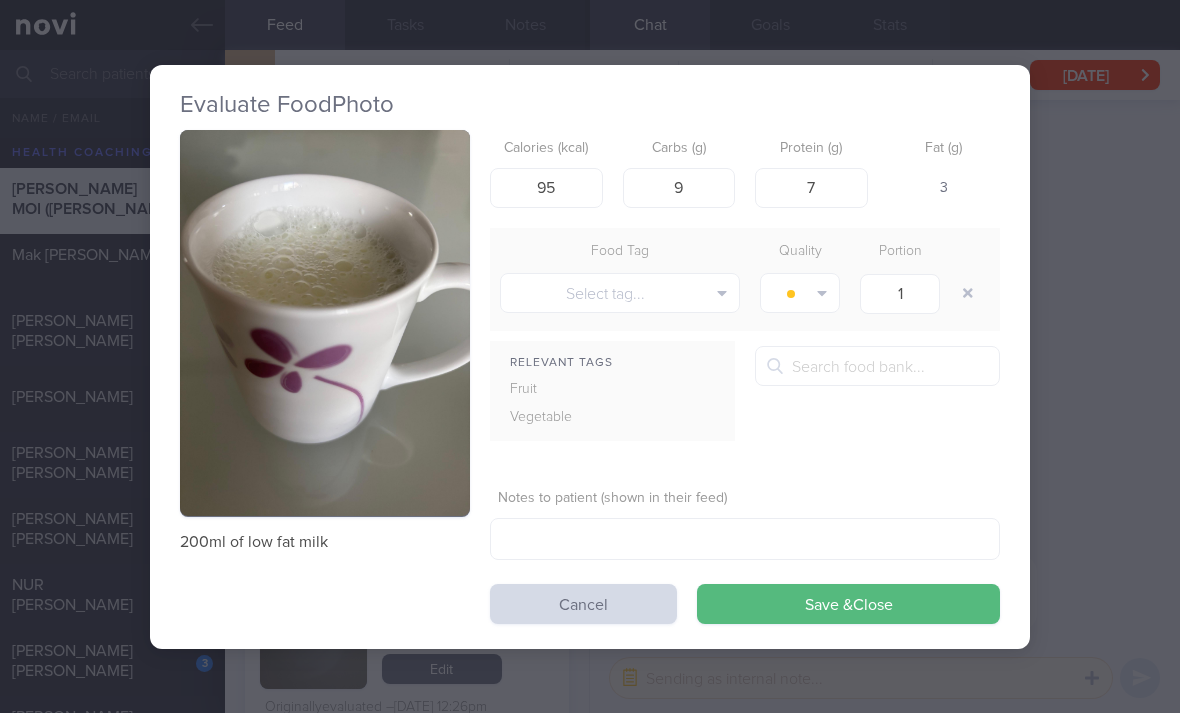 click on "Save &
Close" at bounding box center (848, 604) 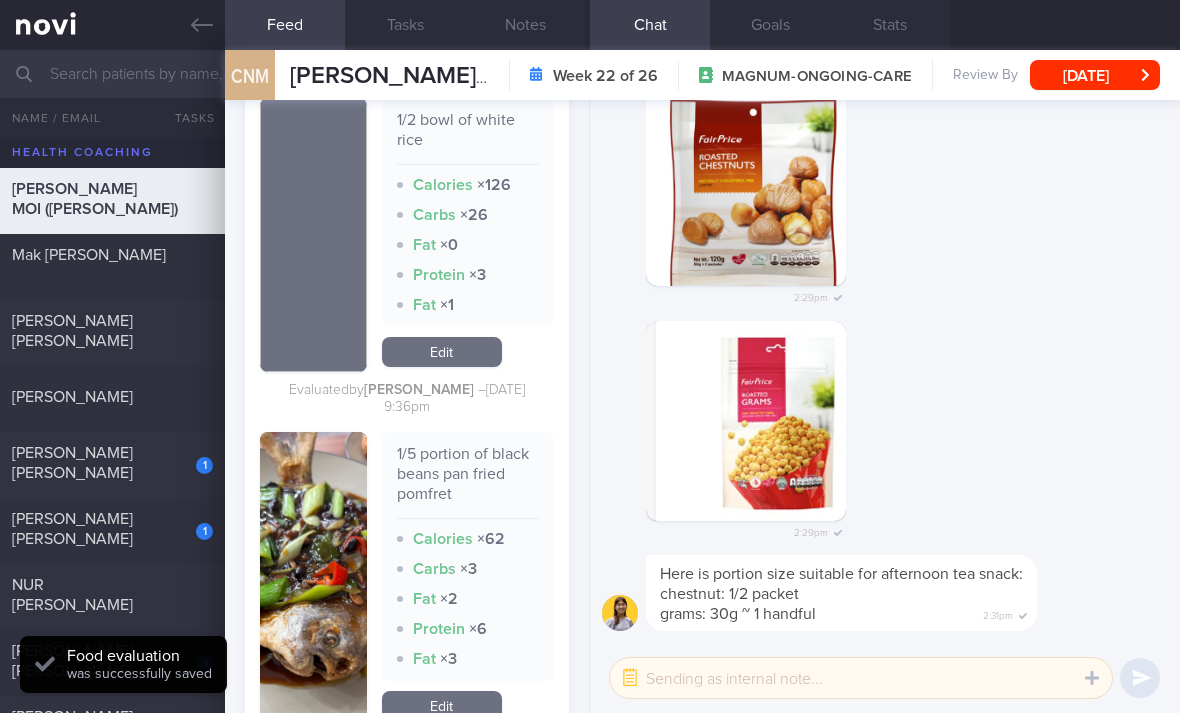 scroll, scrollTop: 10912, scrollLeft: 0, axis: vertical 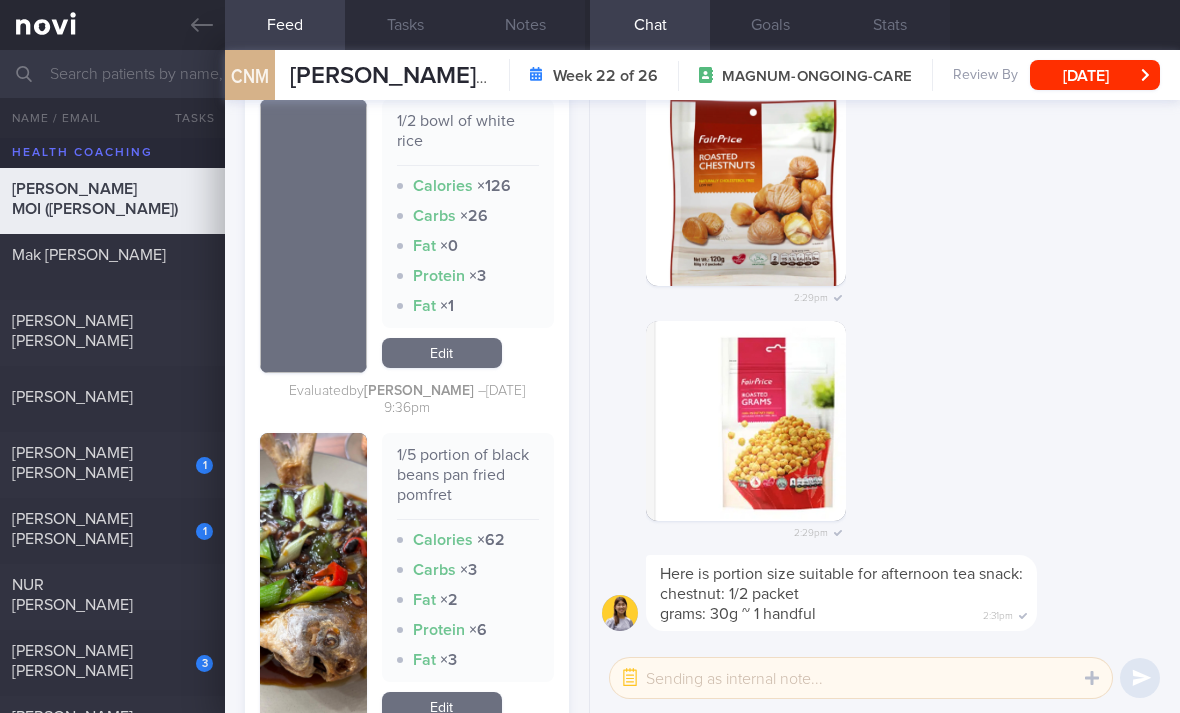 click on "1" at bounding box center [191, 458] 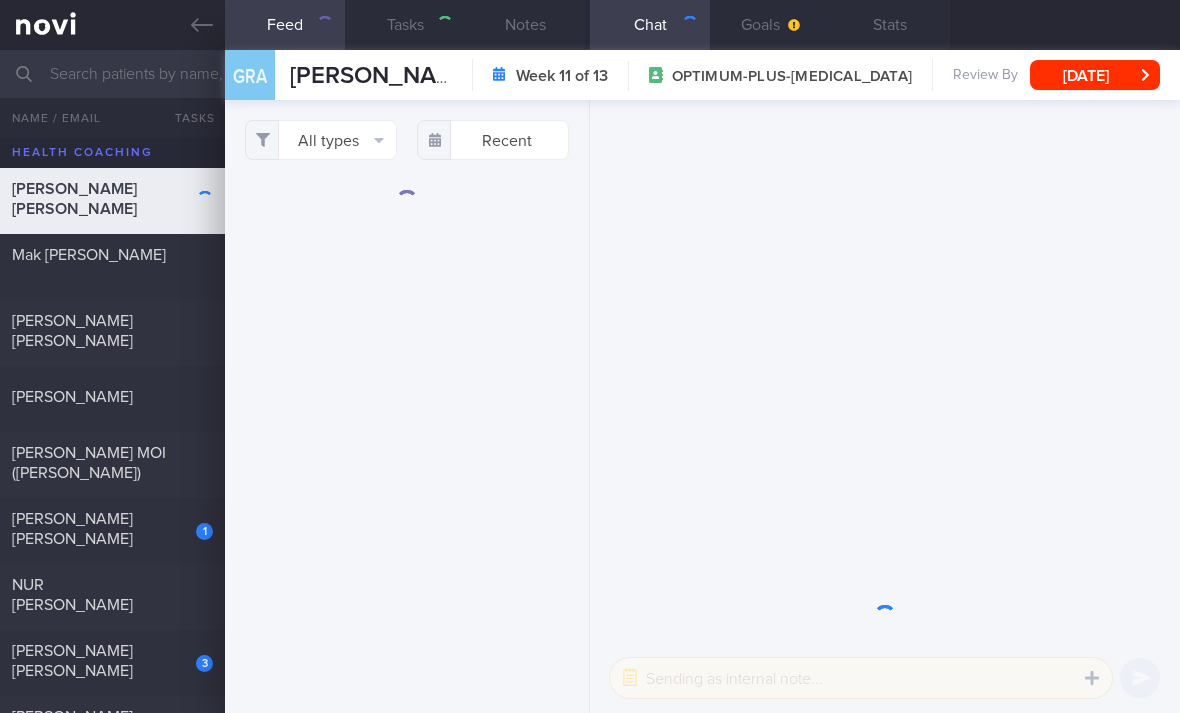 select on "3" 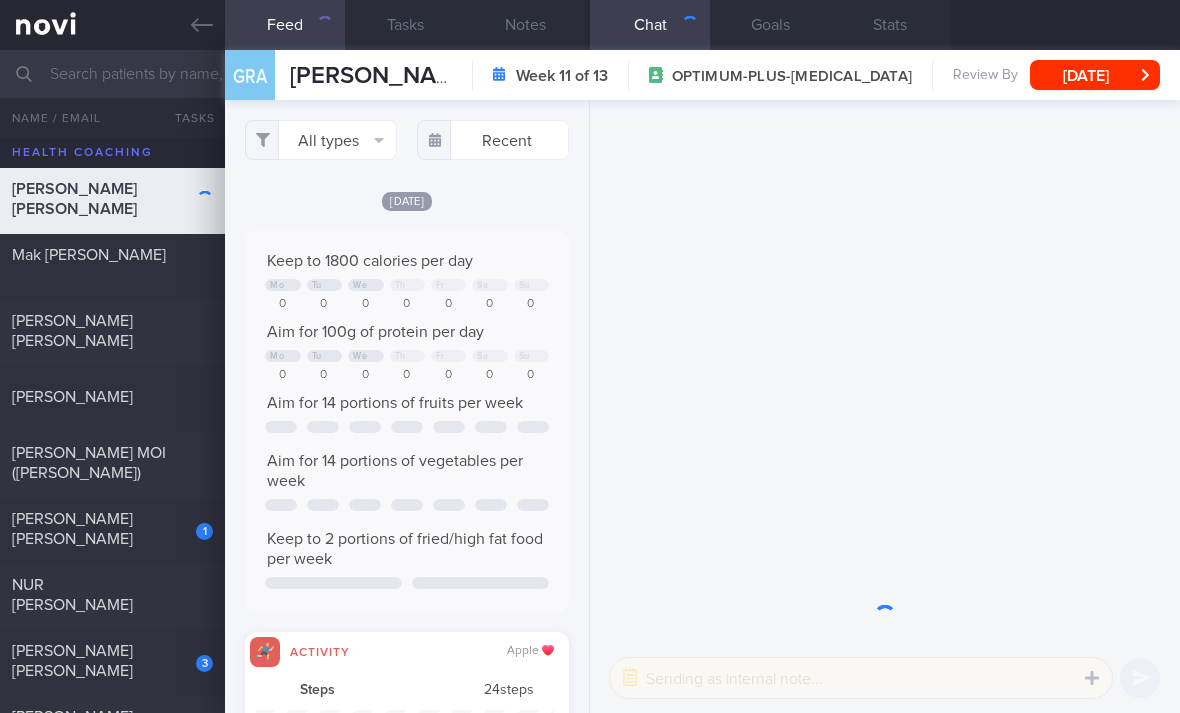 scroll, scrollTop: 999926, scrollLeft: 999702, axis: both 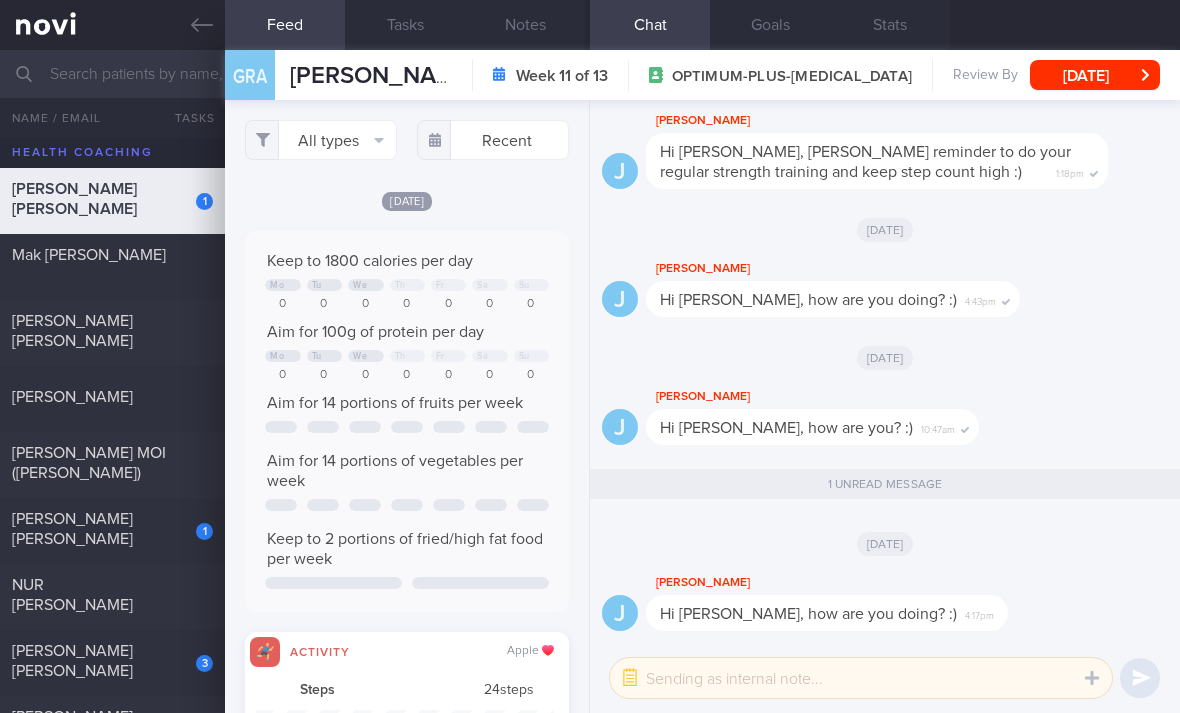 click on "All types" at bounding box center (321, 140) 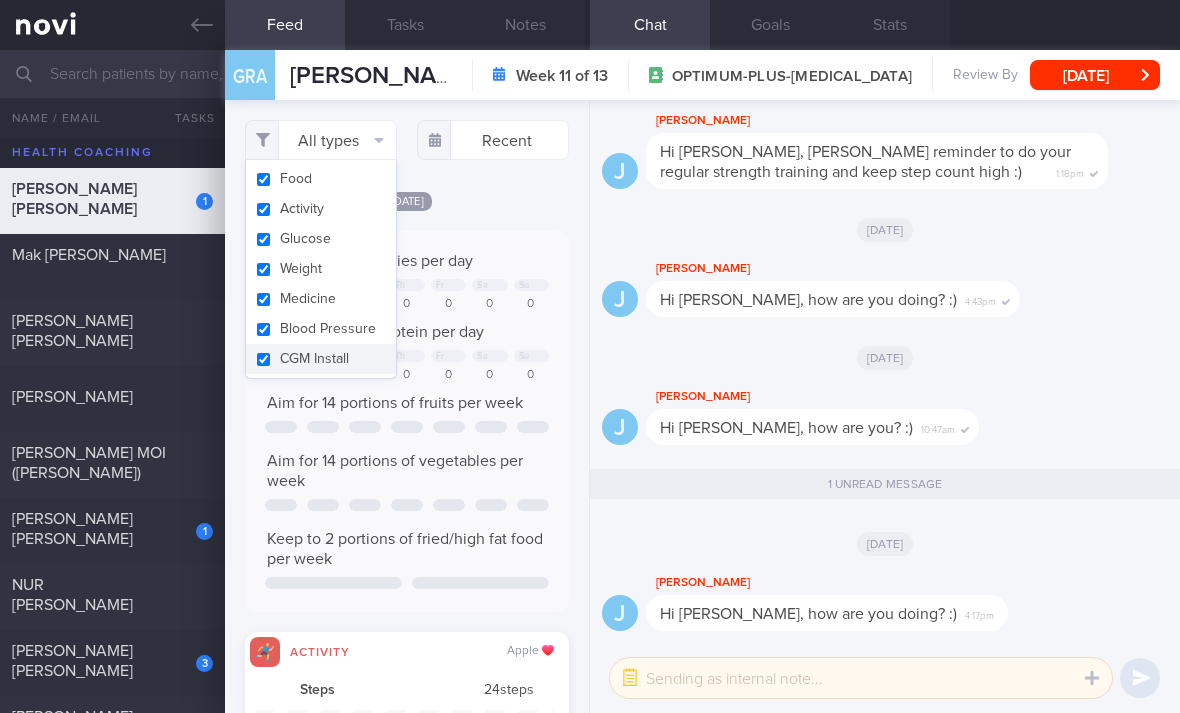 click on "Activity" at bounding box center [321, 209] 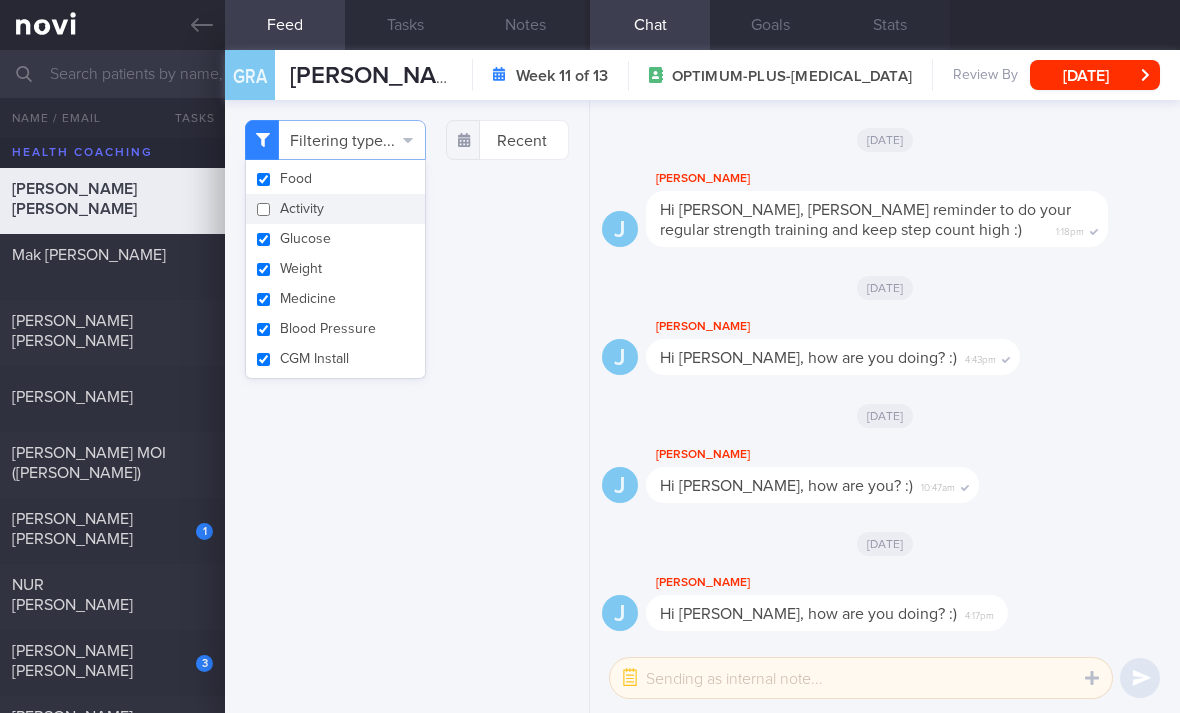 click on "Activity" at bounding box center (335, 209) 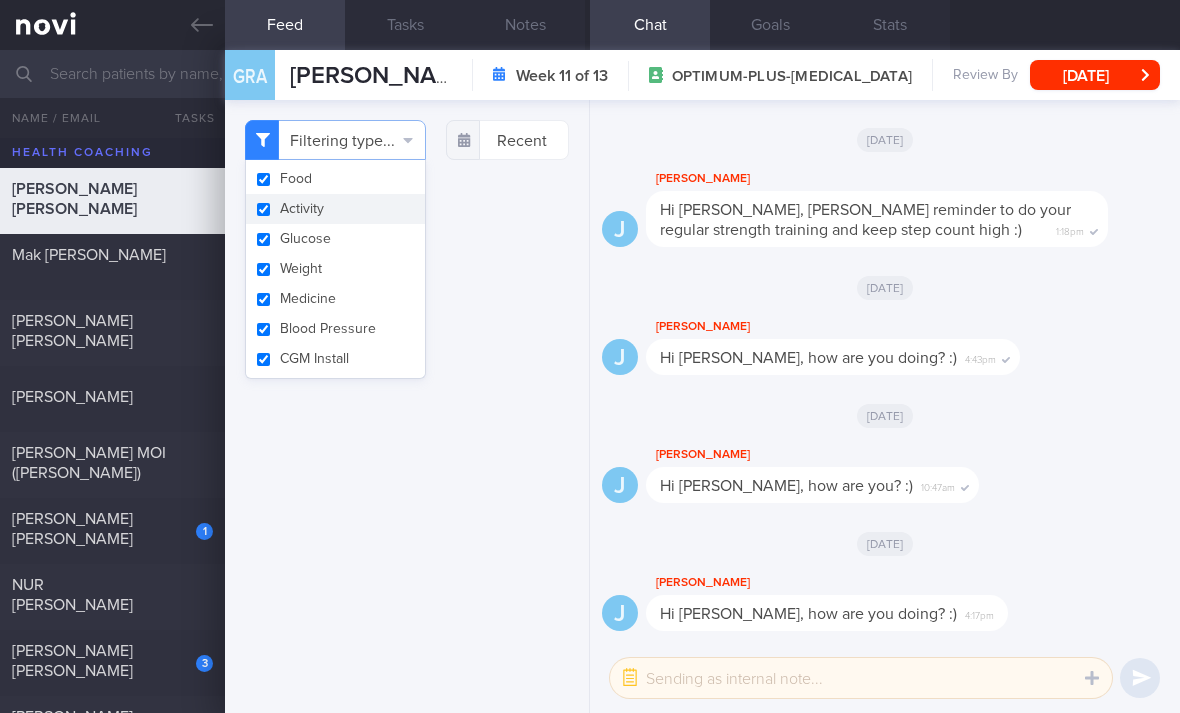 checkbox on "true" 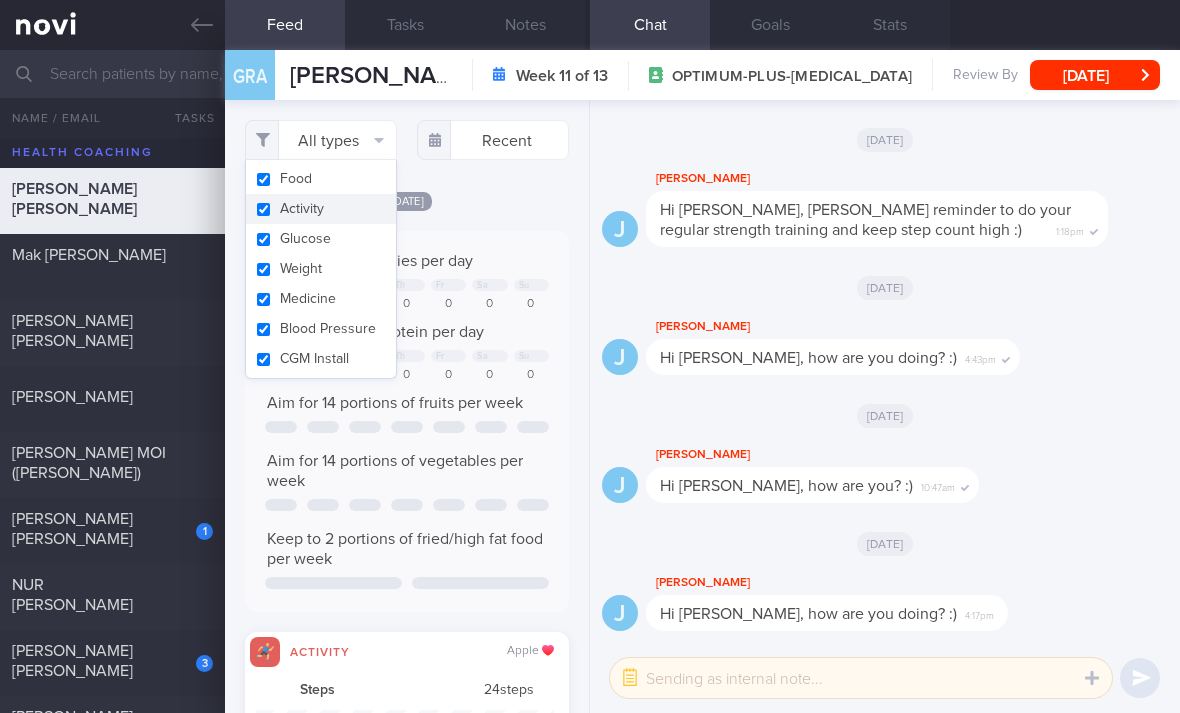 click on "Glucose" at bounding box center (321, 239) 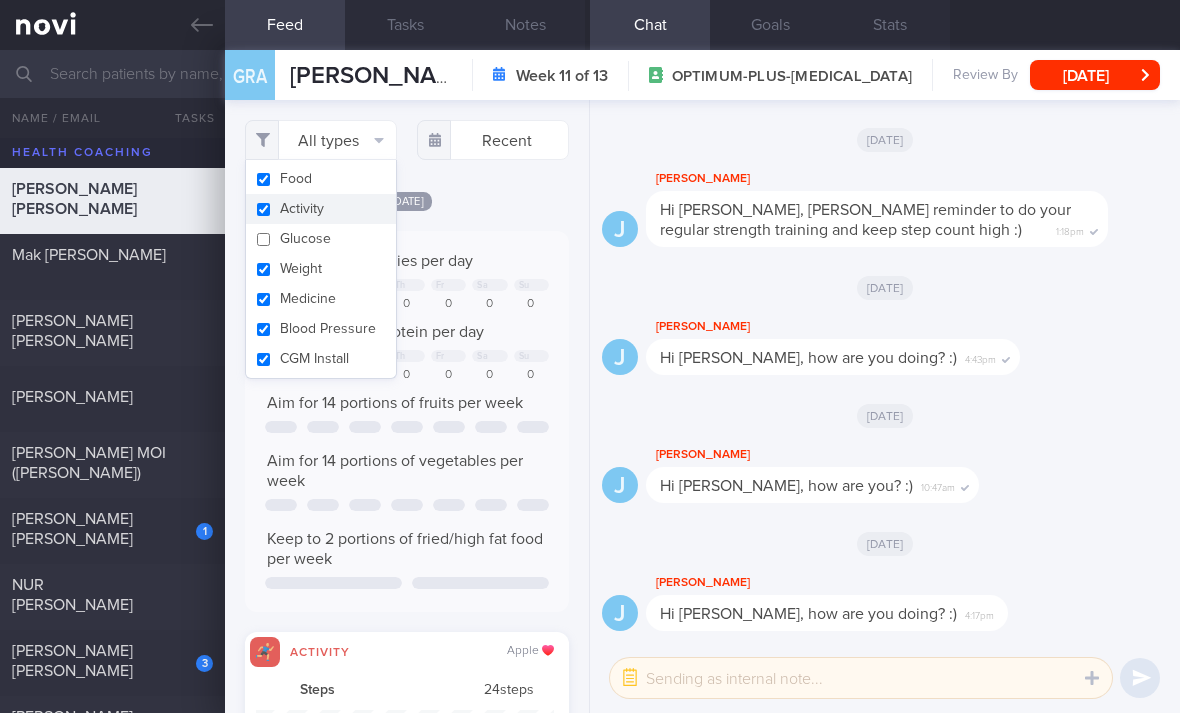 checkbox on "false" 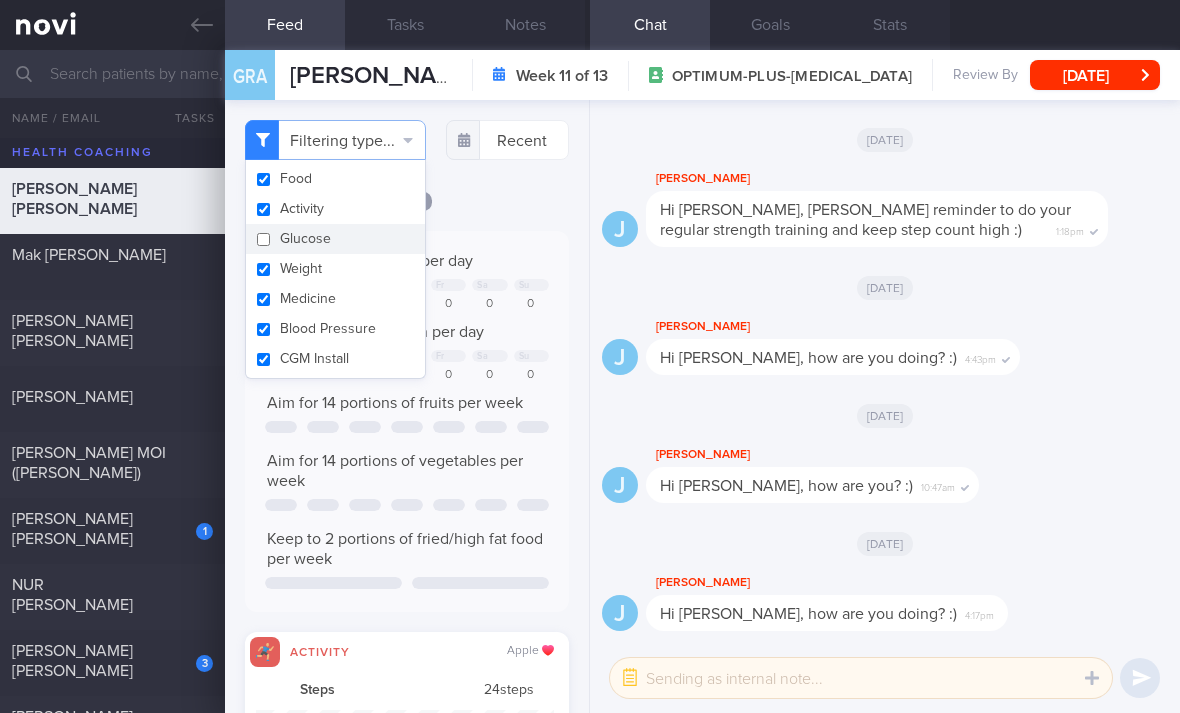 click on "Activity" at bounding box center (335, 209) 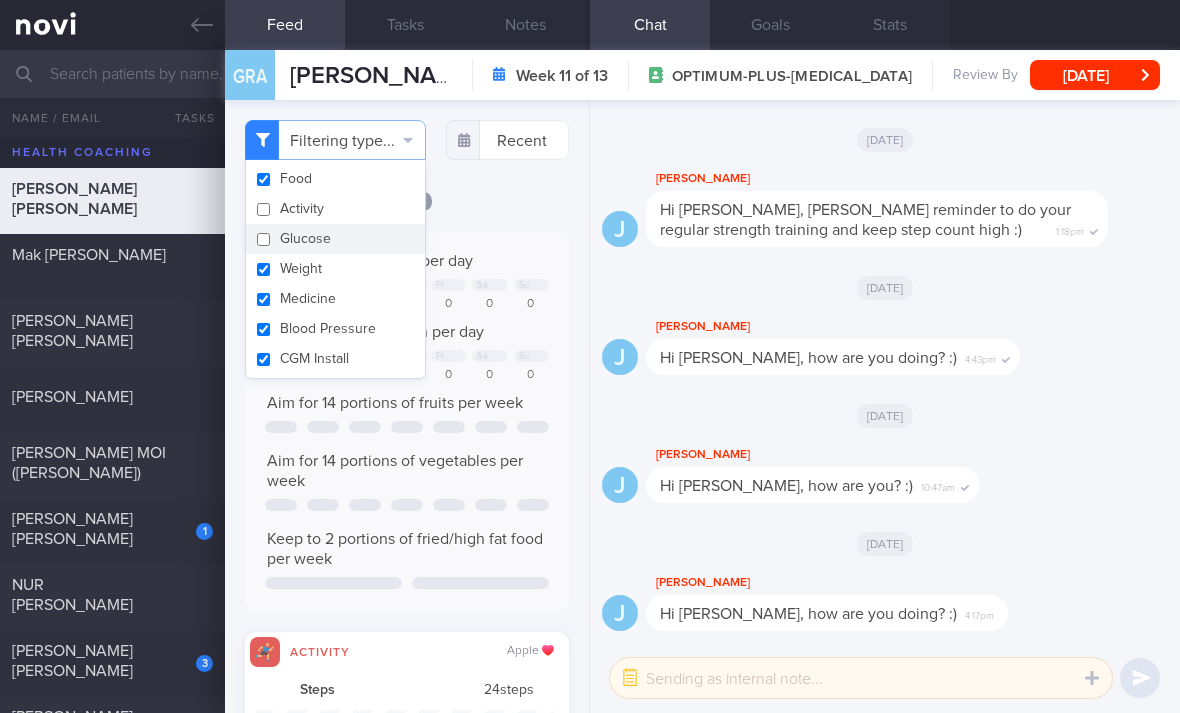 checkbox on "false" 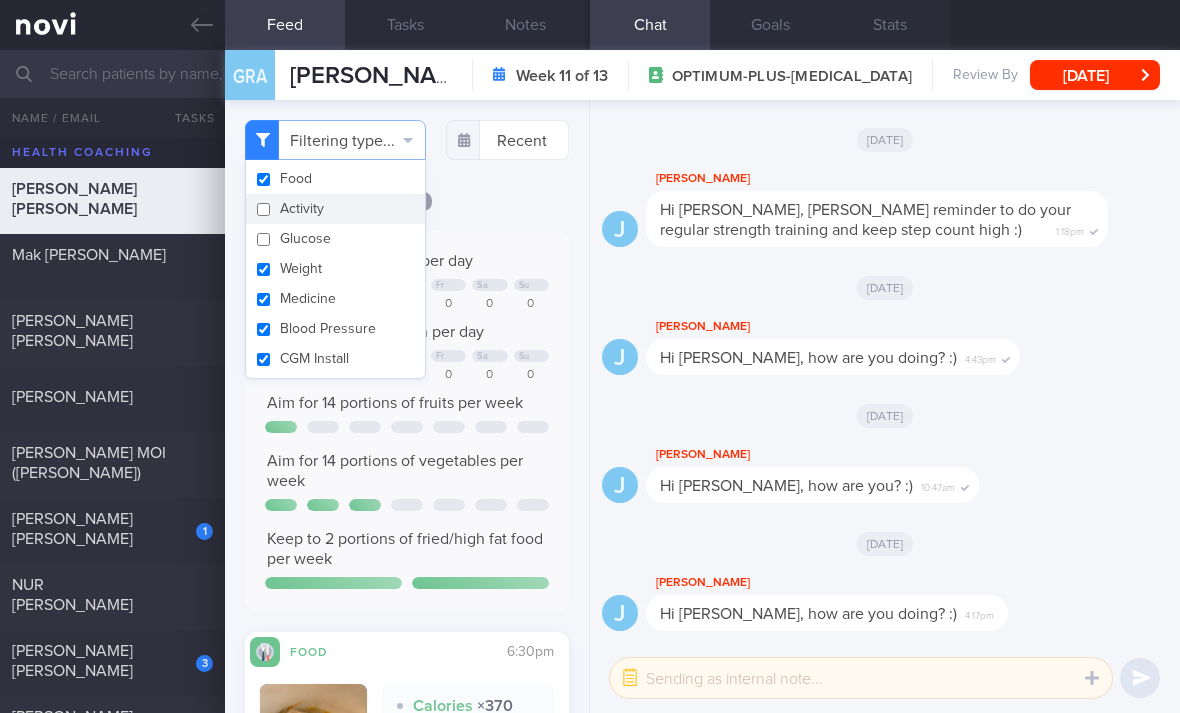 click on "Weight" at bounding box center (335, 269) 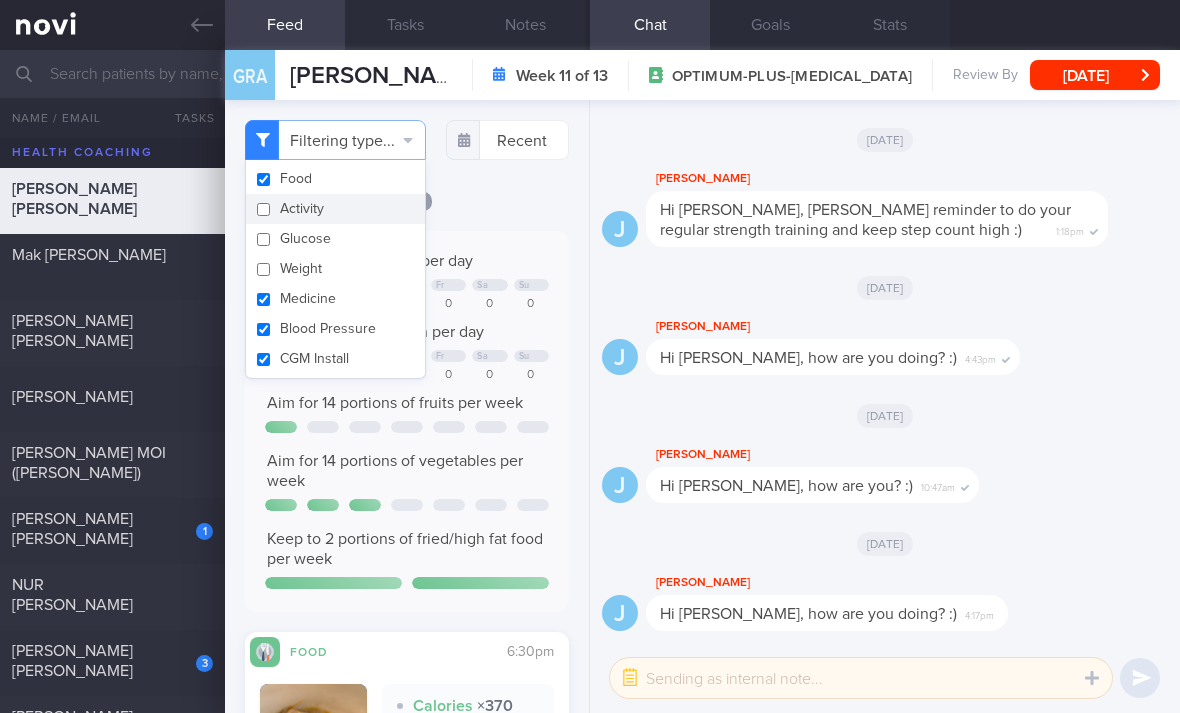 checkbox on "false" 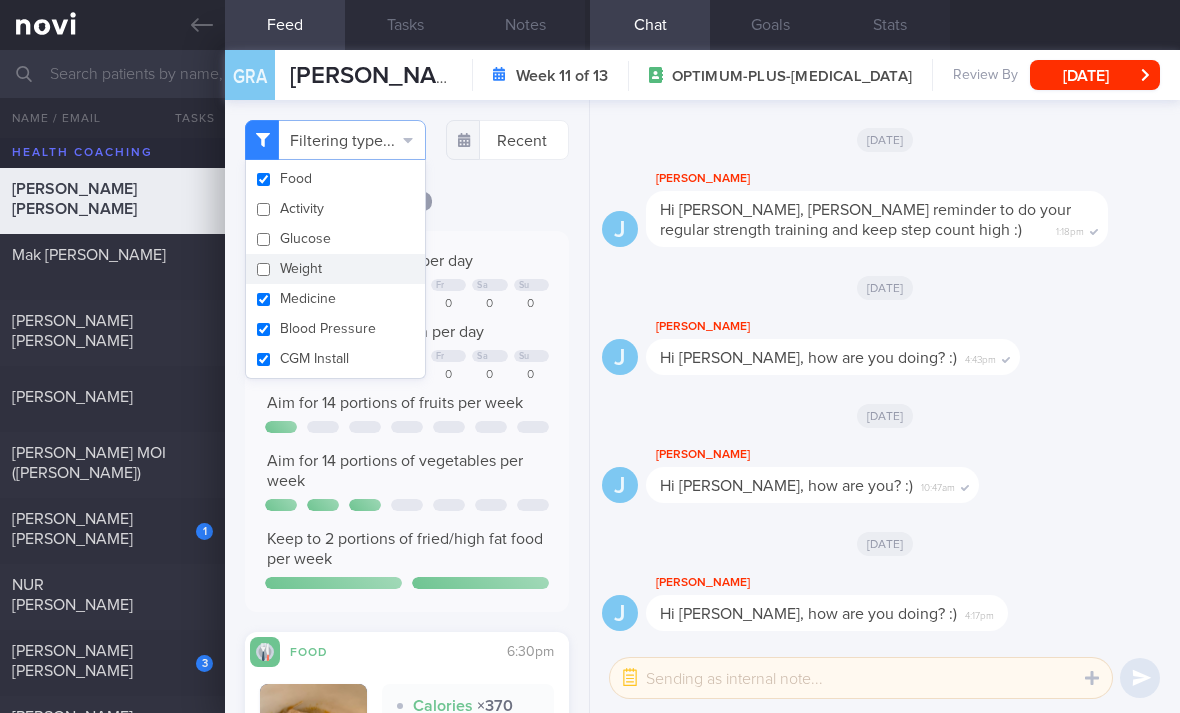 click on "Medicine" at bounding box center (335, 299) 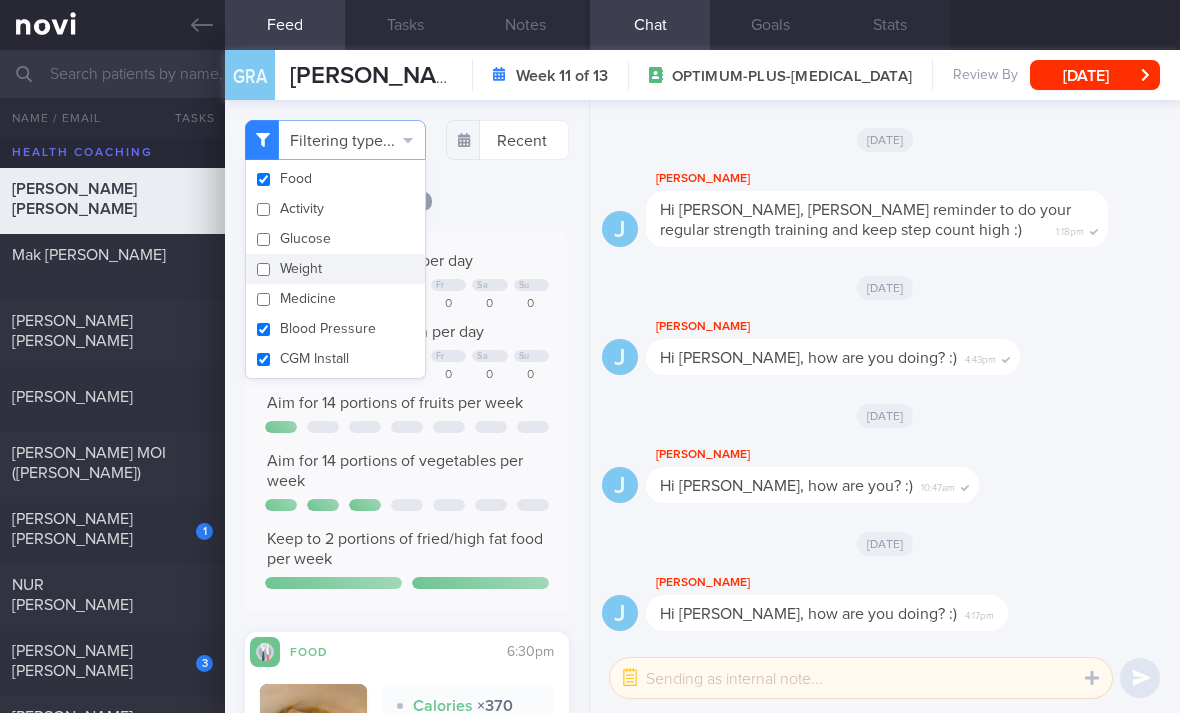 checkbox on "false" 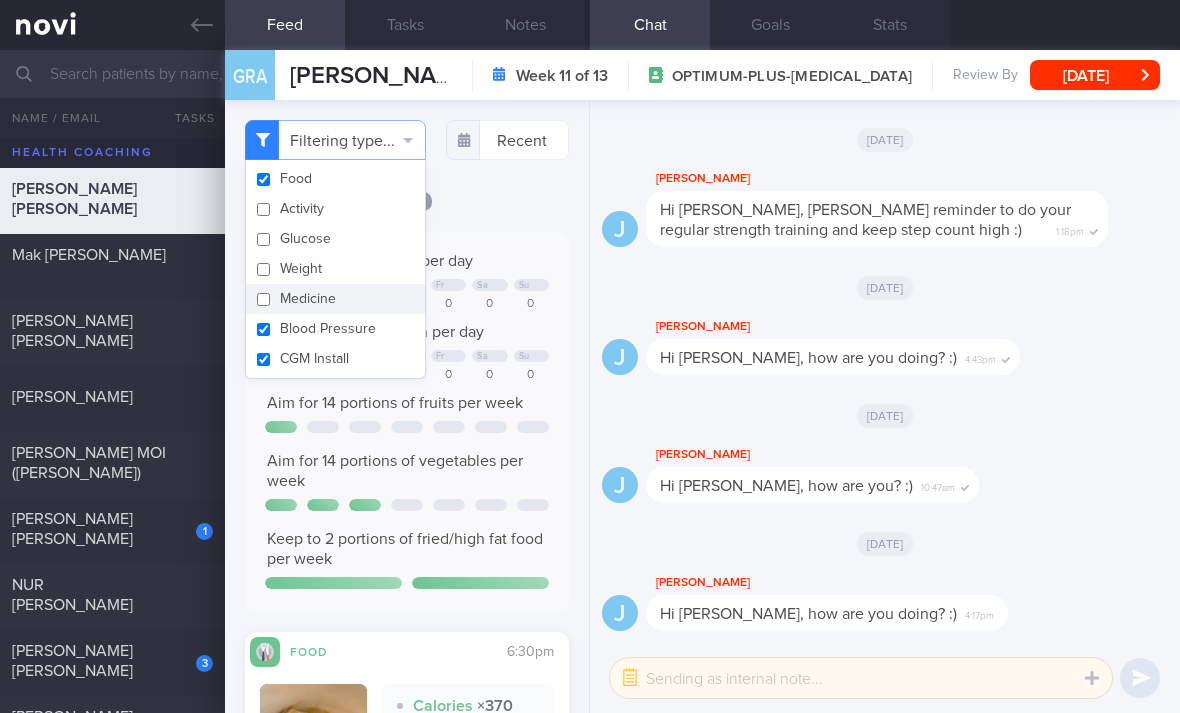 click on "Blood Pressure" at bounding box center [335, 329] 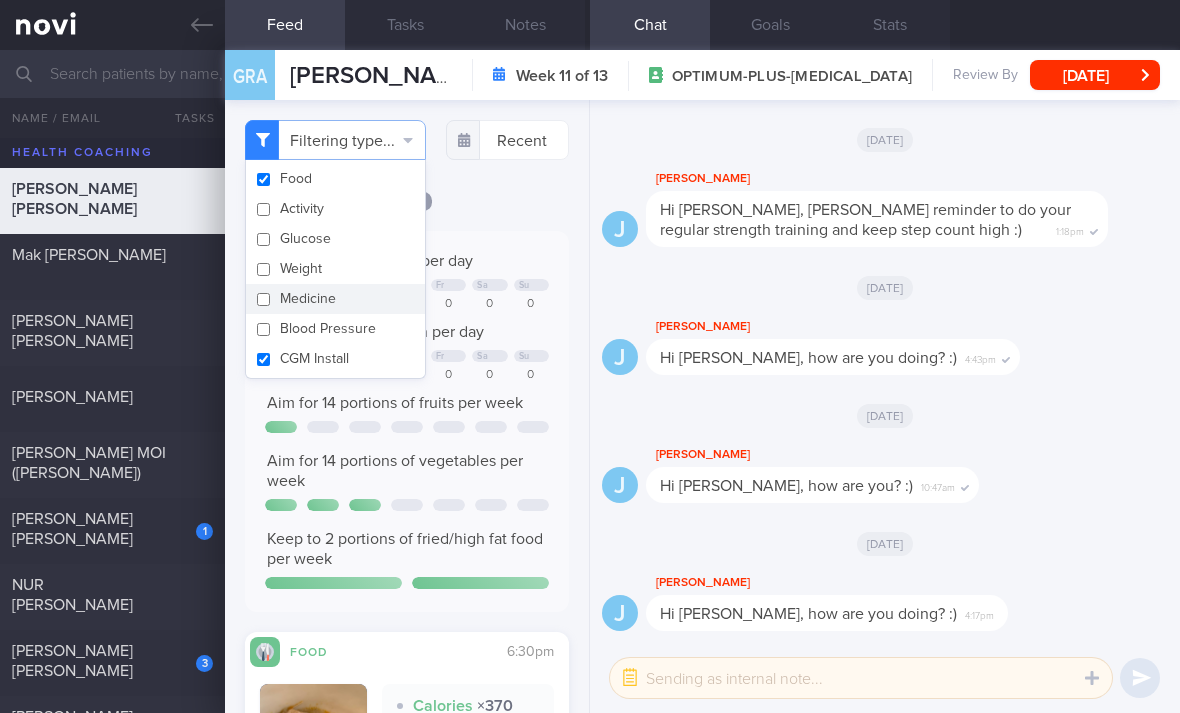 checkbox on "false" 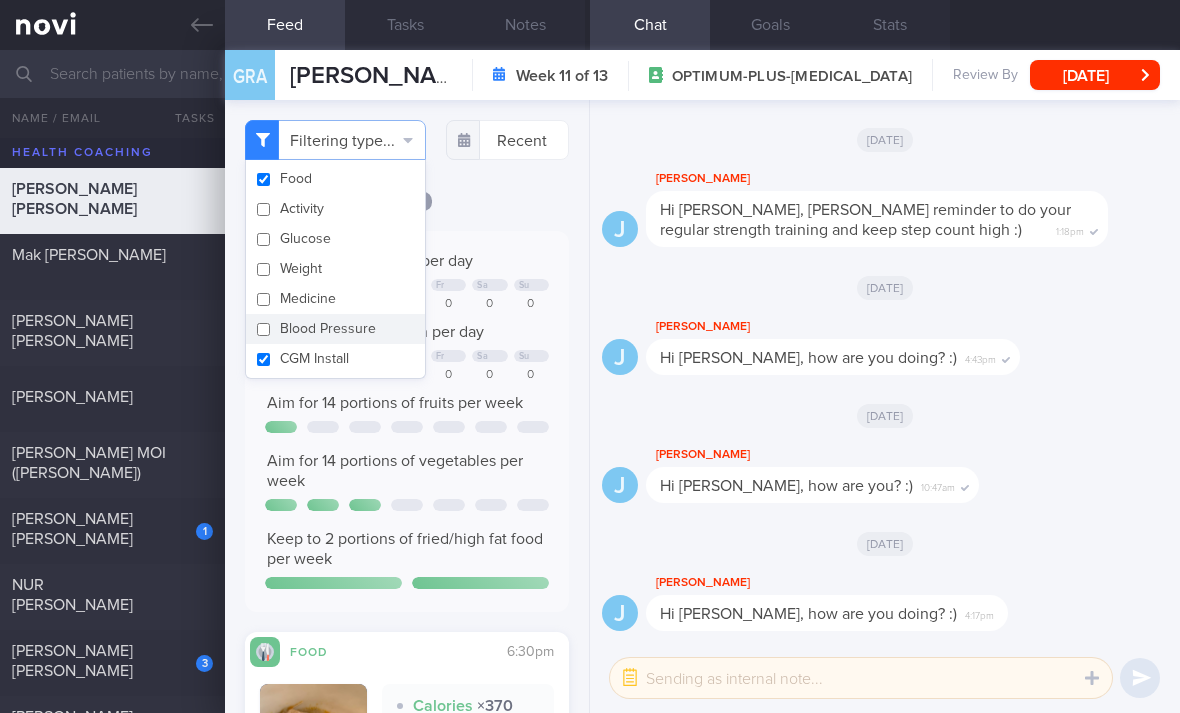 click on "CGM Install" at bounding box center (335, 359) 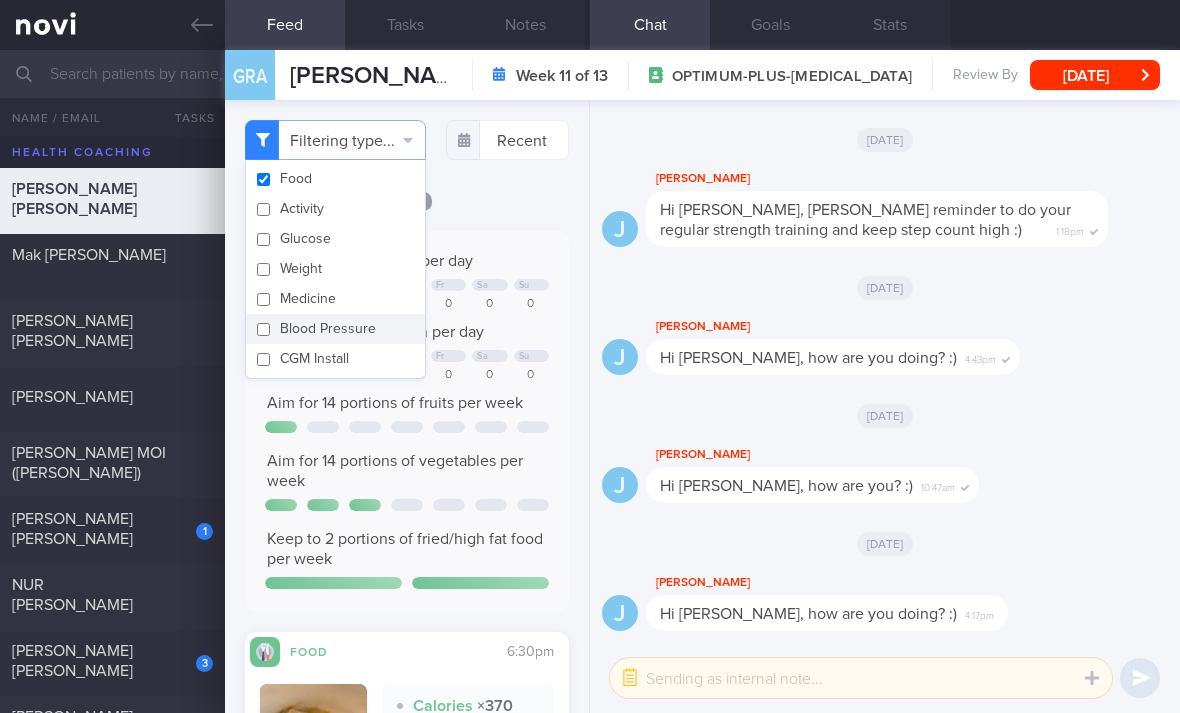 checkbox on "false" 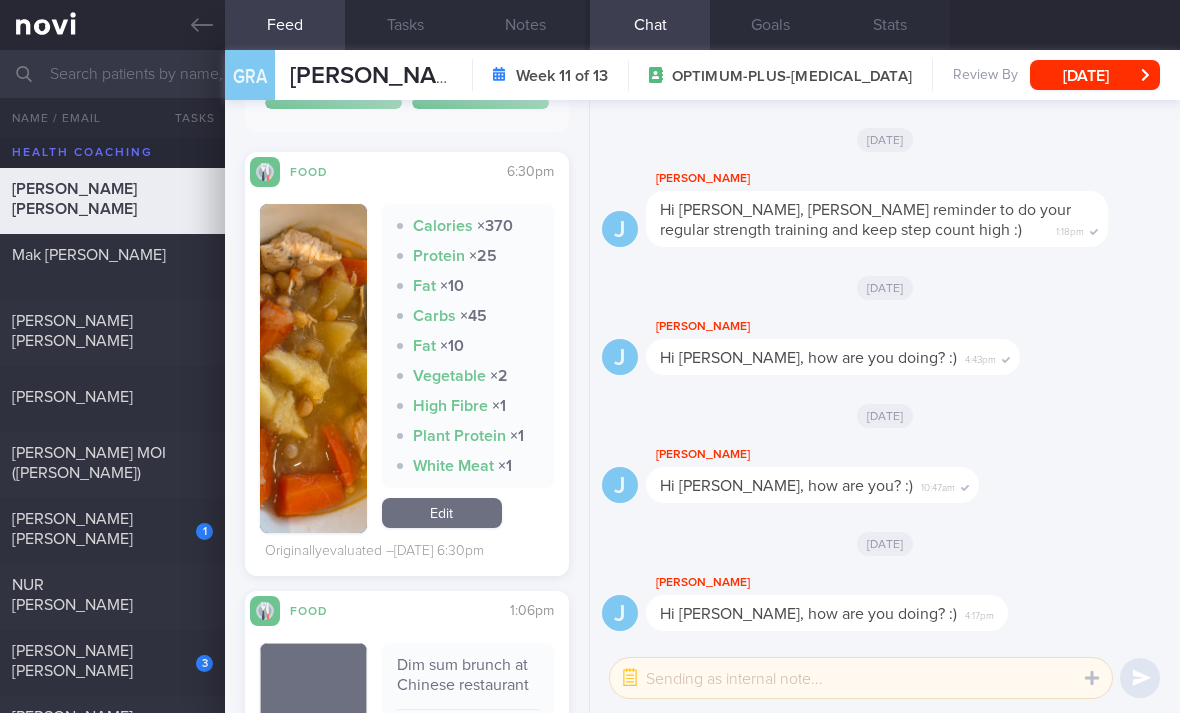 click on "Edit" at bounding box center [442, 513] 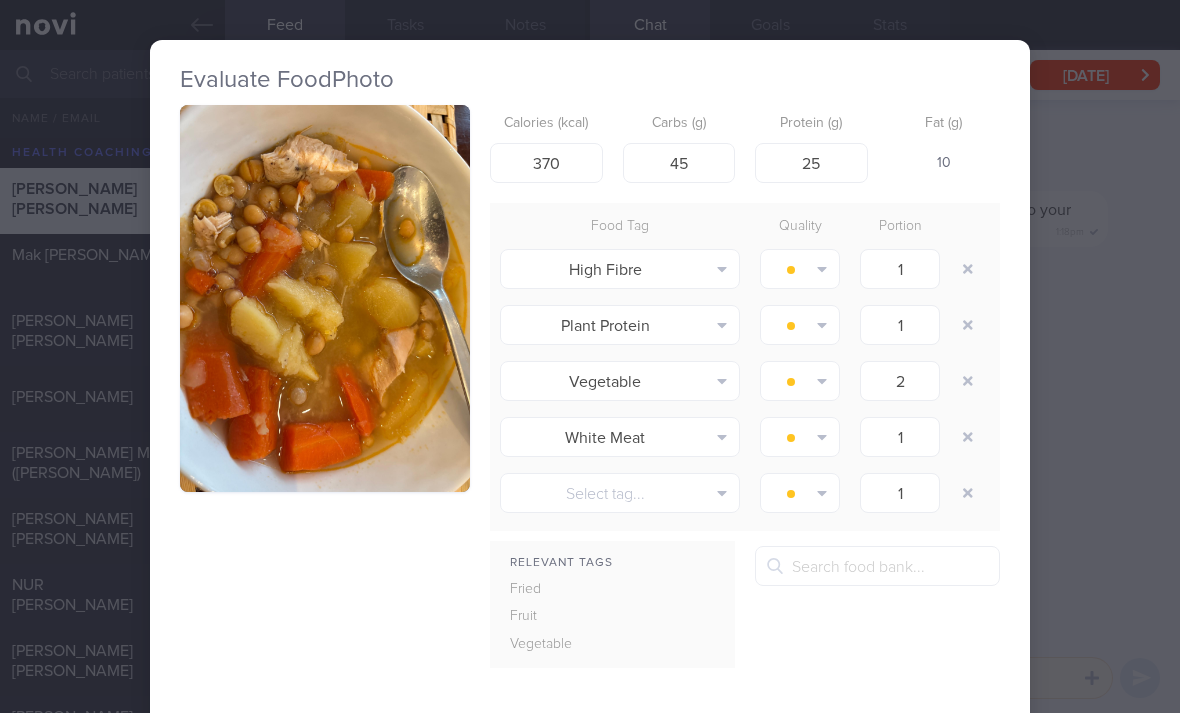 click at bounding box center (968, 269) 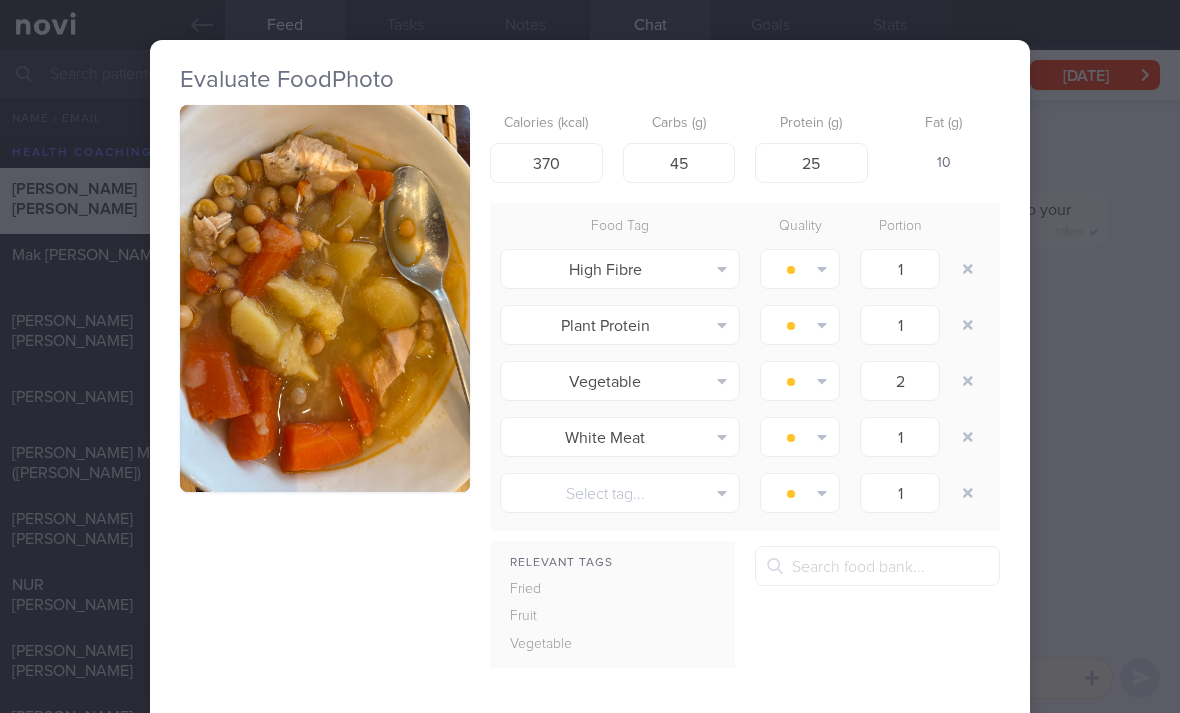 type on "2" 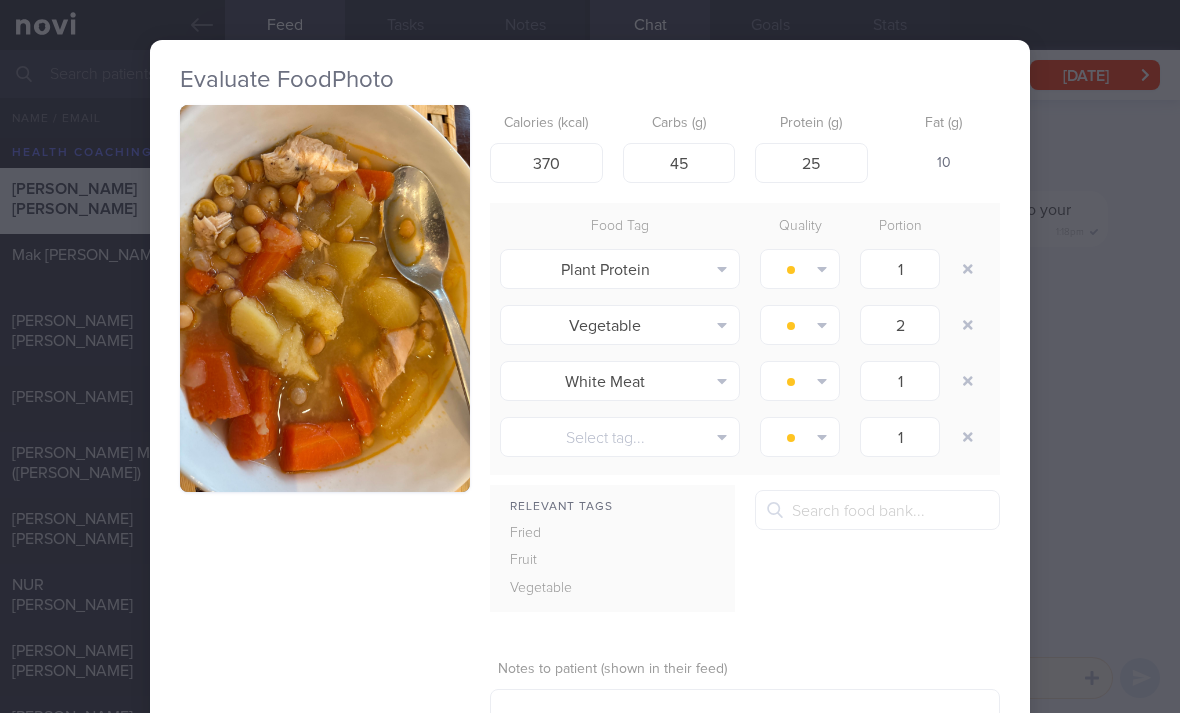 click at bounding box center (968, 269) 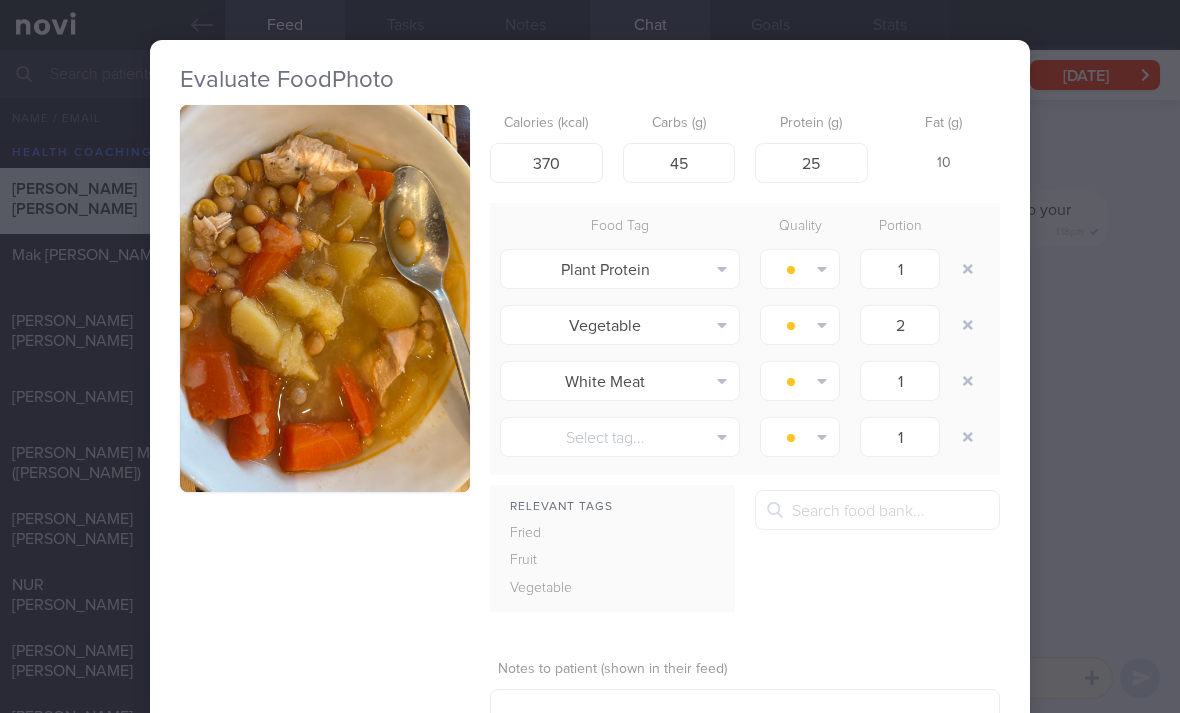 type on "2" 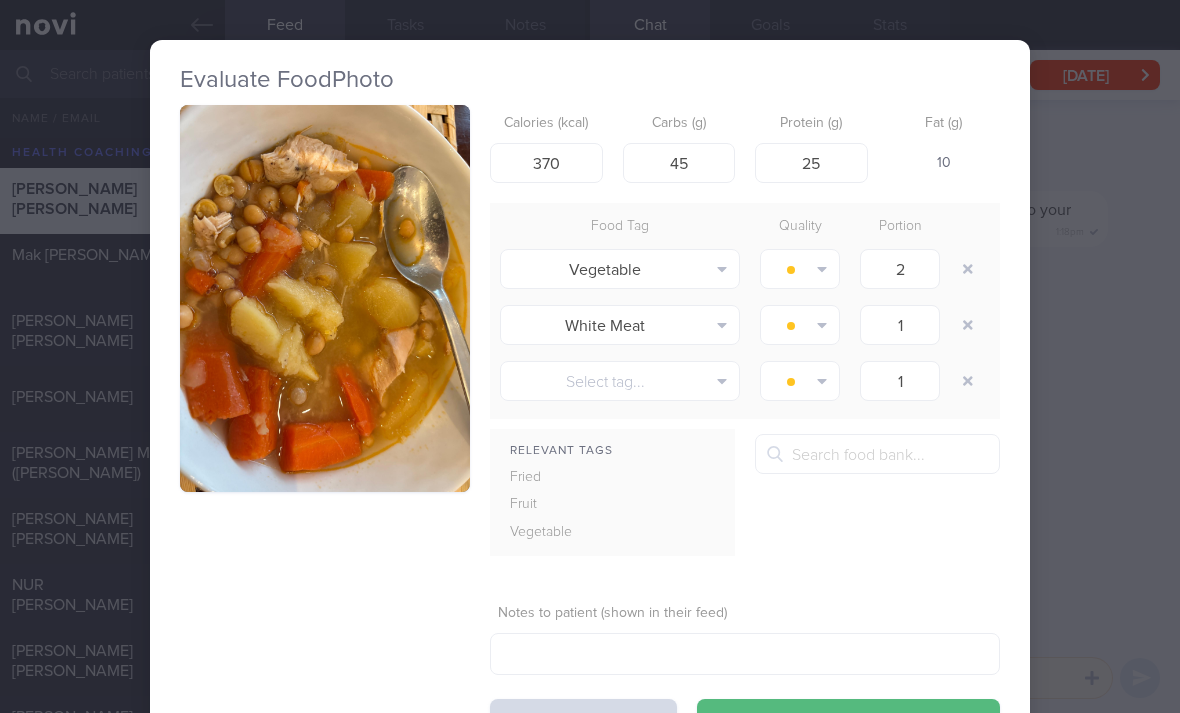 click at bounding box center (968, 325) 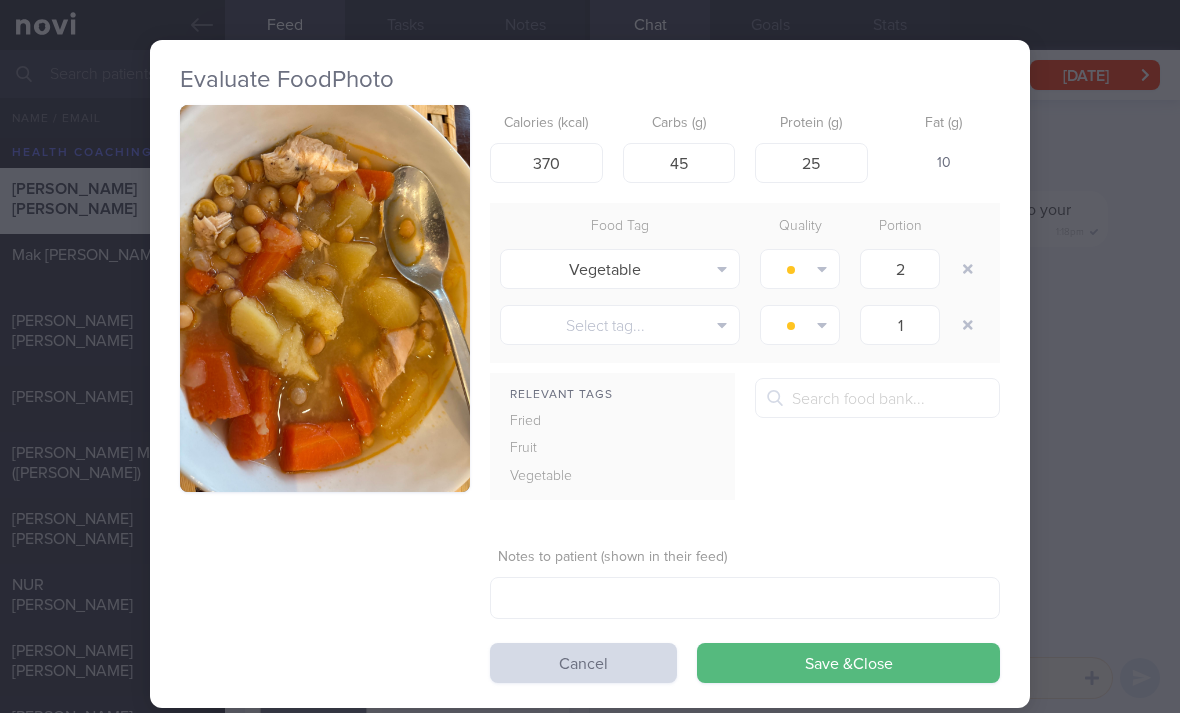 click on "Save &
Close" at bounding box center [848, 663] 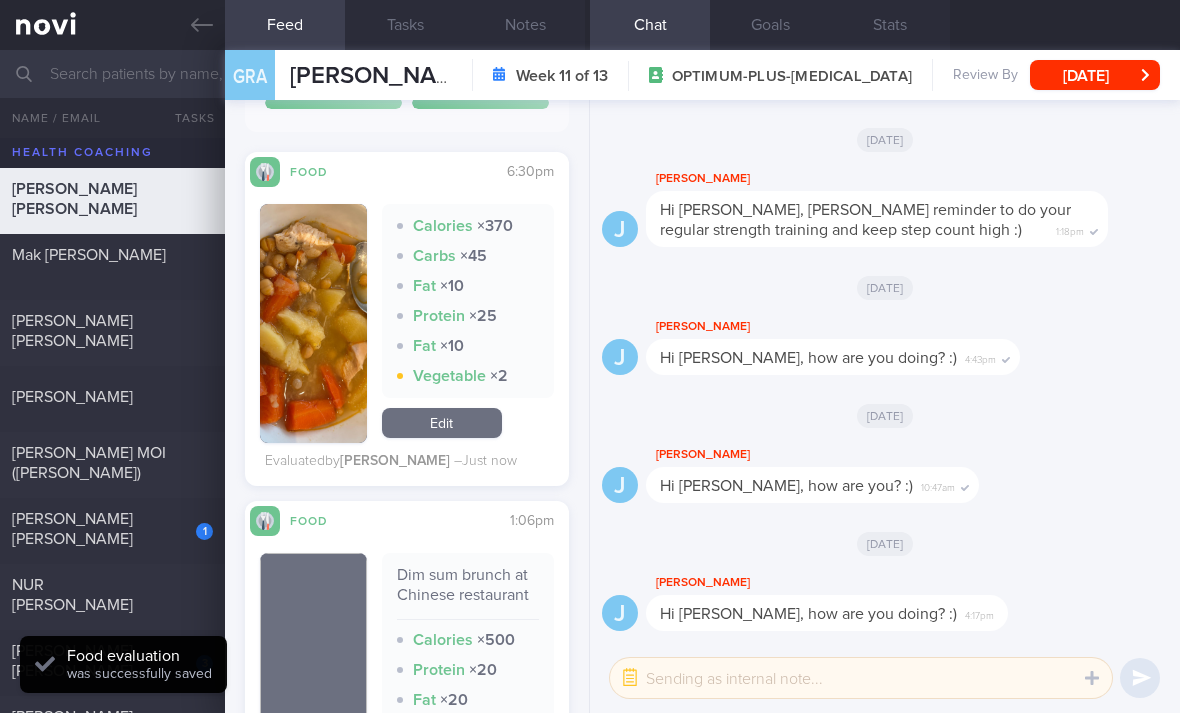 click on "Edit" at bounding box center (442, 423) 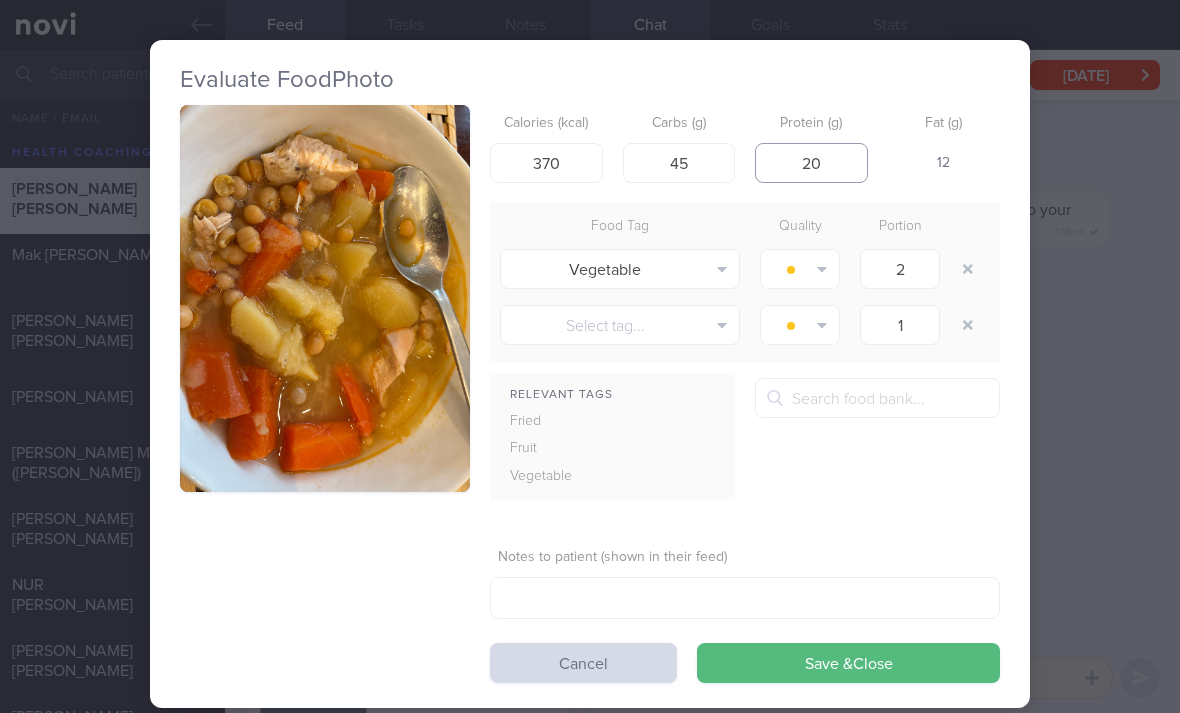 type on "20" 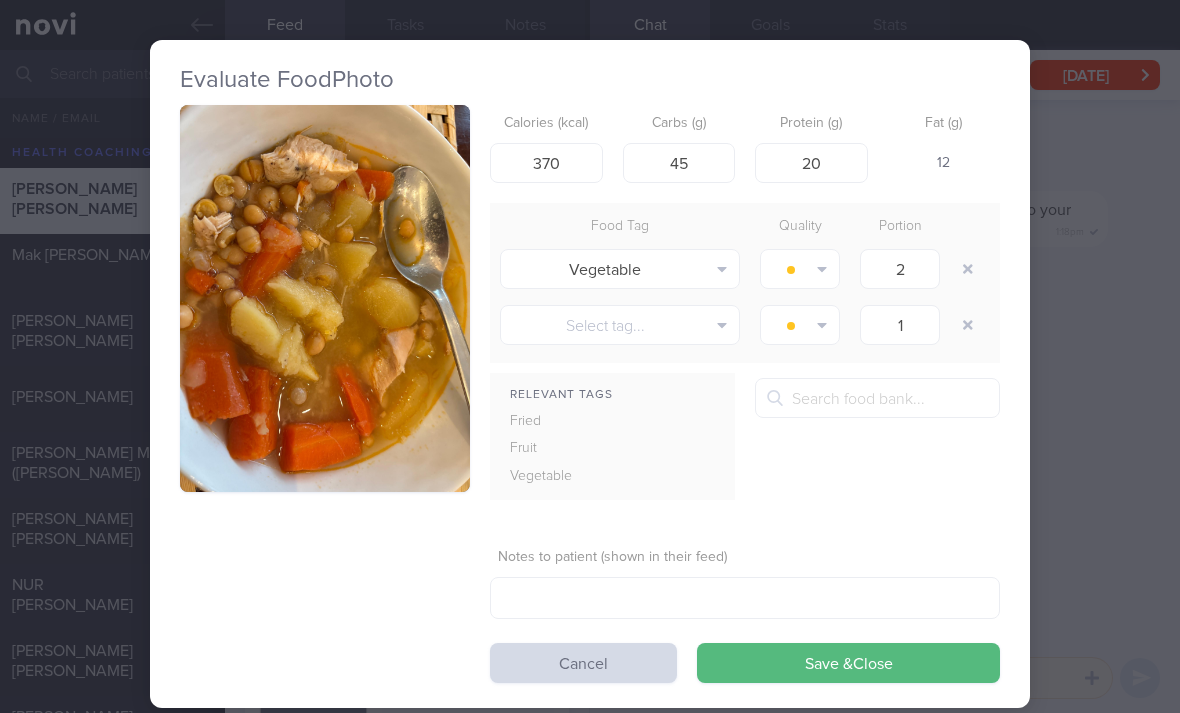 click on "Save &
Close" at bounding box center [848, 663] 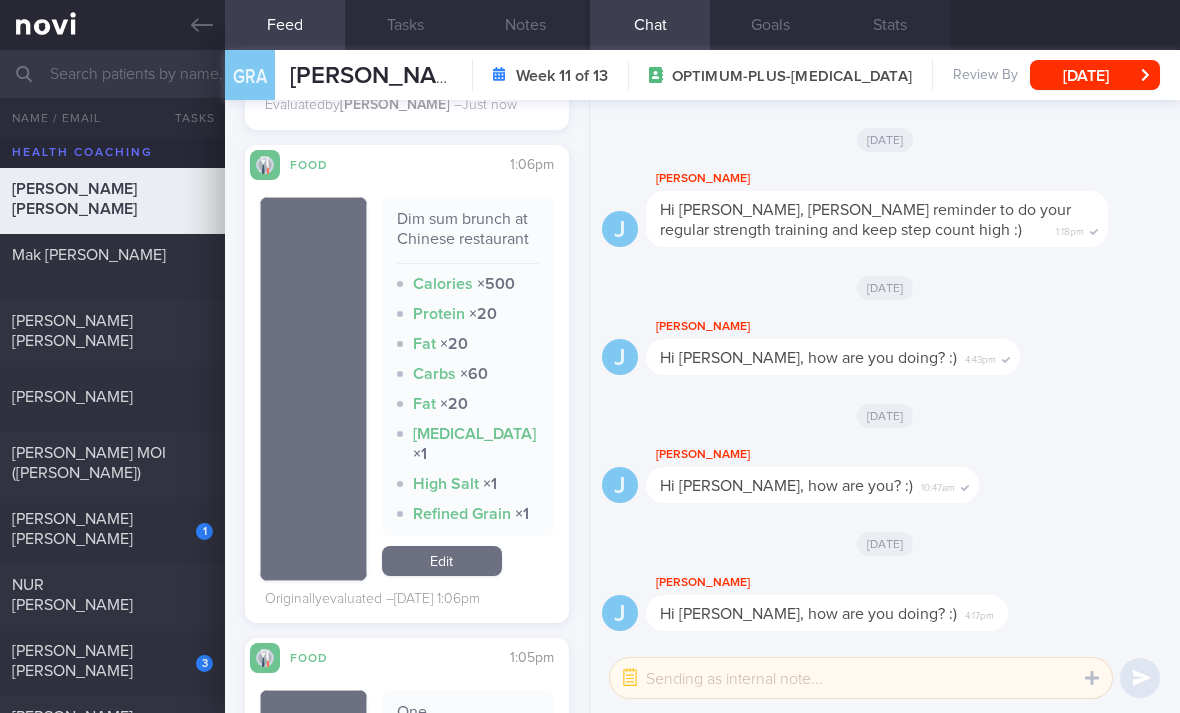 scroll, scrollTop: 841, scrollLeft: 0, axis: vertical 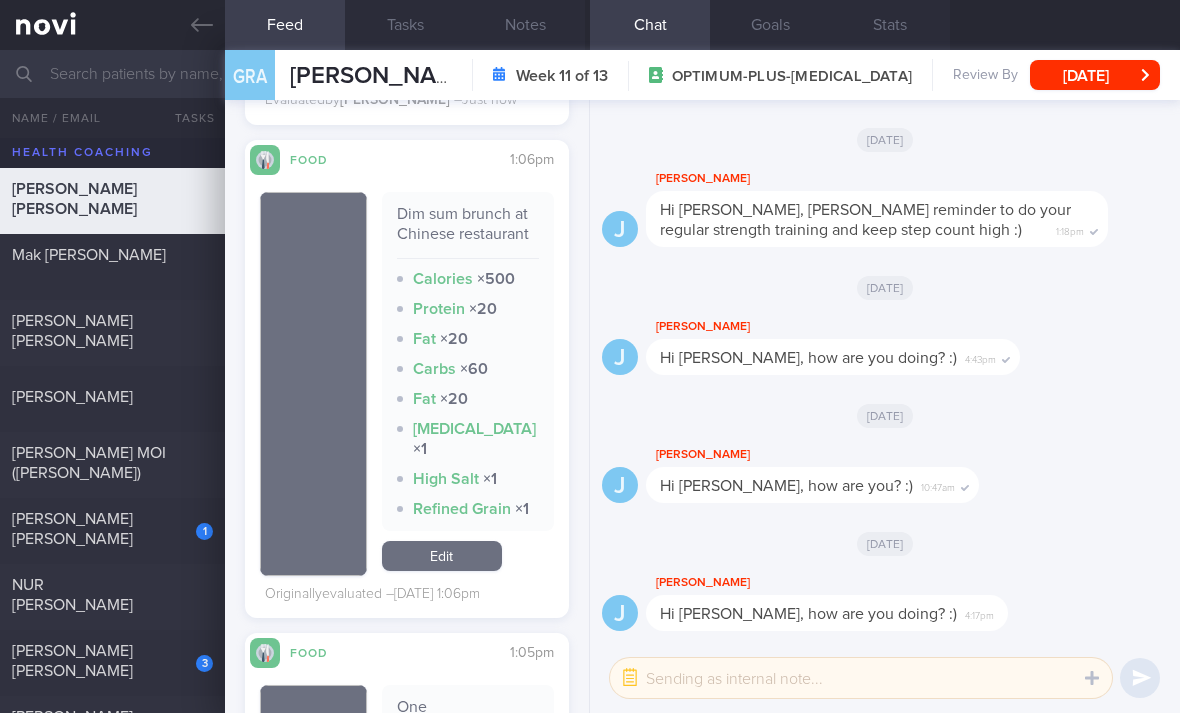 click on "Edit" at bounding box center (442, 556) 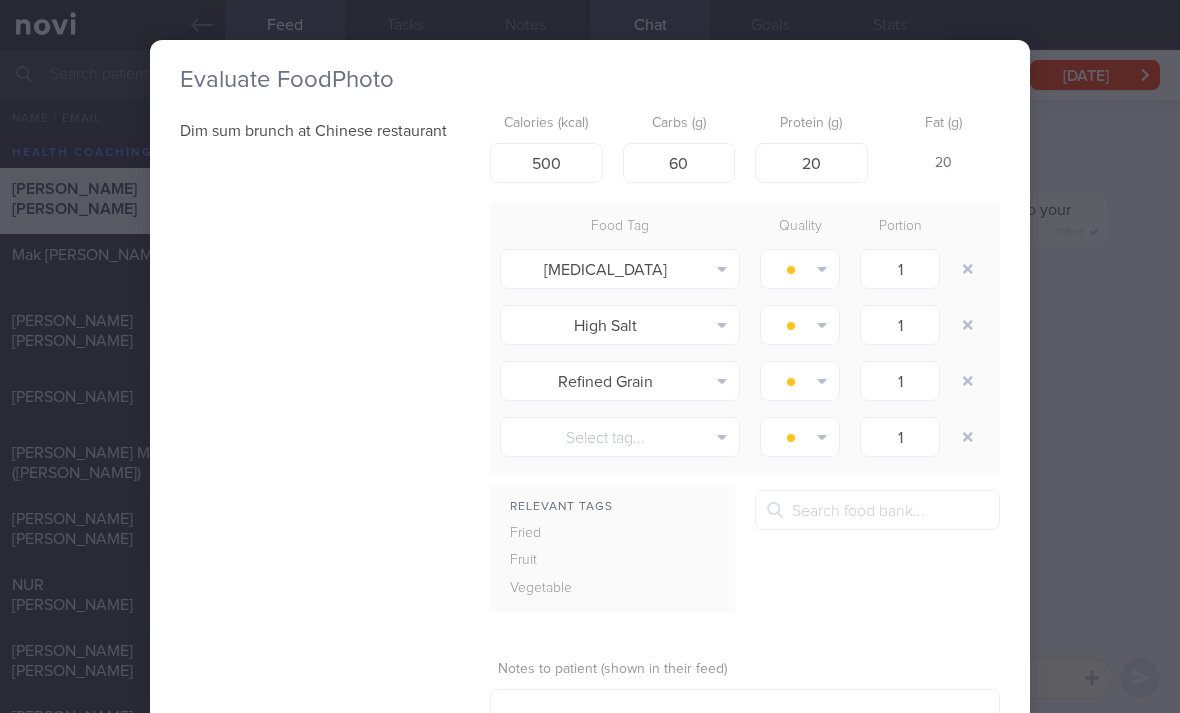 click at bounding box center [968, 269] 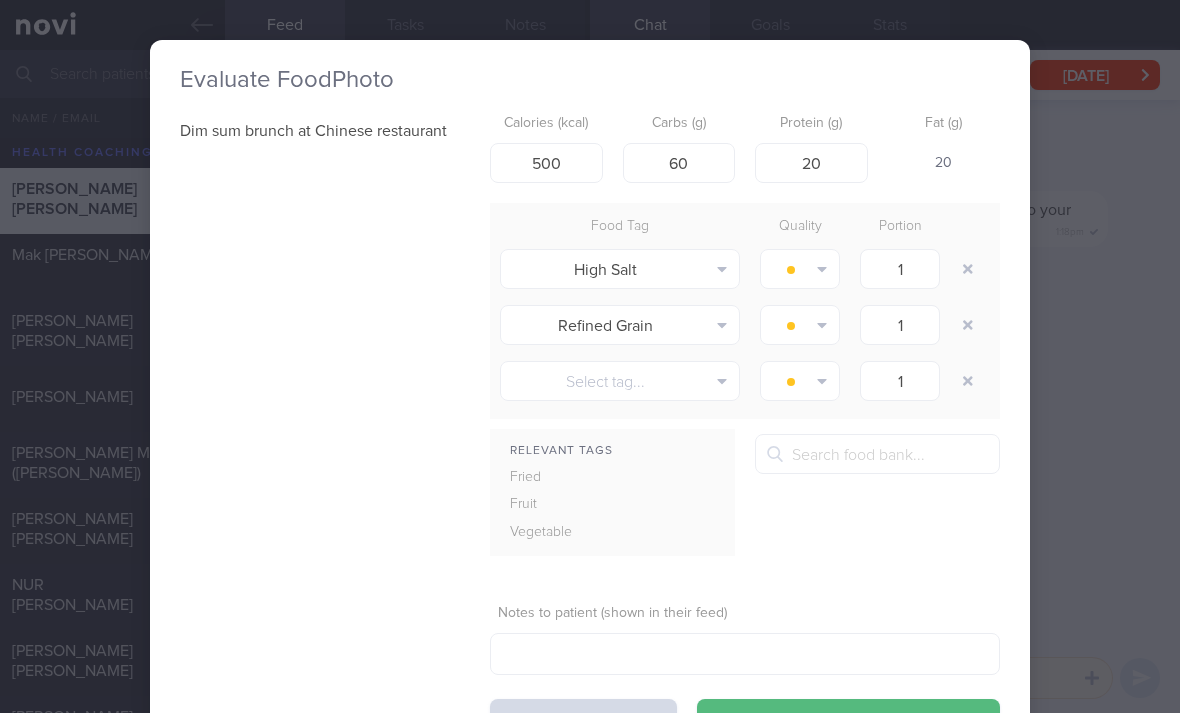 click at bounding box center [968, 269] 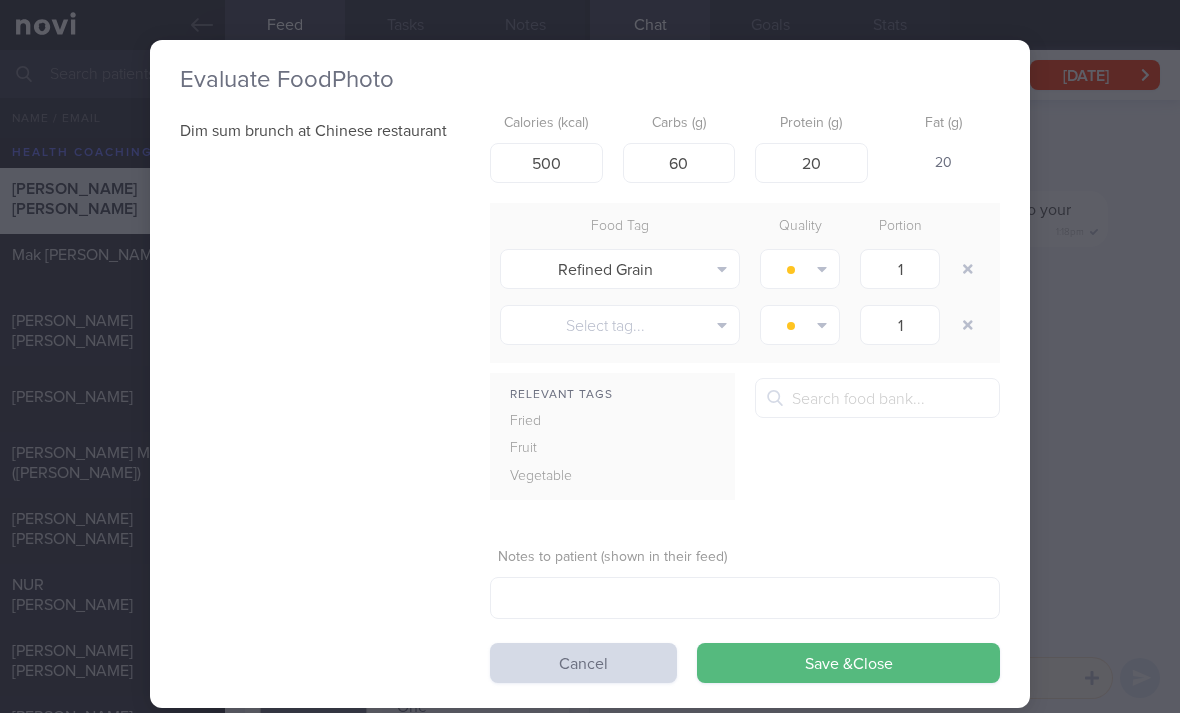 click at bounding box center [968, 269] 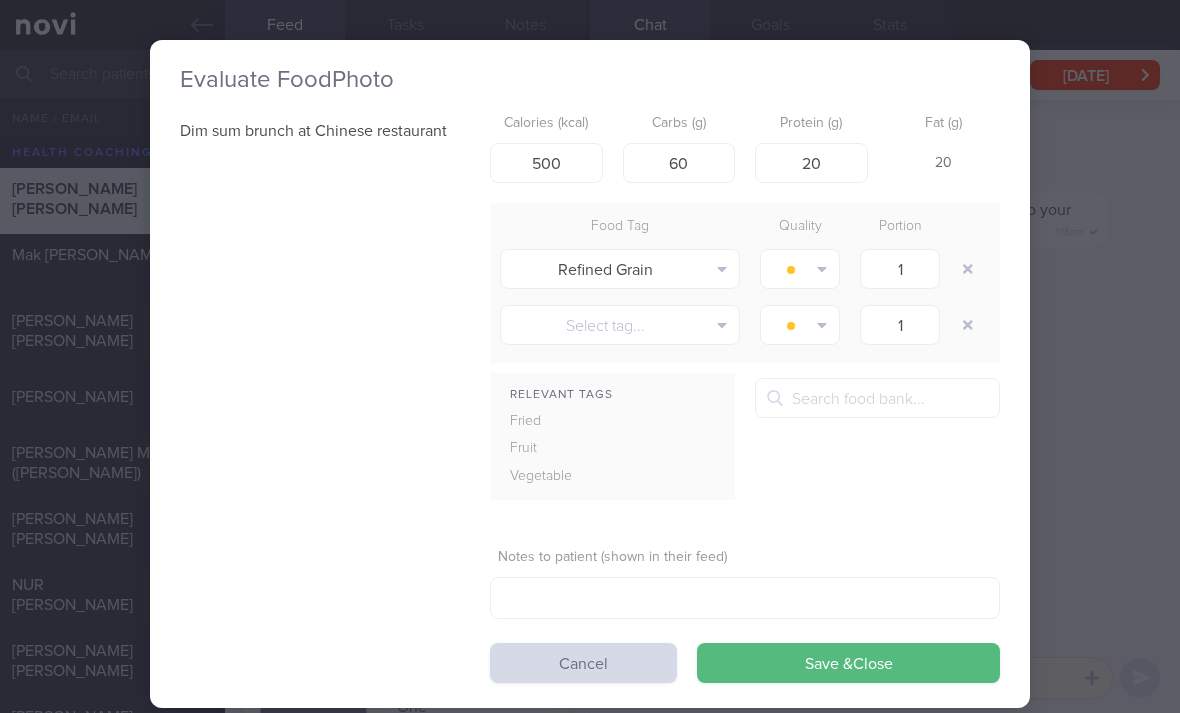 click at bounding box center [968, 269] 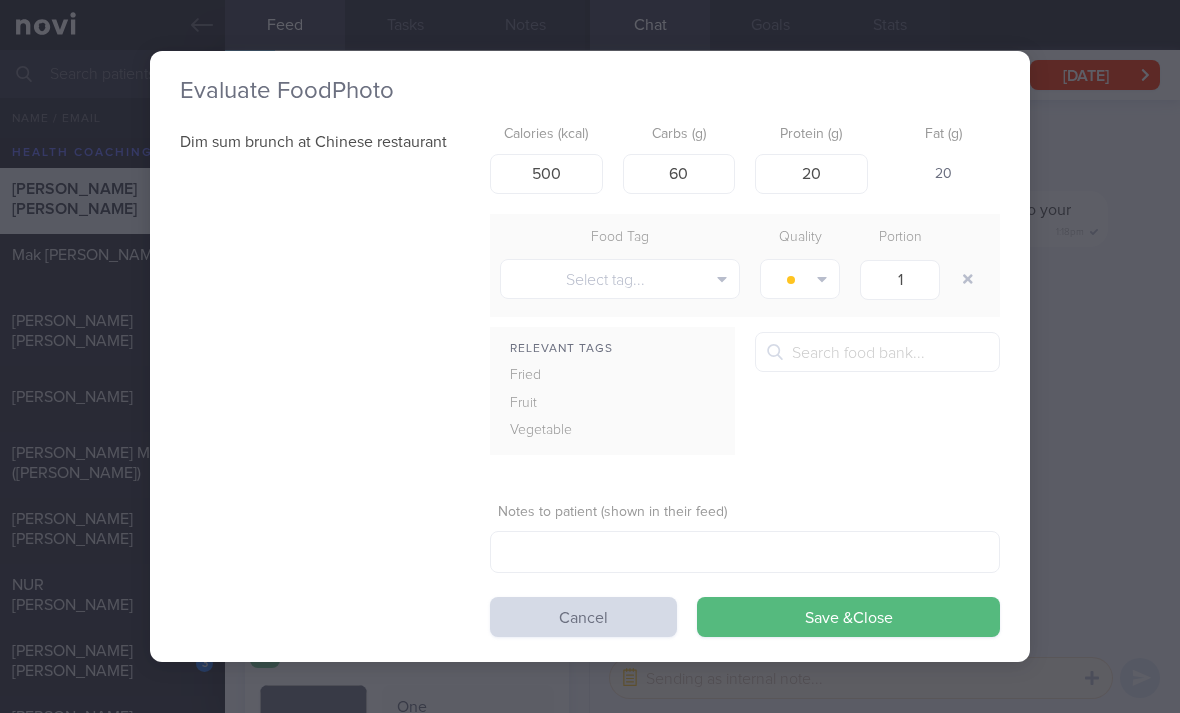 click on "Save &
Close" at bounding box center [848, 617] 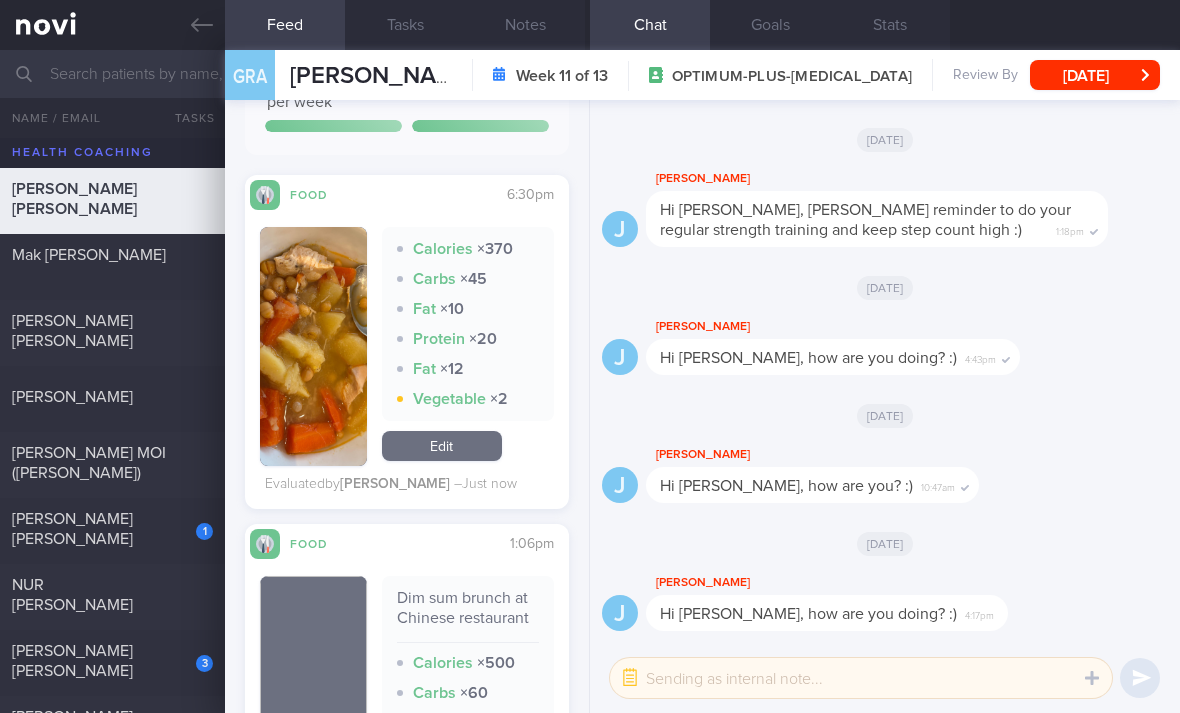 scroll, scrollTop: 460, scrollLeft: 0, axis: vertical 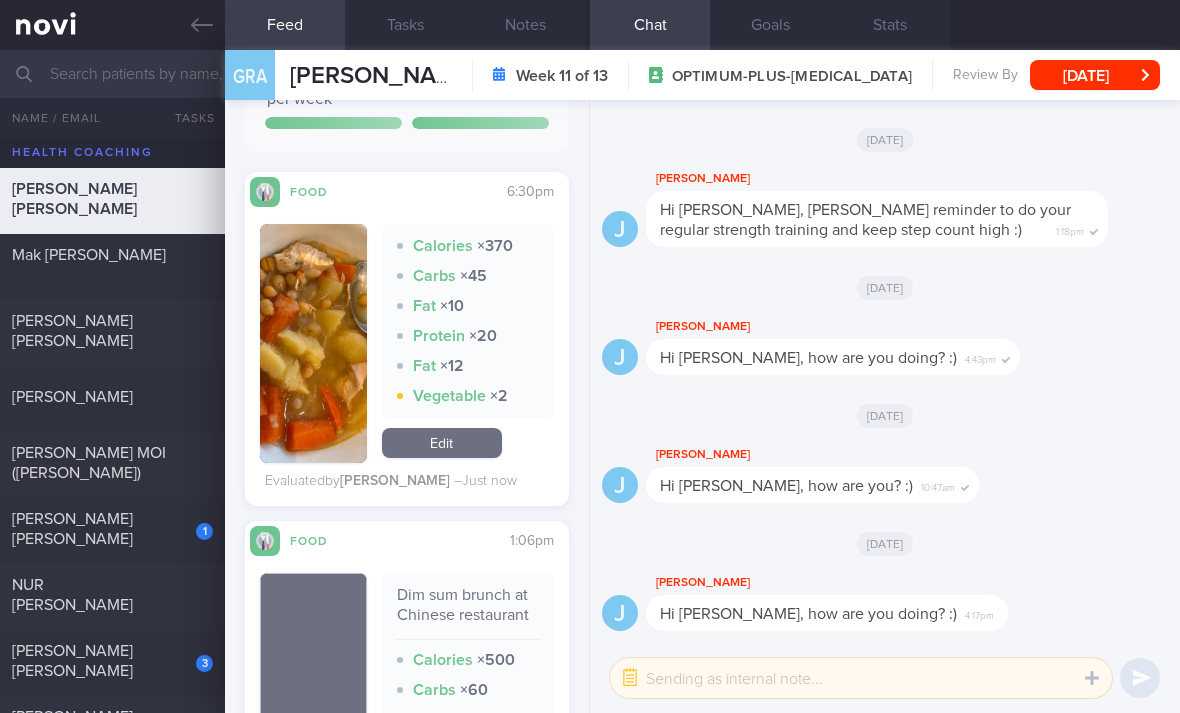 click on "[PERSON_NAME] [PERSON_NAME]" at bounding box center [110, 529] 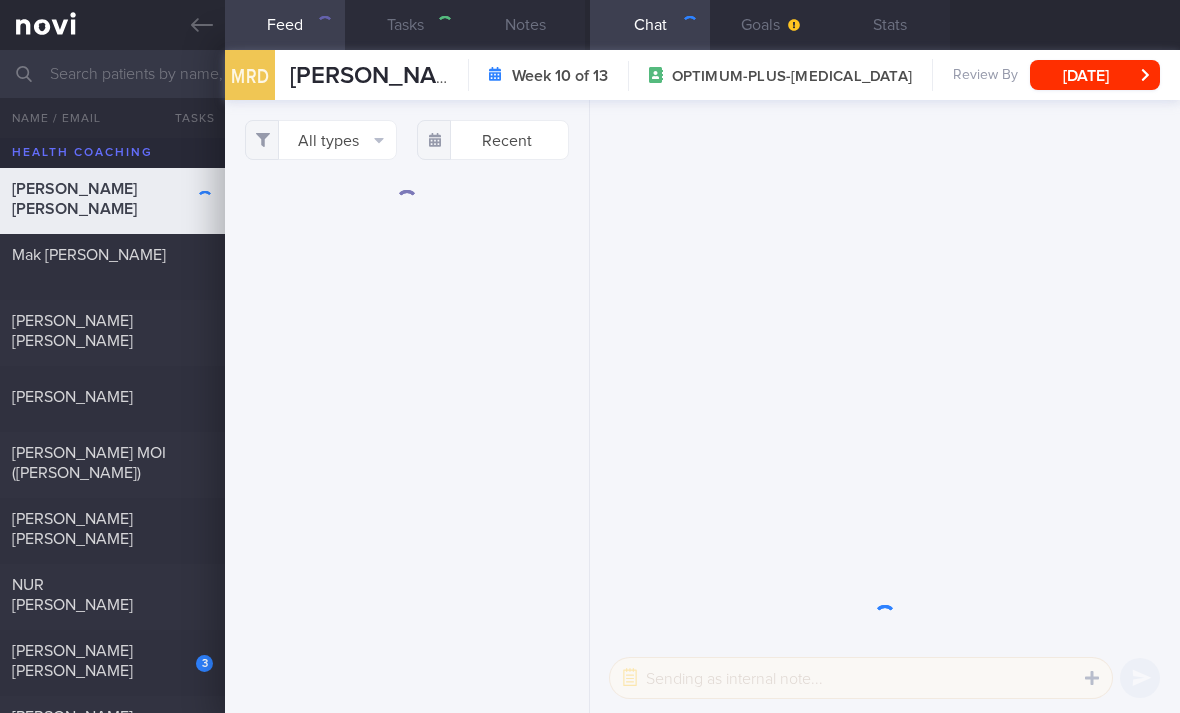 checkbox on "true" 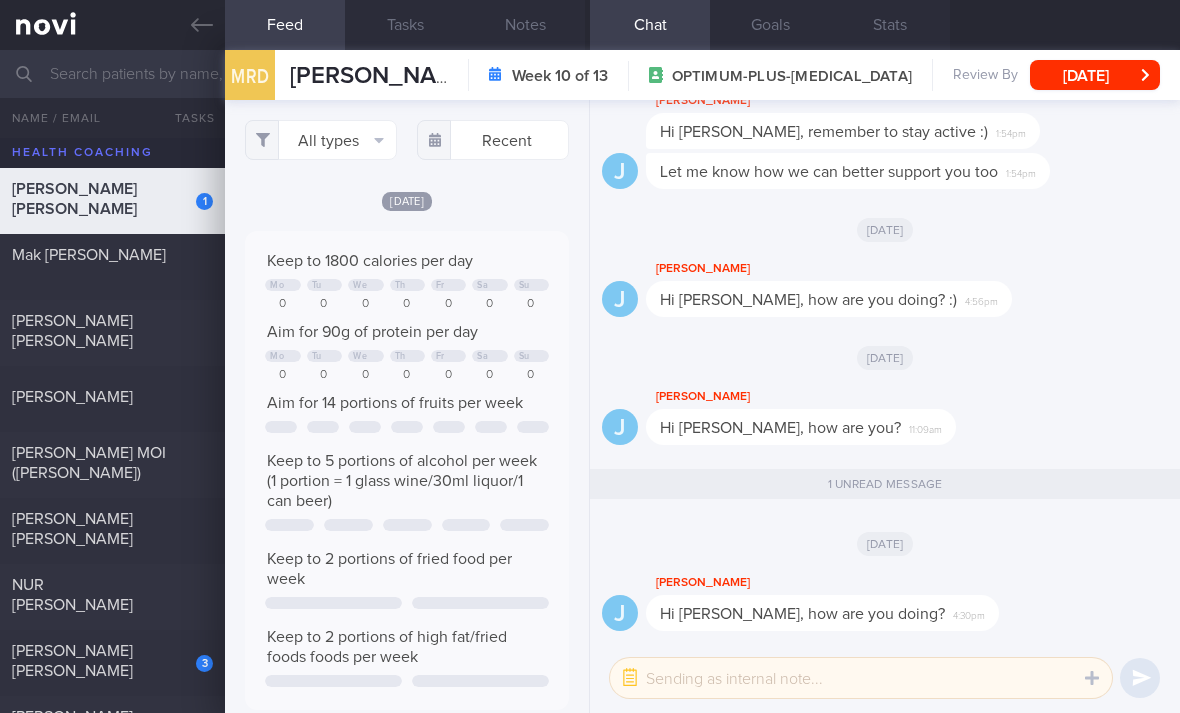 scroll, scrollTop: 999926, scrollLeft: 999702, axis: both 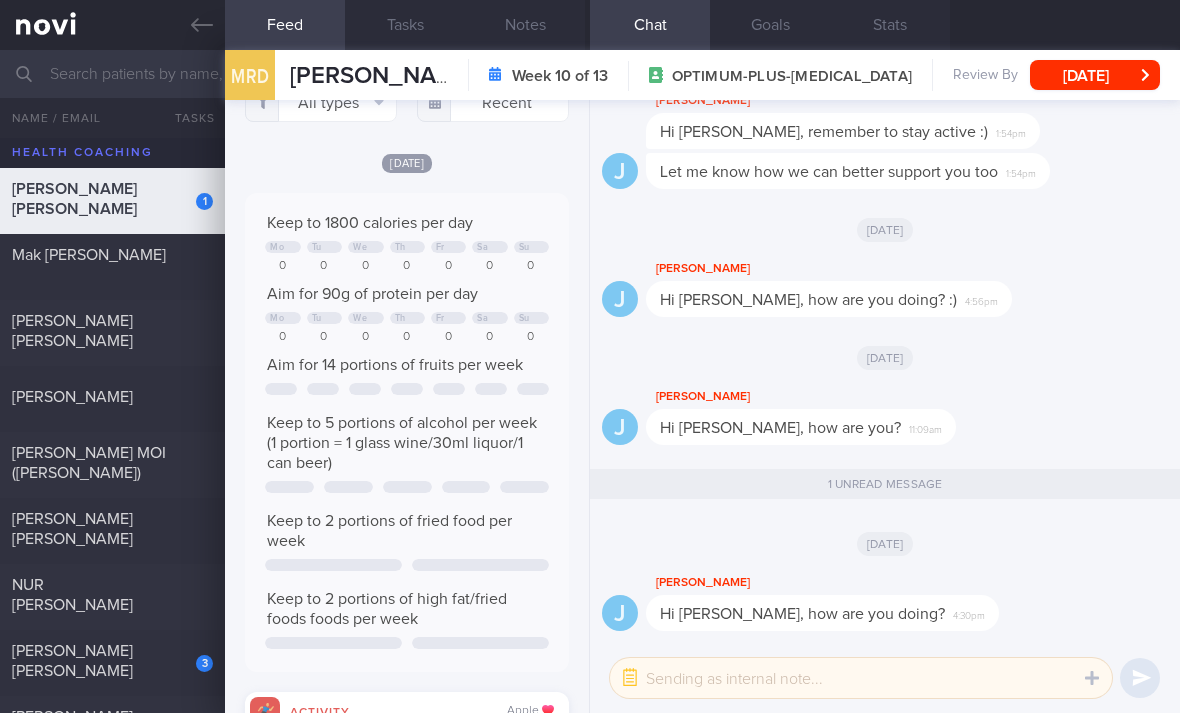 click on "NUR [PERSON_NAME]" at bounding box center (110, 595) 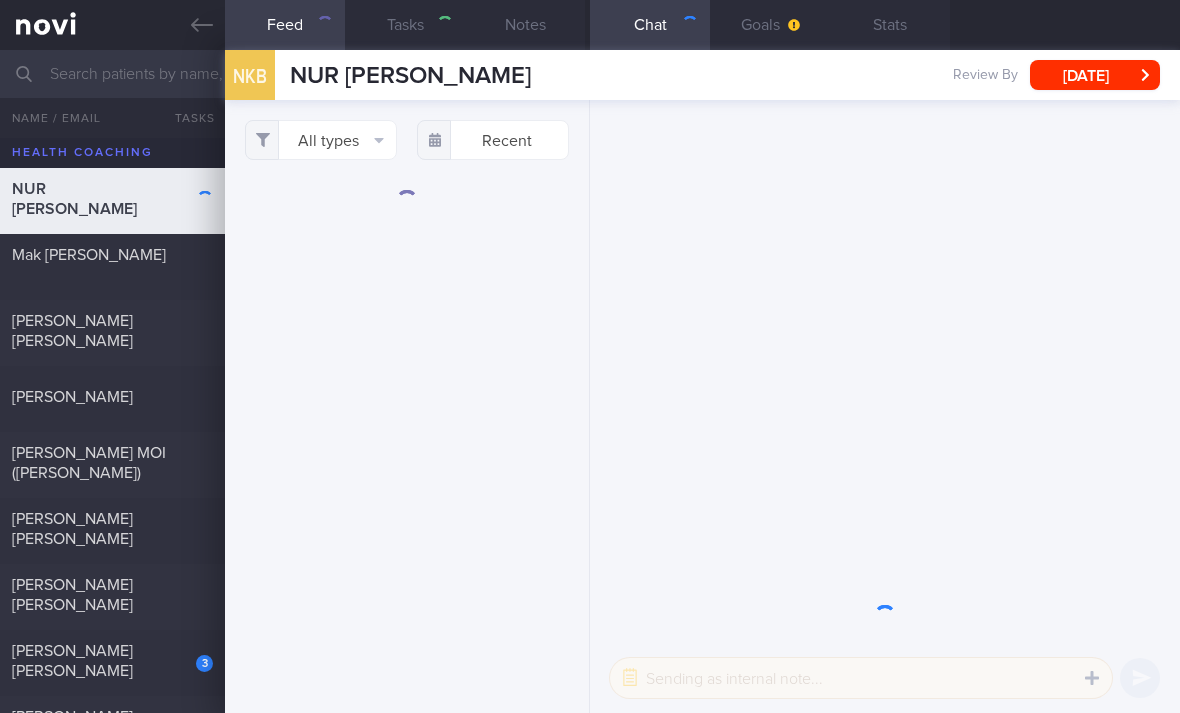 select on "4" 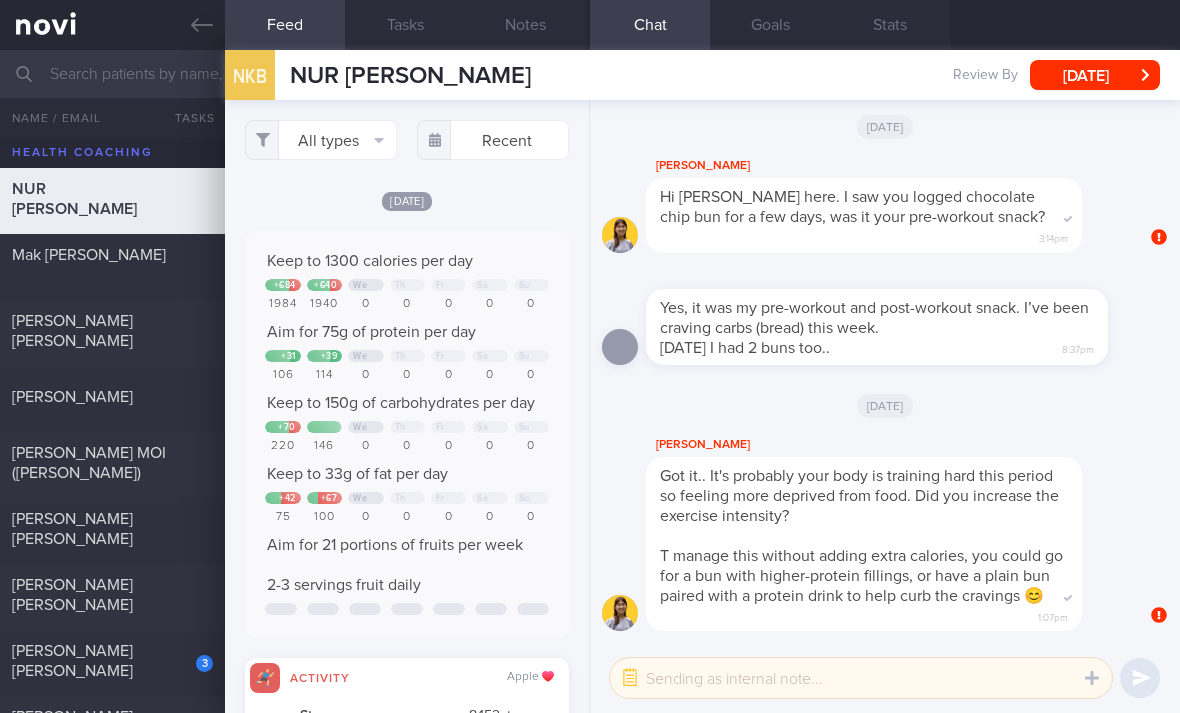 click on "All types" at bounding box center [321, 140] 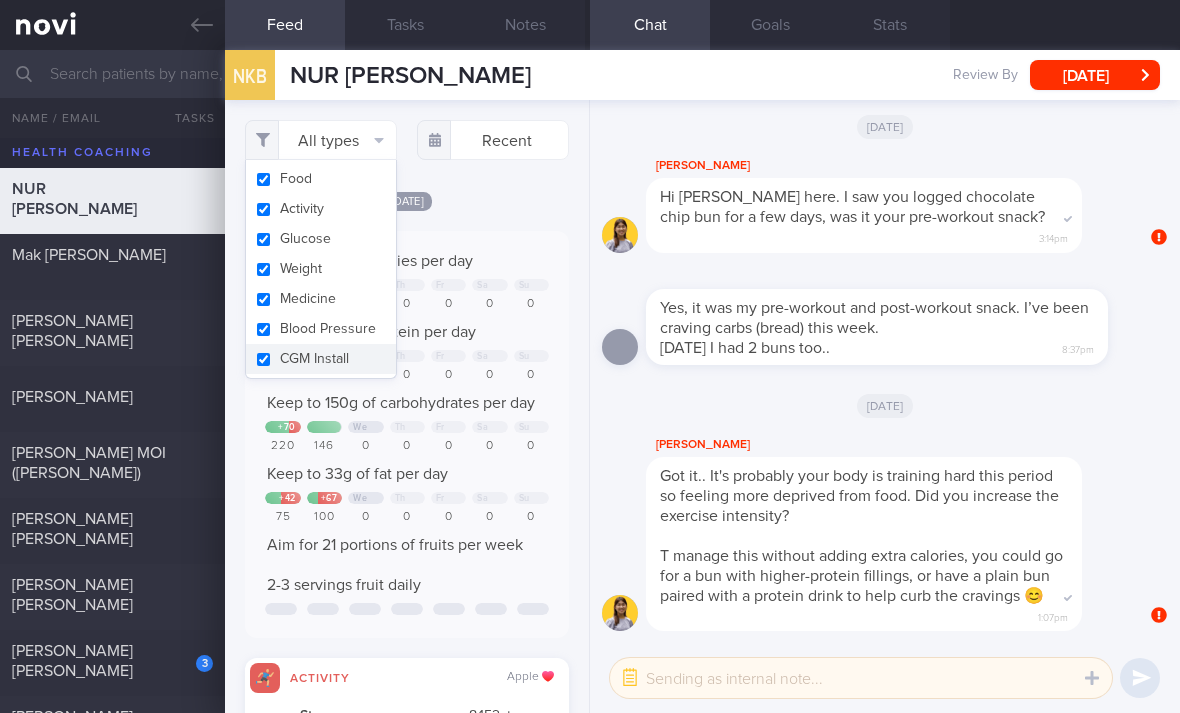 scroll, scrollTop: 999926, scrollLeft: 999702, axis: both 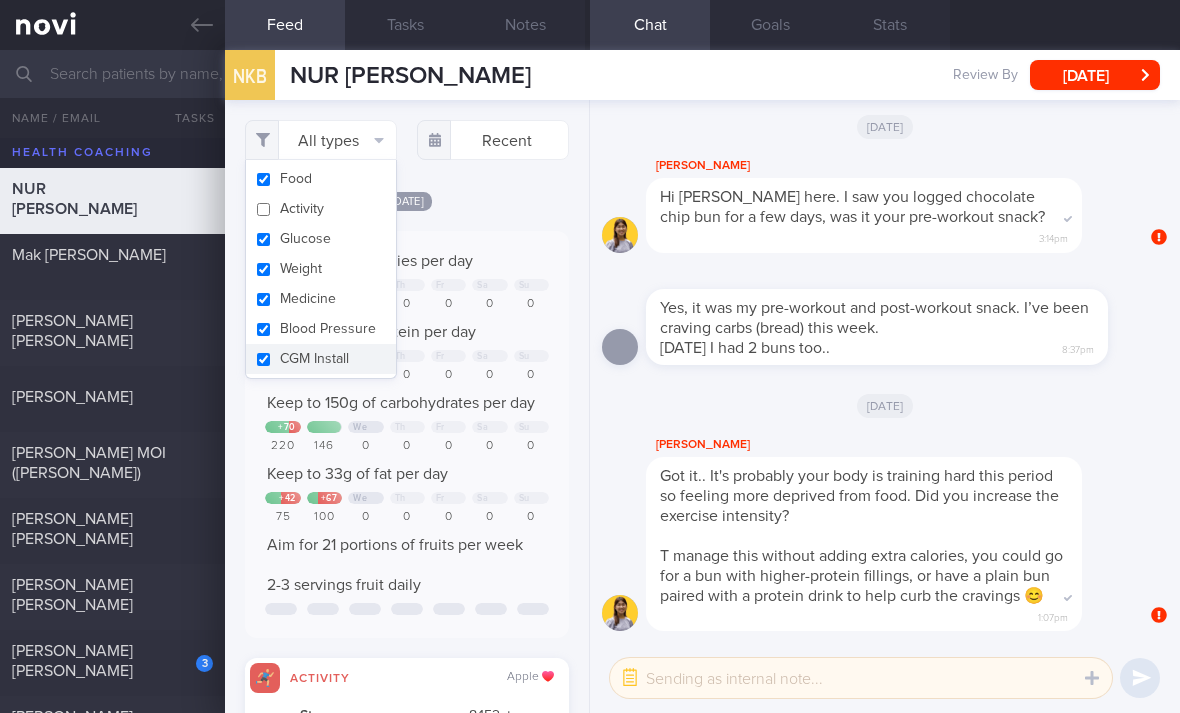 checkbox on "false" 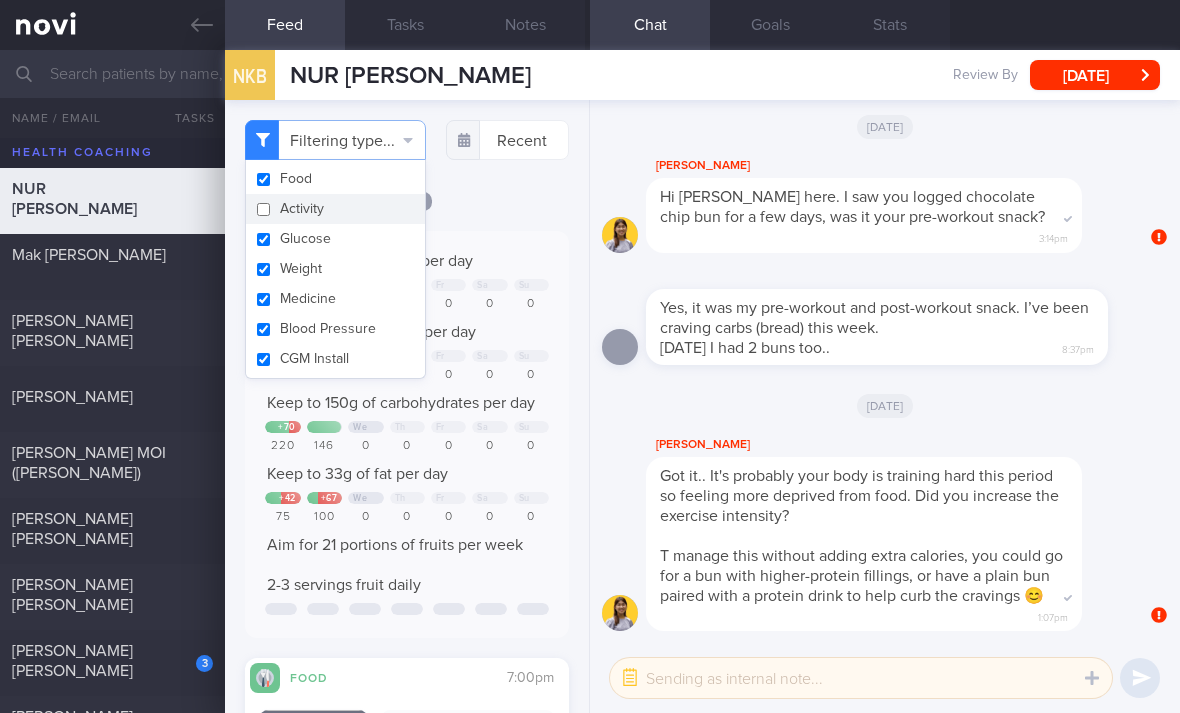 click on "Glucose" at bounding box center [335, 239] 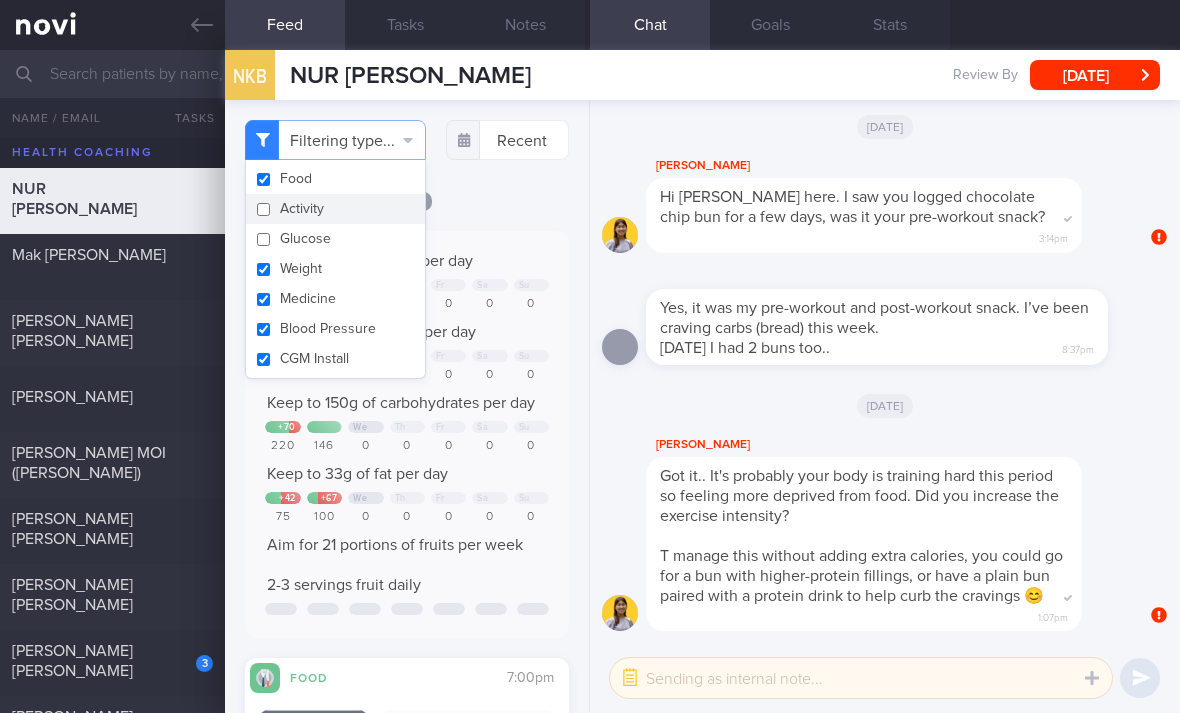 checkbox on "false" 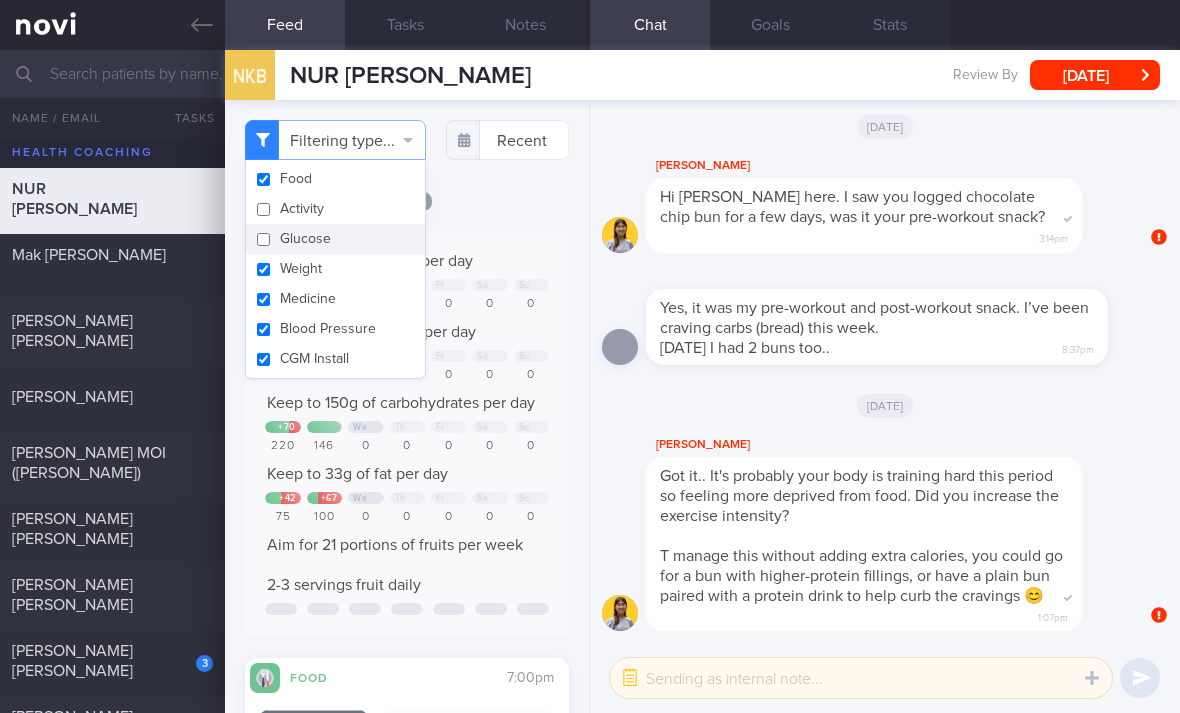 click on "Weight" at bounding box center [335, 269] 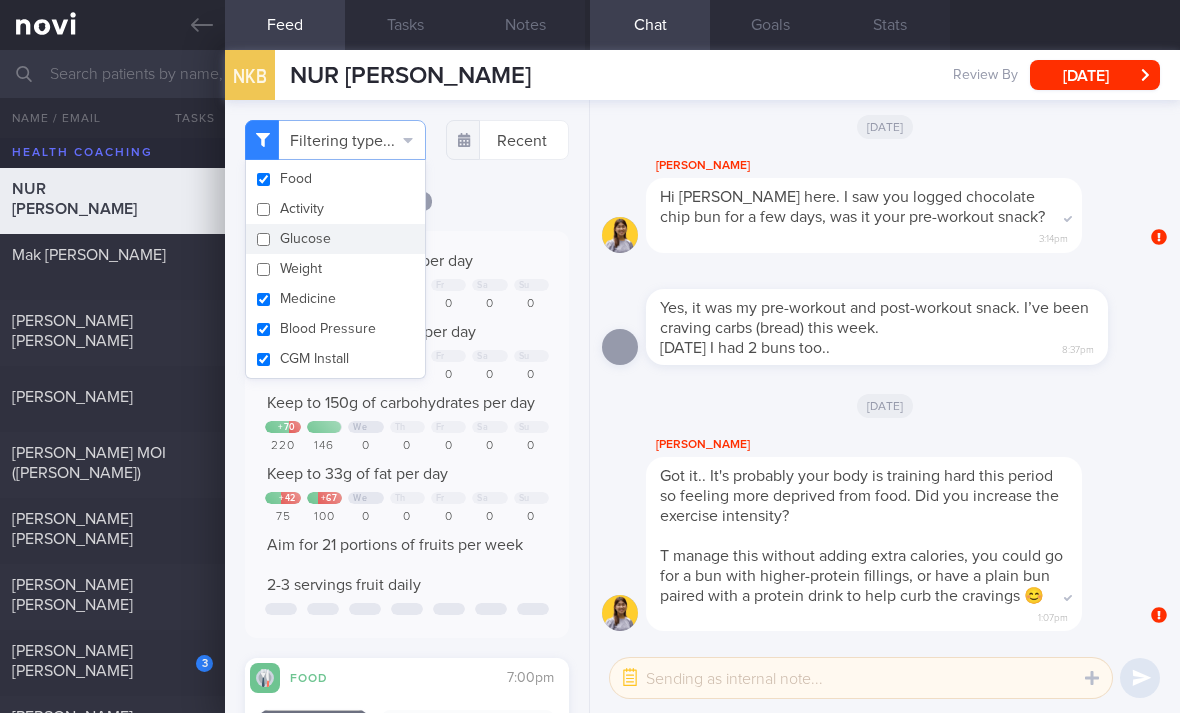 checkbox on "false" 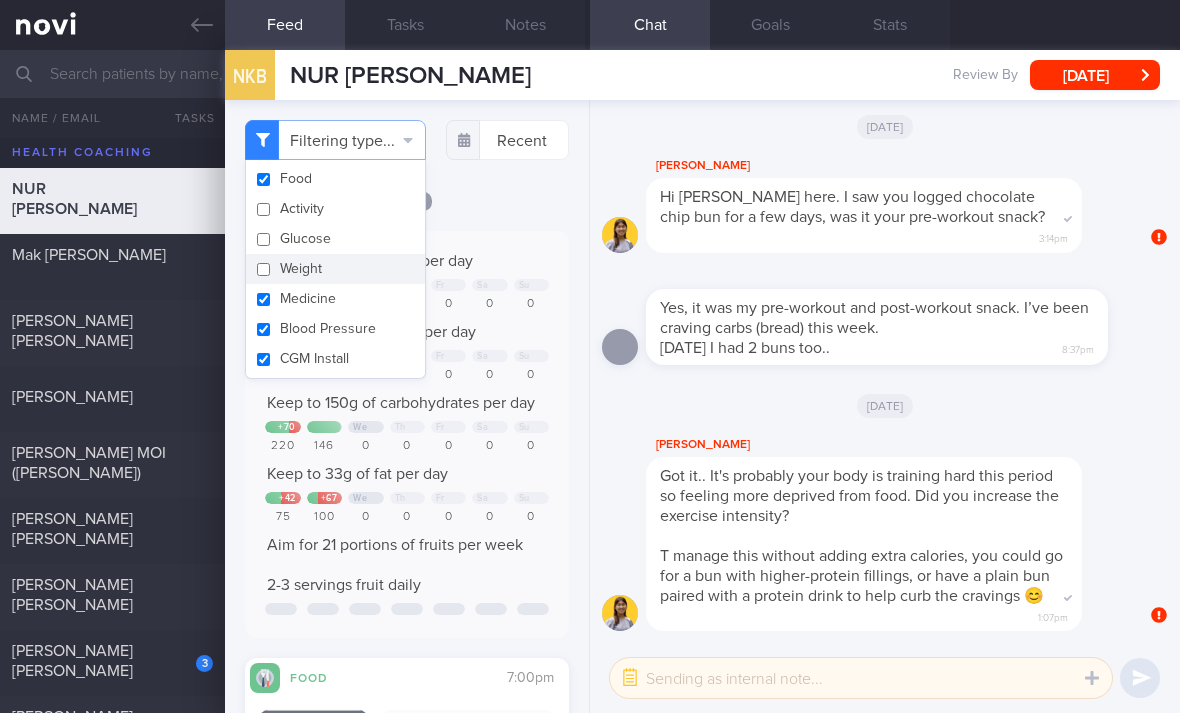 click on "Medicine" at bounding box center [335, 299] 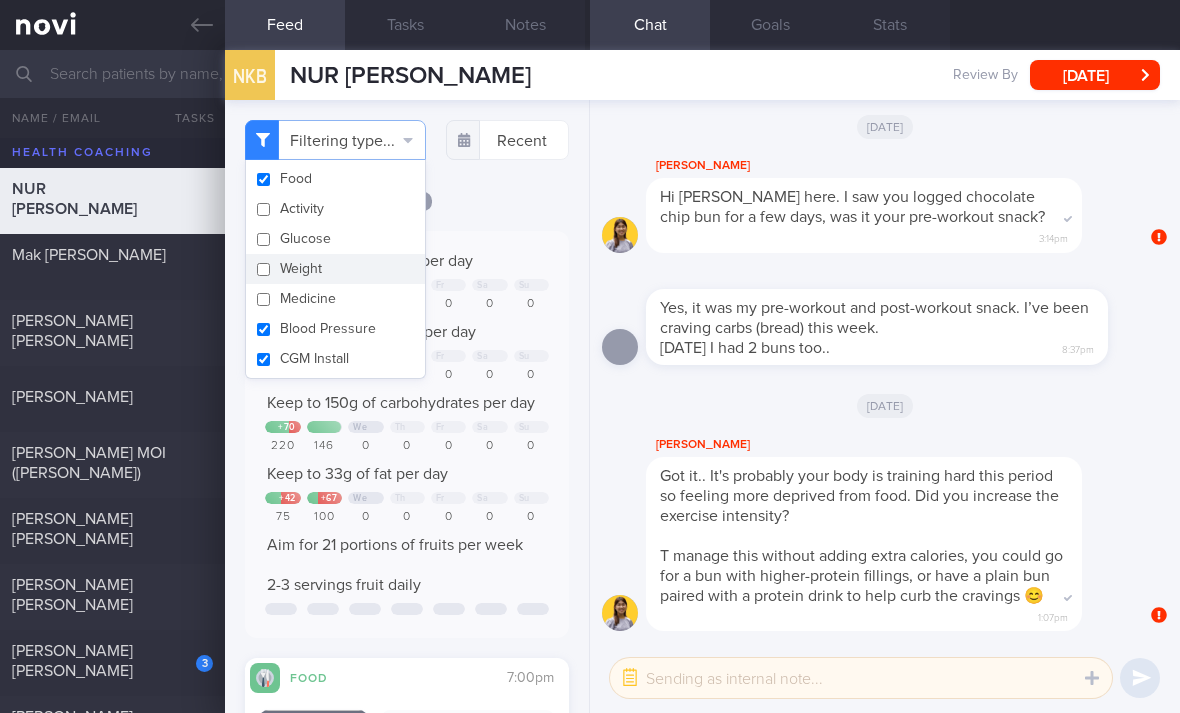 checkbox on "false" 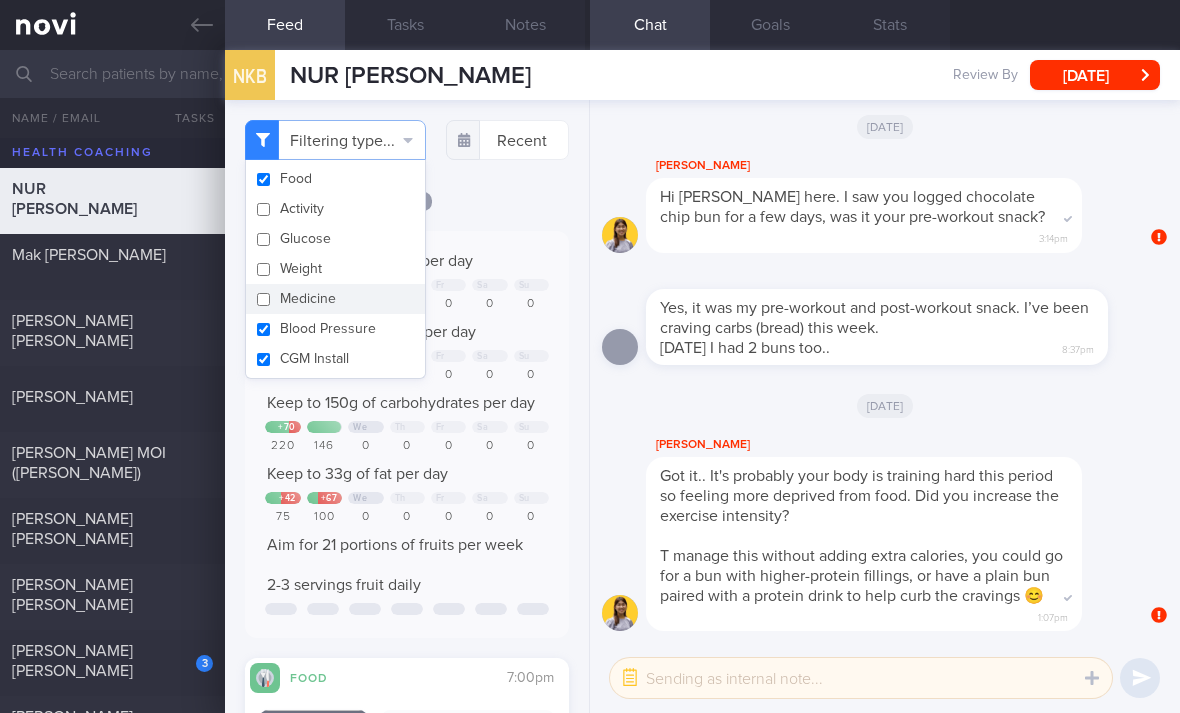 click on "Blood Pressure" at bounding box center (335, 329) 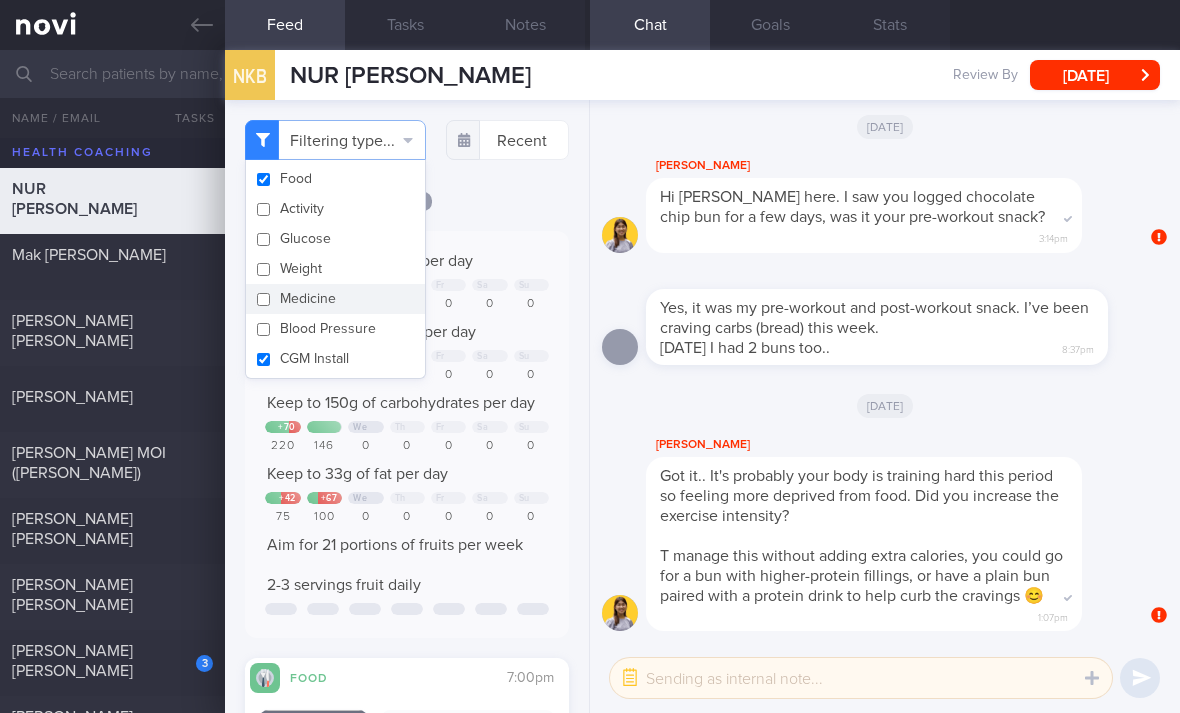 checkbox on "false" 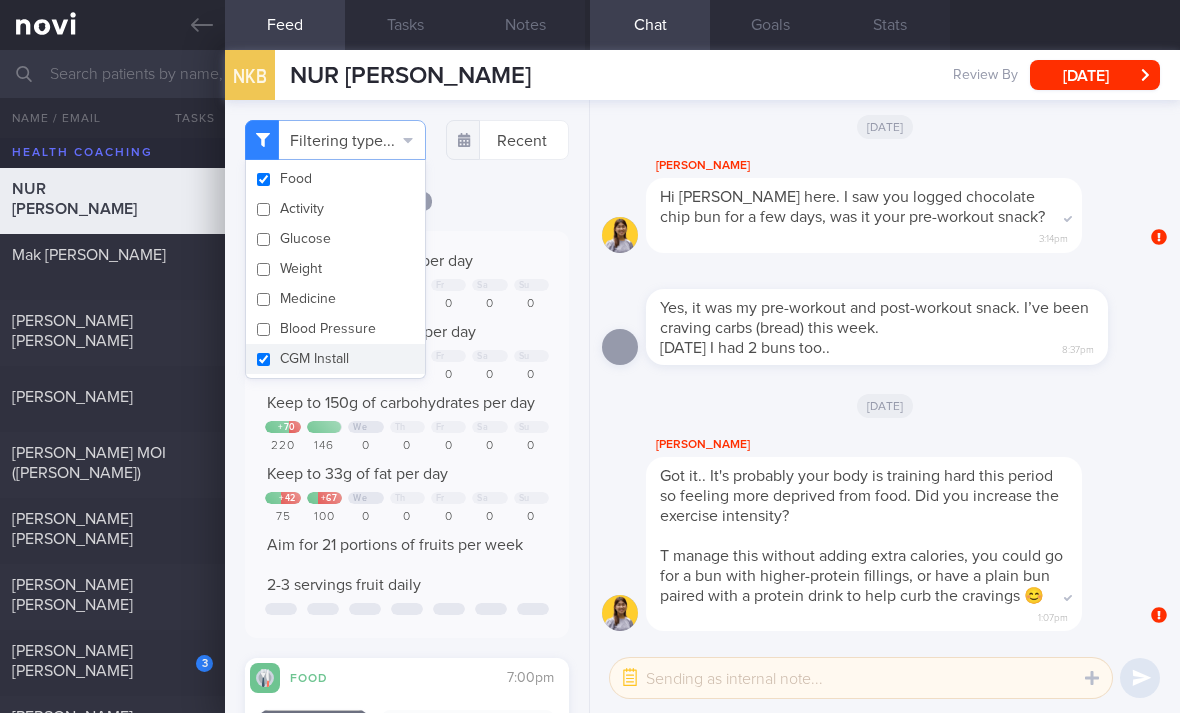 click on "CGM Install" at bounding box center (335, 359) 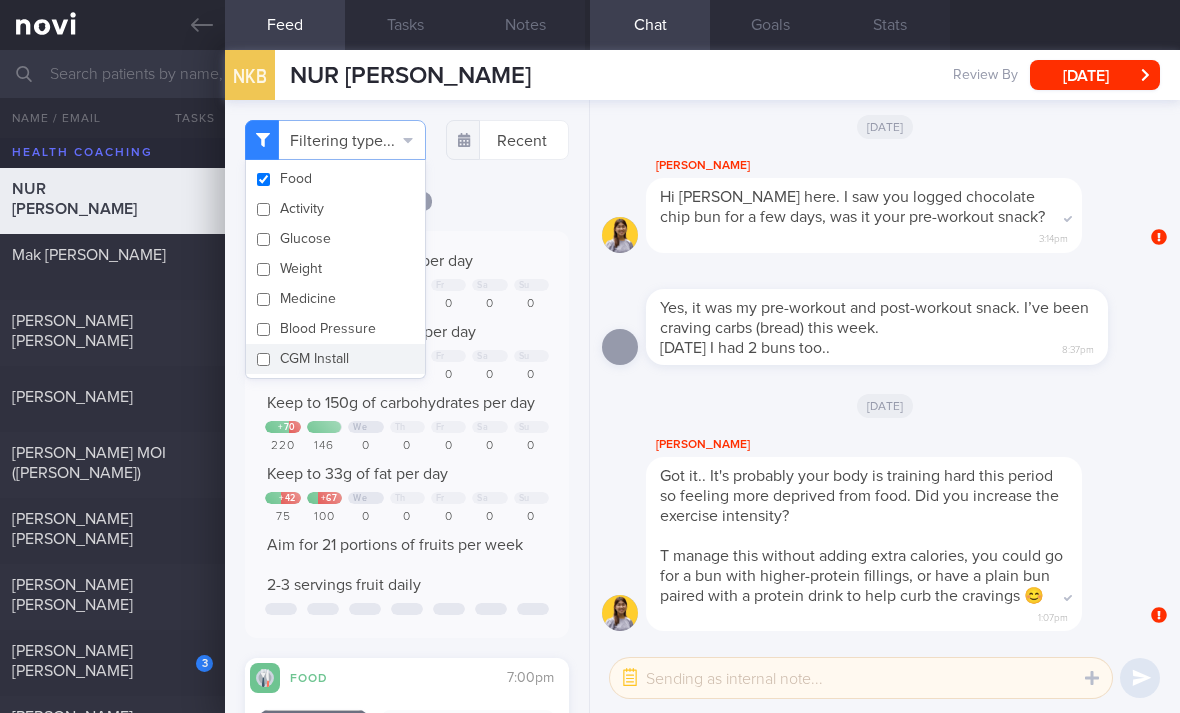checkbox on "false" 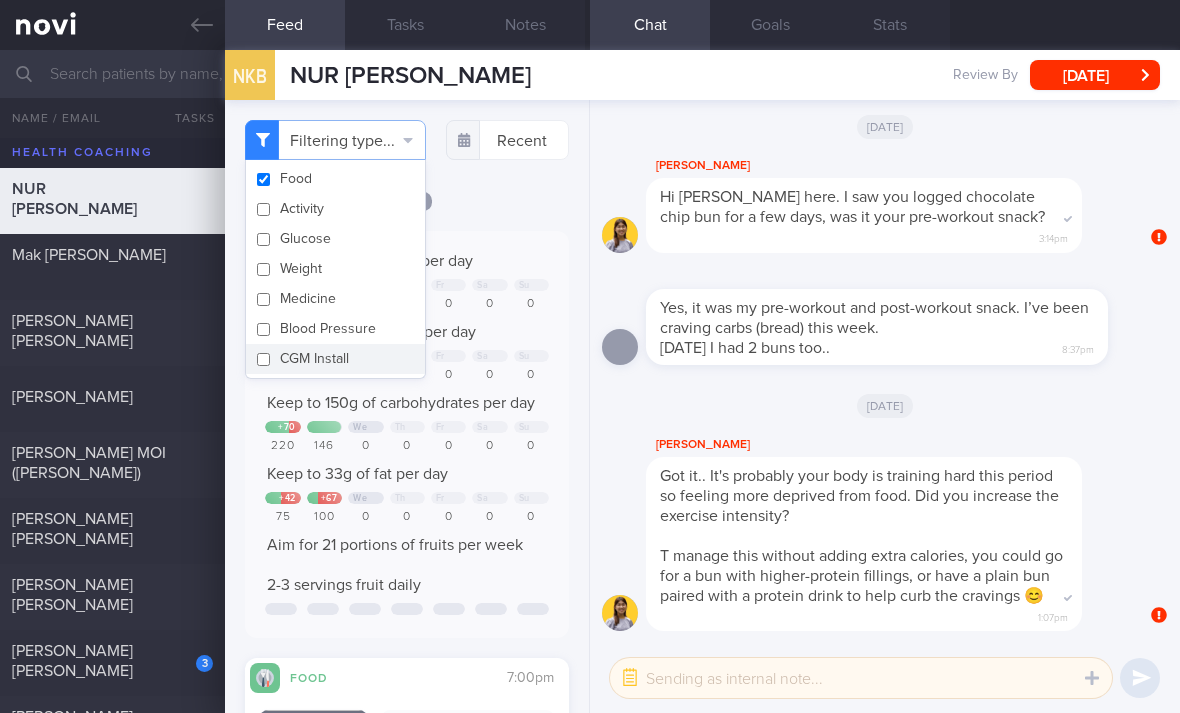 click on "Filtering type...
Food
Activity
Glucose
Weight
Medicine
Blood Pressure
CGM Install
Recent
[DATE]" at bounding box center [407, 406] 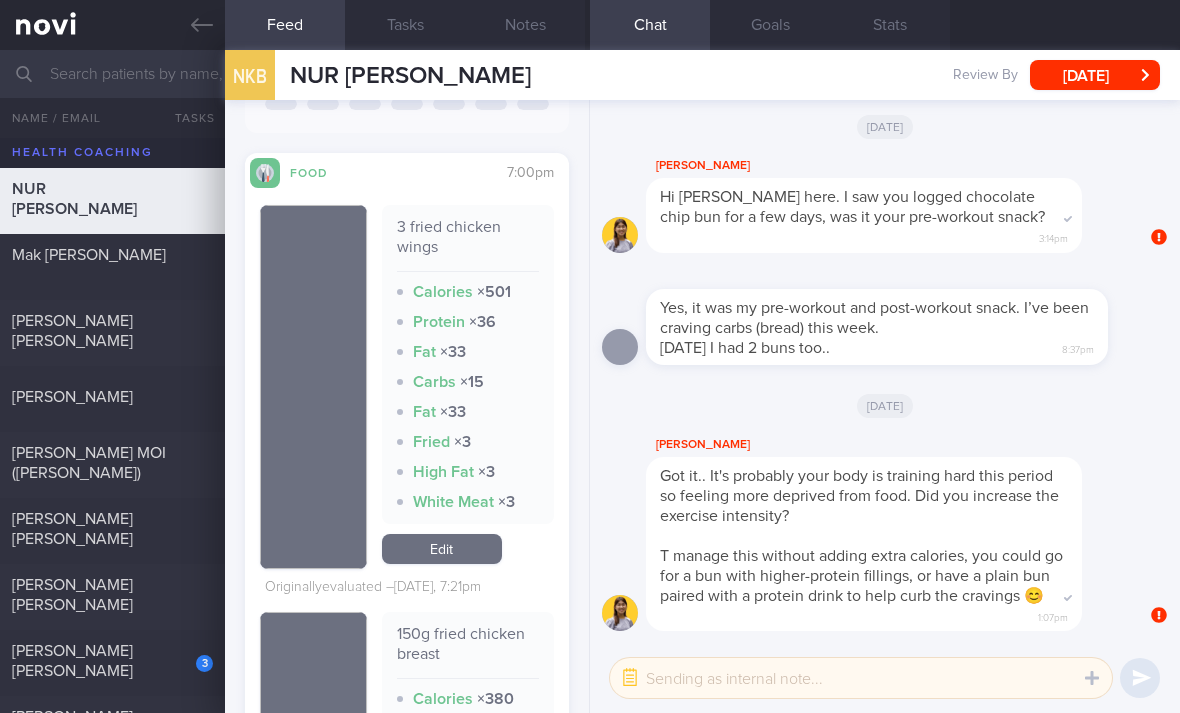 click on "Edit" at bounding box center [442, 549] 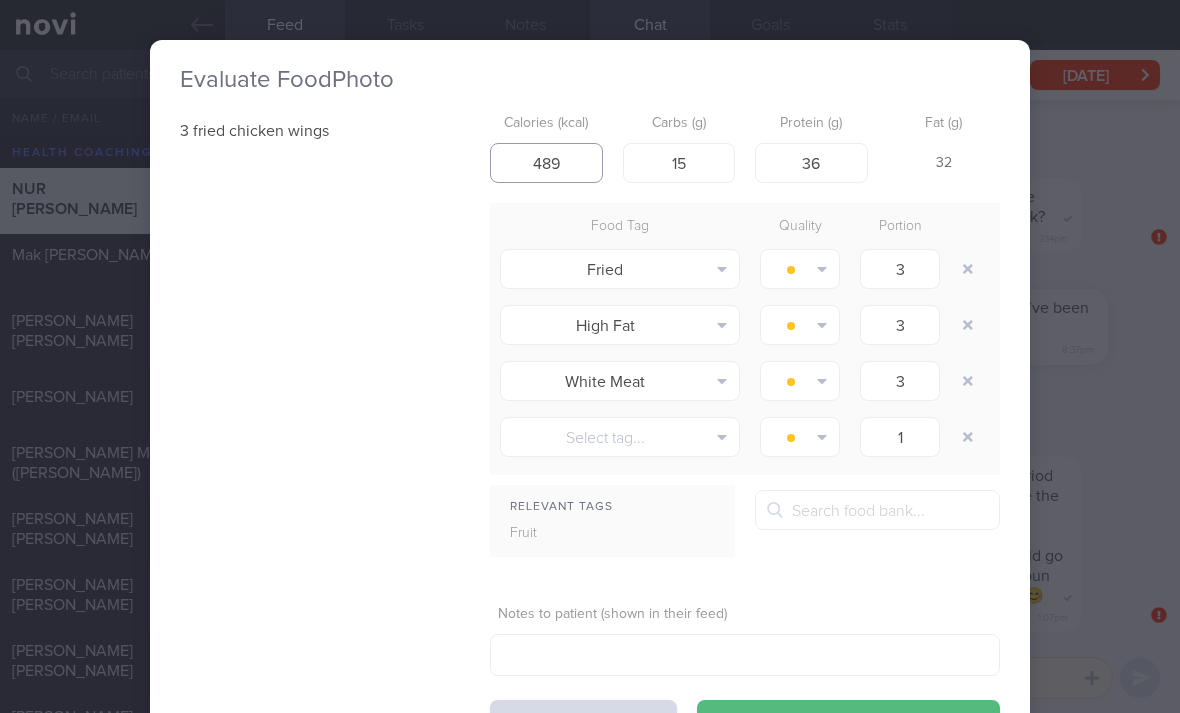 type on "489" 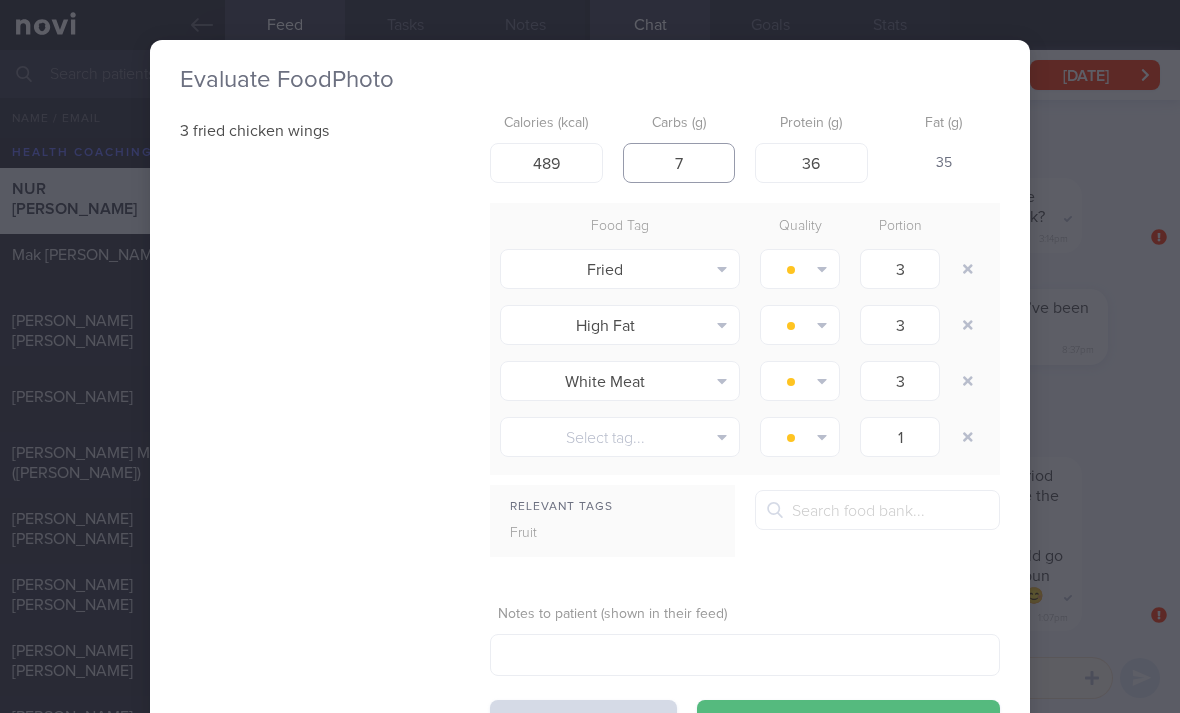 type on "7" 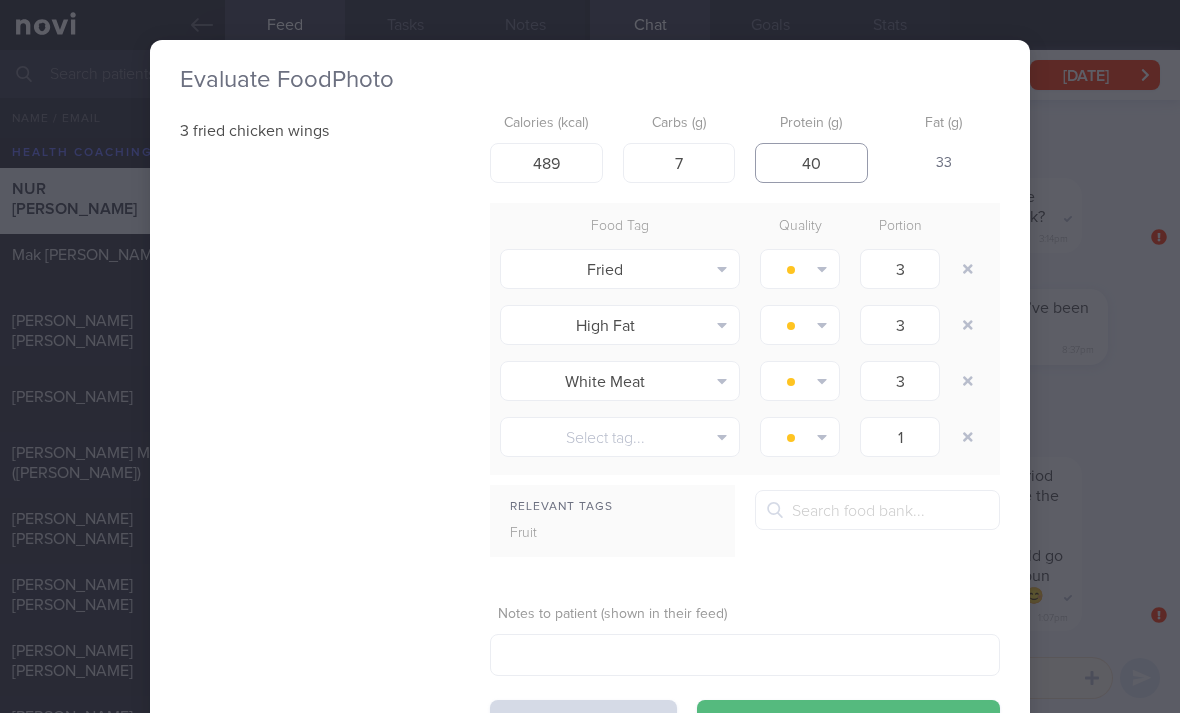 type on "40" 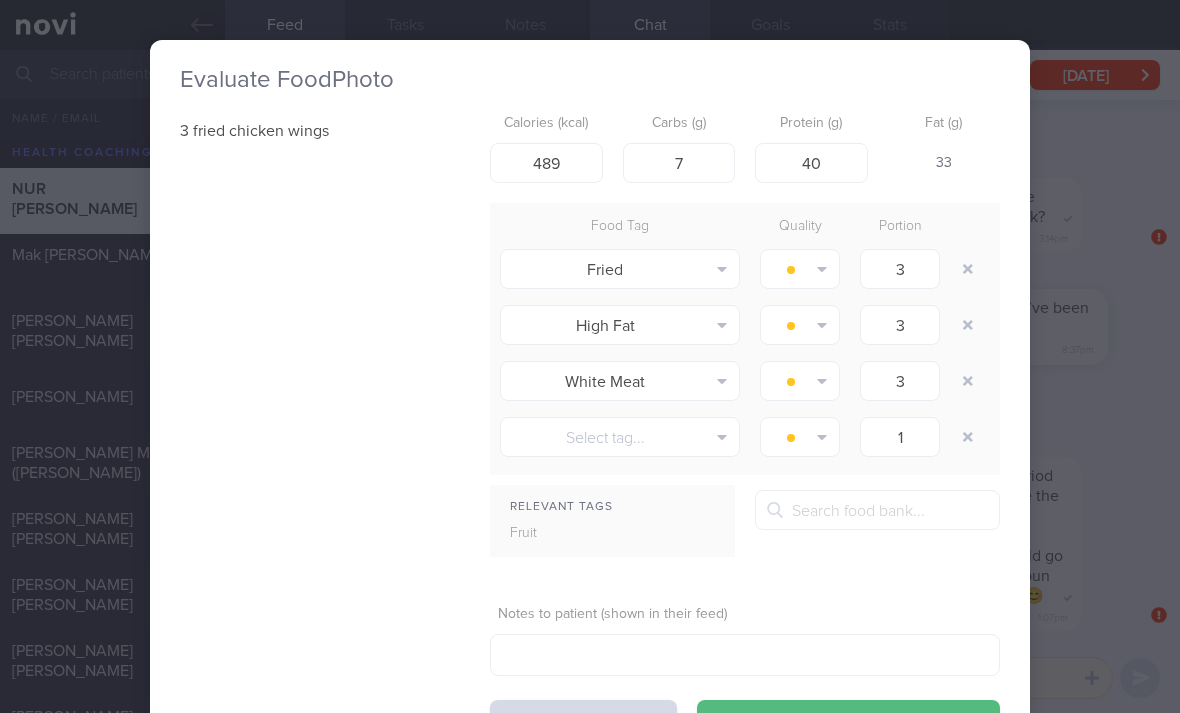 click at bounding box center (968, 381) 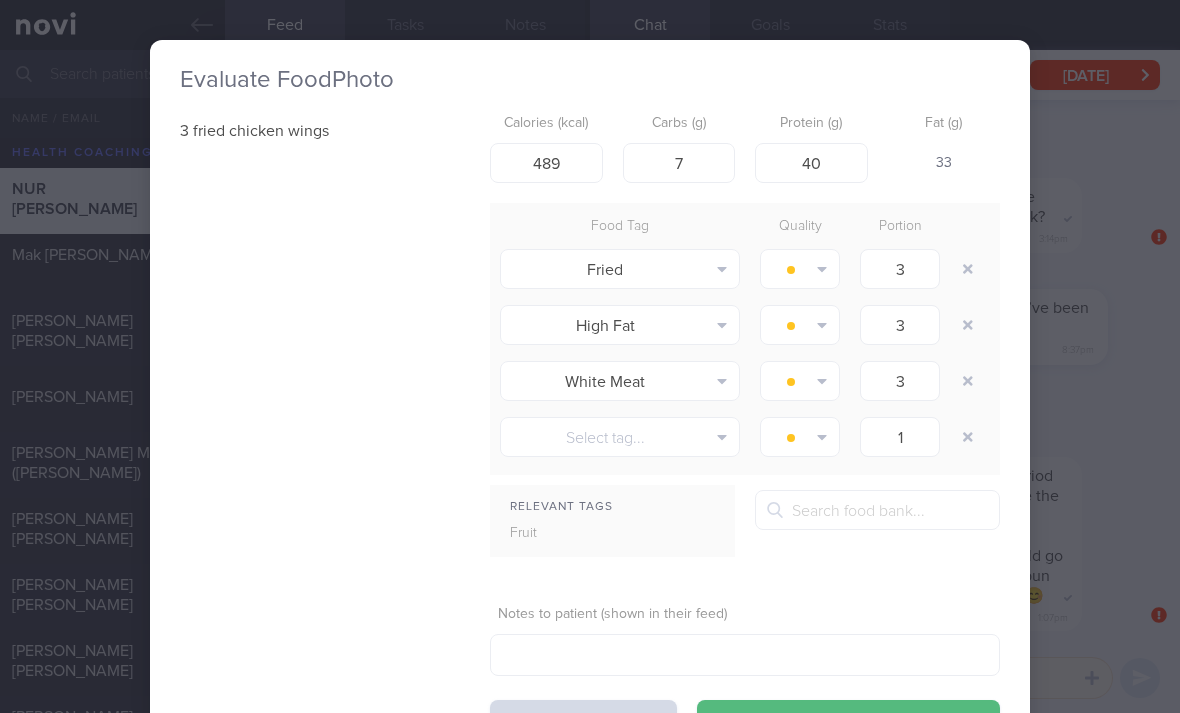 type on "1" 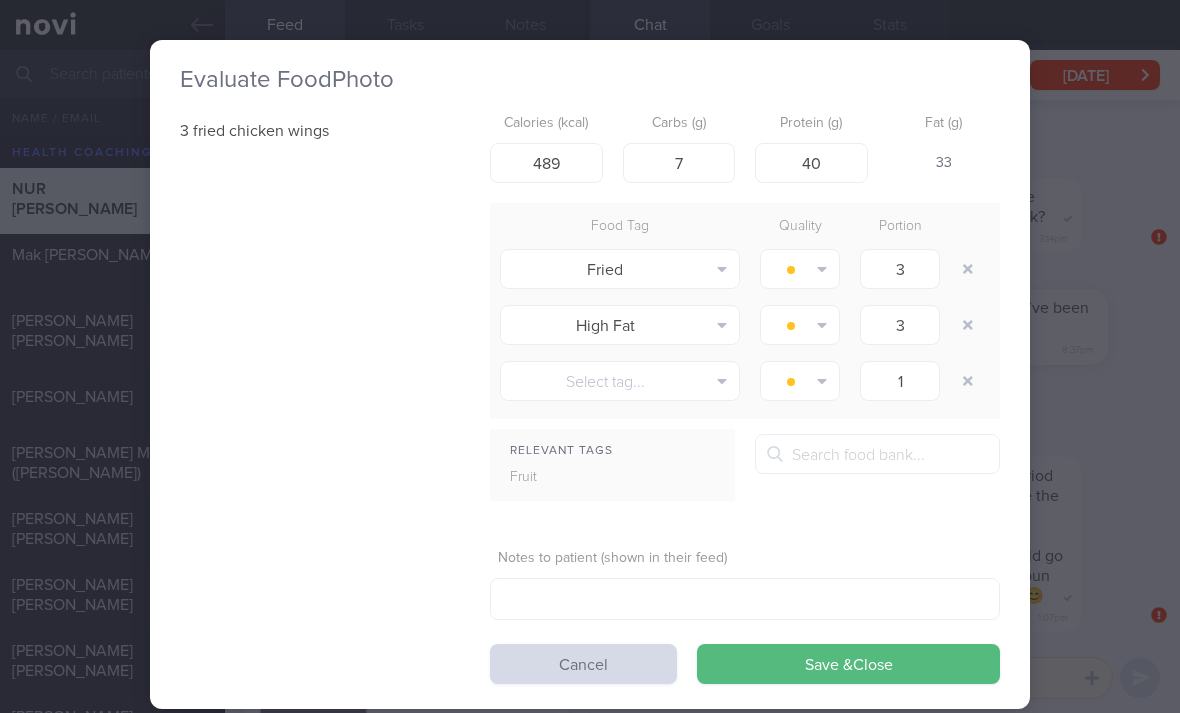 click on "Save &
Close" at bounding box center (848, 664) 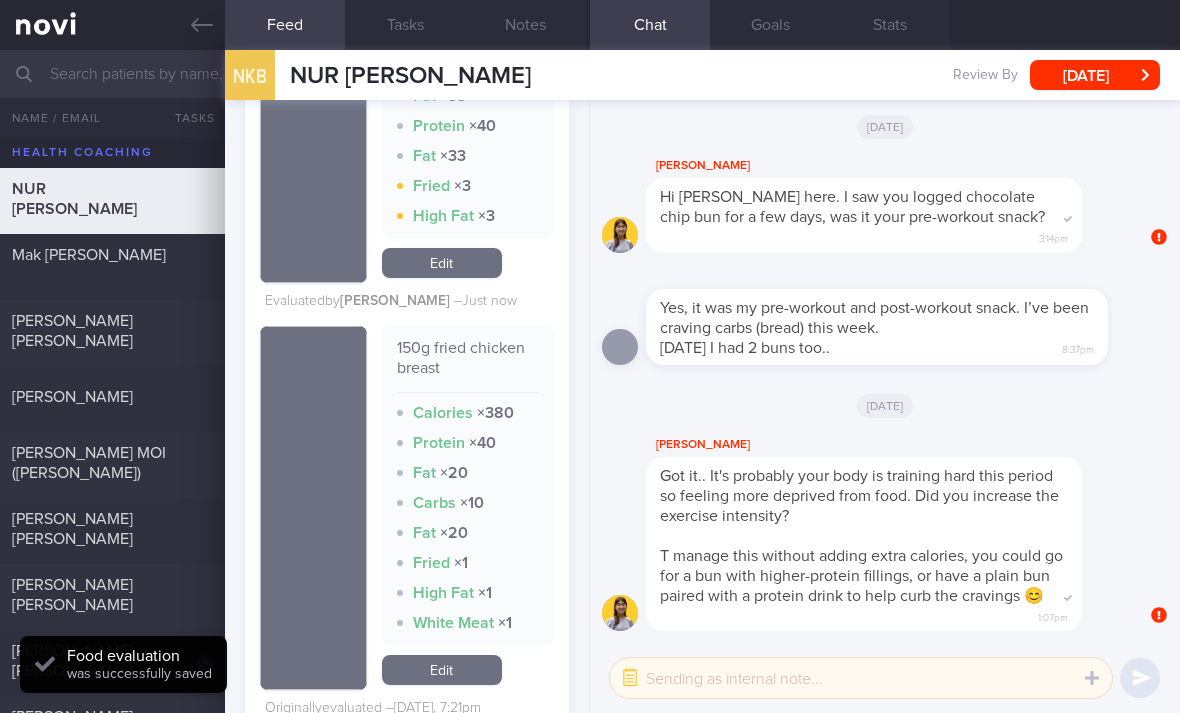 click on "Edit" at bounding box center (442, 670) 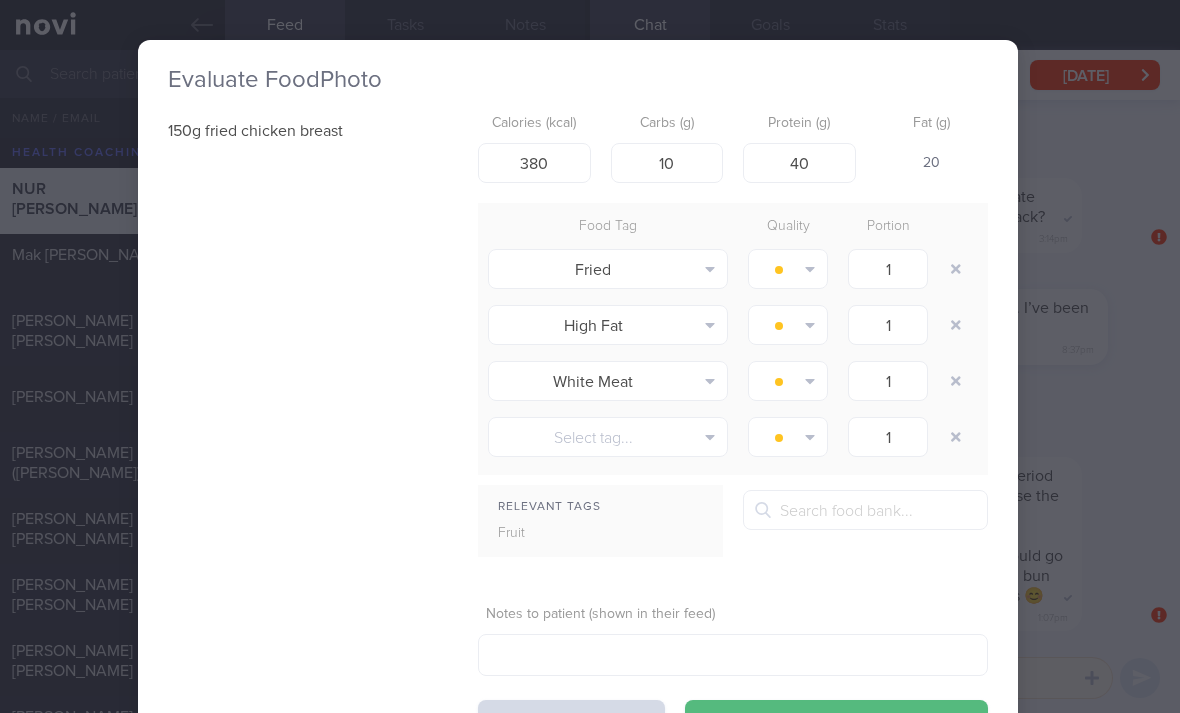 scroll, scrollTop: 0, scrollLeft: 12, axis: horizontal 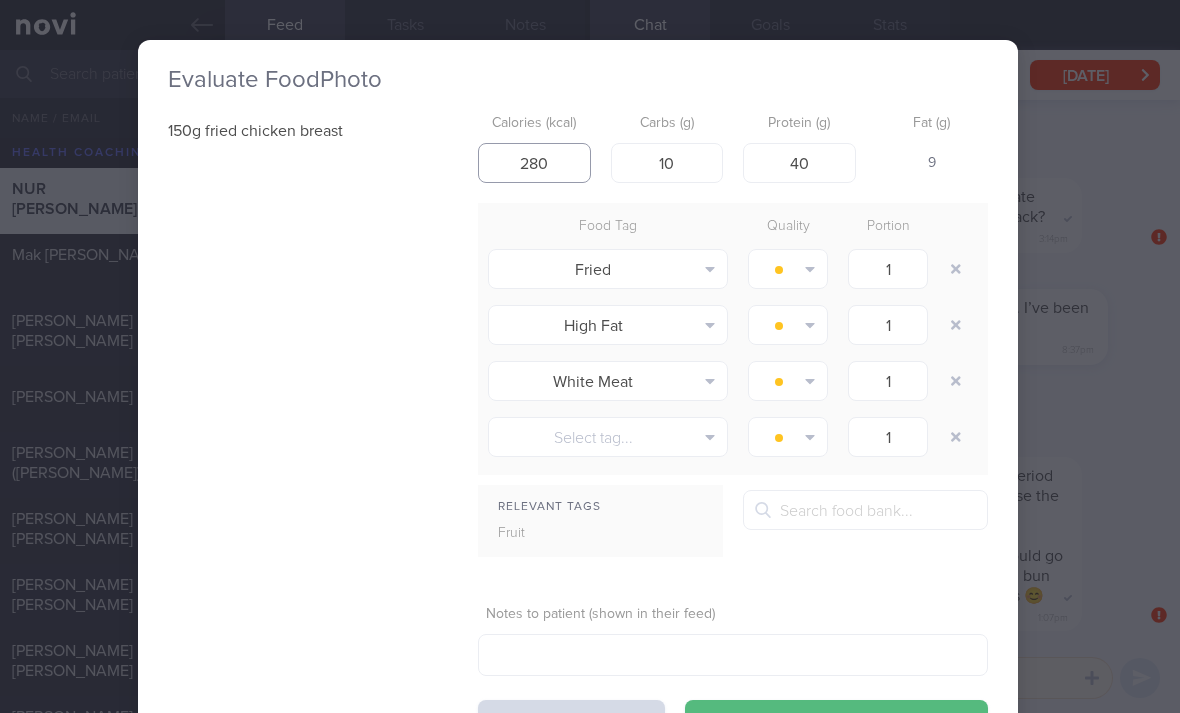 type on "280" 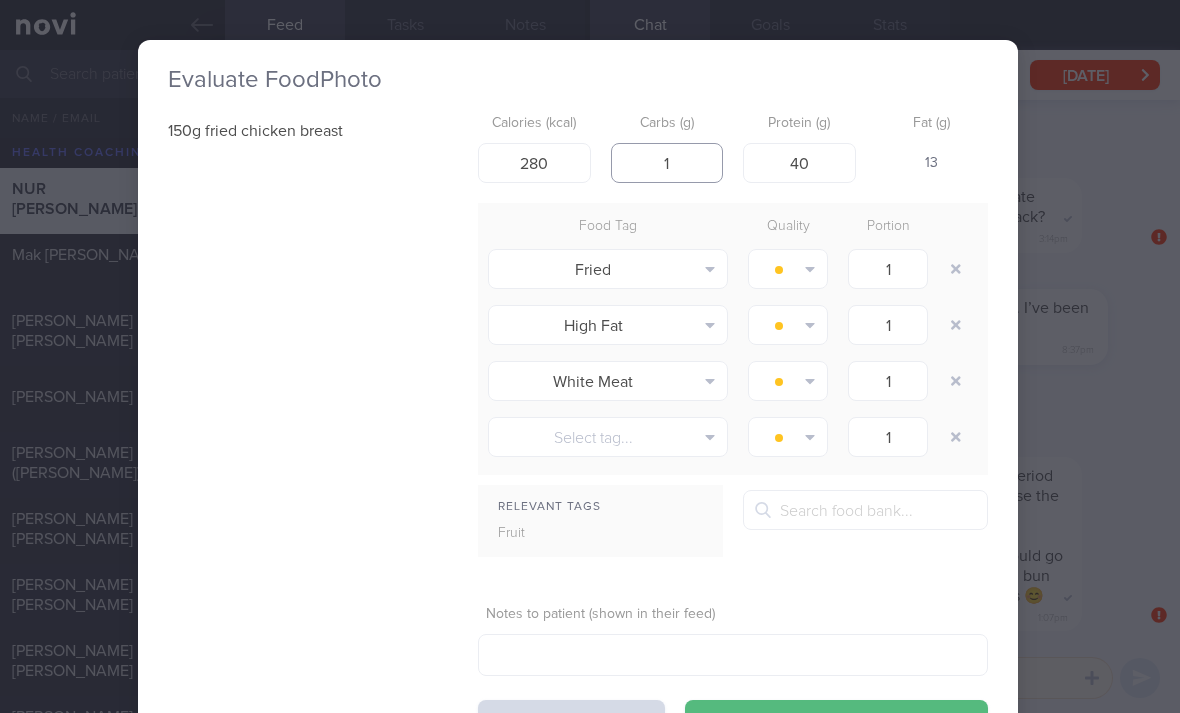type on "1" 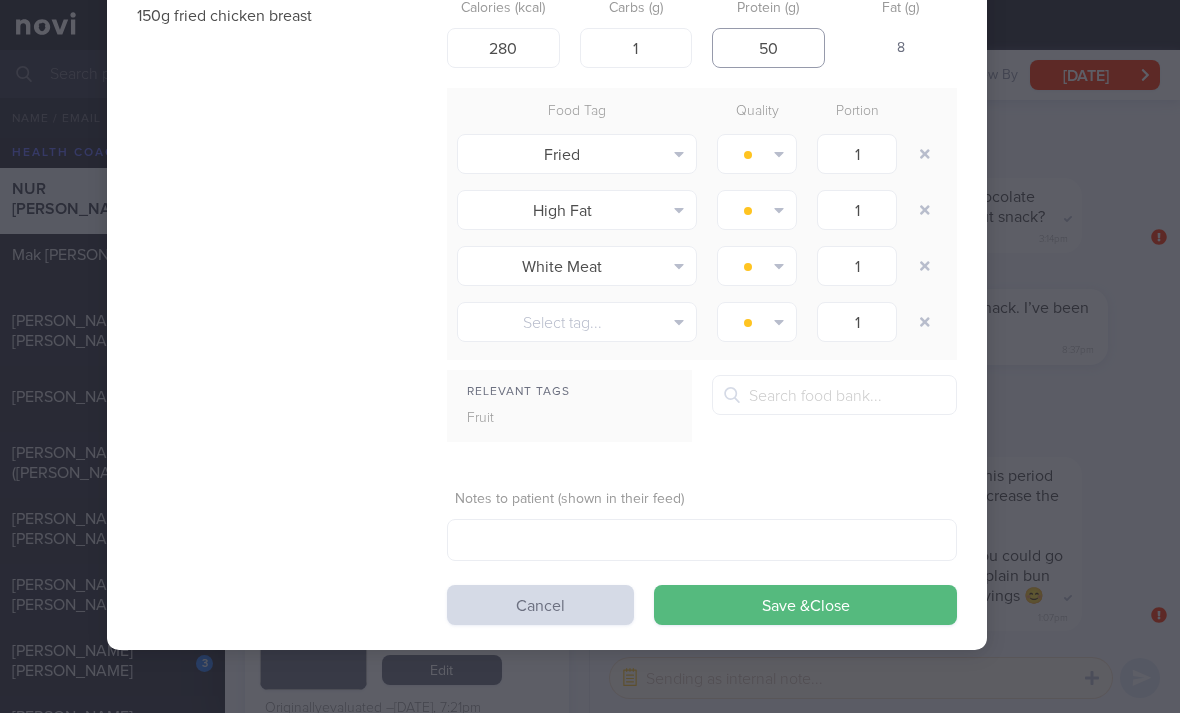 type on "50" 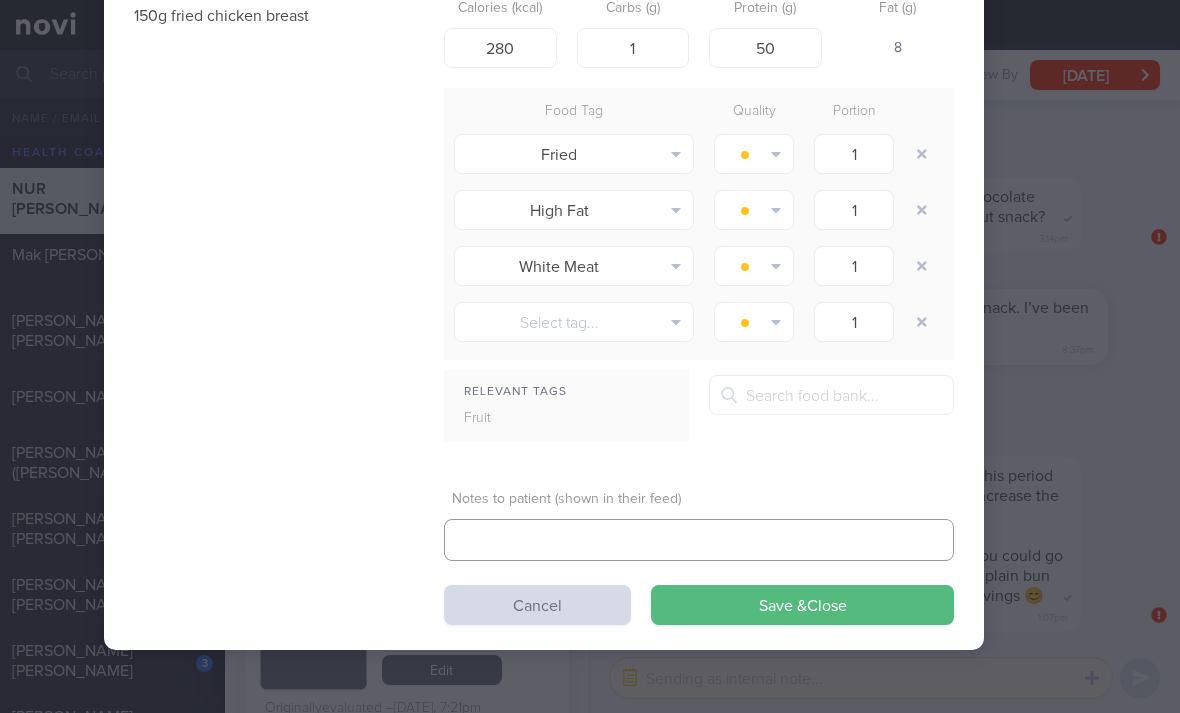 scroll, scrollTop: 115, scrollLeft: 48, axis: both 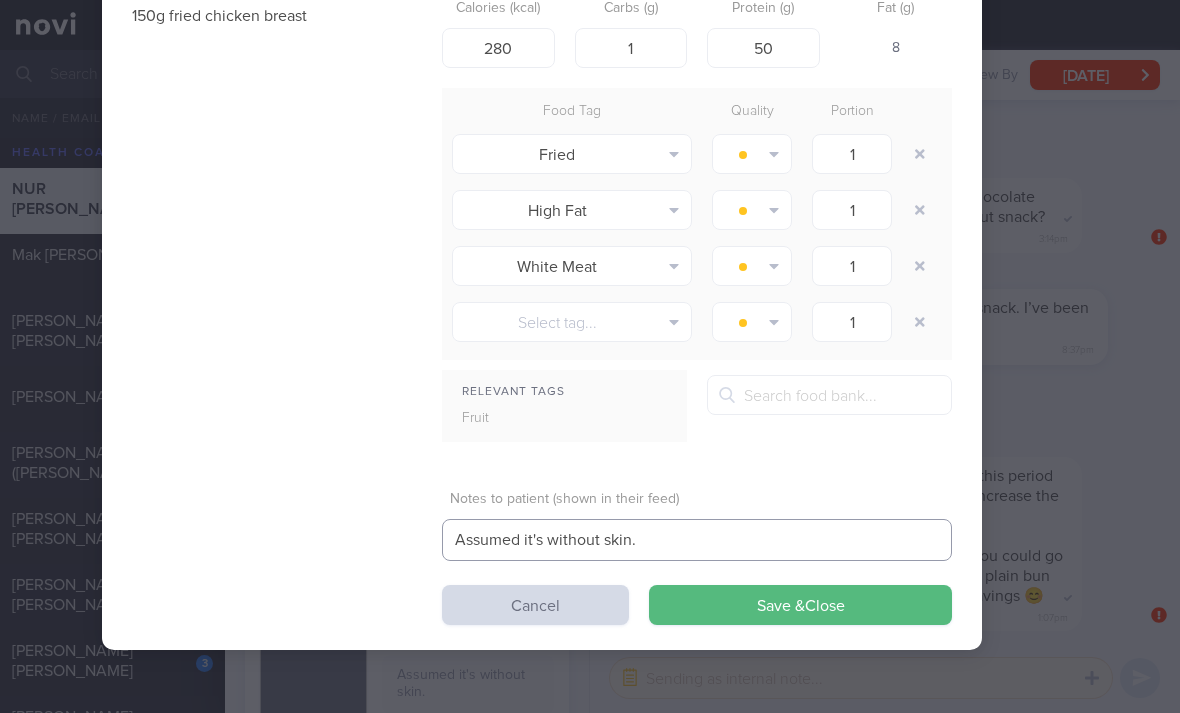 type on "Assumed it's without skin." 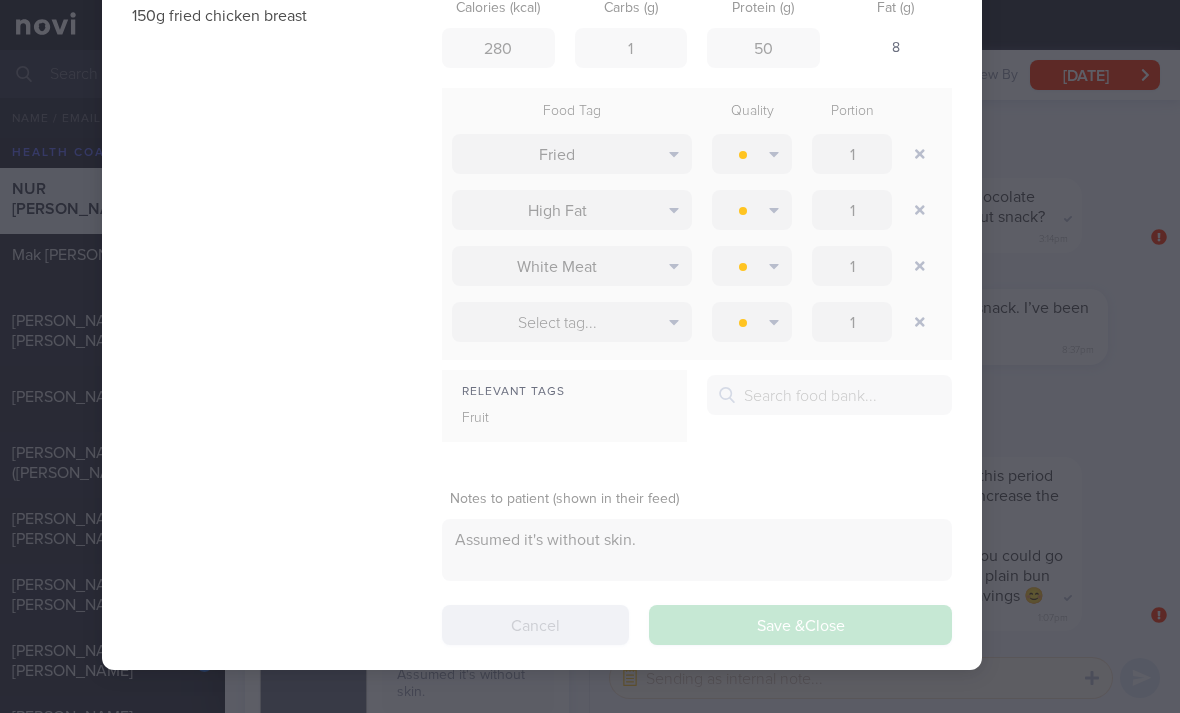 scroll, scrollTop: 0, scrollLeft: 0, axis: both 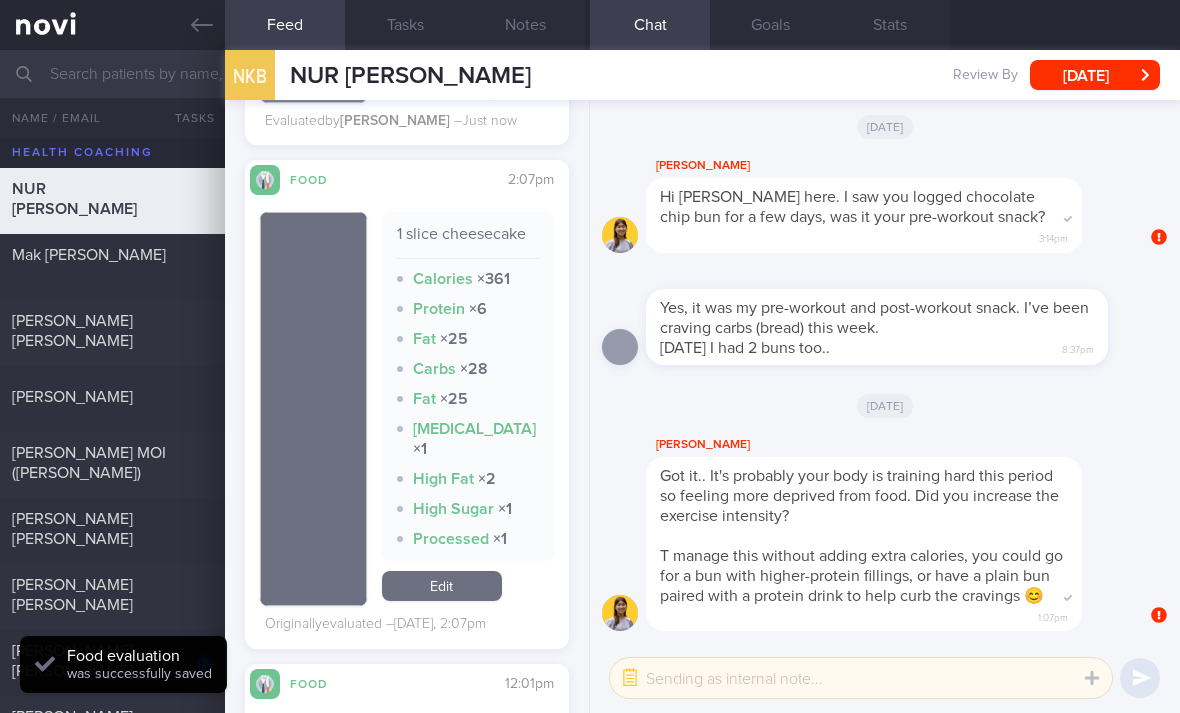 click on "Edit" at bounding box center (442, 586) 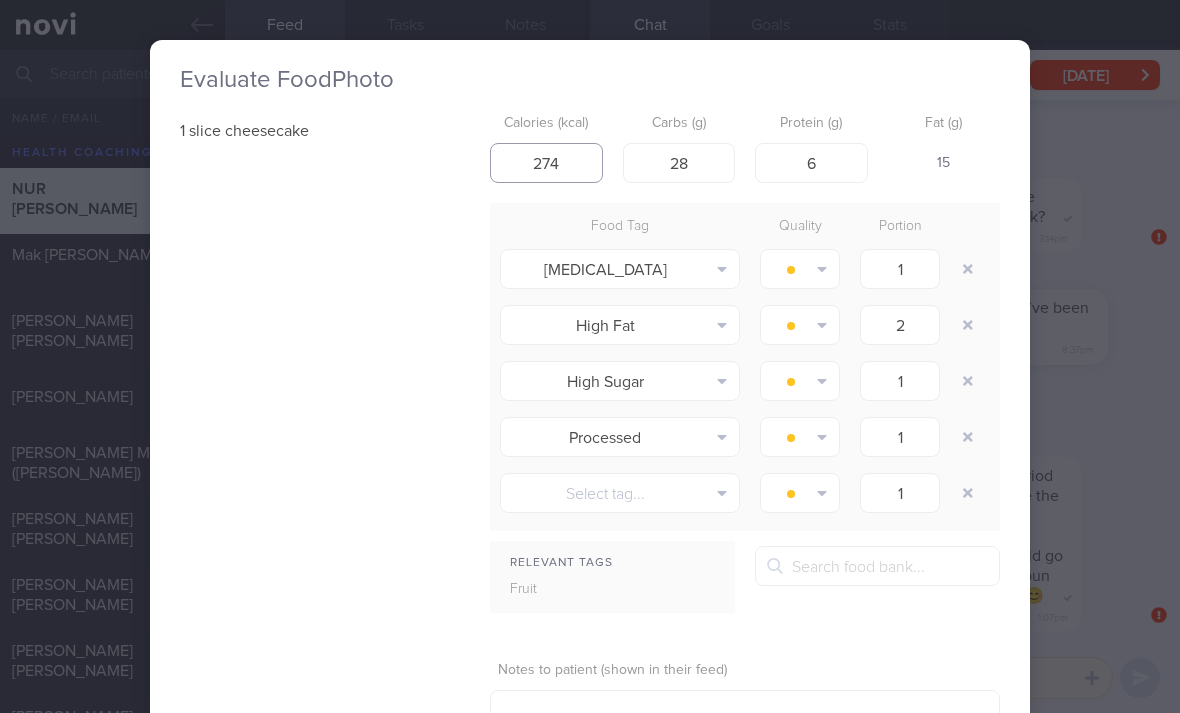 type on "274" 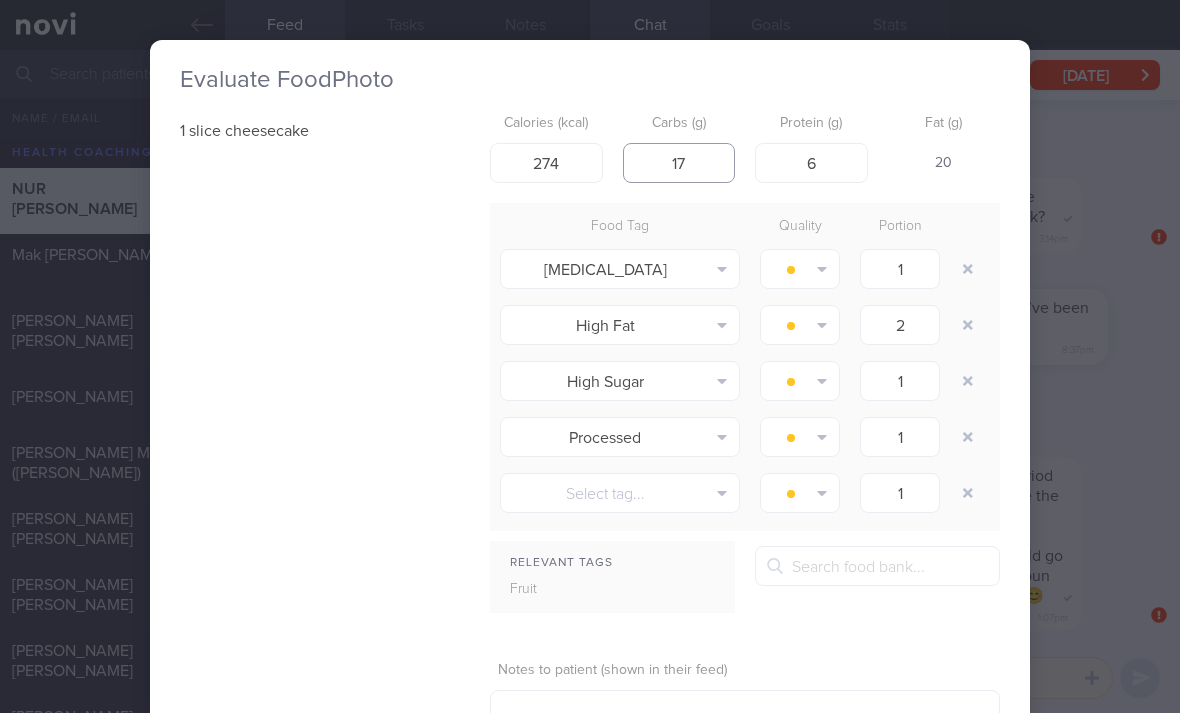 type on "17" 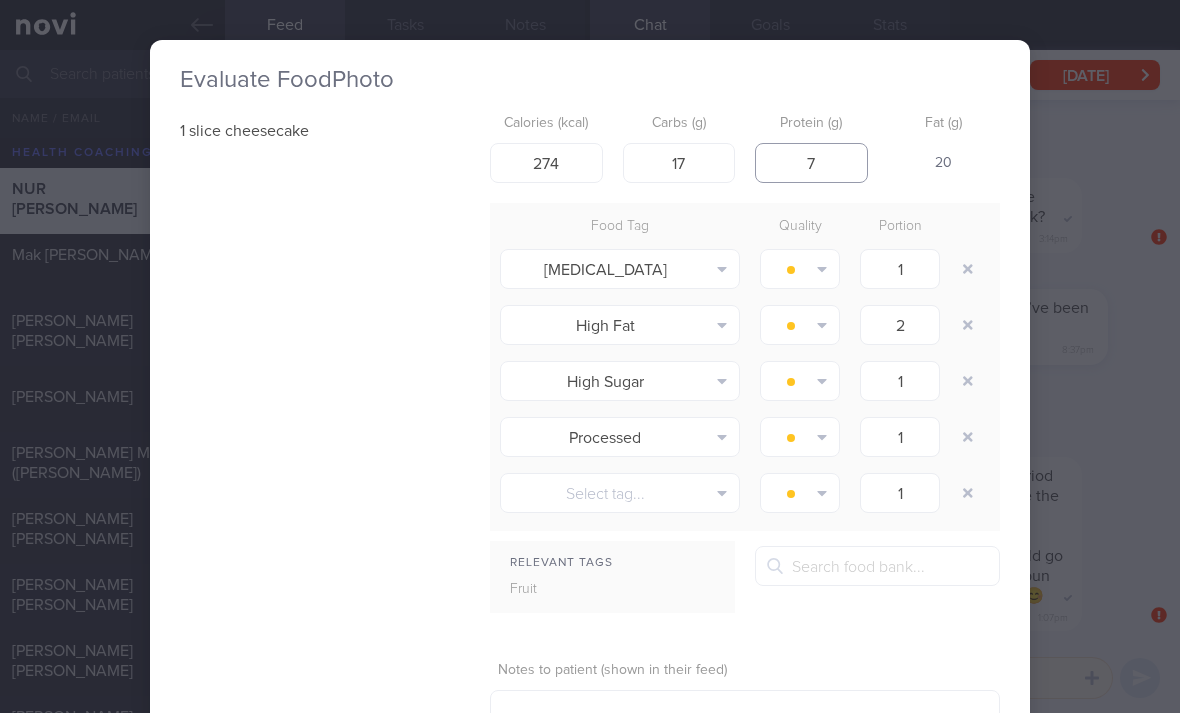 type on "7" 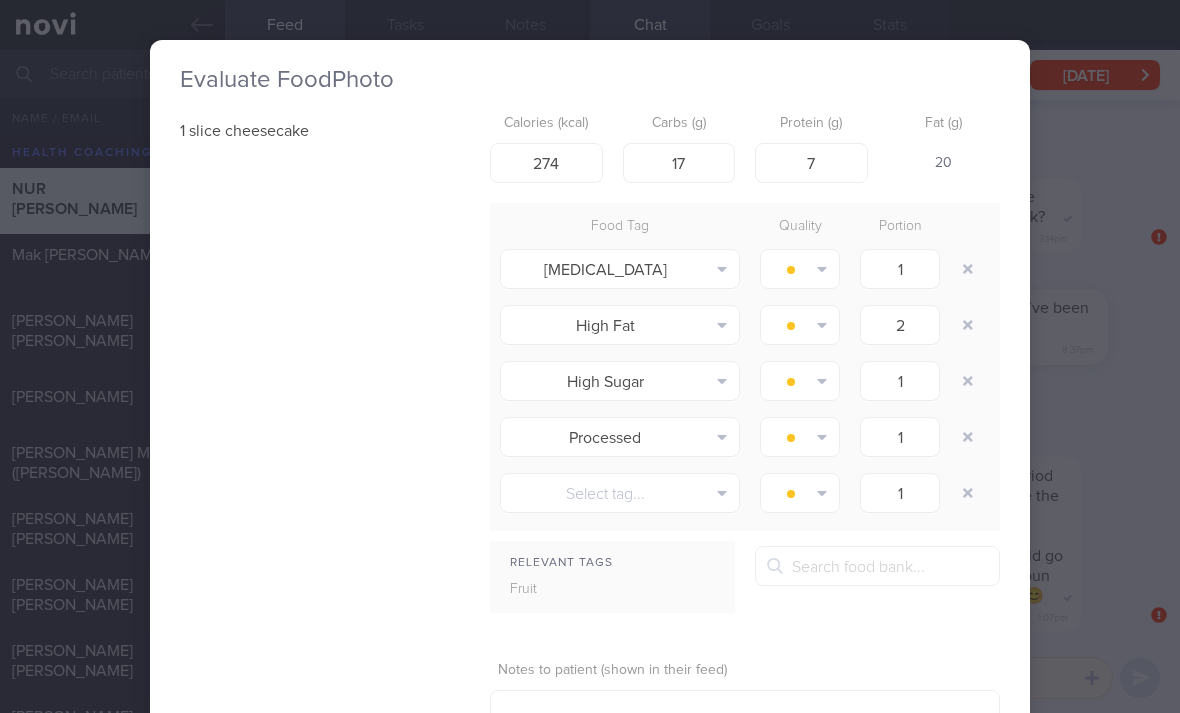 click at bounding box center (968, 269) 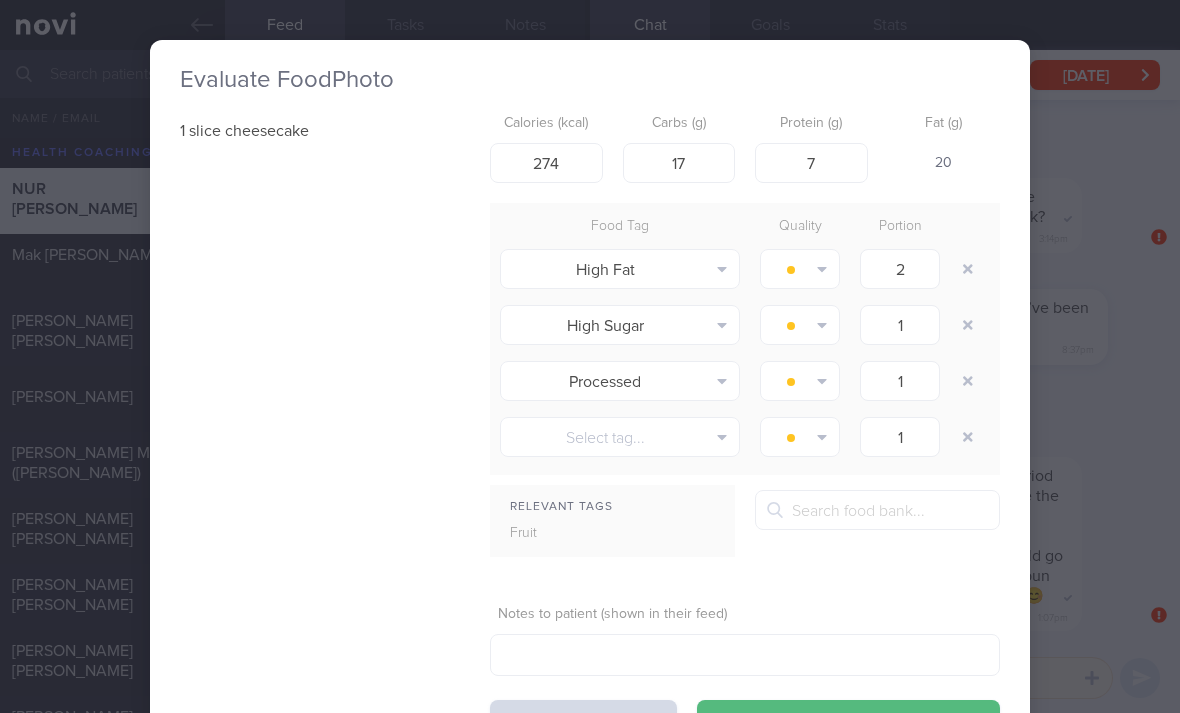 click at bounding box center (968, 269) 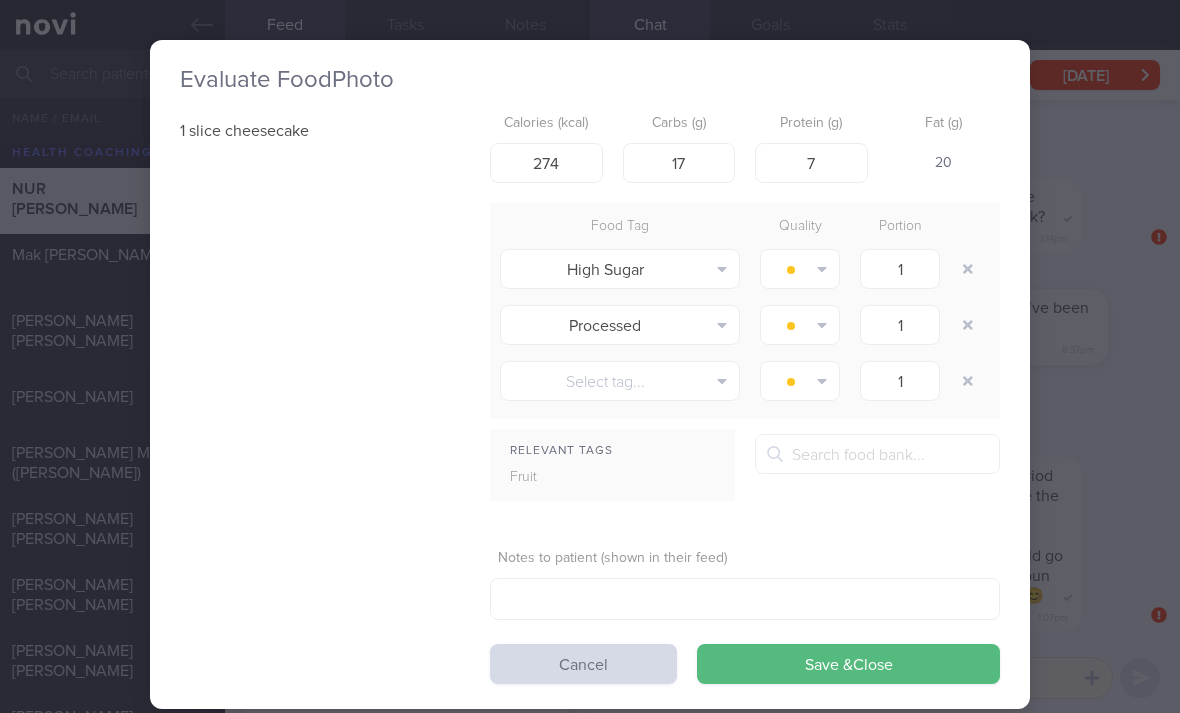 click at bounding box center (968, 325) 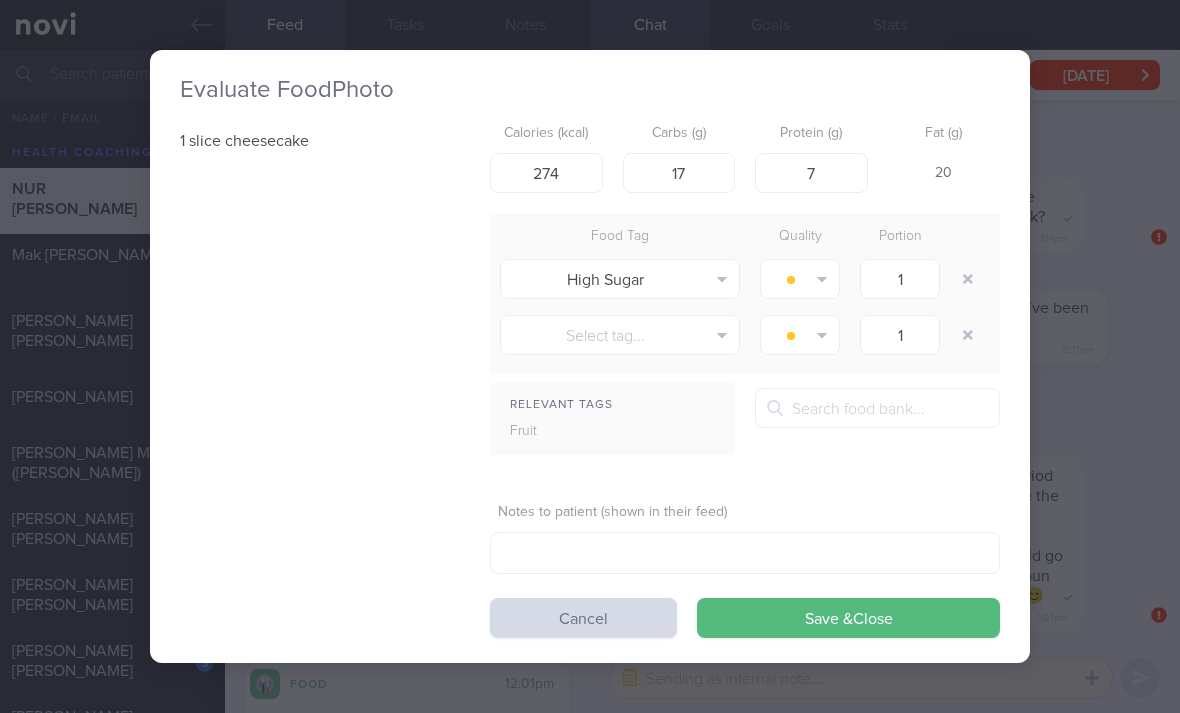 click on "Save &
Close" at bounding box center [848, 618] 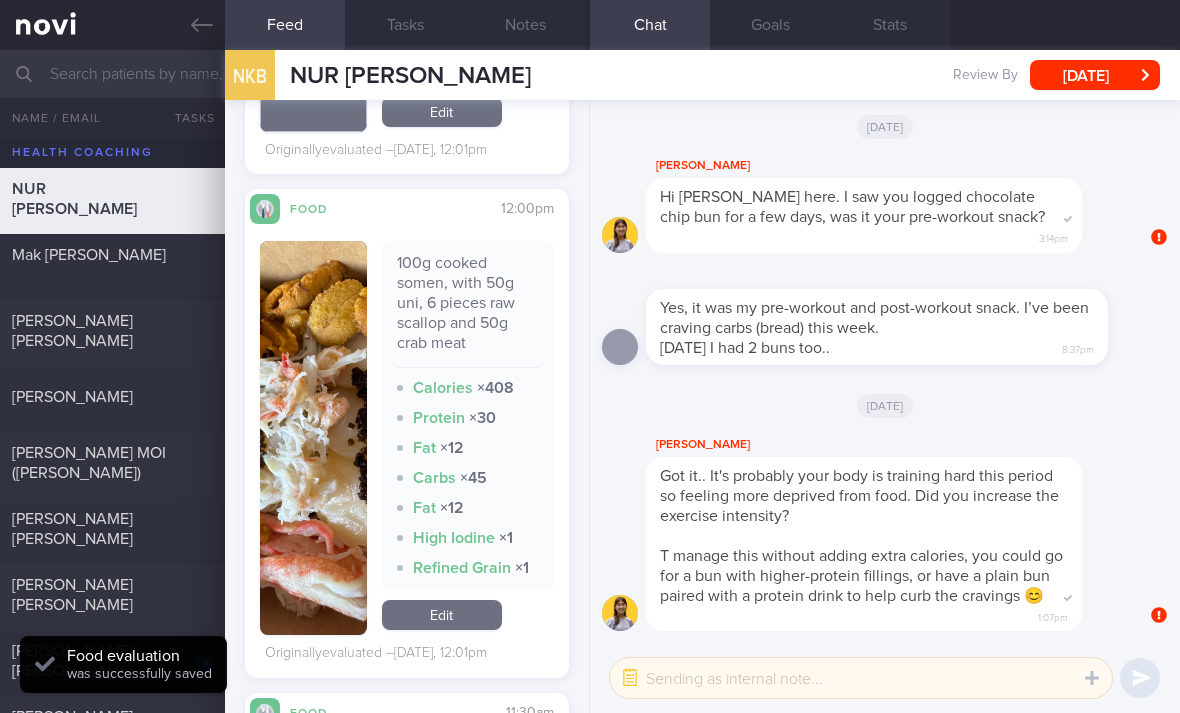 scroll, scrollTop: 2224, scrollLeft: 0, axis: vertical 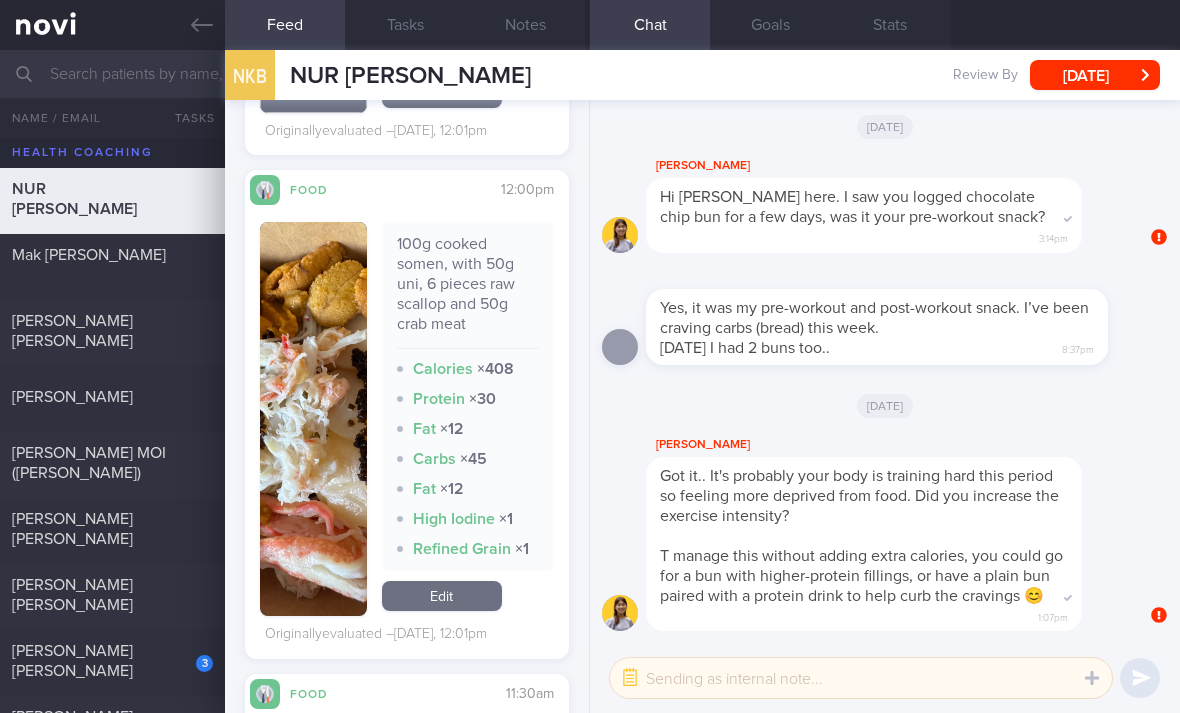 click on "Edit" at bounding box center [442, 596] 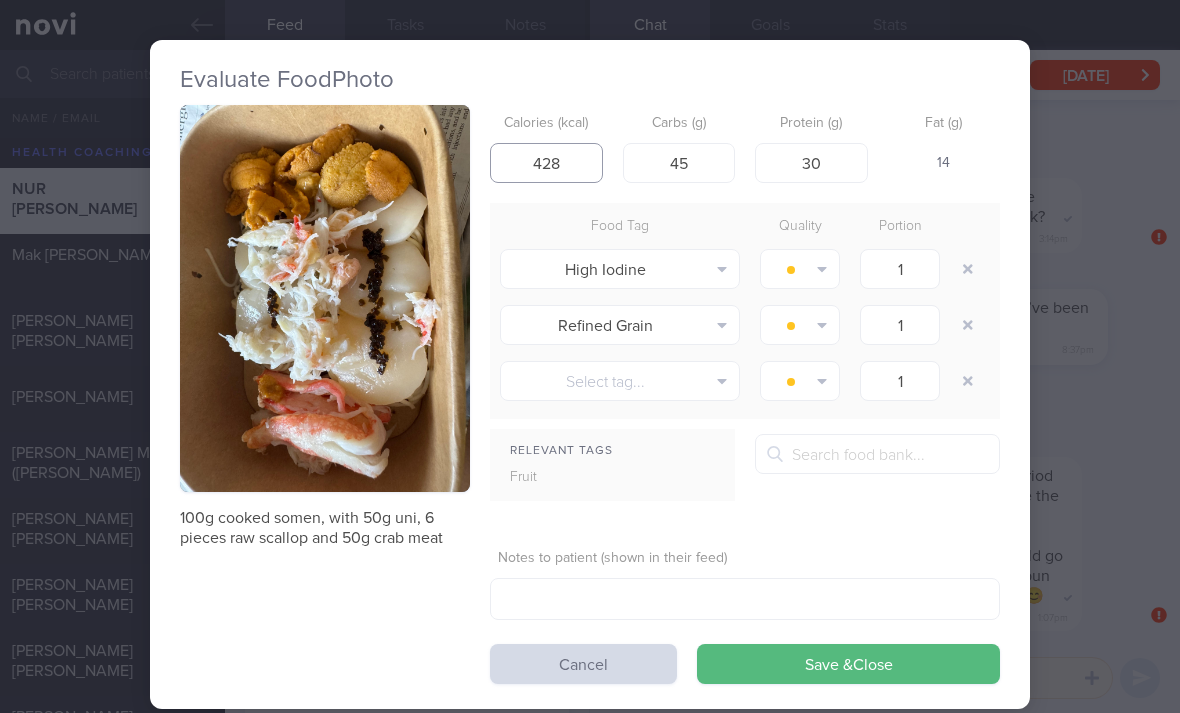 type on "428" 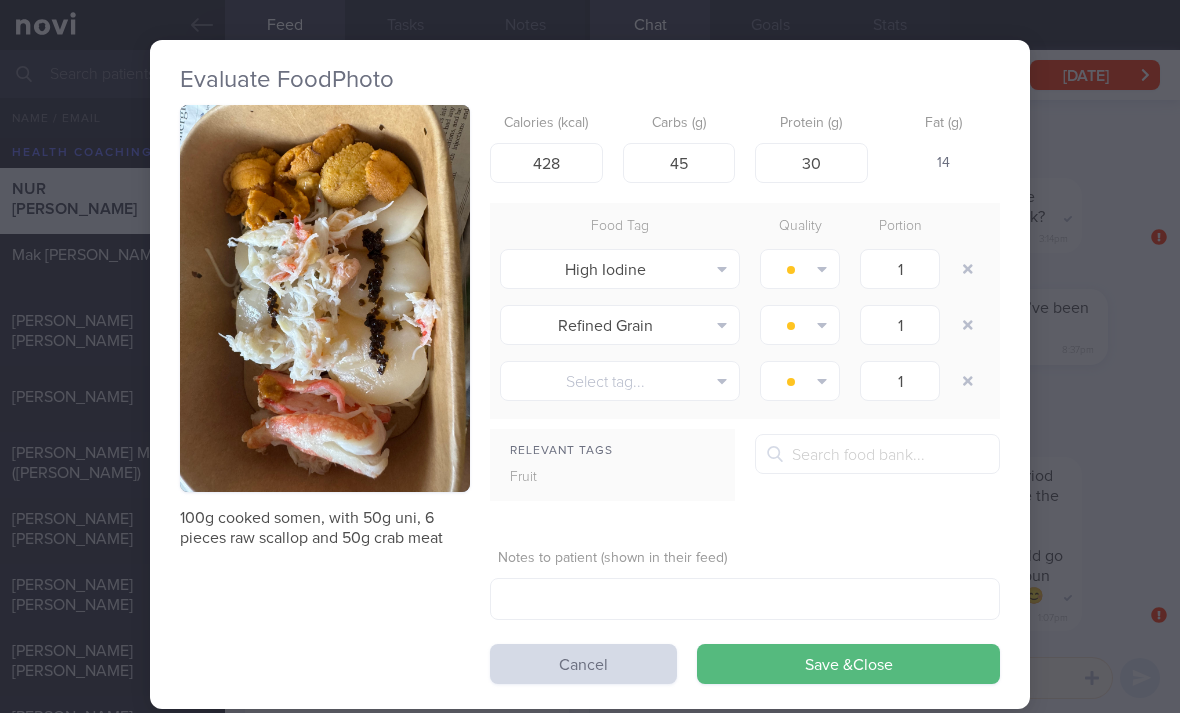 click on "Save &
Close" at bounding box center (848, 664) 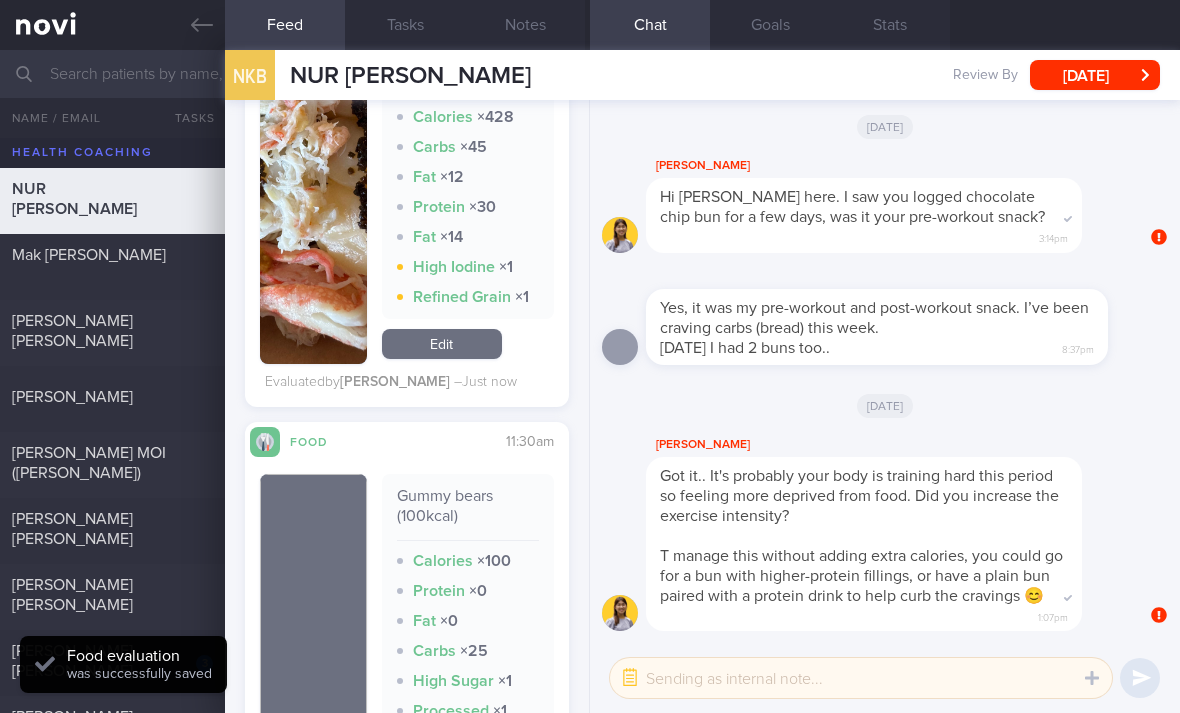 scroll, scrollTop: 2437, scrollLeft: 0, axis: vertical 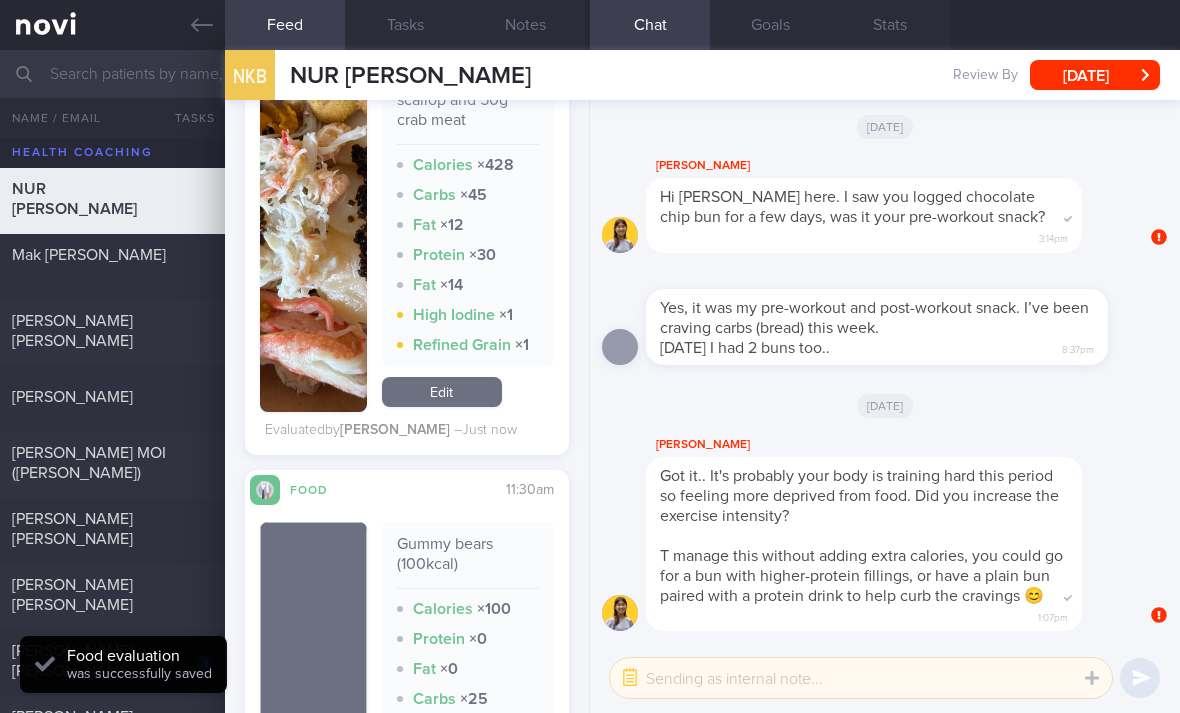 click on "Edit" at bounding box center [442, 392] 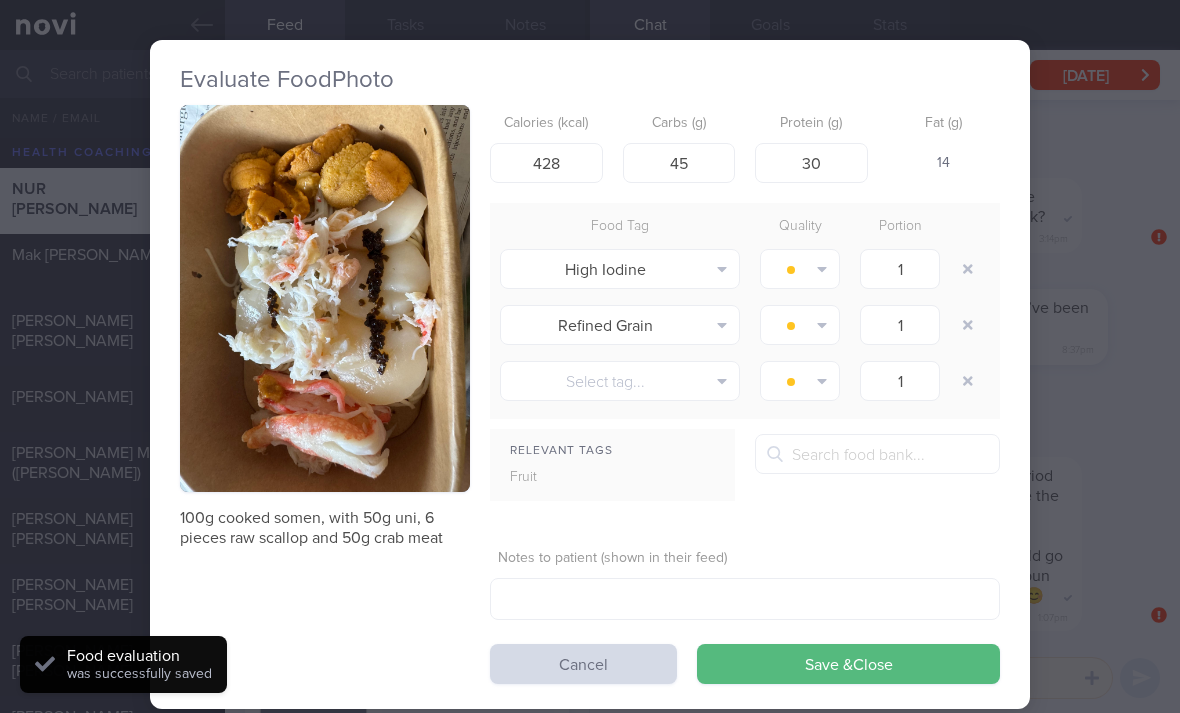 click at bounding box center (968, 269) 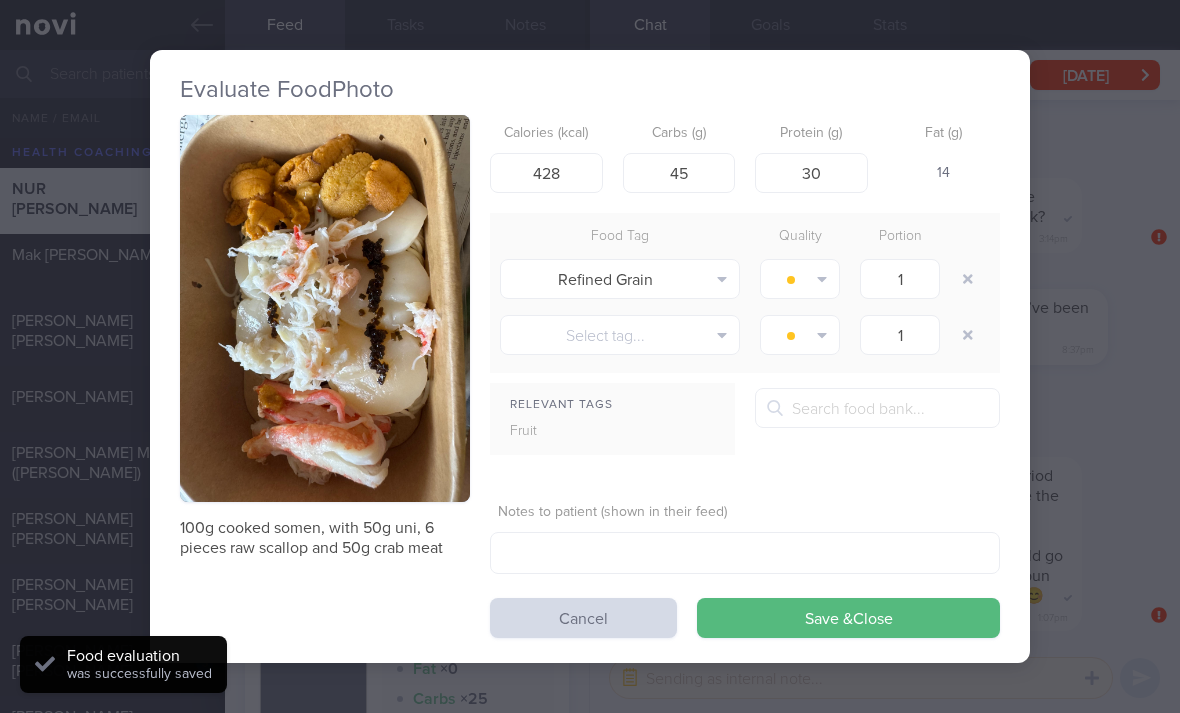 click at bounding box center (970, 279) 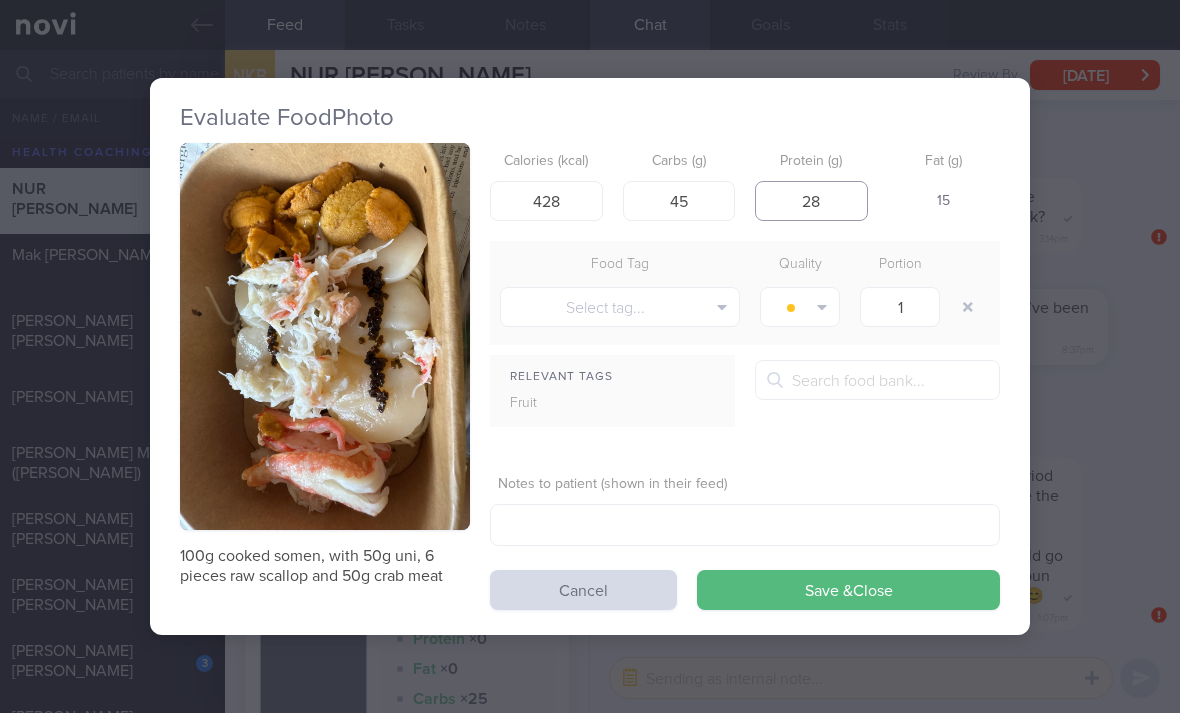 type on "28" 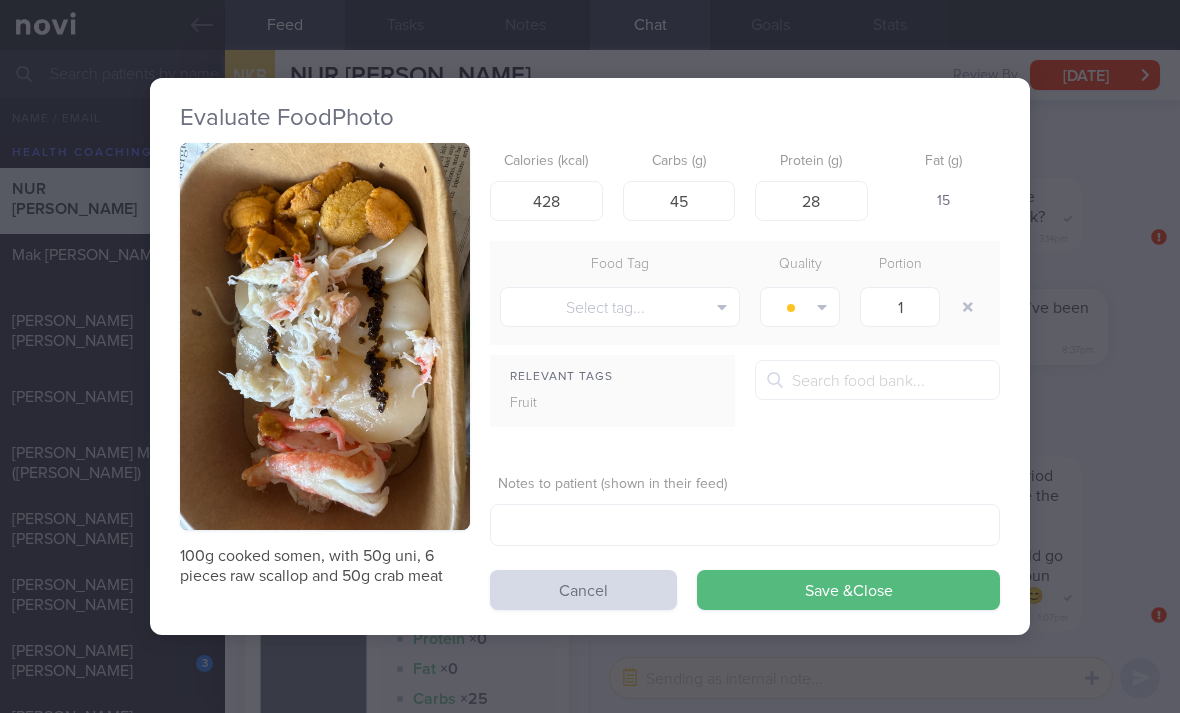 click on "Save &
Close" at bounding box center (848, 590) 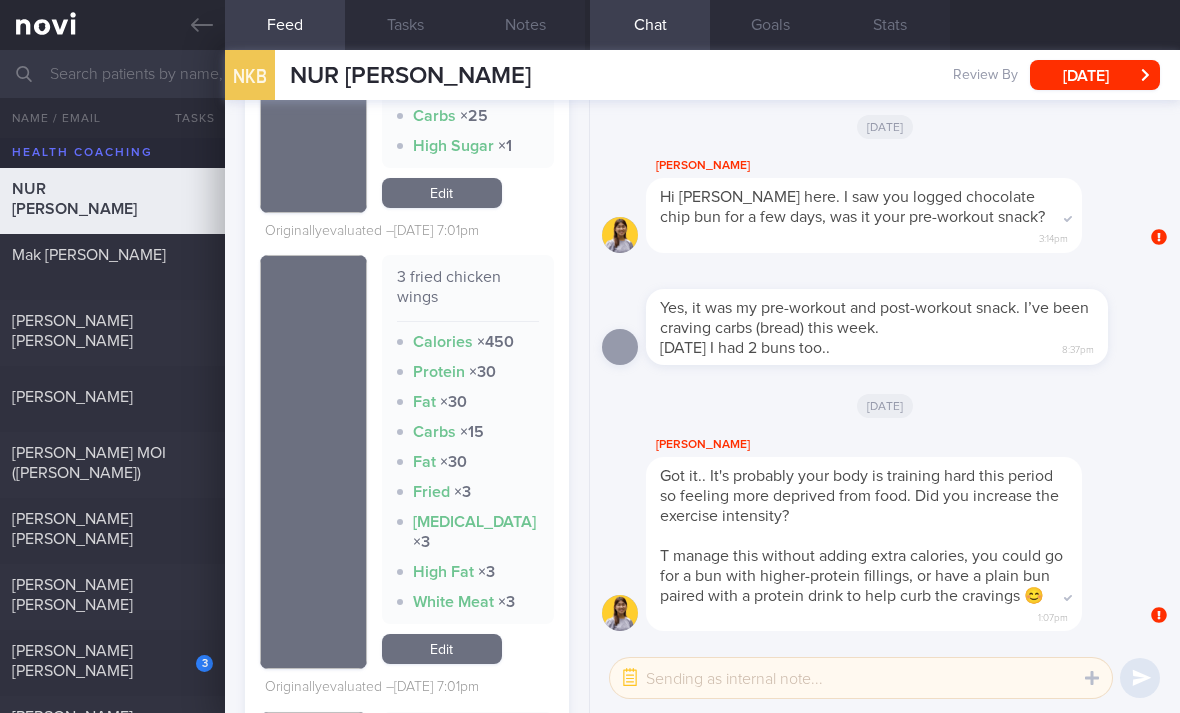 scroll, scrollTop: 3797, scrollLeft: 0, axis: vertical 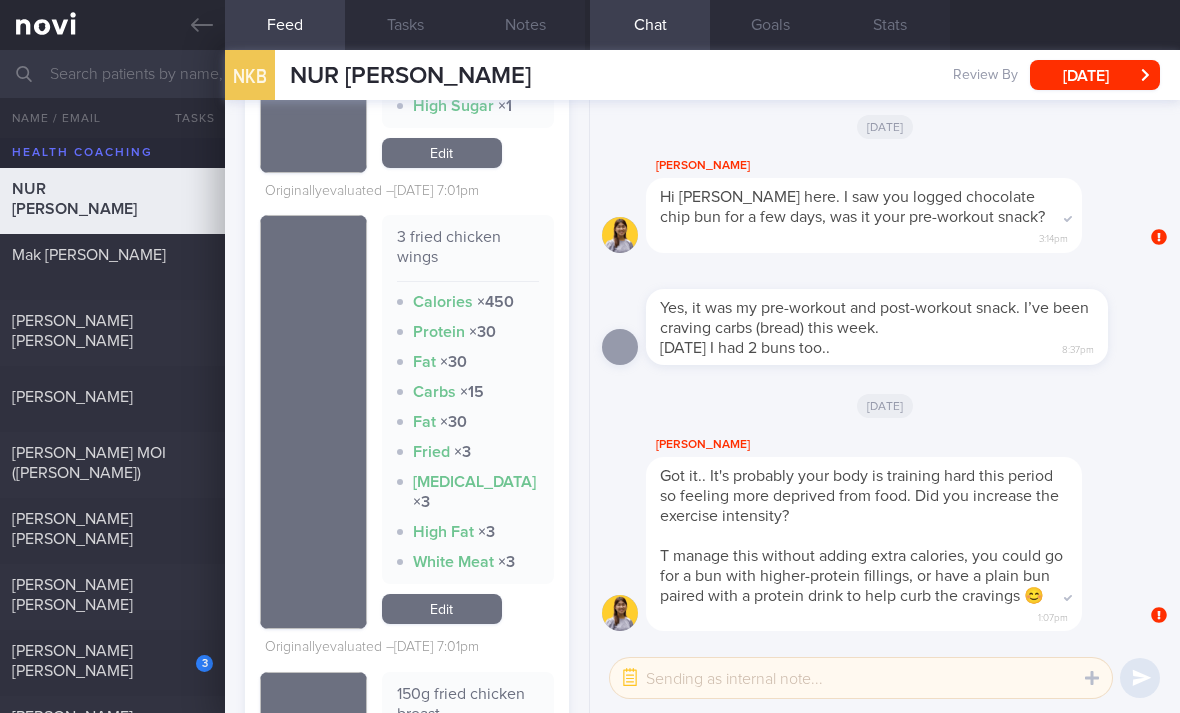 click on "Edit" at bounding box center (442, 609) 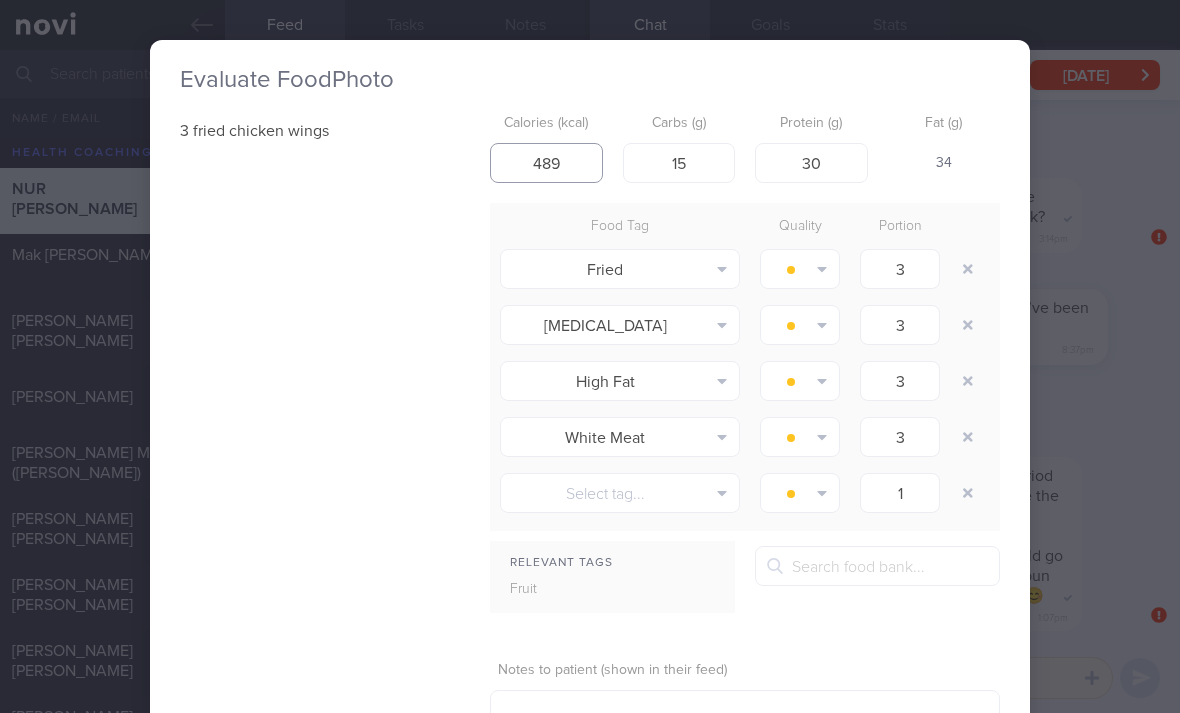 type on "489" 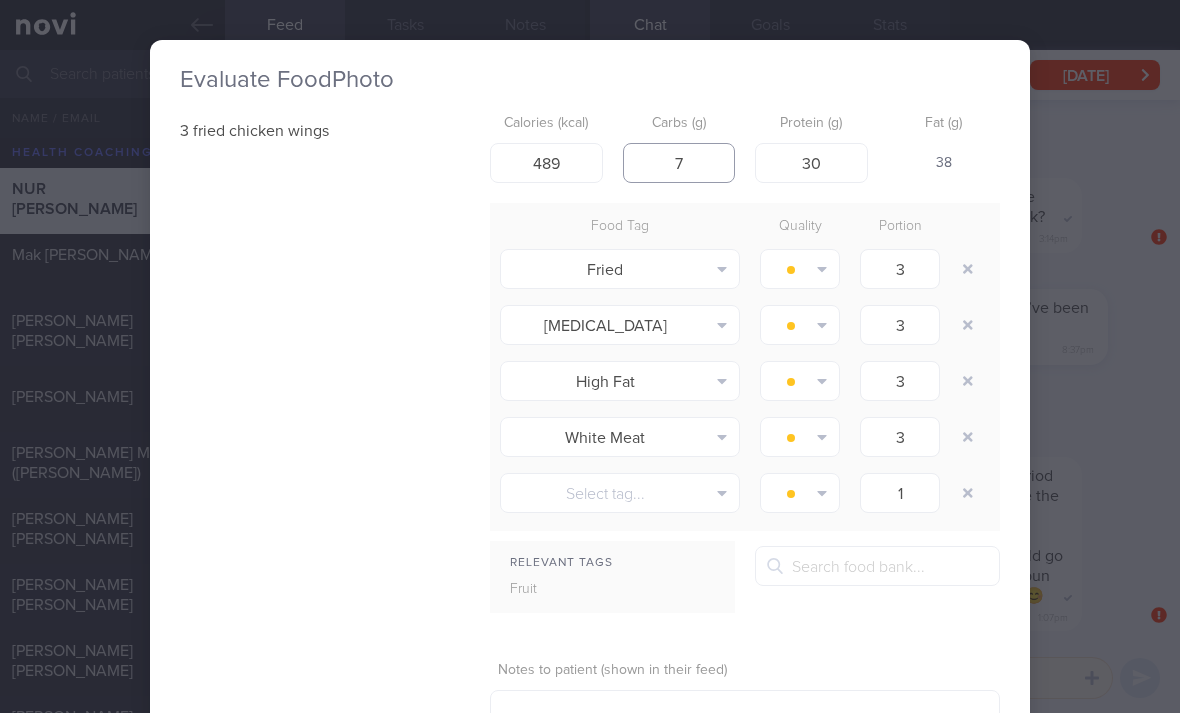 type on "7" 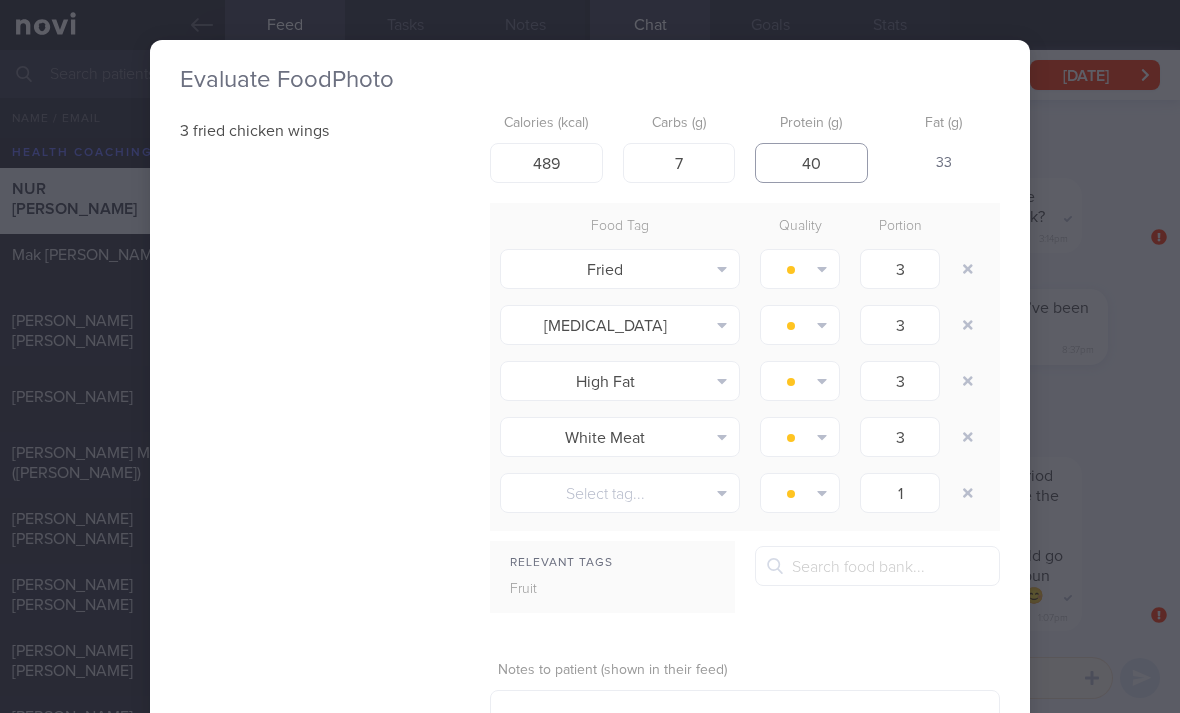 type on "40" 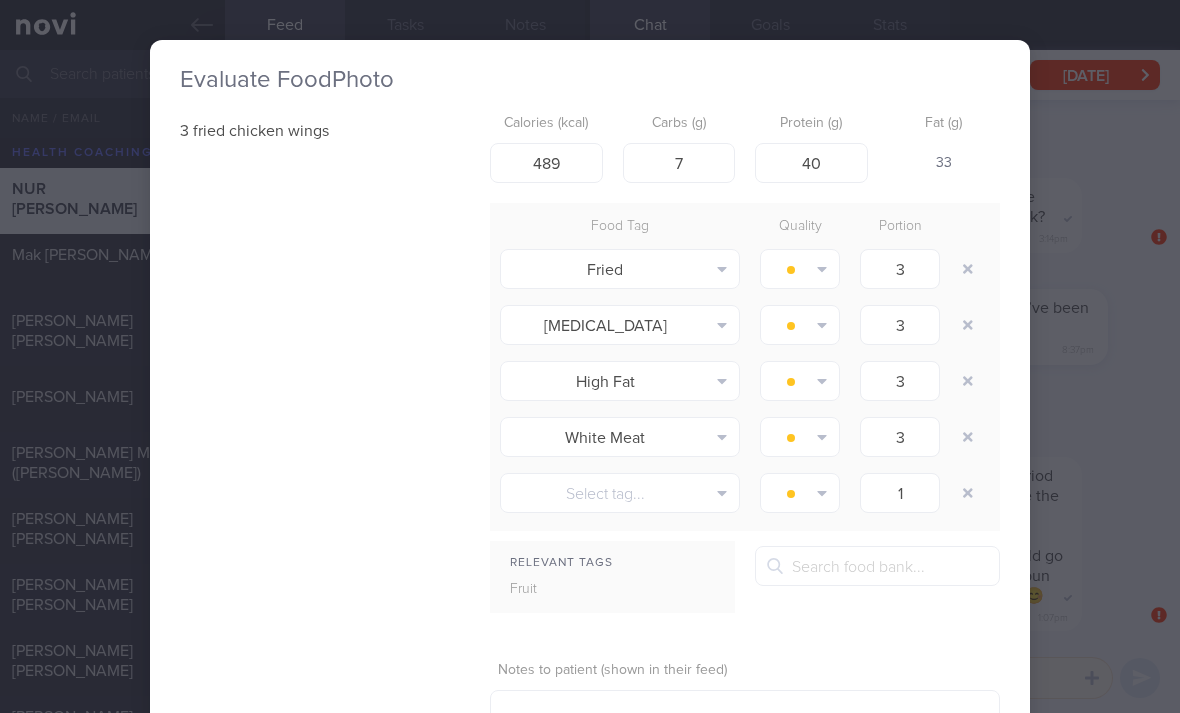 click at bounding box center [968, 437] 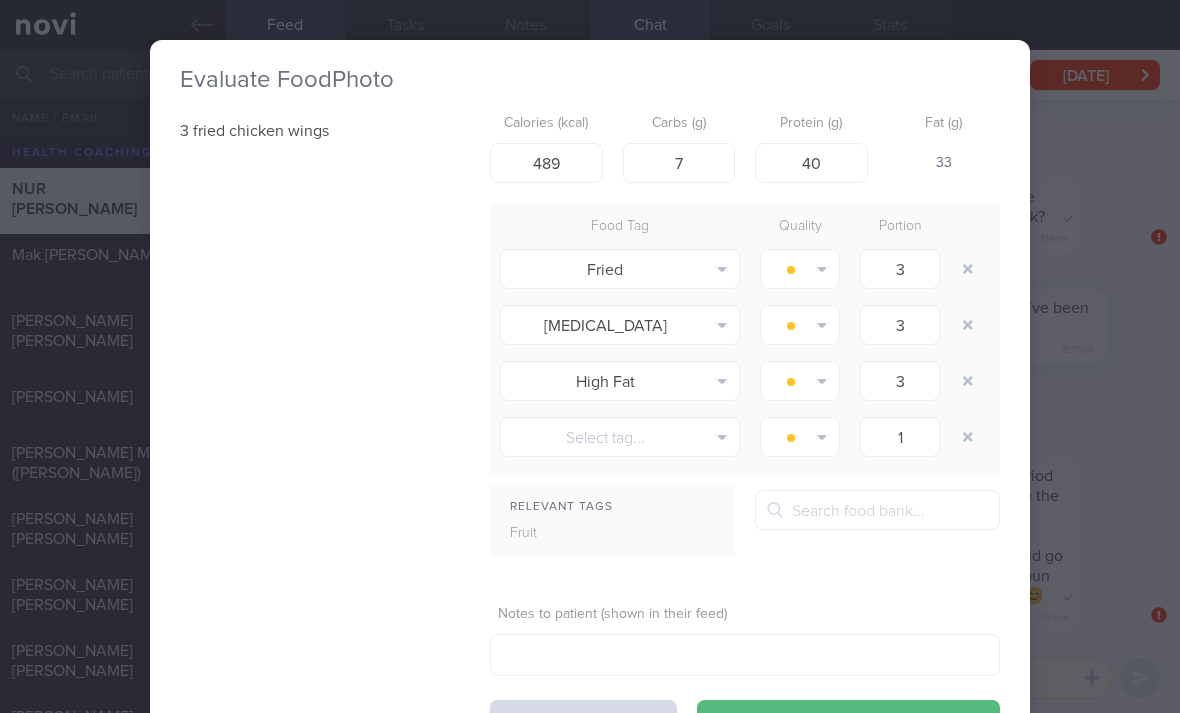 click at bounding box center [968, 325] 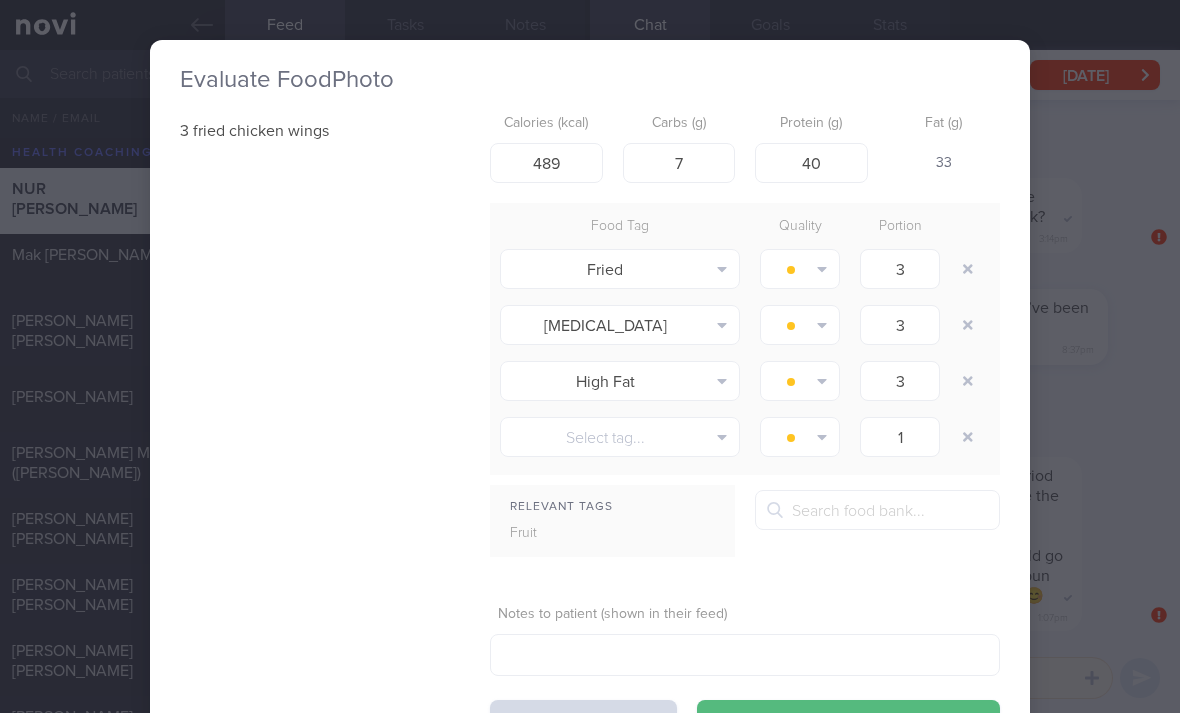 type on "1" 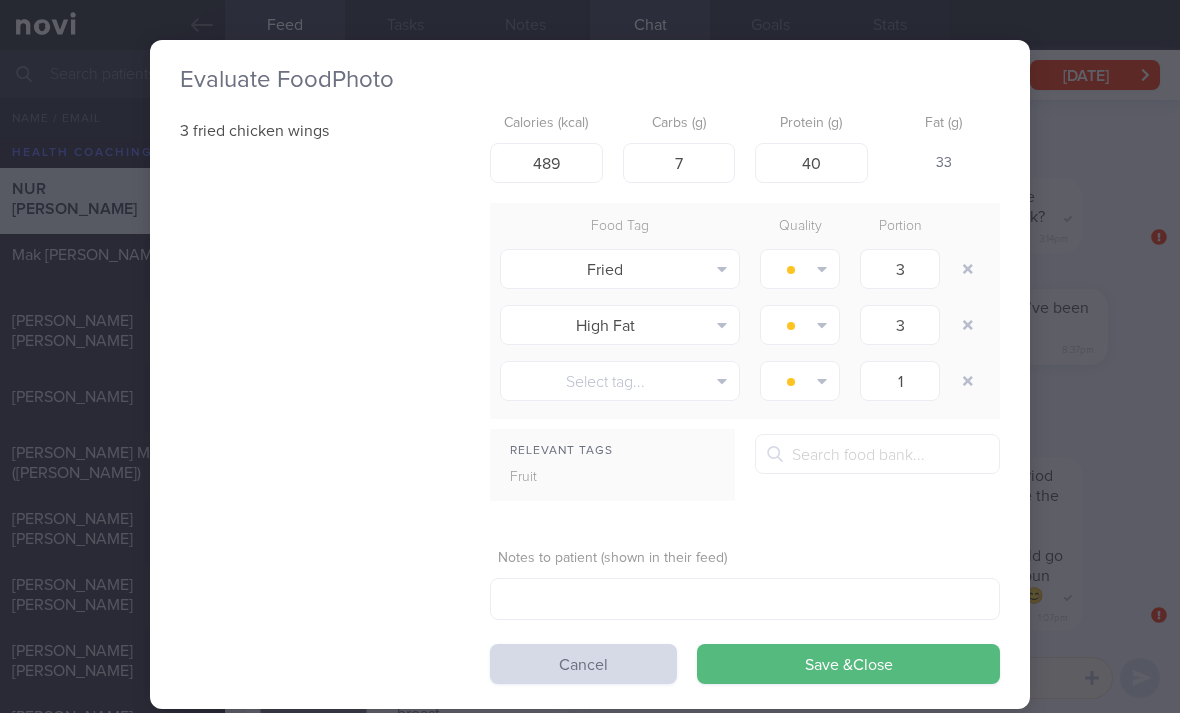 click on "Save &
Close" at bounding box center (848, 664) 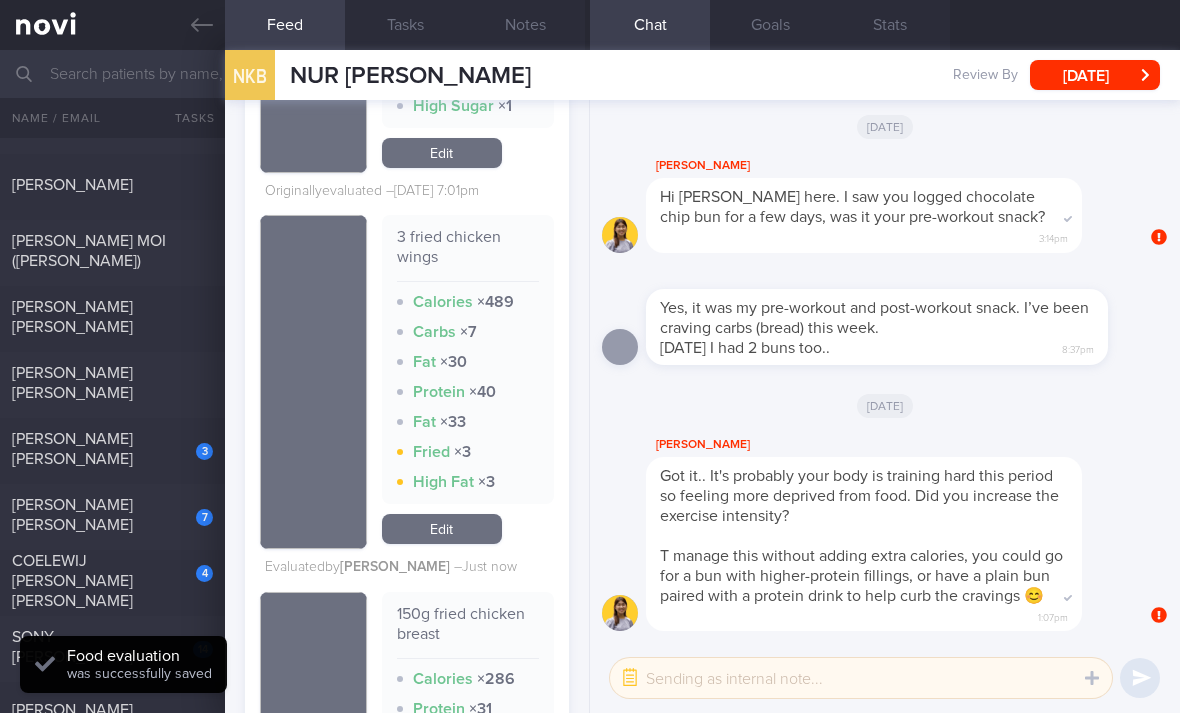 scroll, scrollTop: 211, scrollLeft: 0, axis: vertical 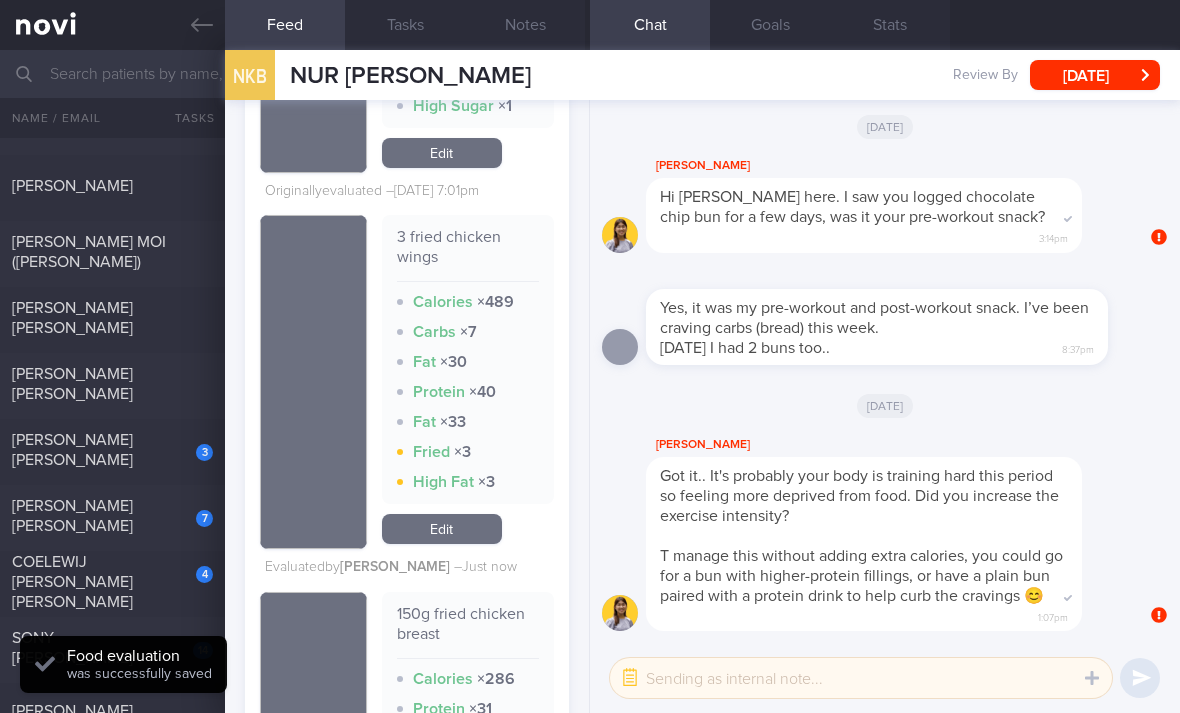 click on "[PERSON_NAME] [PERSON_NAME]
[DATE]" 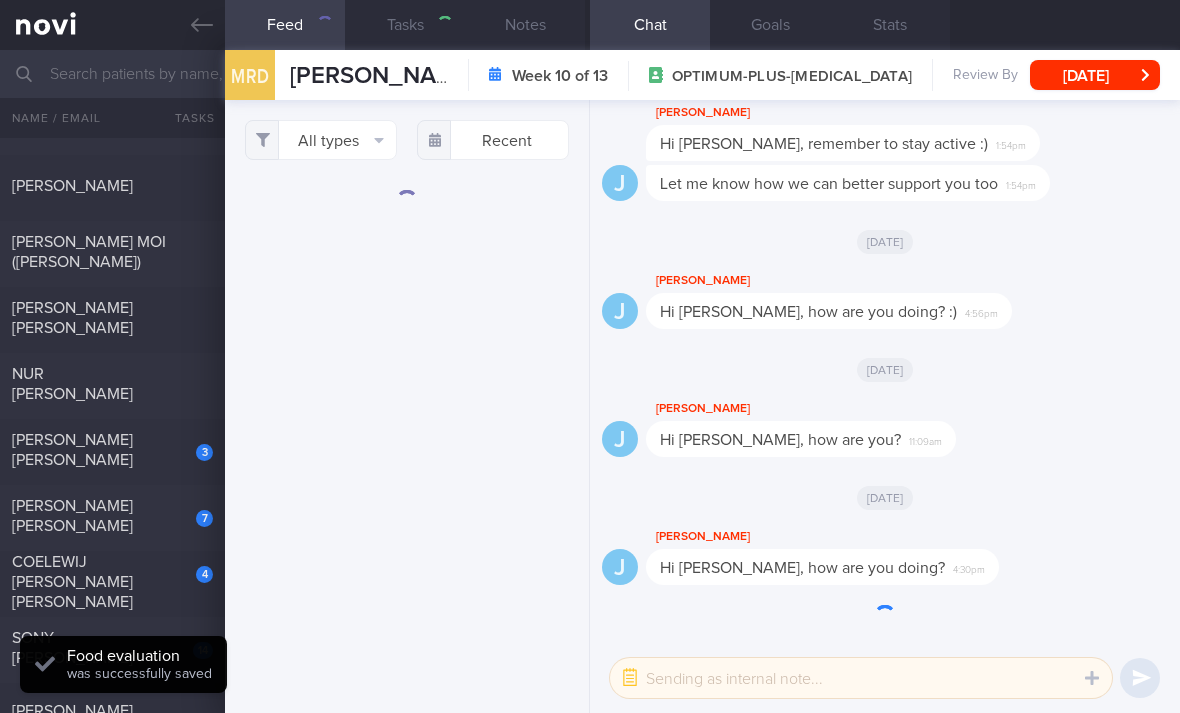 scroll, scrollTop: 0, scrollLeft: 0, axis: both 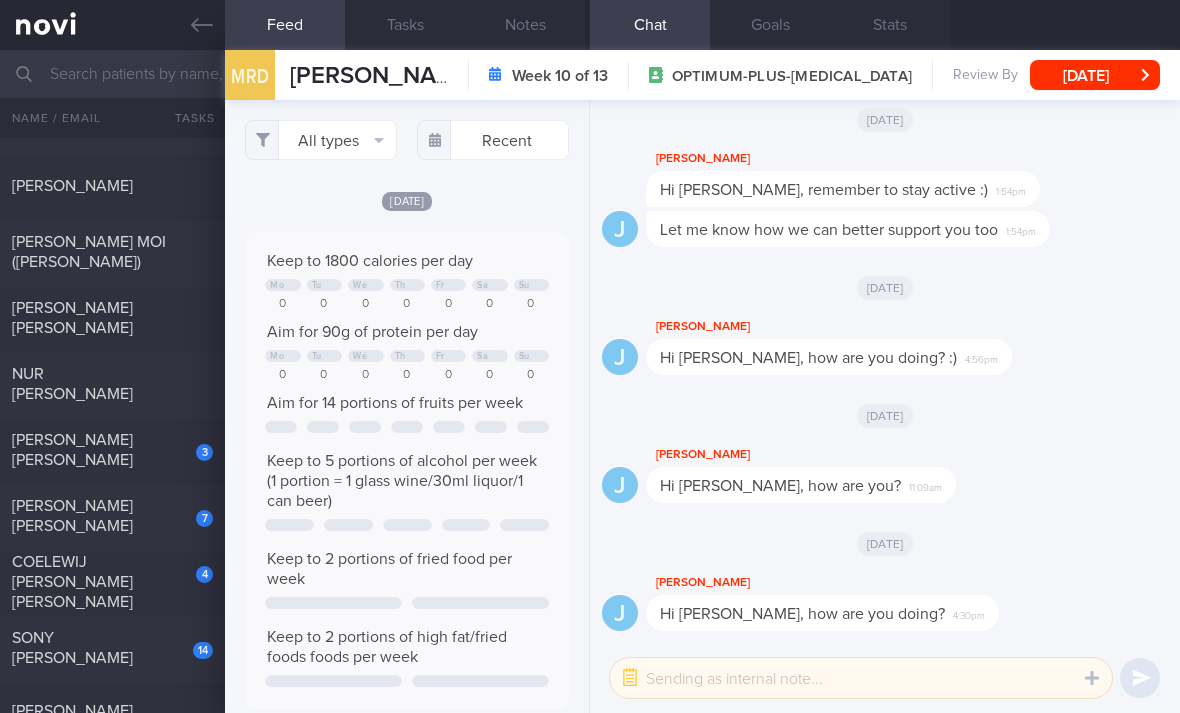 click on "3
[PERSON_NAME] [PERSON_NAME]
0.4
[DATE]" 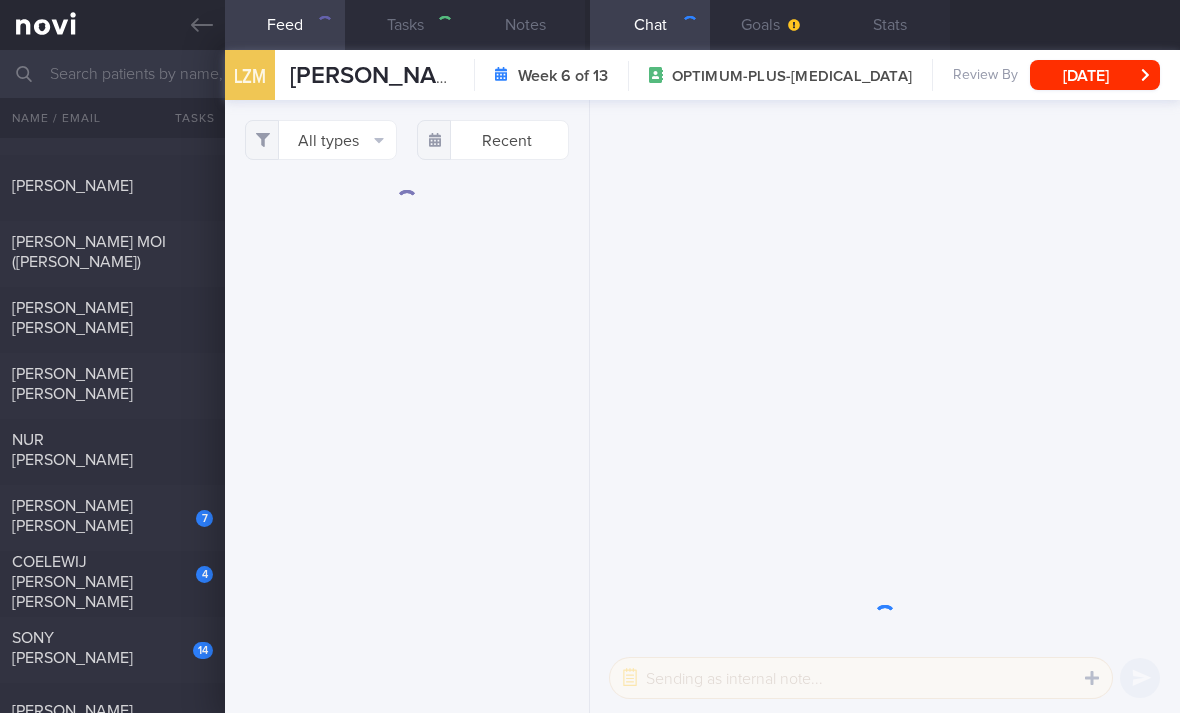 select on "4" 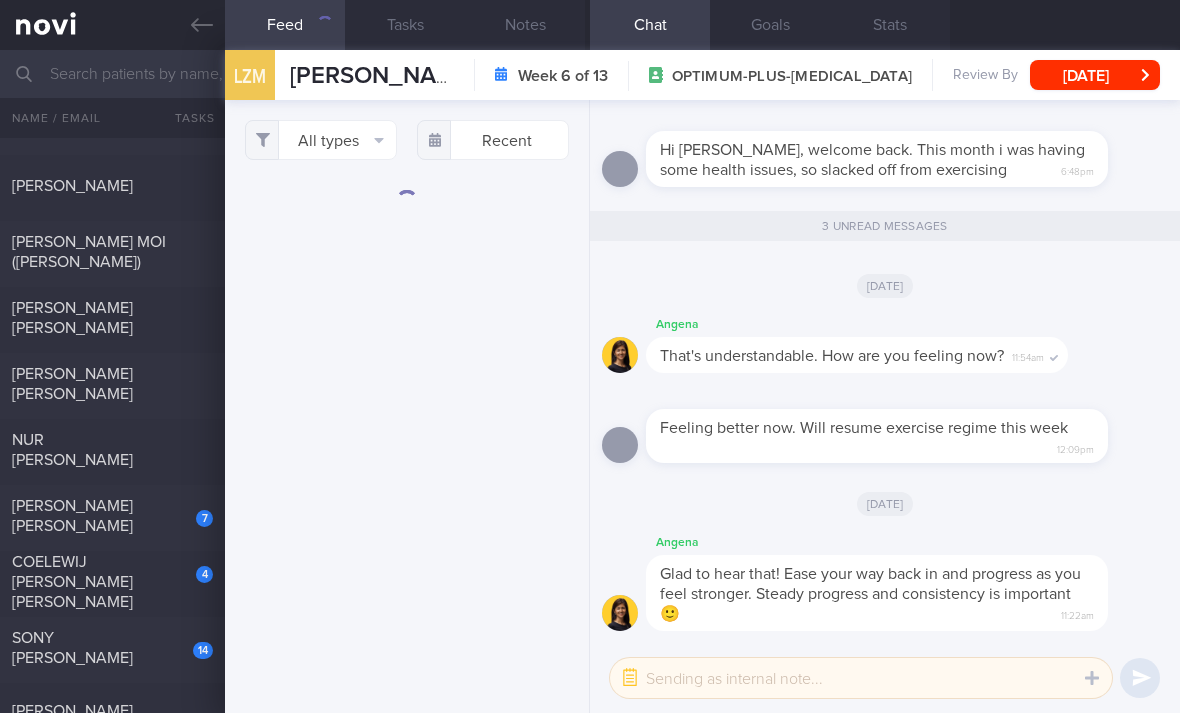 click on "All types" at bounding box center (321, 140) 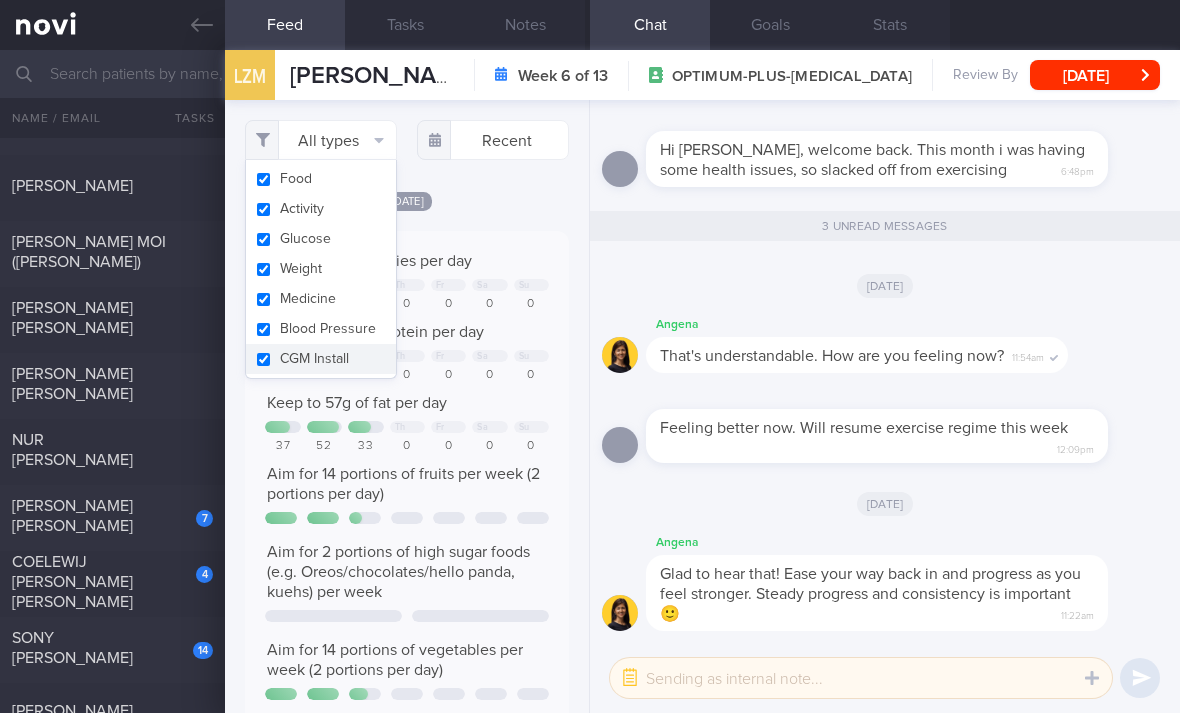 scroll, scrollTop: 999926, scrollLeft: 999702, axis: both 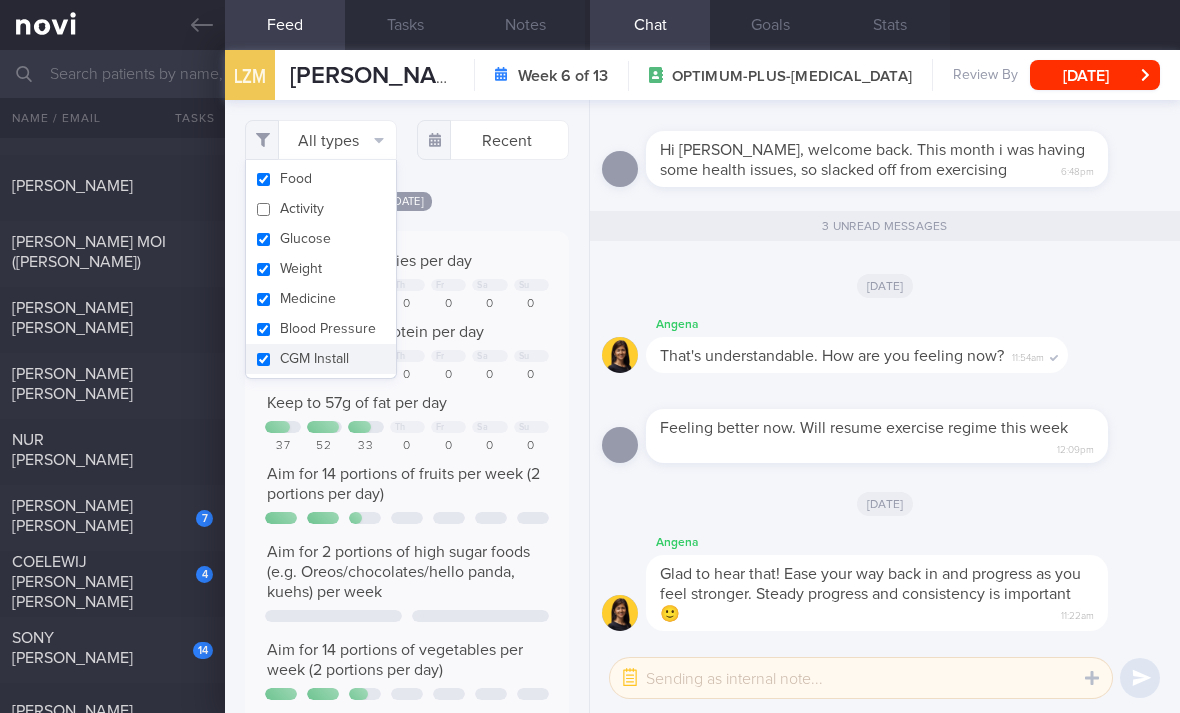 checkbox on "false" 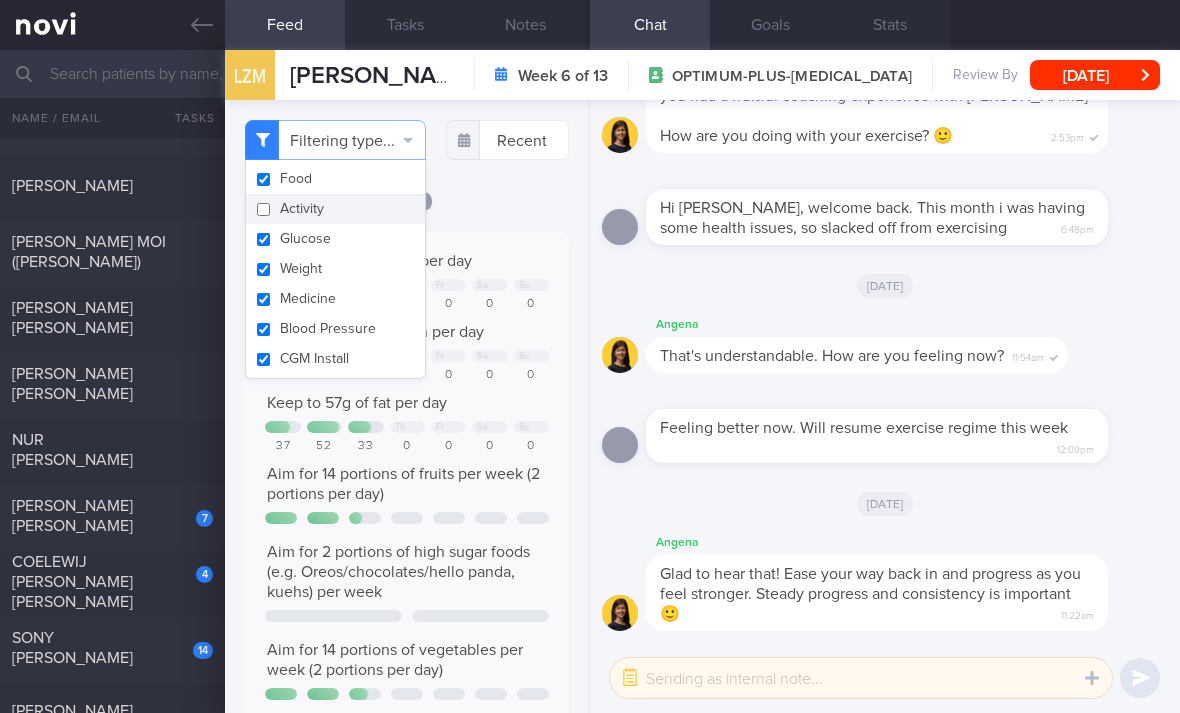 click on "Glucose" at bounding box center (335, 239) 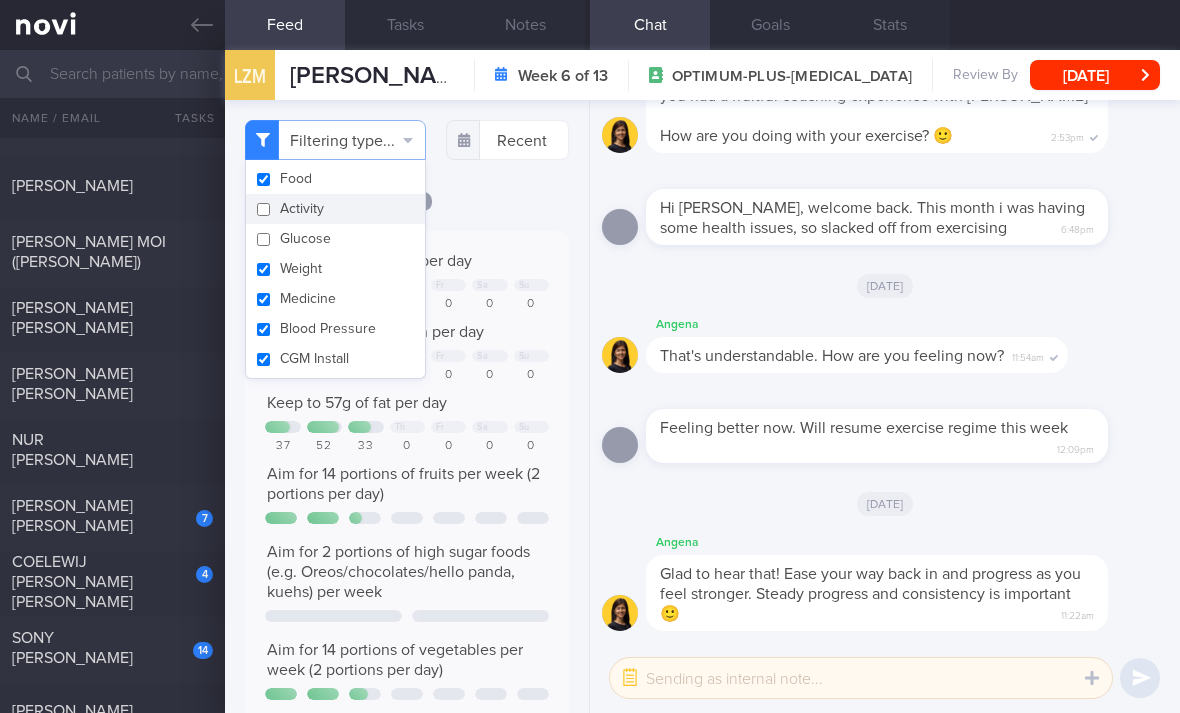 checkbox on "false" 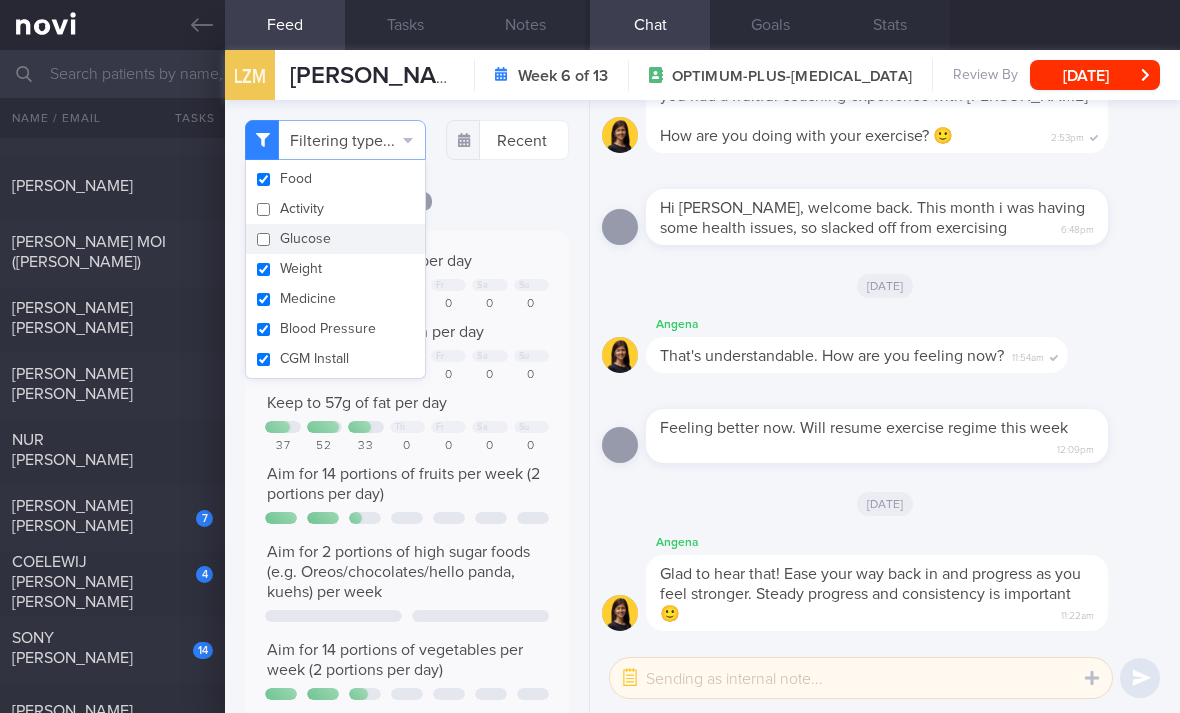 click on "Weight" at bounding box center (335, 269) 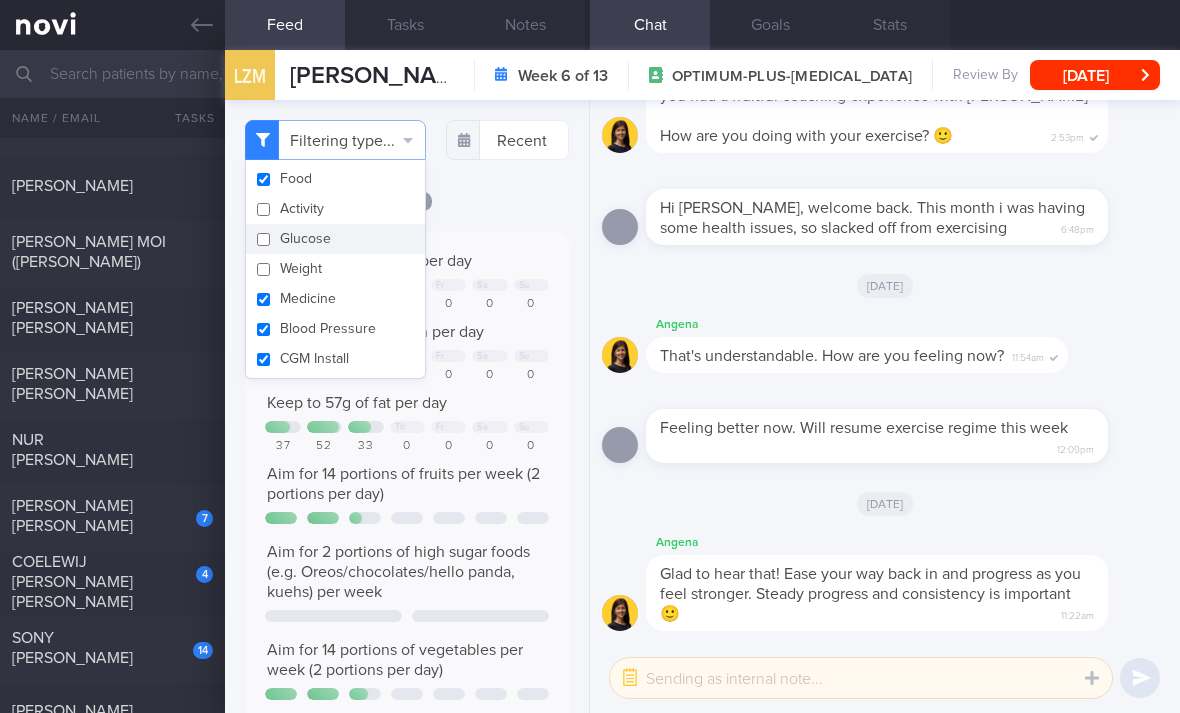 checkbox on "false" 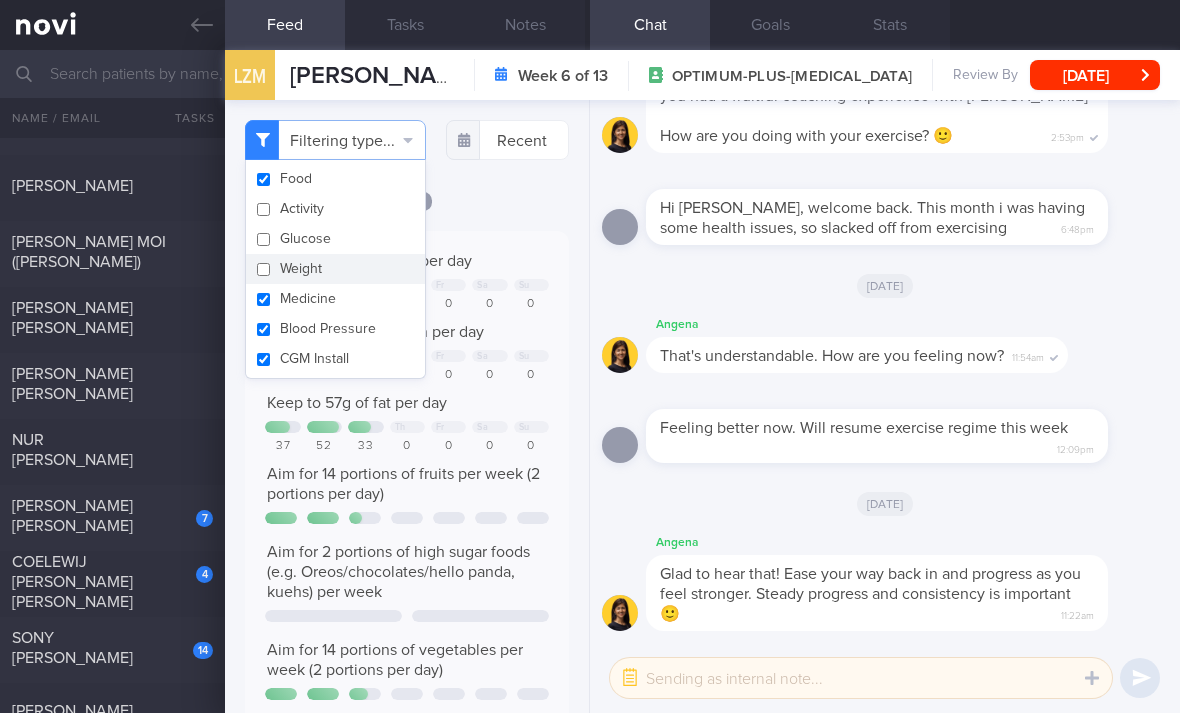click on "Medicine" at bounding box center (335, 299) 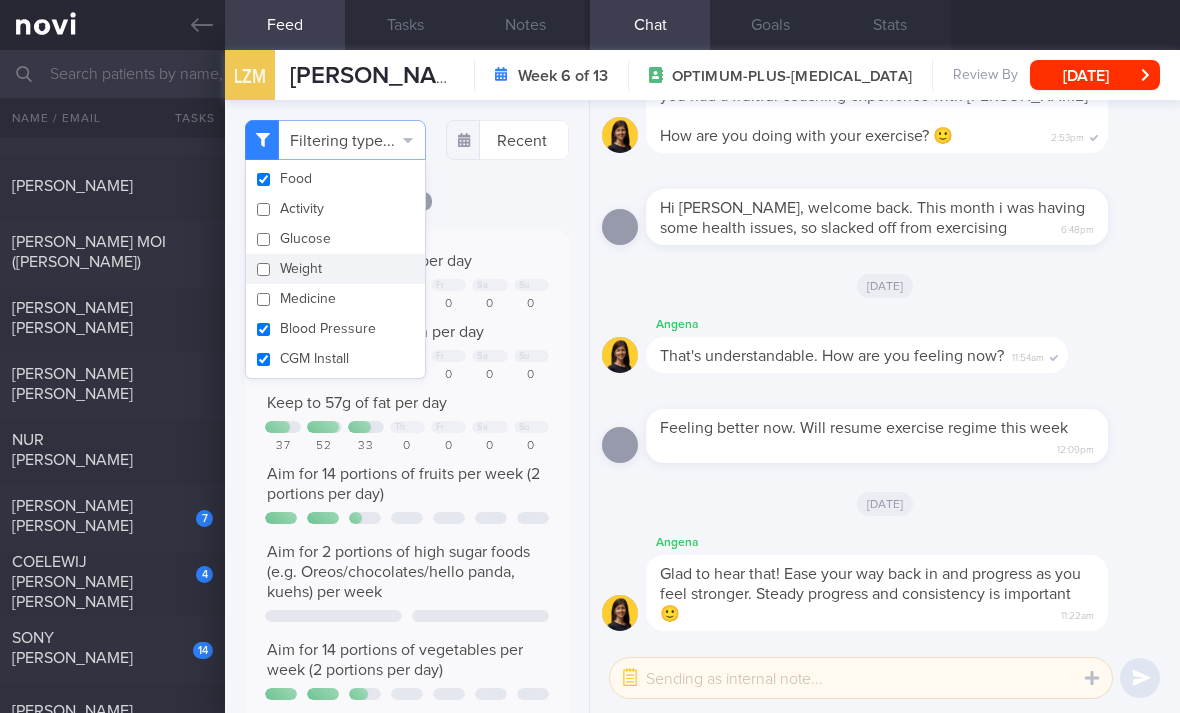 checkbox on "false" 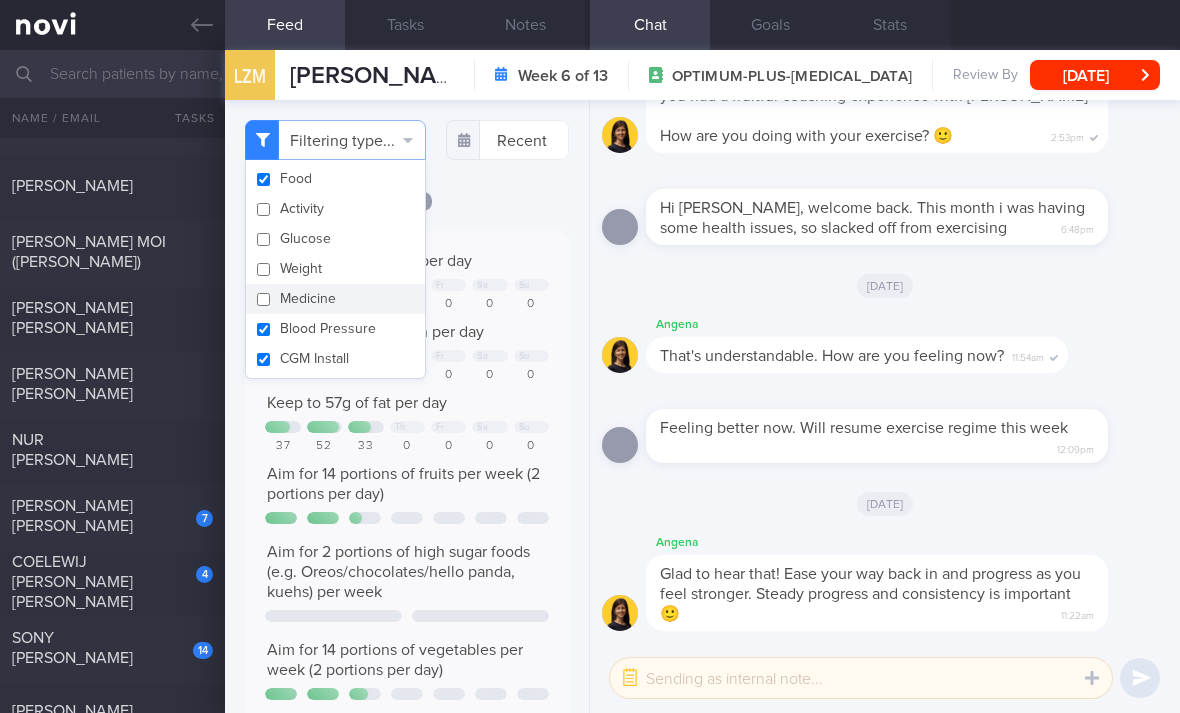 click on "Blood Pressure" at bounding box center (335, 329) 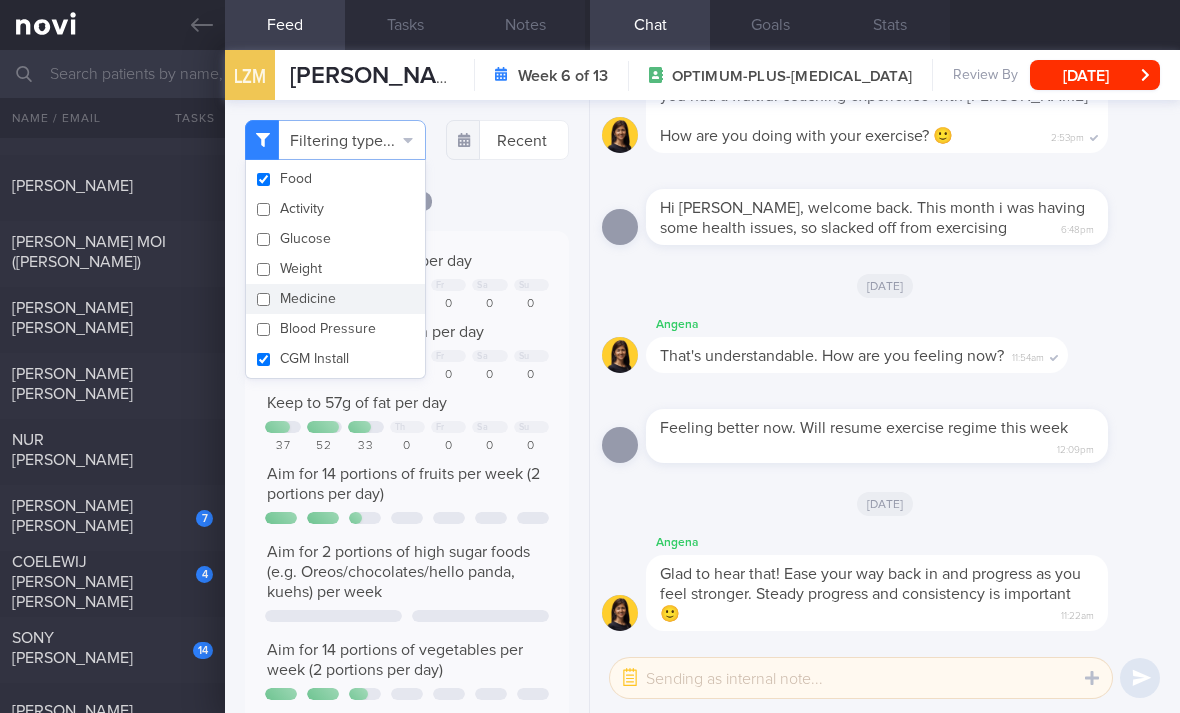 checkbox on "false" 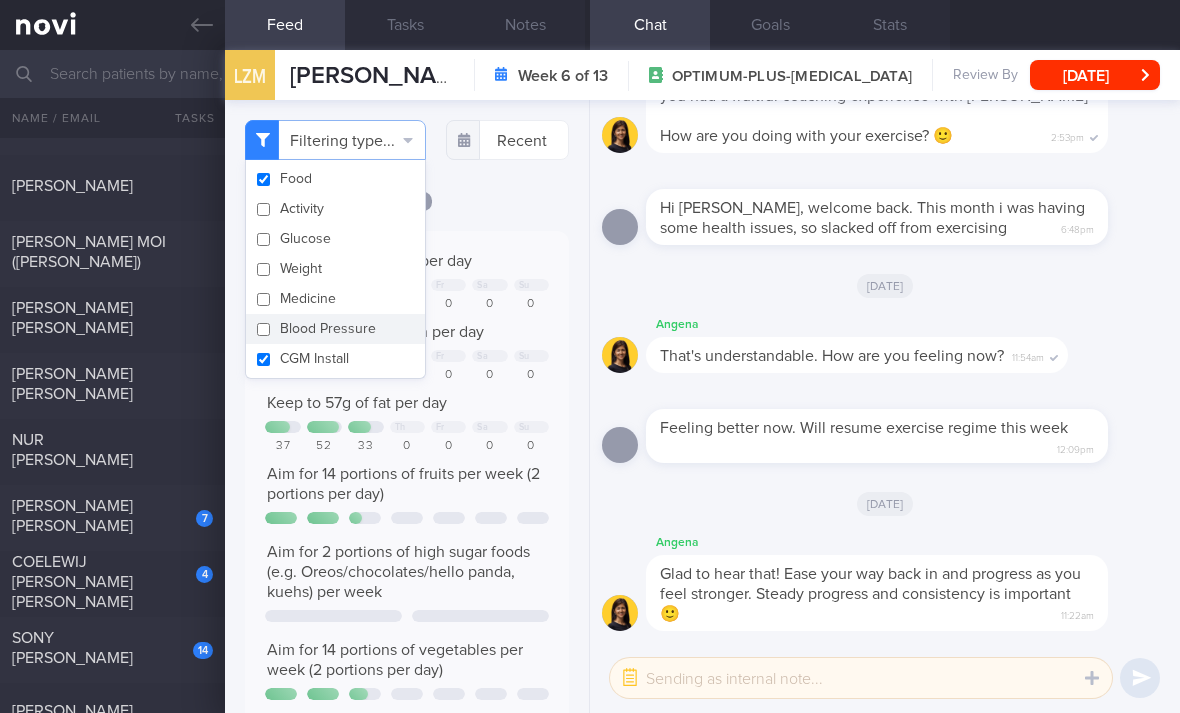click on "CGM Install" at bounding box center (335, 359) 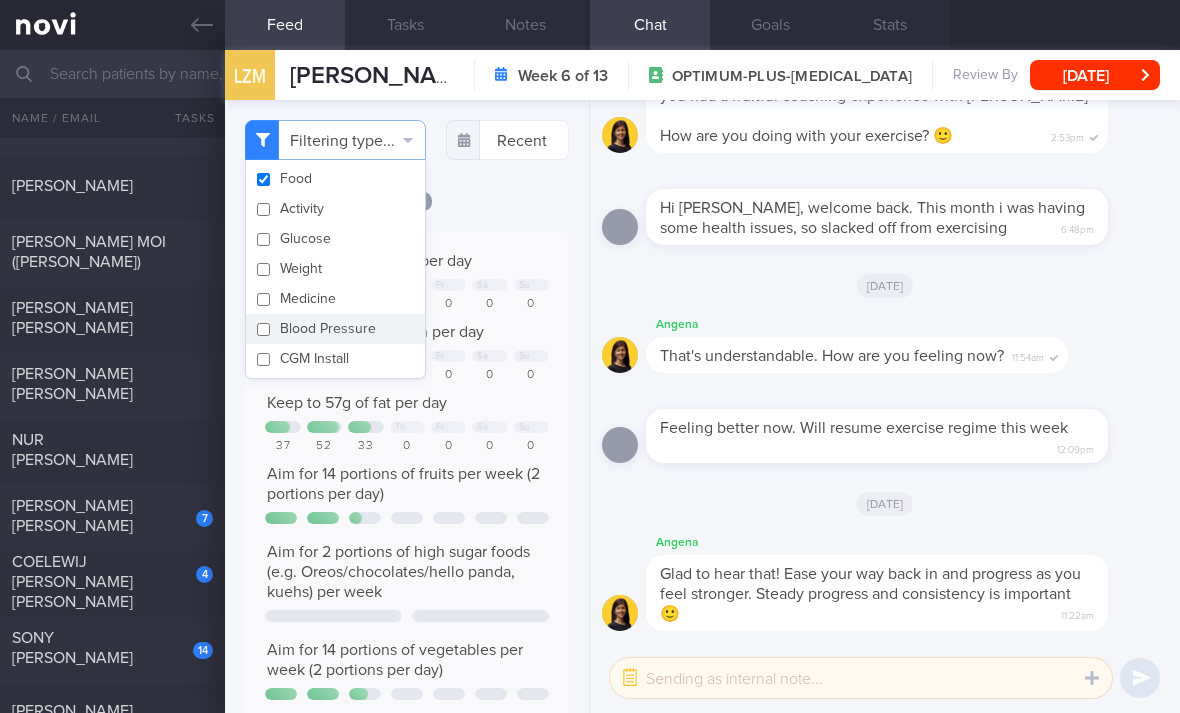 checkbox on "false" 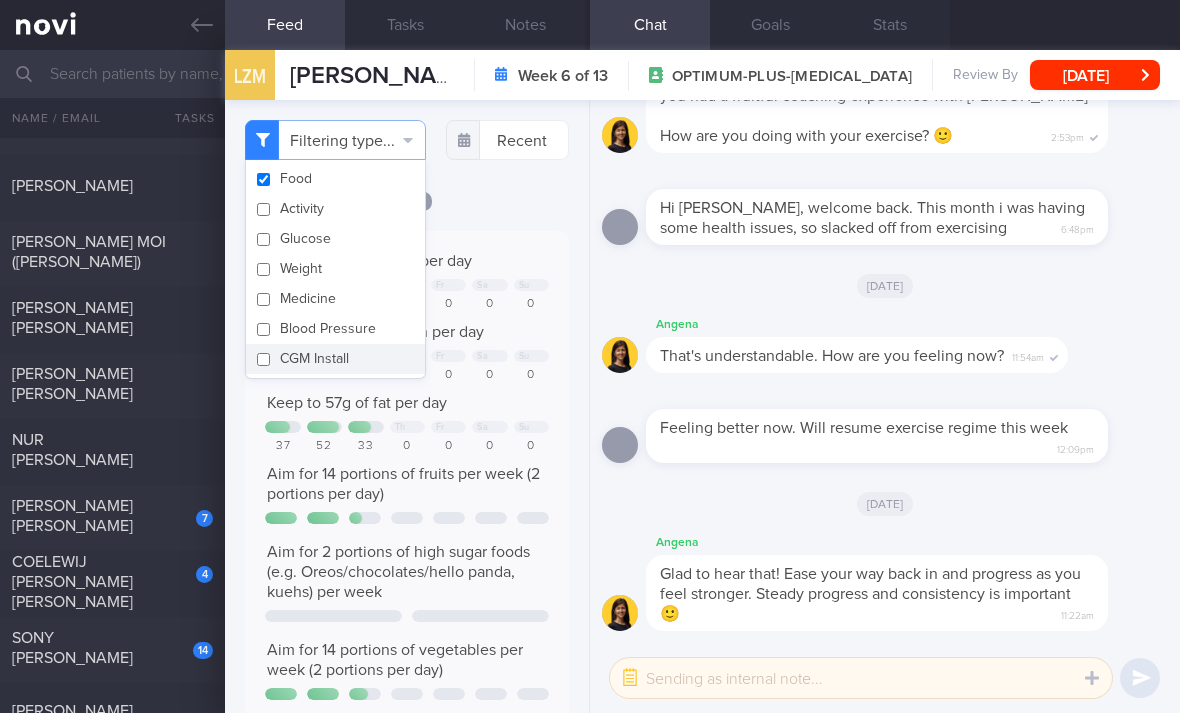 click on "[DATE]
Keep to 1700 calories per day
Th
Fr
Sa
Su
1086
1166
773
0
0
0
0
Aim for 100g of protein per day
+ 3" 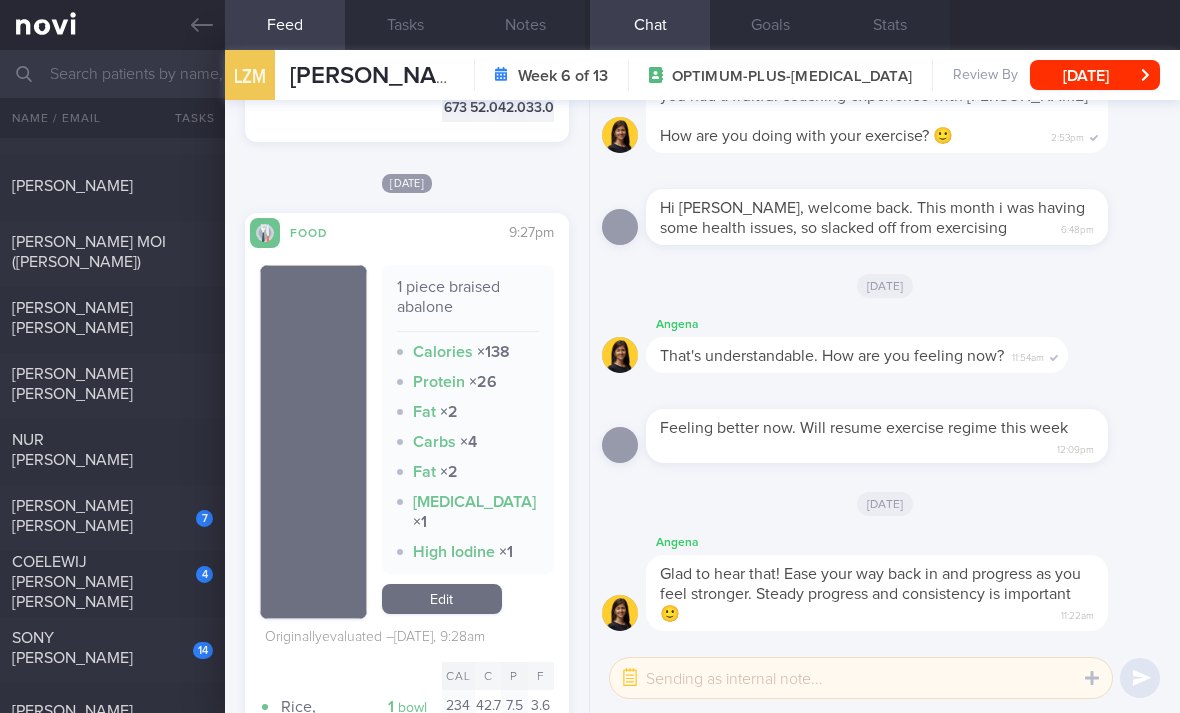click on "Edit" at bounding box center (442, 599) 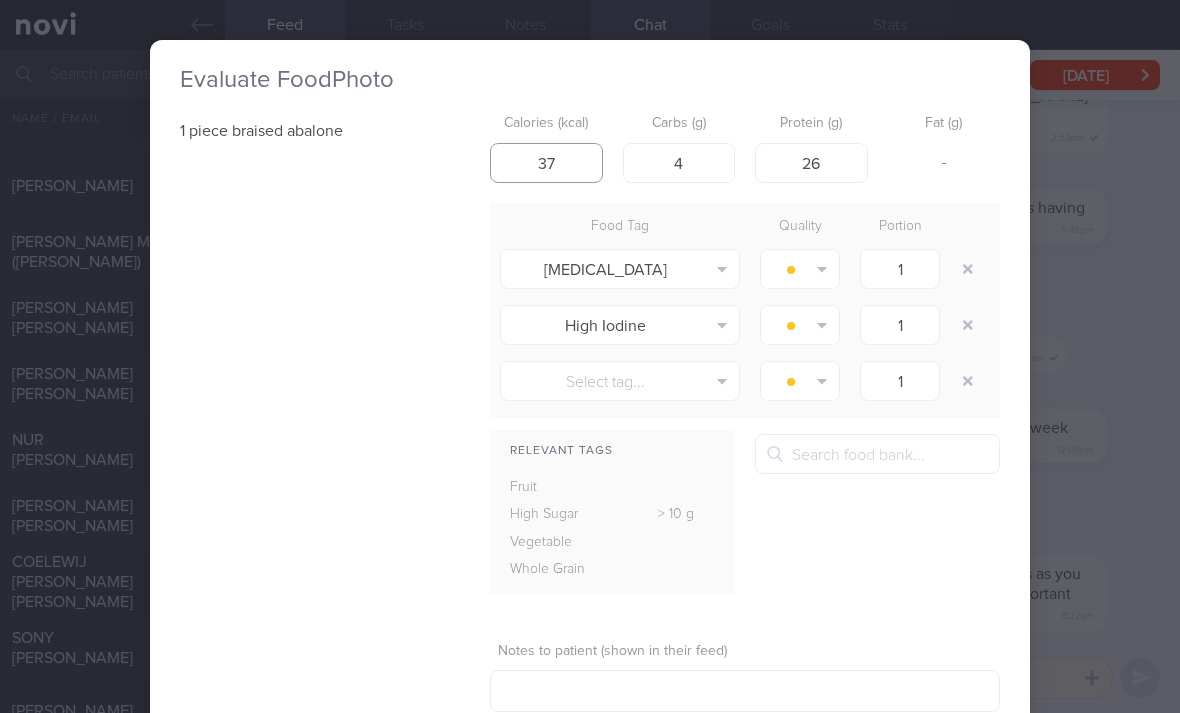 type on "37" 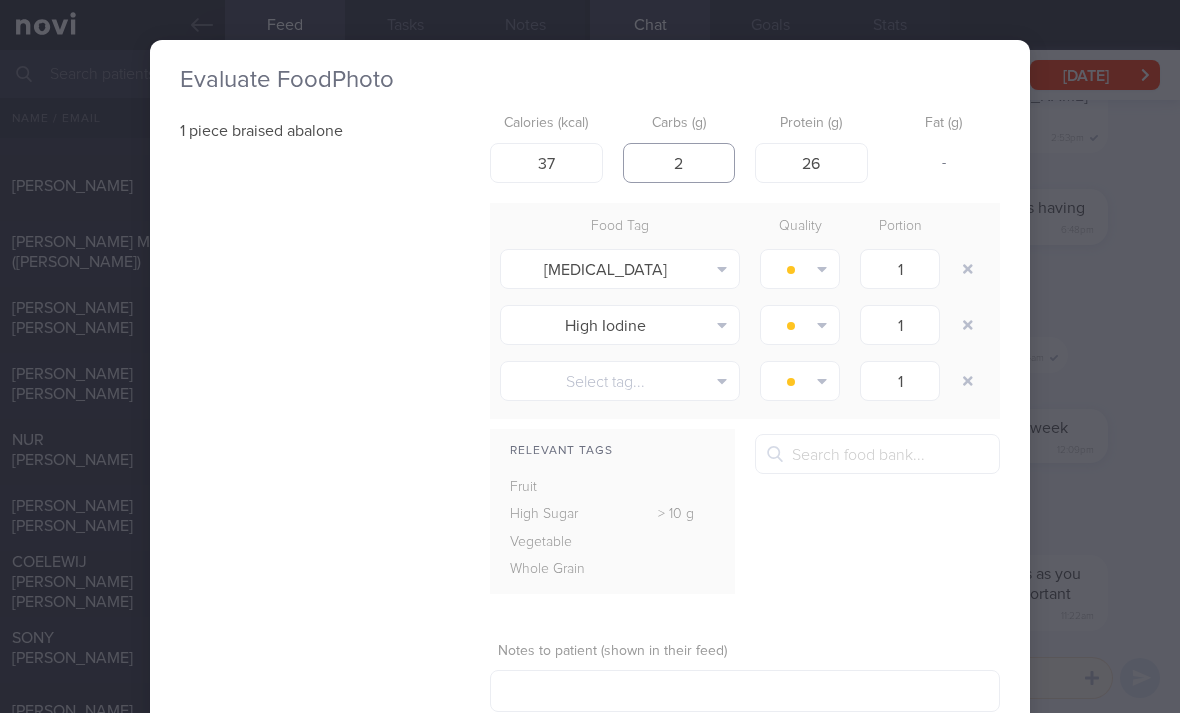 type on "2" 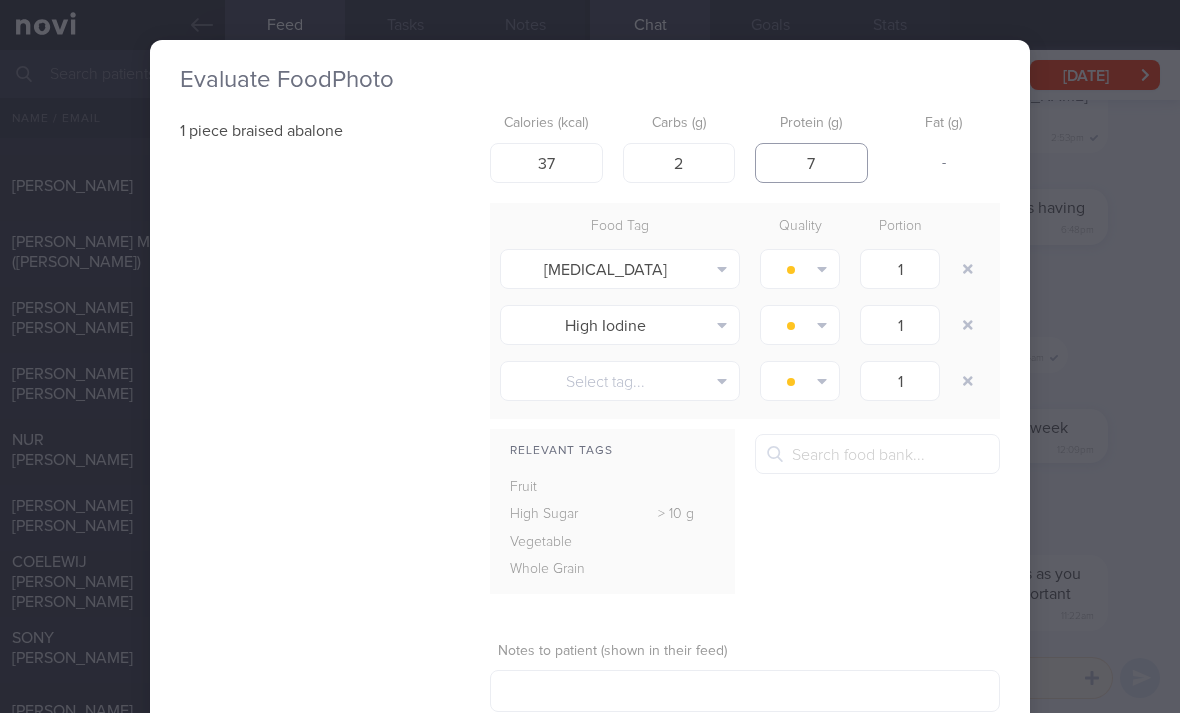type on "7" 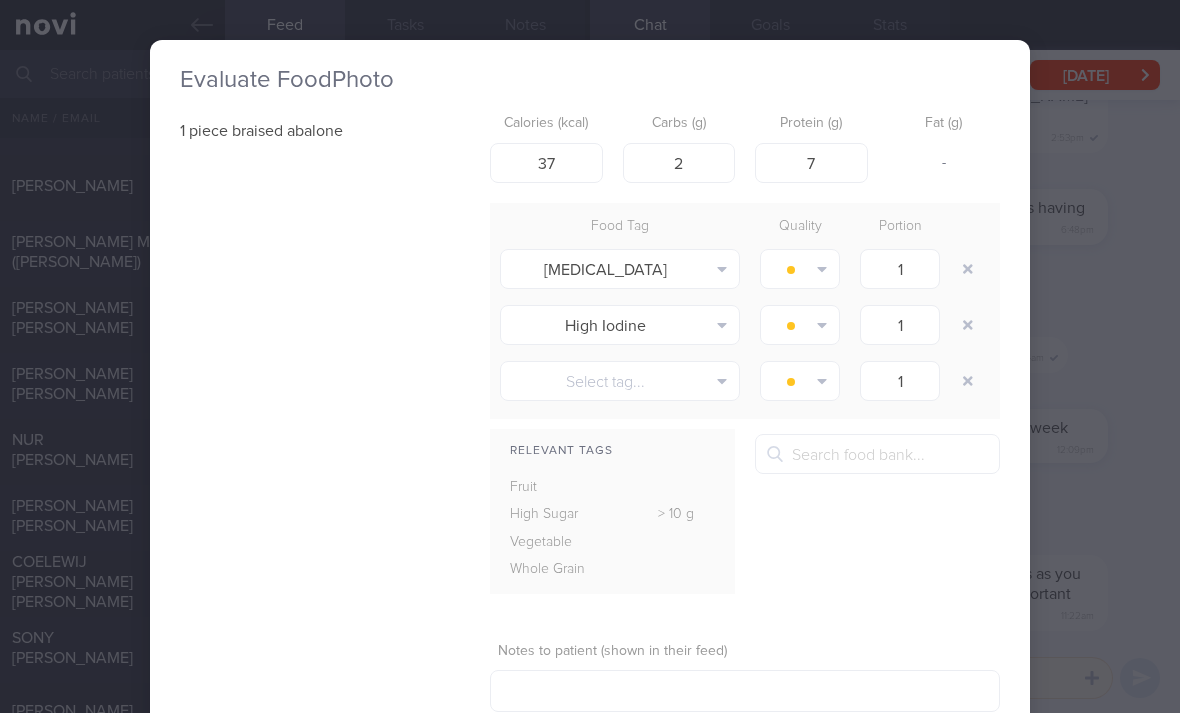 click at bounding box center [968, 269] 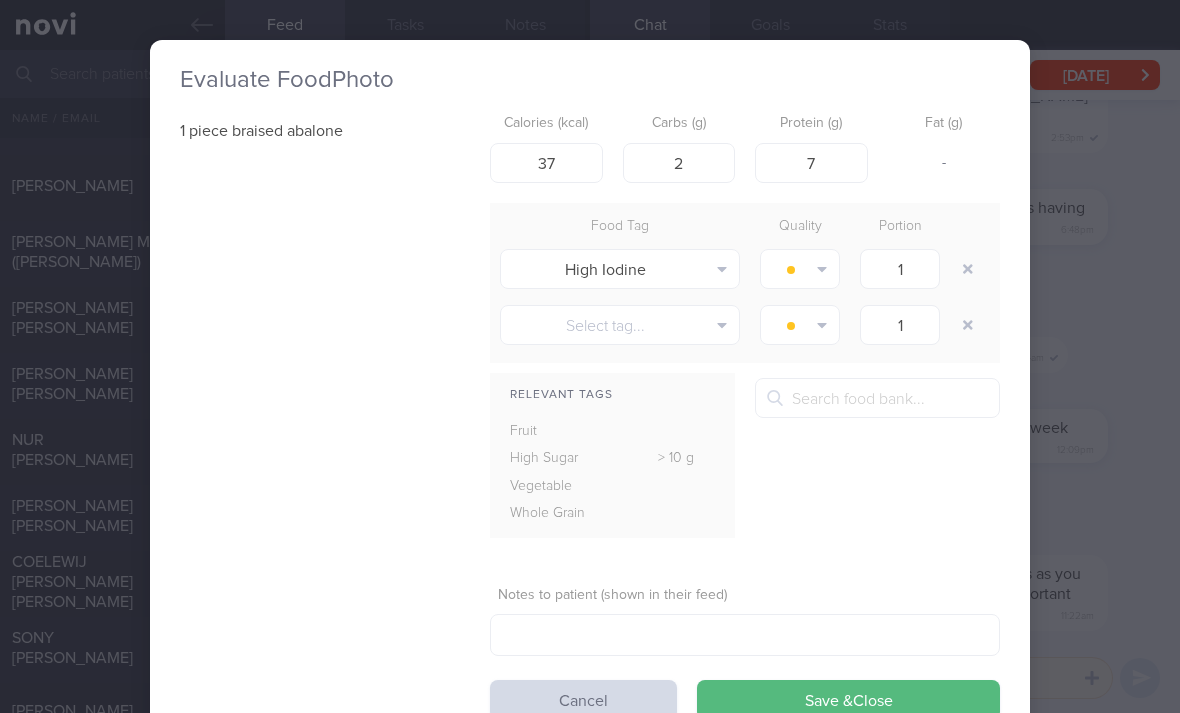 click at bounding box center (968, 269) 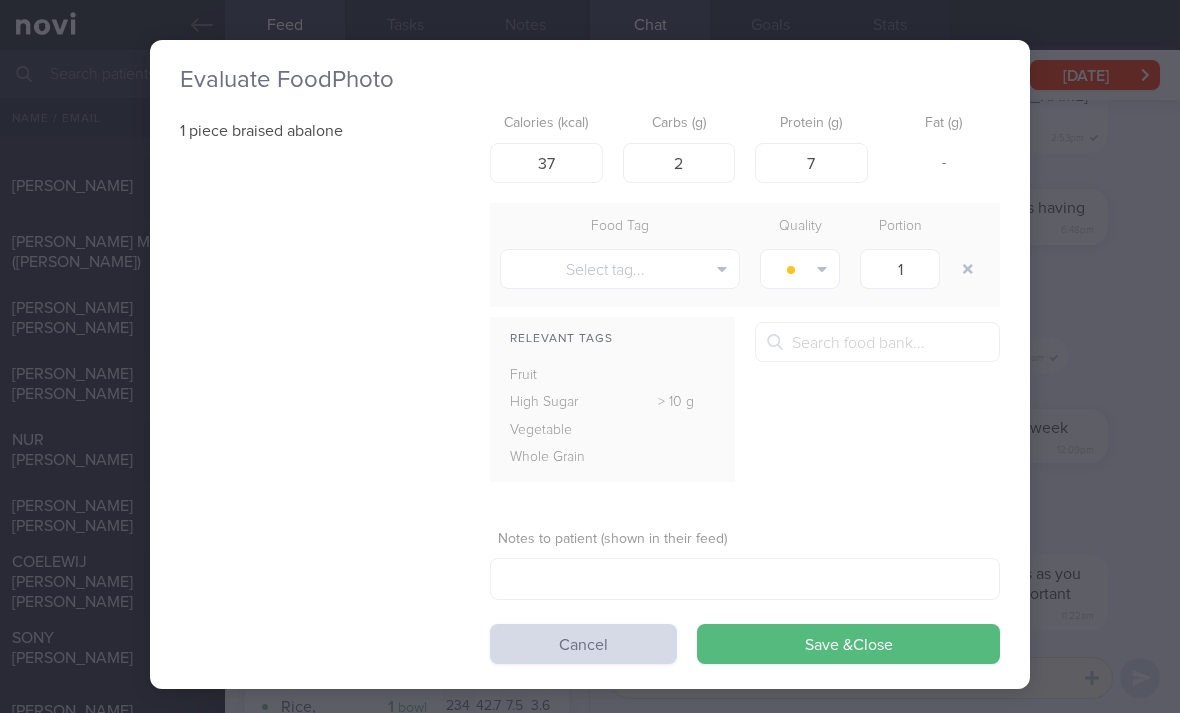 click on "Evaluate Food  Photo
1 piece braised abalone
Calories (kcal)
37
Carbs (g)
2
Protein (g)
7
Fat (g)
-
Food Tag
Quality
Portion
Select tag...
Alcohol
Fried
Fruit
Healthy Fats
High Calcium
[MEDICAL_DATA]
High Fat" at bounding box center [590, 364] 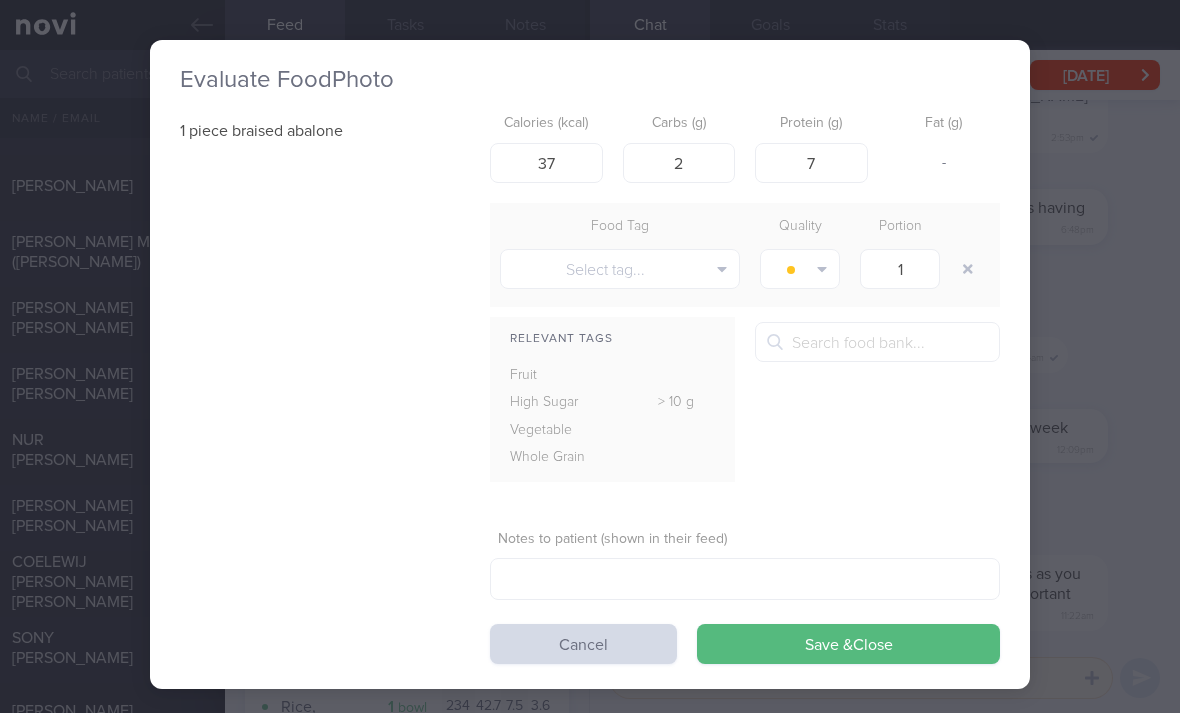 click on "Evaluate Food  Photo
1 piece braised abalone
Calories (kcal)
37
Carbs (g)
2
Protein (g)
7
Fat (g)
-
Food Tag
Quality
Portion
Select tag...
Alcohol
Fried
Fruit
Healthy Fats
High Calcium
[MEDICAL_DATA]
High Fat" at bounding box center (590, 364) 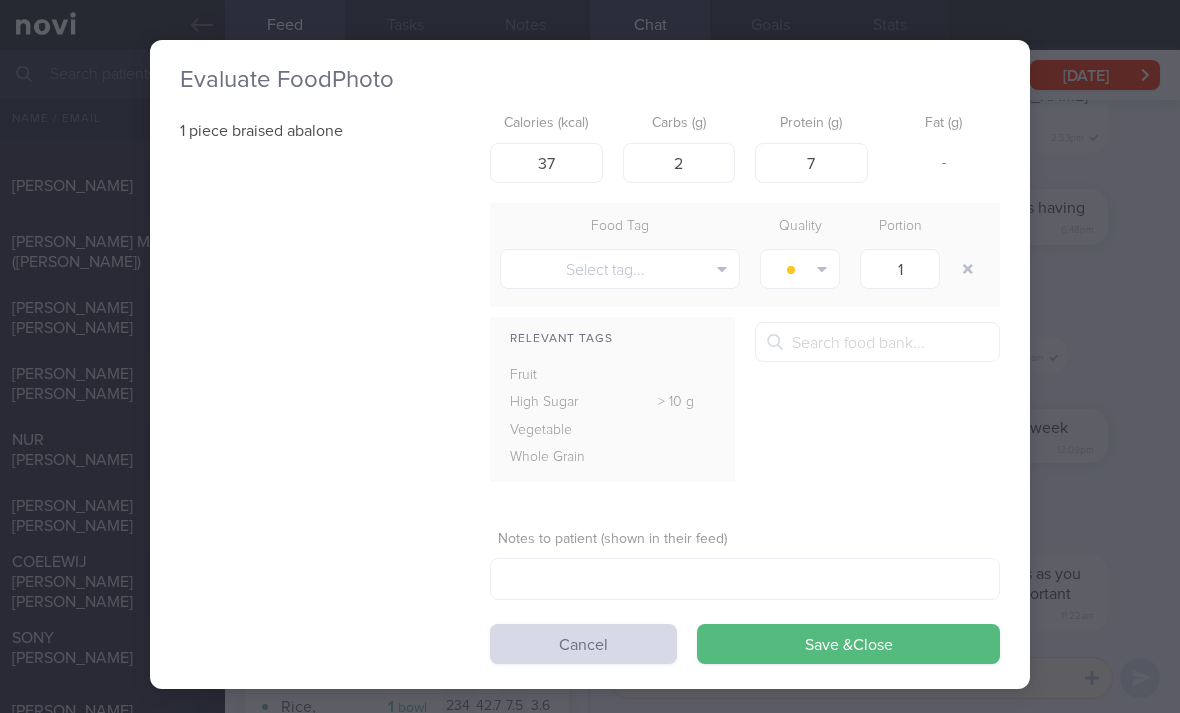 click on "Save &
Close" at bounding box center [848, 644] 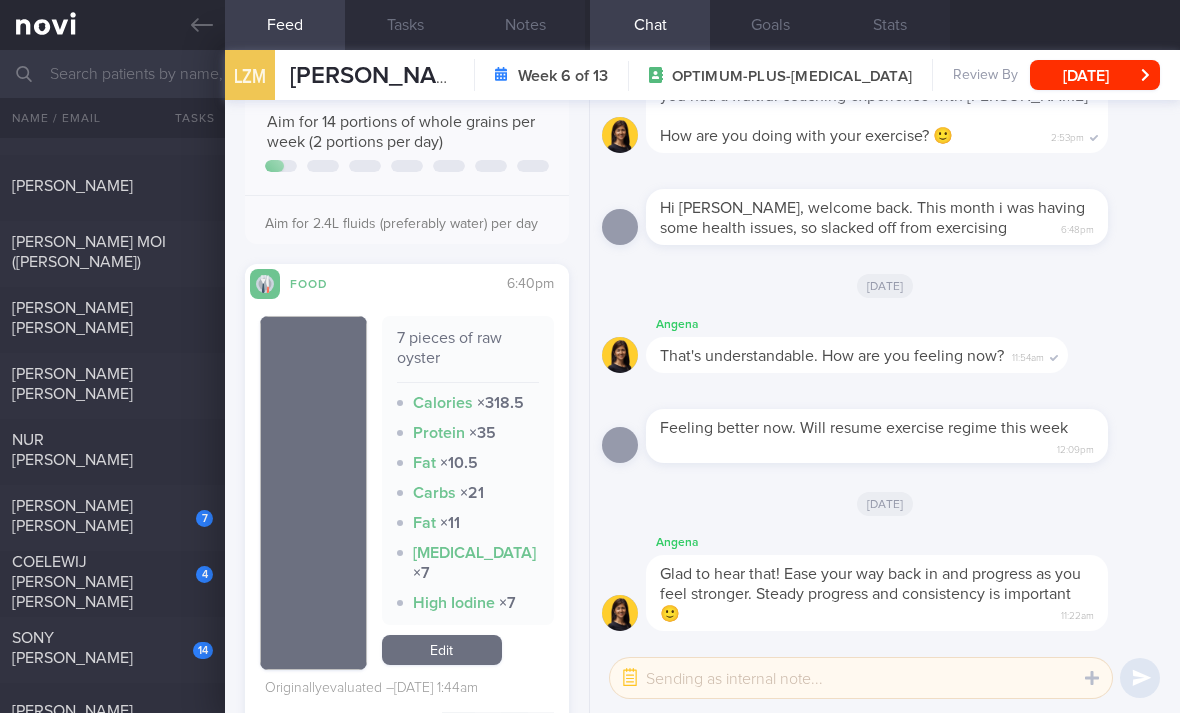scroll, scrollTop: 3918, scrollLeft: 0, axis: vertical 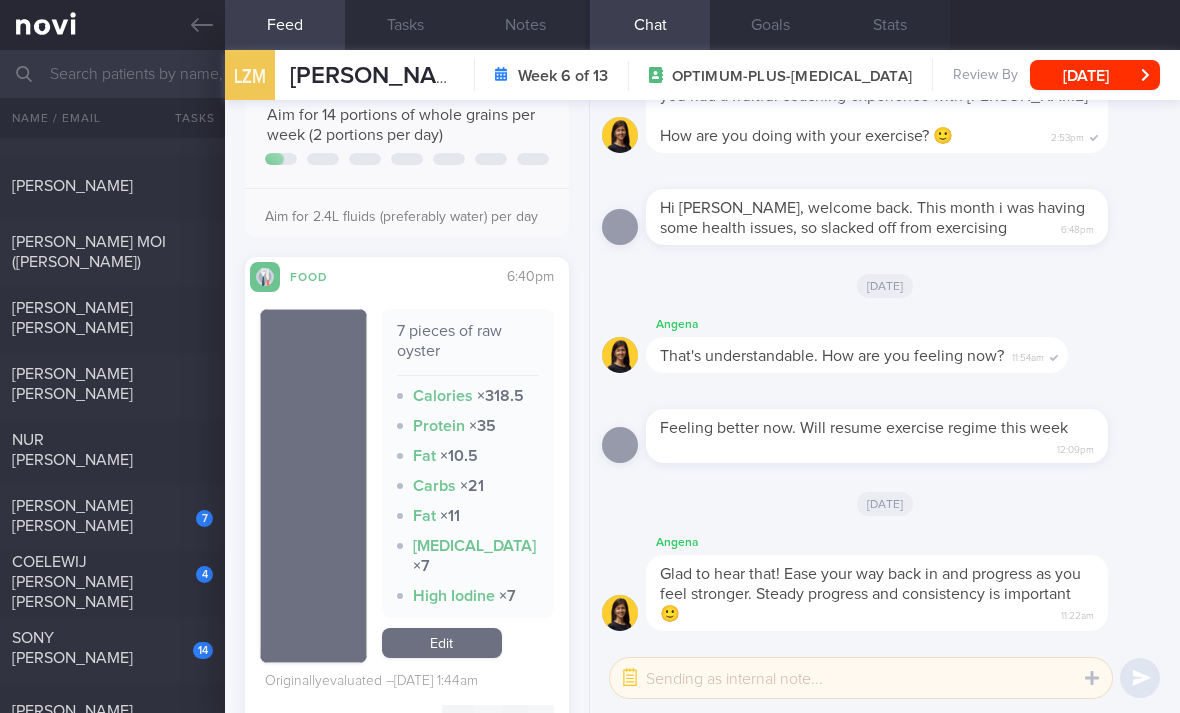 click on "Edit" at bounding box center [442, 643] 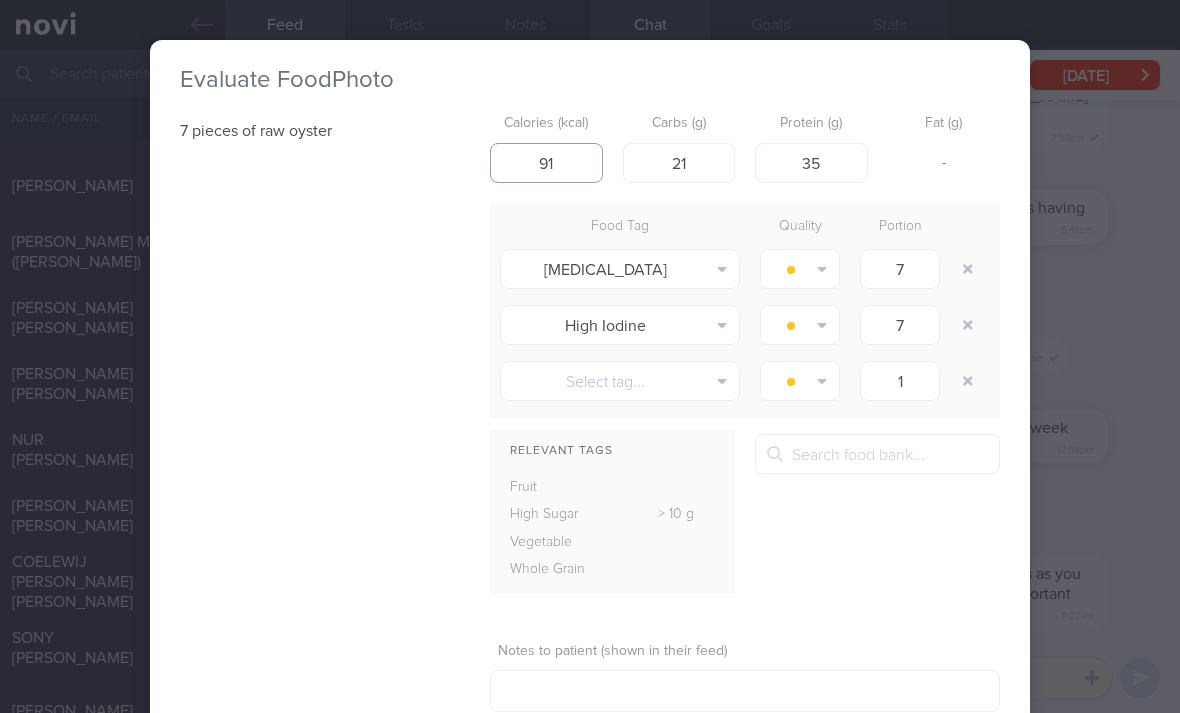 type on "91" 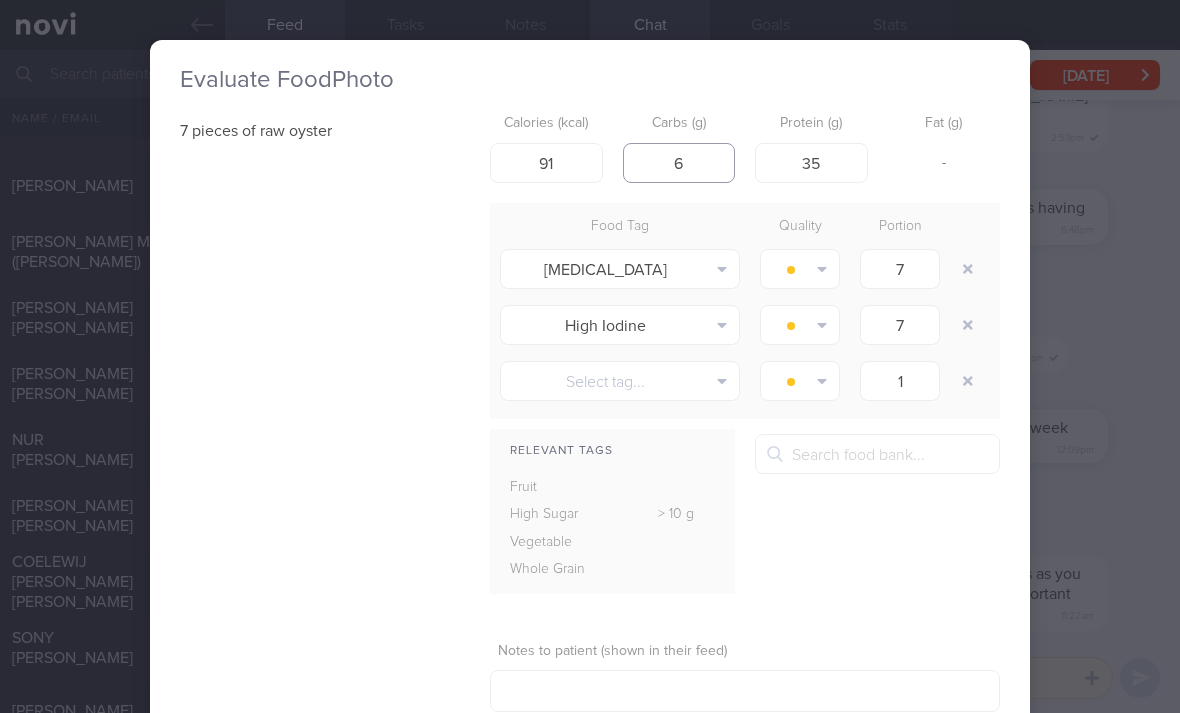 type on "6" 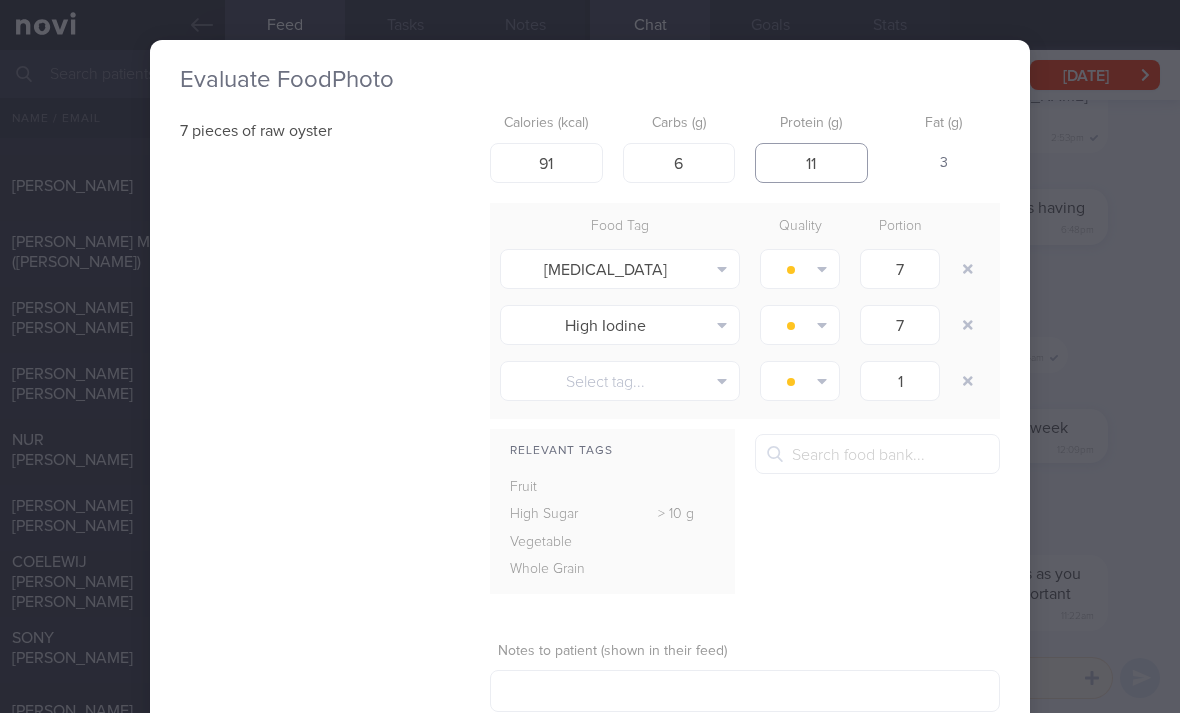 type on "11" 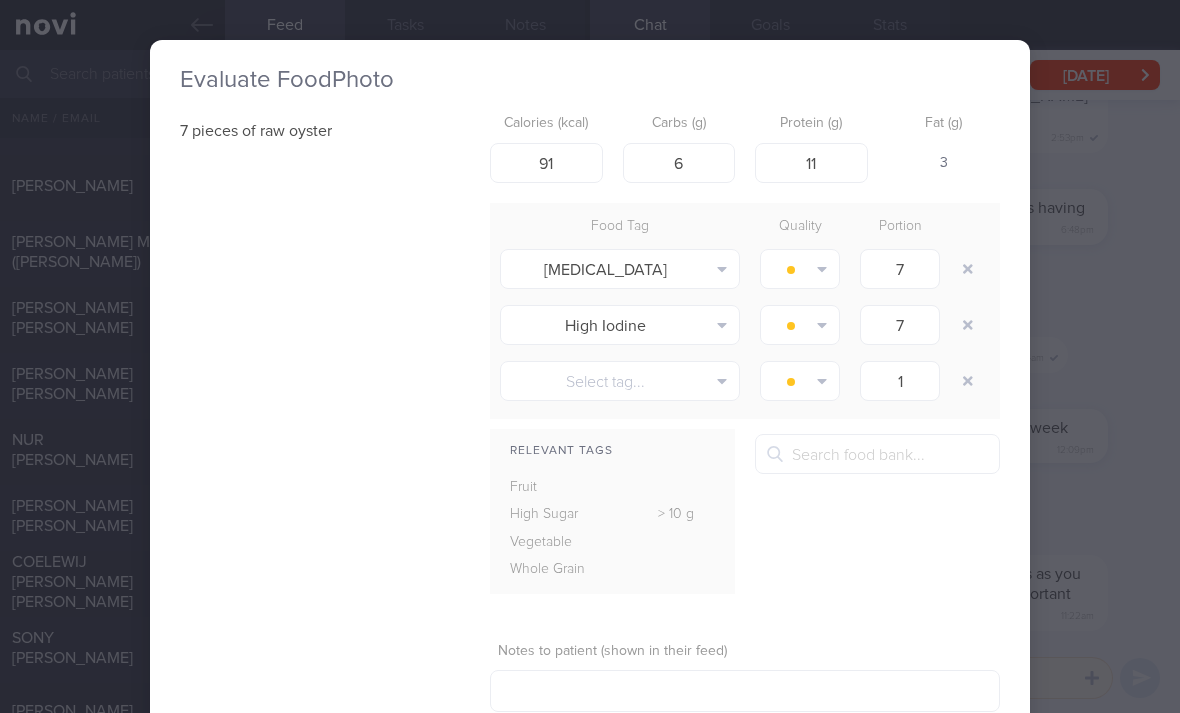 click at bounding box center (968, 269) 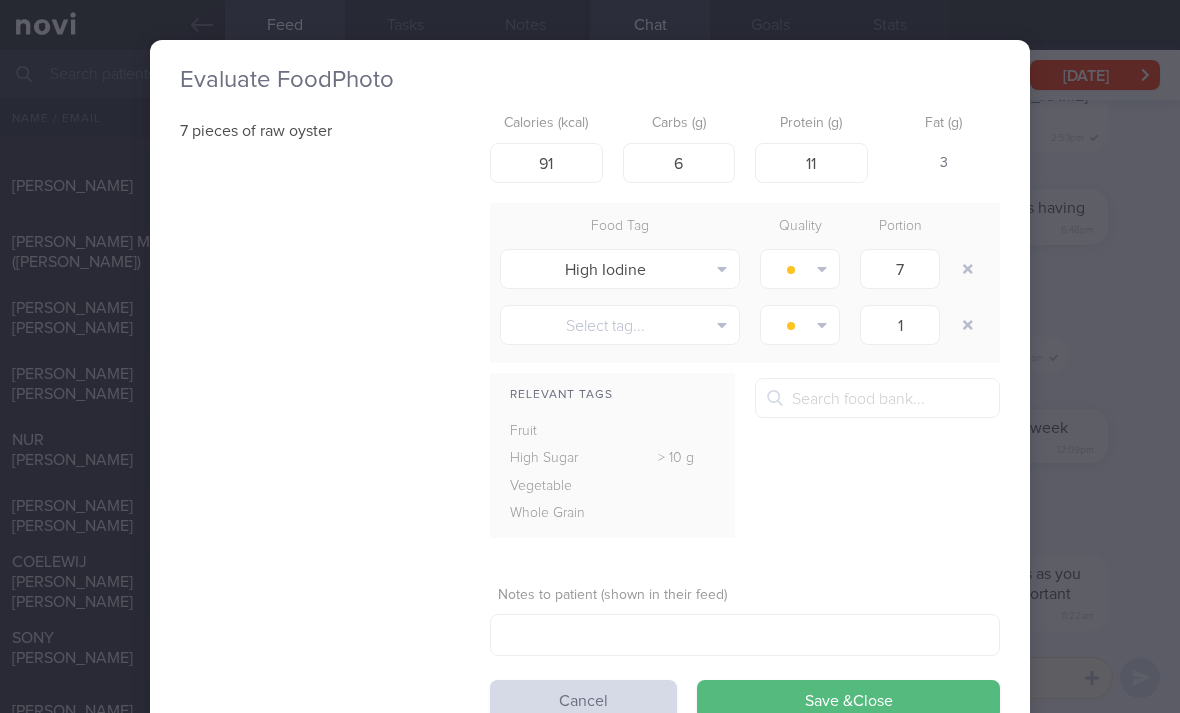 click at bounding box center (968, 269) 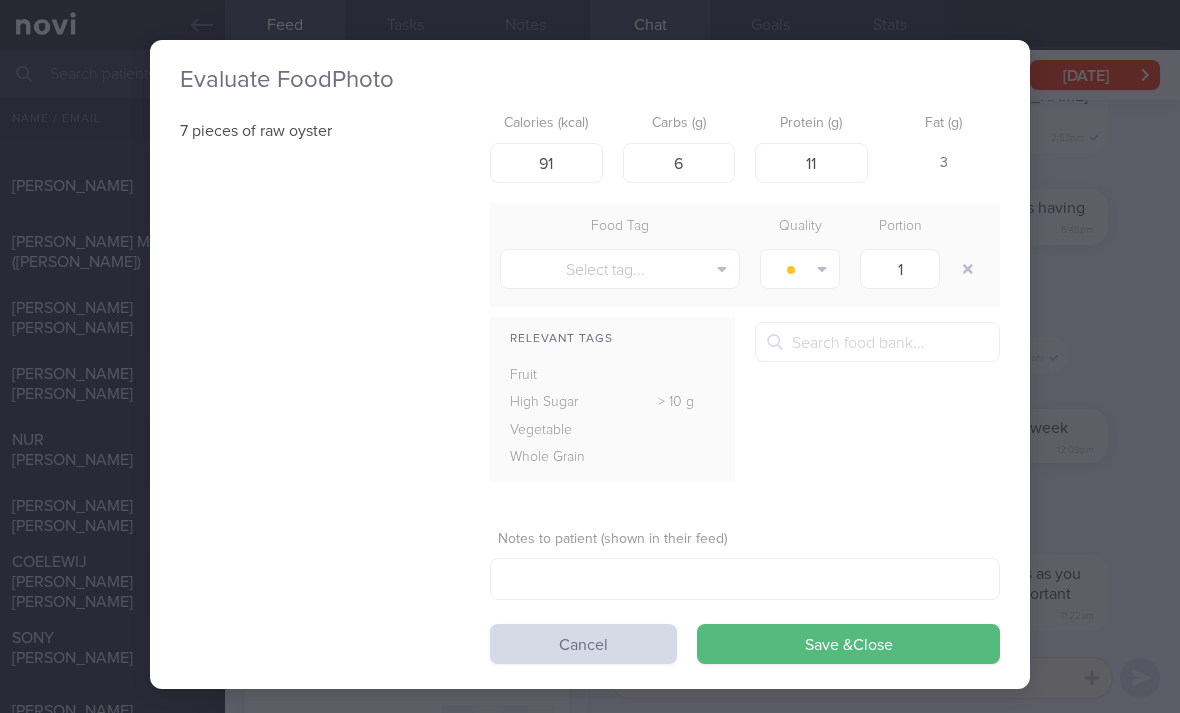 click on "Save &
Close" at bounding box center [848, 644] 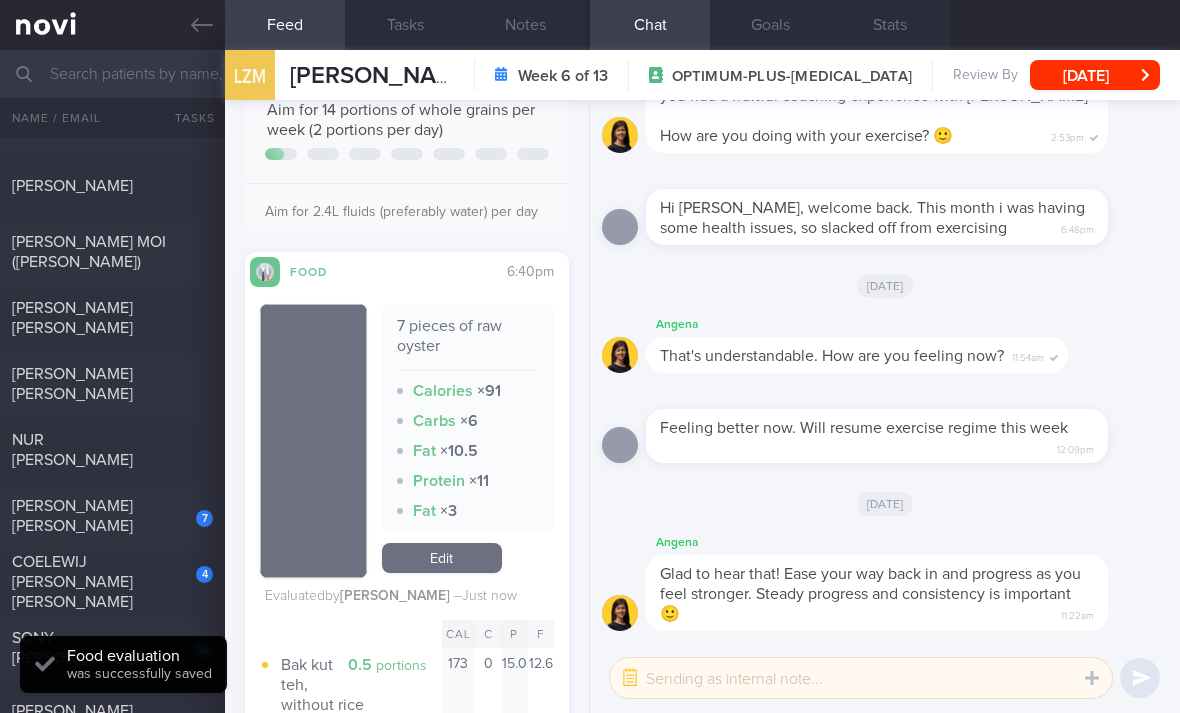 scroll, scrollTop: 3926, scrollLeft: 0, axis: vertical 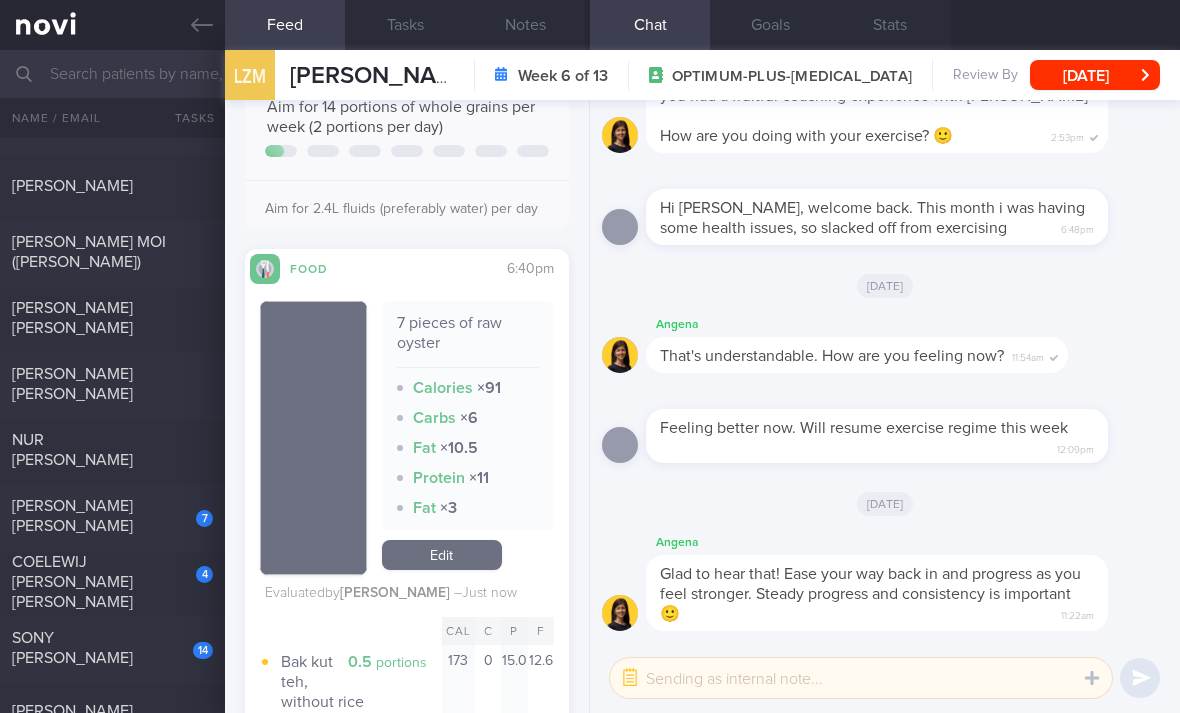 click on "7" at bounding box center (191, 511) 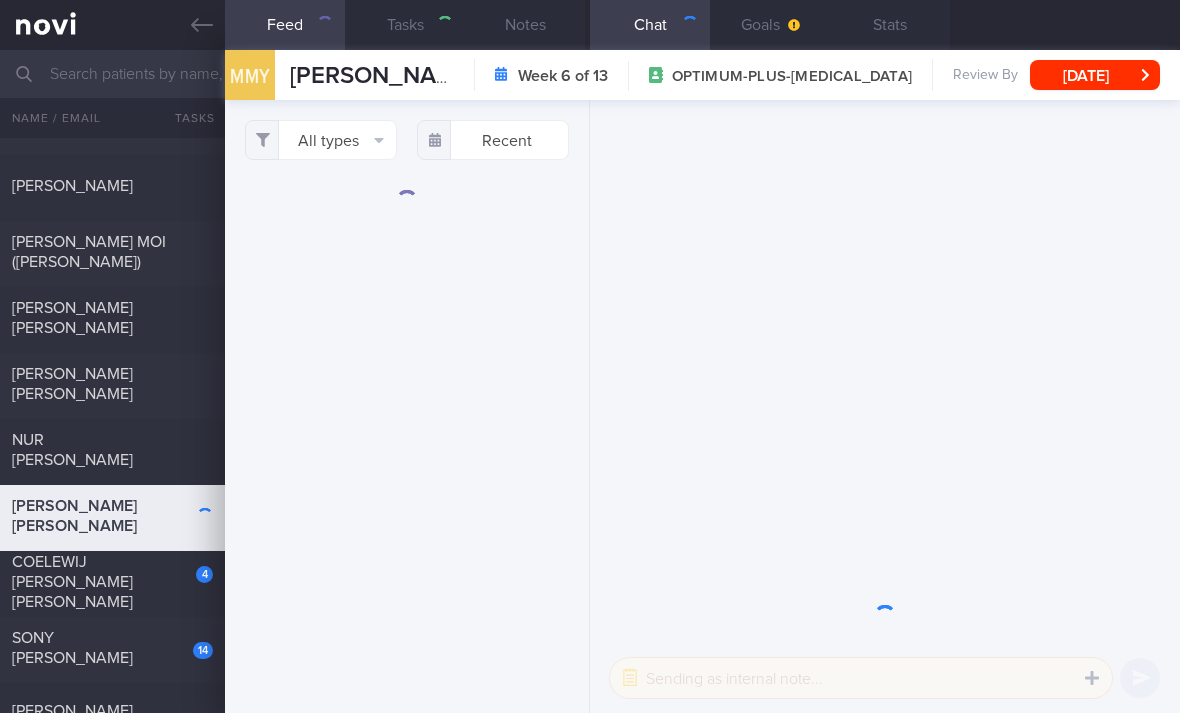 scroll, scrollTop: 0, scrollLeft: 0, axis: both 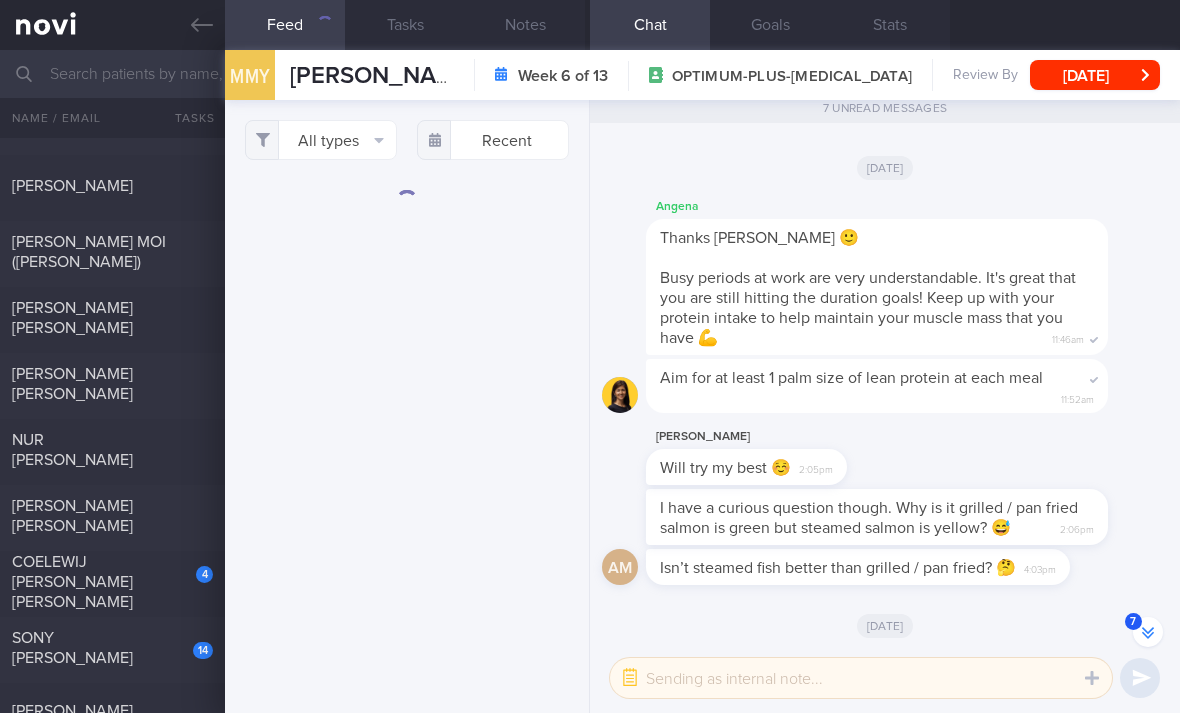click on "All types" at bounding box center [321, 140] 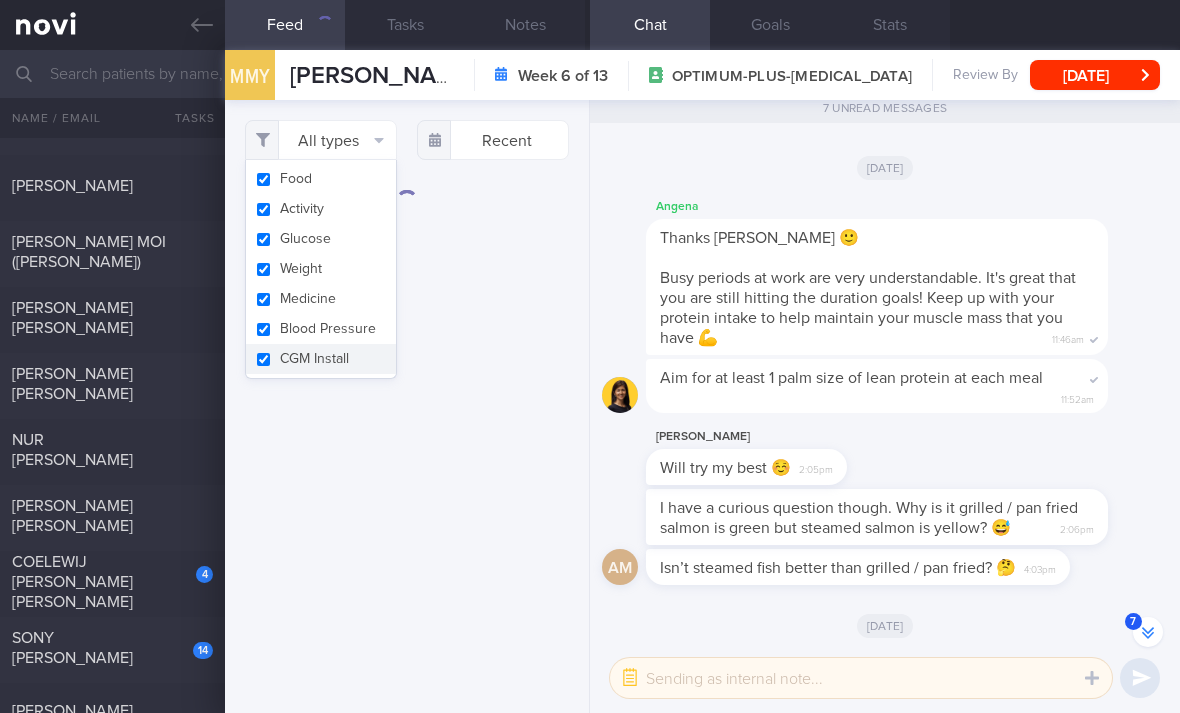 click on "Activity" at bounding box center [321, 209] 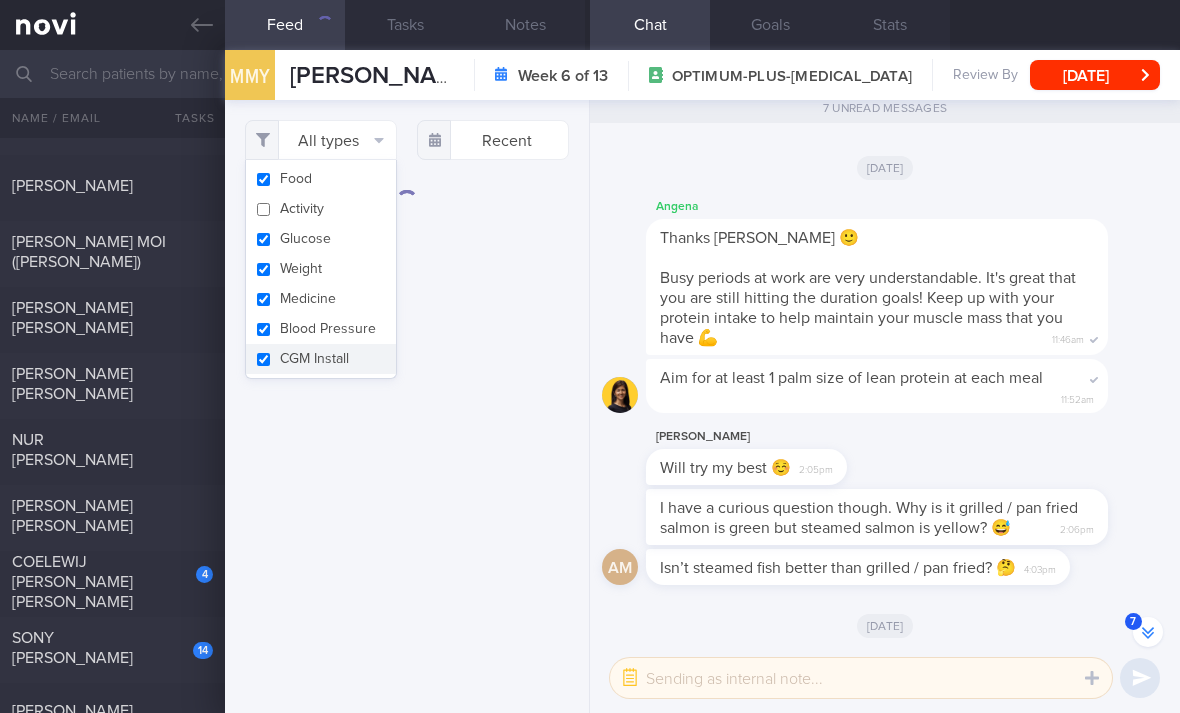 checkbox on "false" 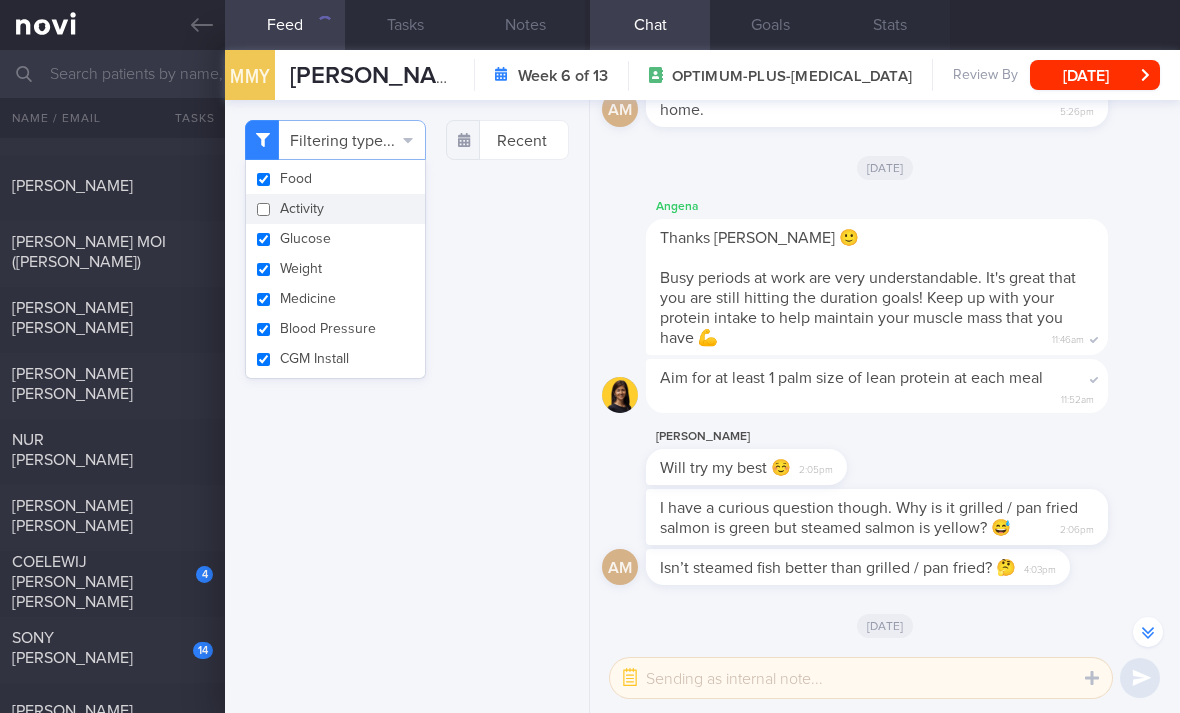 click on "Glucose" at bounding box center (335, 239) 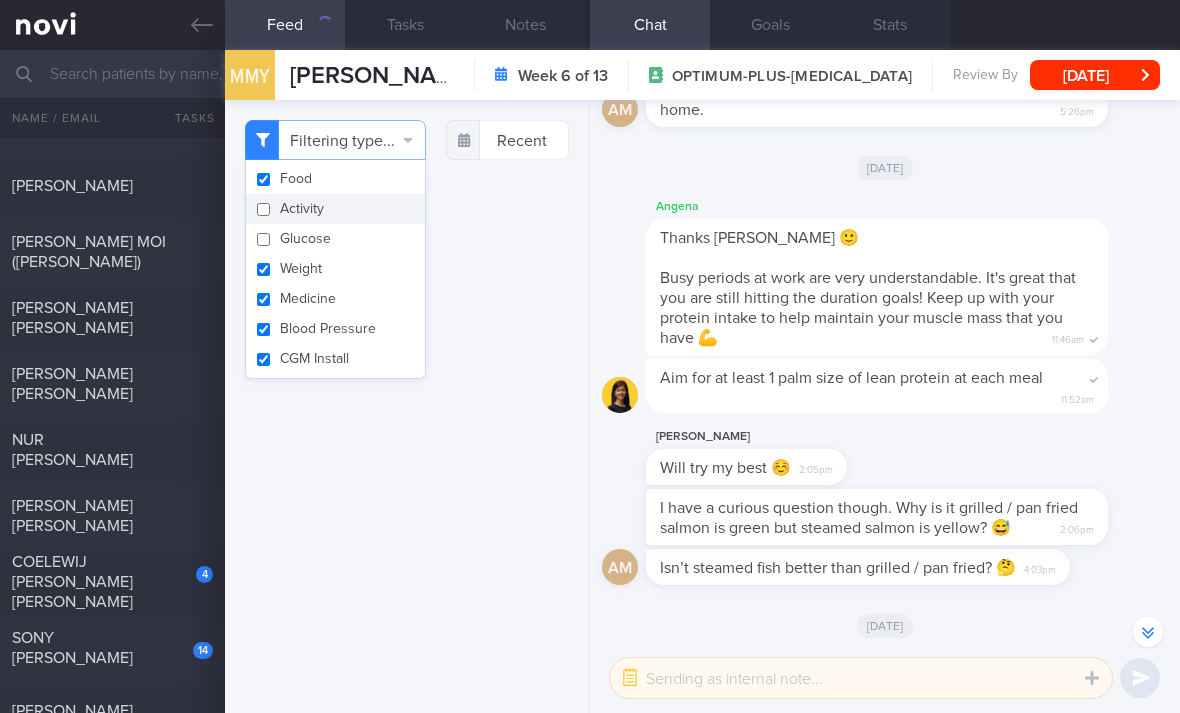 checkbox on "false" 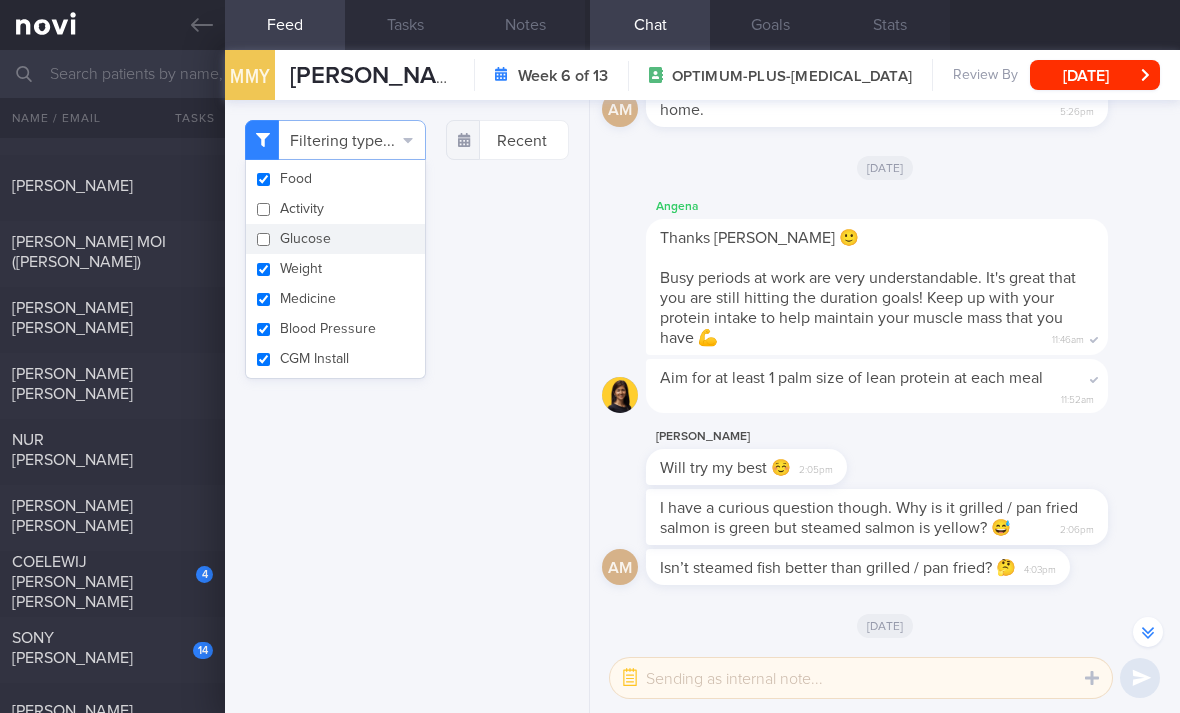 click on "Weight" at bounding box center [335, 269] 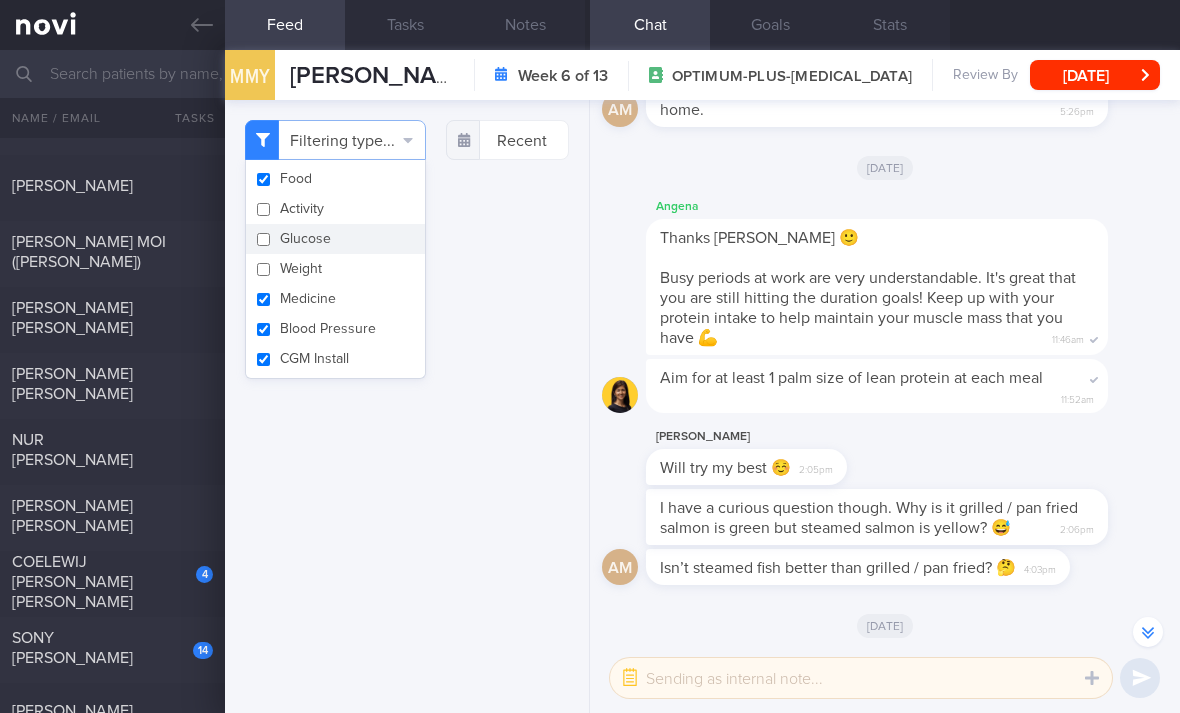 type 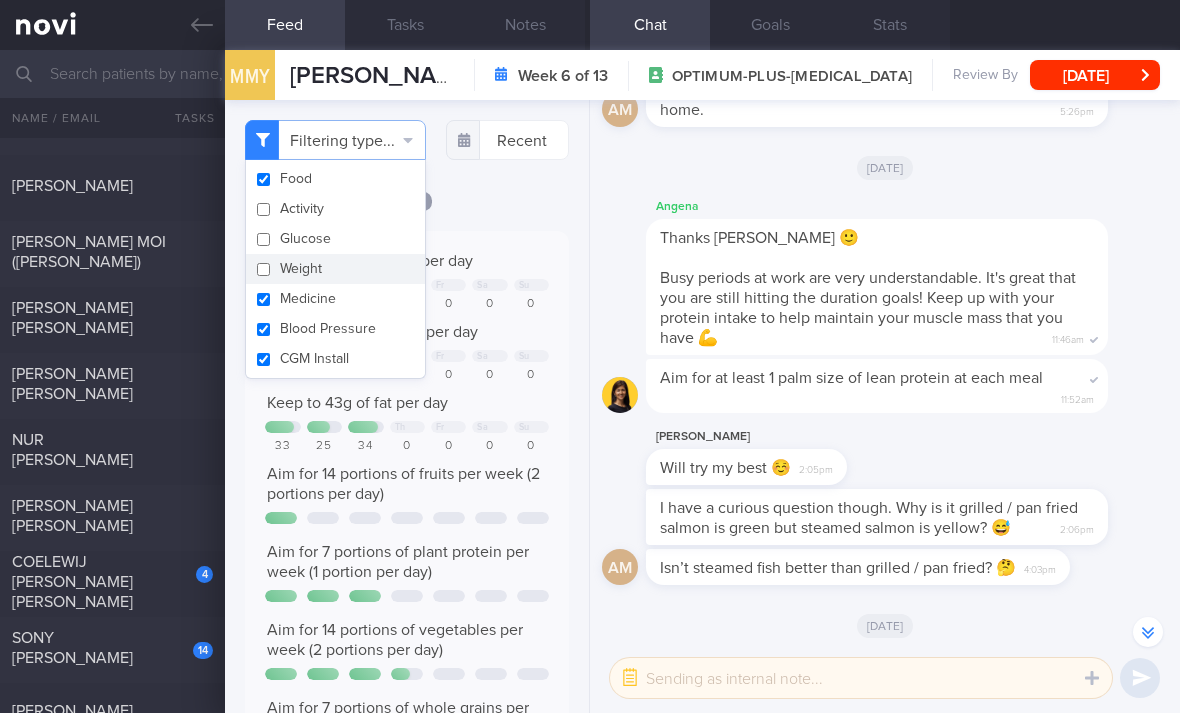 click on "Medicine" at bounding box center [335, 299] 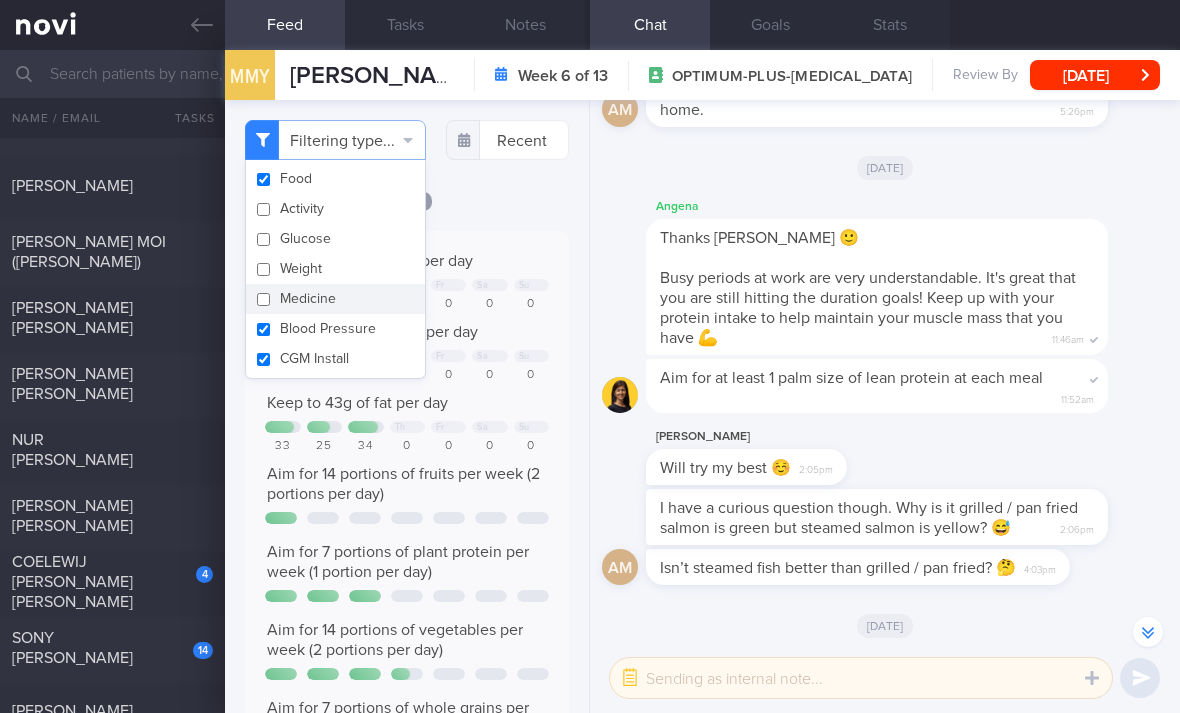 click on "Blood Pressure" at bounding box center [335, 329] 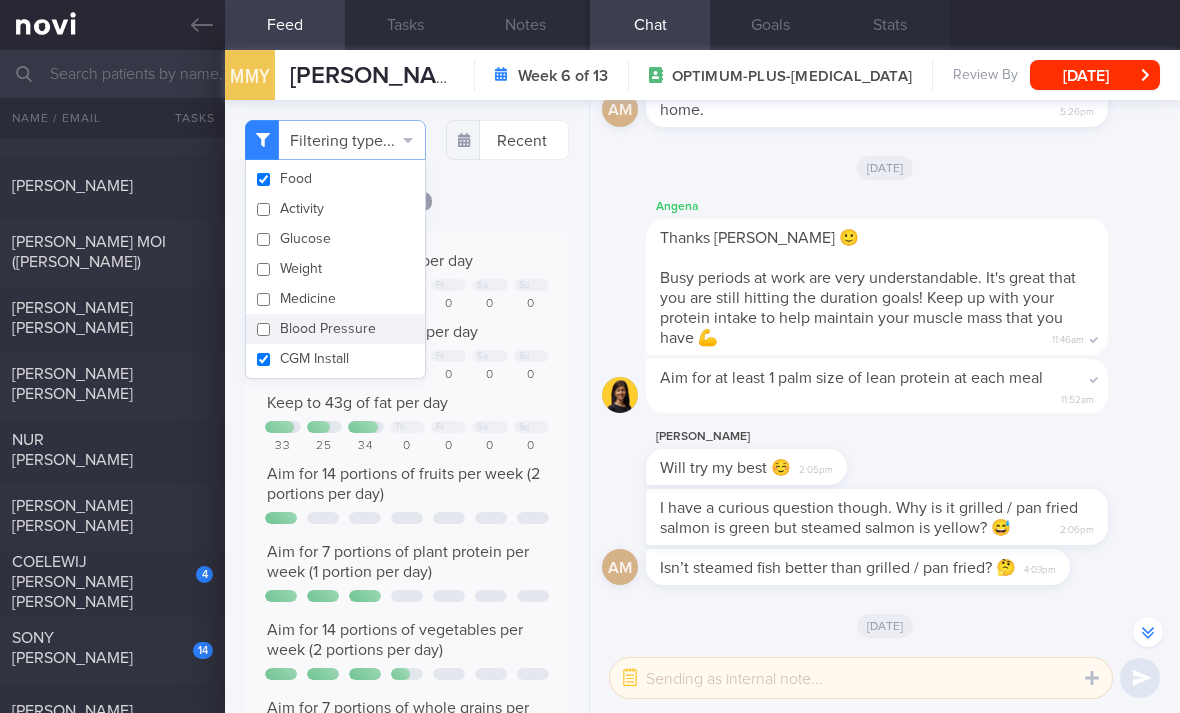 click on "Blood Pressure" at bounding box center (335, 329) 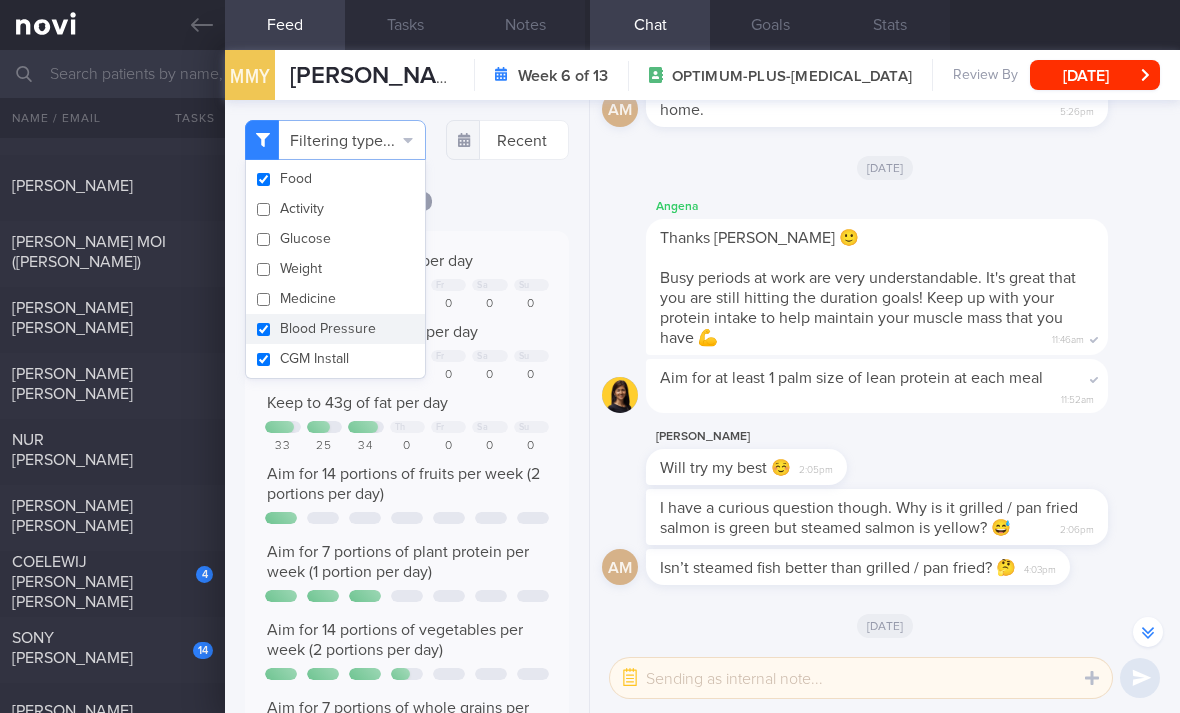 click on "Blood Pressure" at bounding box center [335, 329] 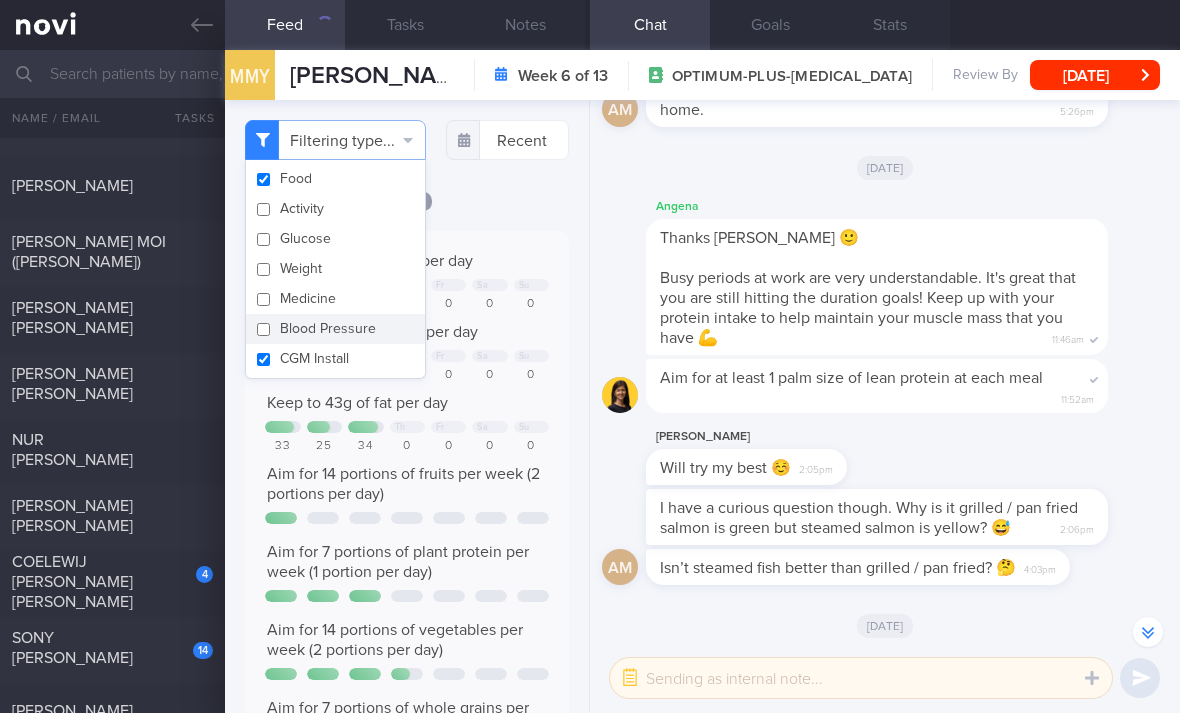 click on "Blood Pressure" at bounding box center (335, 329) 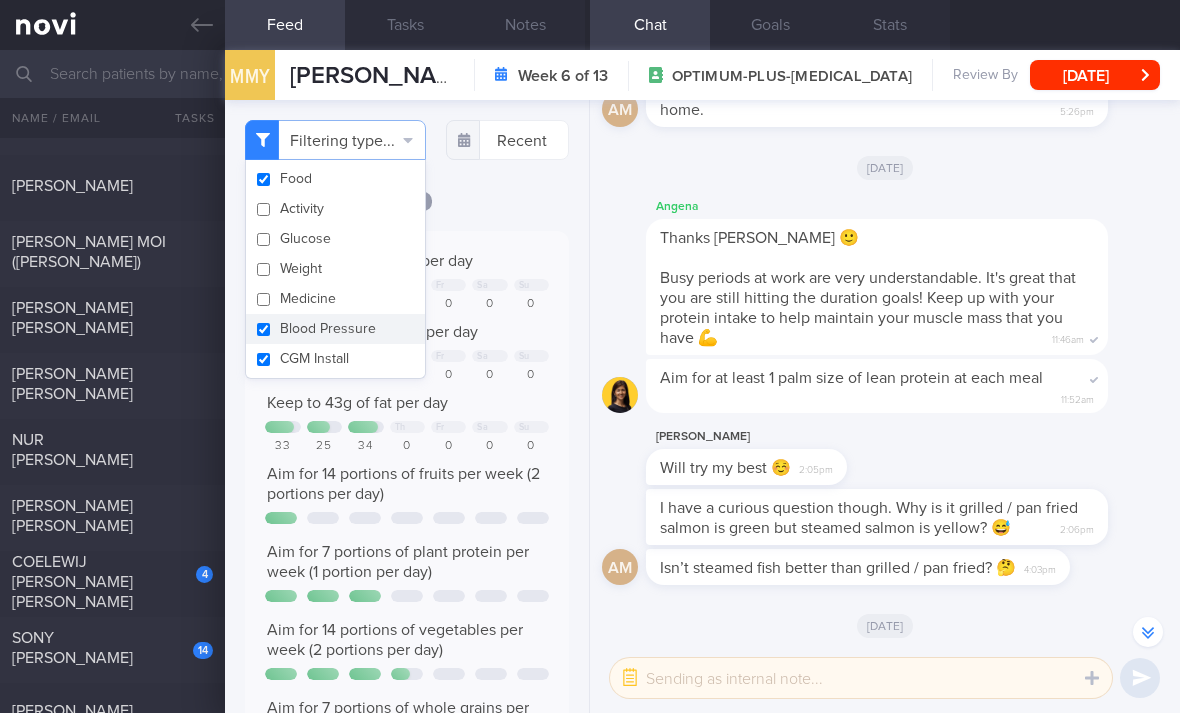 click on "CGM Install" at bounding box center [335, 359] 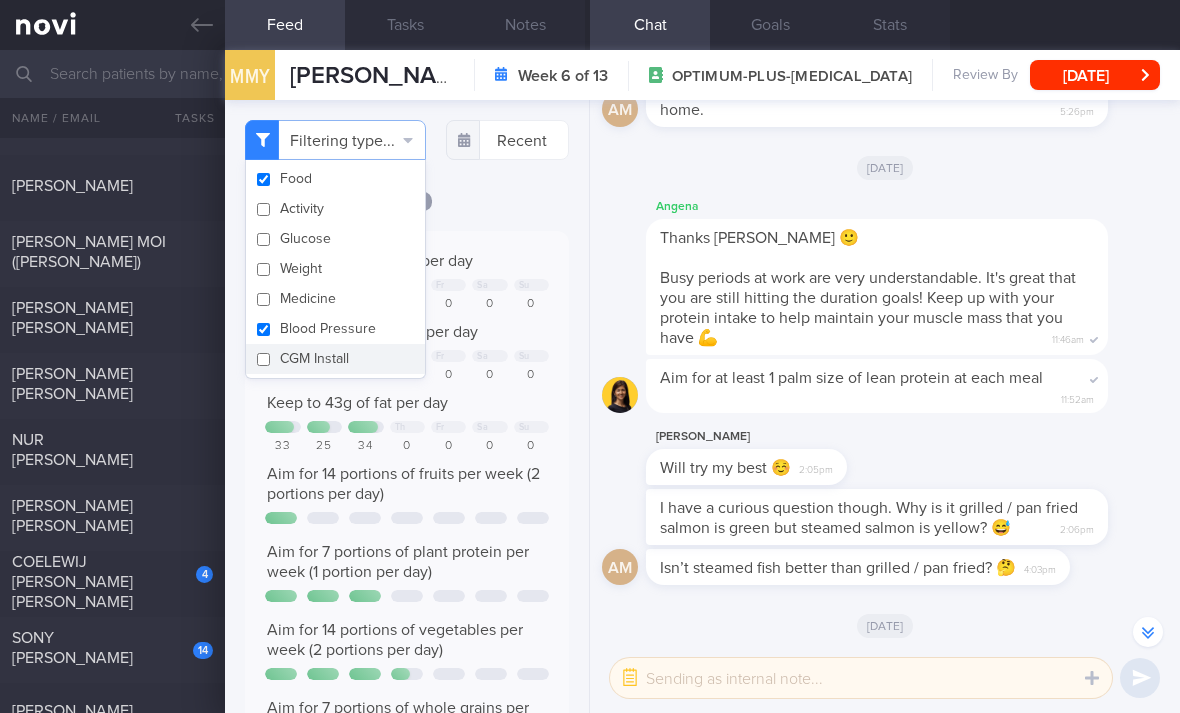 click on "Blood Pressure" at bounding box center (335, 329) 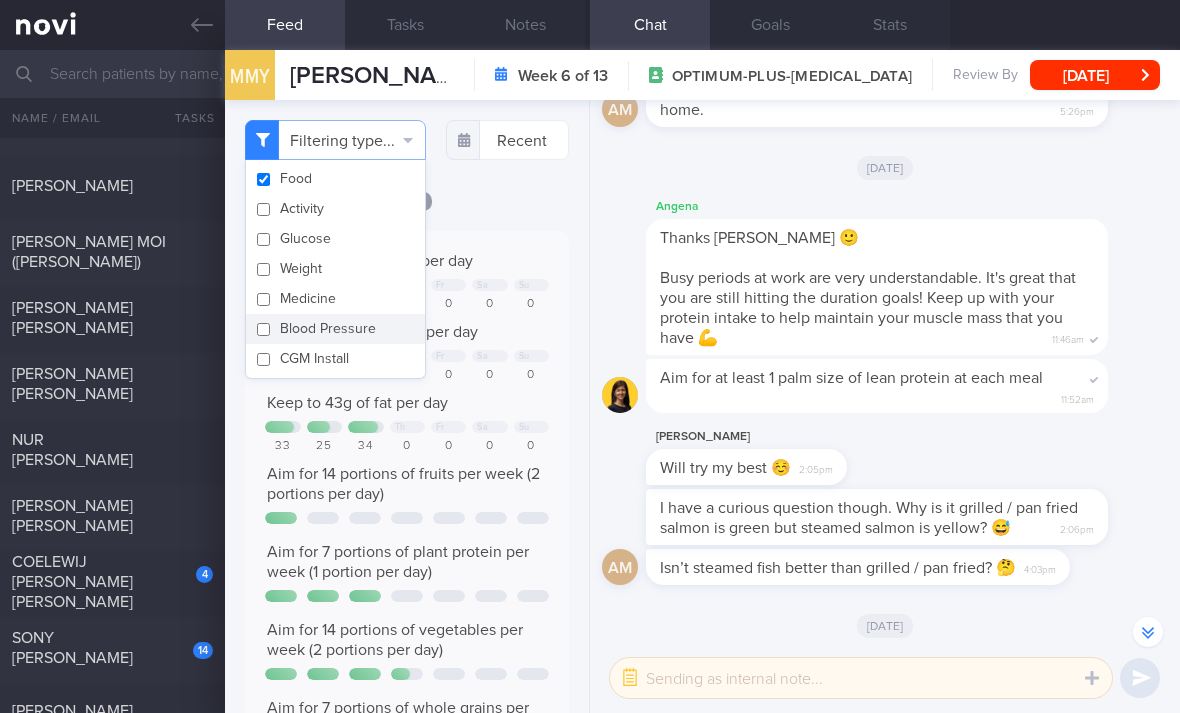 click on "[DATE]
Keep to 1300 calories per day
Th
Fr
Sa
Su
1039
812
826
0
0
0
0
Aim for 90g of protein per day
+ 8
+ 5" 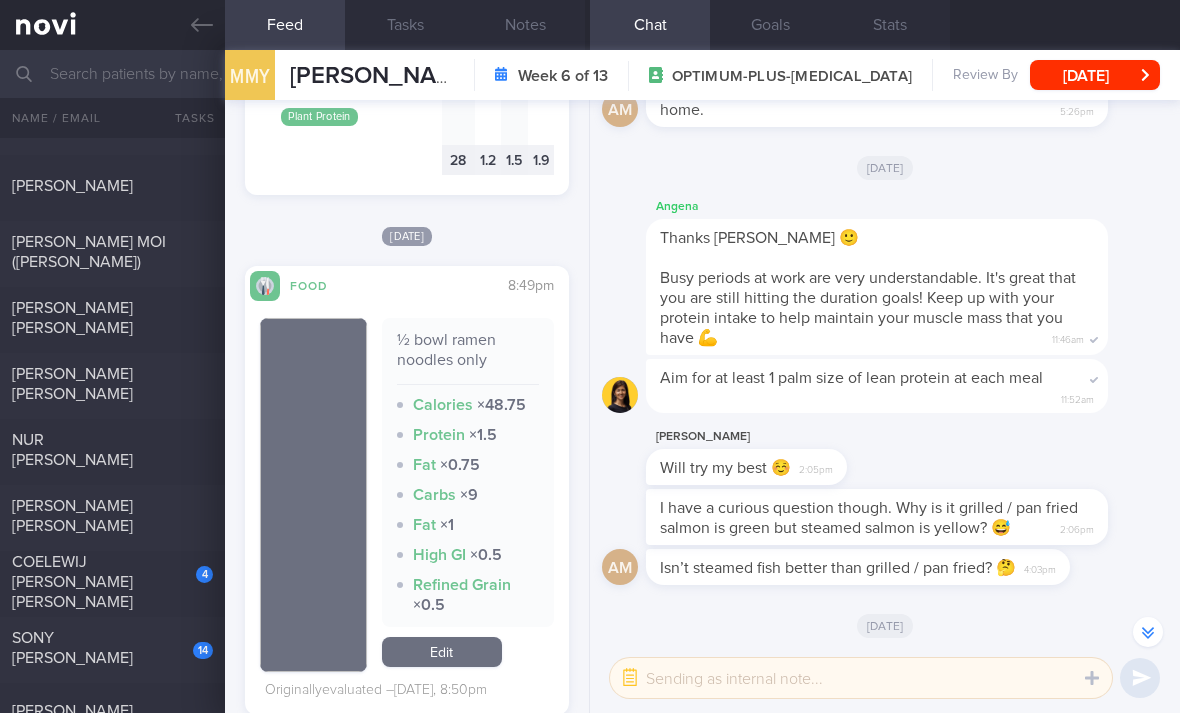 scroll, scrollTop: 2052, scrollLeft: 0, axis: vertical 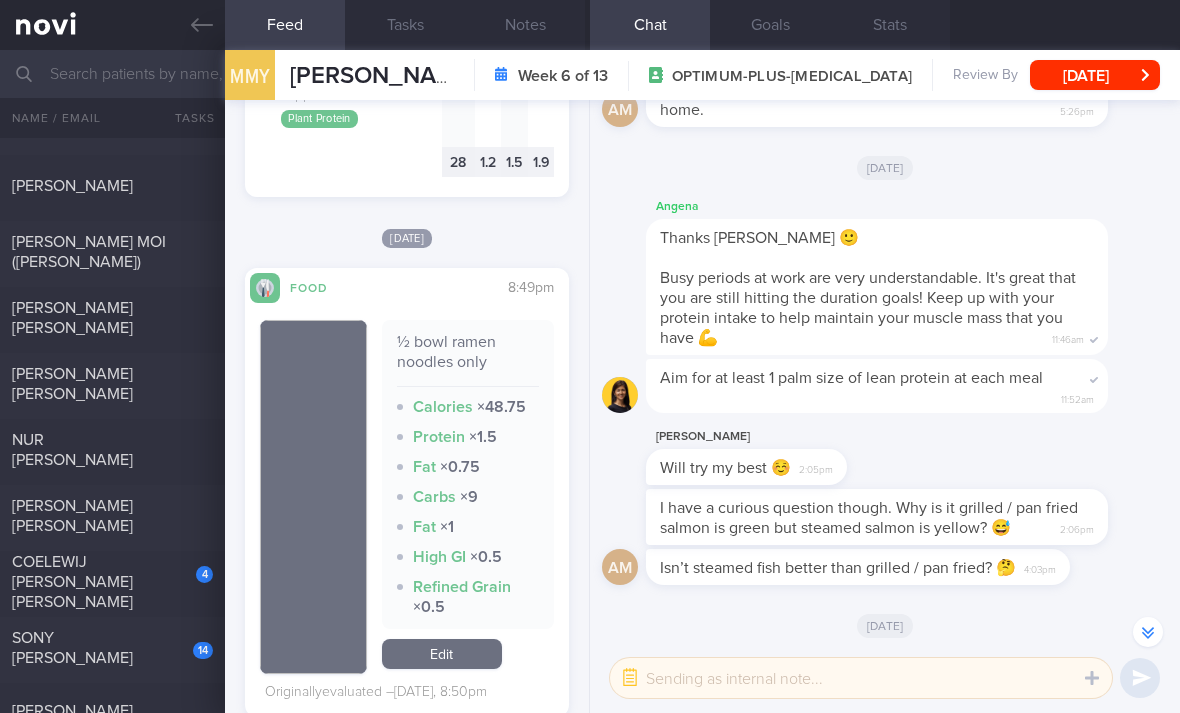 click on "Edit" at bounding box center (442, 654) 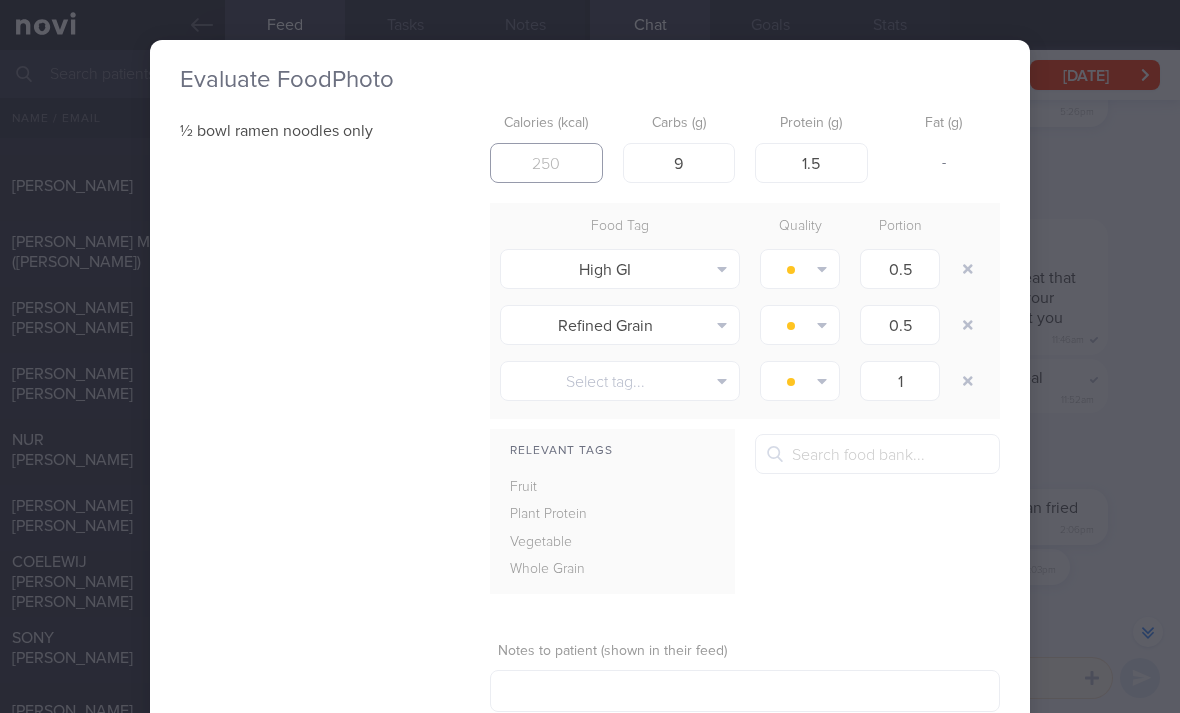 click at bounding box center (546, 163) 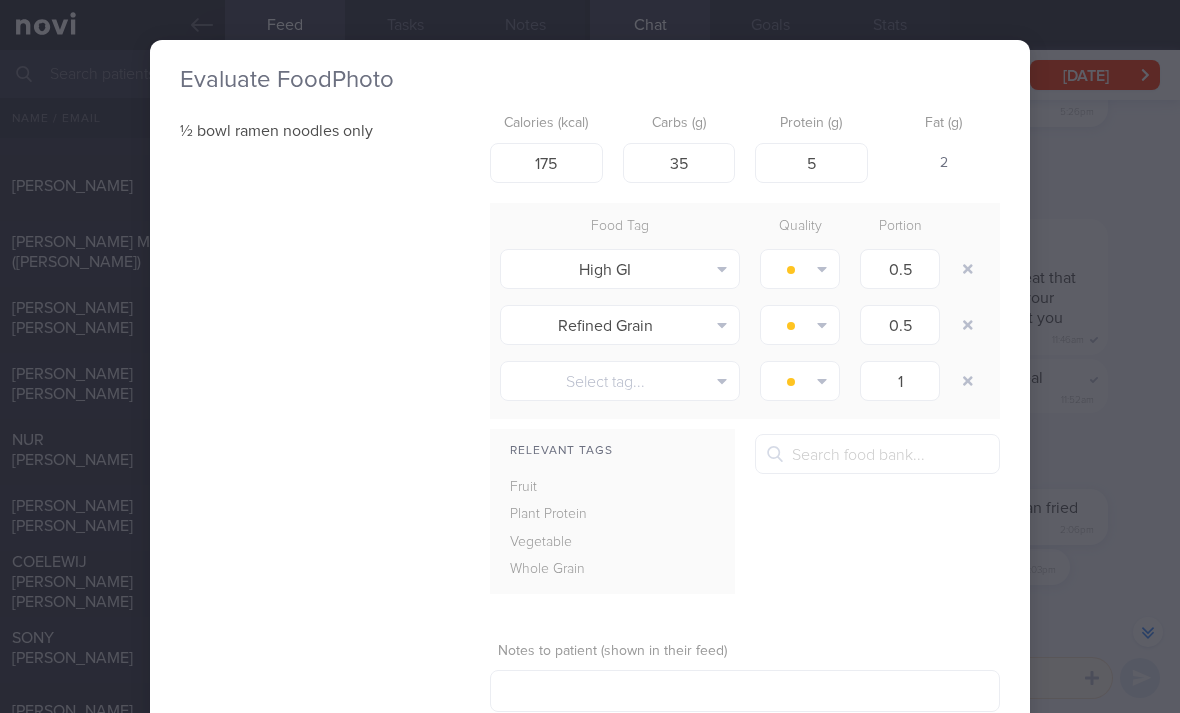 click at bounding box center [968, 269] 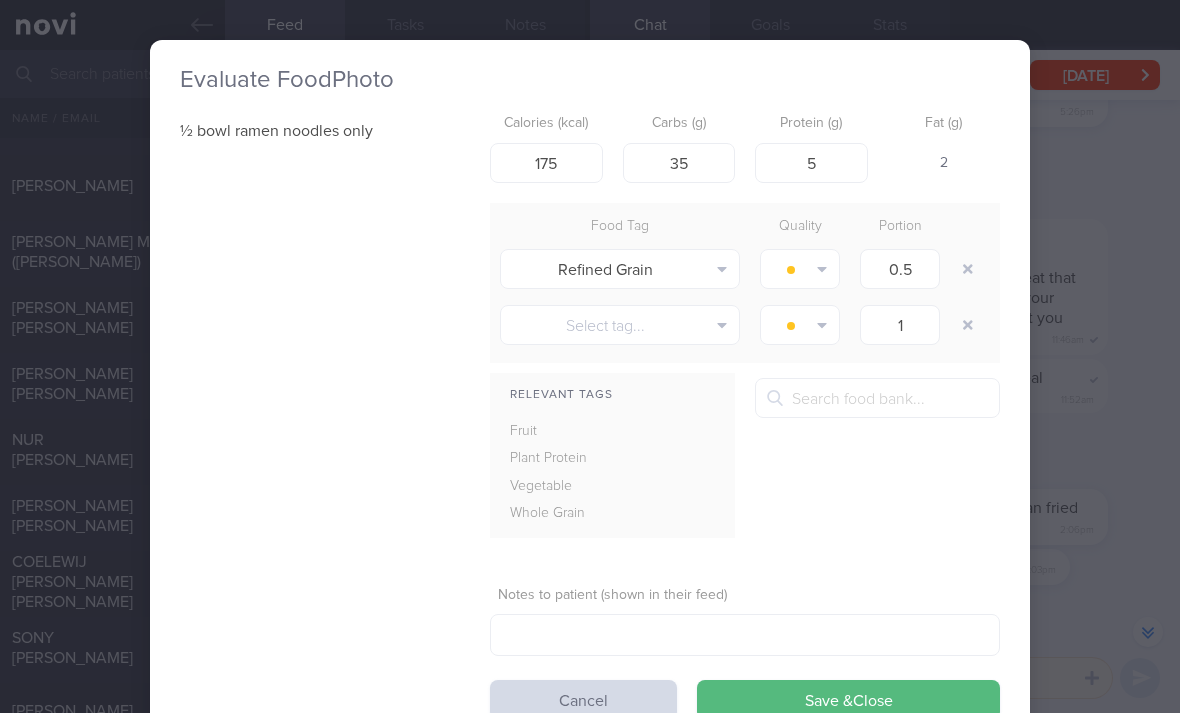 click at bounding box center (968, 269) 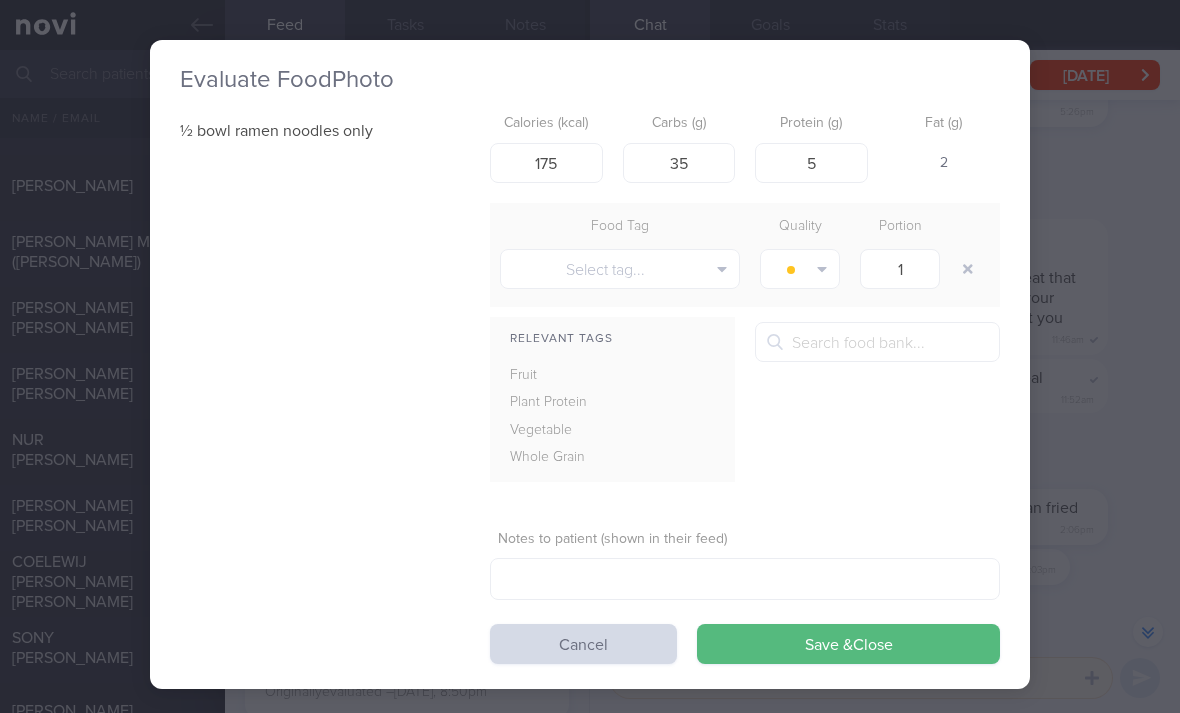 click on "Save &
Close" at bounding box center [848, 644] 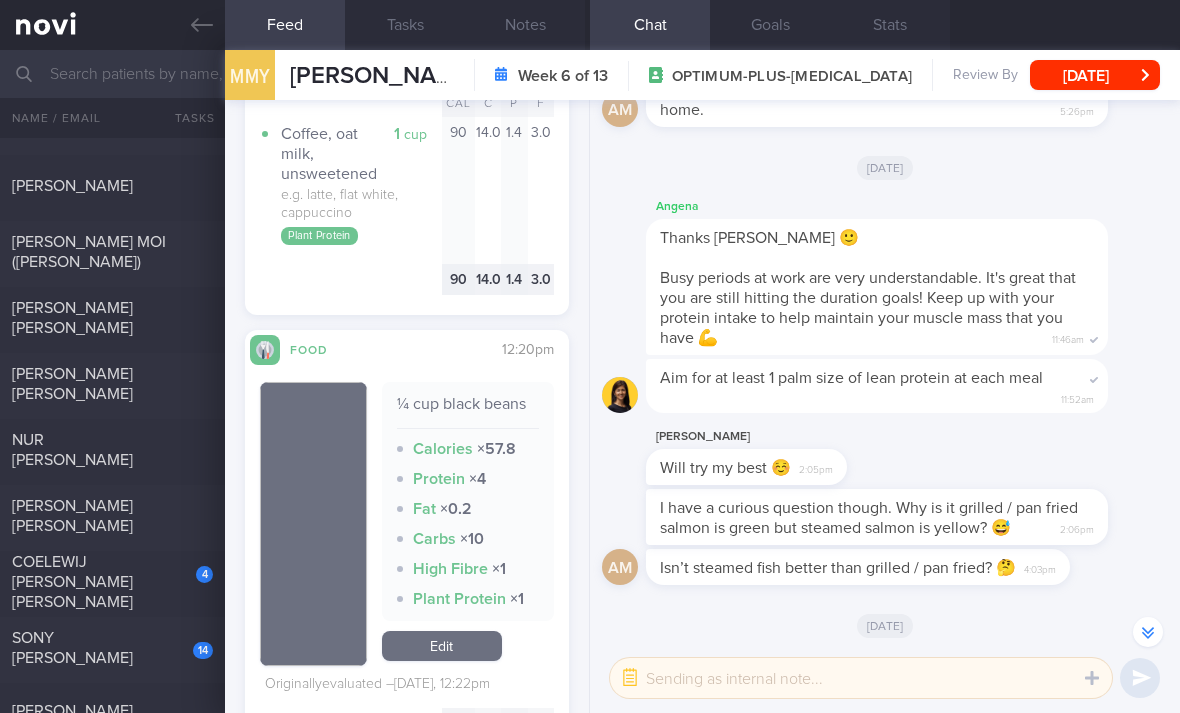 scroll, scrollTop: 4004, scrollLeft: 0, axis: vertical 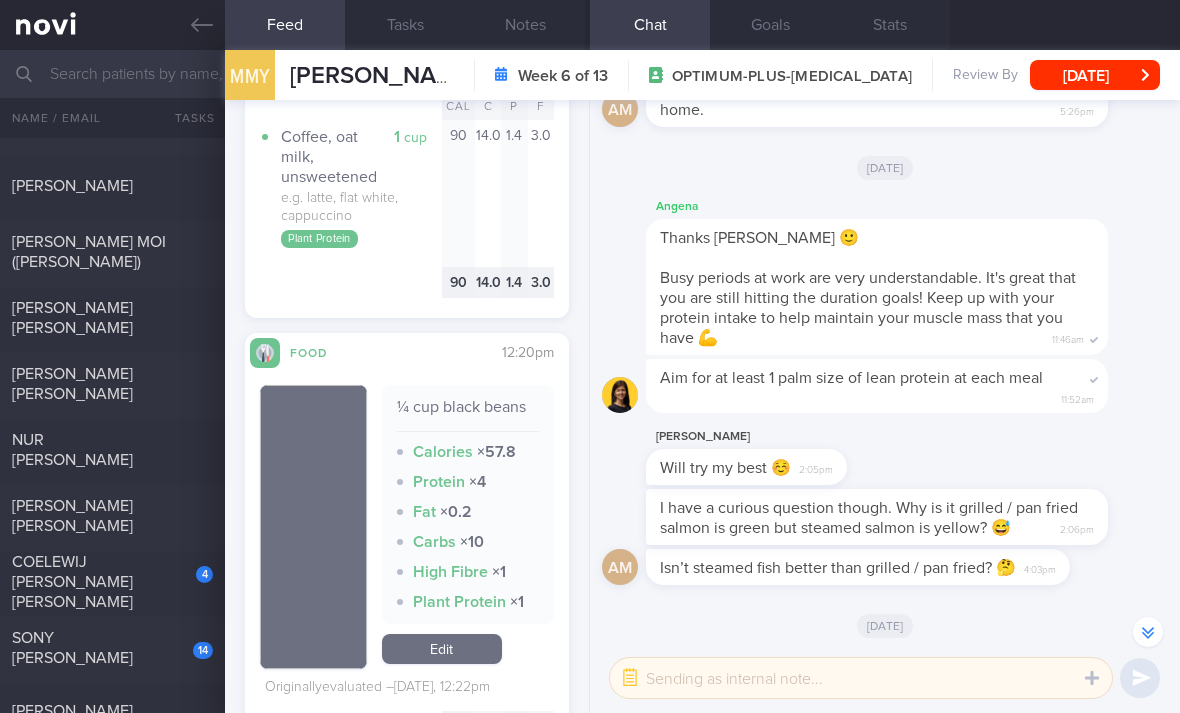 click on "Edit" at bounding box center (442, 649) 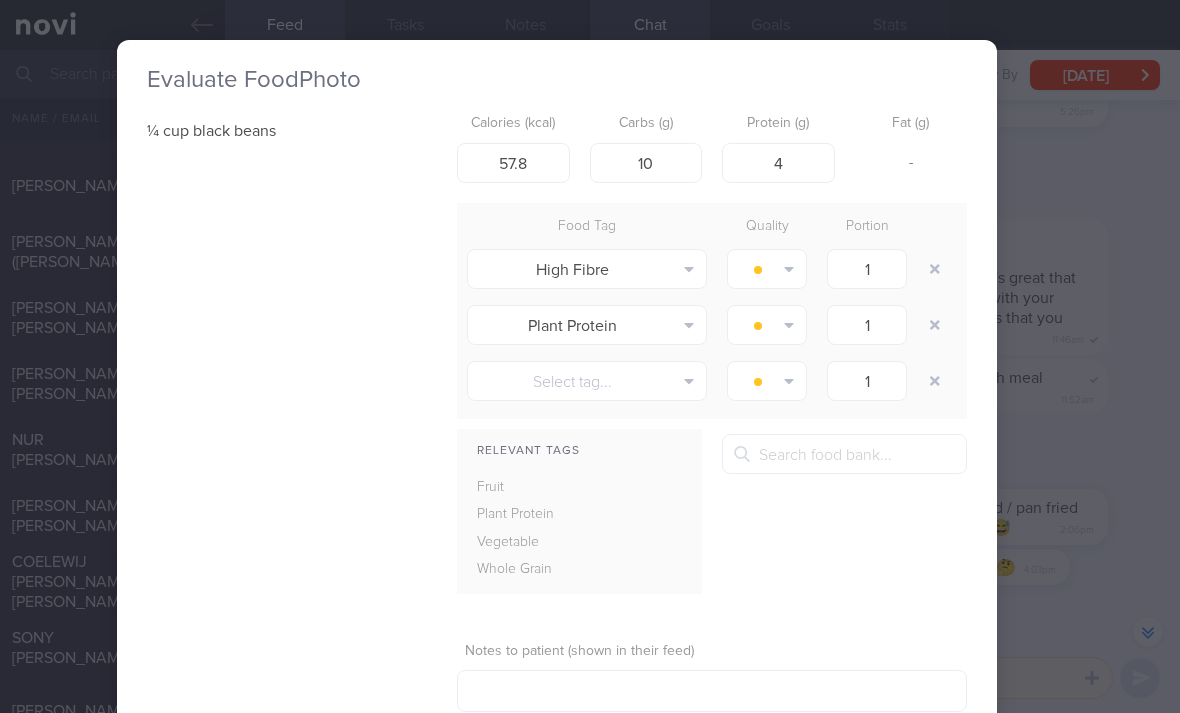 scroll, scrollTop: 0, scrollLeft: 33, axis: horizontal 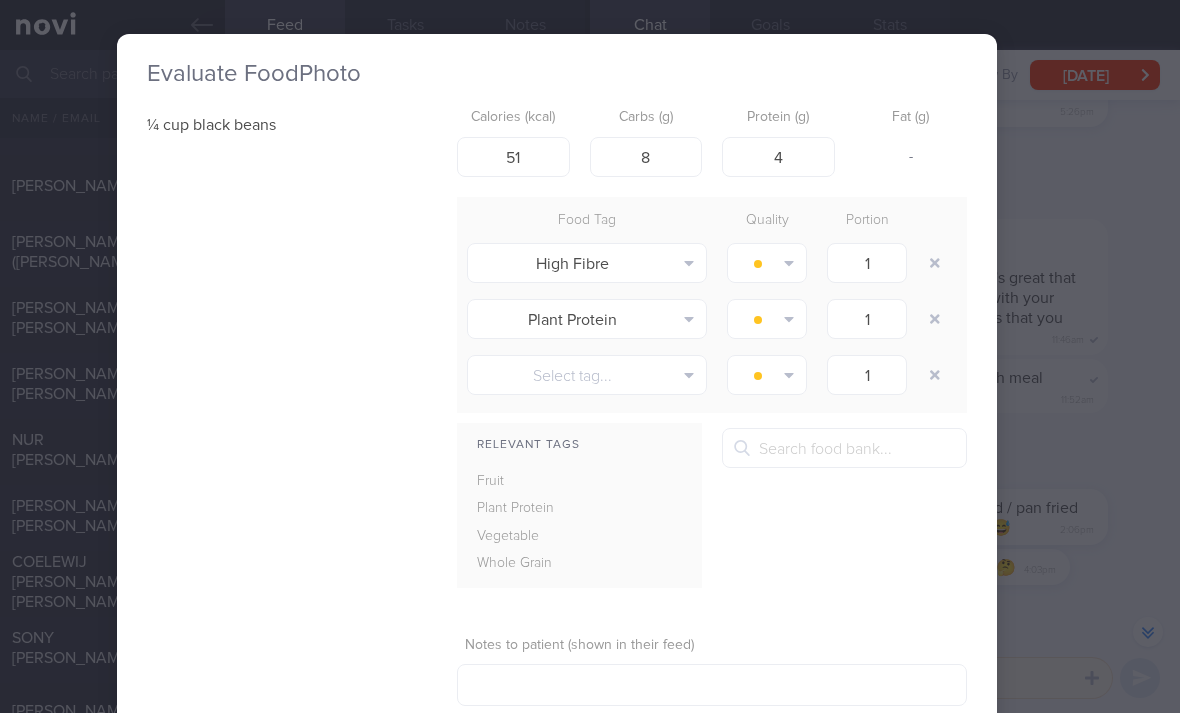 click at bounding box center [935, 263] 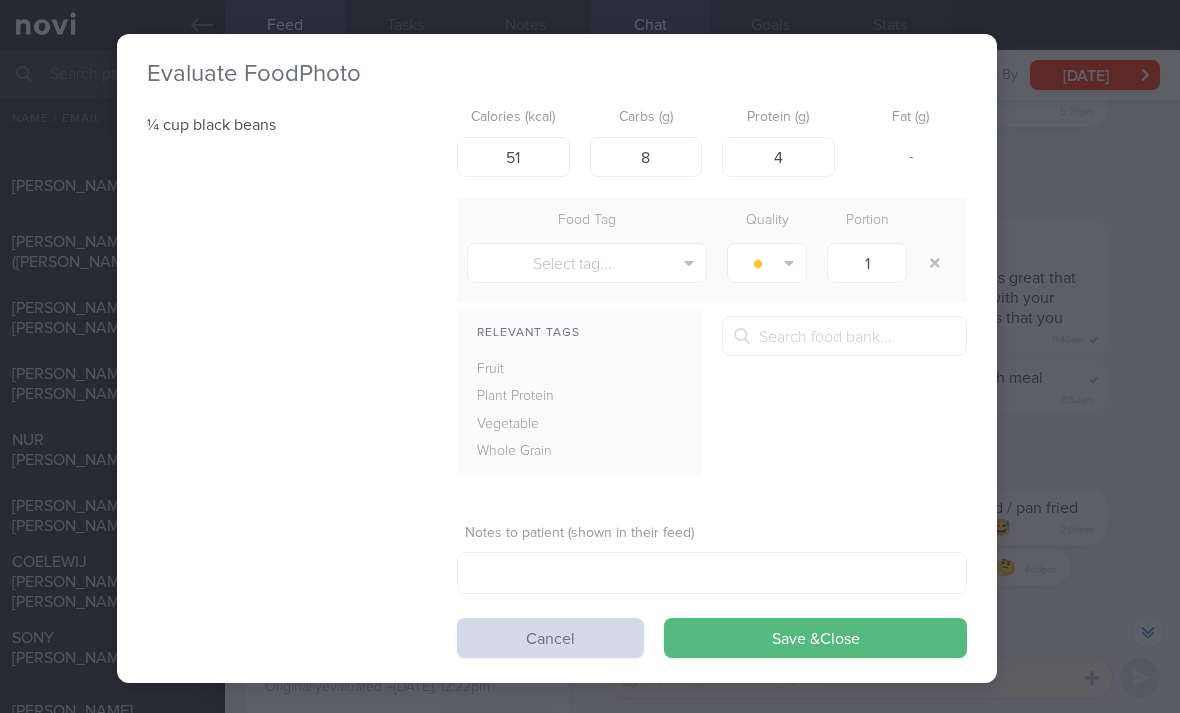 click on "Save &
Close" at bounding box center [815, 638] 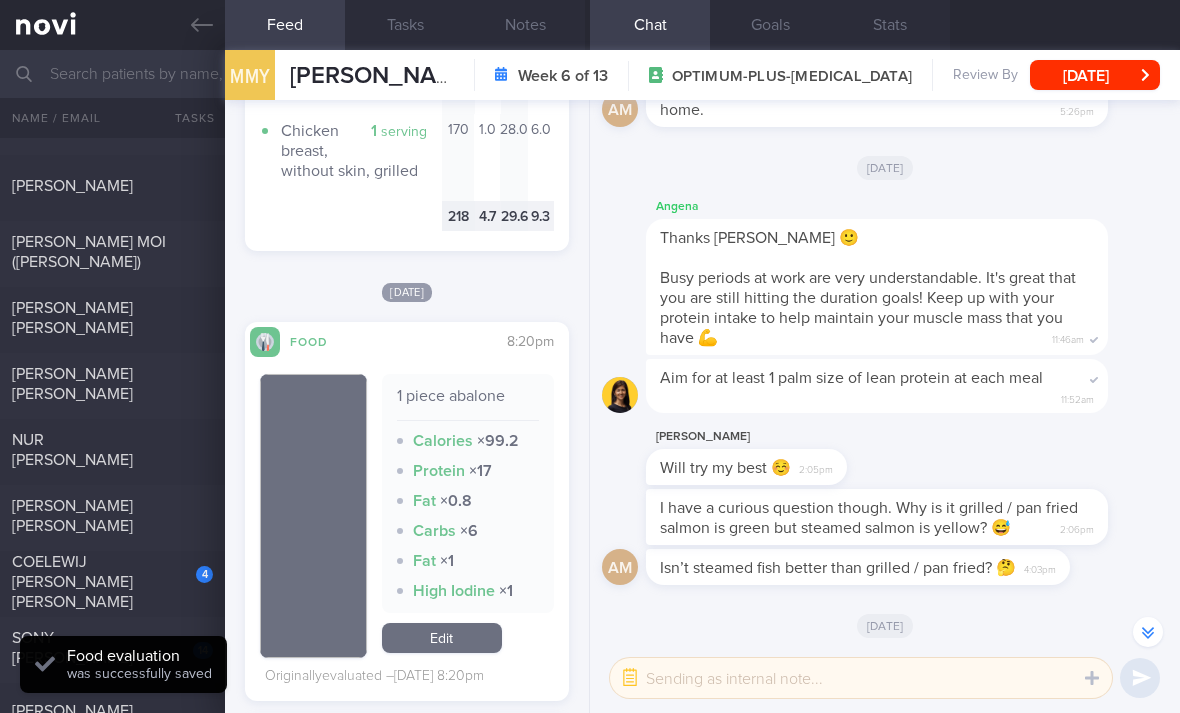 scroll, scrollTop: 4687, scrollLeft: 0, axis: vertical 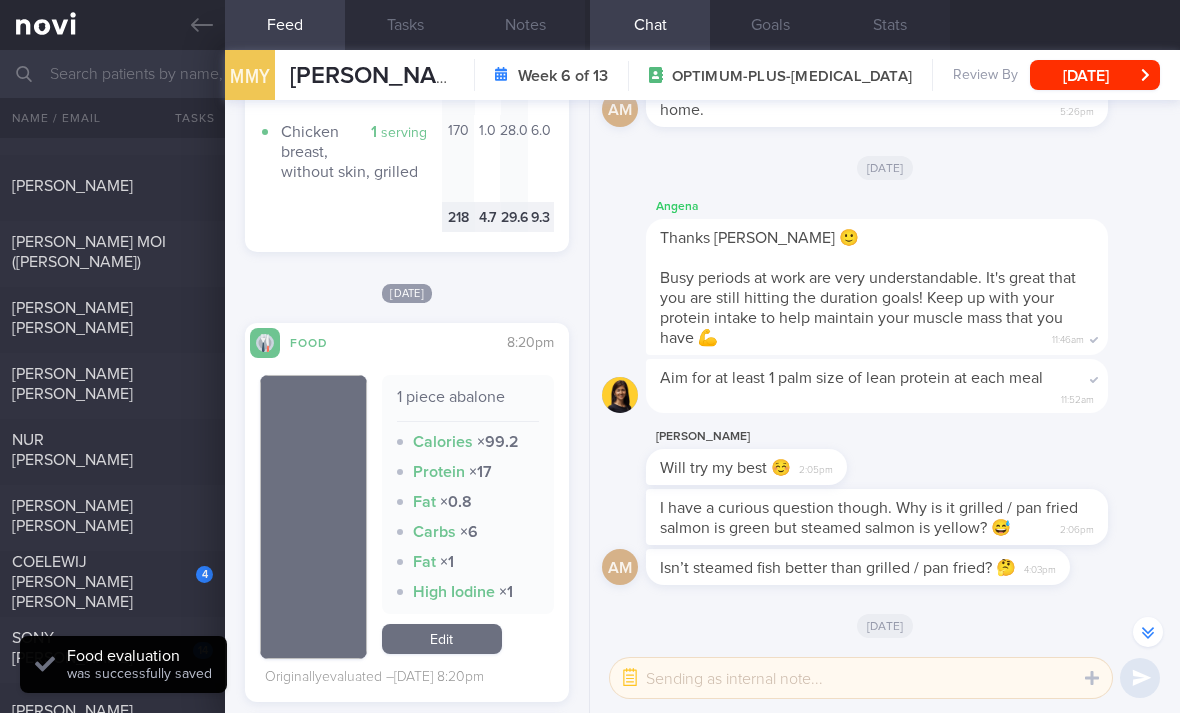 click on "Edit" at bounding box center [442, 639] 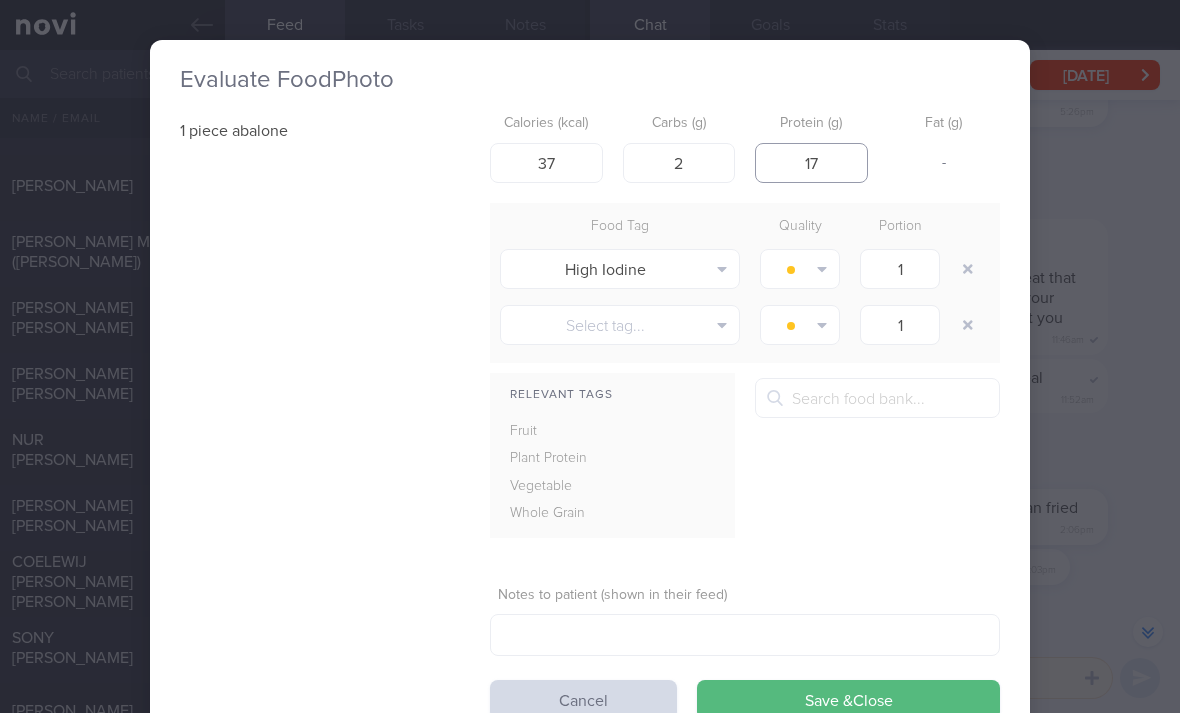click on "17" at bounding box center [811, 163] 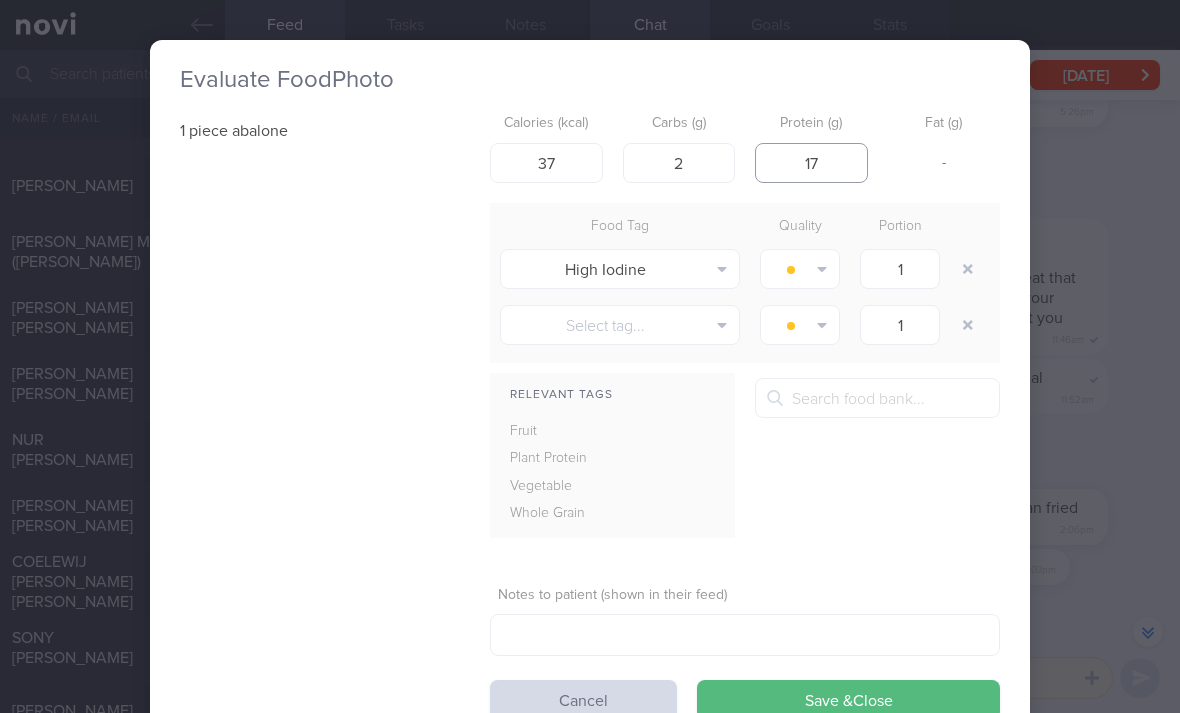 click on "17" at bounding box center (811, 163) 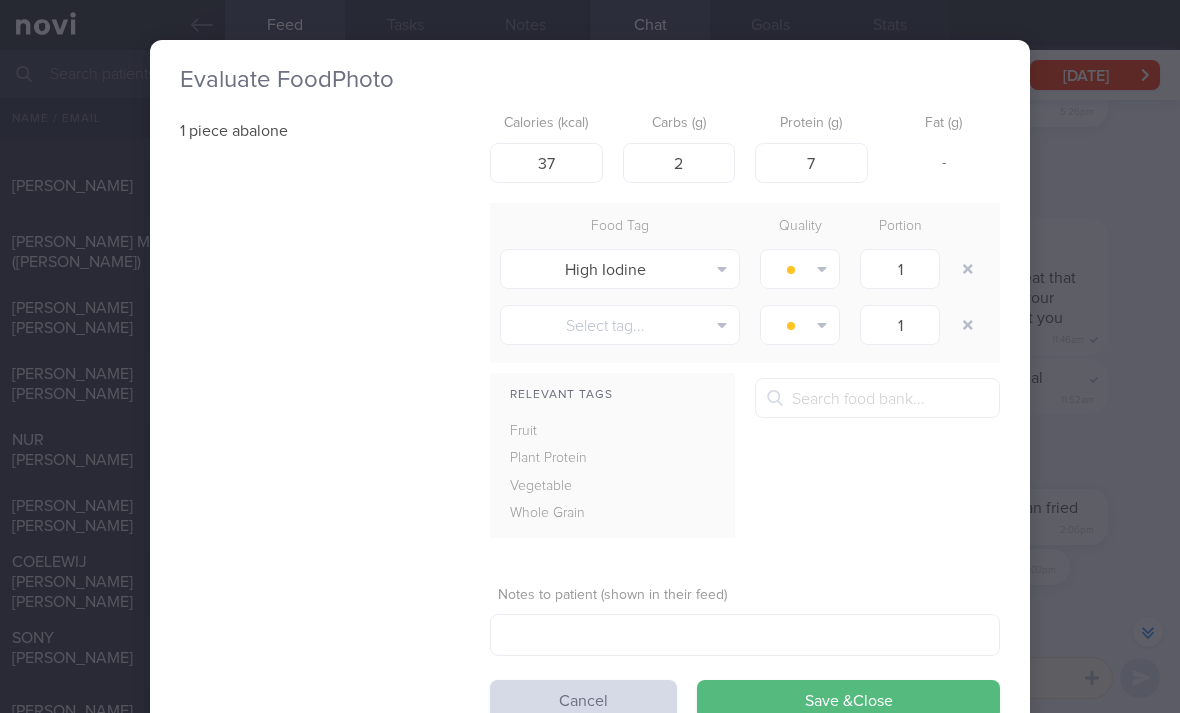 click at bounding box center [968, 269] 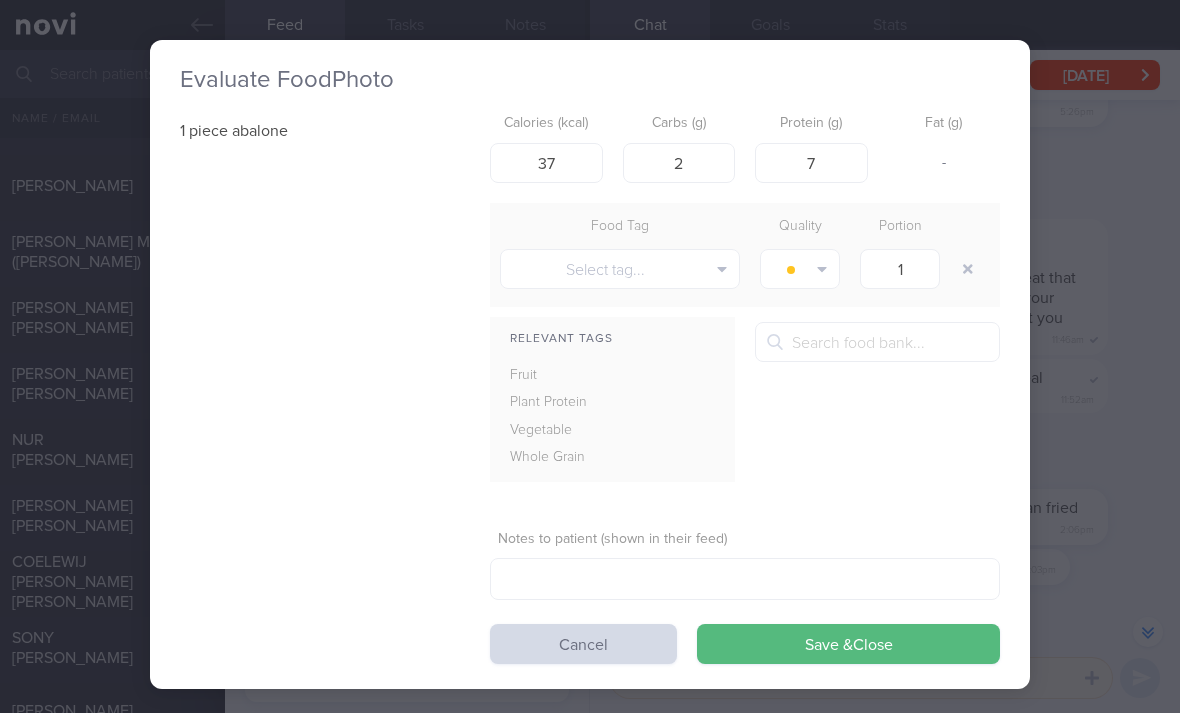 click on "Save &
Close" at bounding box center [848, 644] 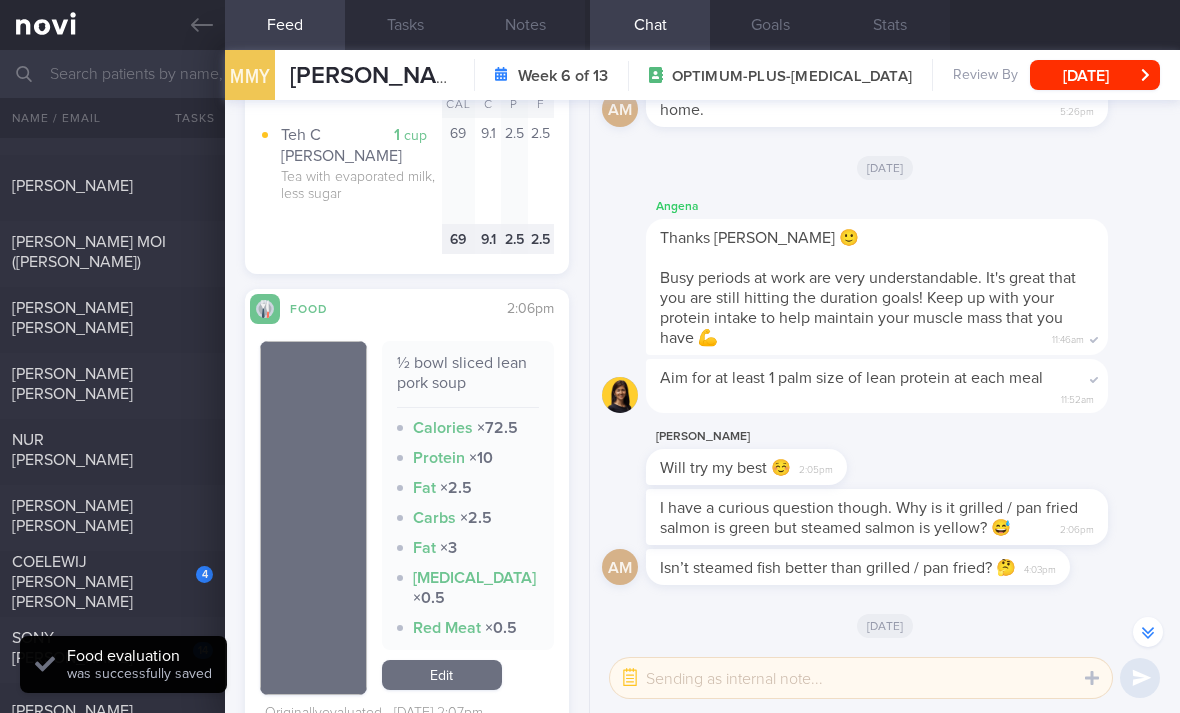 scroll, scrollTop: 5968, scrollLeft: 0, axis: vertical 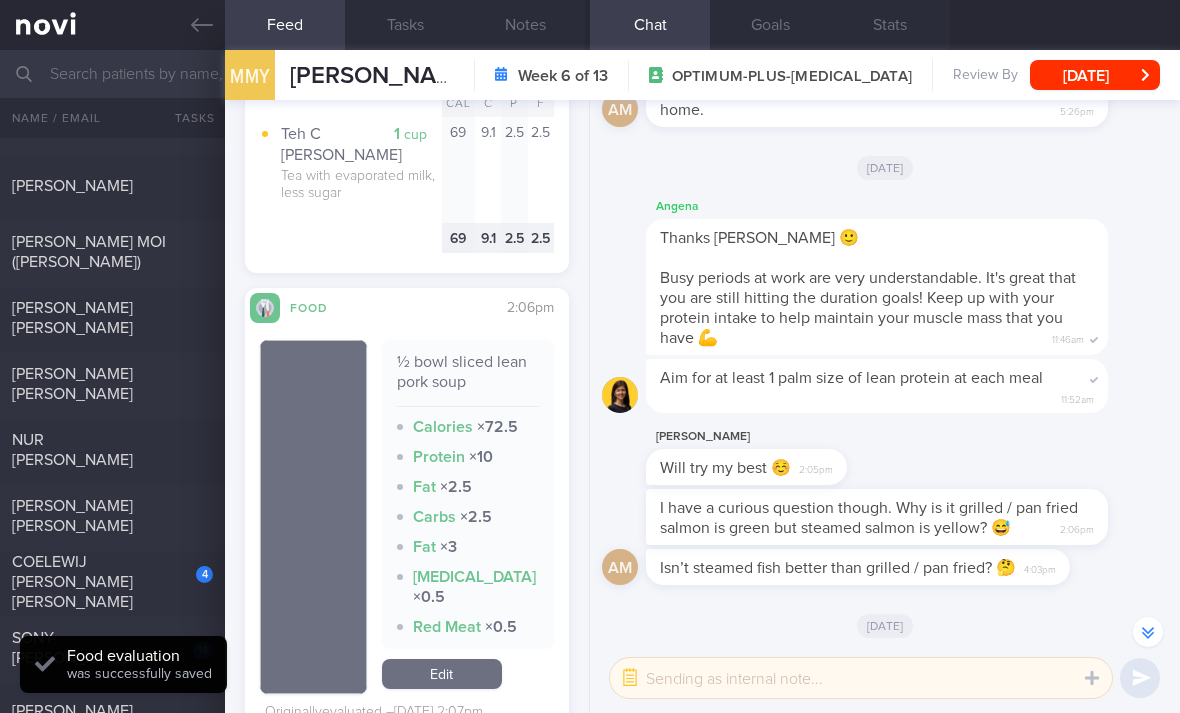 click on "Edit" at bounding box center (442, 674) 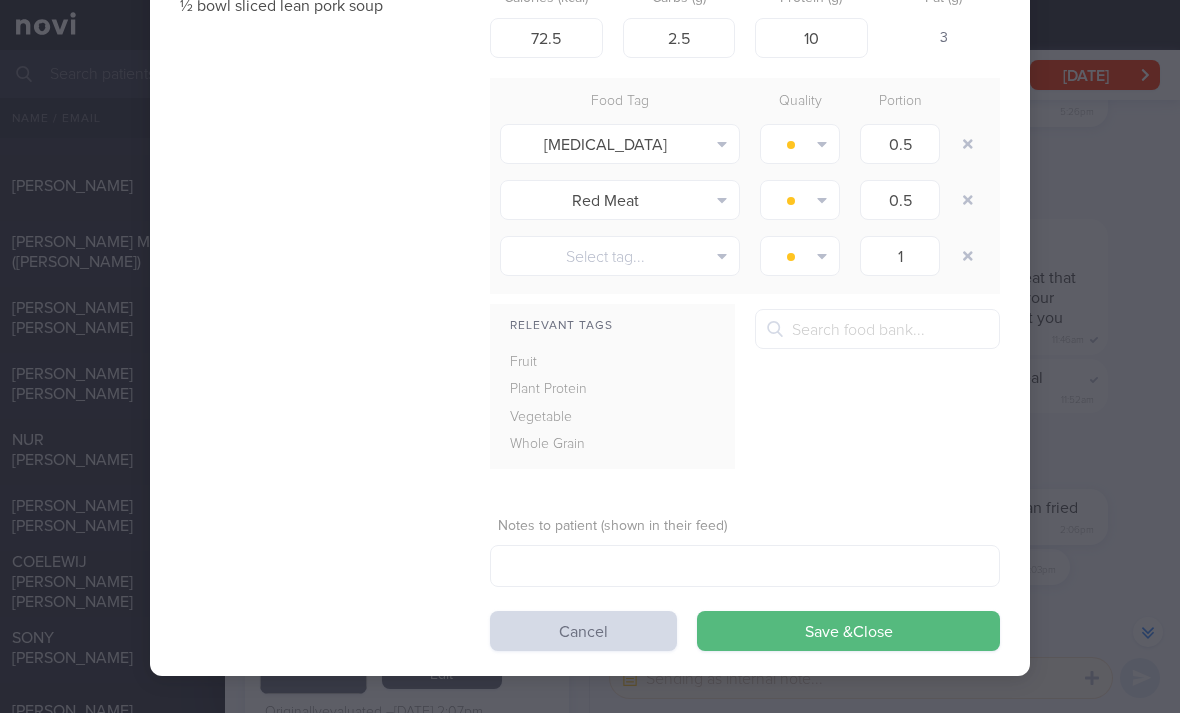 scroll, scrollTop: 124, scrollLeft: 0, axis: vertical 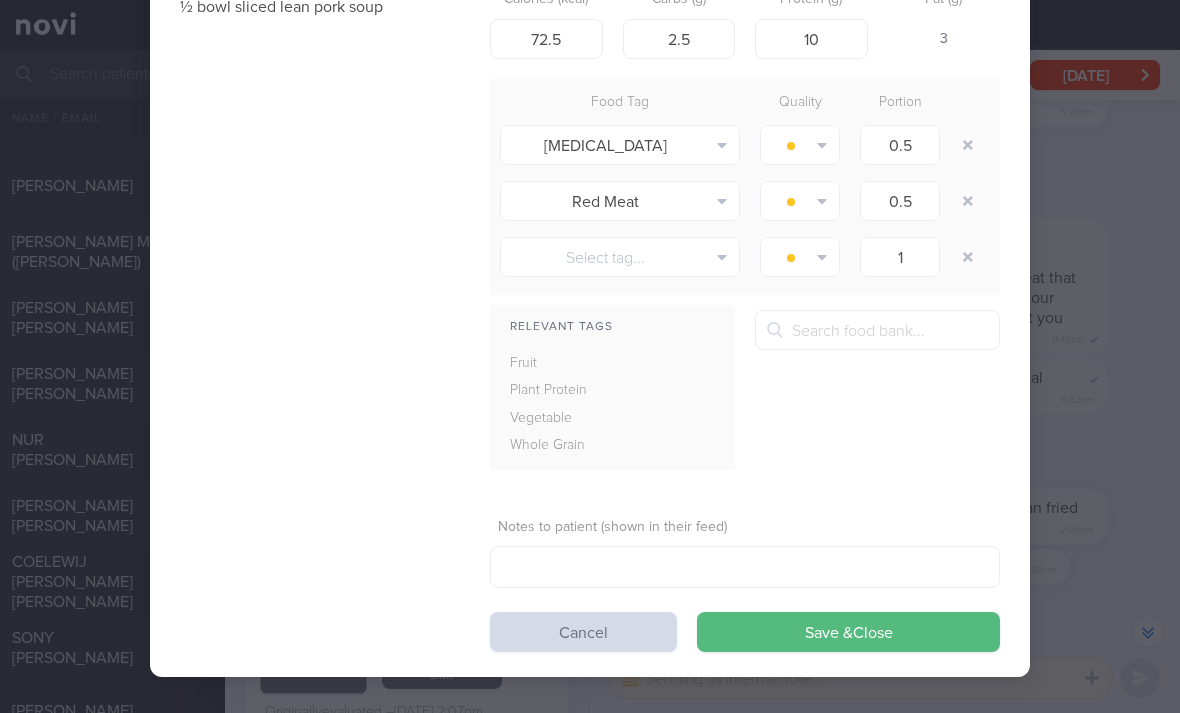click on "Cancel" at bounding box center [583, 632] 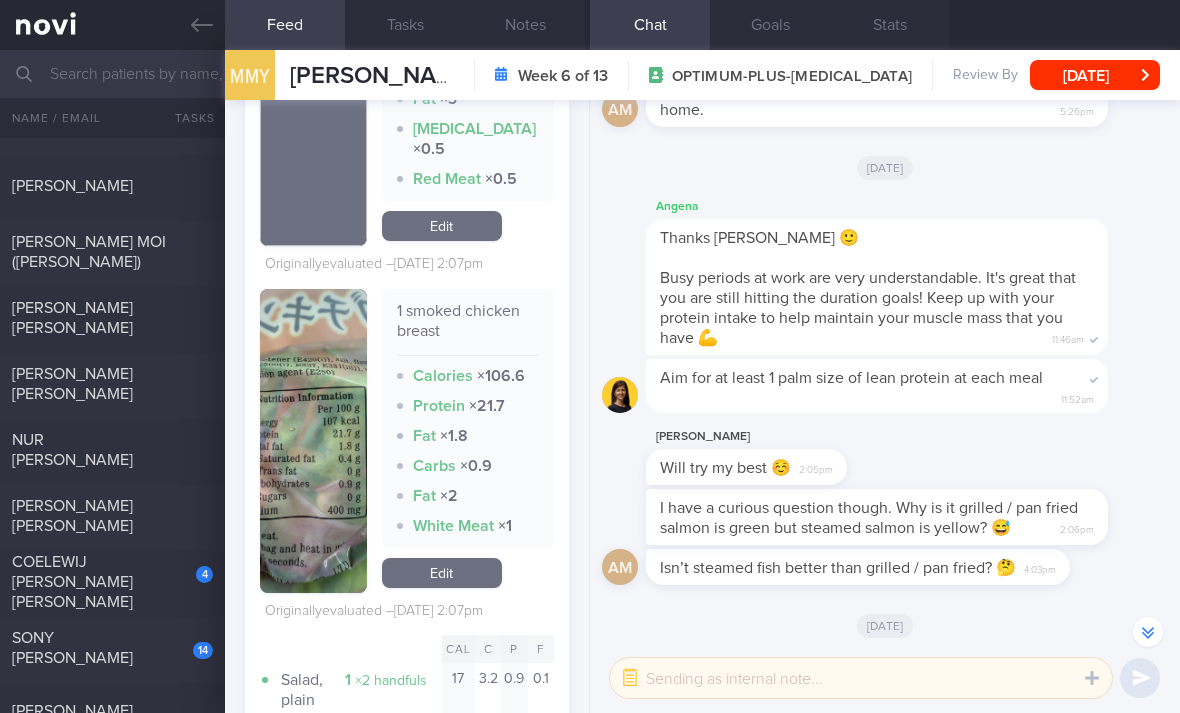 scroll, scrollTop: 6378, scrollLeft: 0, axis: vertical 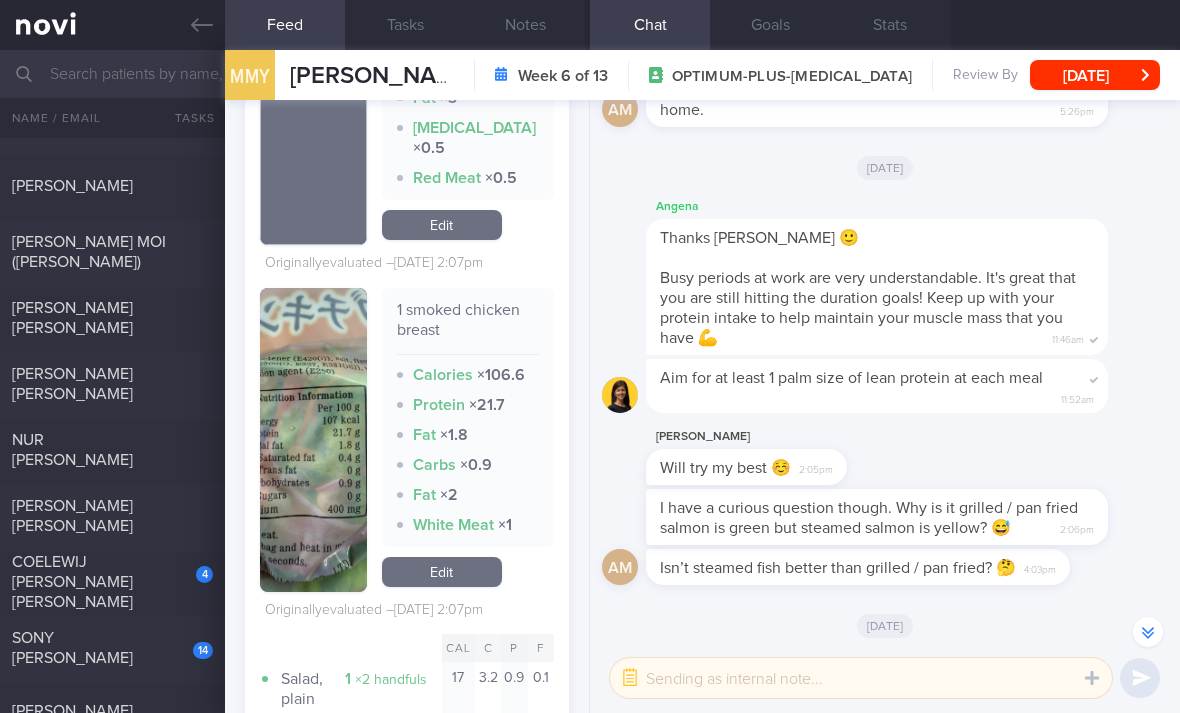 click on "COELEWIJ [PERSON_NAME] [PERSON_NAME]" at bounding box center (110, 582) 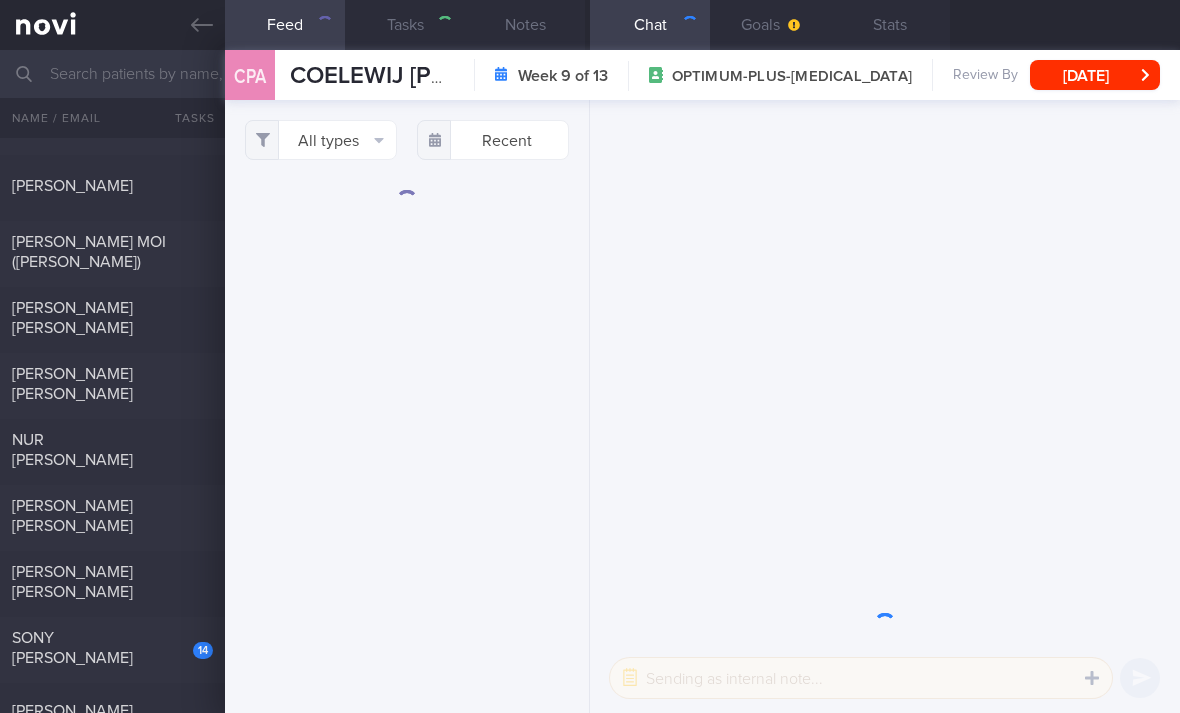 scroll, scrollTop: 0, scrollLeft: 0, axis: both 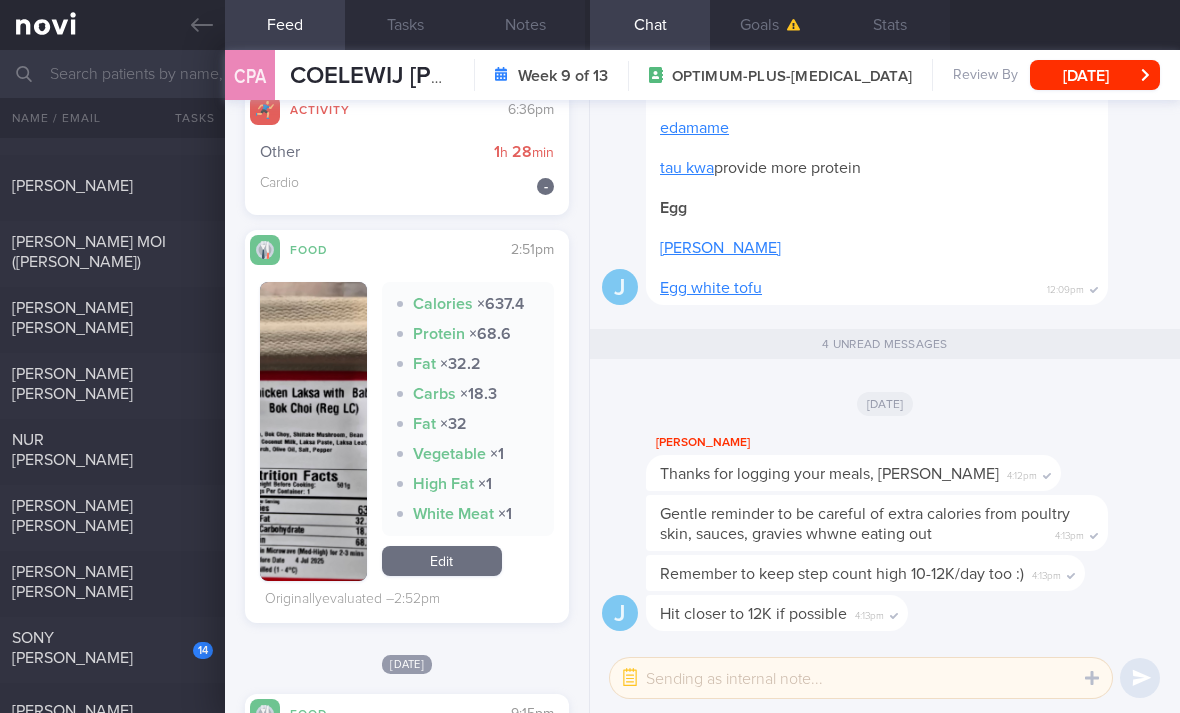 click on "Edit" at bounding box center (442, 561) 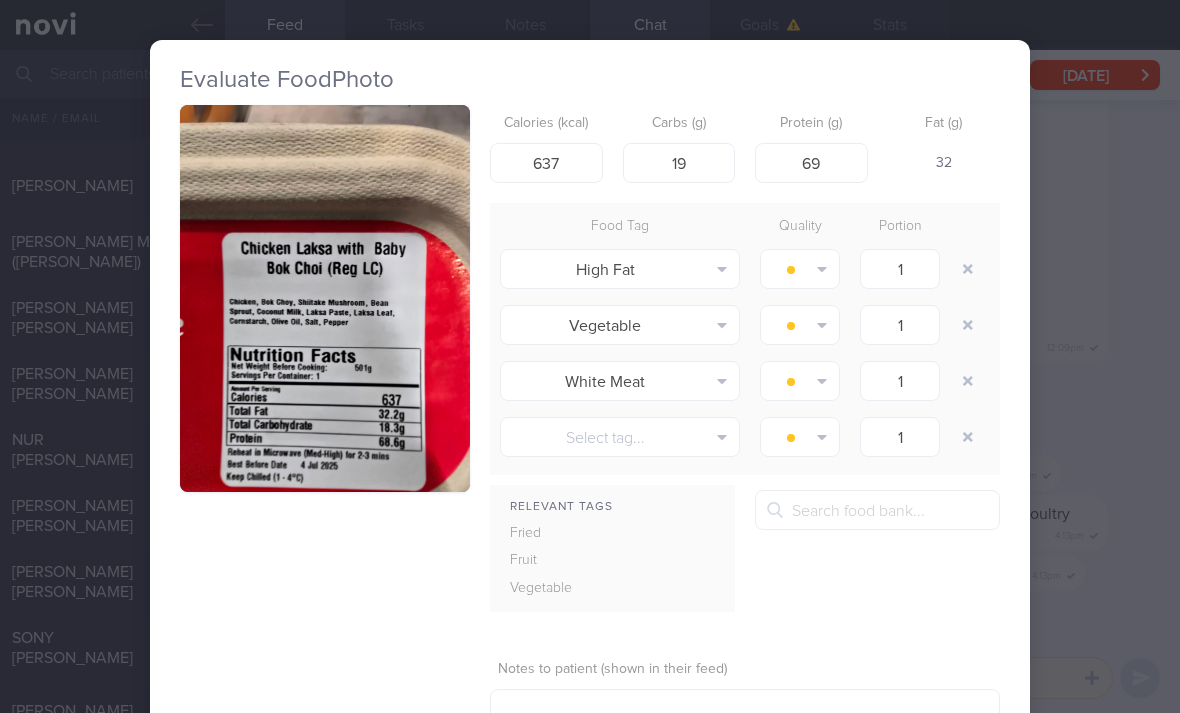 click at bounding box center [968, 269] 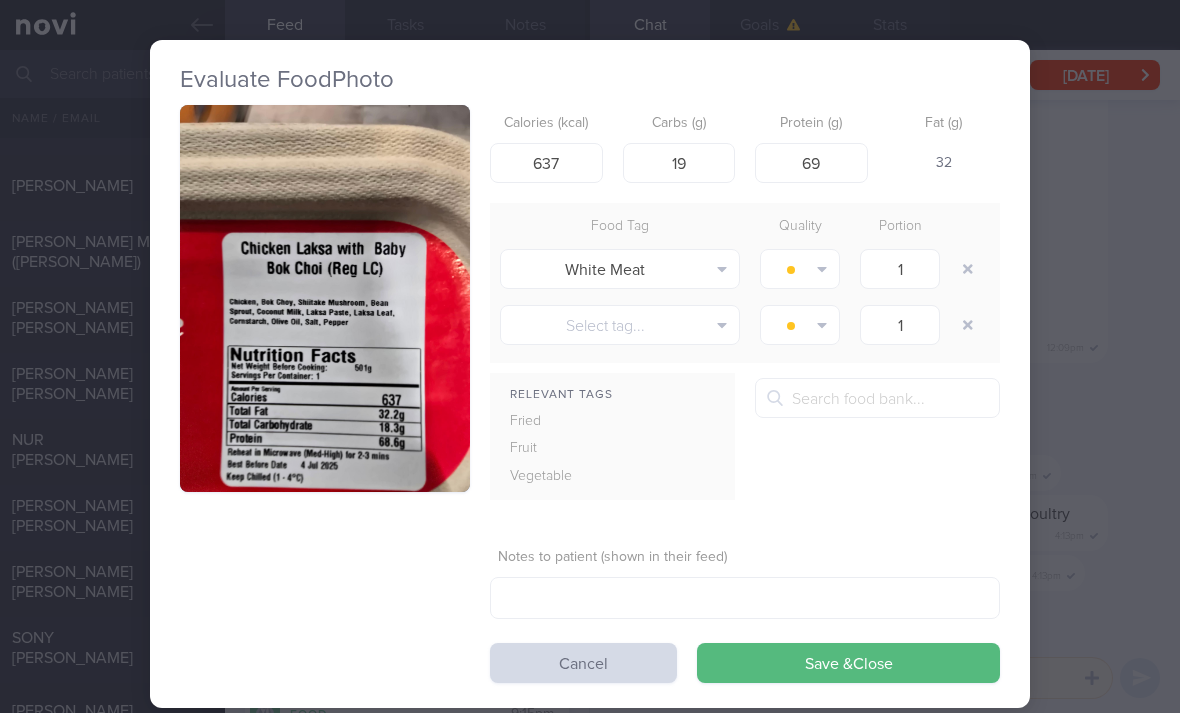 click at bounding box center (968, 269) 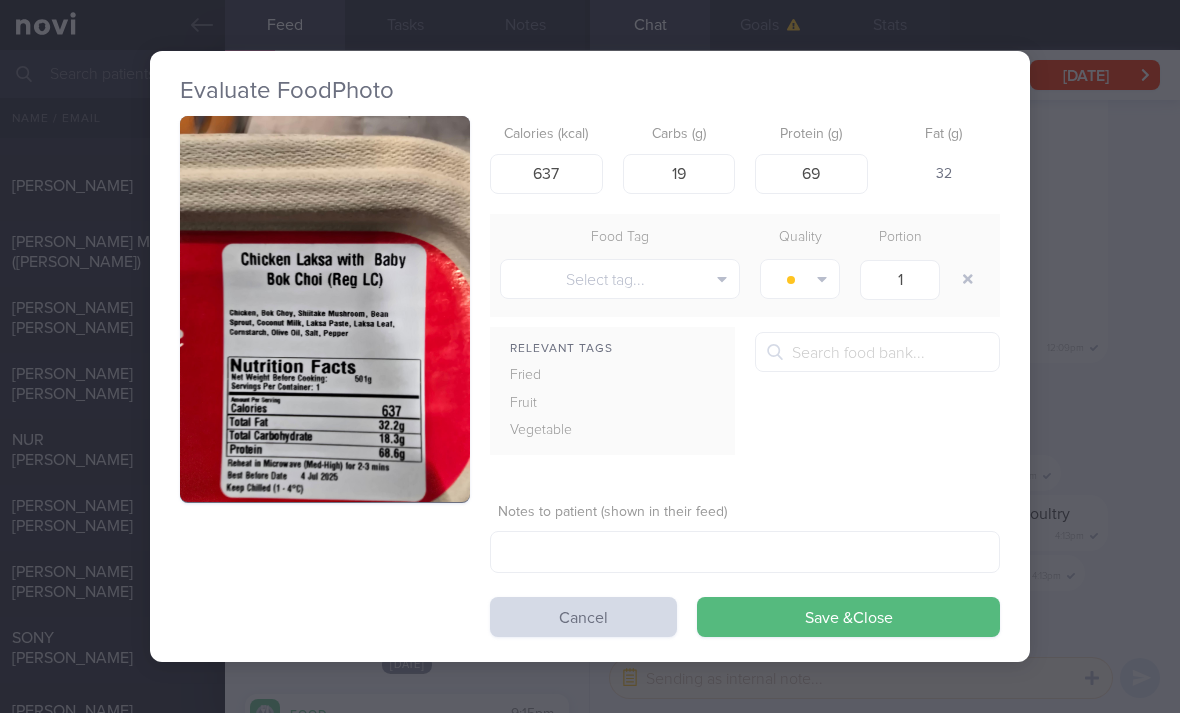 click on "Save &
Close" at bounding box center [848, 617] 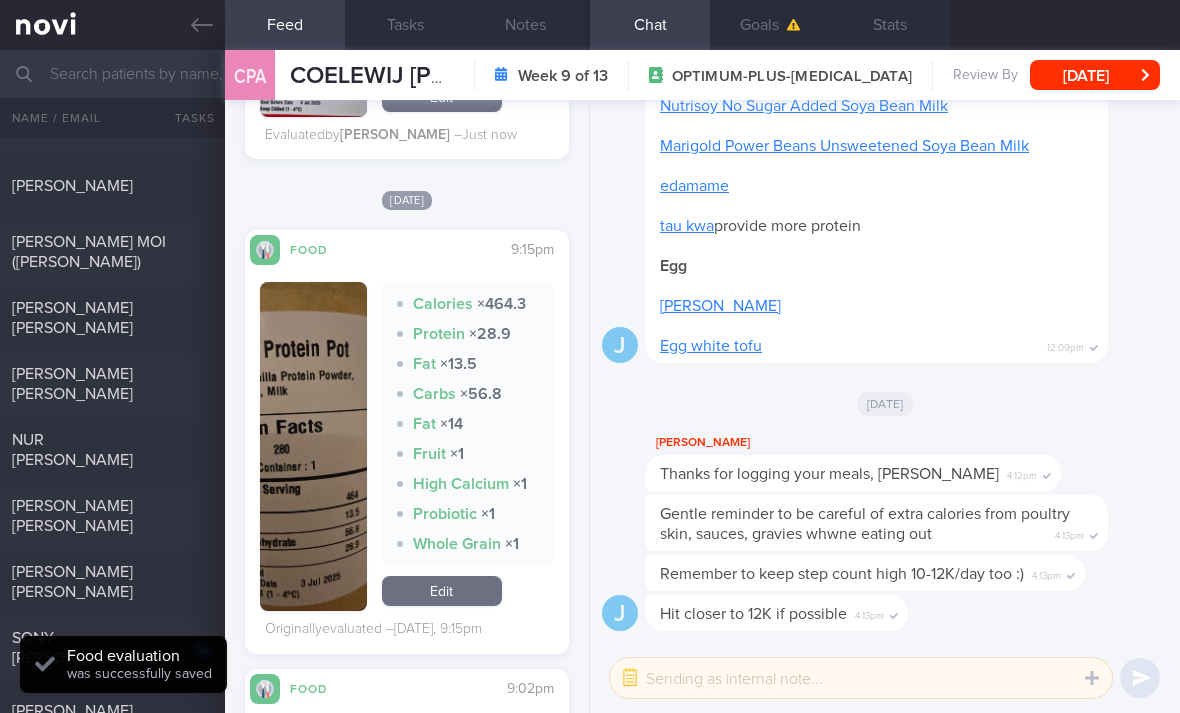scroll, scrollTop: 922, scrollLeft: 0, axis: vertical 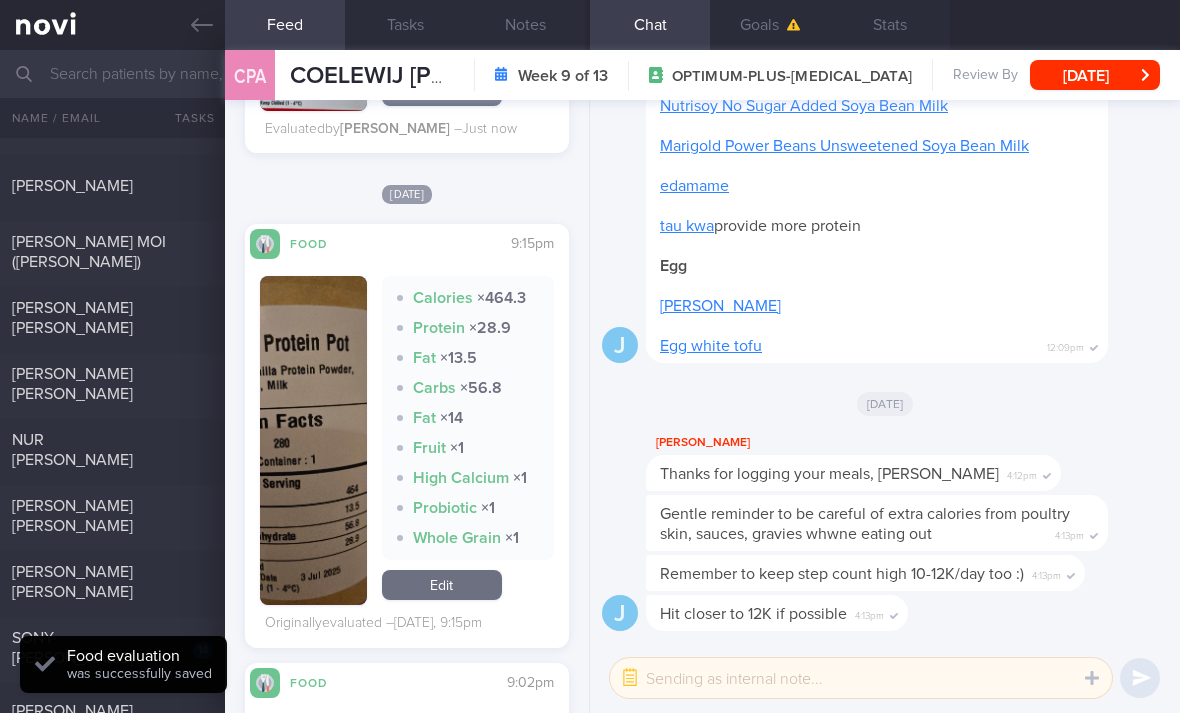 click on "Edit" at bounding box center [442, 585] 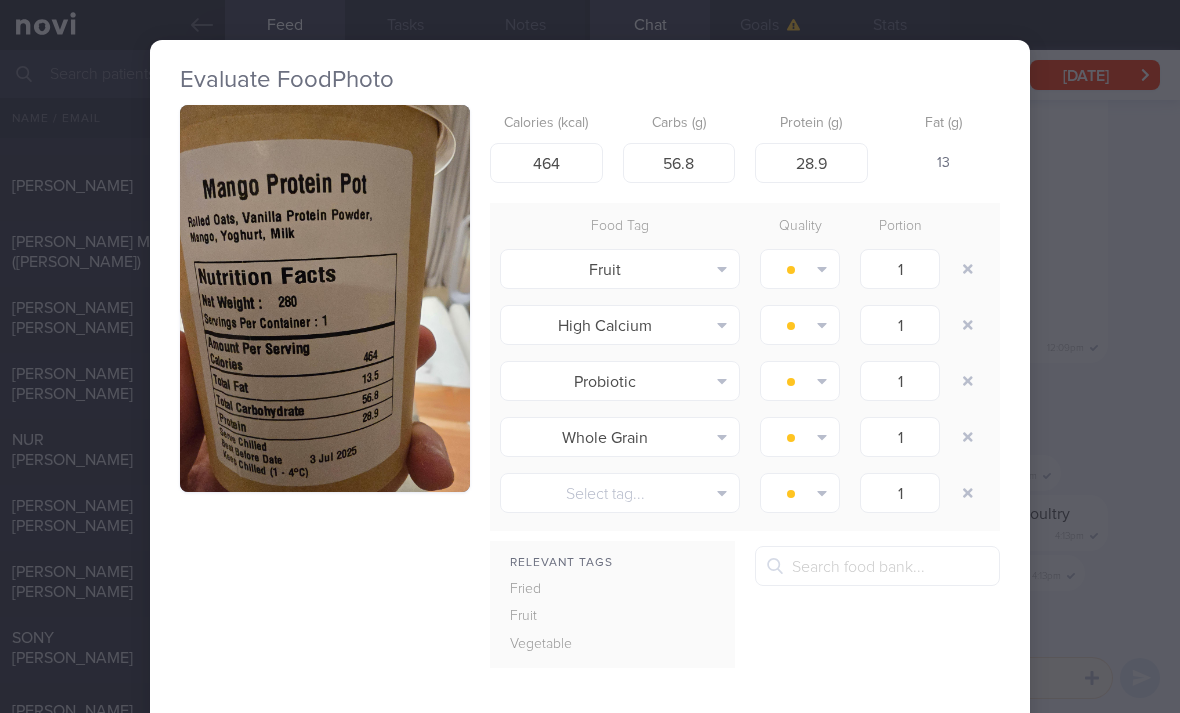 click on "Fruit
Alcohol
Fried
Fruit
Healthy Fats
High Calcium
[MEDICAL_DATA]
High Fat
High Fibre
High GI
High Iodine
High Iron
High Phosphate
[MEDICAL_DATA]
High Purine
High Salt
High Sugar
Probiotic
Plant Protein
Processed
Red Meat
Refined Grain
Vegetable" 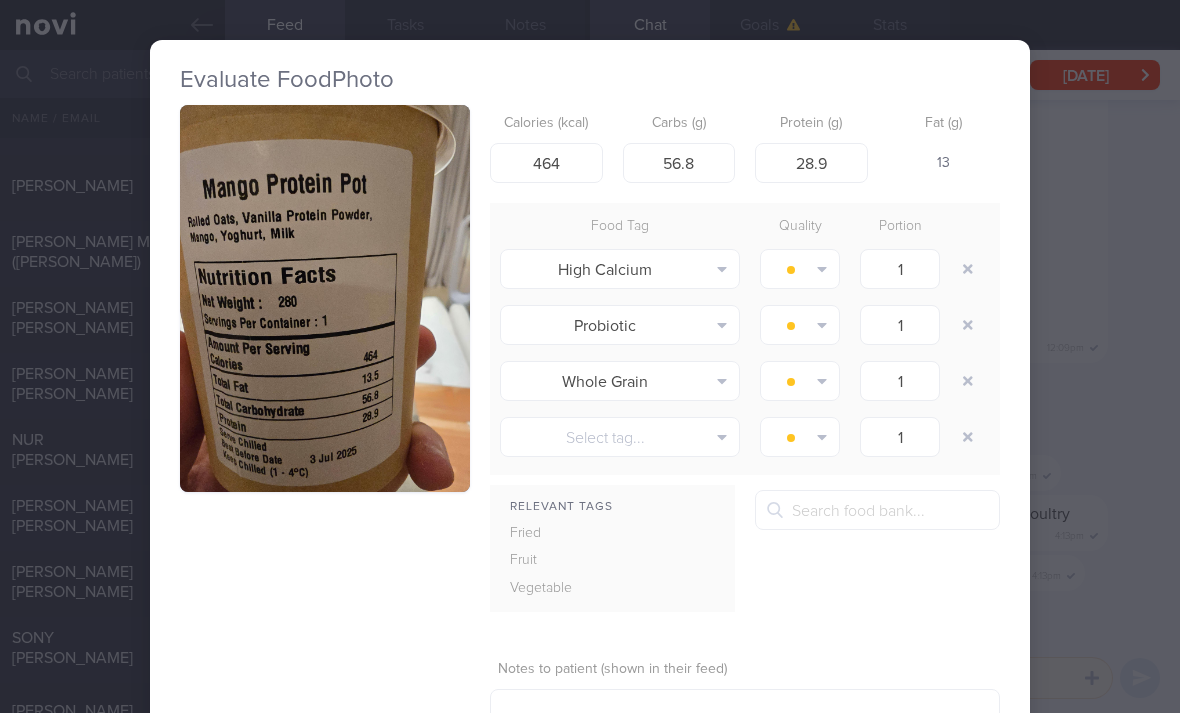 click at bounding box center (968, 269) 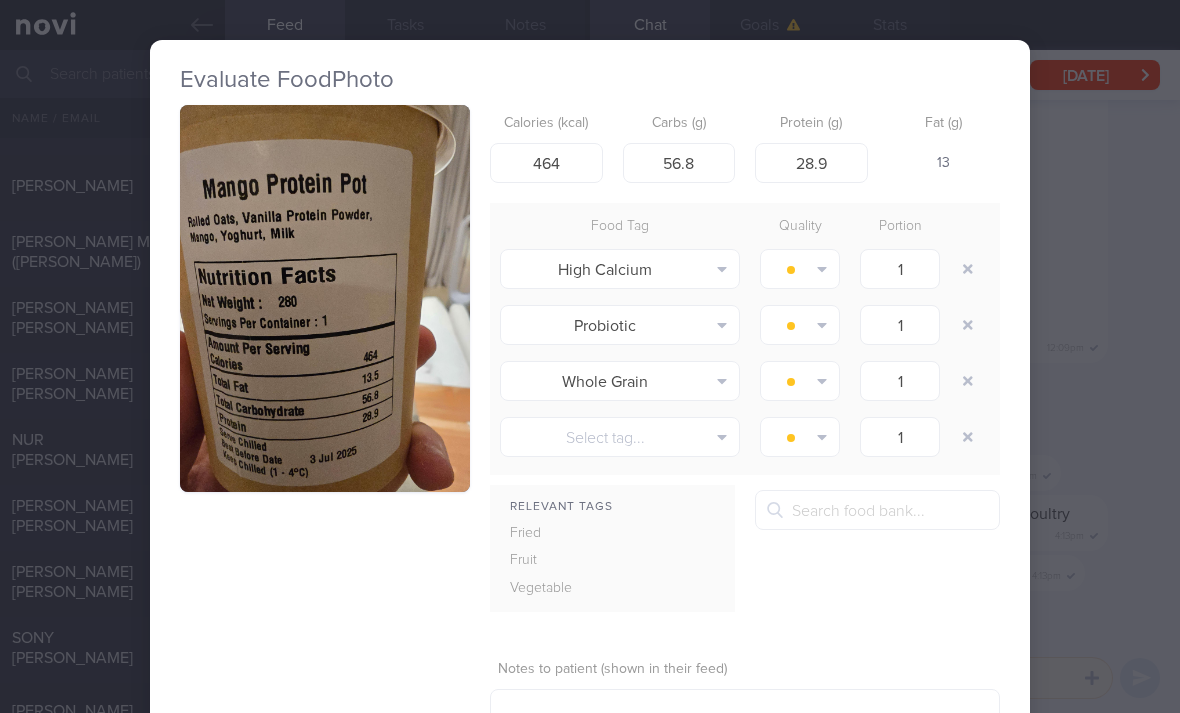 click at bounding box center (968, 269) 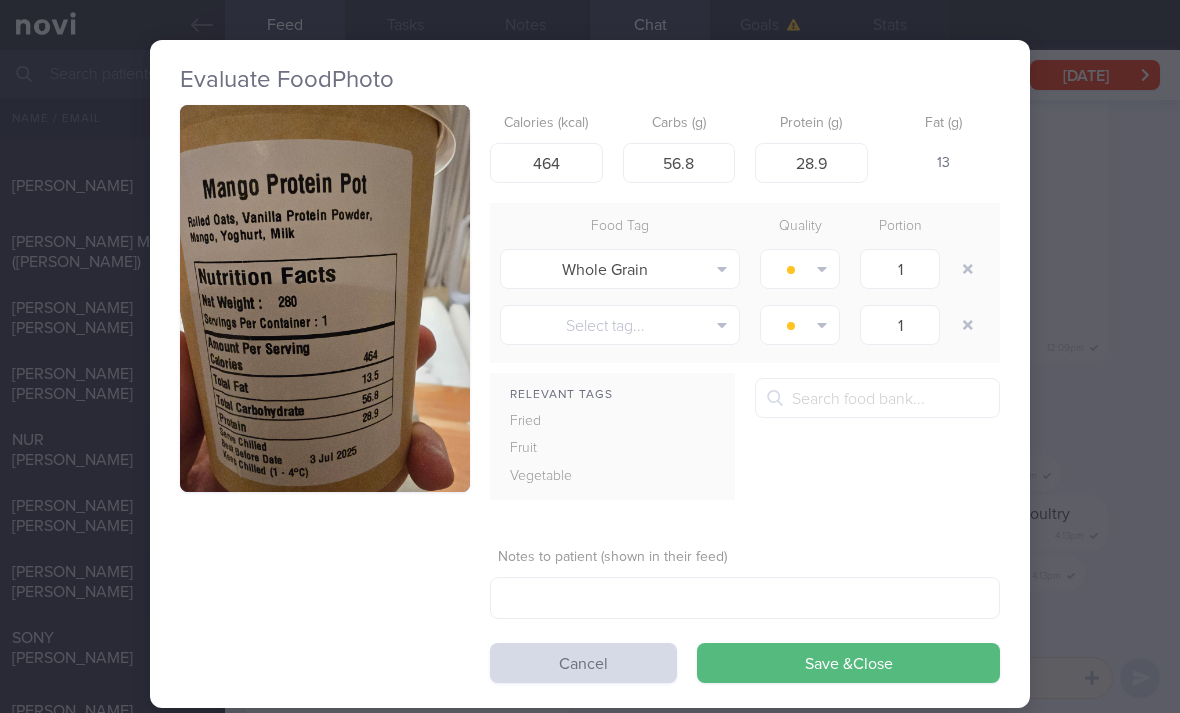 click at bounding box center [968, 269] 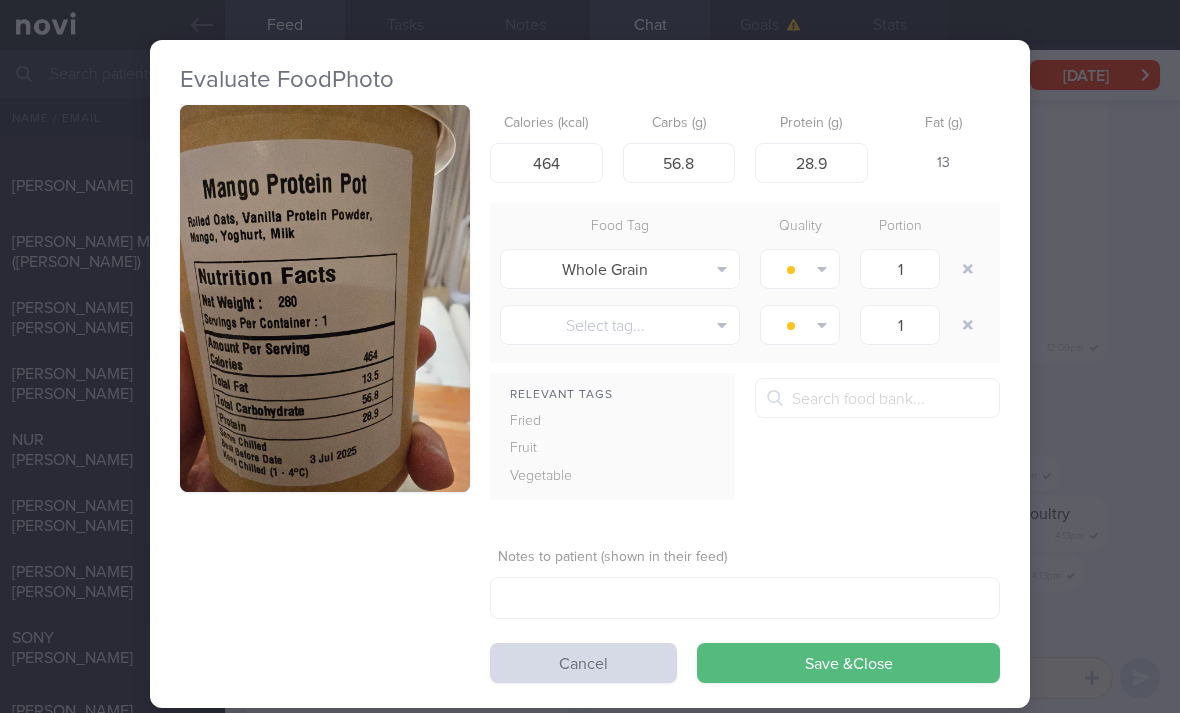 click at bounding box center (968, 269) 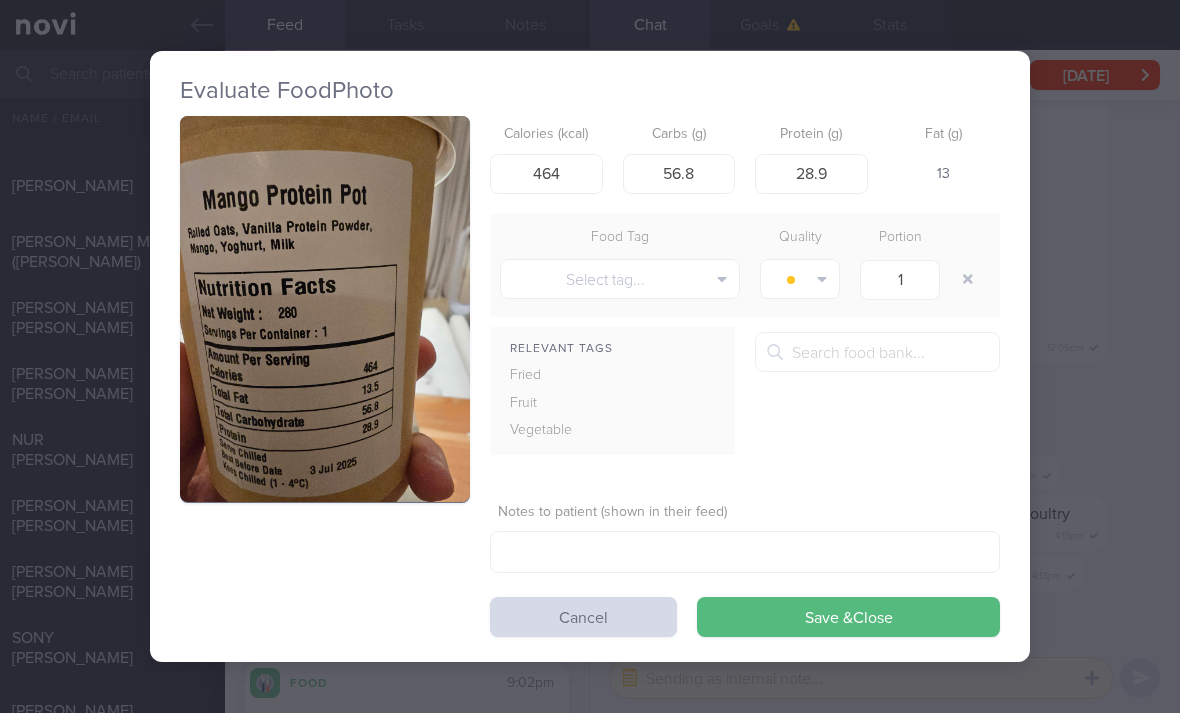 click on "Save &
Close" at bounding box center [848, 617] 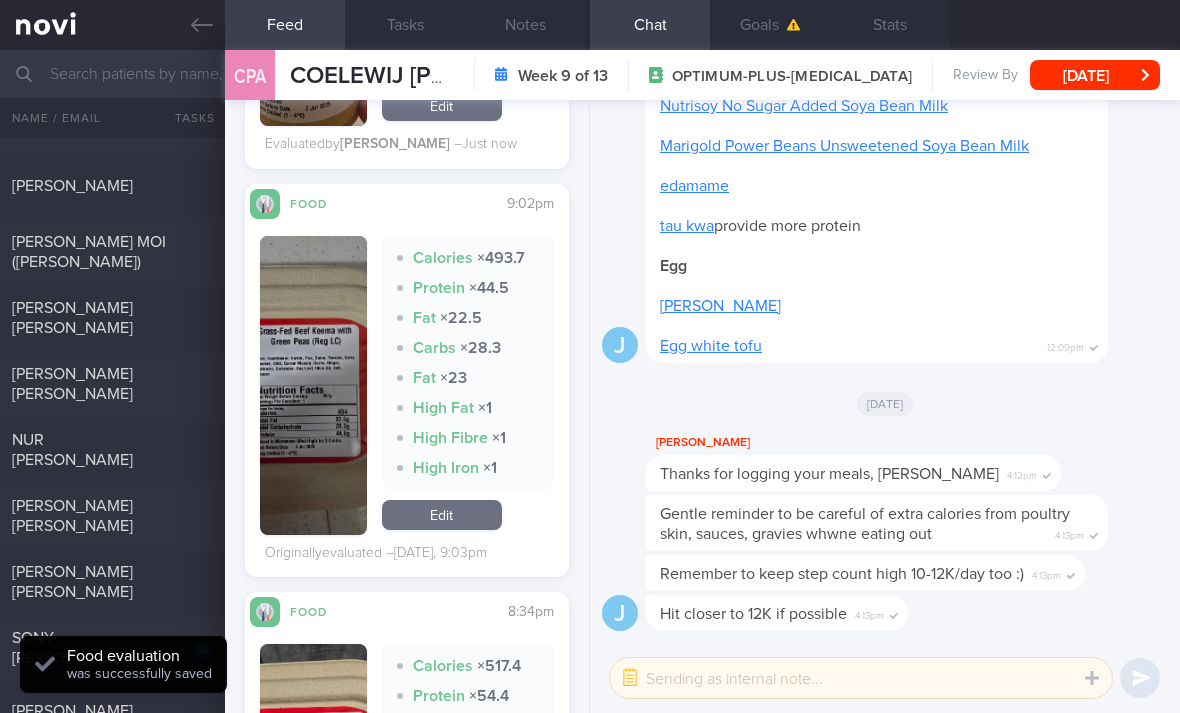 scroll, scrollTop: 1291, scrollLeft: 0, axis: vertical 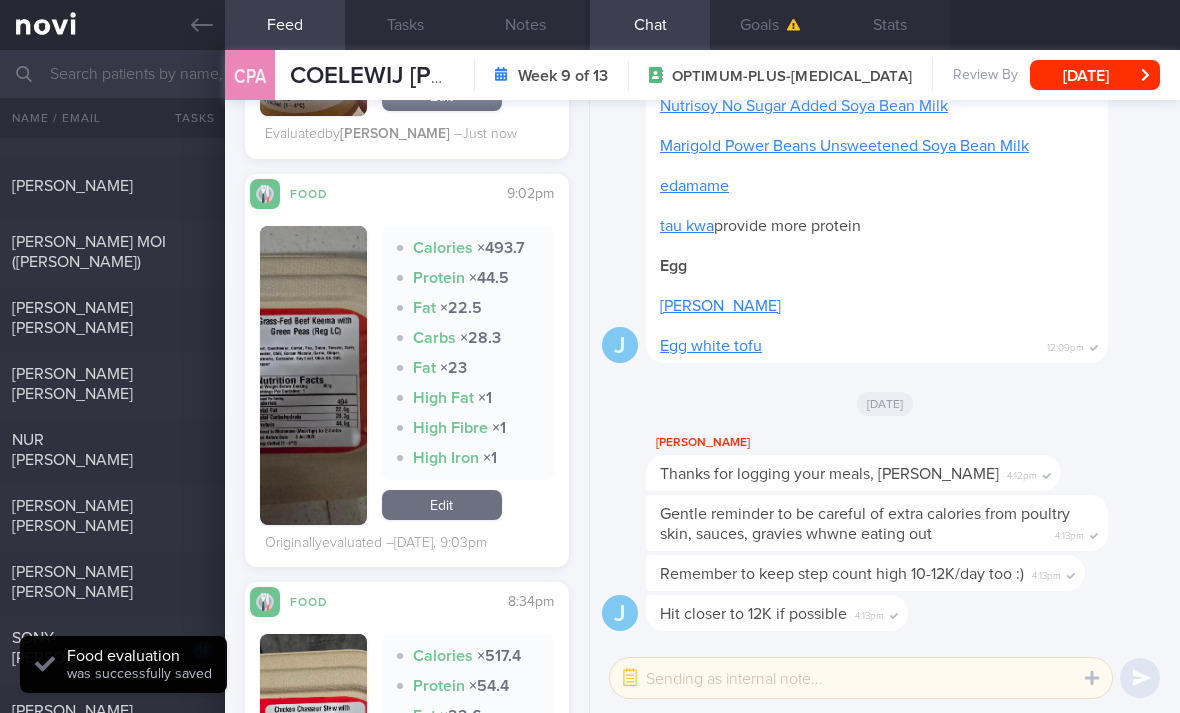 click on "Edit" at bounding box center (442, 505) 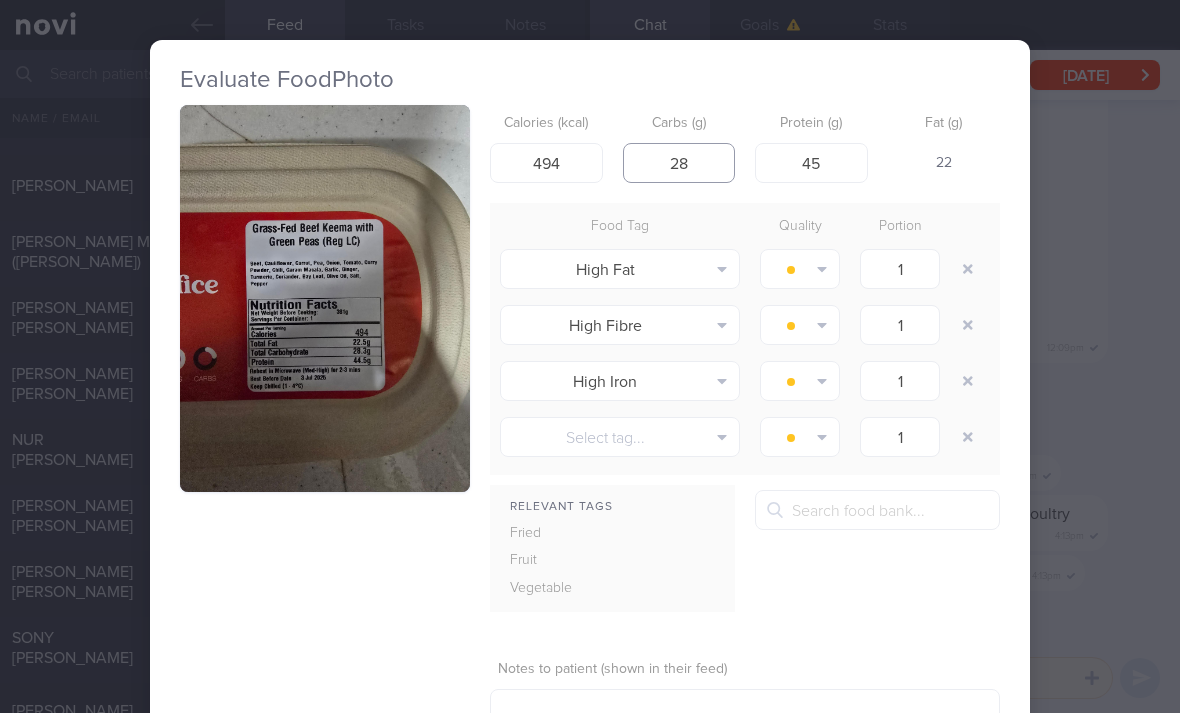 click on "Save &
Close" at bounding box center [848, 775] 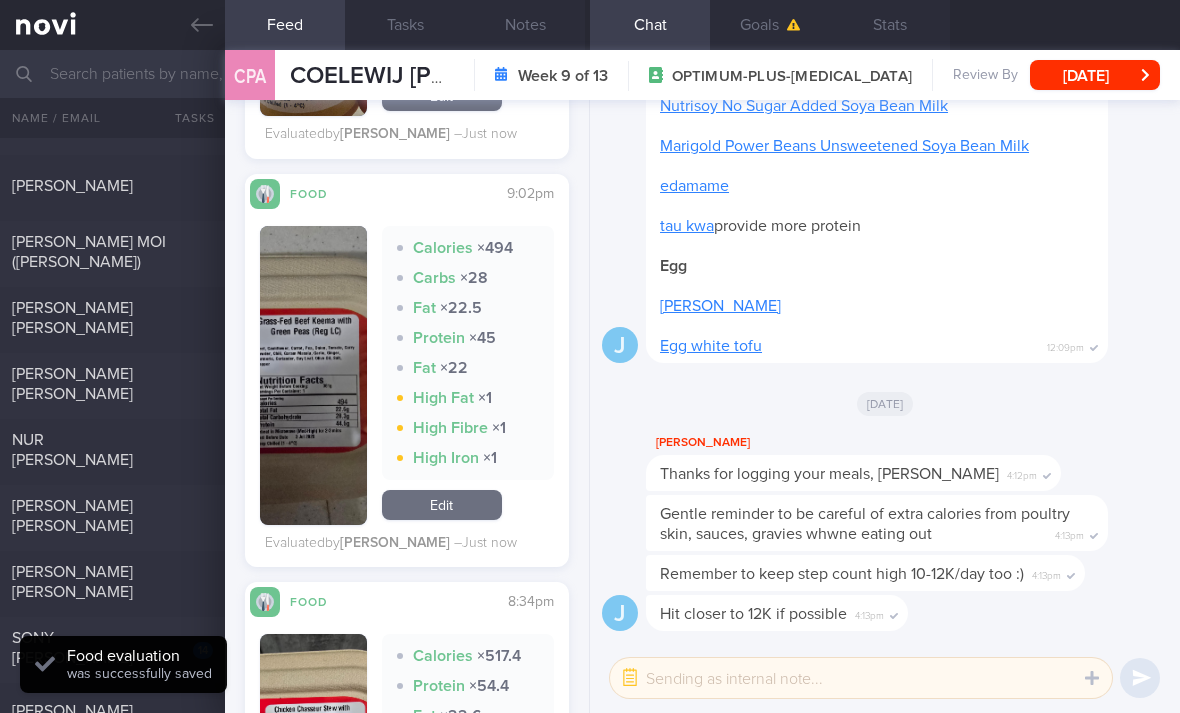 click on "Calories
×  494
Carbs
×  28
Fat
×  22.5
Protein
×  45
Fat
×  22
High Fat
×  1
High Fibre
×  1
High Iron
×  1
Edit" at bounding box center [468, 375] 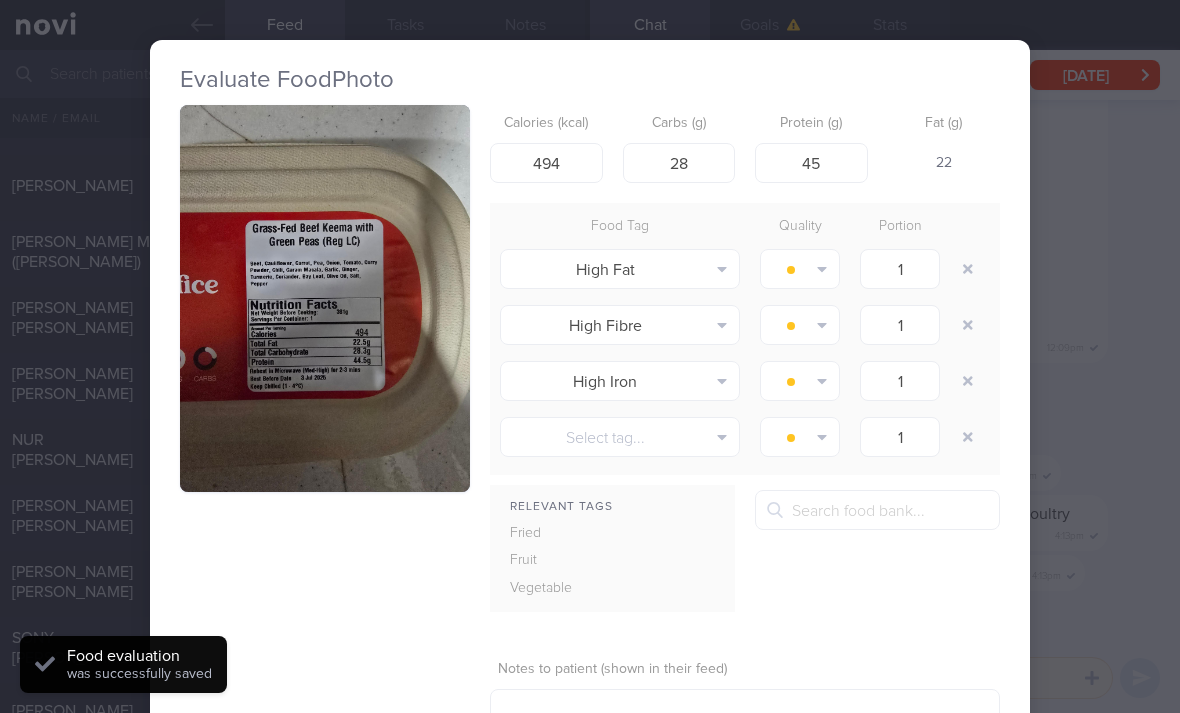 click at bounding box center (968, 269) 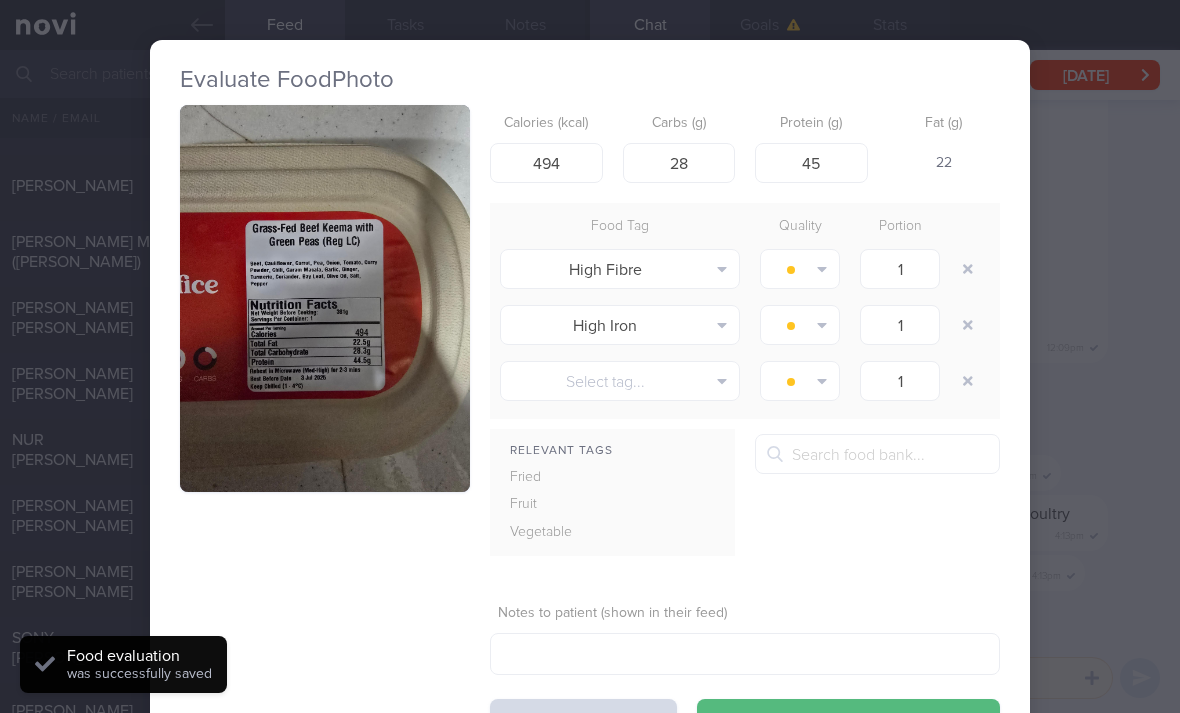 click at bounding box center (968, 269) 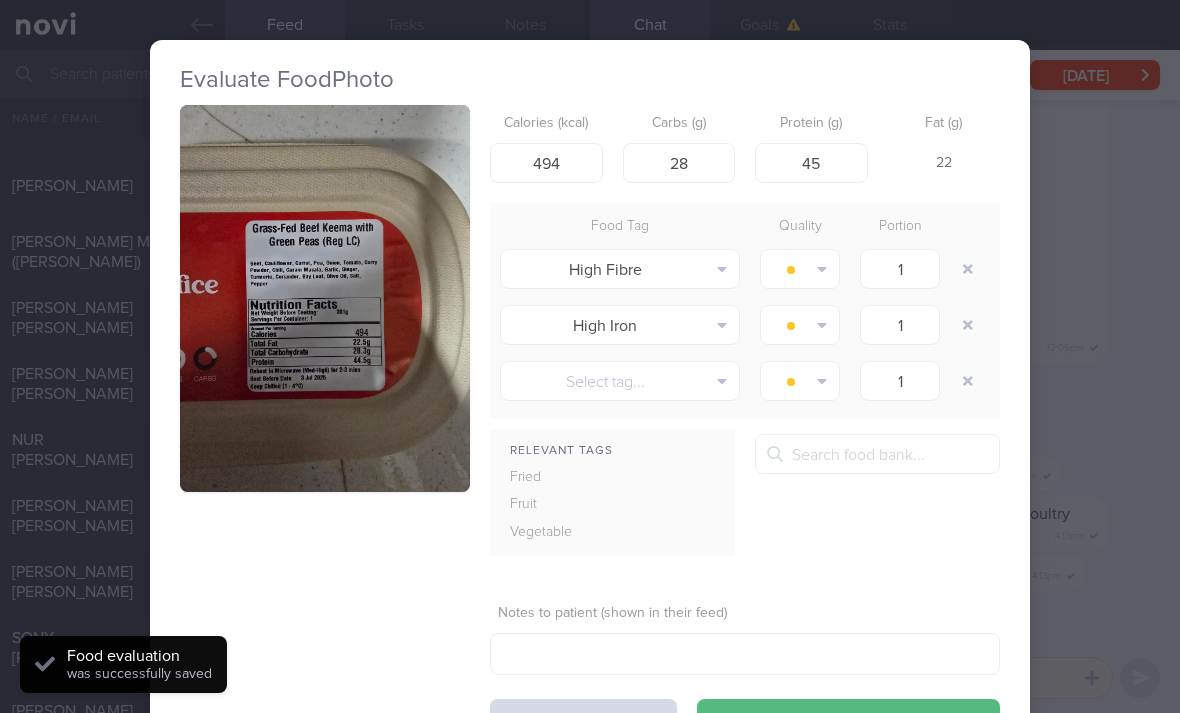click at bounding box center (968, 269) 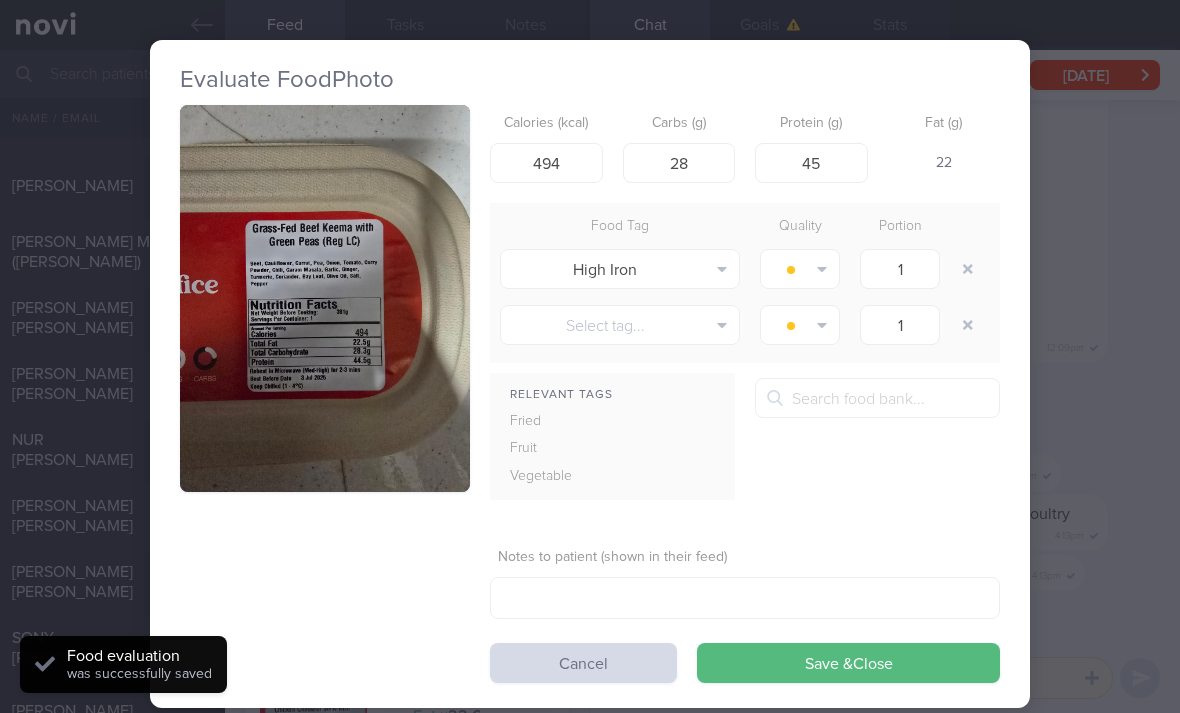 click at bounding box center (968, 269) 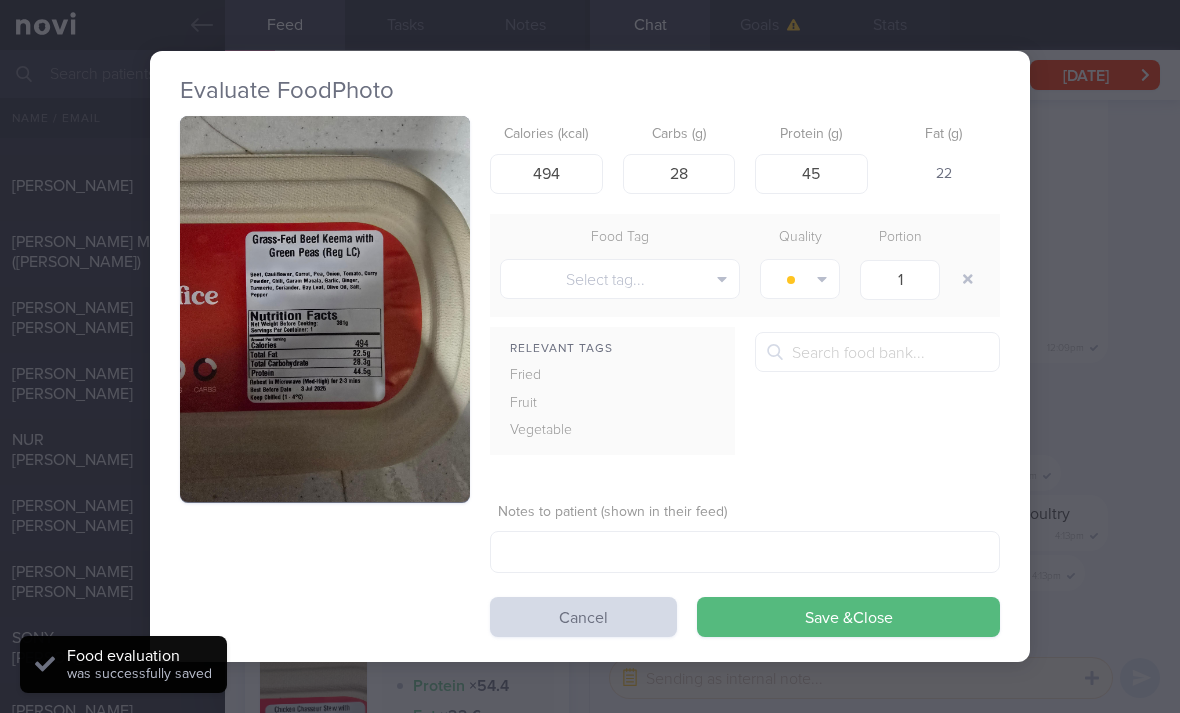click on "Save &
Close" at bounding box center [848, 617] 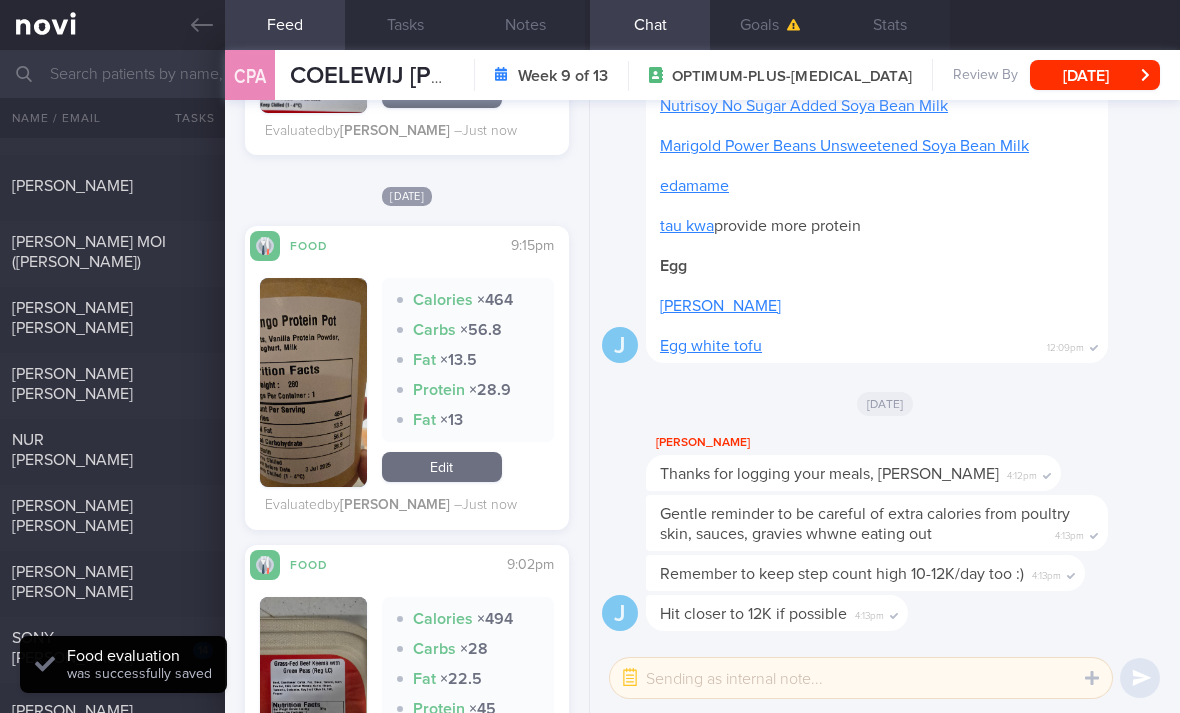 scroll, scrollTop: 923, scrollLeft: 0, axis: vertical 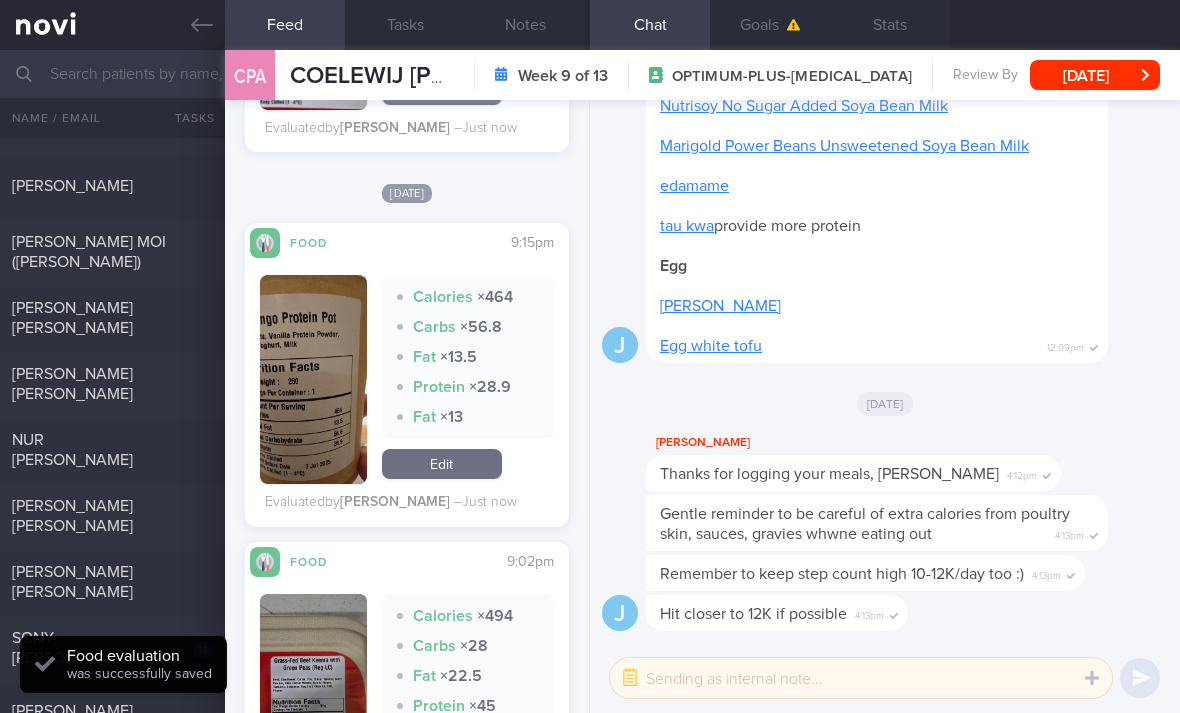 click on "Edit" at bounding box center (442, 464) 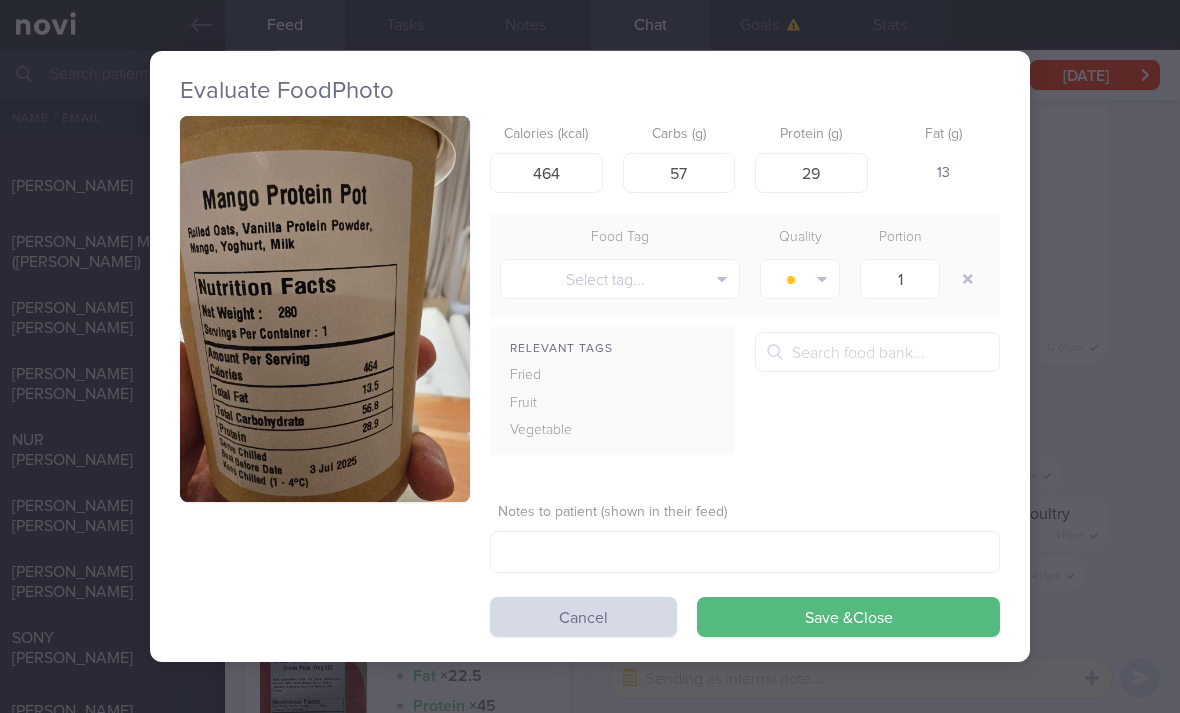 click on "Save &
Close" at bounding box center [848, 617] 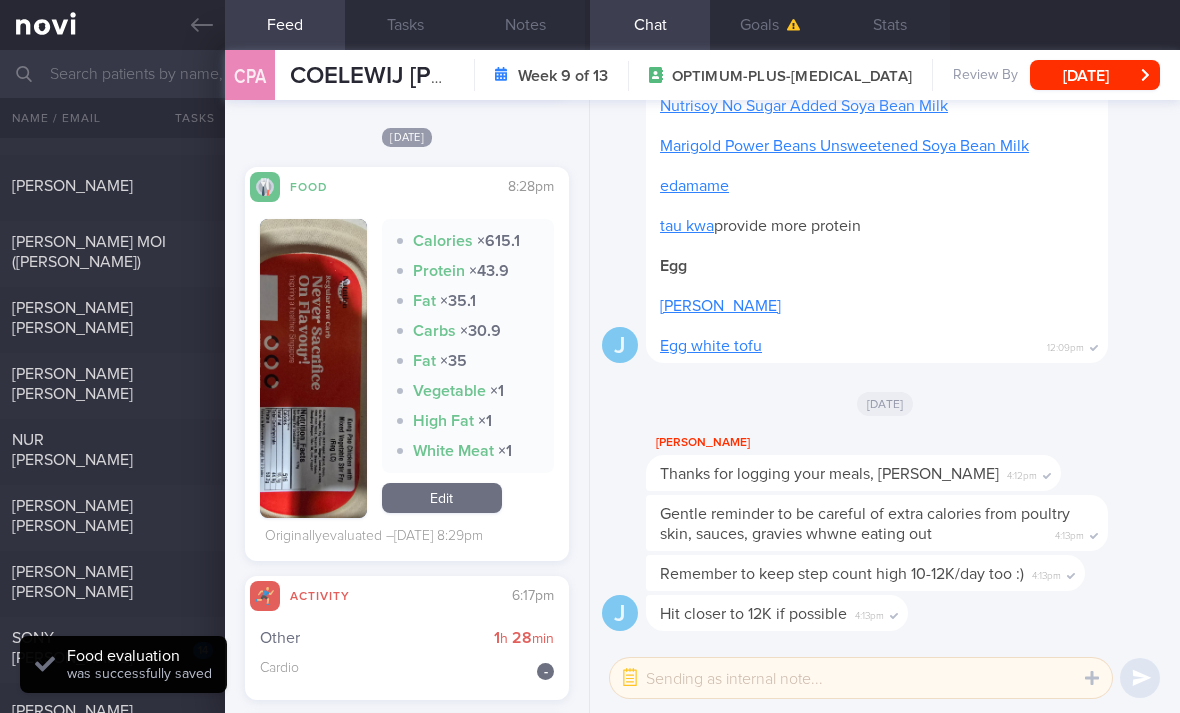 scroll, scrollTop: 2125, scrollLeft: 0, axis: vertical 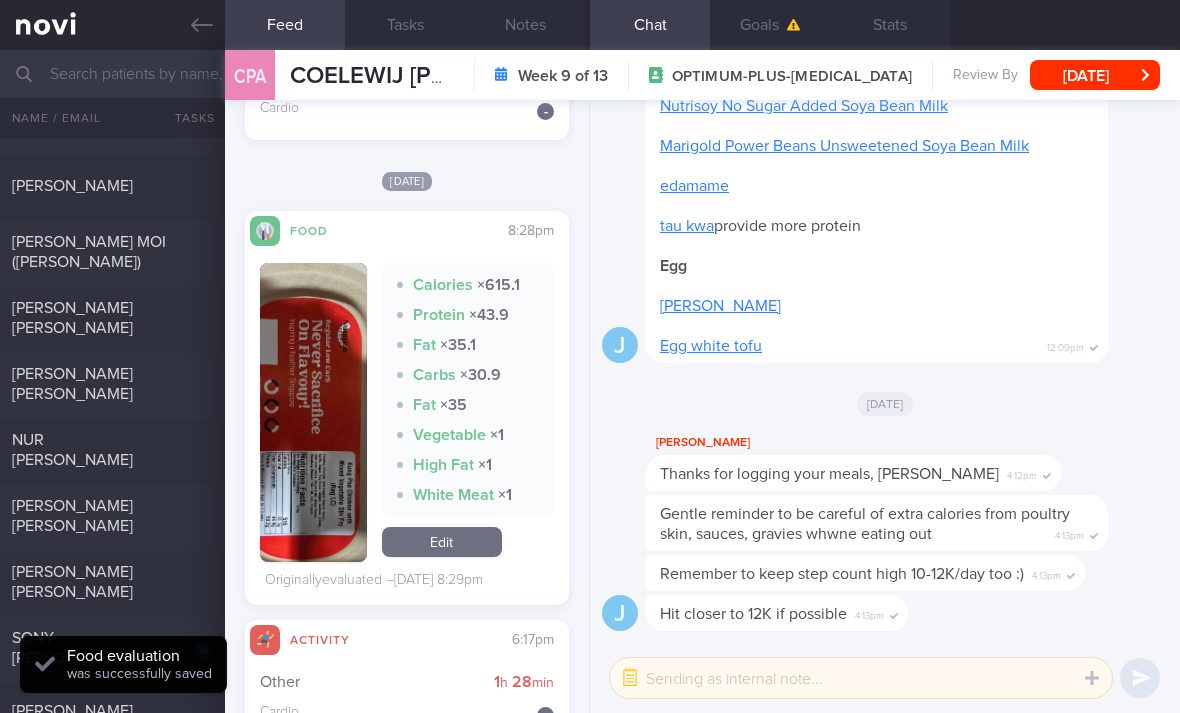 click on "Edit" at bounding box center (442, 542) 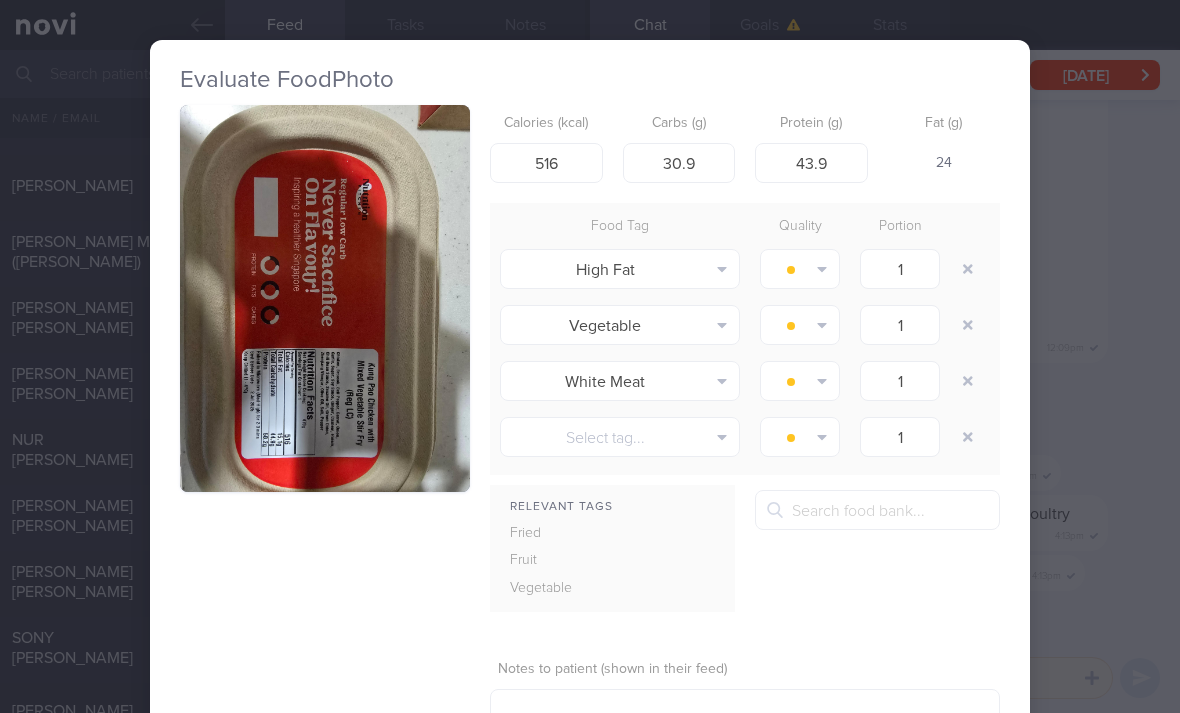 click at bounding box center [325, 298] 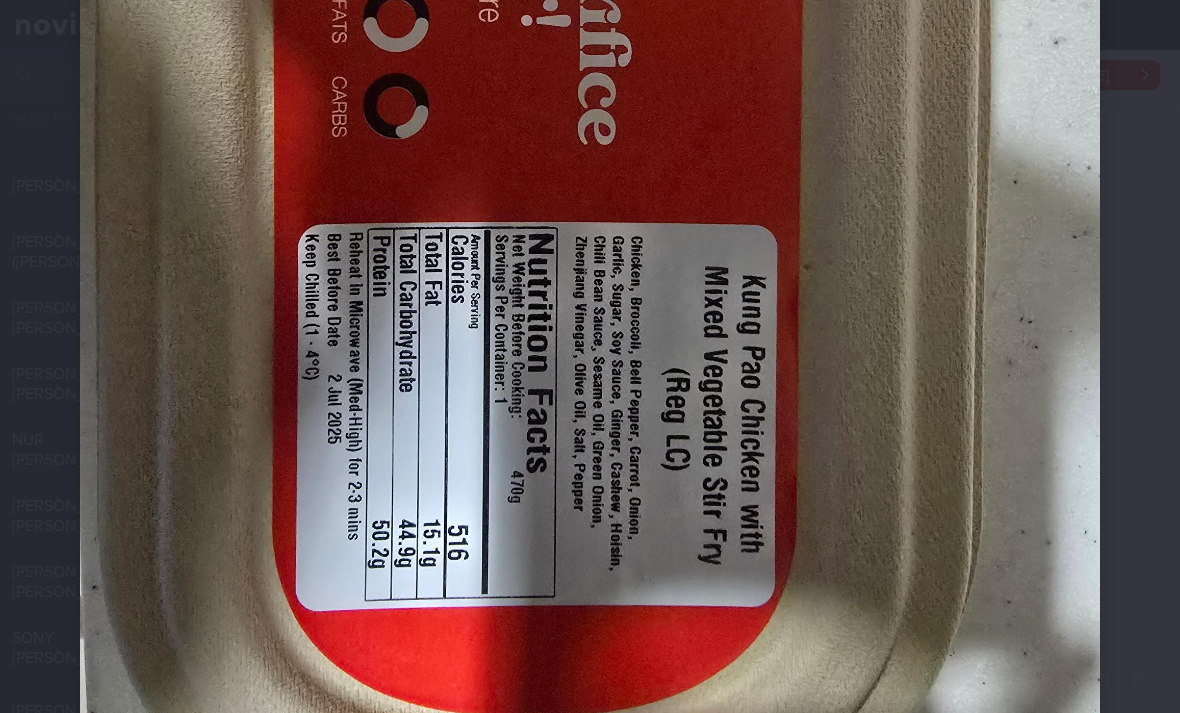 scroll, scrollTop: 708, scrollLeft: 0, axis: vertical 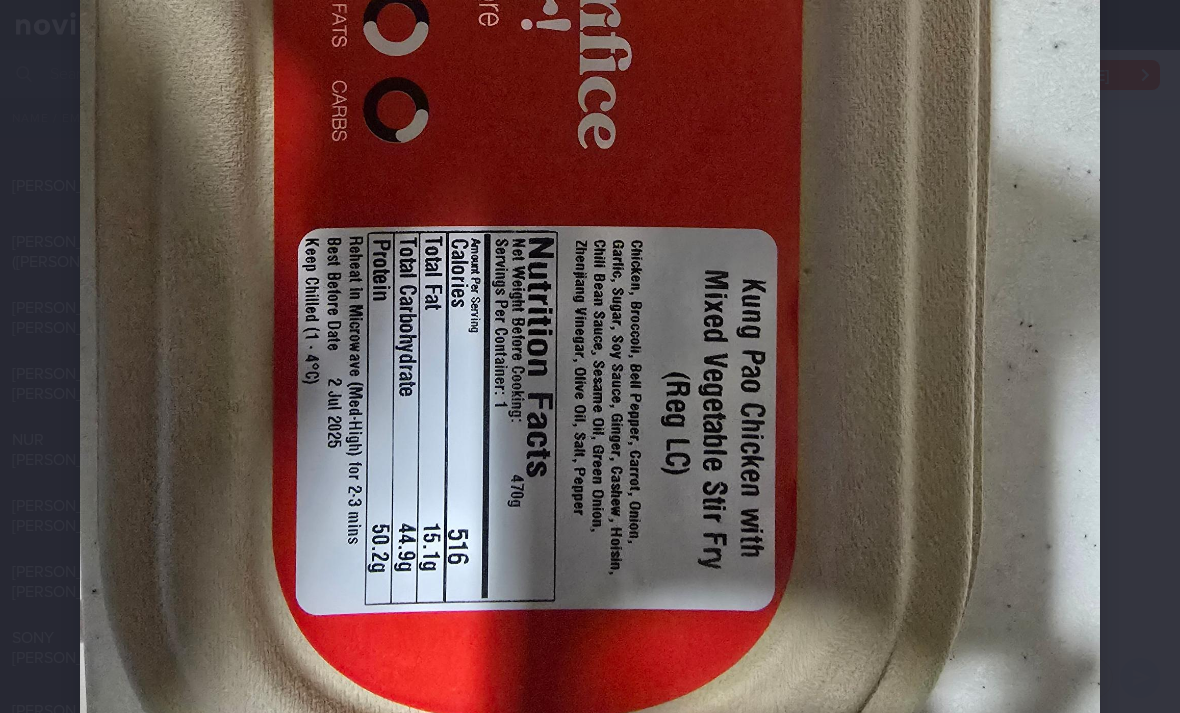 click at bounding box center (590, 52) 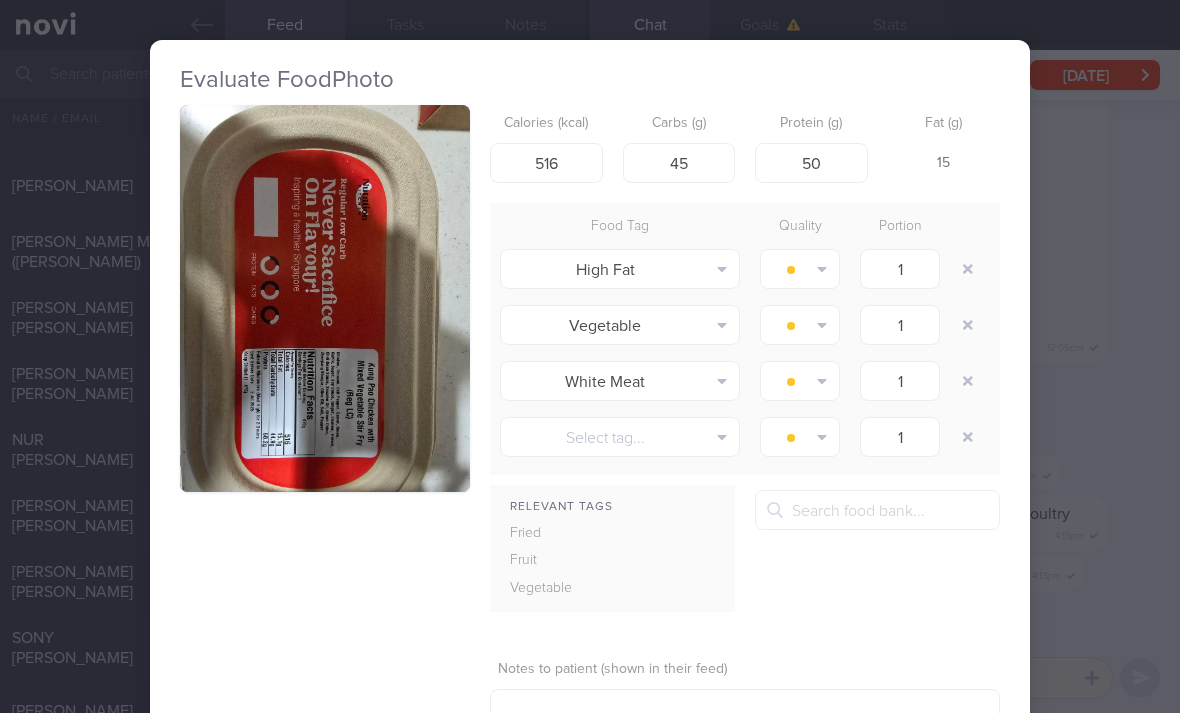 click at bounding box center (968, 269) 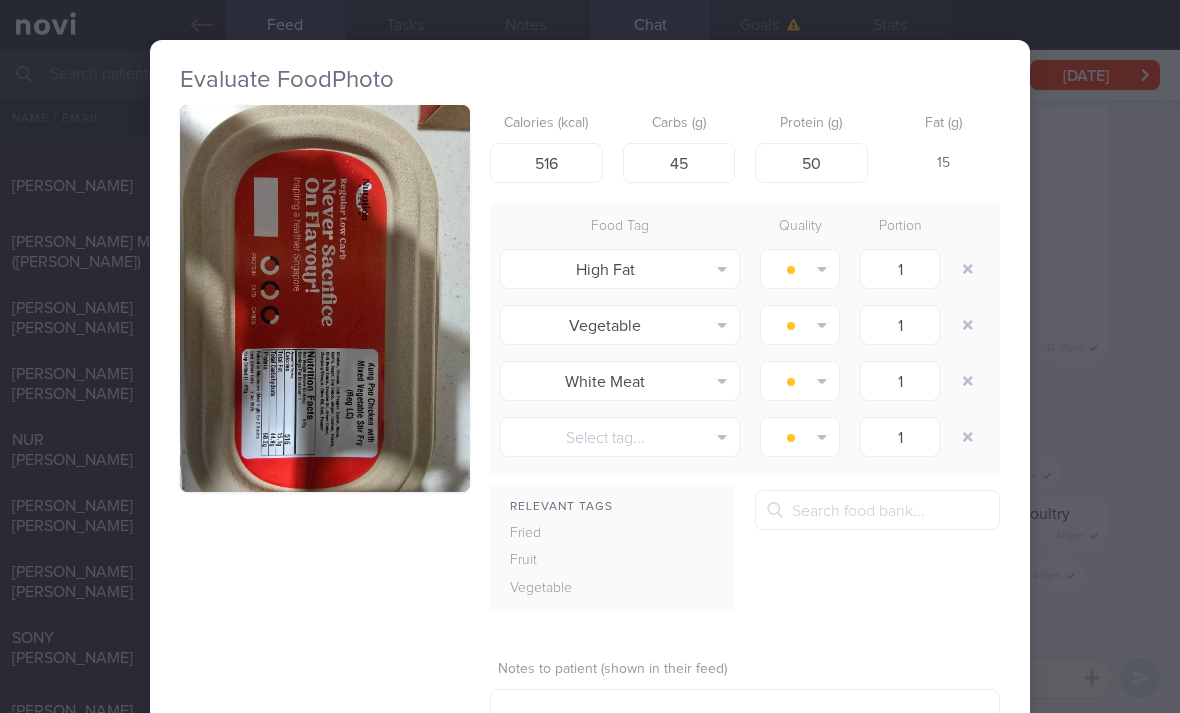 click at bounding box center [968, 269] 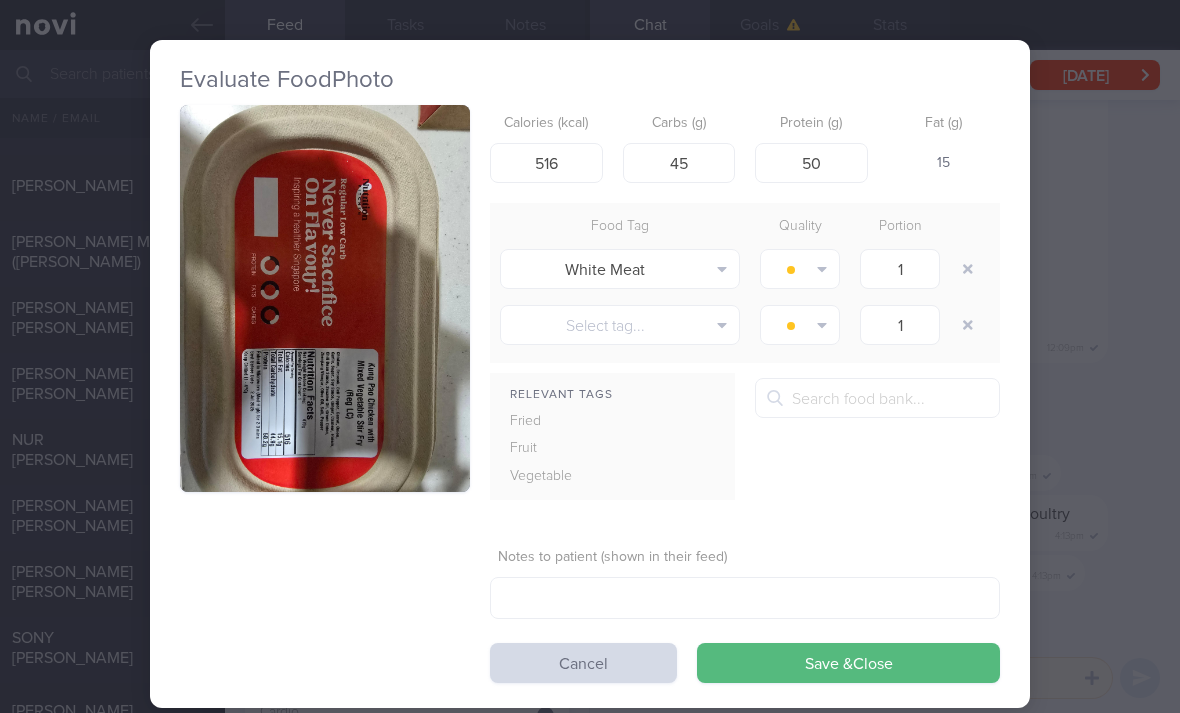 click at bounding box center [968, 269] 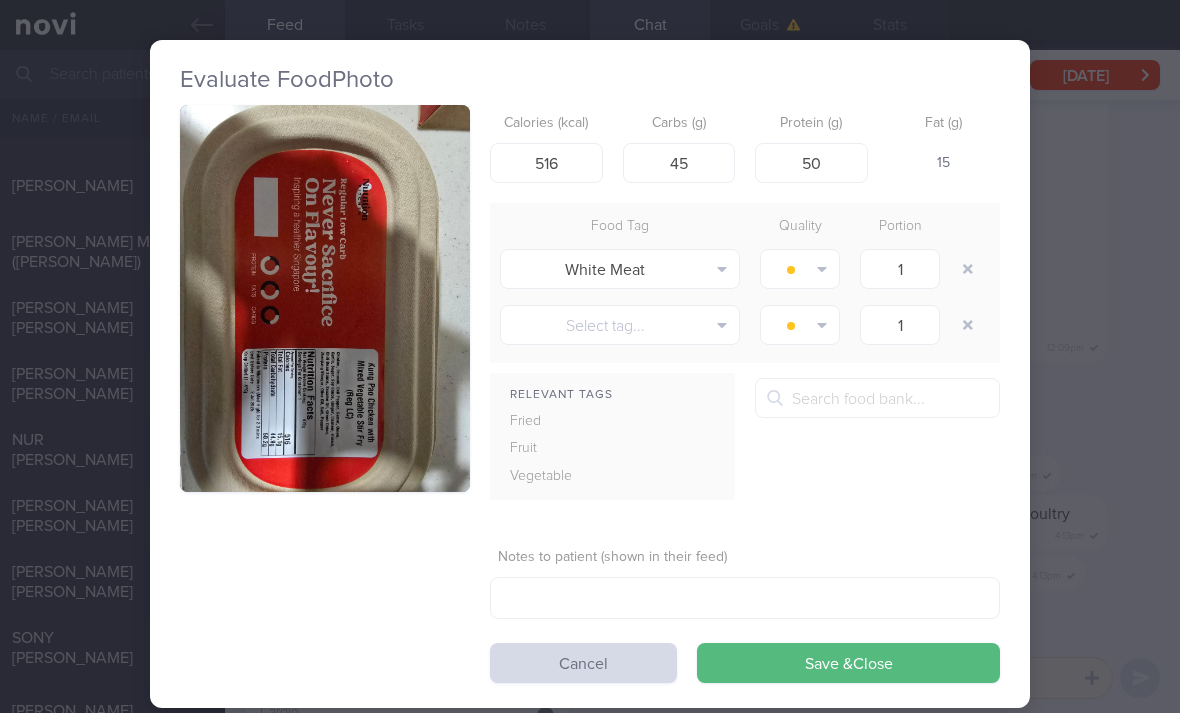 click at bounding box center [968, 269] 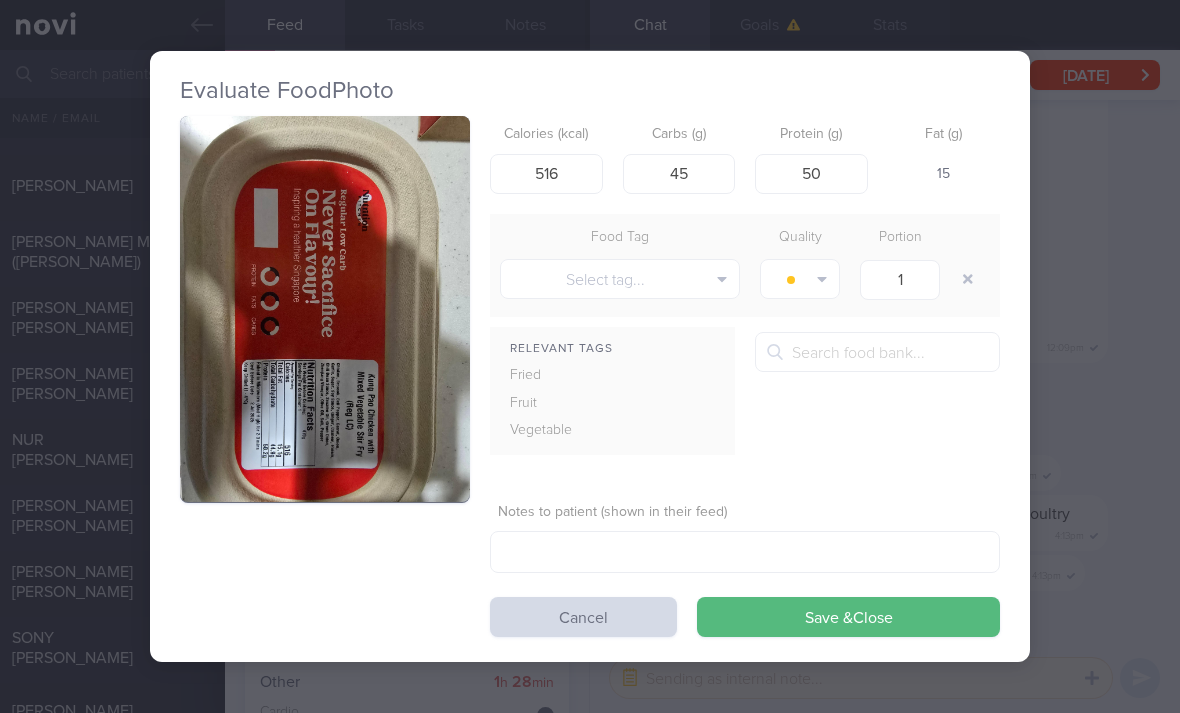 click on "Save &
Close" at bounding box center (848, 617) 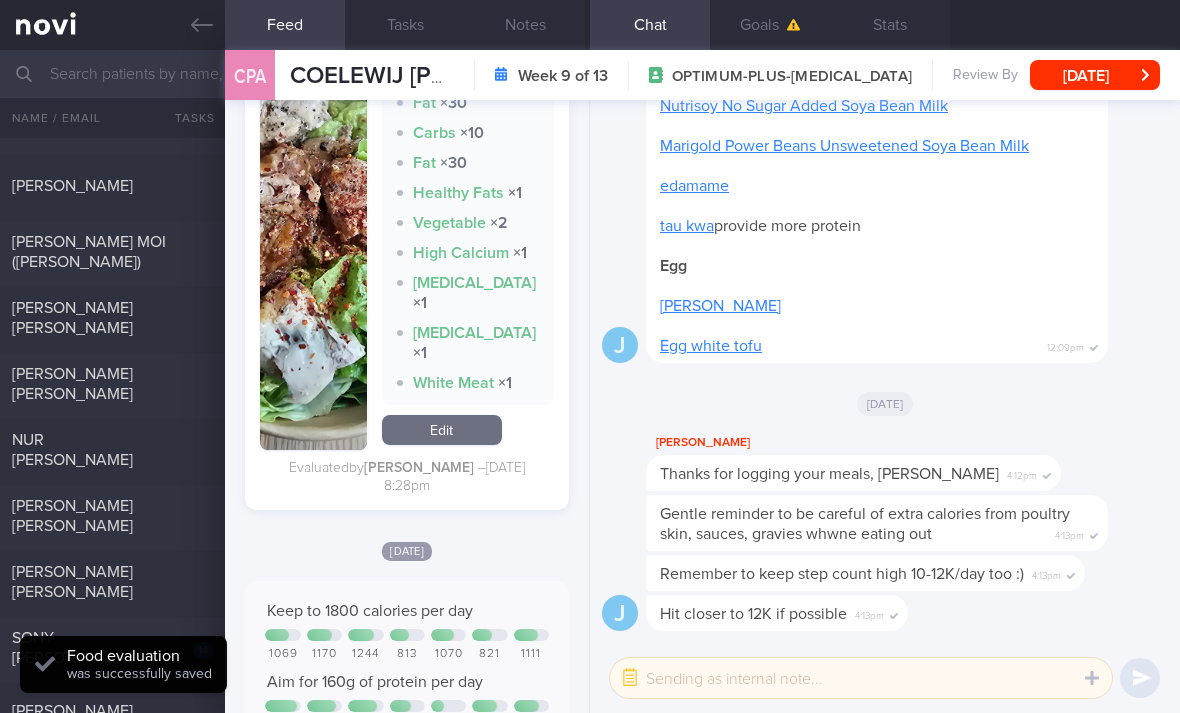 scroll, scrollTop: 2898, scrollLeft: 0, axis: vertical 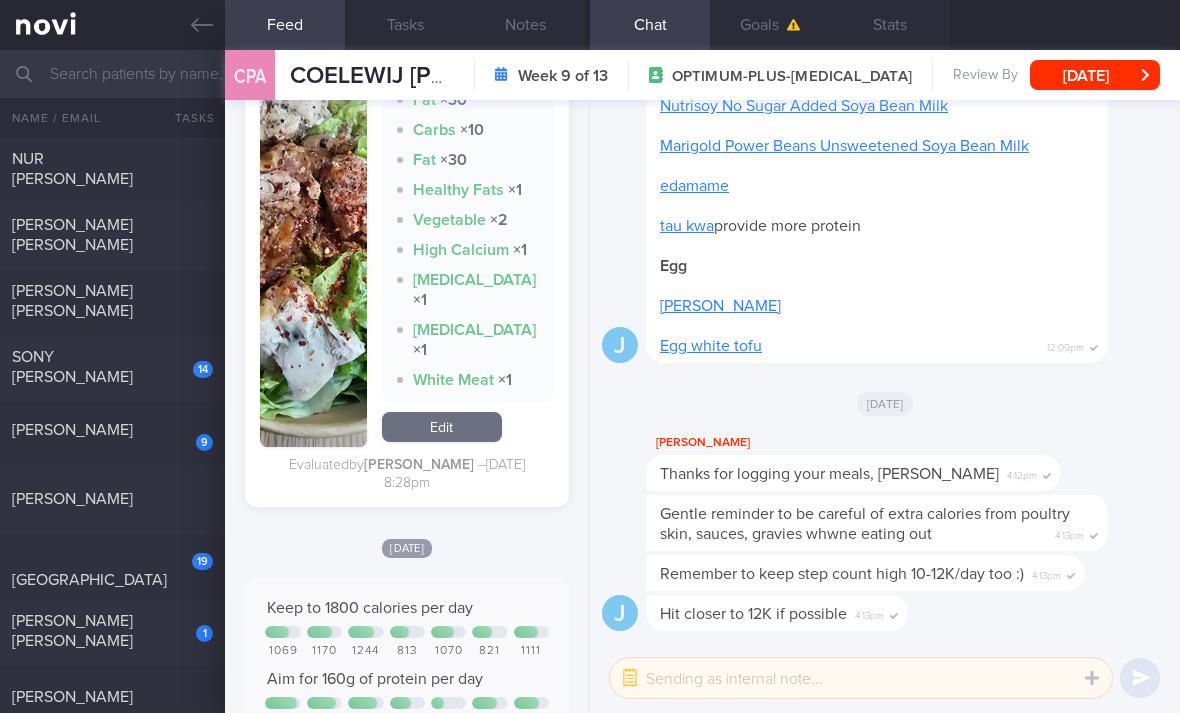 click on "14" at bounding box center (189, 362) 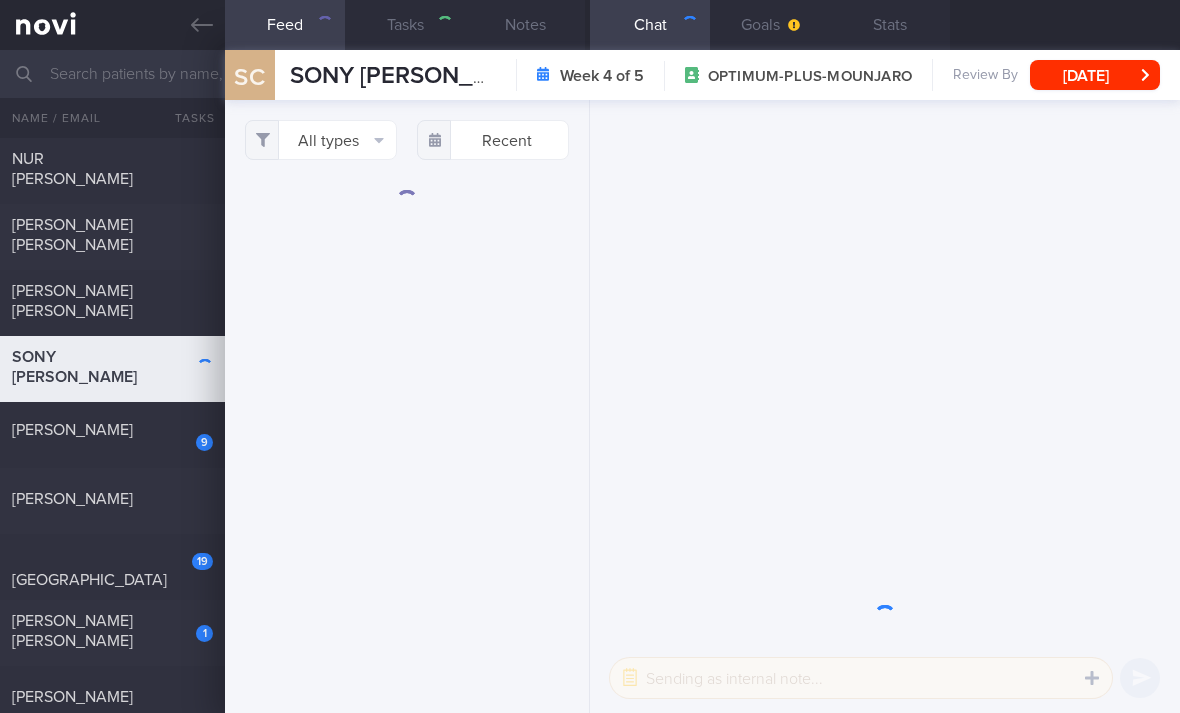 scroll, scrollTop: 0, scrollLeft: 0, axis: both 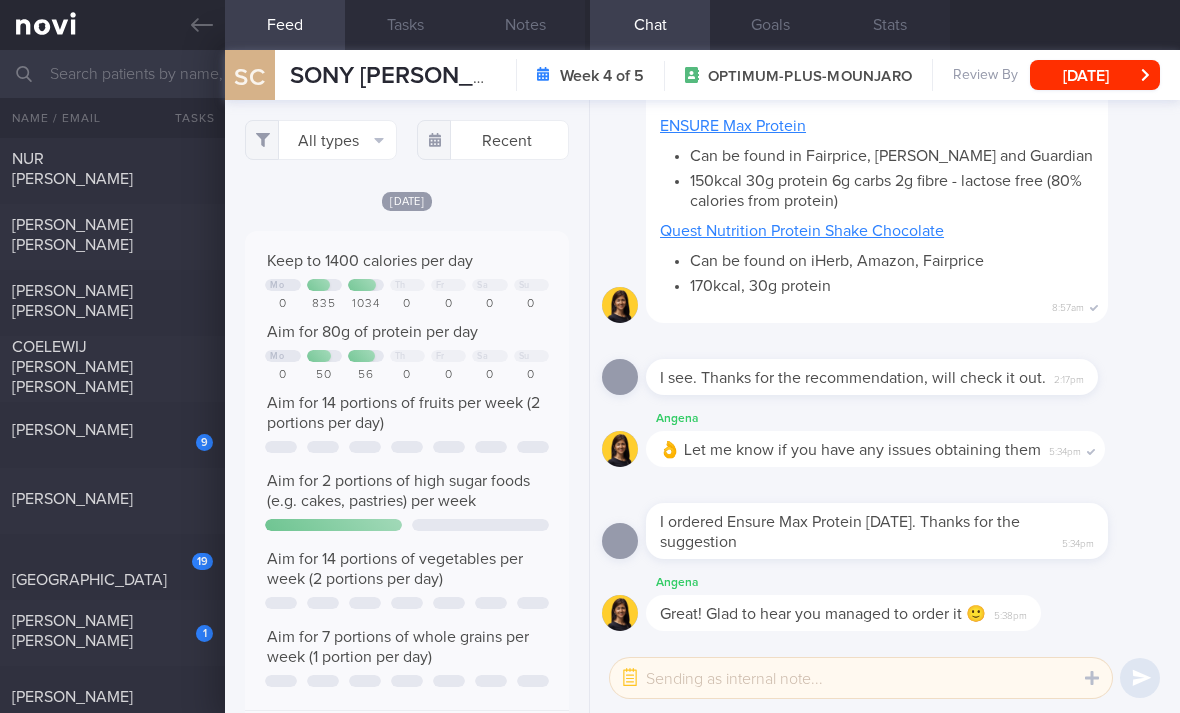 click on "All types" at bounding box center [321, 140] 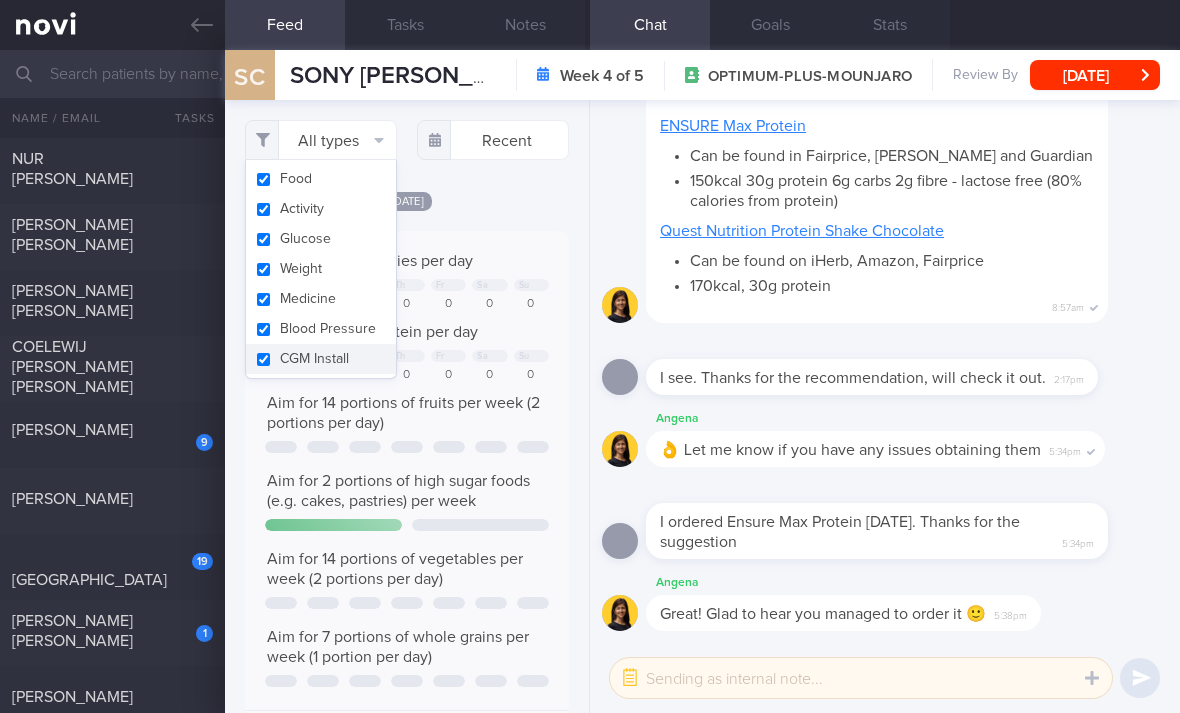 click on "Activity" at bounding box center [321, 209] 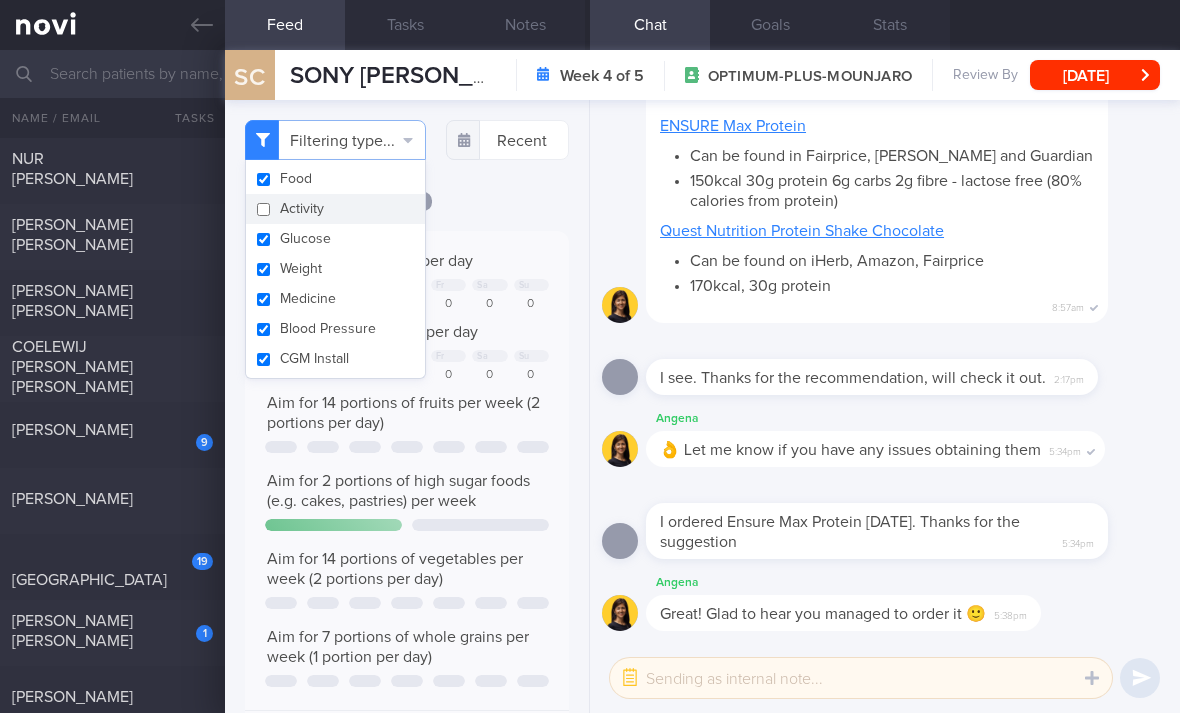 click on "Glucose" at bounding box center [335, 239] 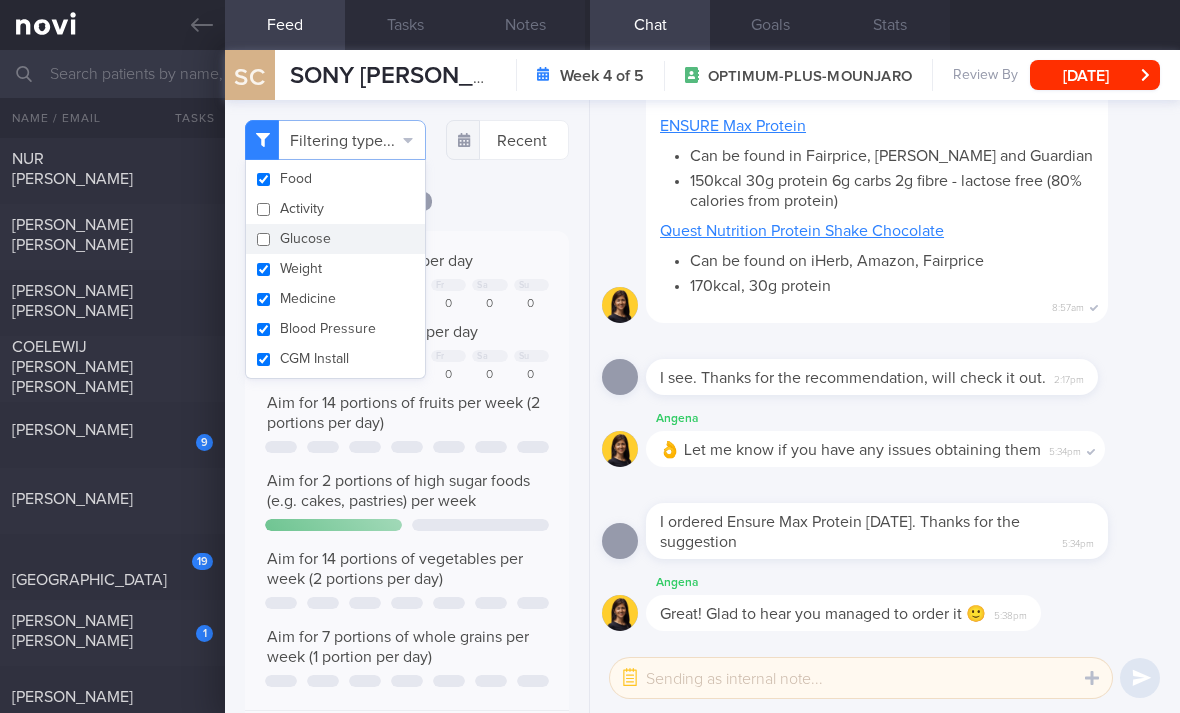 click on "Weight" at bounding box center [335, 269] 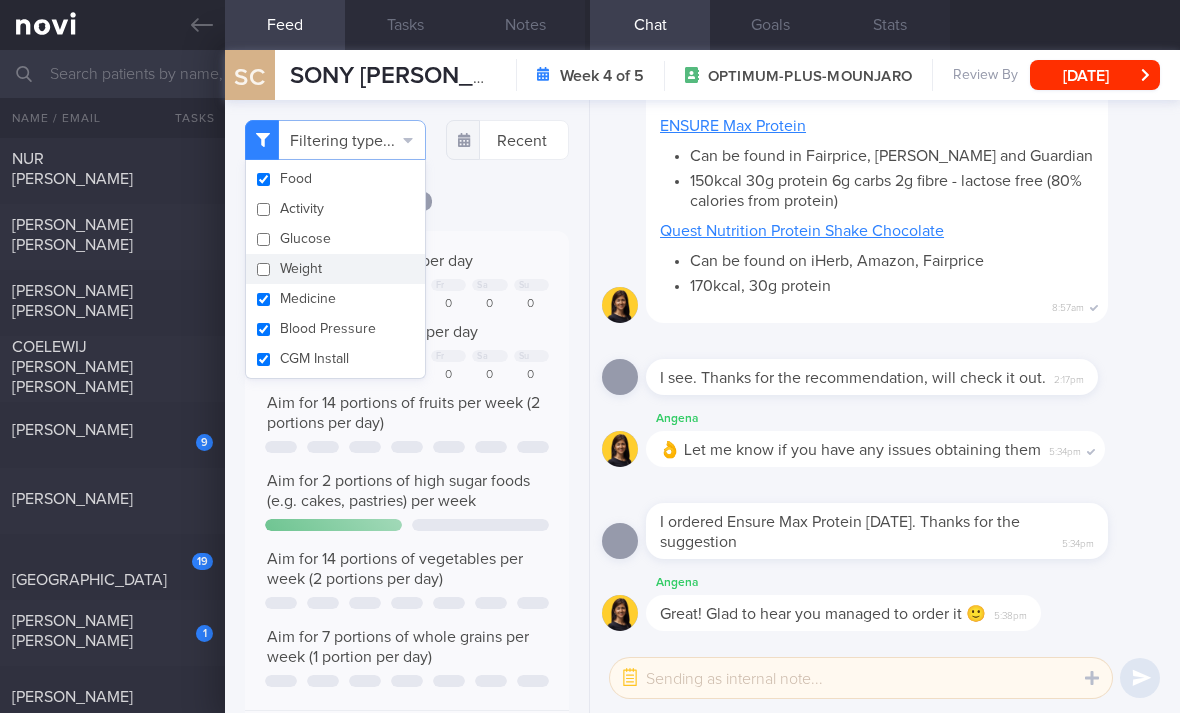 click on "Medicine" at bounding box center (335, 299) 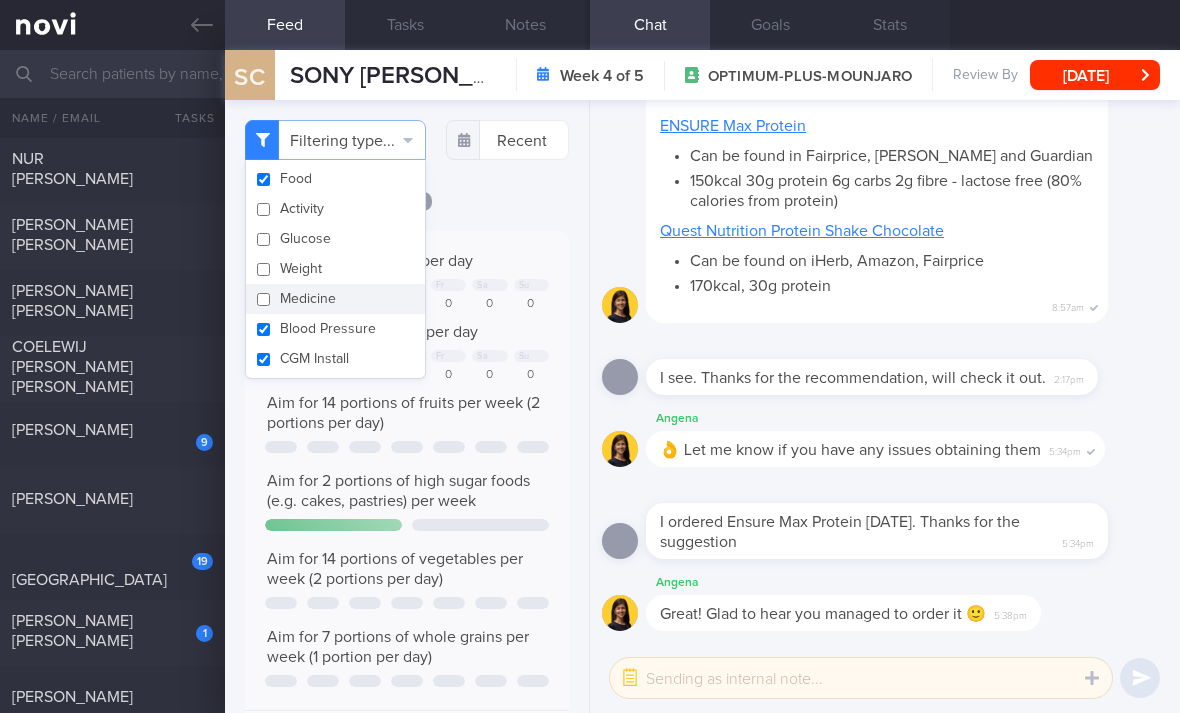 click on "Medicine" at bounding box center (335, 299) 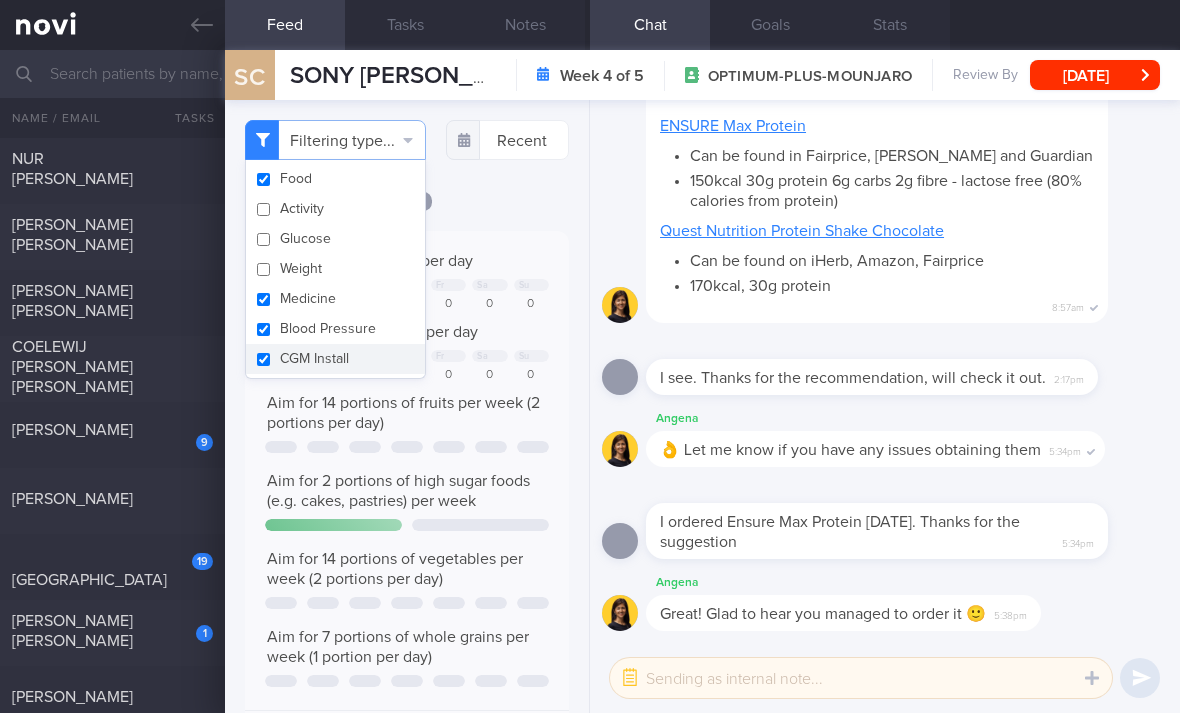 click on "CGM Install" at bounding box center (335, 359) 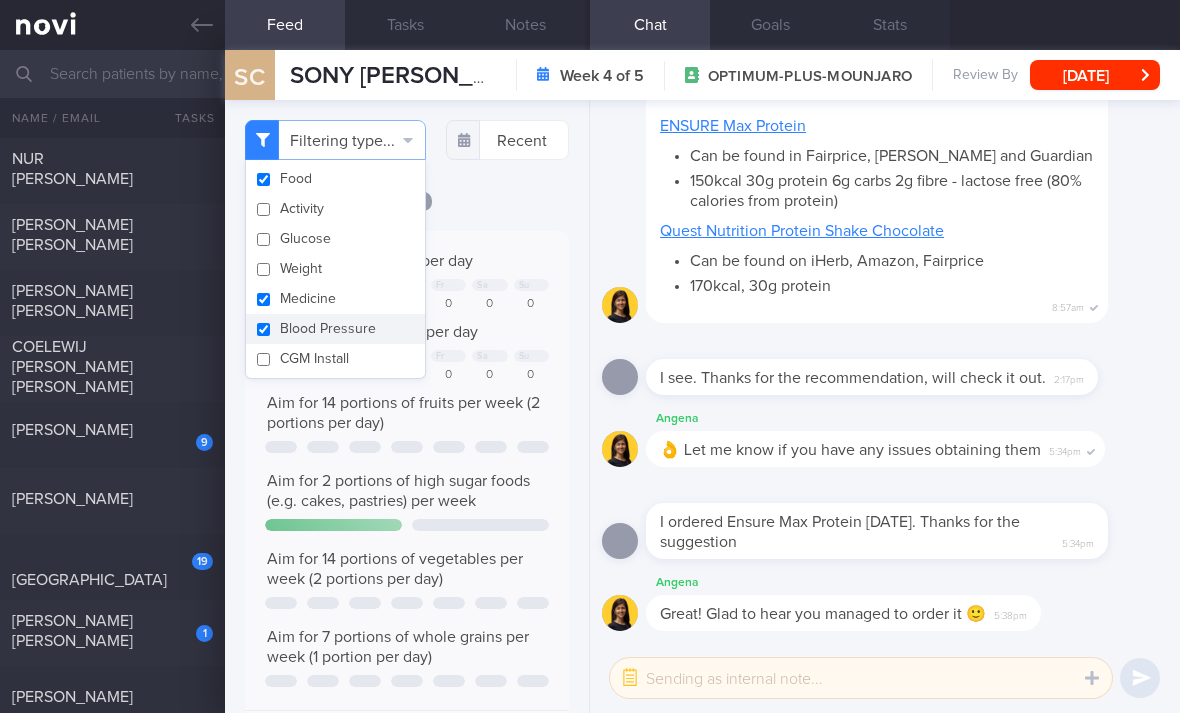 click on "Blood Pressure" at bounding box center (335, 329) 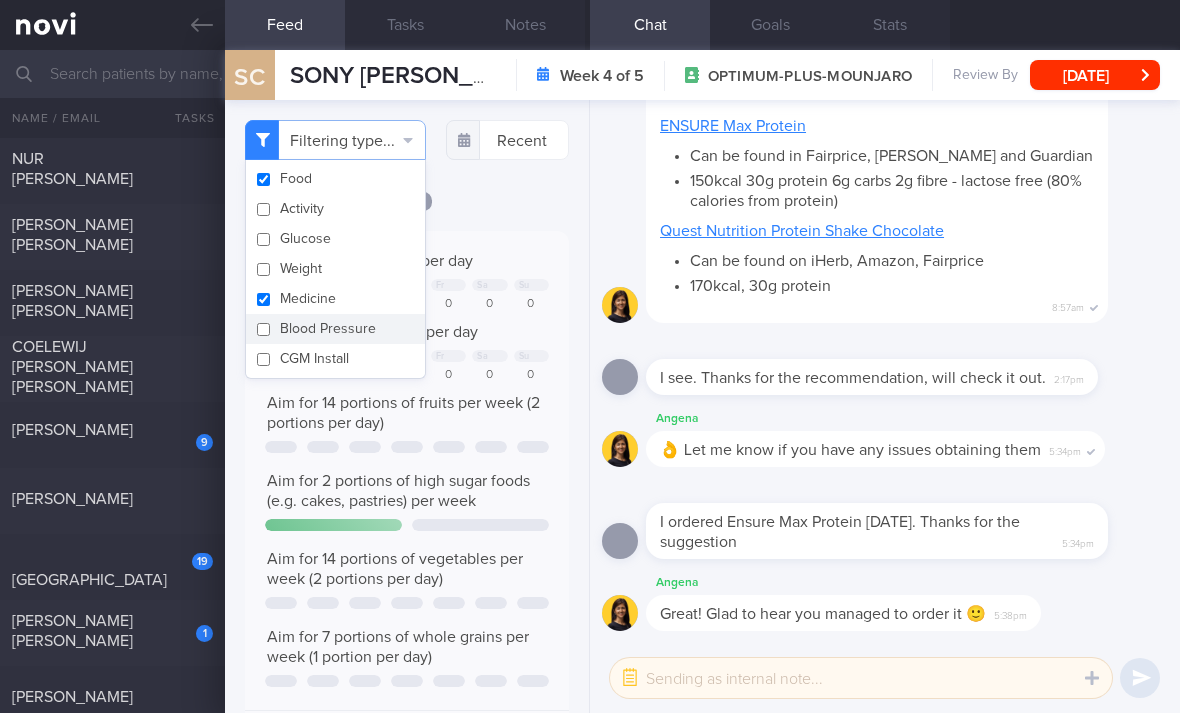 click on "Medicine" at bounding box center (335, 299) 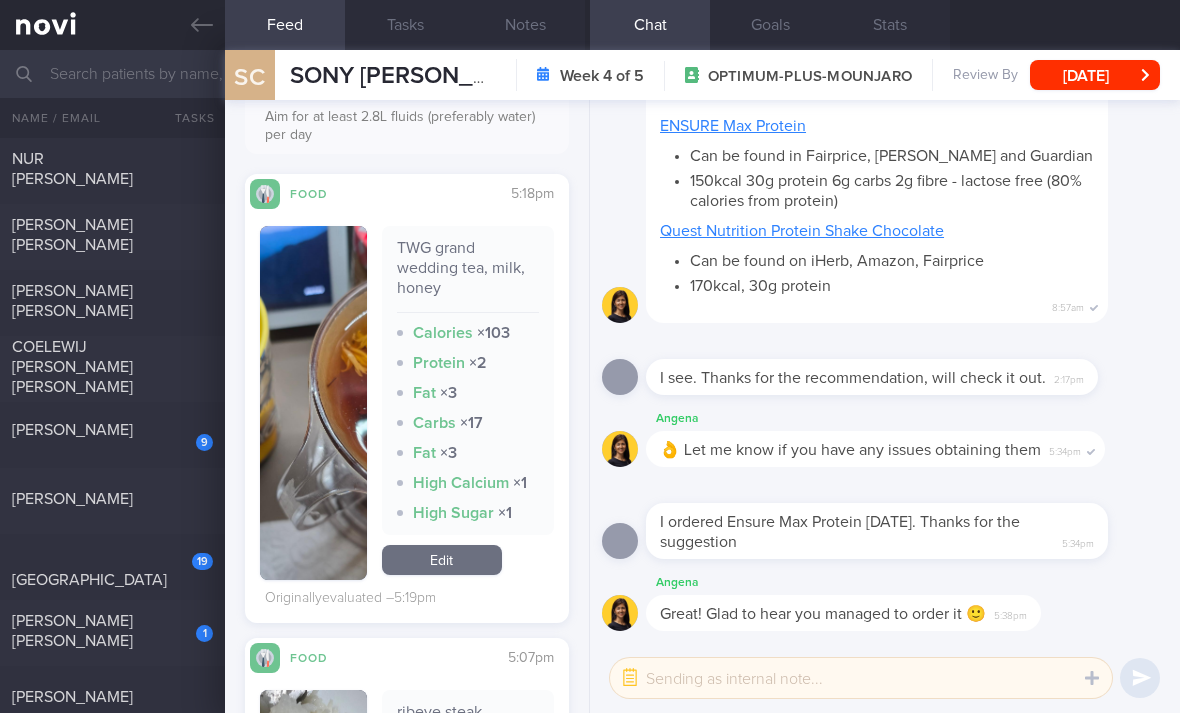 scroll, scrollTop: 624, scrollLeft: 0, axis: vertical 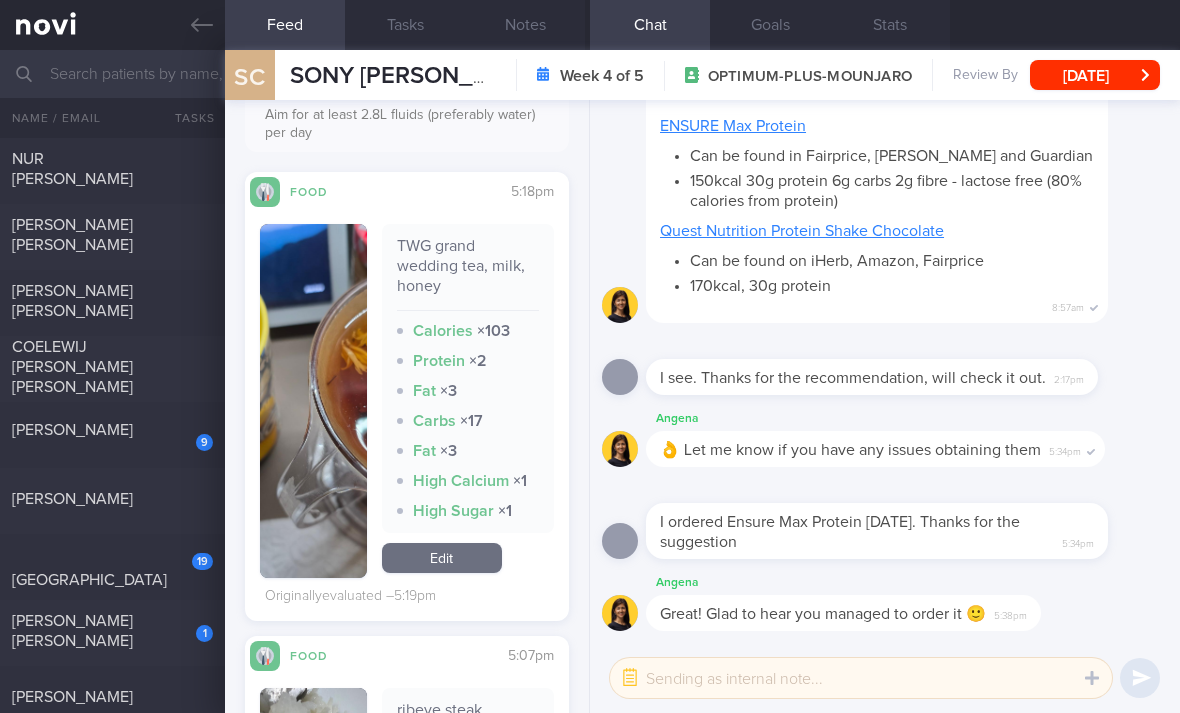 click on "Edit" at bounding box center (442, 558) 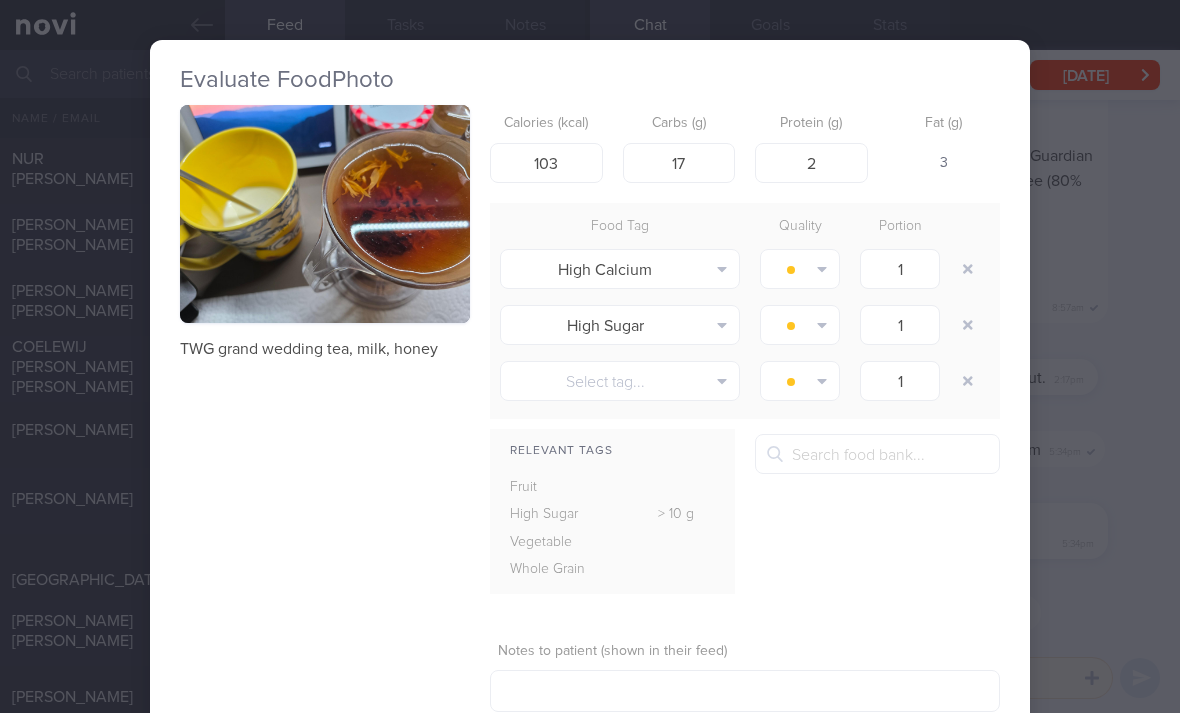 click at bounding box center [968, 269] 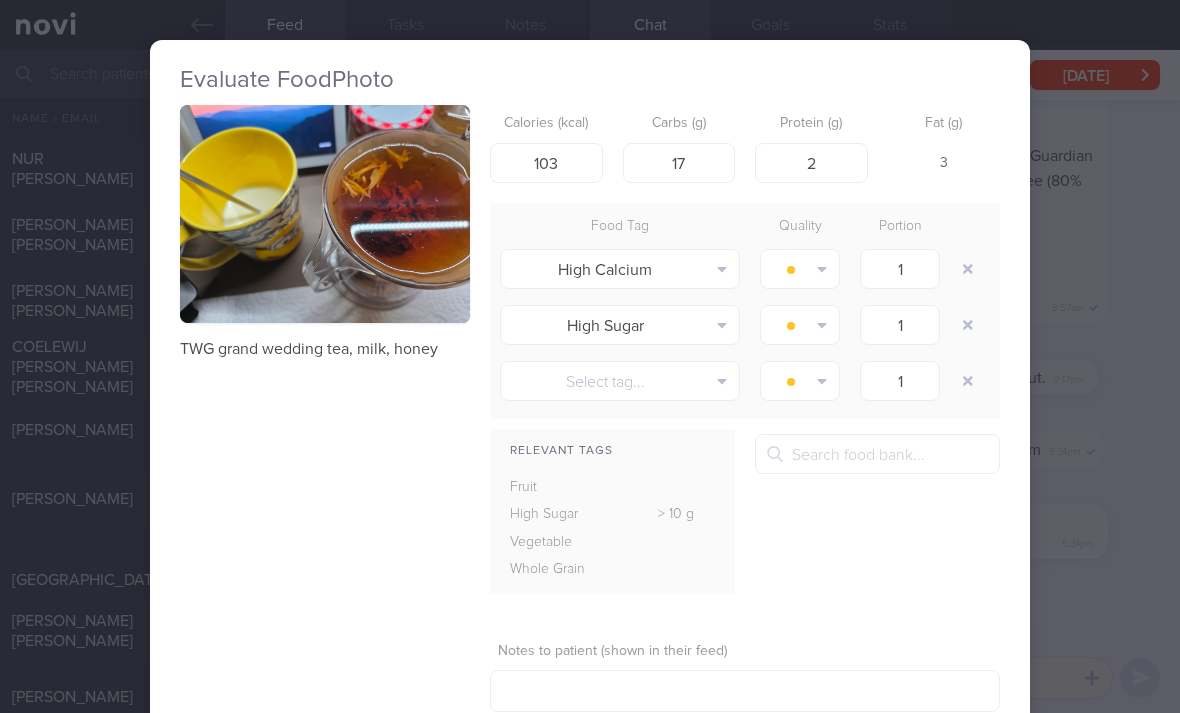 click at bounding box center [968, 269] 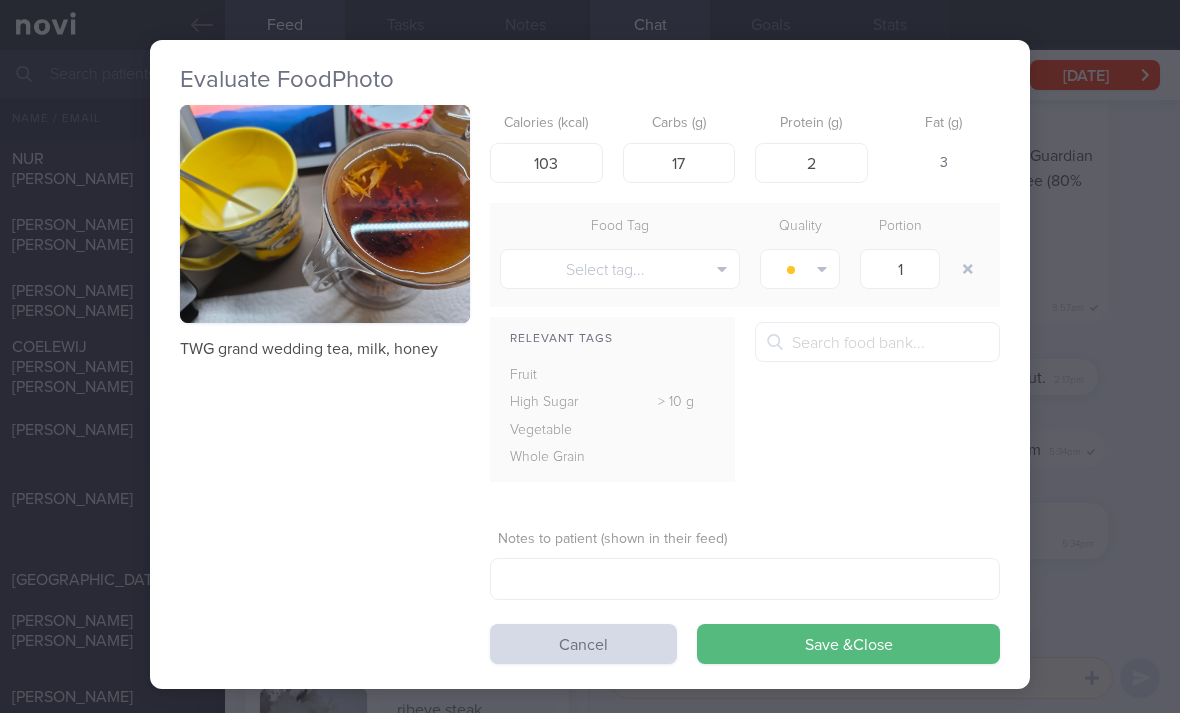 click at bounding box center (968, 269) 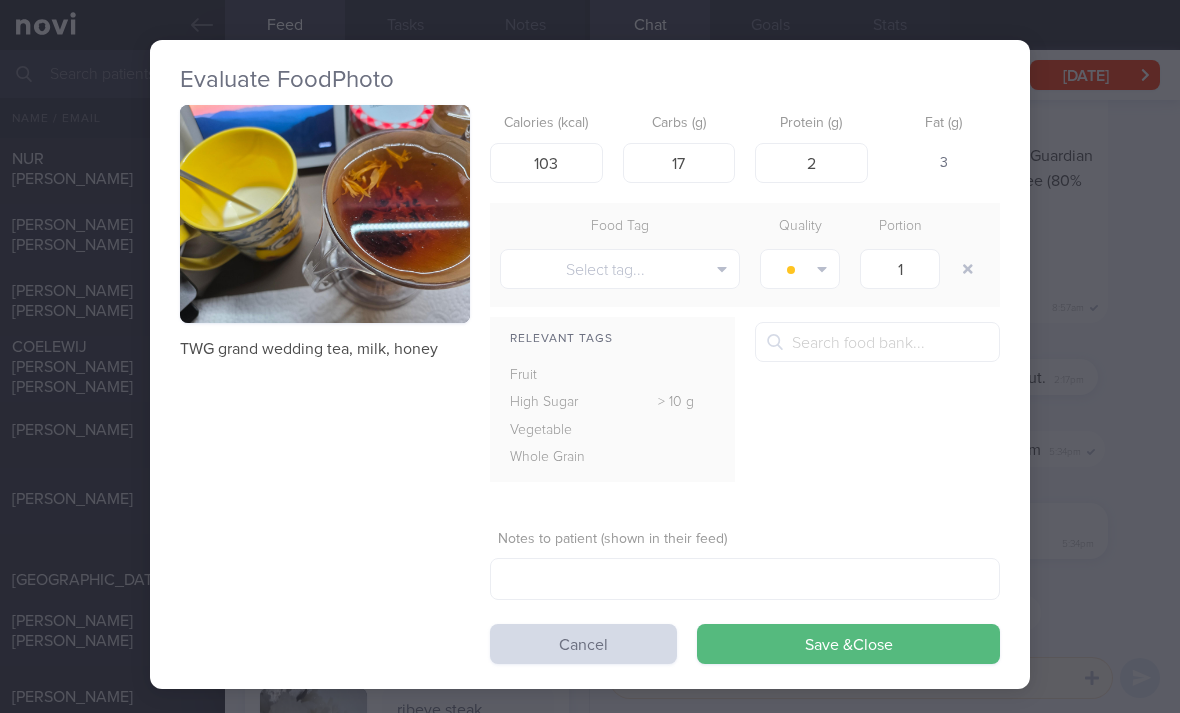 click on "Save &
Close" at bounding box center [848, 644] 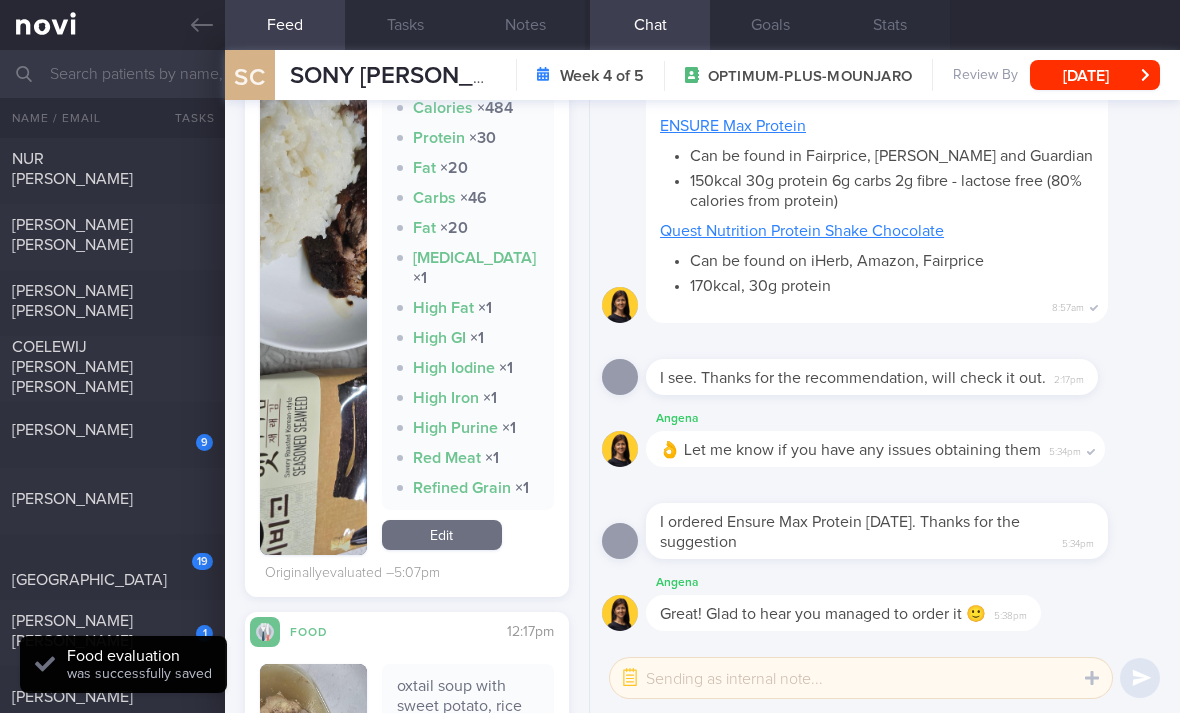 scroll, scrollTop: 1276, scrollLeft: 0, axis: vertical 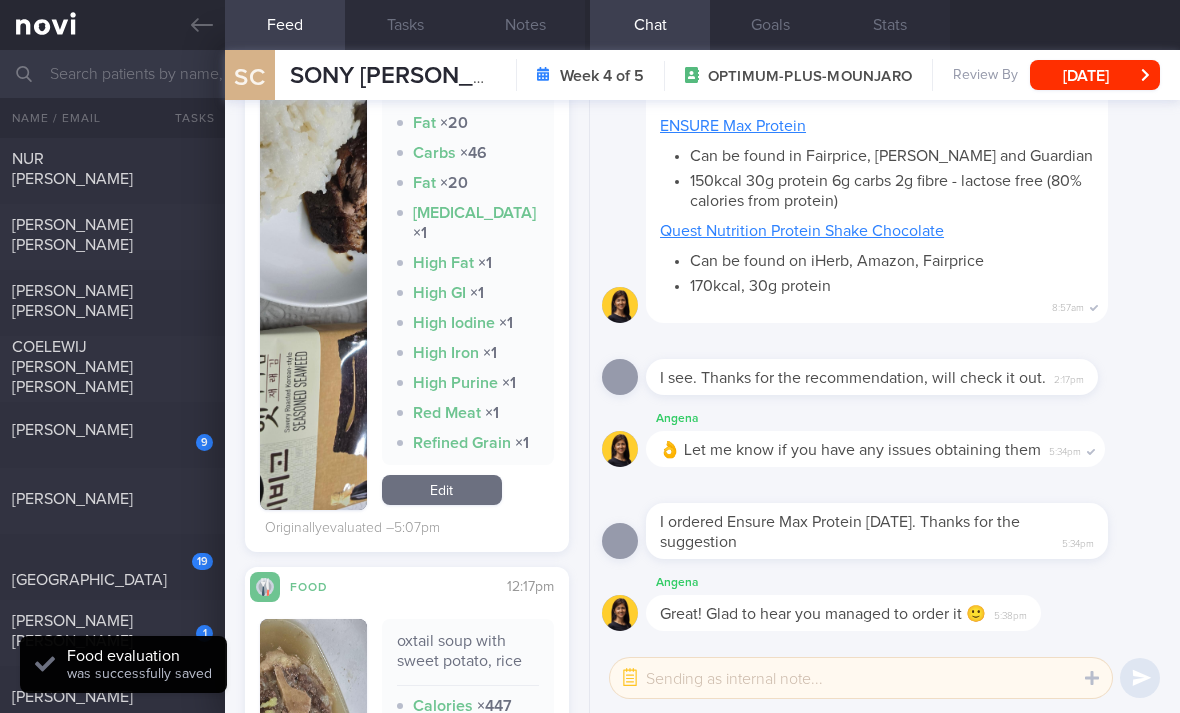 click on "Edit" at bounding box center [442, 490] 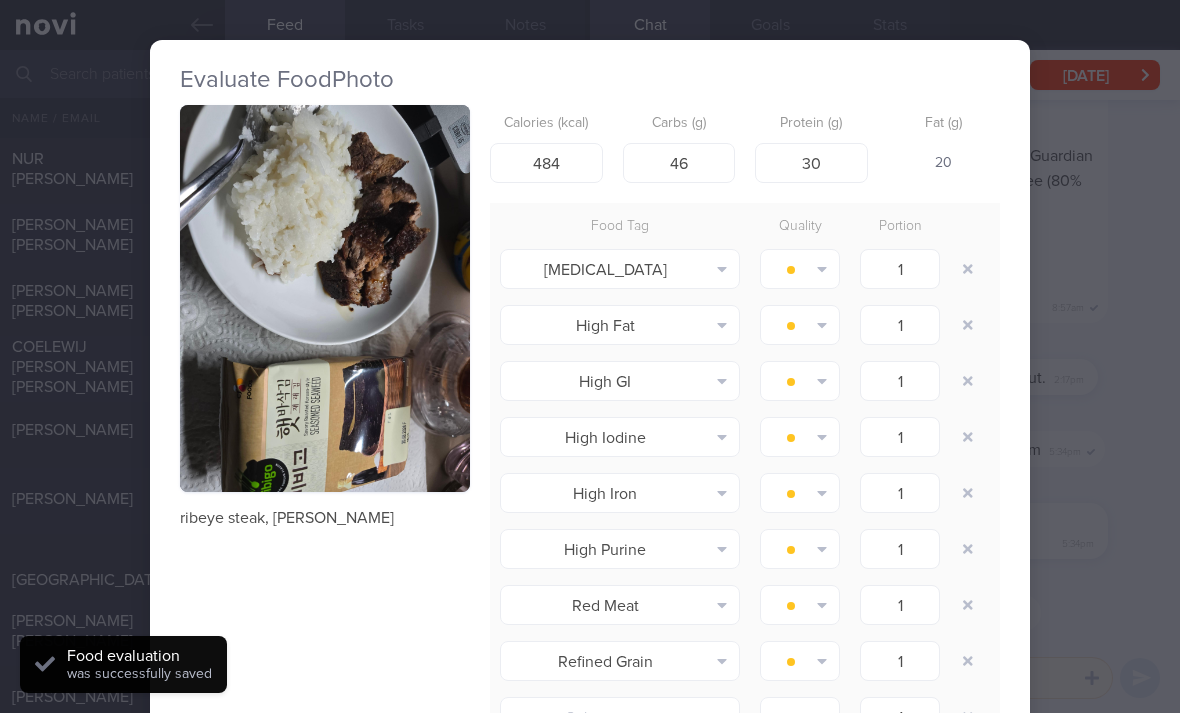 click at bounding box center [968, 269] 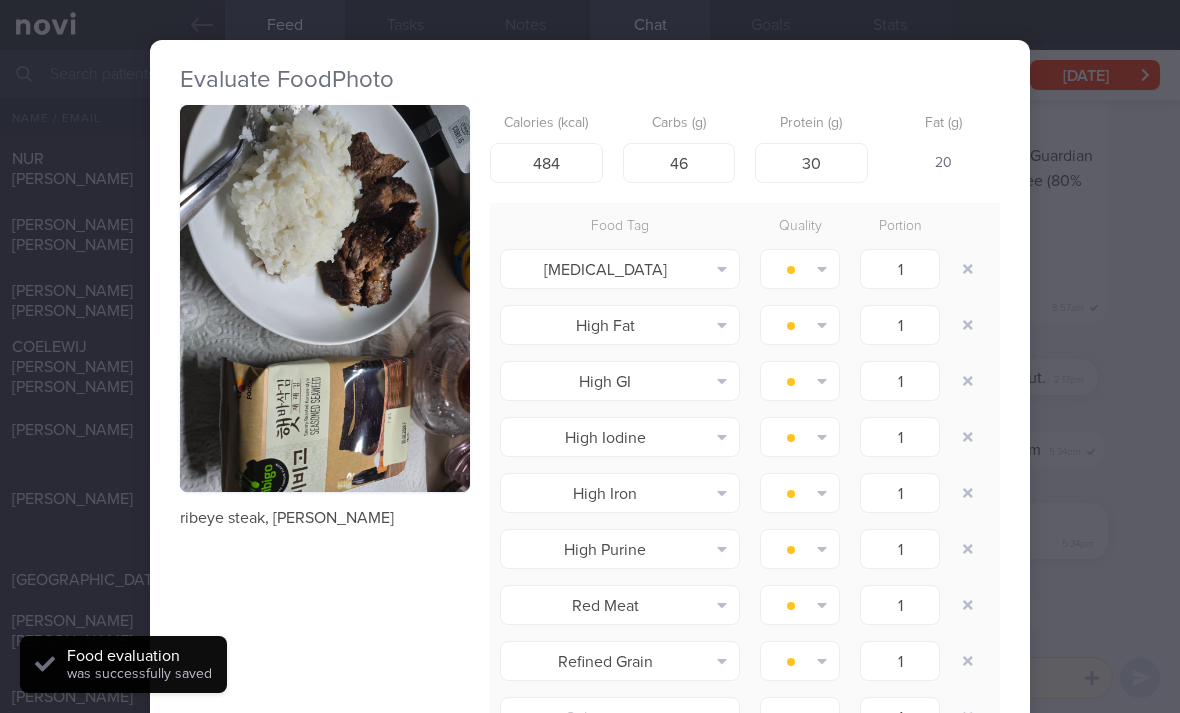 click at bounding box center (968, 269) 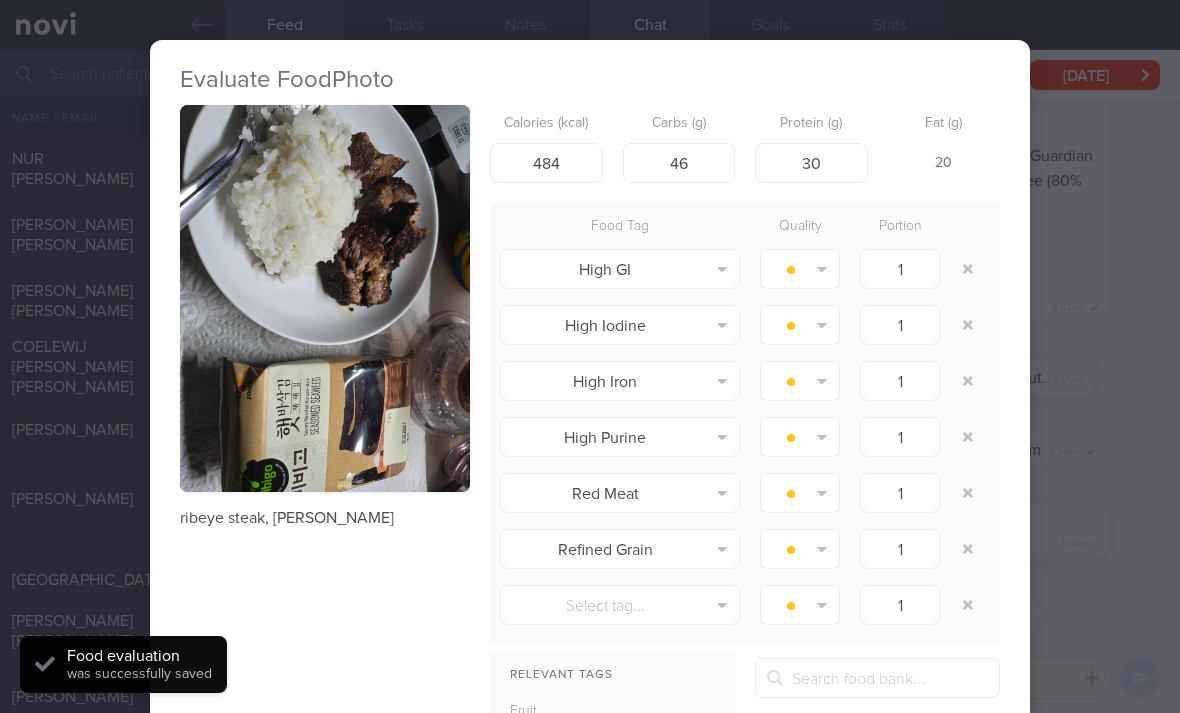 click at bounding box center (968, 269) 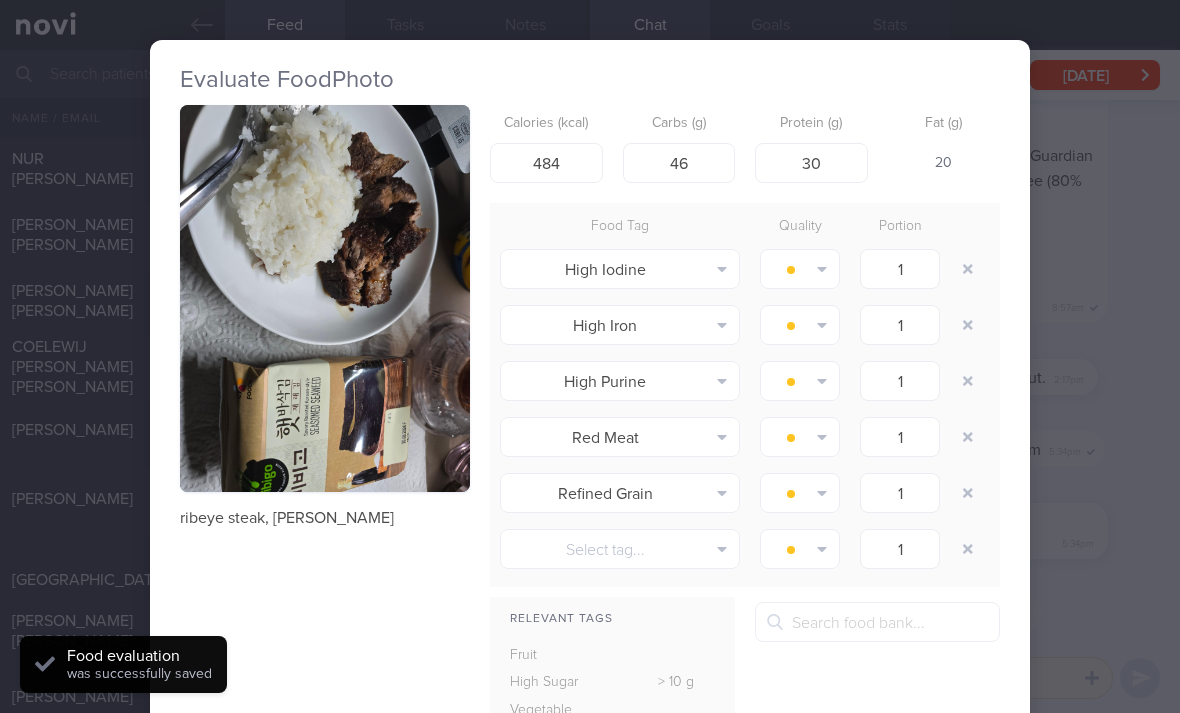 click at bounding box center (968, 269) 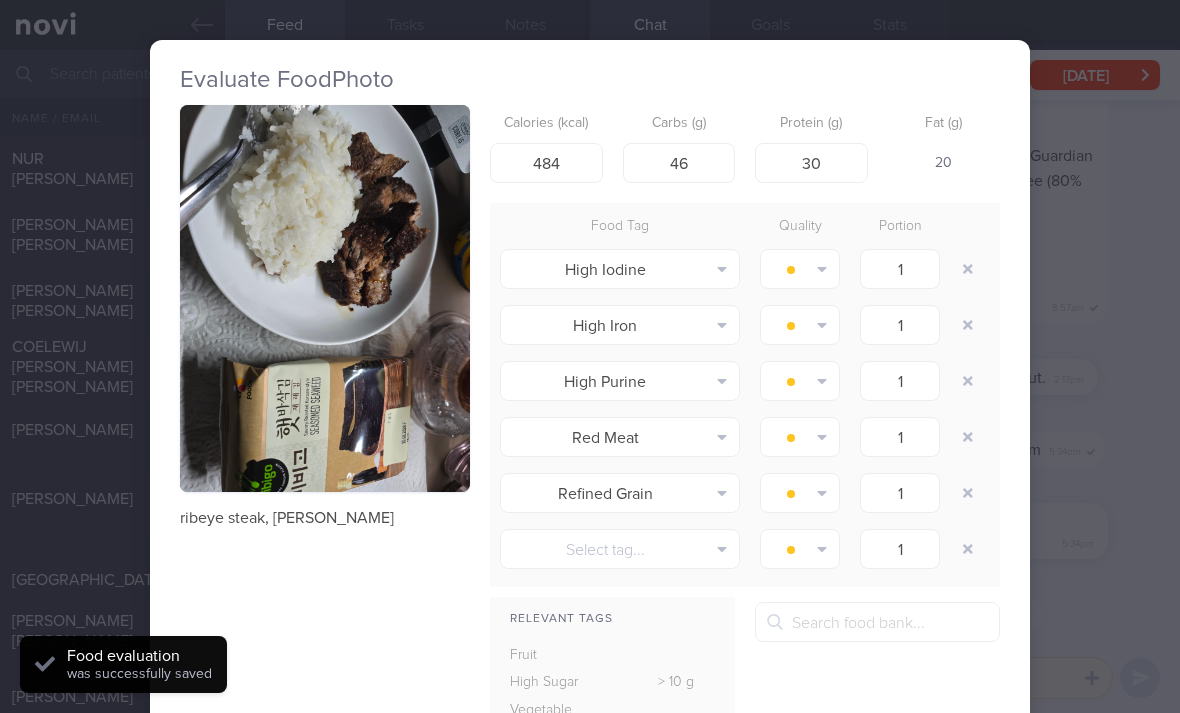 click at bounding box center (968, 269) 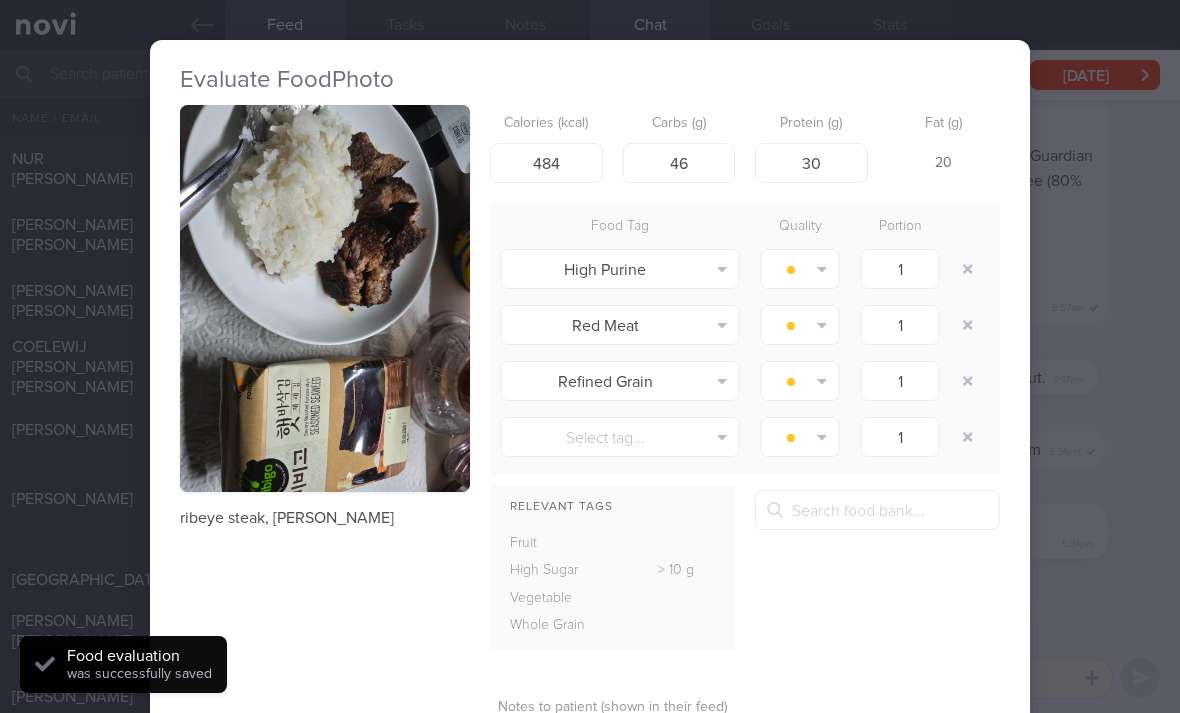 click at bounding box center [968, 269] 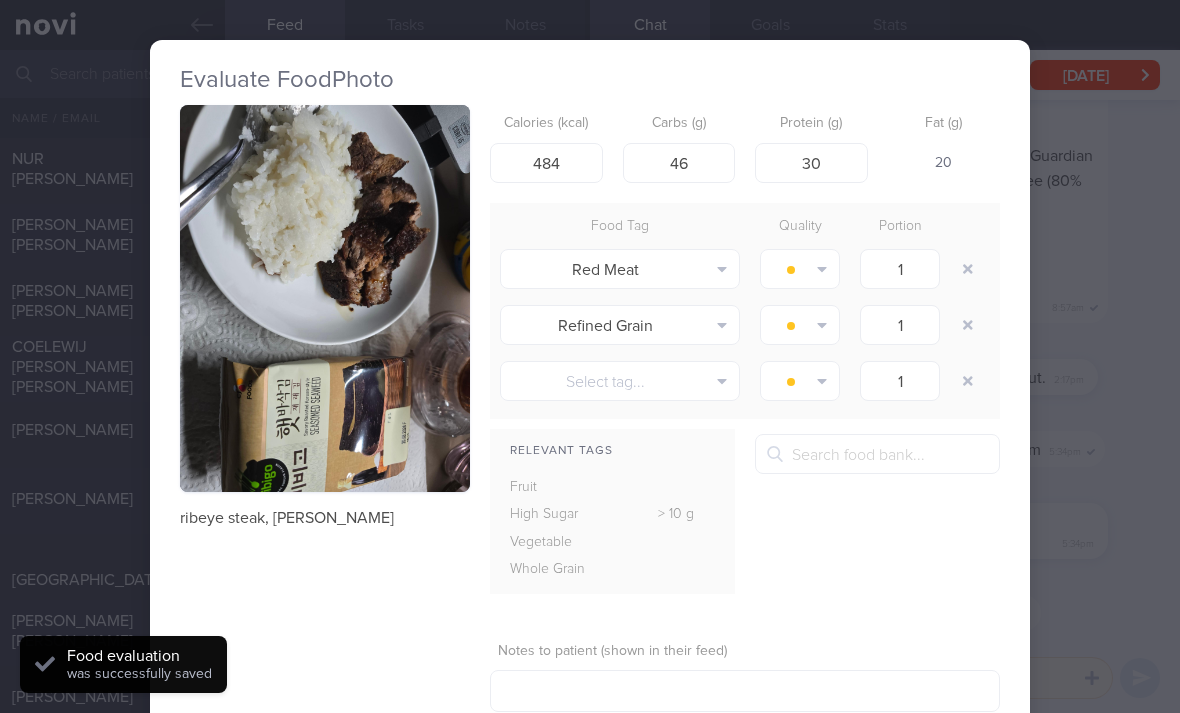 click at bounding box center [968, 269] 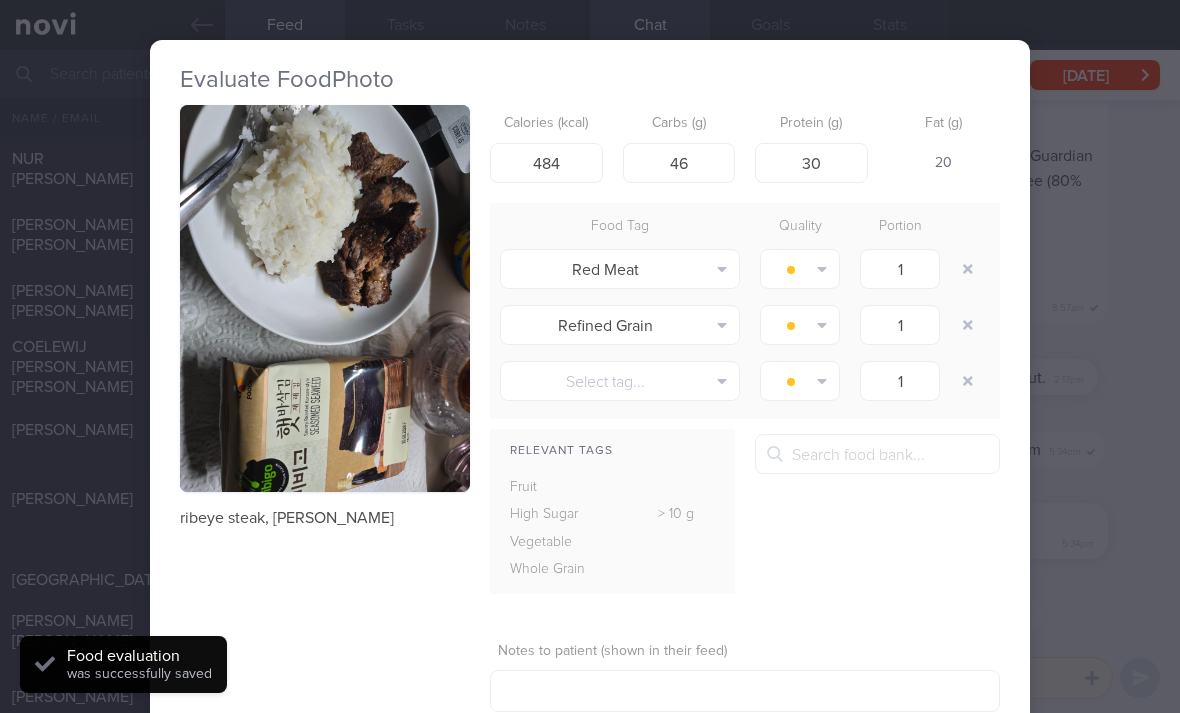 click at bounding box center [968, 269] 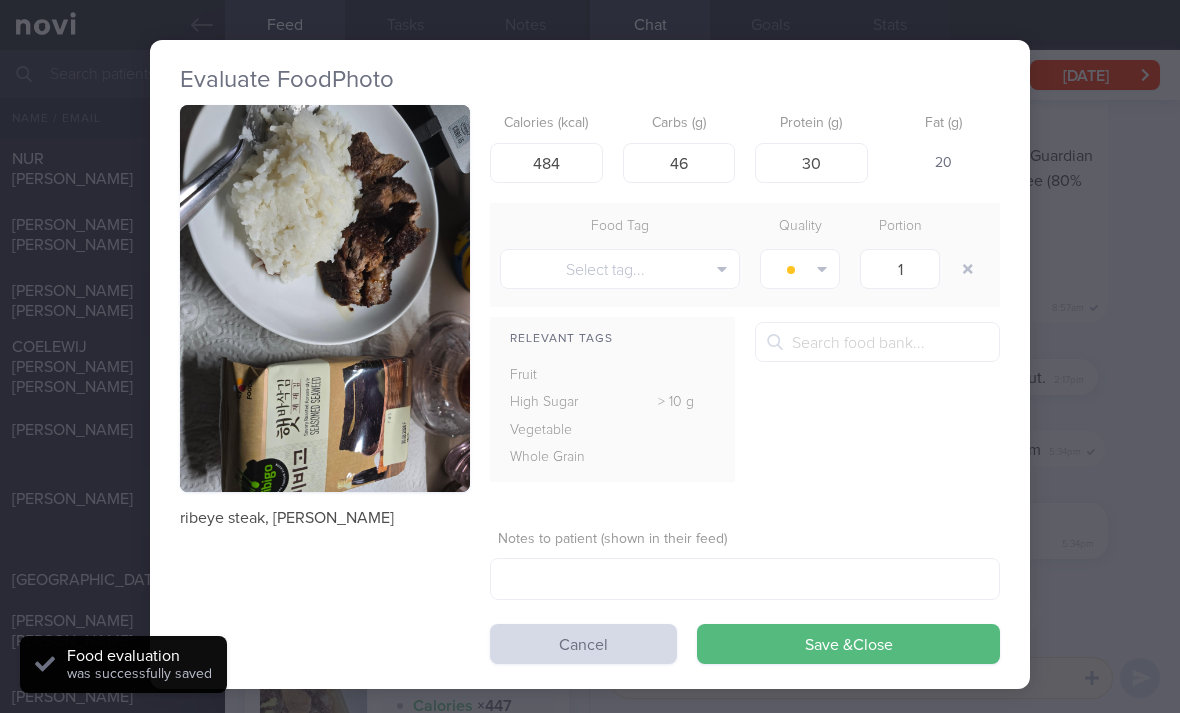 click at bounding box center (968, 269) 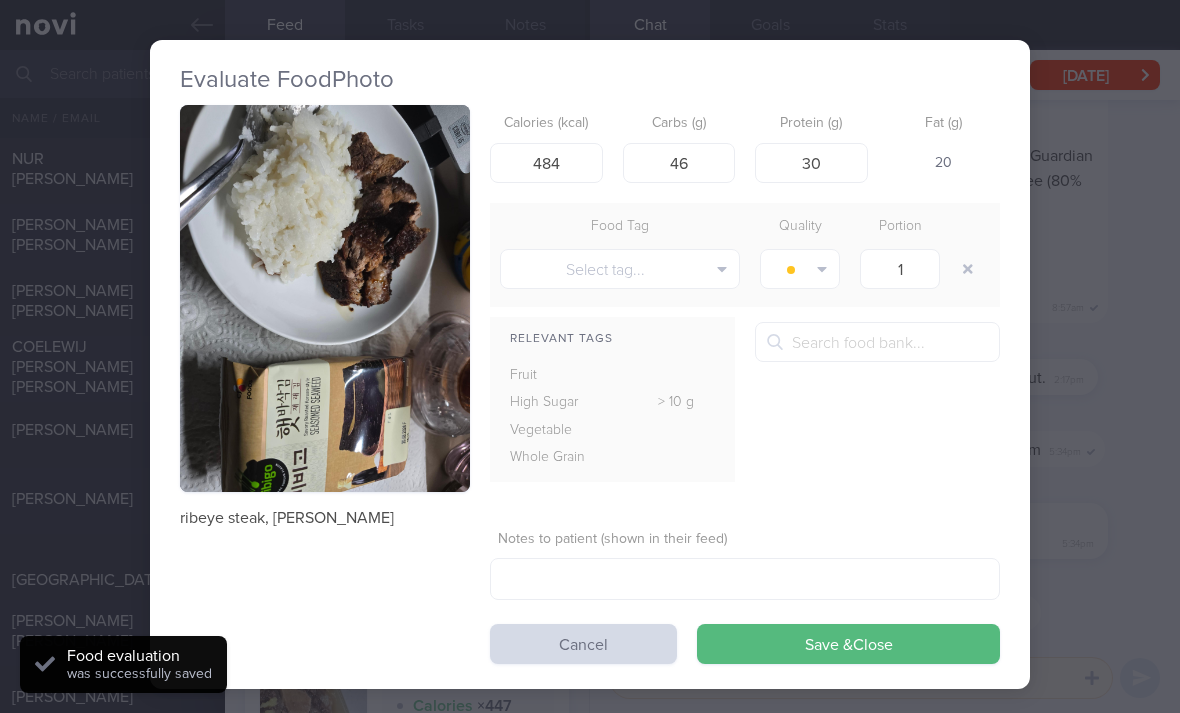 click at bounding box center (968, 269) 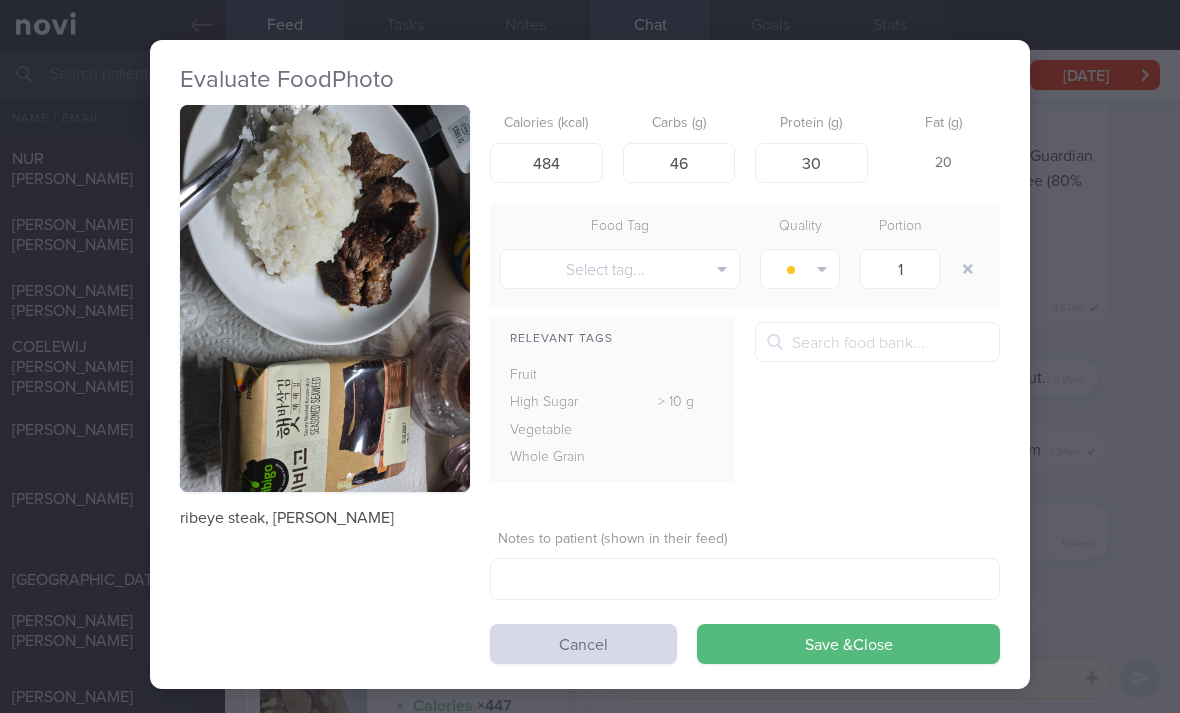 click on "Save &
Close" at bounding box center (848, 644) 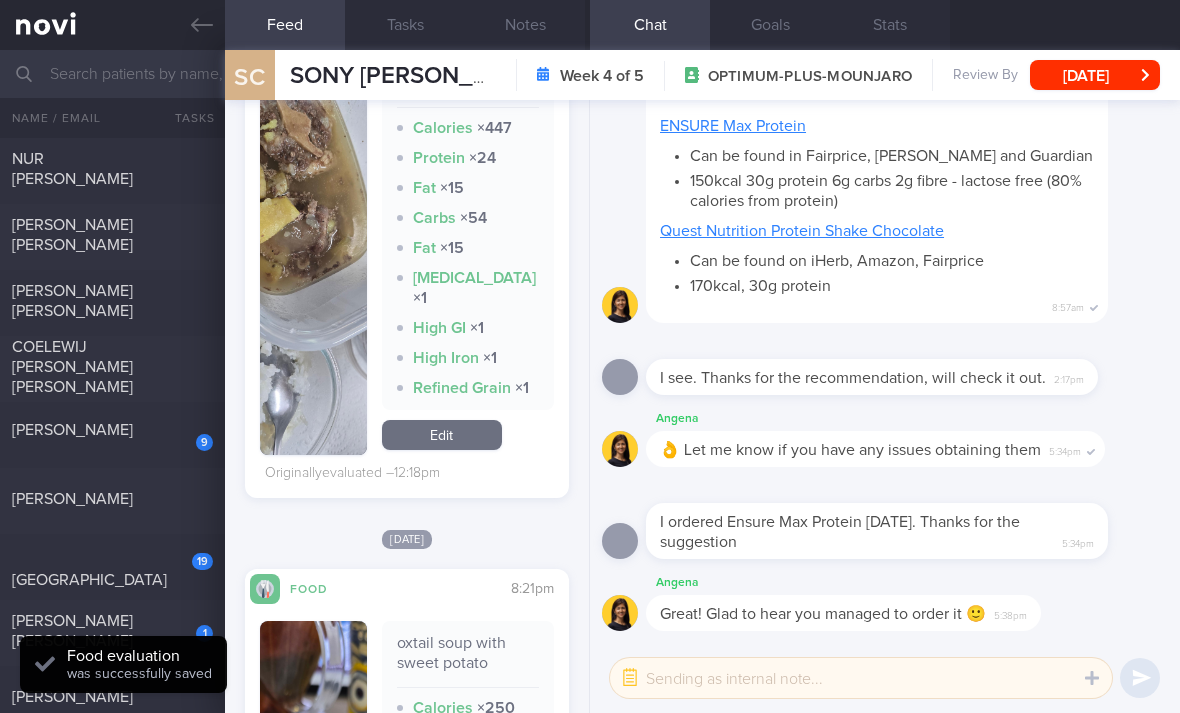 scroll, scrollTop: 1592, scrollLeft: 0, axis: vertical 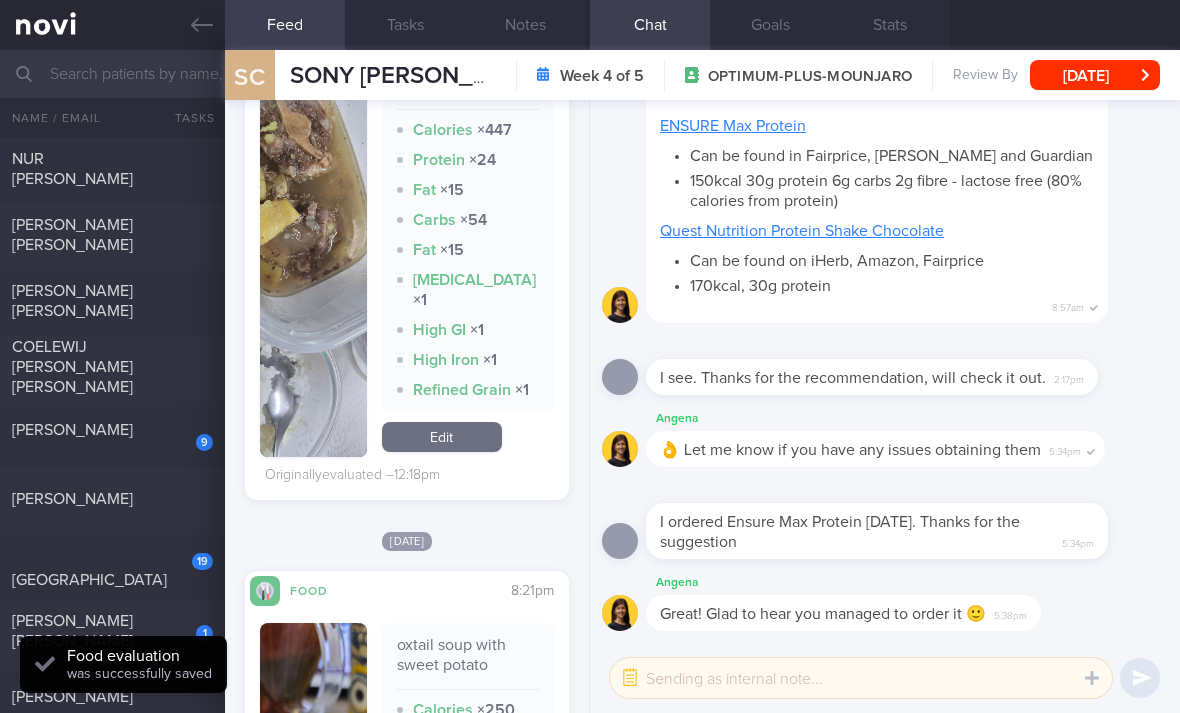 click on "Edit" at bounding box center (442, 437) 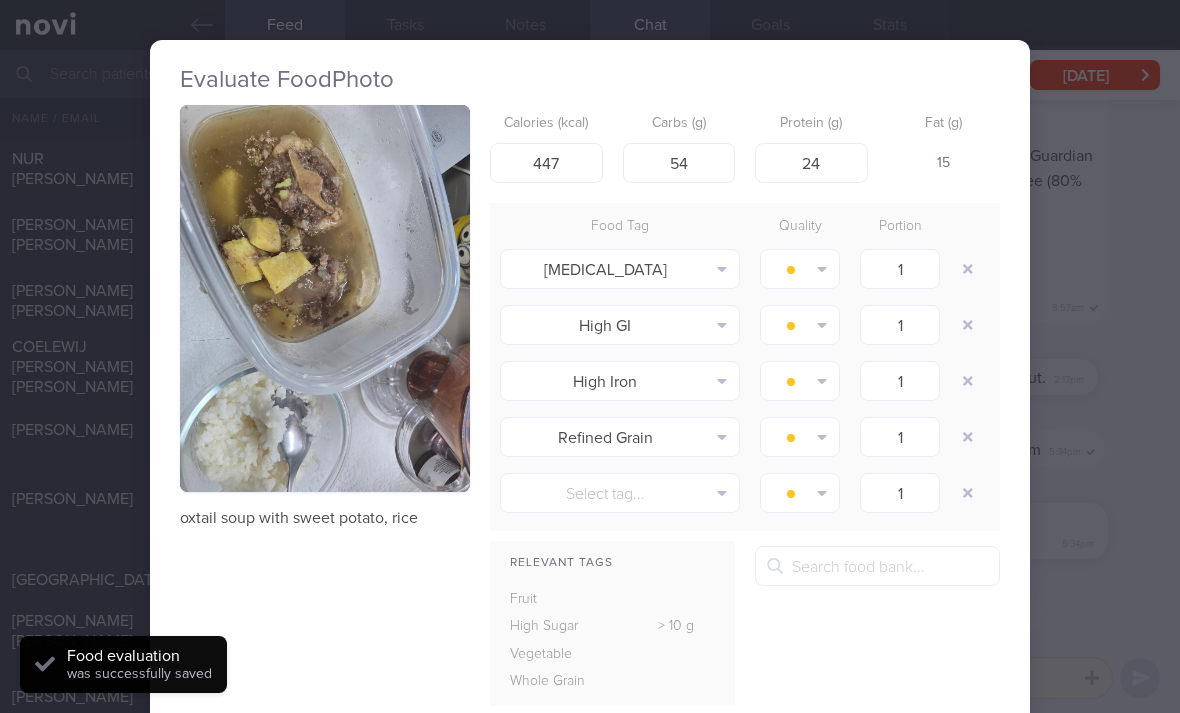 click at bounding box center [968, 269] 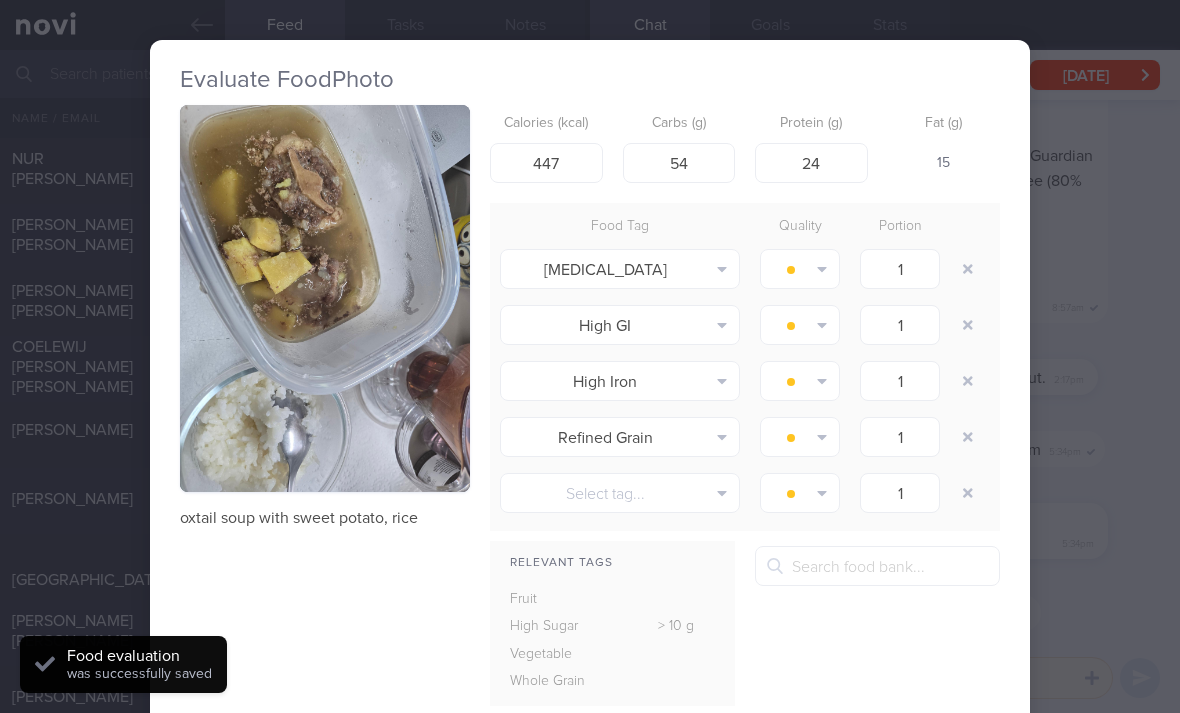 click at bounding box center (968, 269) 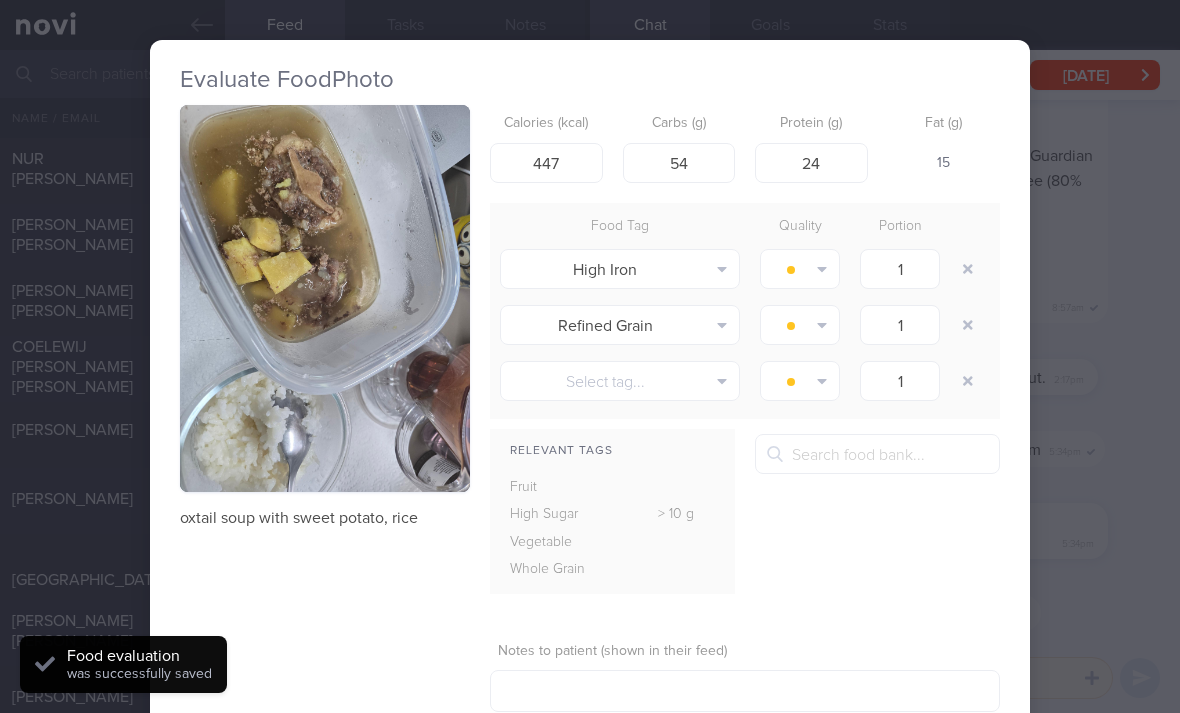 click at bounding box center [968, 269] 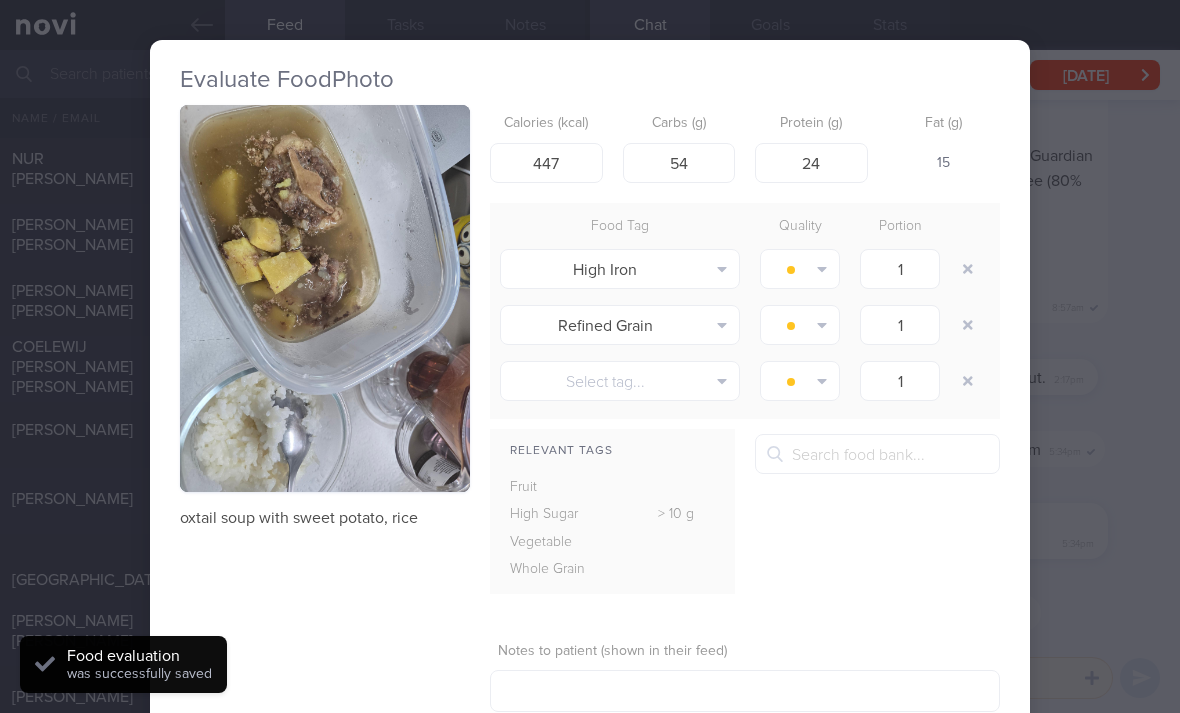 click at bounding box center [968, 269] 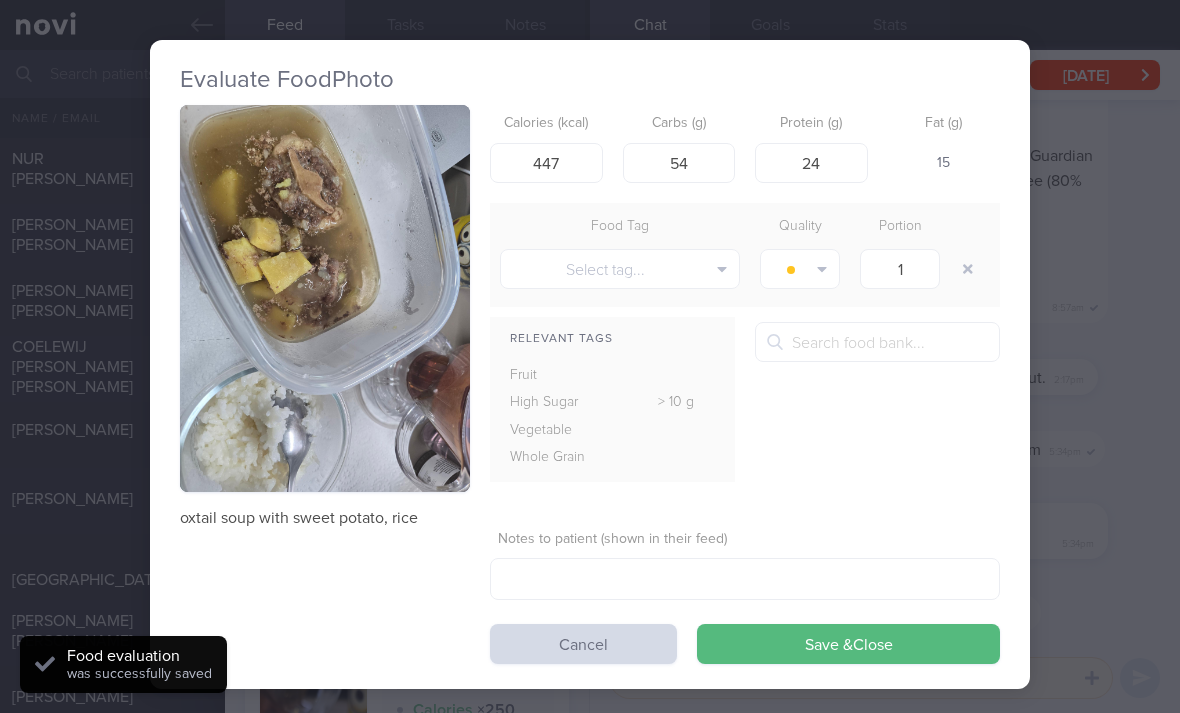 click at bounding box center (968, 269) 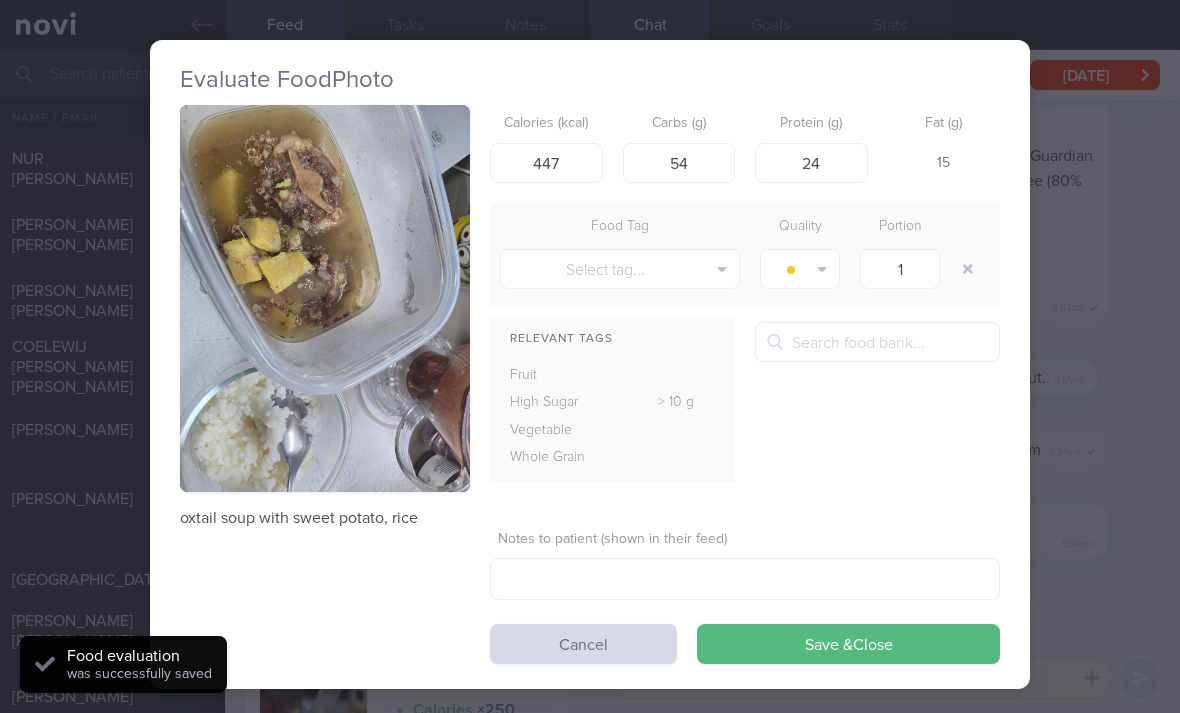 click at bounding box center [968, 269] 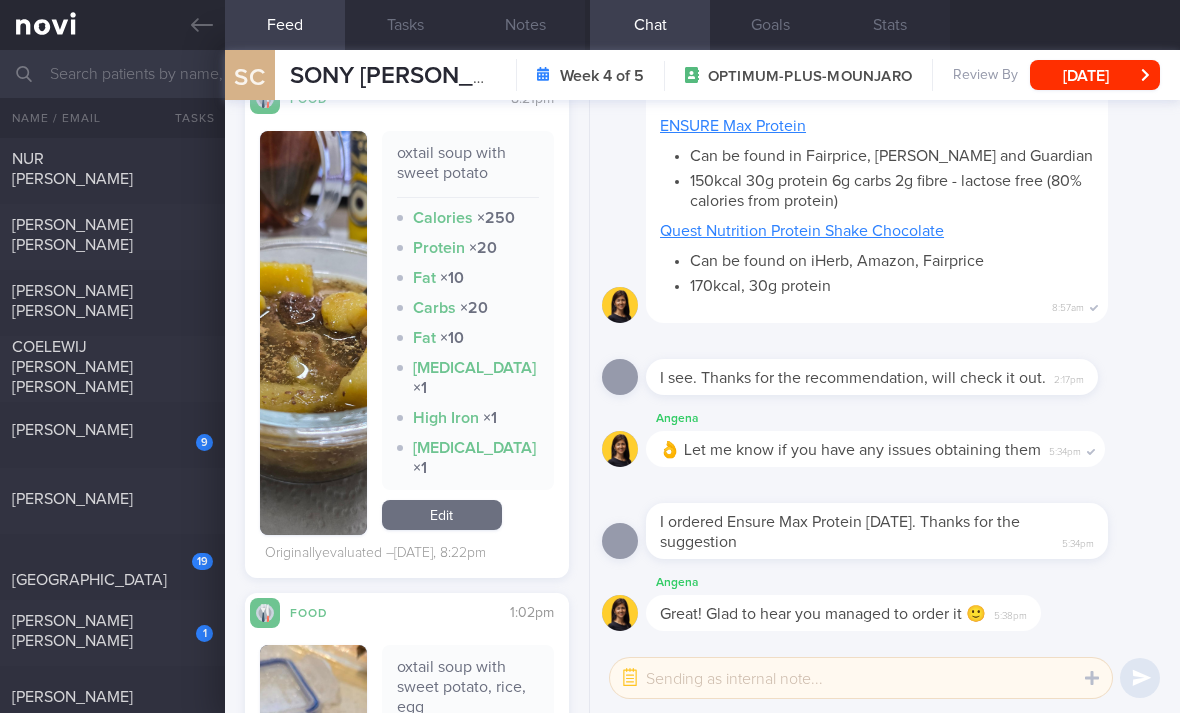 scroll, scrollTop: 1945, scrollLeft: 0, axis: vertical 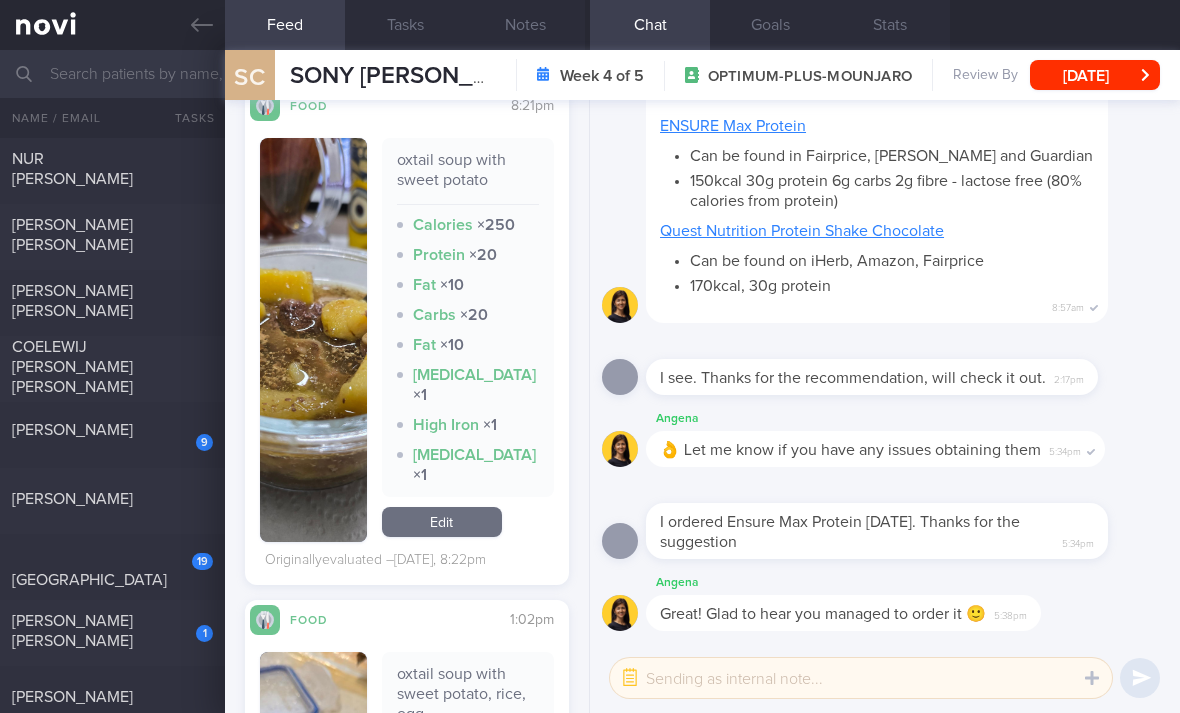 click on "Edit" at bounding box center (442, 522) 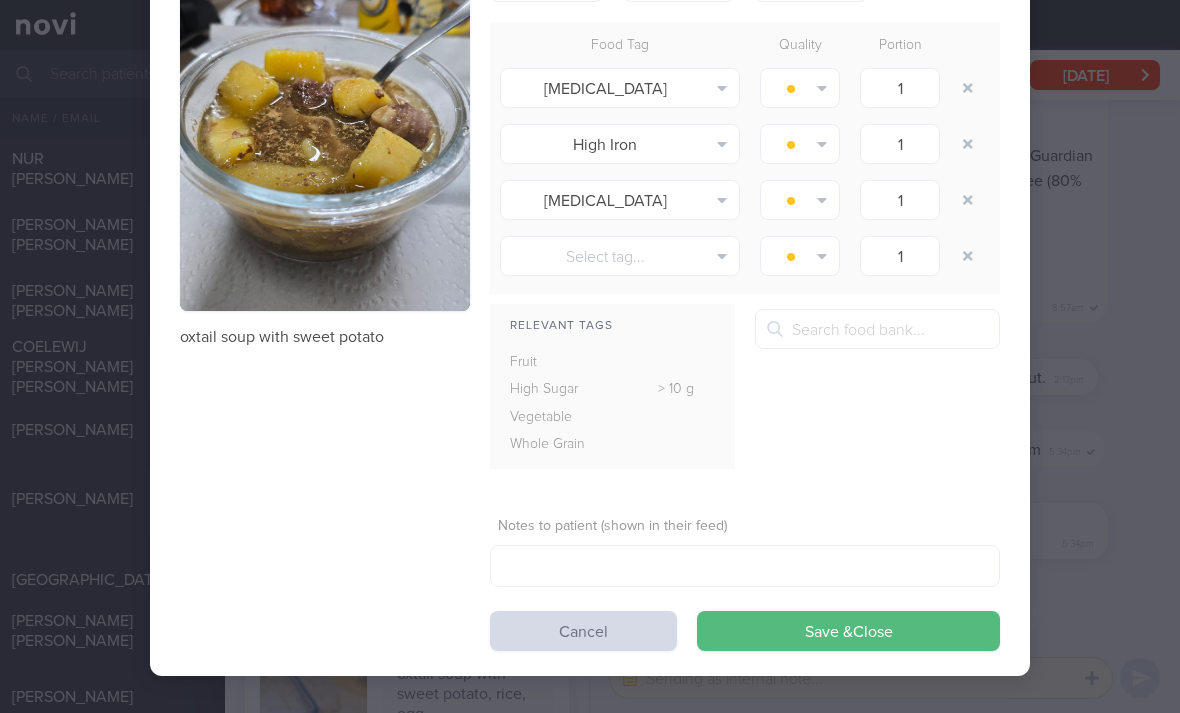 scroll, scrollTop: 180, scrollLeft: 0, axis: vertical 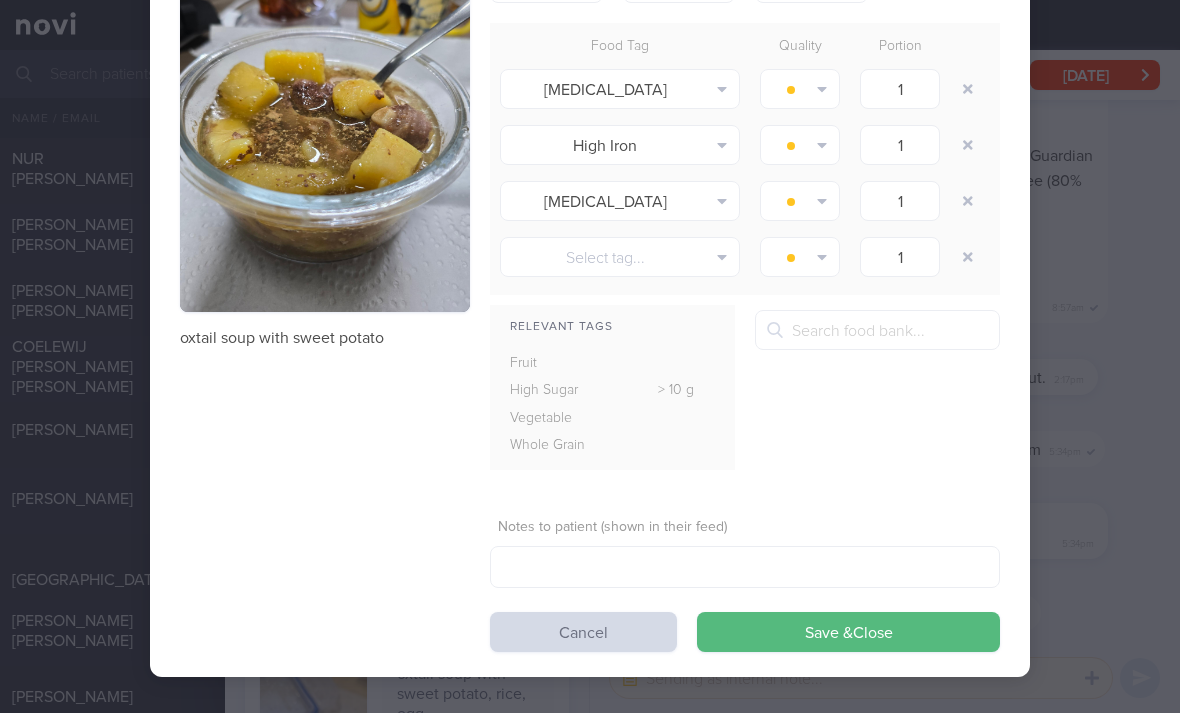 click on "Cancel" at bounding box center [583, 632] 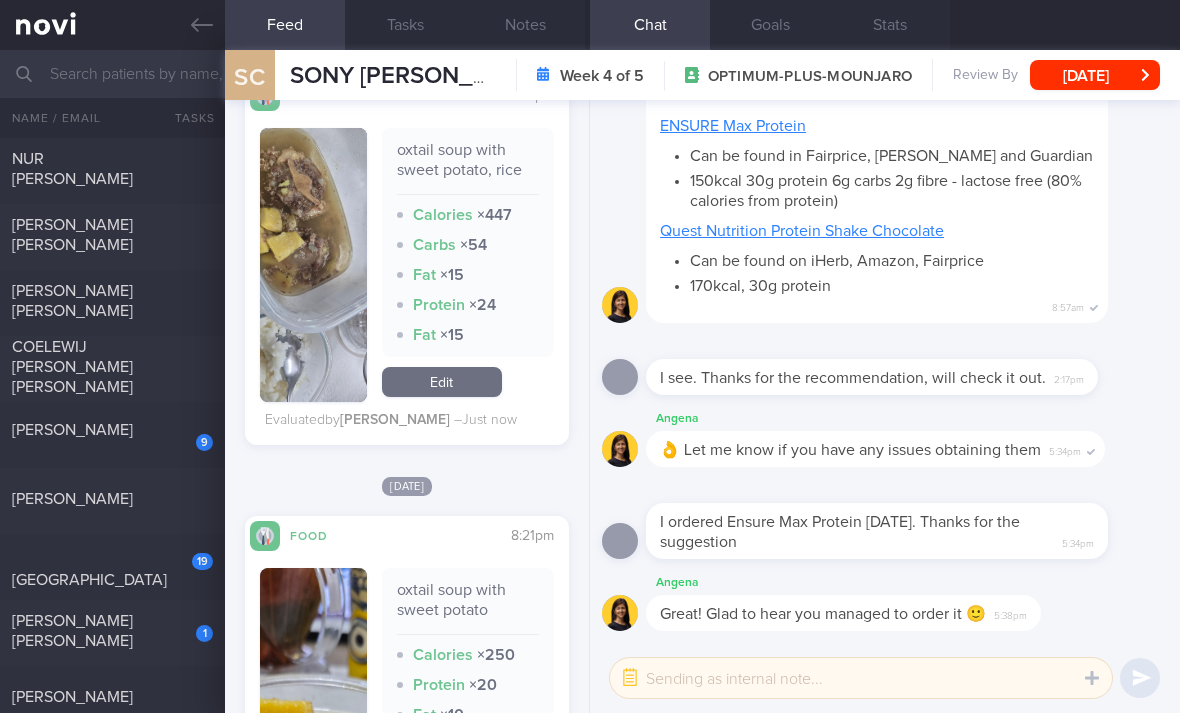 scroll, scrollTop: 1518, scrollLeft: 0, axis: vertical 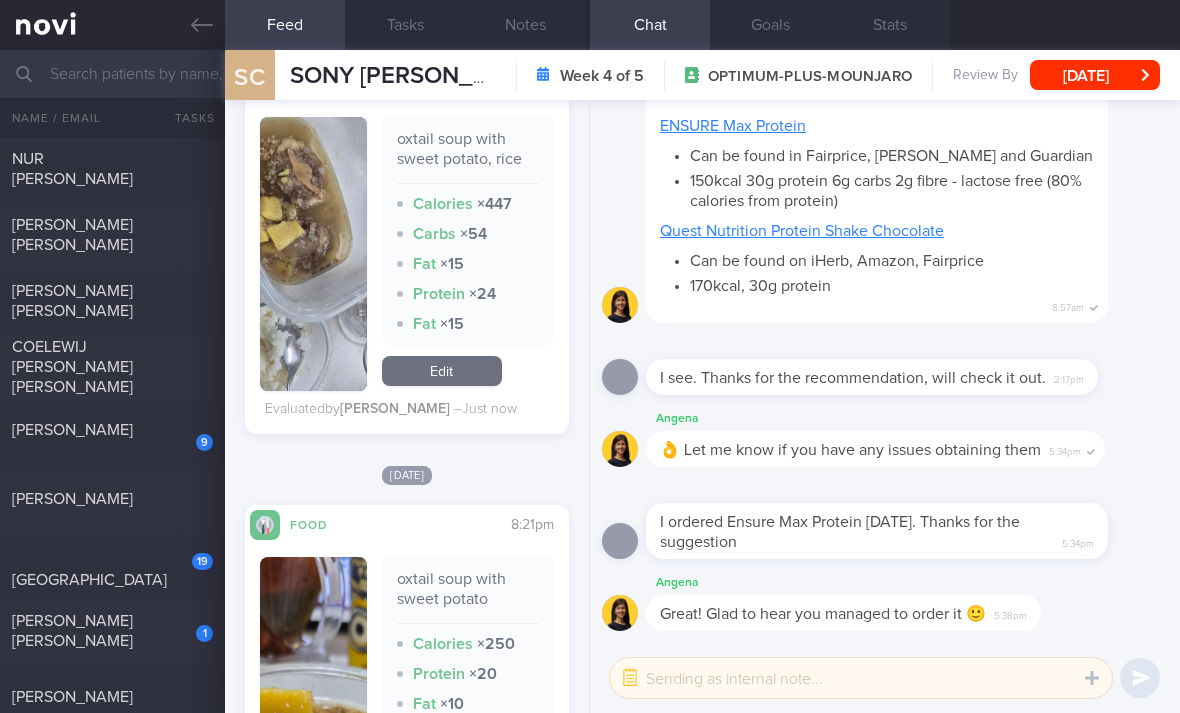 click on "Edit" at bounding box center [442, 371] 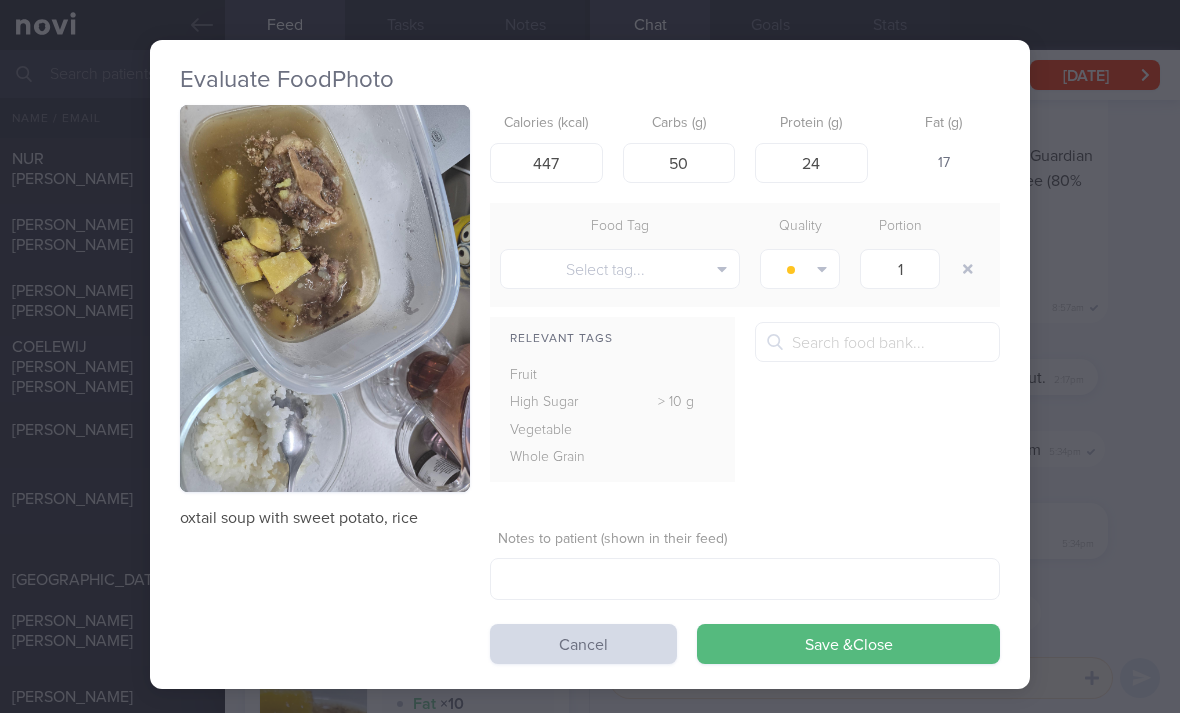 click on "Save &
Close" at bounding box center (848, 644) 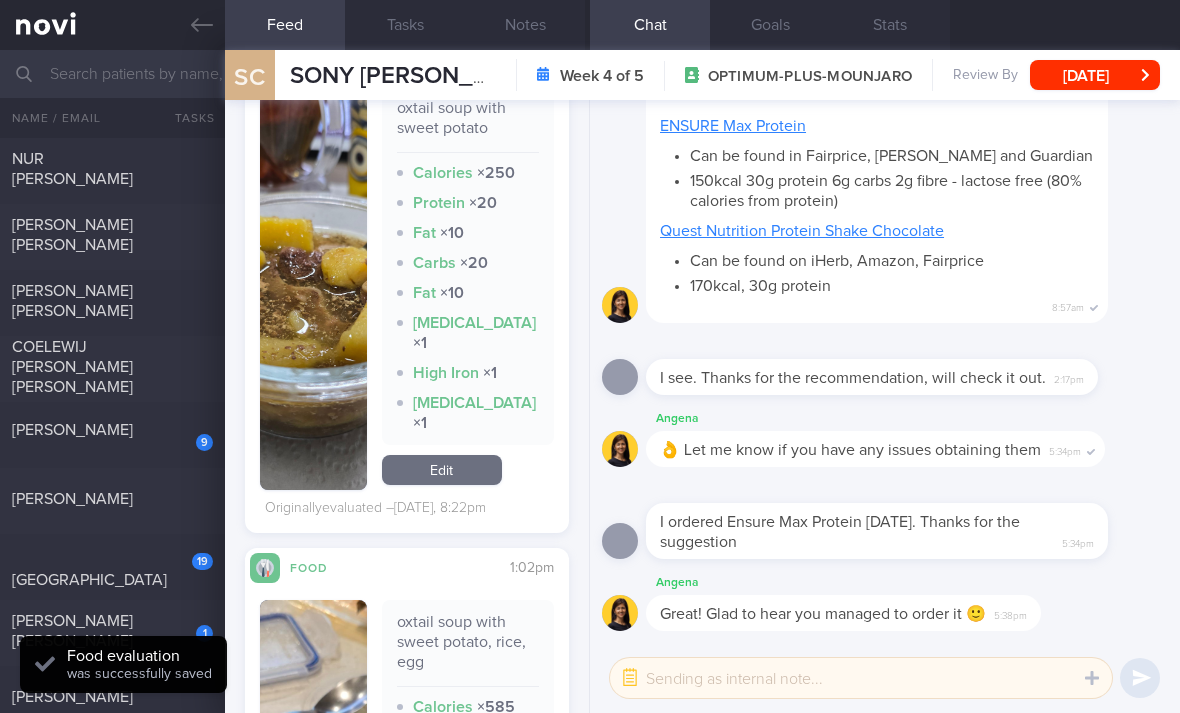 scroll, scrollTop: 1978, scrollLeft: 0, axis: vertical 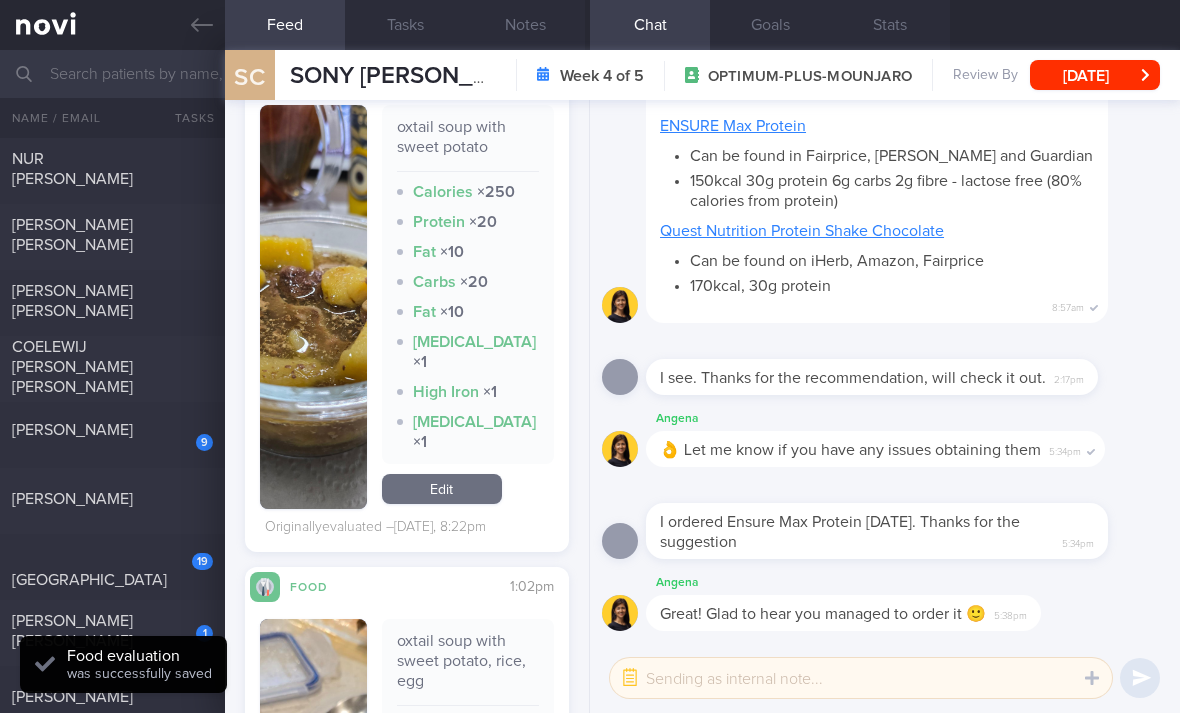 click on "Edit" at bounding box center [442, 489] 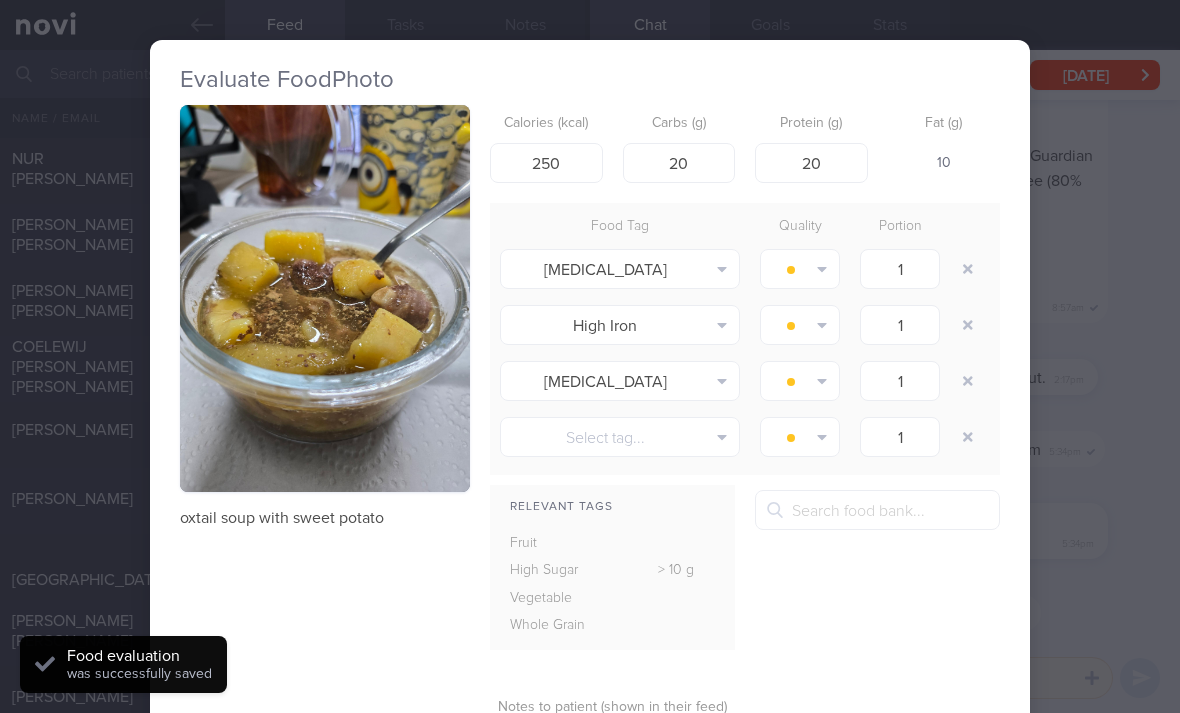 click at bounding box center (968, 269) 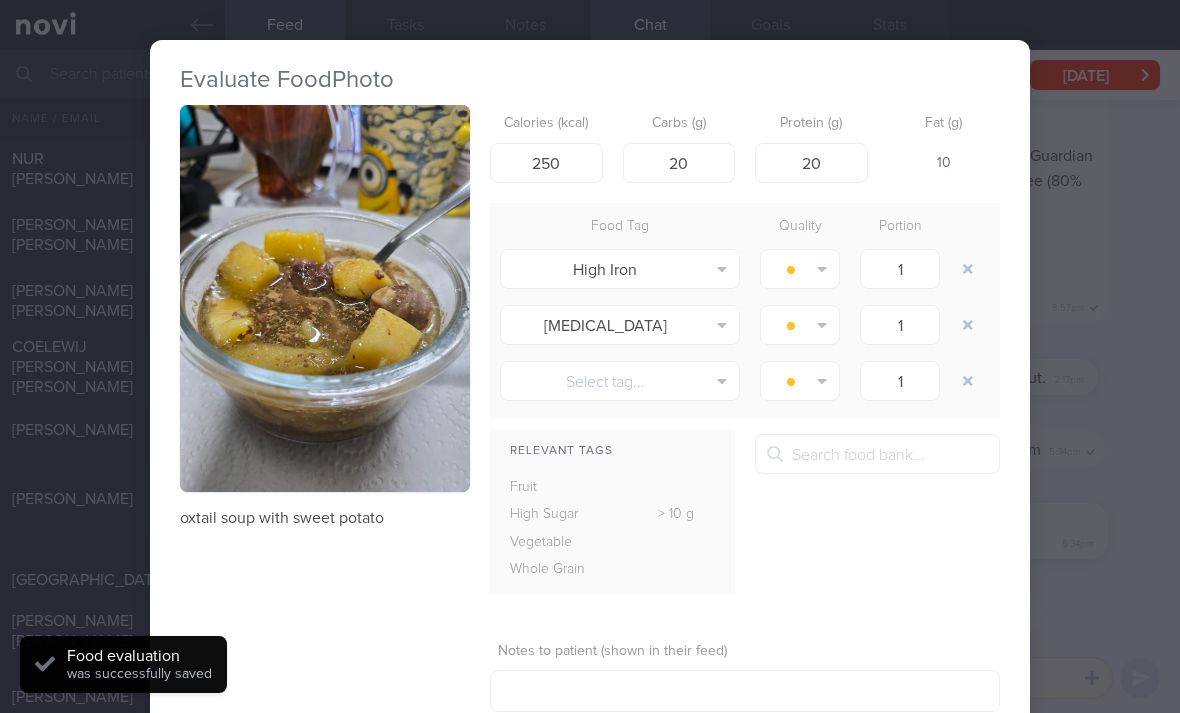 click at bounding box center (968, 269) 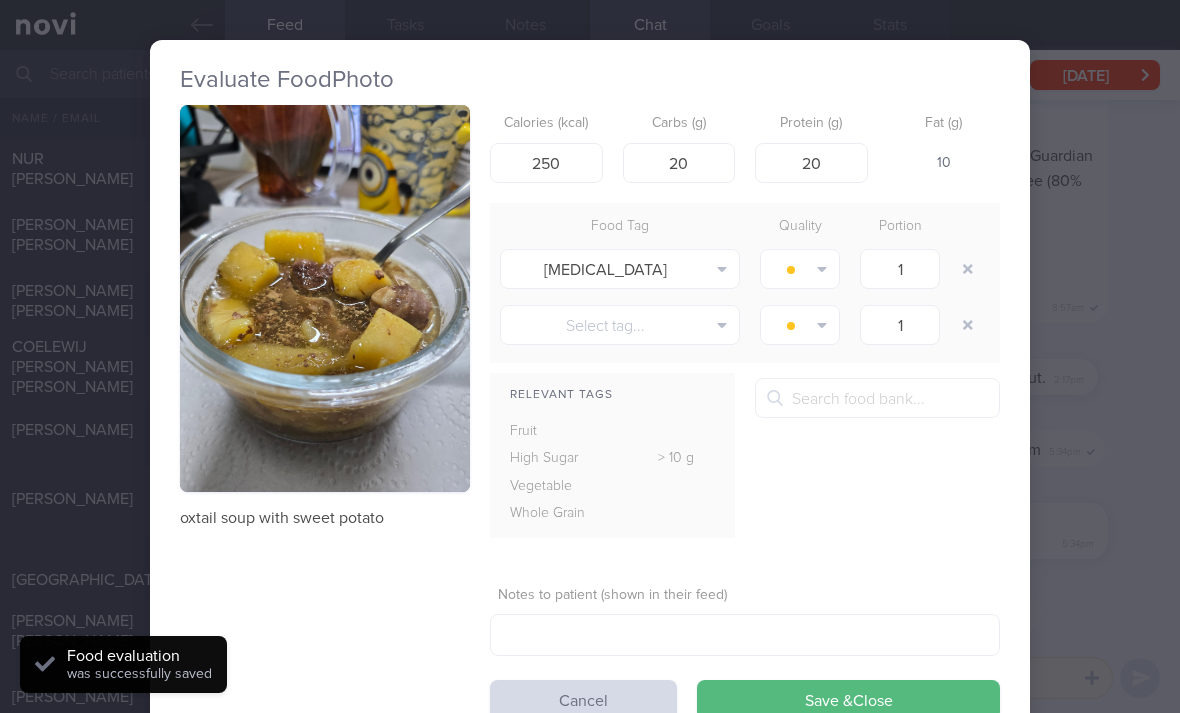 click on "[MEDICAL_DATA]
Alcohol
Fried
Fruit
Healthy Fats
High Calcium
[MEDICAL_DATA]
High Fat
High Fibre
High GI
High Iodine
High Iron
High Phosphate
[MEDICAL_DATA]
High Purine
High Salt
High Sugar
Probiotic
Plant Protein
Processed
Red Meat
Refined Grain" 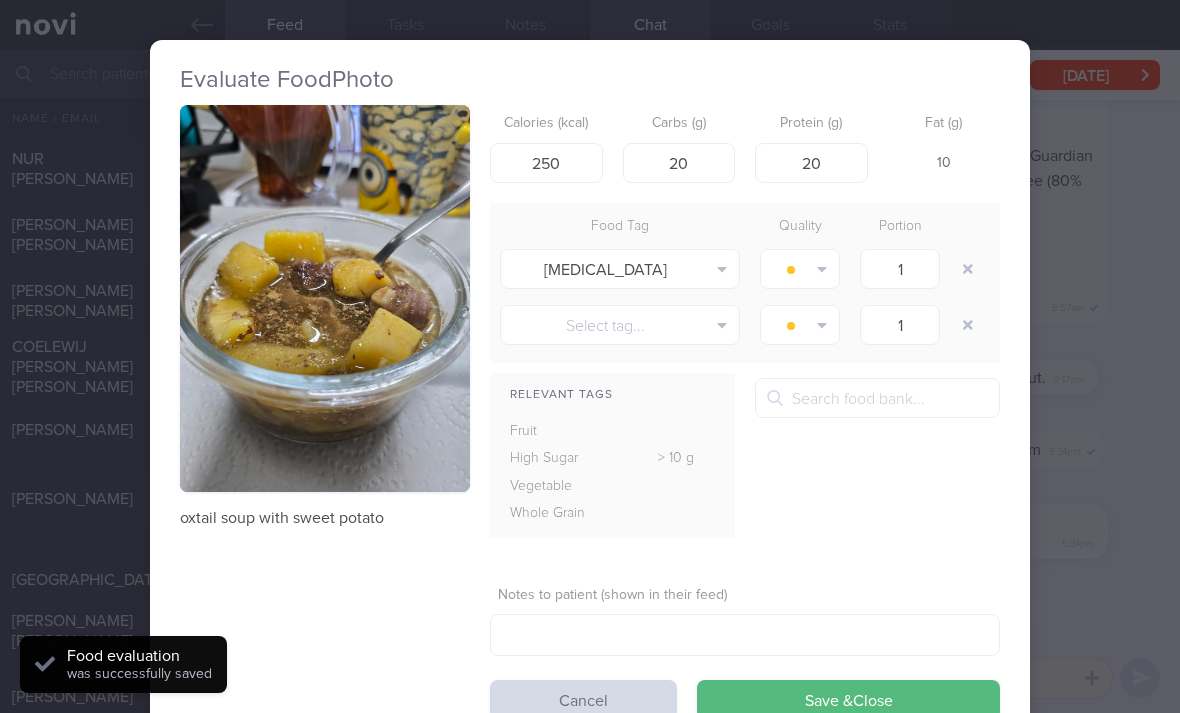 click at bounding box center (968, 269) 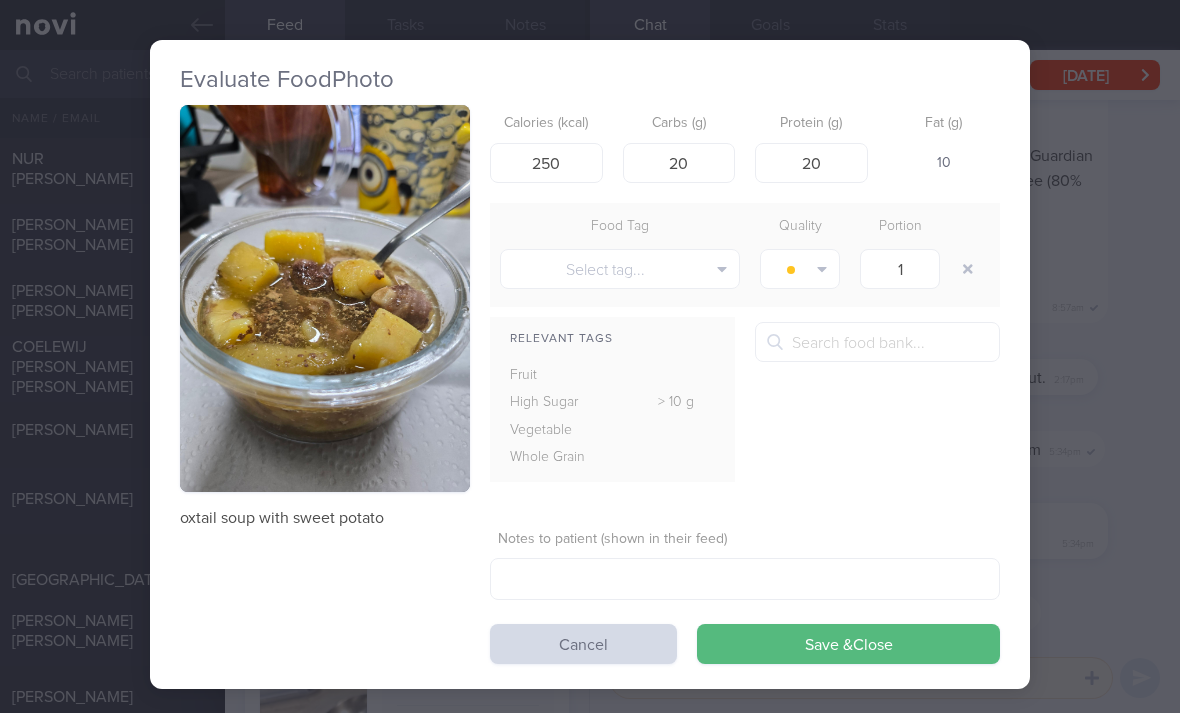 click on "Save &
Close" at bounding box center (848, 644) 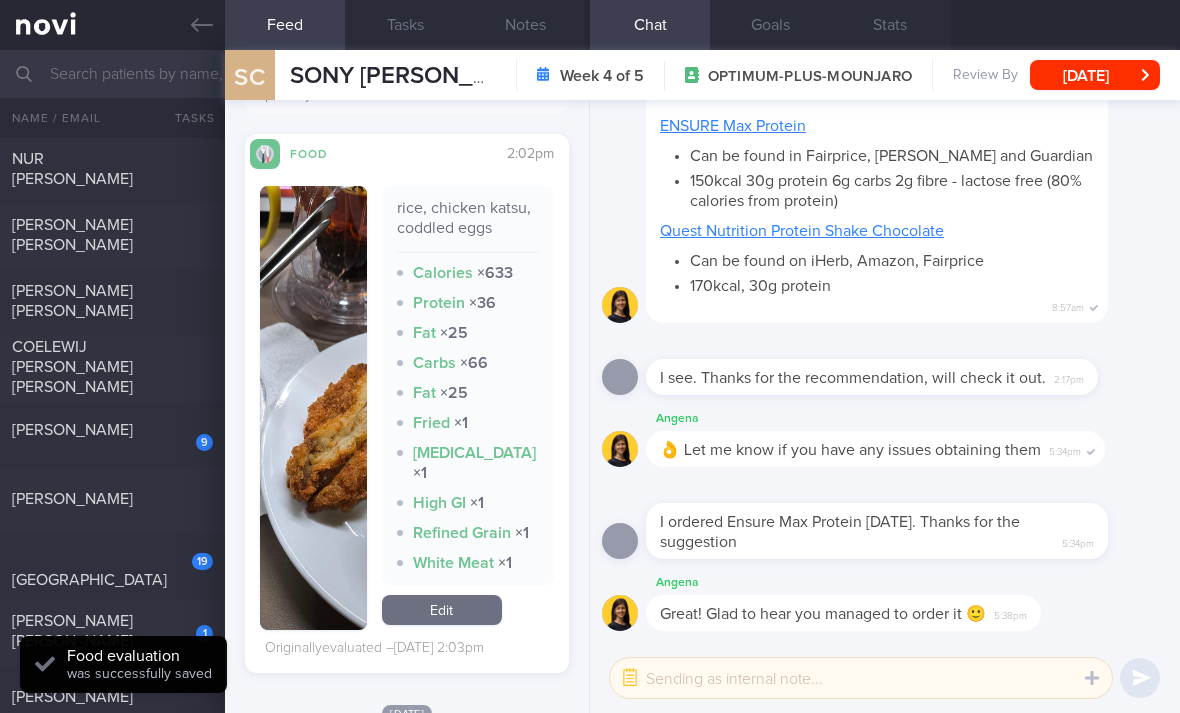 scroll, scrollTop: 3449, scrollLeft: 0, axis: vertical 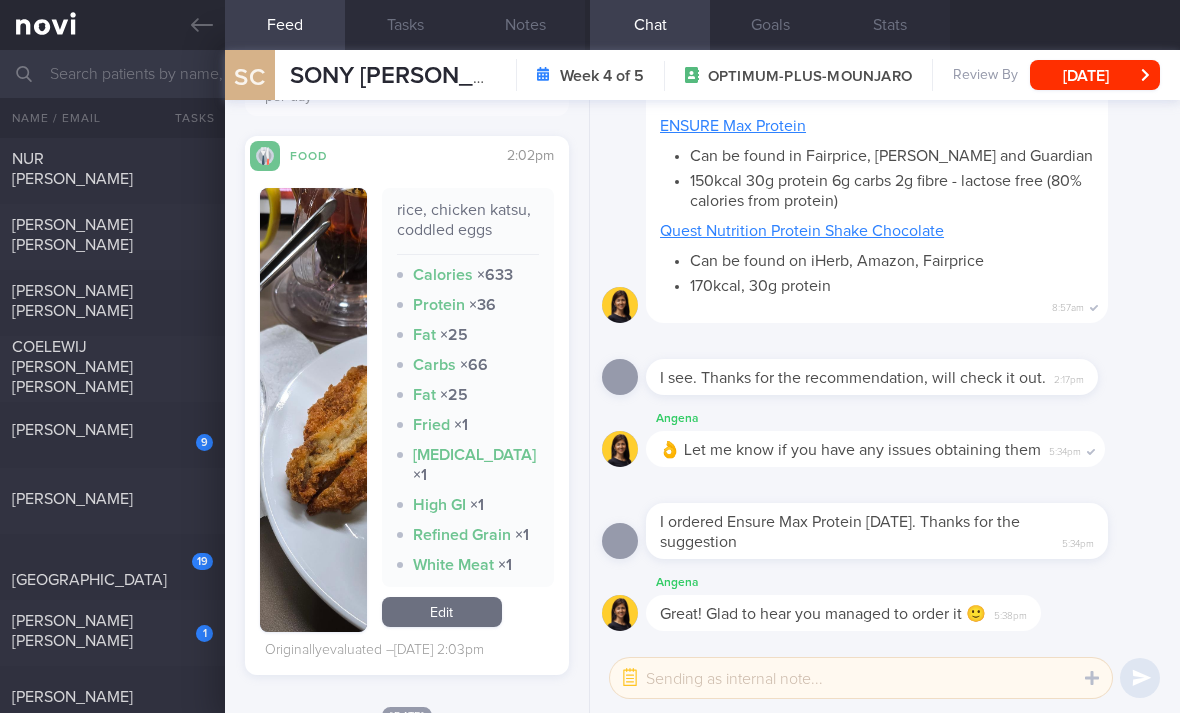 click on "Edit" at bounding box center [442, 612] 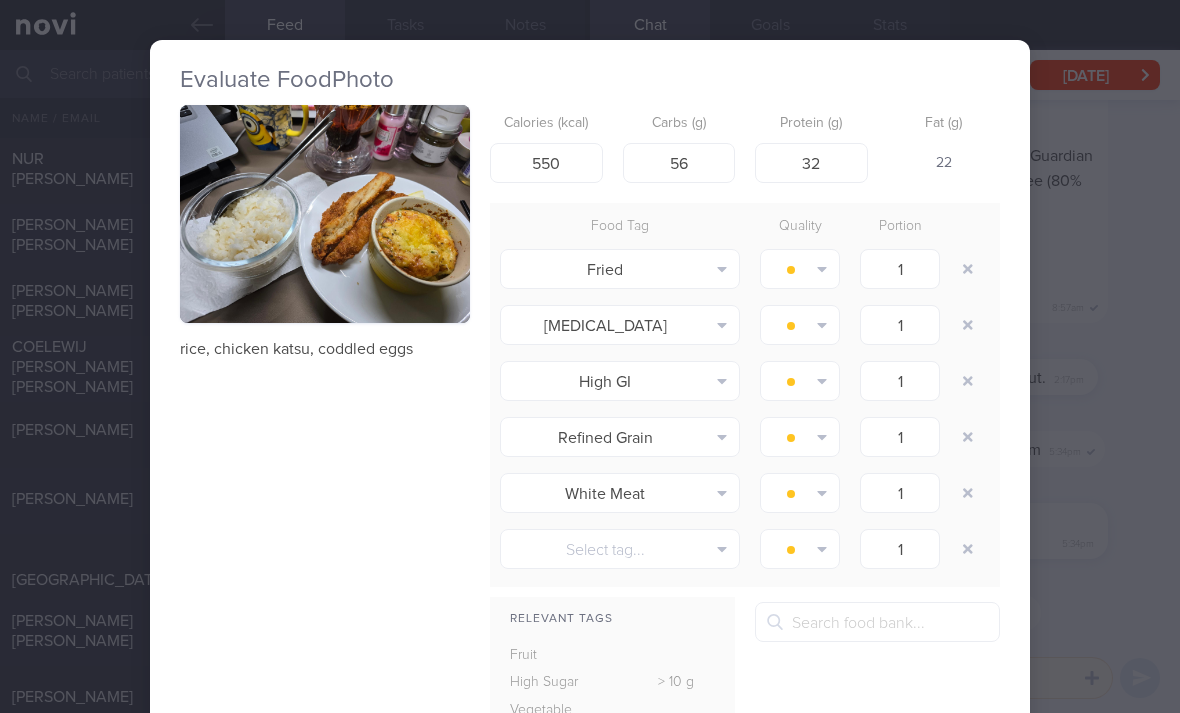 click at bounding box center (968, 269) 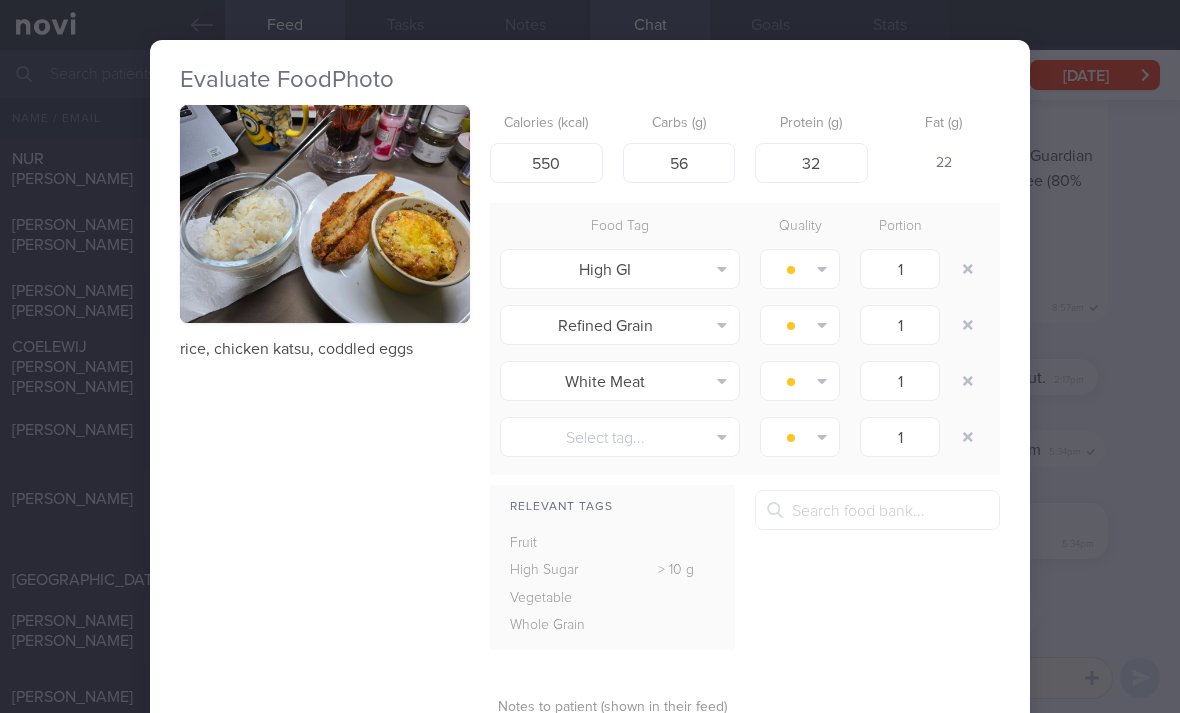click at bounding box center [968, 269] 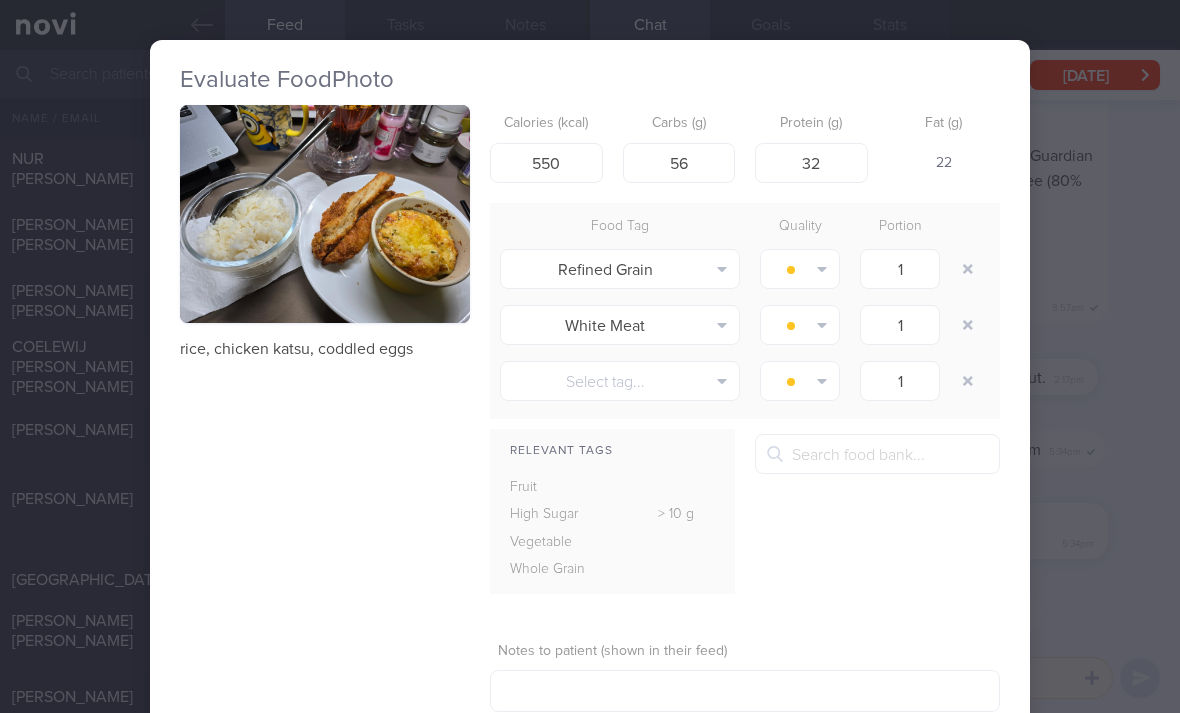 click on "Refined Grain
Alcohol
Fried
Fruit
Healthy Fats
High Calcium
[MEDICAL_DATA]
High Fat
High Fibre
High GI
High Iodine
High Iron
High Phosphate
[MEDICAL_DATA]
High Purine
High Salt
High Sugar
Probiotic
Plant Protein
Processed
Red Meat
Refined Grain" 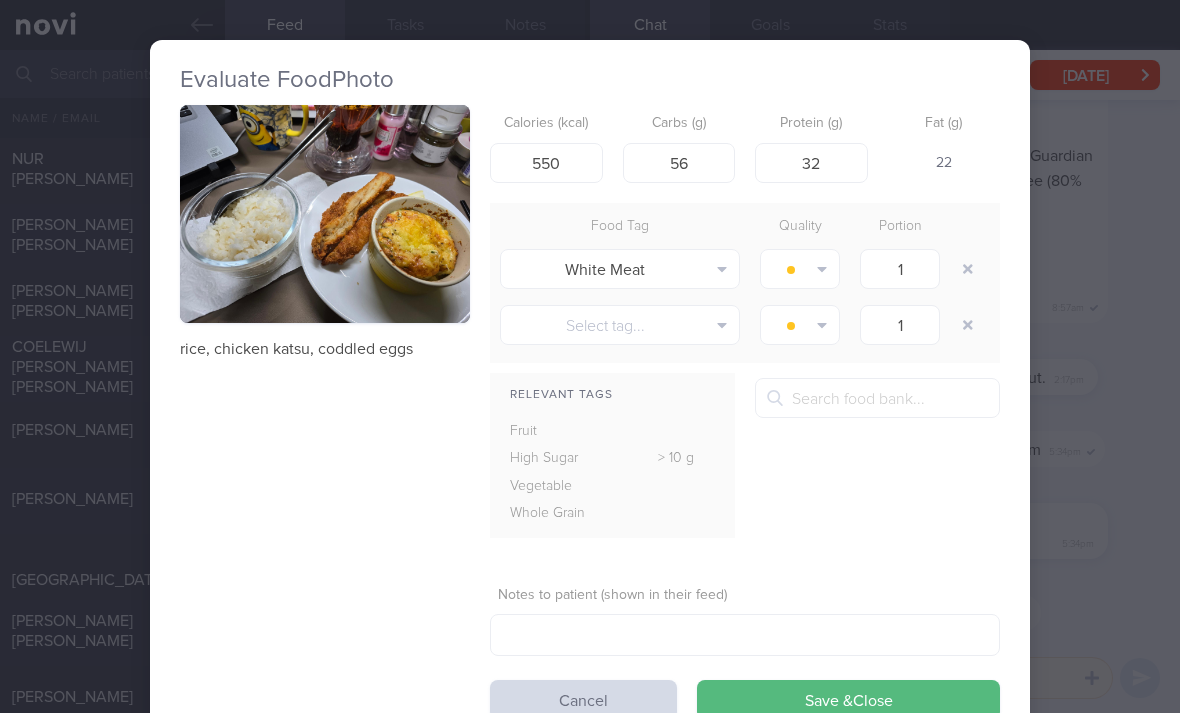click at bounding box center (968, 269) 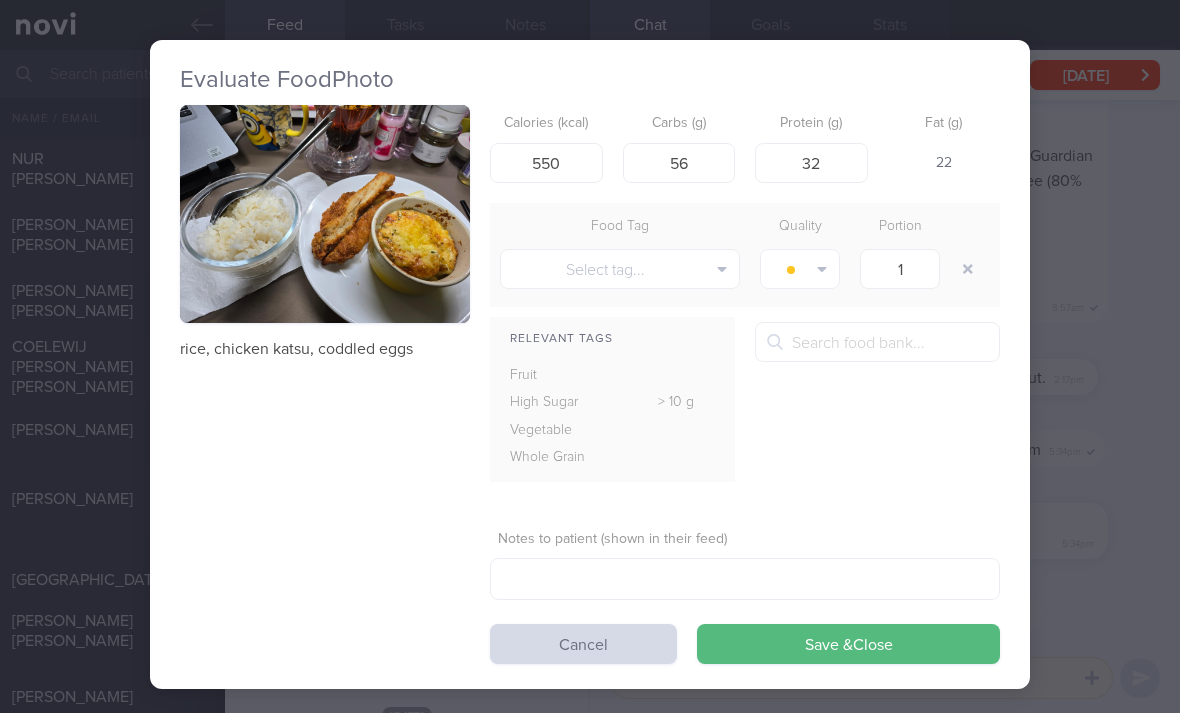 click at bounding box center (968, 269) 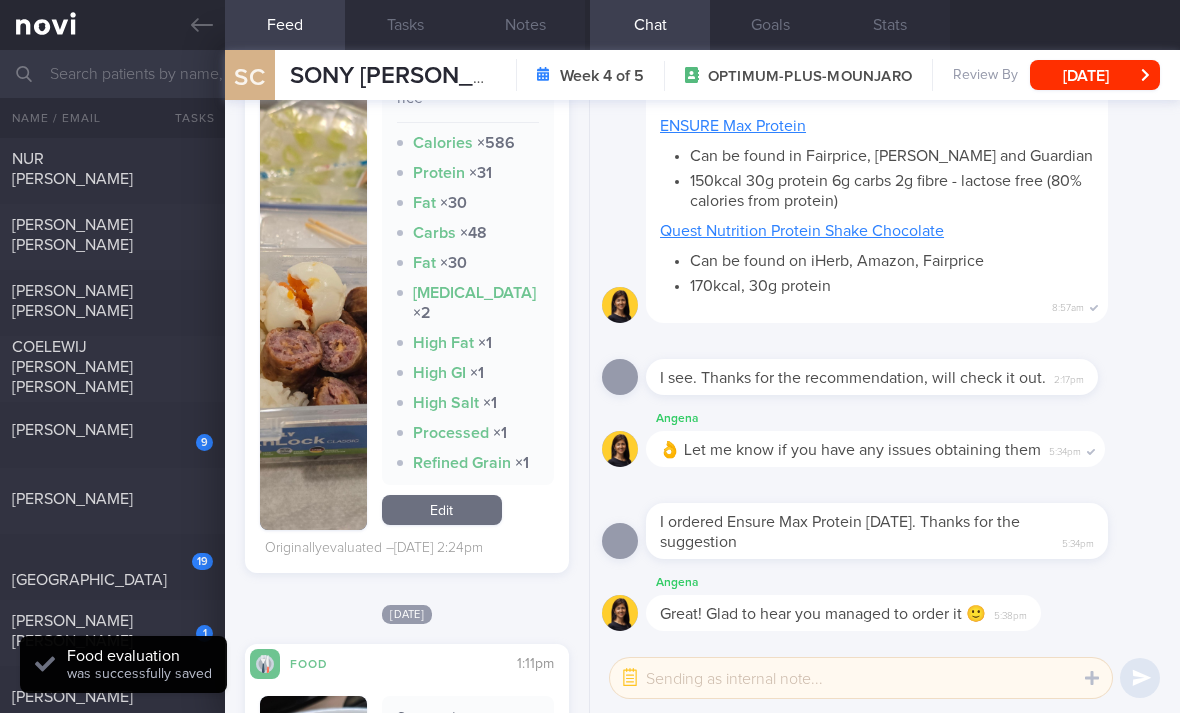 scroll, scrollTop: 3911, scrollLeft: 0, axis: vertical 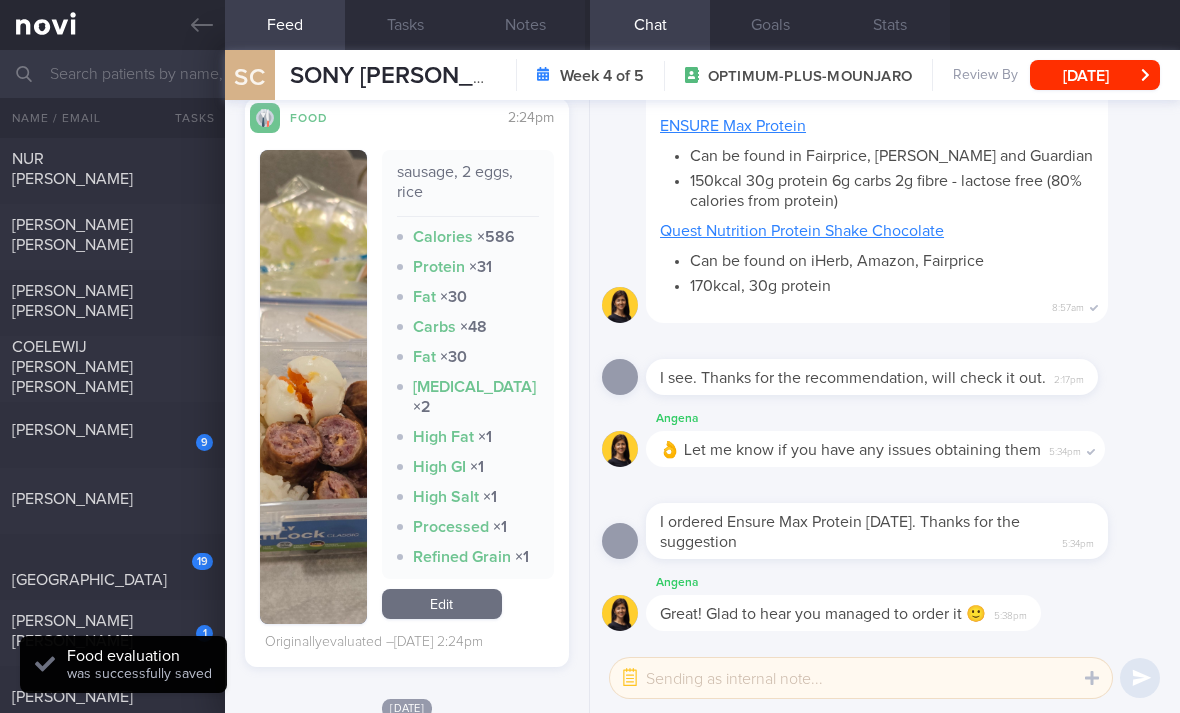 click on "9" at bounding box center [191, 435] 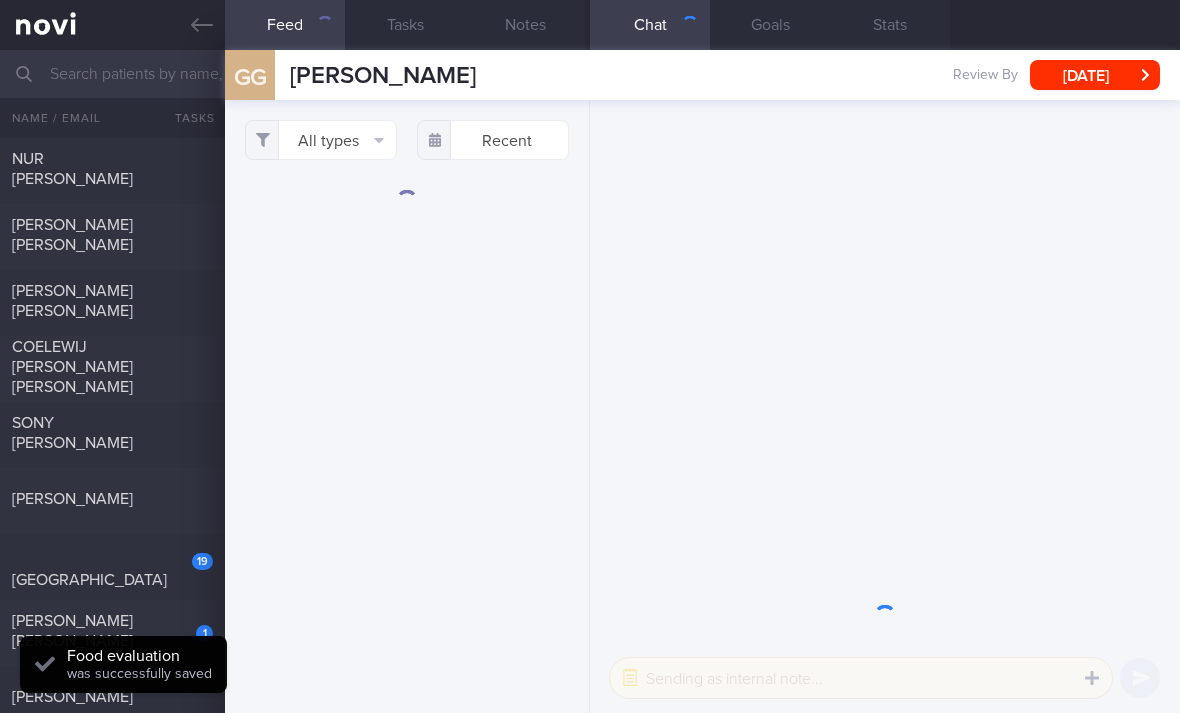 scroll, scrollTop: 0, scrollLeft: 0, axis: both 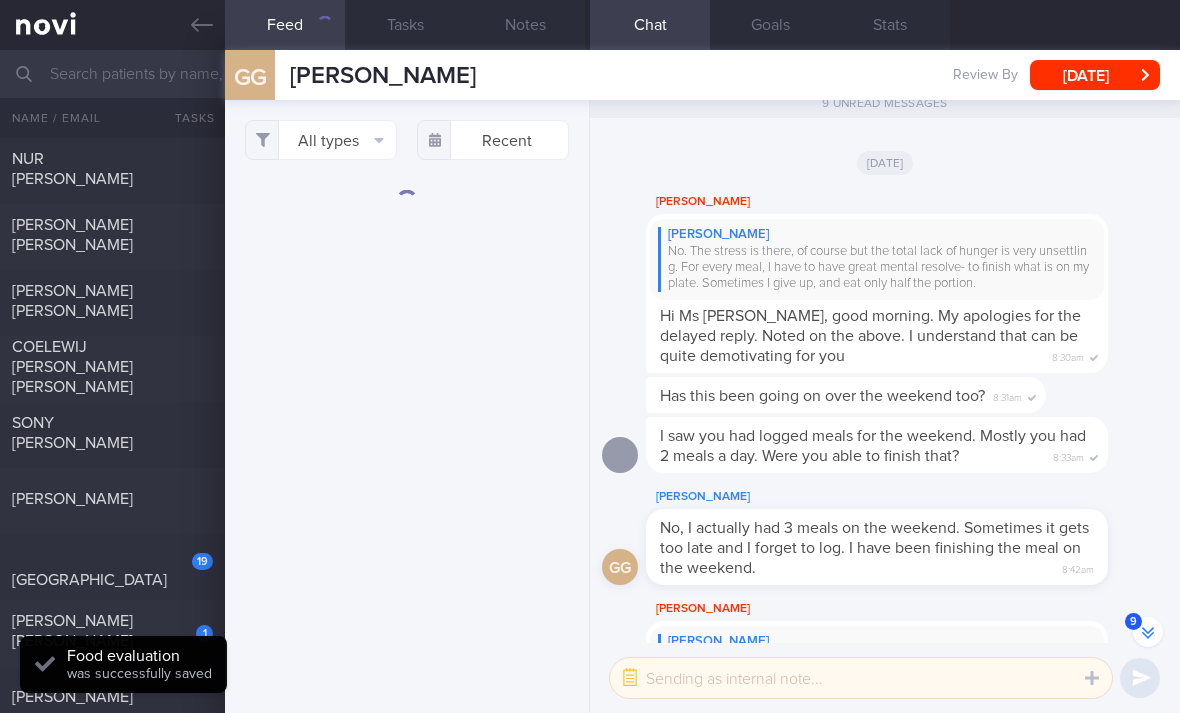 click on "All types" at bounding box center (321, 140) 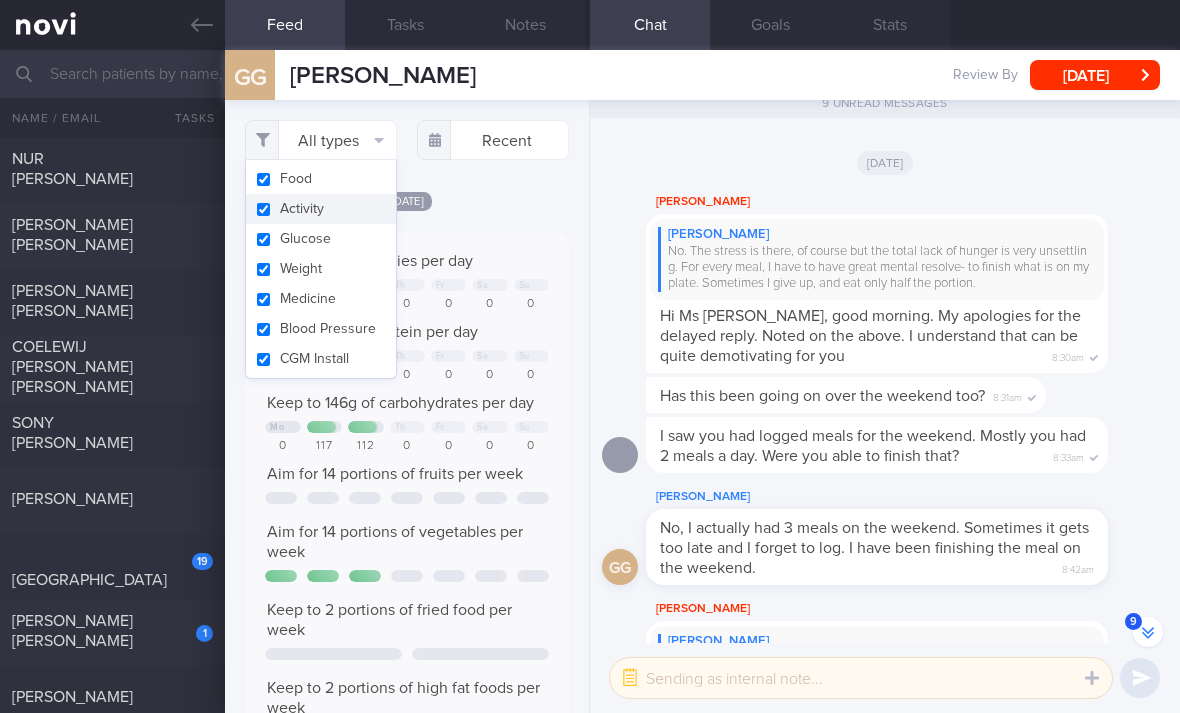 scroll, scrollTop: 999926, scrollLeft: 999702, axis: both 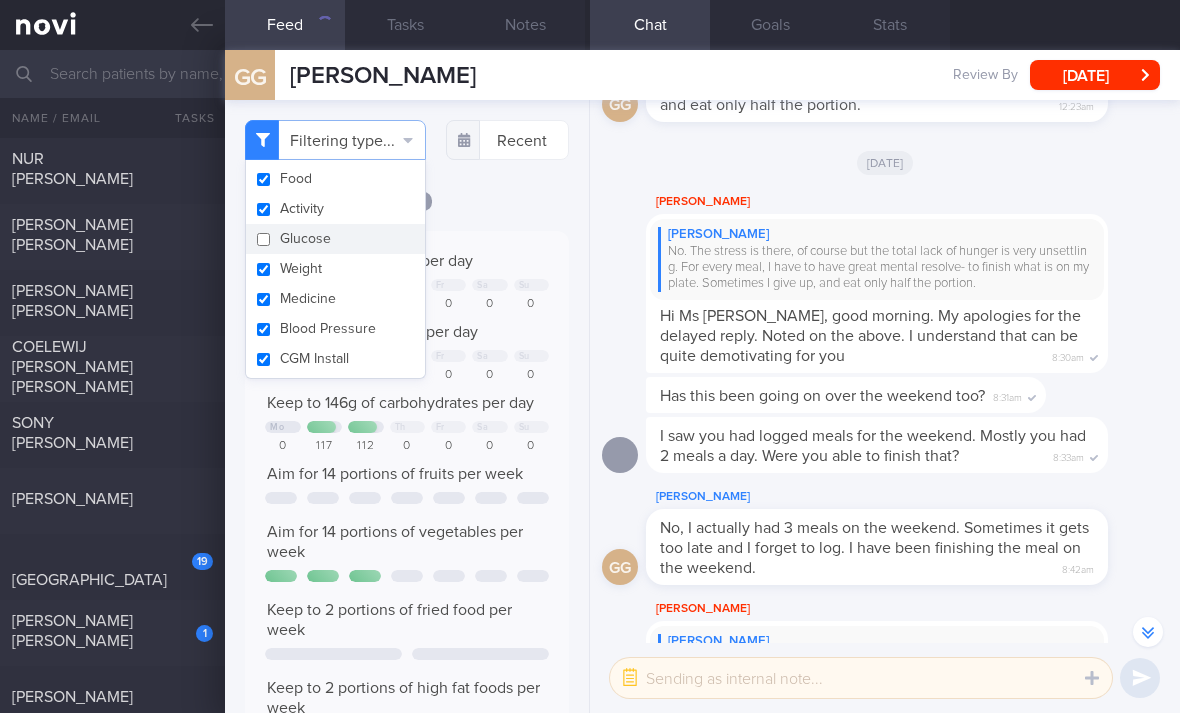 click on "Activity" at bounding box center [335, 209] 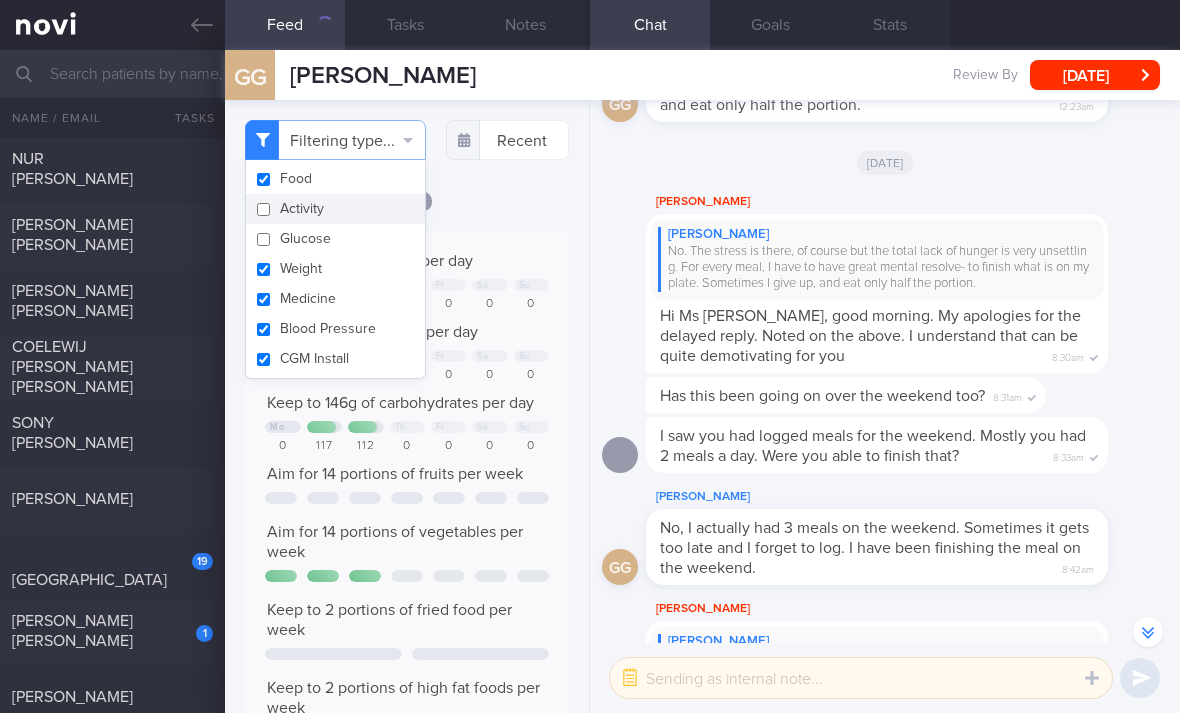 click on "Weight" at bounding box center (335, 269) 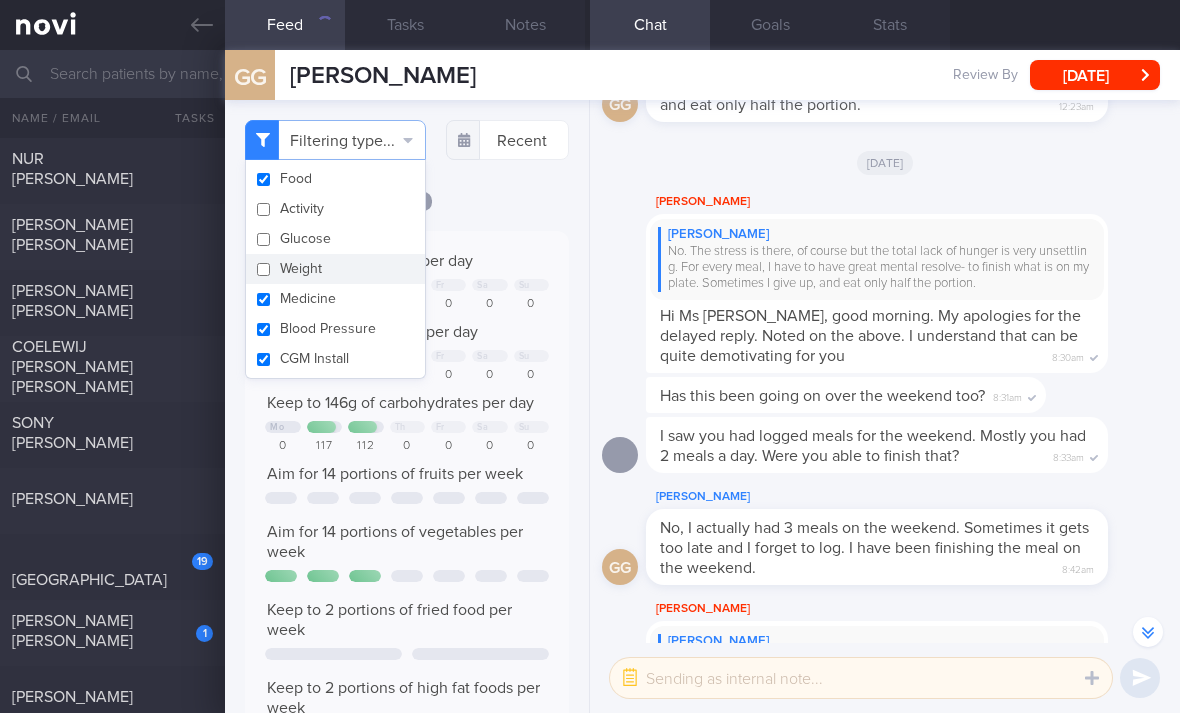 click on "Medicine" at bounding box center (335, 299) 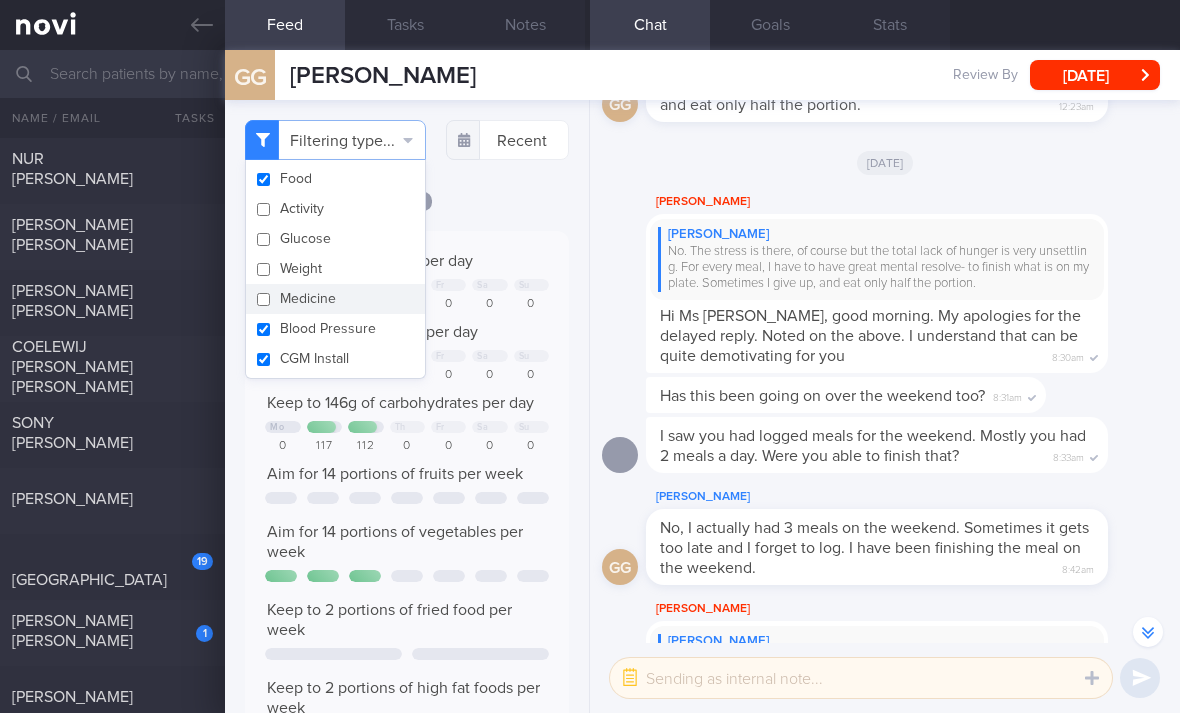 click on "Blood Pressure" at bounding box center [335, 329] 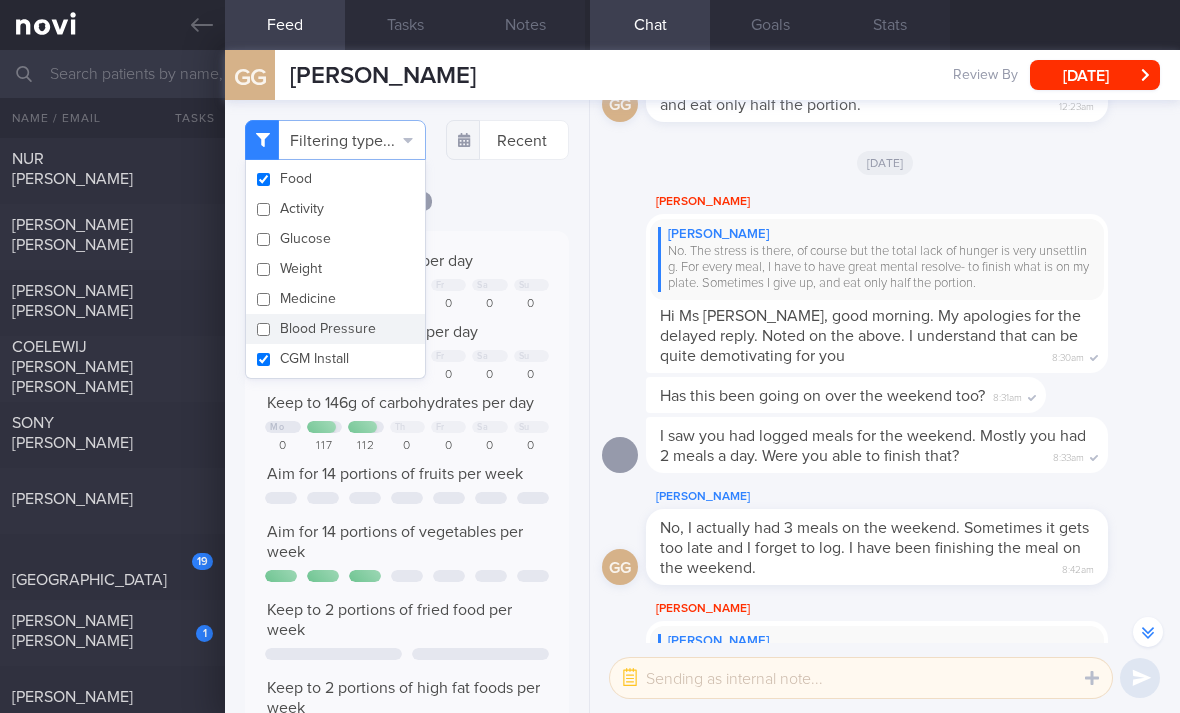 click on "CGM Install" at bounding box center [335, 359] 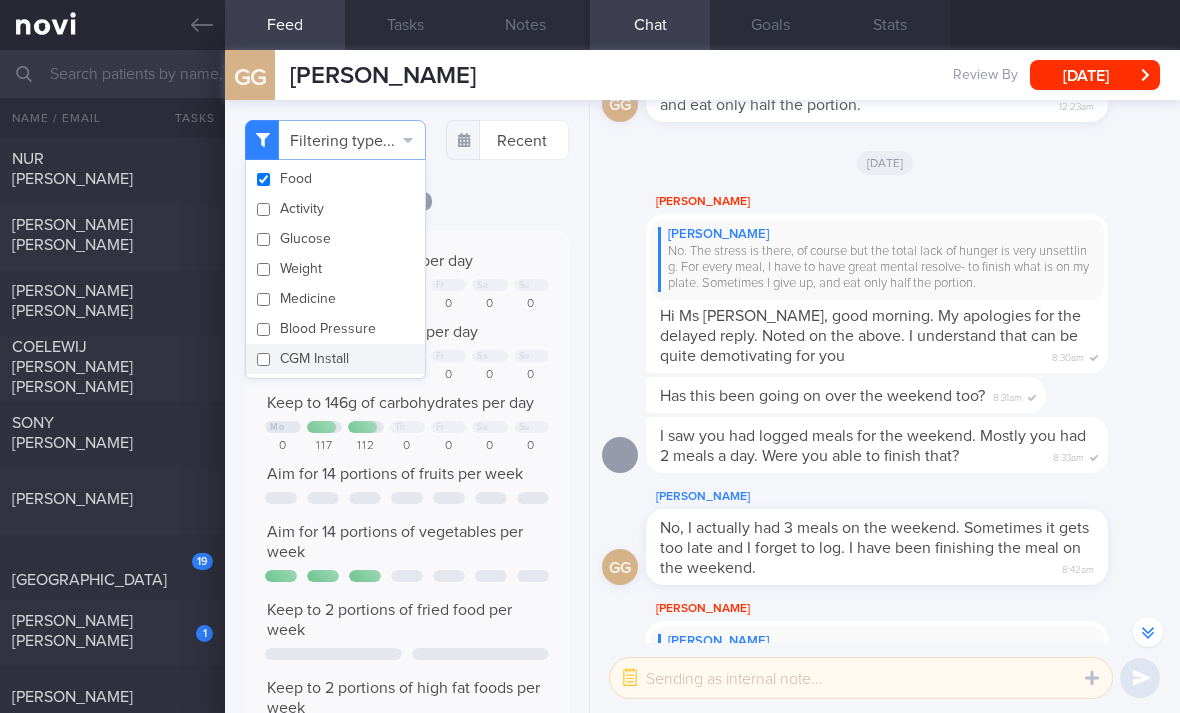 click on "[DATE]" at bounding box center (407, 200) 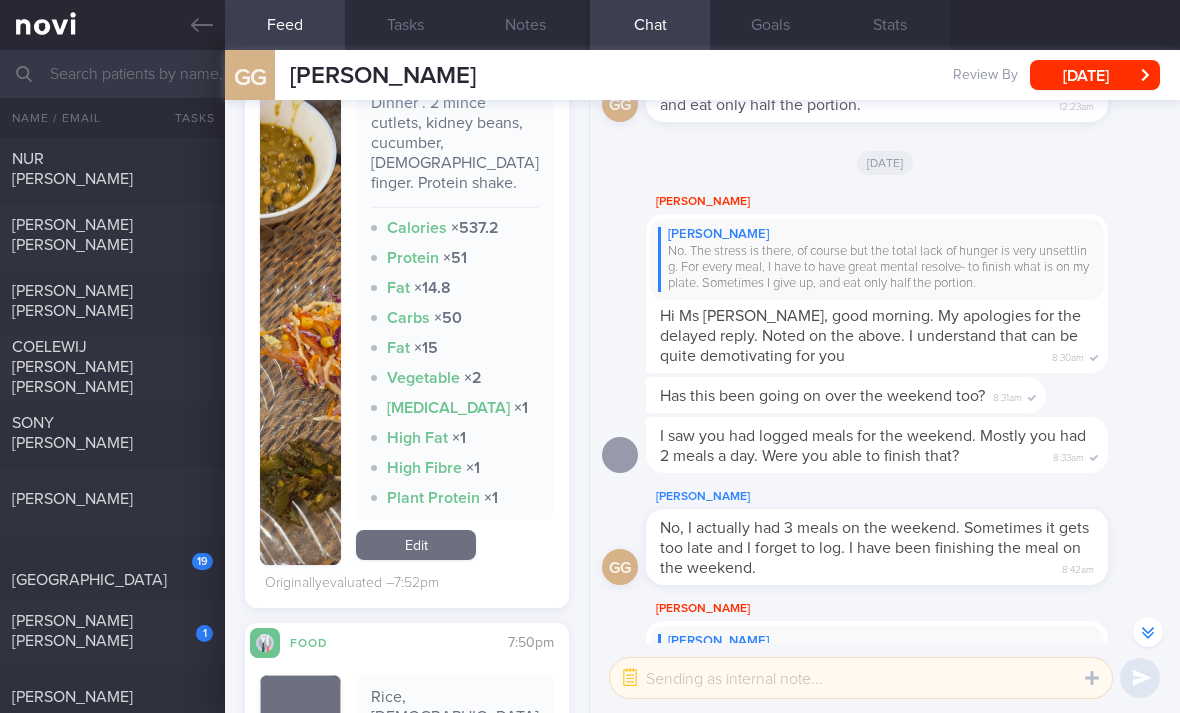 scroll, scrollTop: 911, scrollLeft: 0, axis: vertical 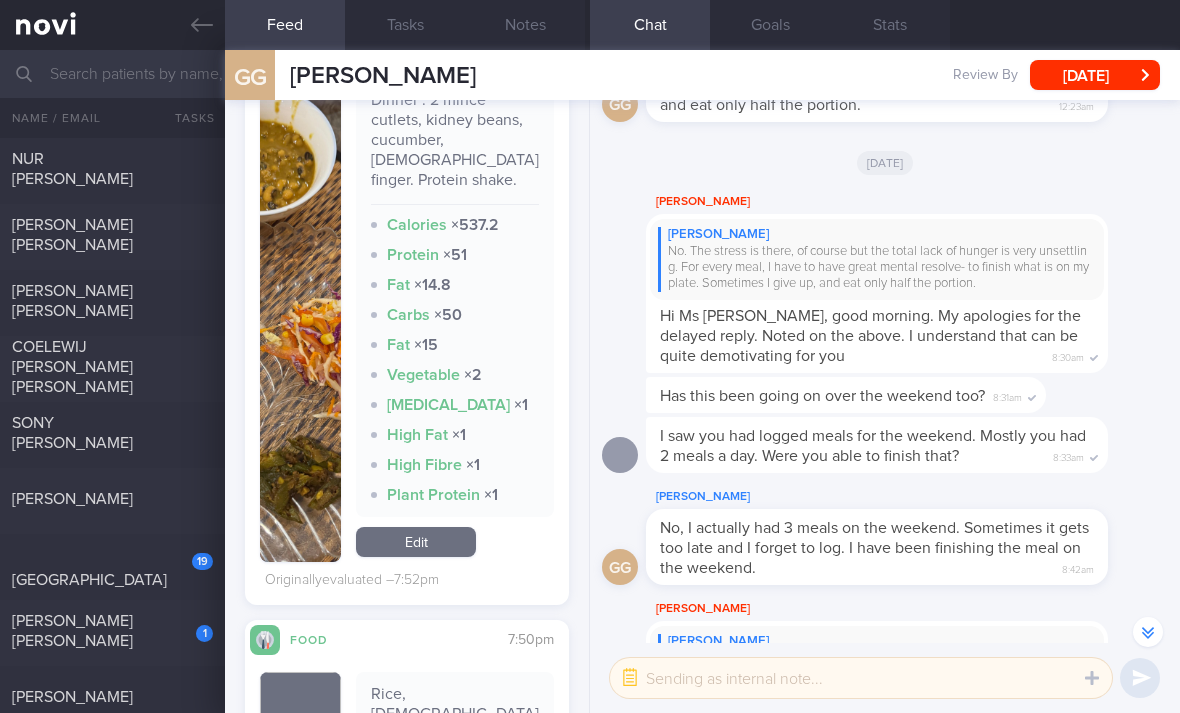 click on "Edit" at bounding box center [416, 542] 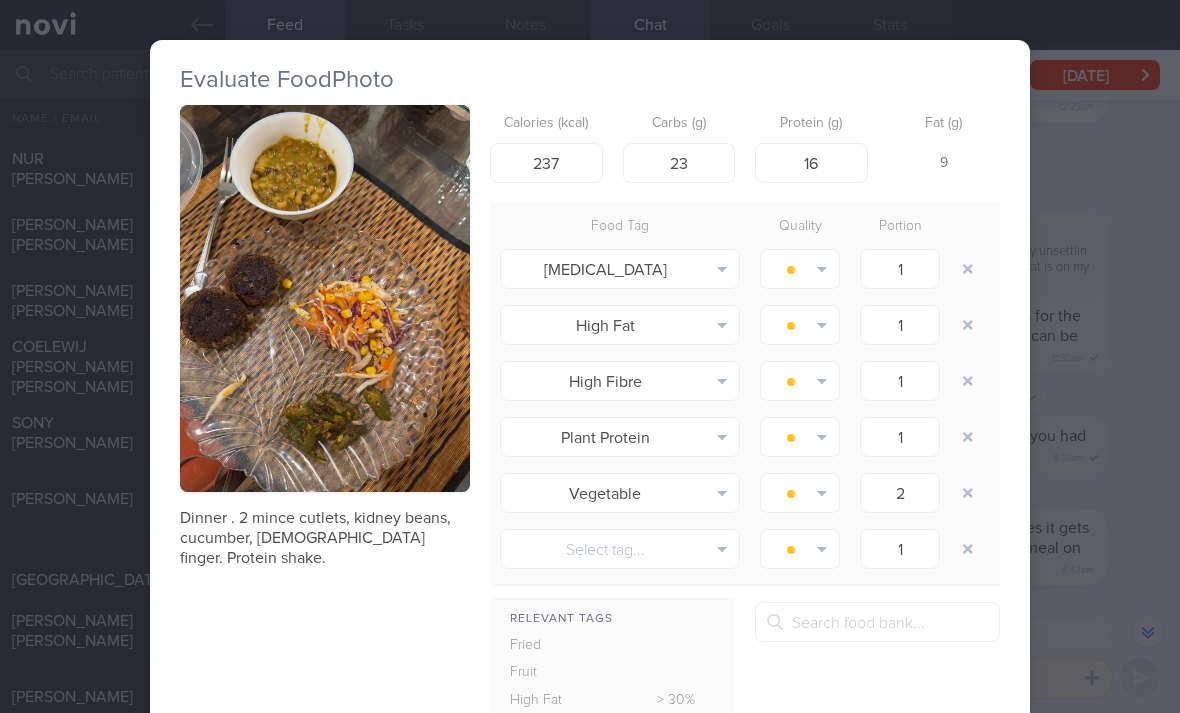click on "[MEDICAL_DATA]
Alcohol
Fried
Fruit
Healthy Fats
High Calcium
[MEDICAL_DATA]
High Fat
High Fibre
High GI
High Iodine
High Iron
High Phosphate
[MEDICAL_DATA]
High Purine
High Salt
High Sugar
Probiotic
Plant Protein
Processed
Red Meat
Refined Grain" 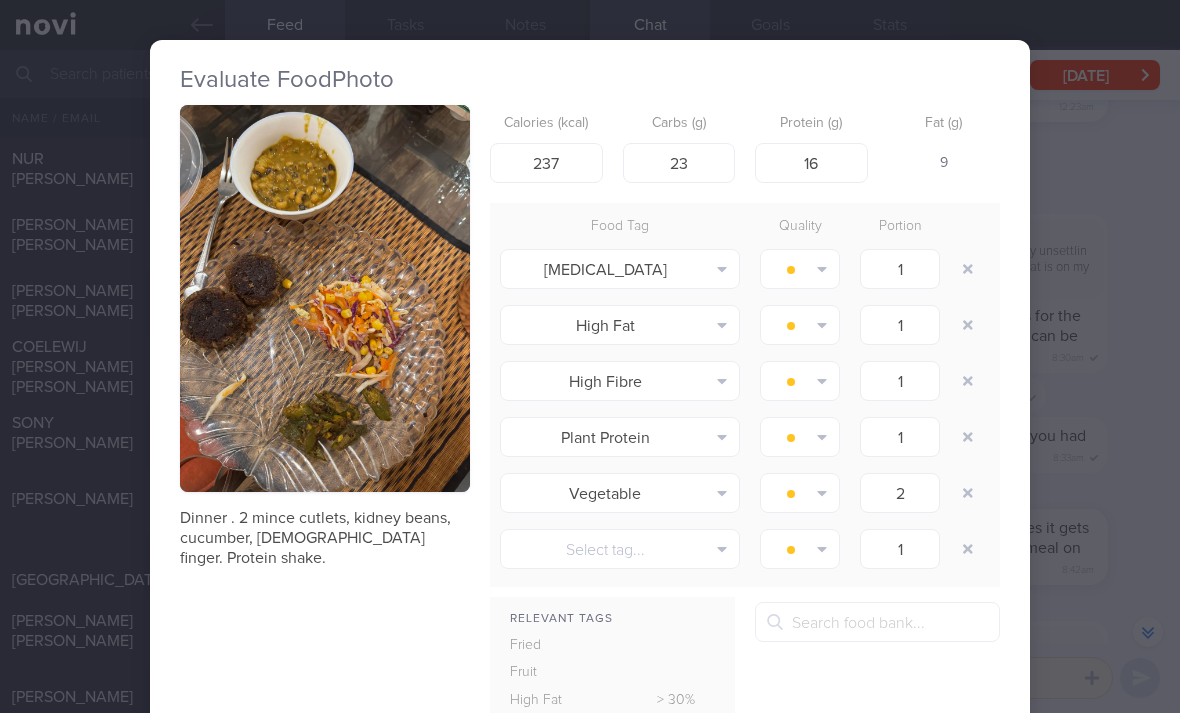 click on "[MEDICAL_DATA]
Alcohol
Fried
Fruit
Healthy Fats
High Calcium
[MEDICAL_DATA]
High Fat
High Fibre
High GI
High Iodine
High Iron
High Phosphate
[MEDICAL_DATA]
High Purine
High Salt
High Sugar
Probiotic
Plant Protein
Processed
Red Meat
Refined Grain" 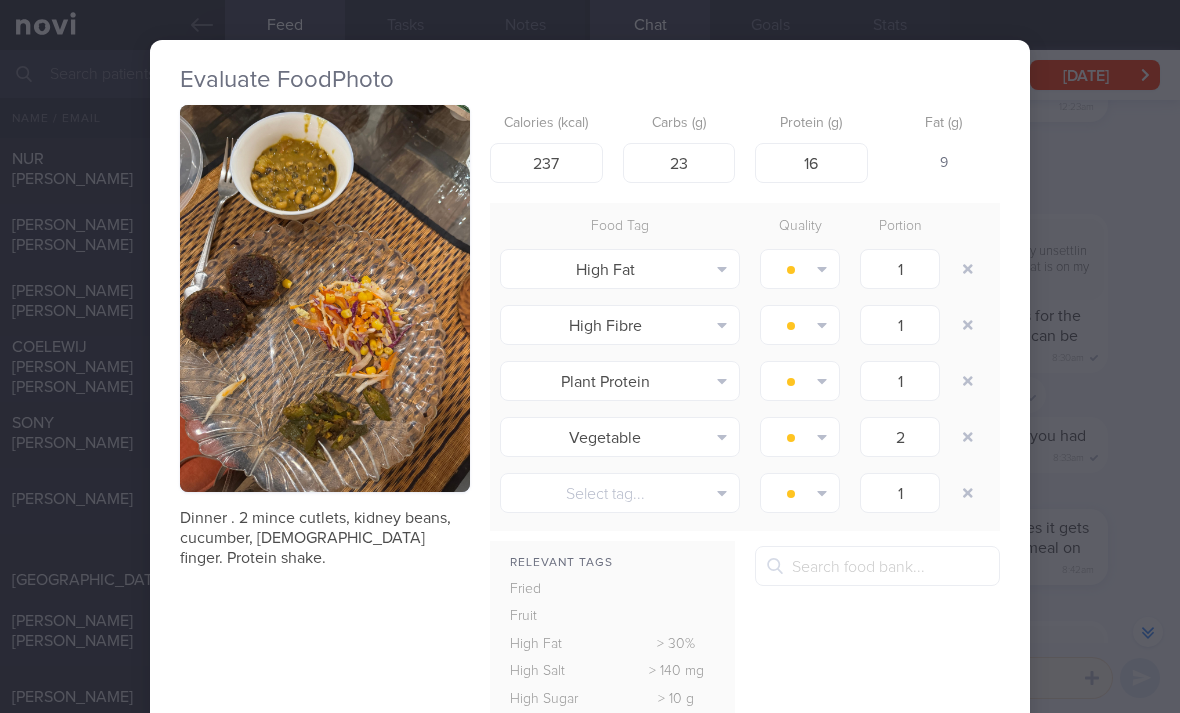 click on "High Fat
Alcohol
Fried
Fruit
Healthy Fats
High Calcium
[MEDICAL_DATA]
High Fat
High Fibre
High GI
High Iodine
High Iron
High Phosphate
[MEDICAL_DATA]
High Purine
High Salt
High Sugar
Probiotic
Plant Protein
Processed
Red Meat
Refined Grain
Vegetable" 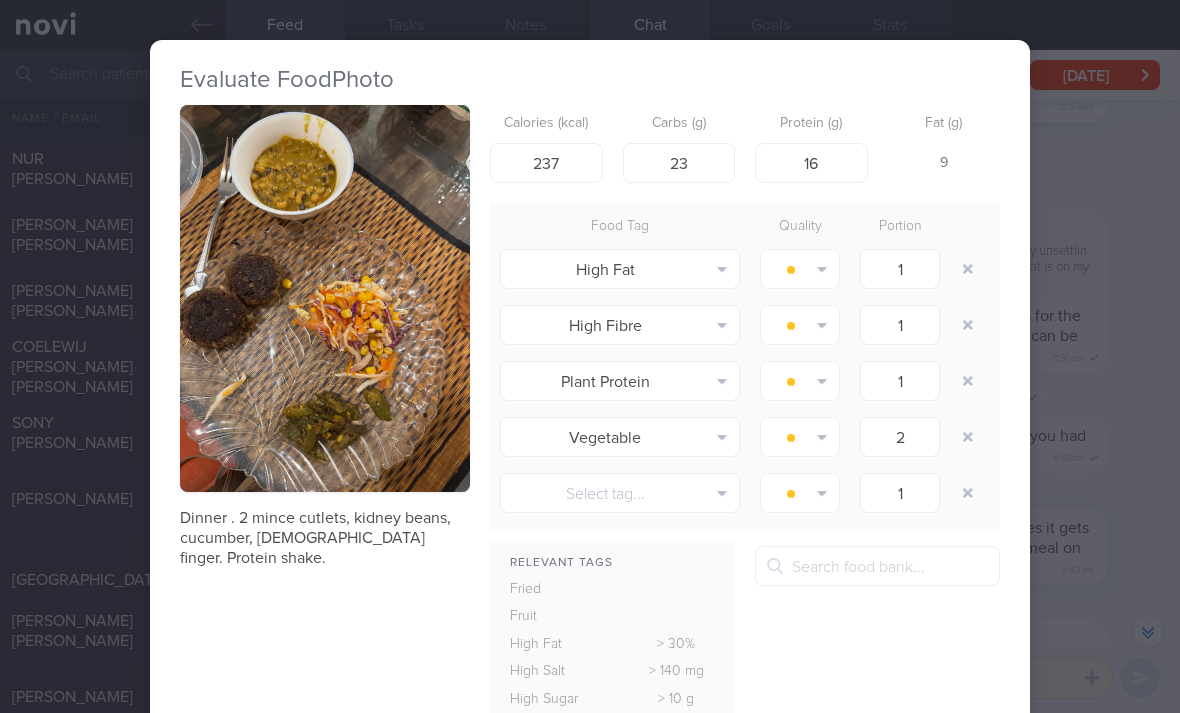 click at bounding box center (968, 269) 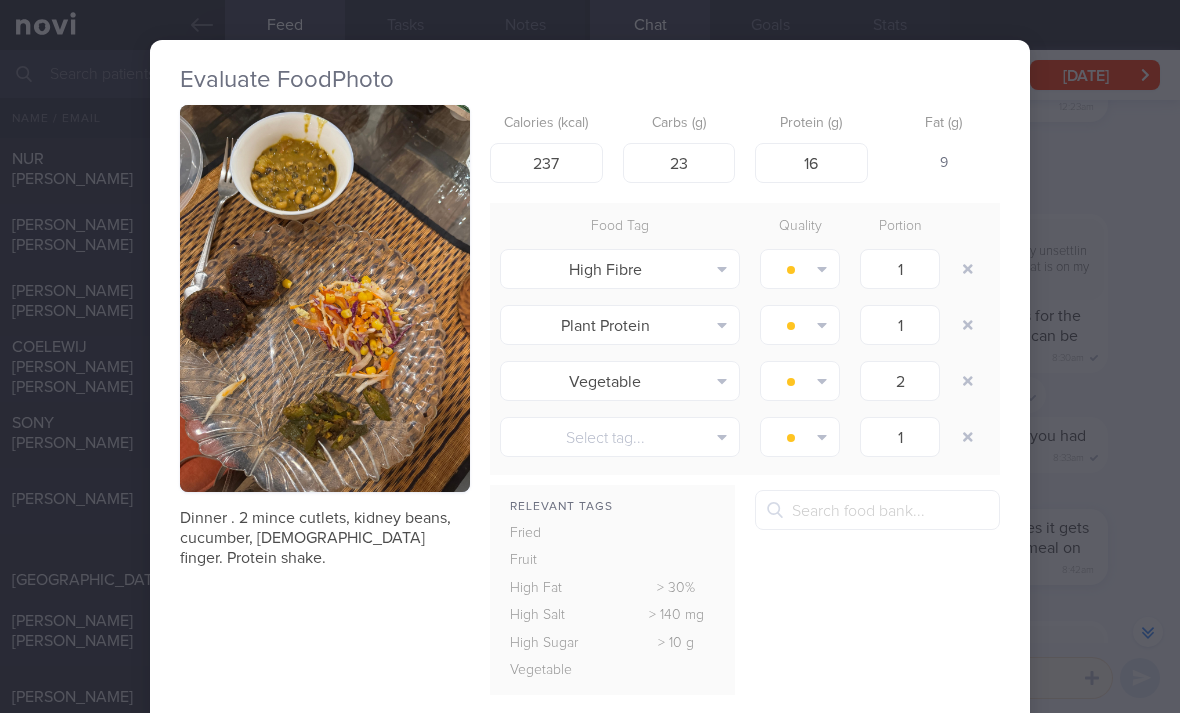 click at bounding box center (968, 269) 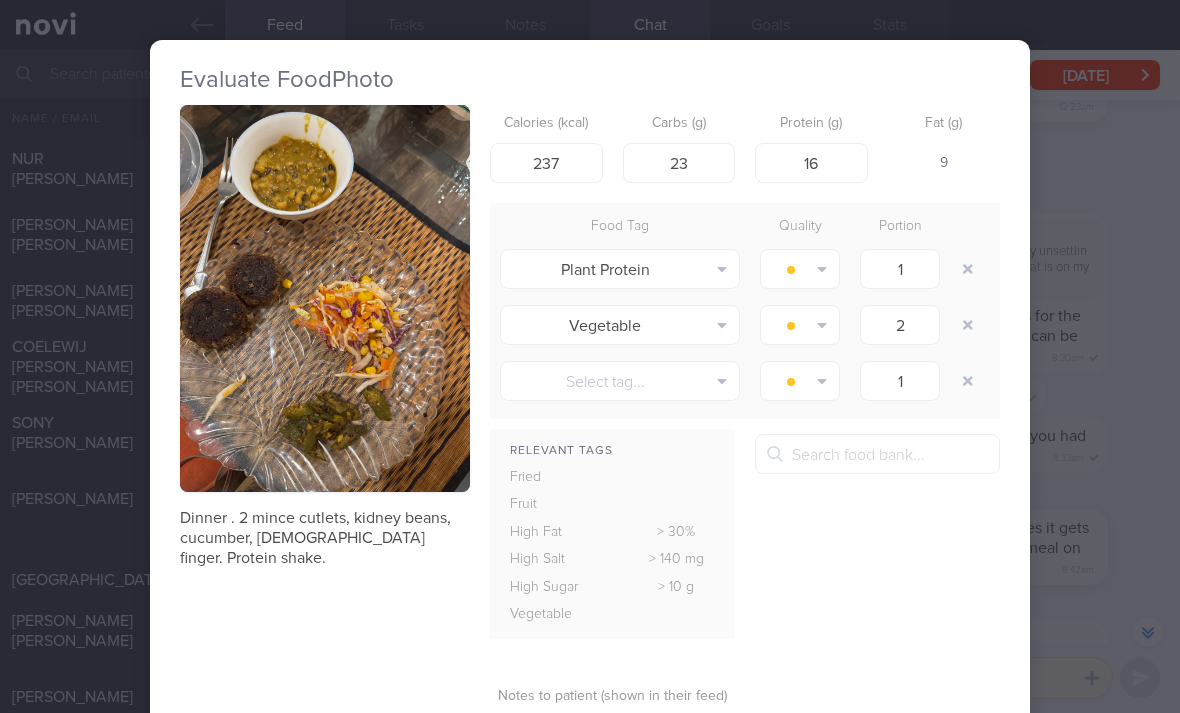 click at bounding box center [968, 269] 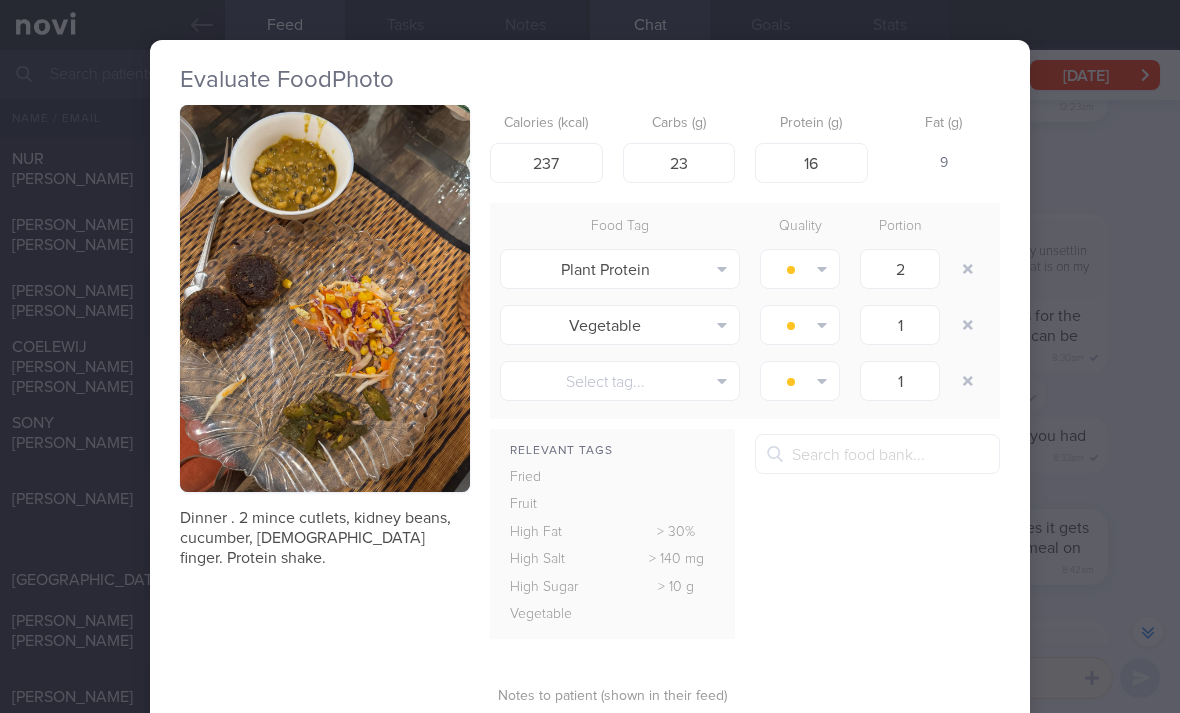 click at bounding box center [968, 269] 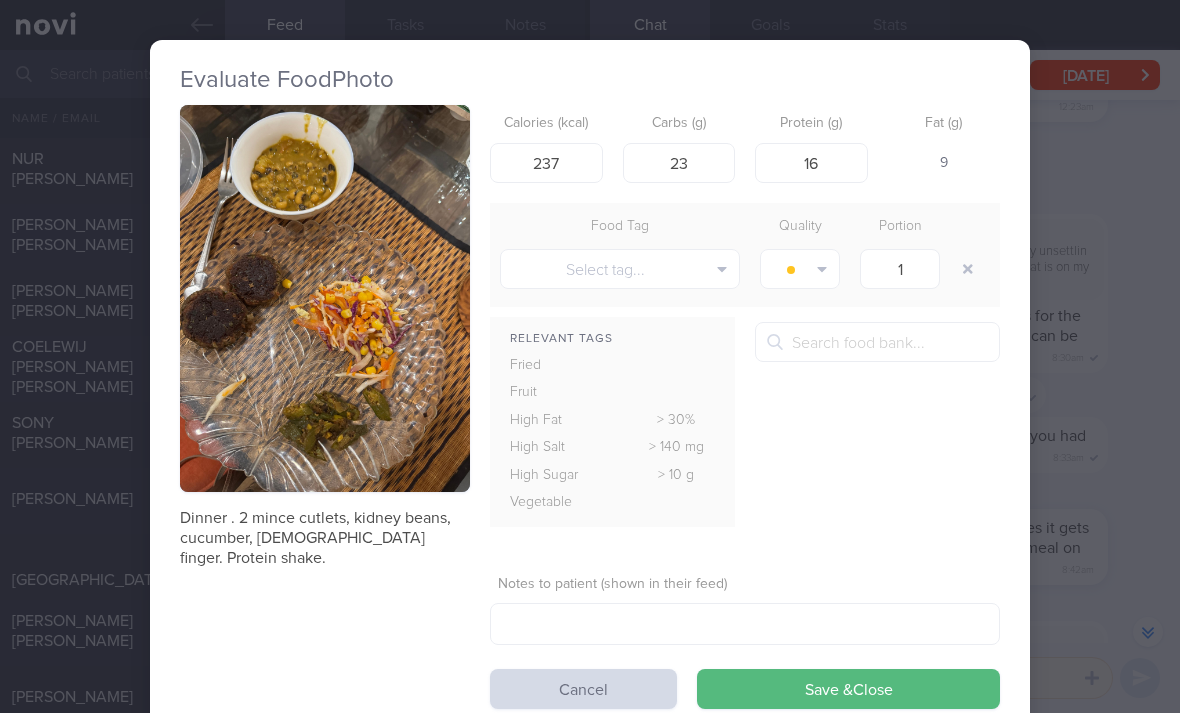 click at bounding box center (968, 269) 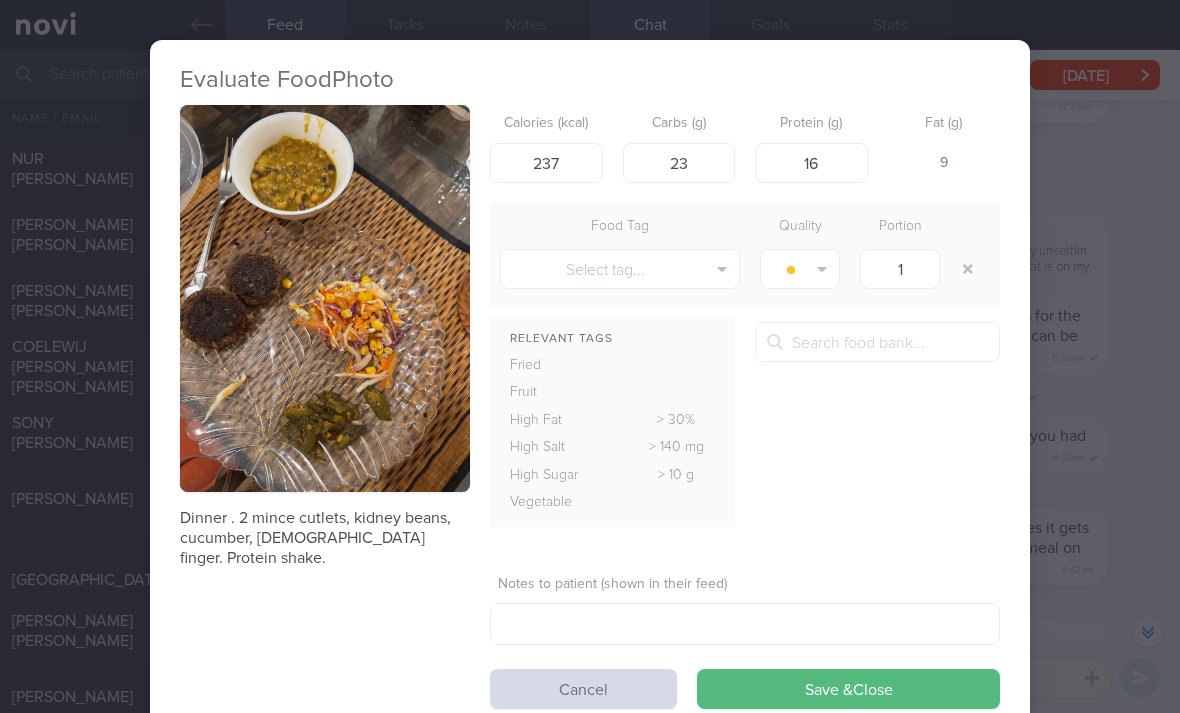 click on "Save &
Close" at bounding box center (848, 689) 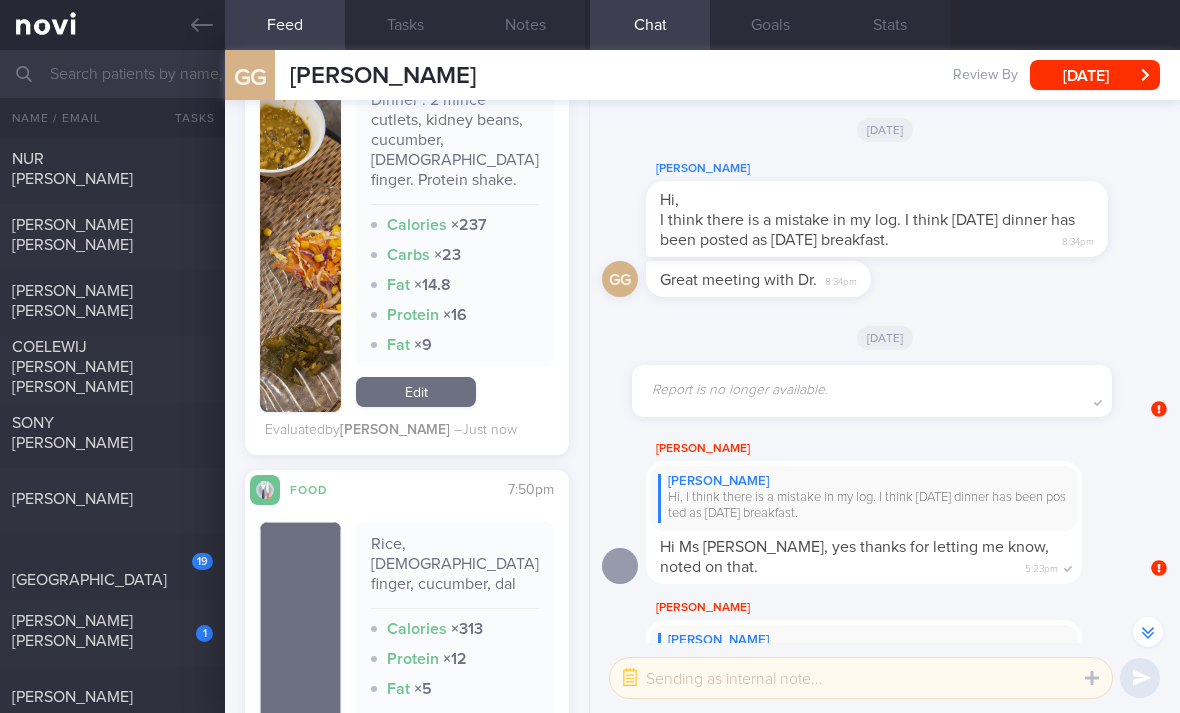 scroll, scrollTop: -13002, scrollLeft: 0, axis: vertical 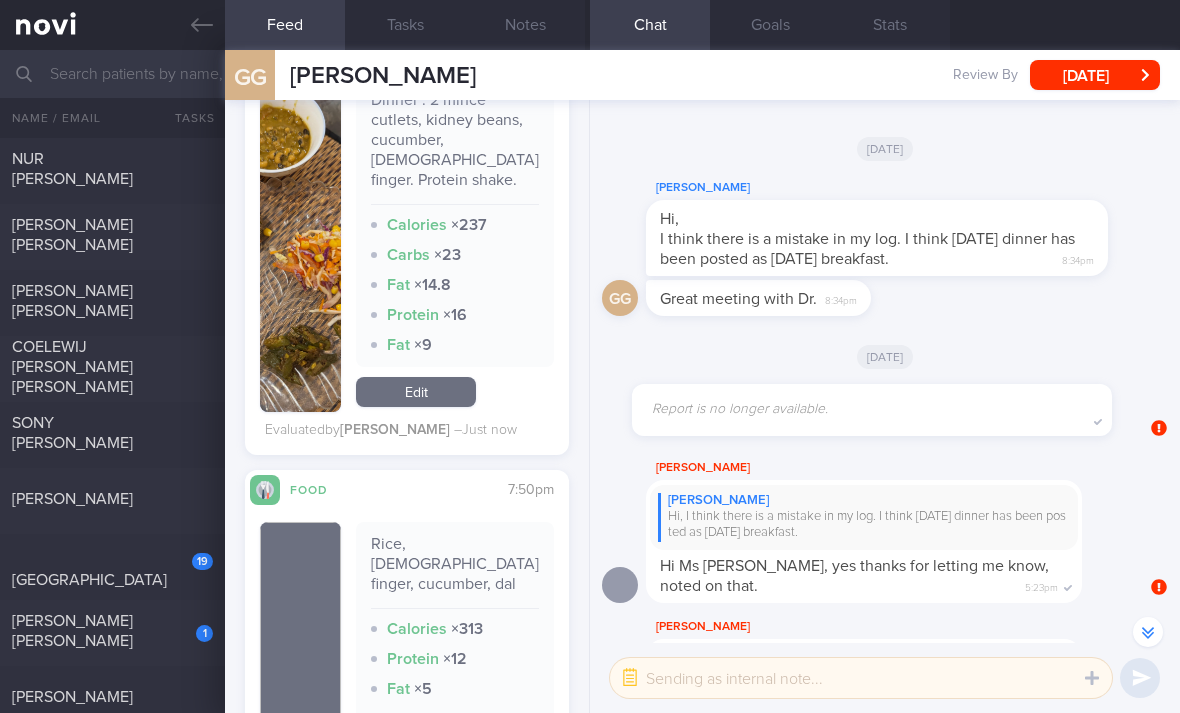 click on "Edit" at bounding box center [416, 392] 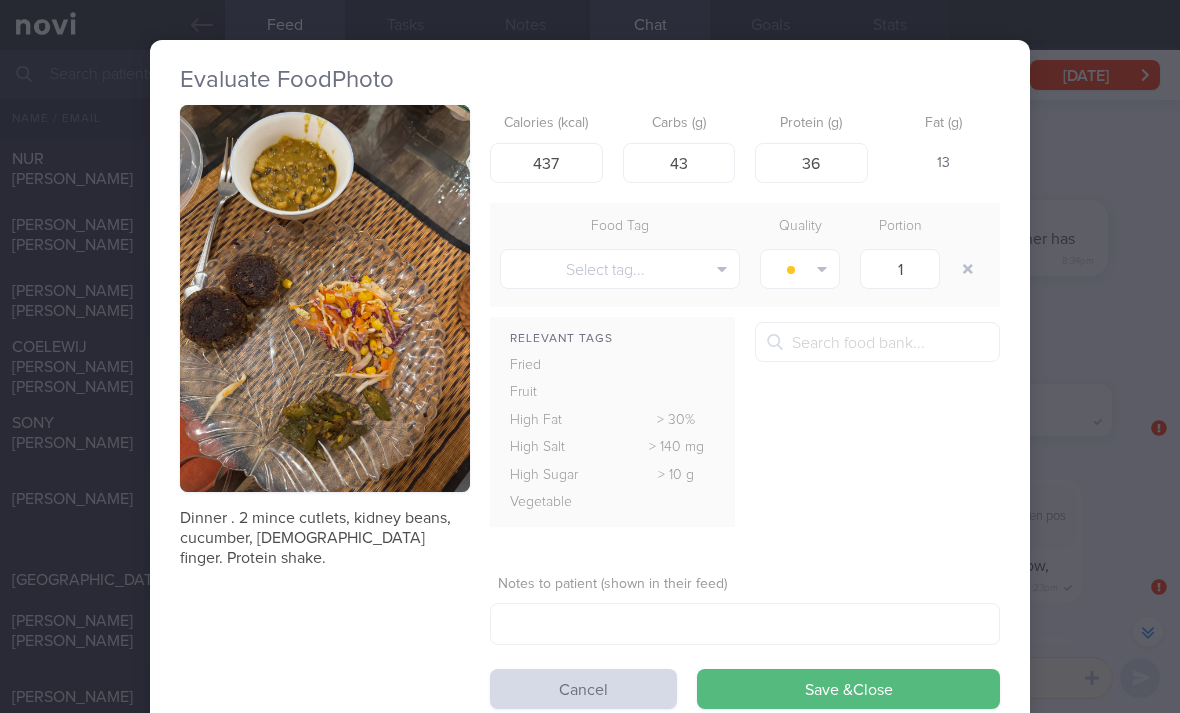 click on "Save &
Close" at bounding box center [848, 689] 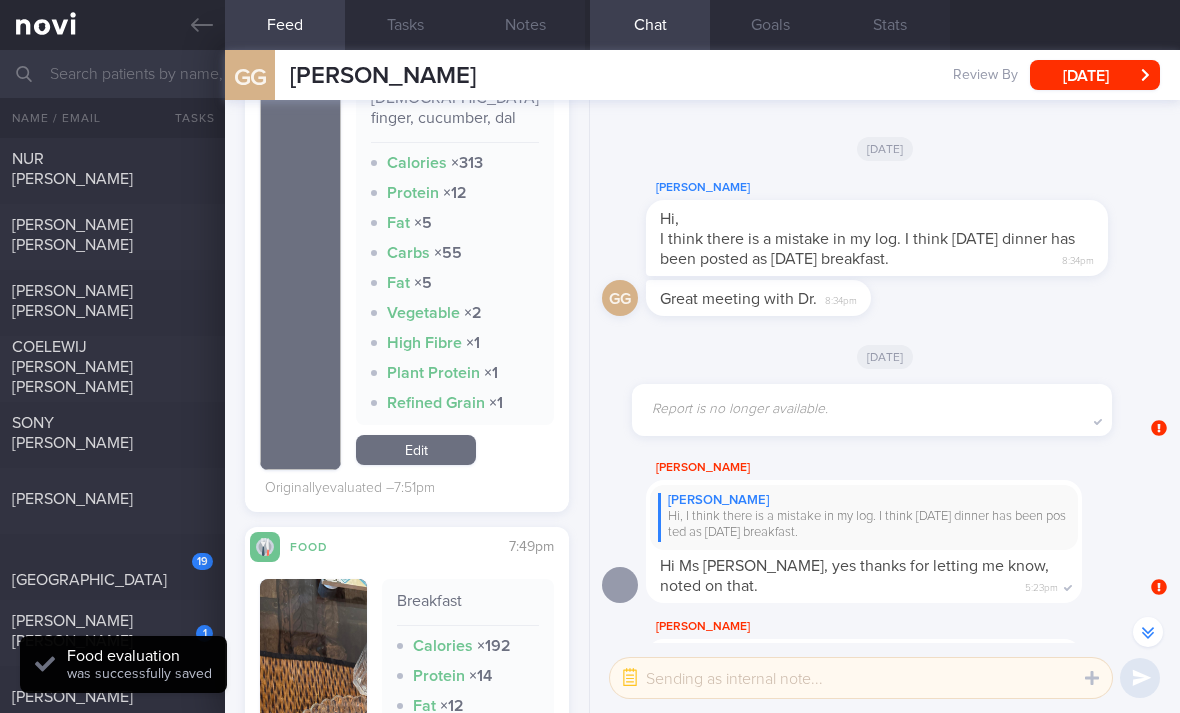 scroll, scrollTop: 1376, scrollLeft: 0, axis: vertical 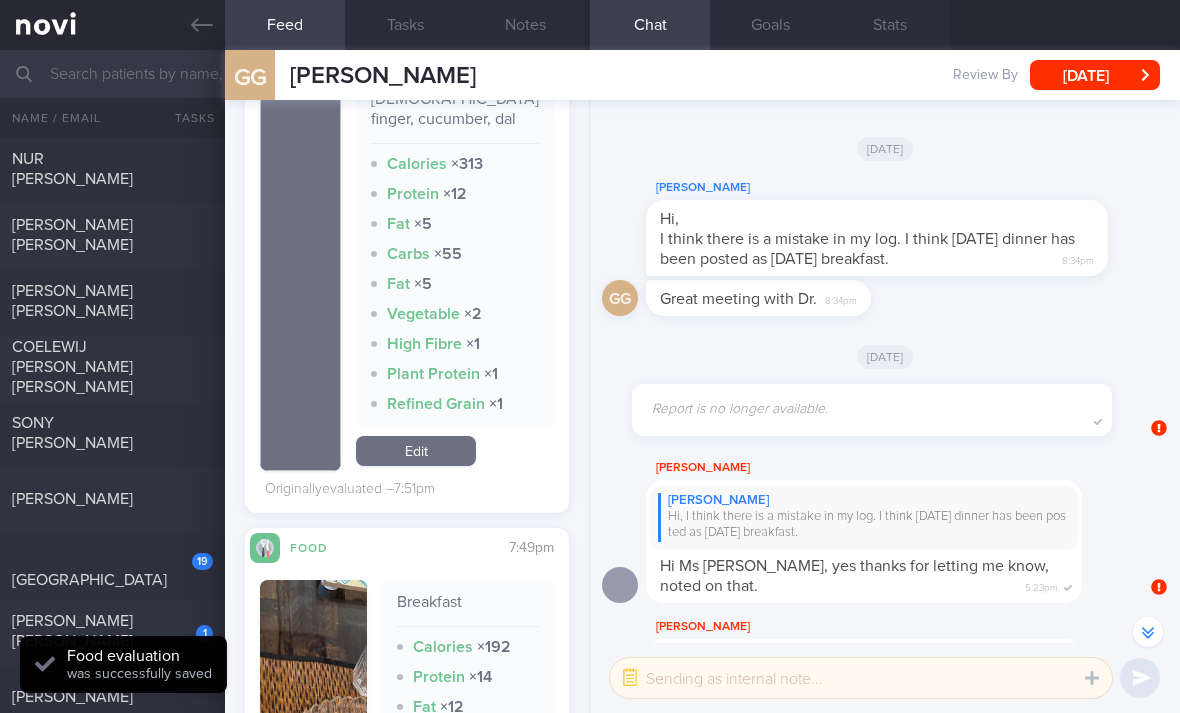 click on "Edit" at bounding box center (416, 451) 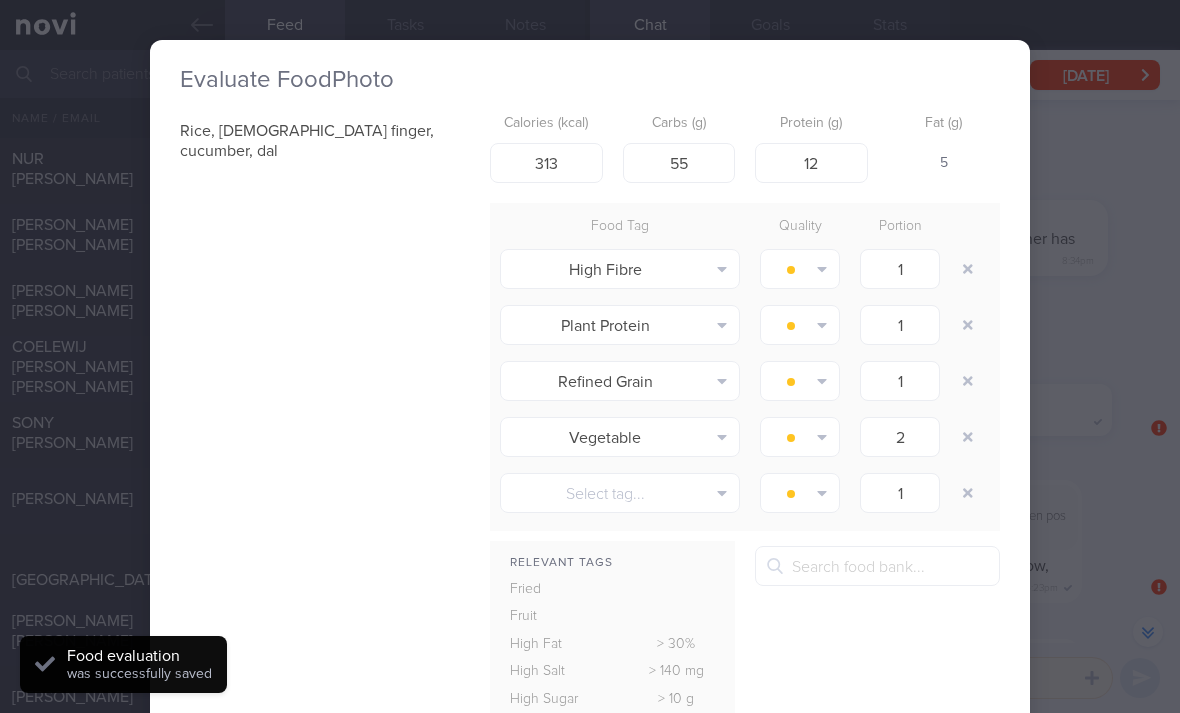 click at bounding box center (968, 325) 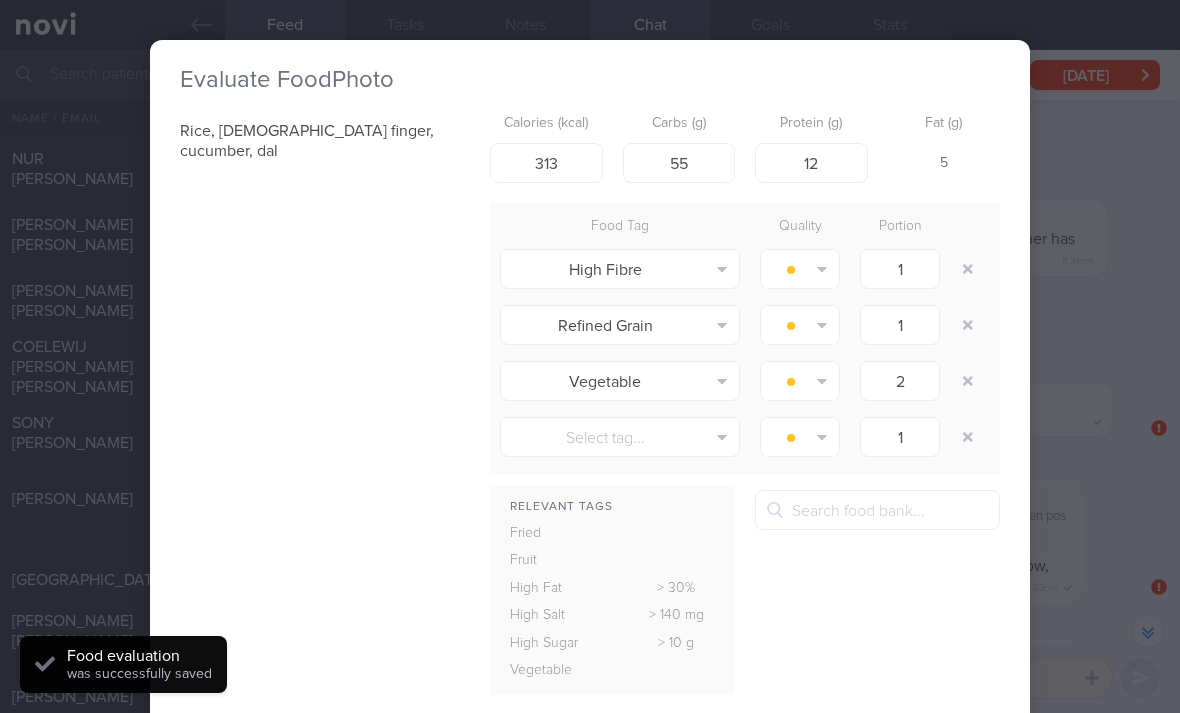 click at bounding box center (968, 325) 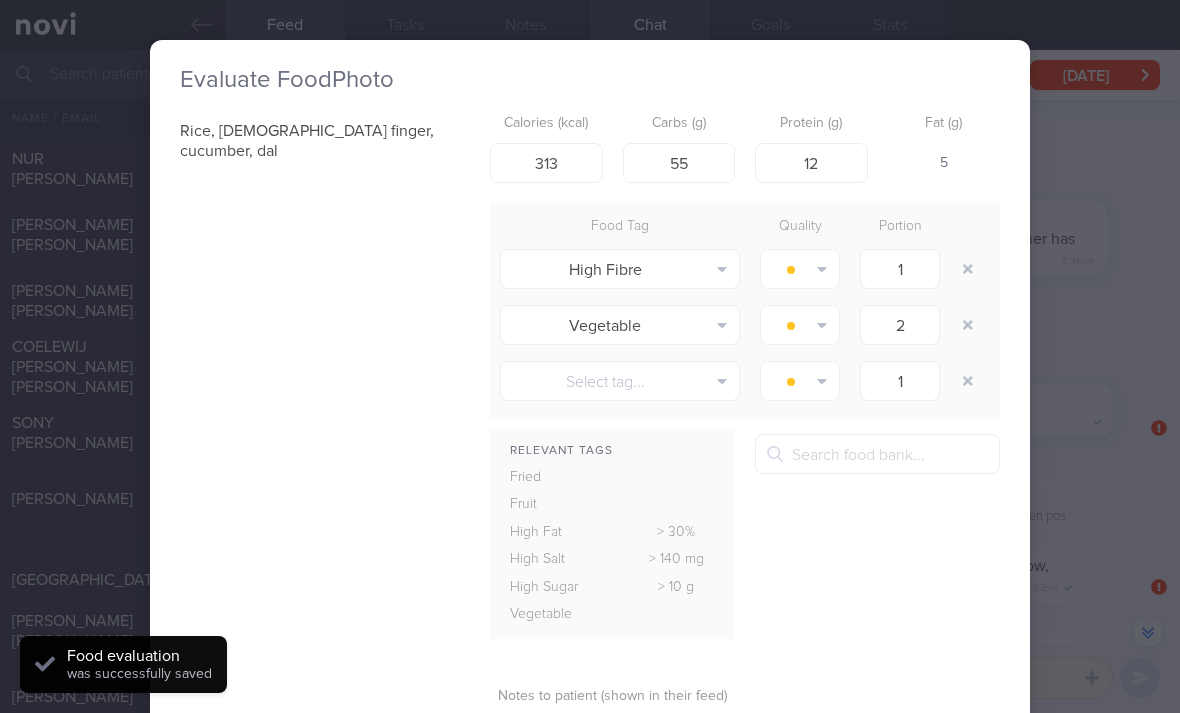 click at bounding box center [968, 269] 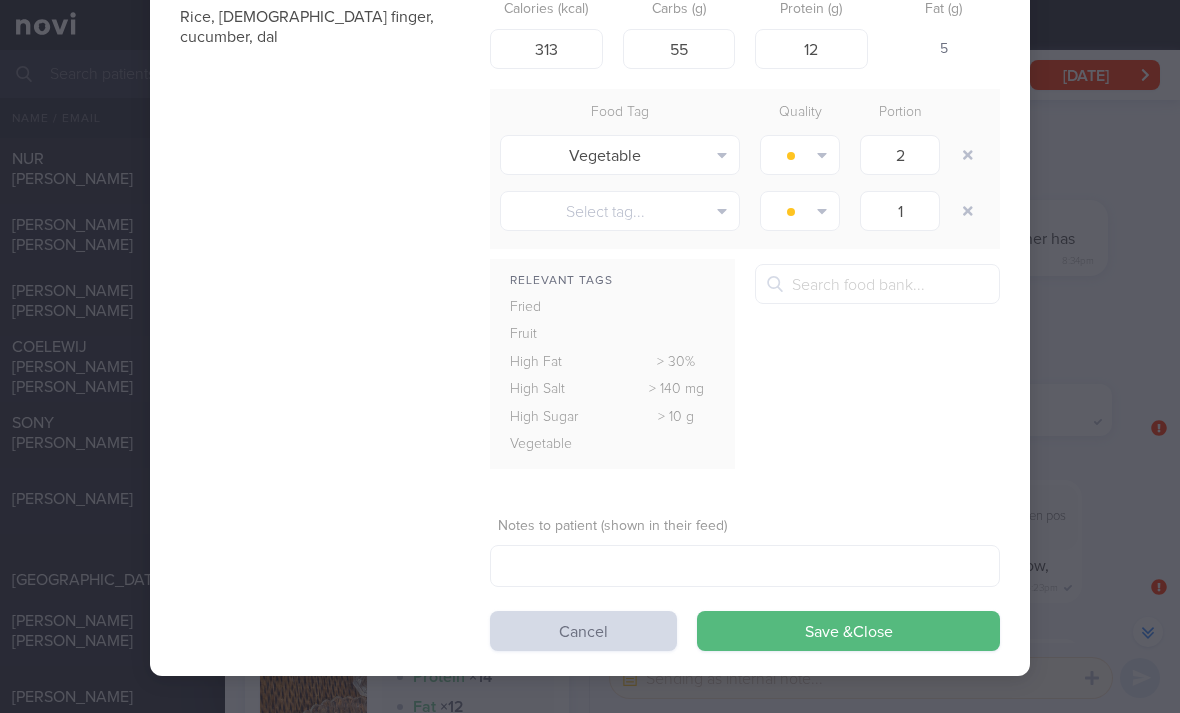 scroll, scrollTop: 112, scrollLeft: 0, axis: vertical 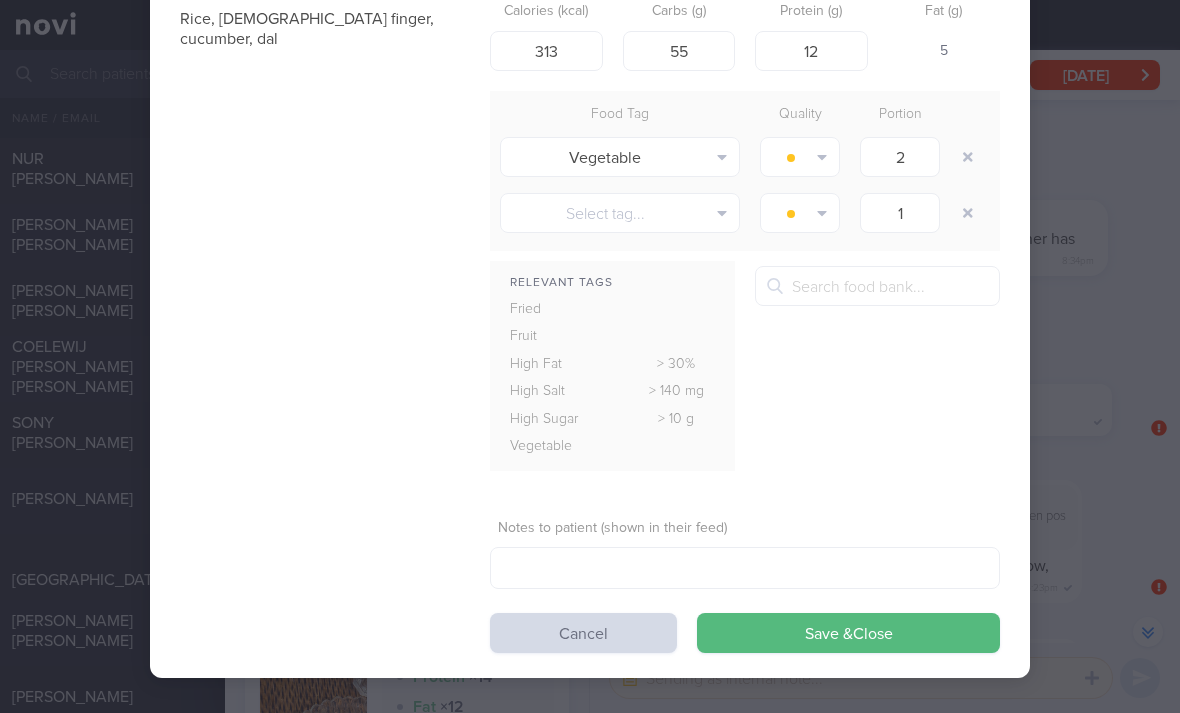 click on "Save &
Close" at bounding box center [848, 633] 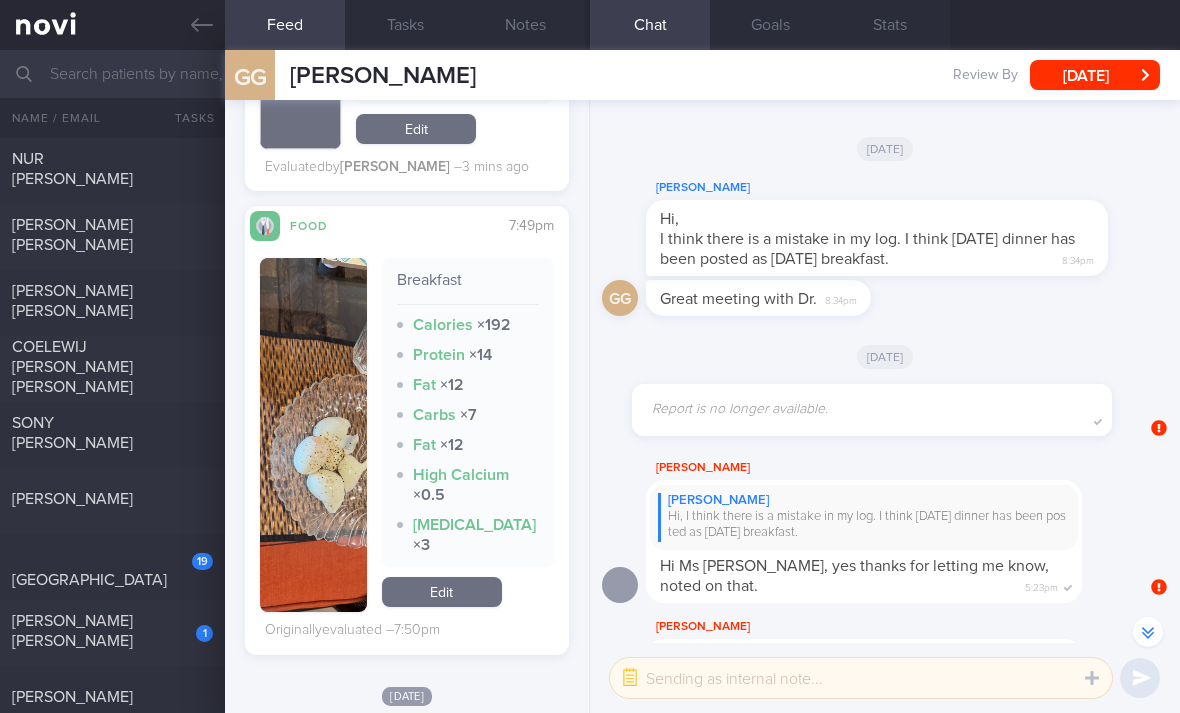 scroll, scrollTop: 1659, scrollLeft: 0, axis: vertical 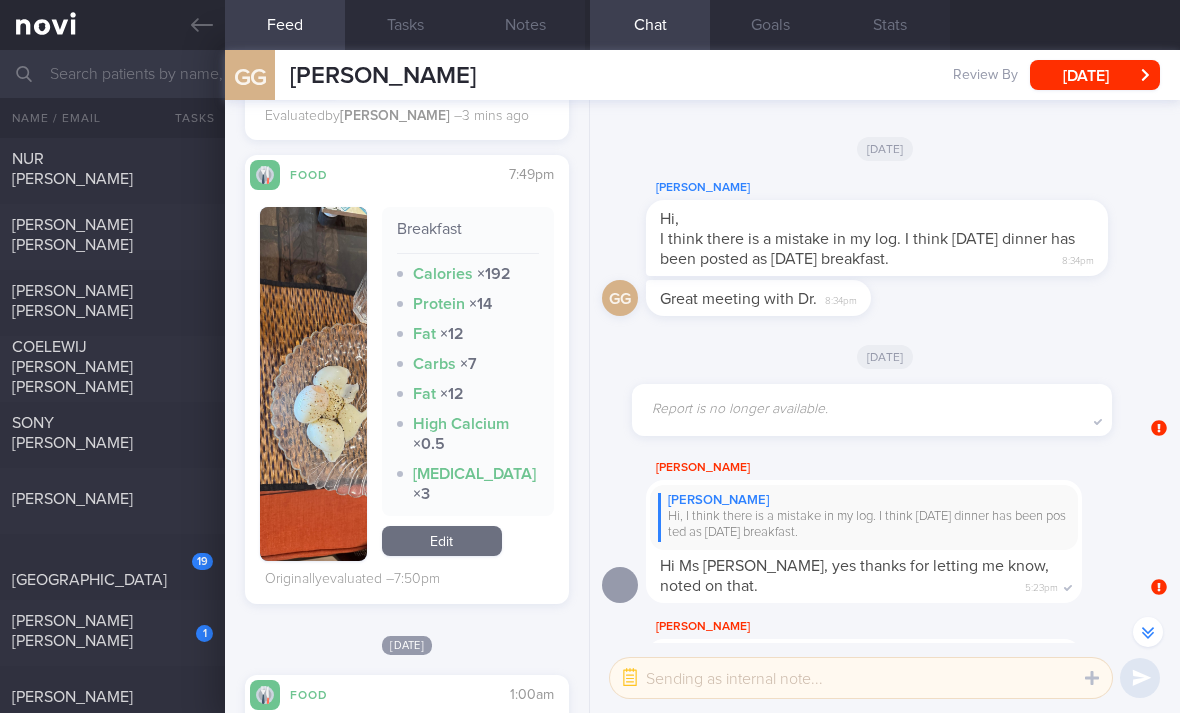 click on "Edit" at bounding box center [442, 541] 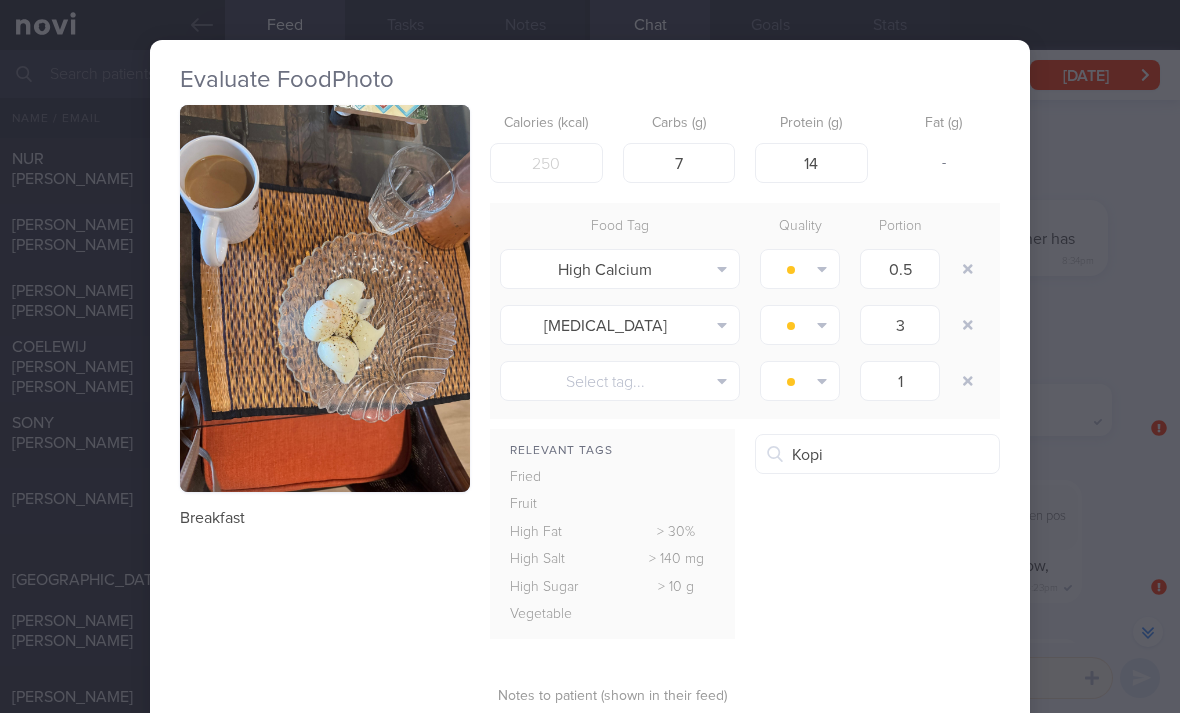 click on "Kopi C kosong
Coffee with evaporated milk, without sugar" at bounding box center (1000, 609) 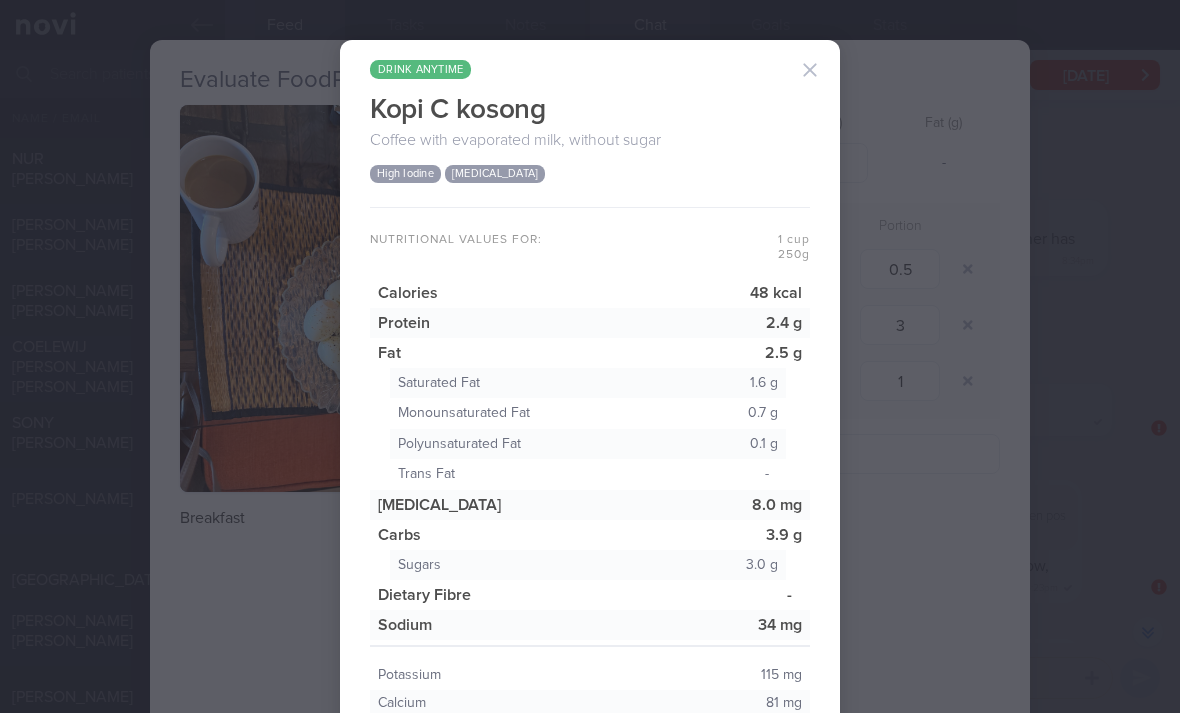 click on "Kopi C kosong" at bounding box center (590, 95) 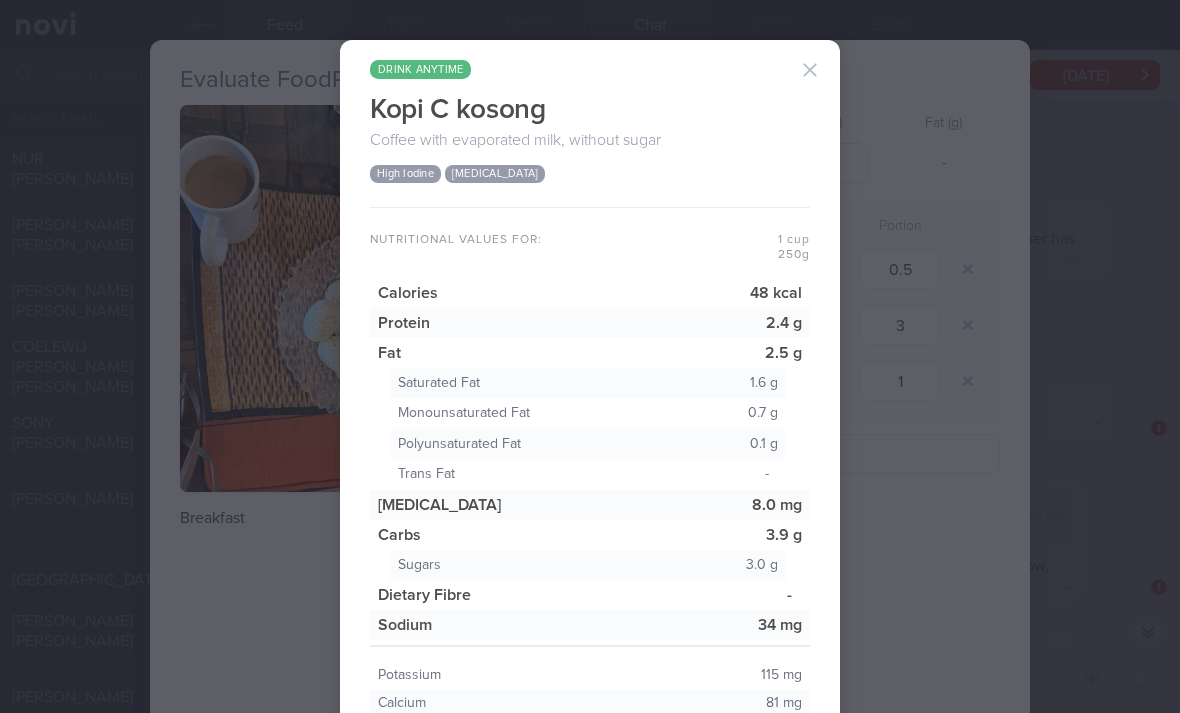 click at bounding box center [810, 70] 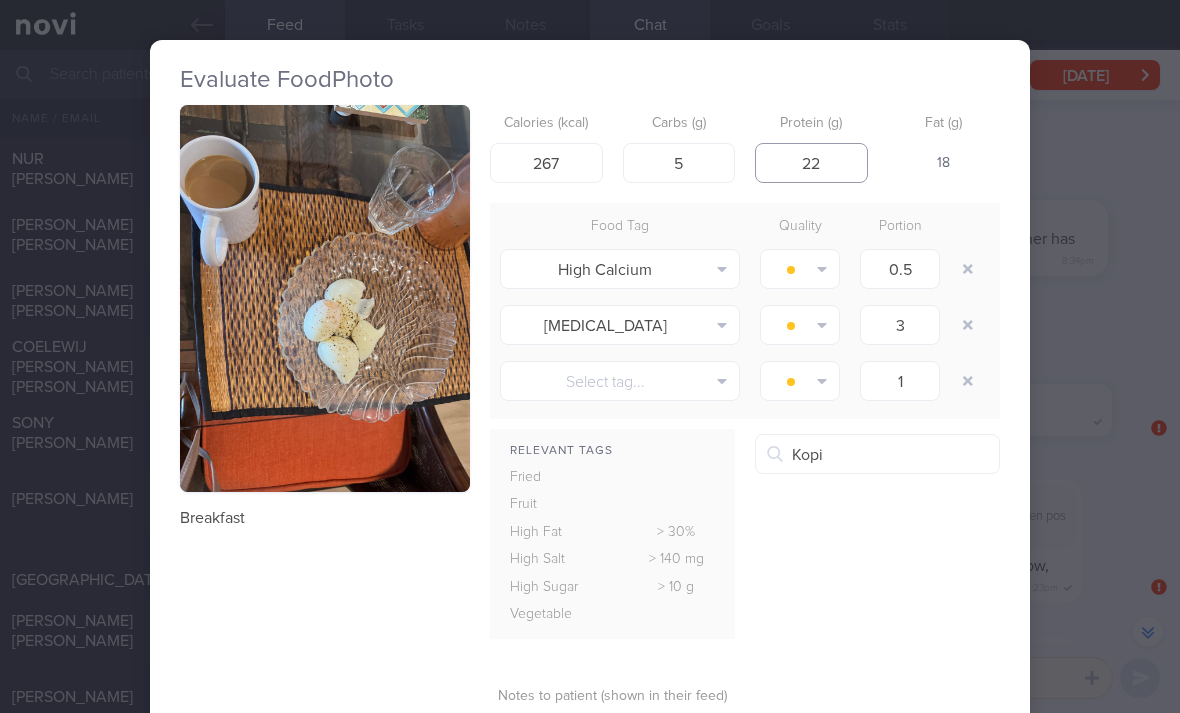 click on "Save &
Close" at bounding box center (848, 801) 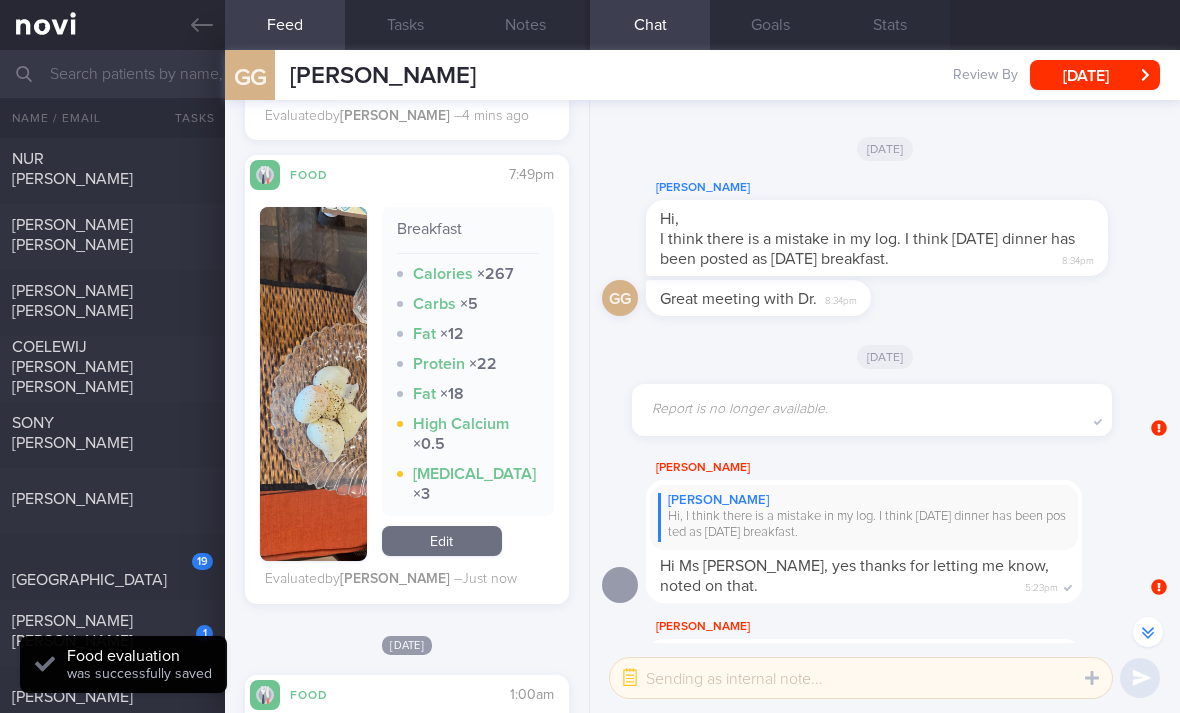 click on "Edit" at bounding box center [442, 541] 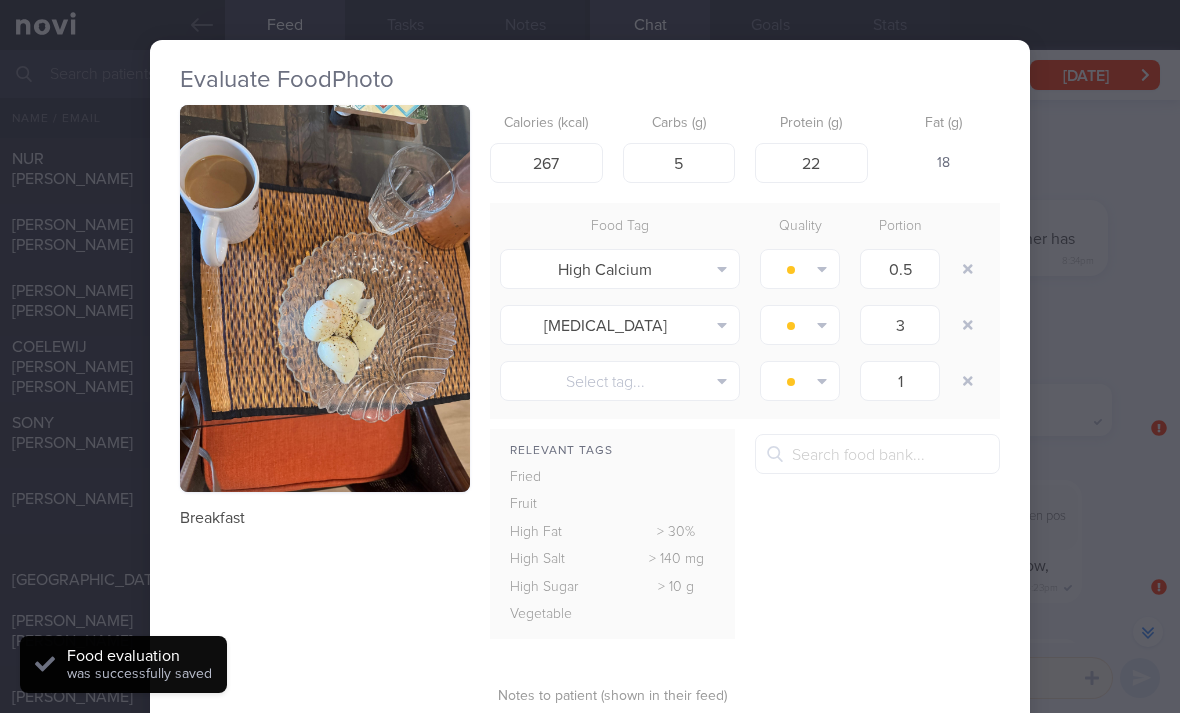 click at bounding box center (968, 269) 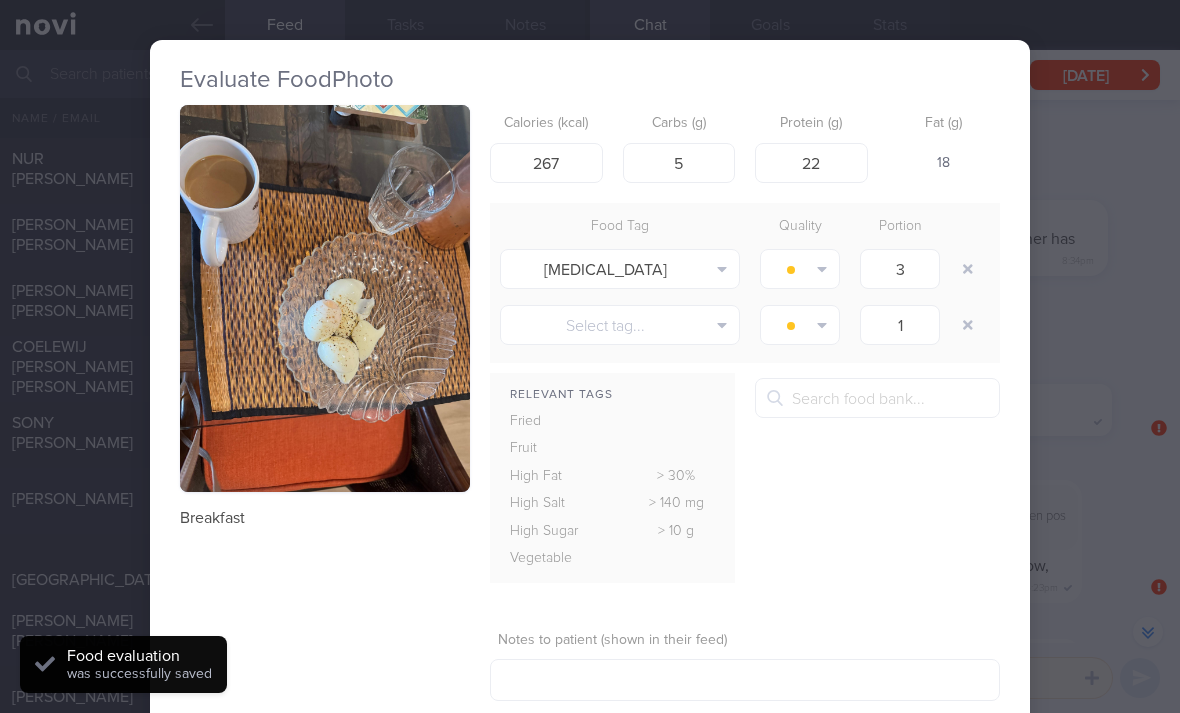 click at bounding box center [968, 269] 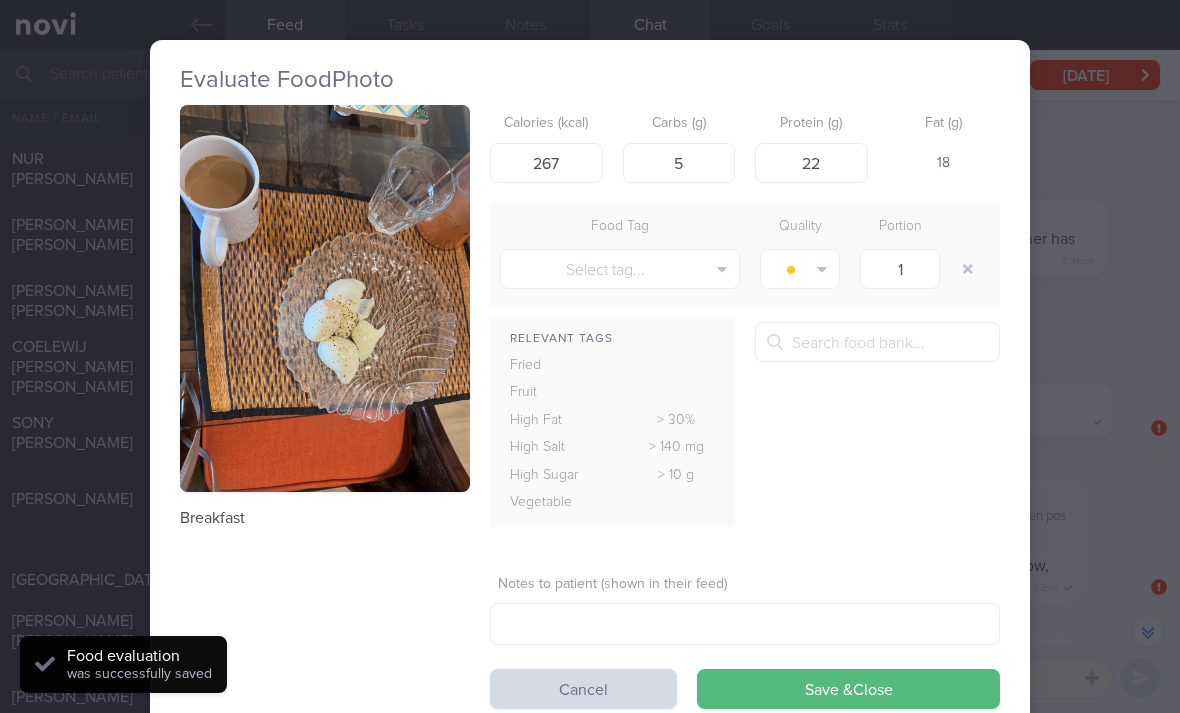 click at bounding box center [968, 269] 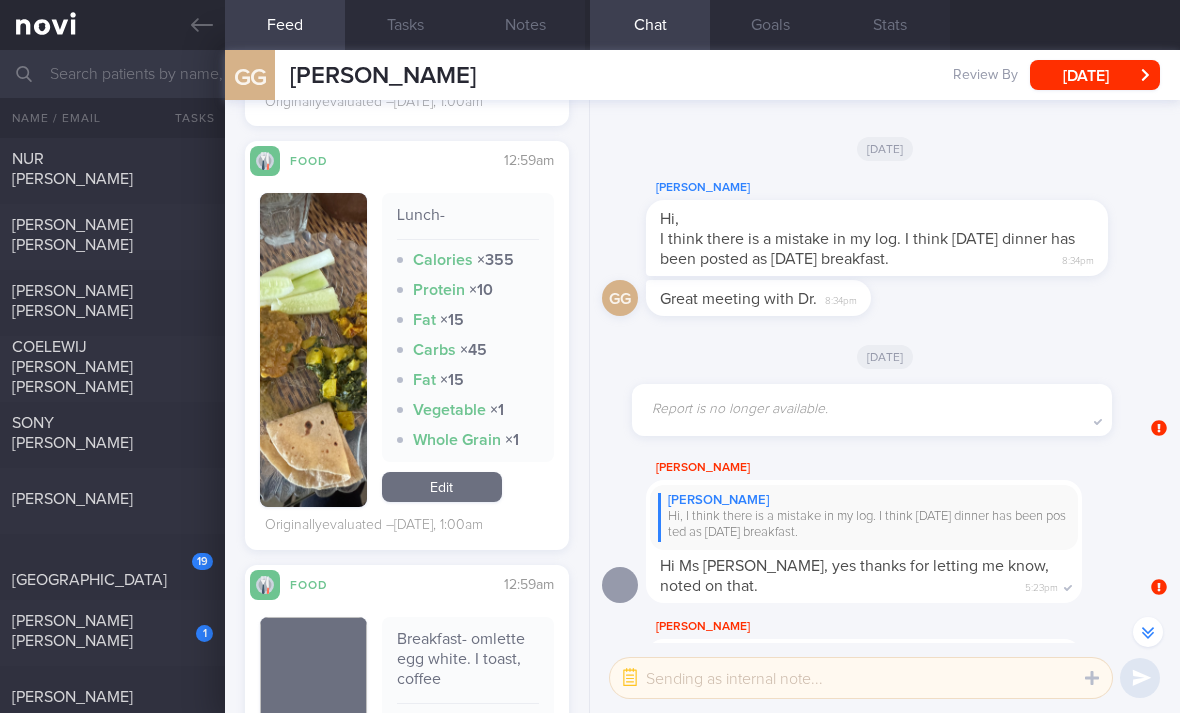 scroll, scrollTop: 2493, scrollLeft: 0, axis: vertical 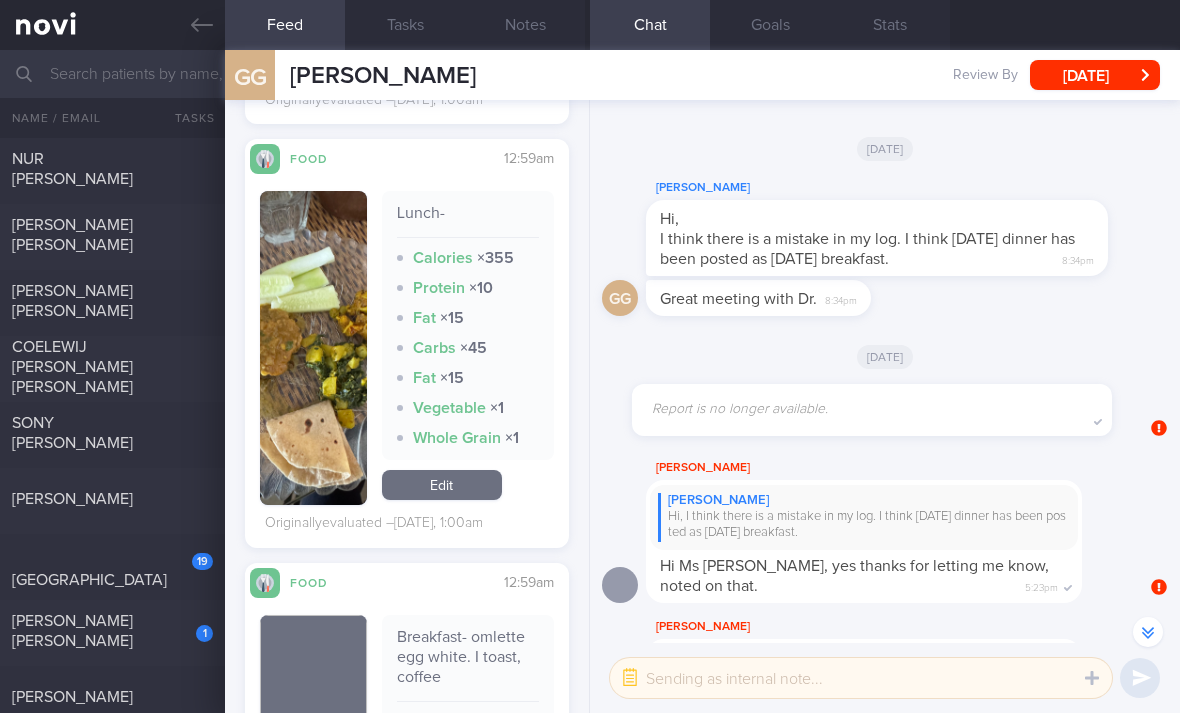 click on "Edit" at bounding box center (442, 485) 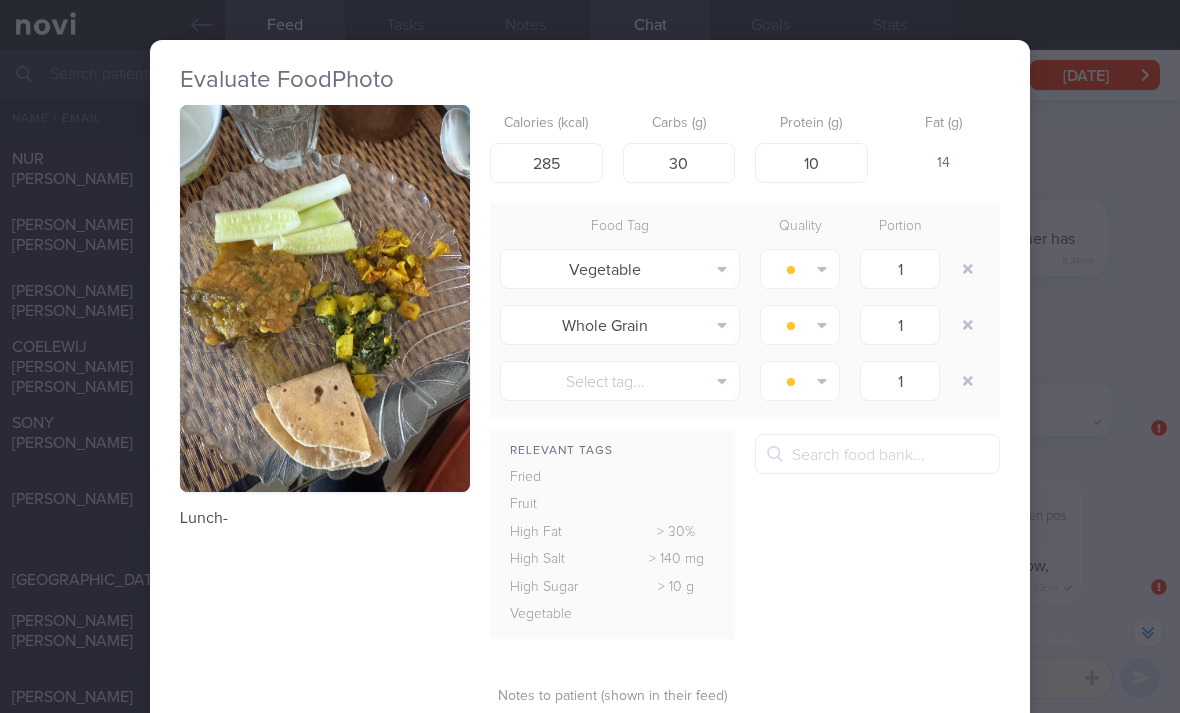 click at bounding box center (970, 269) 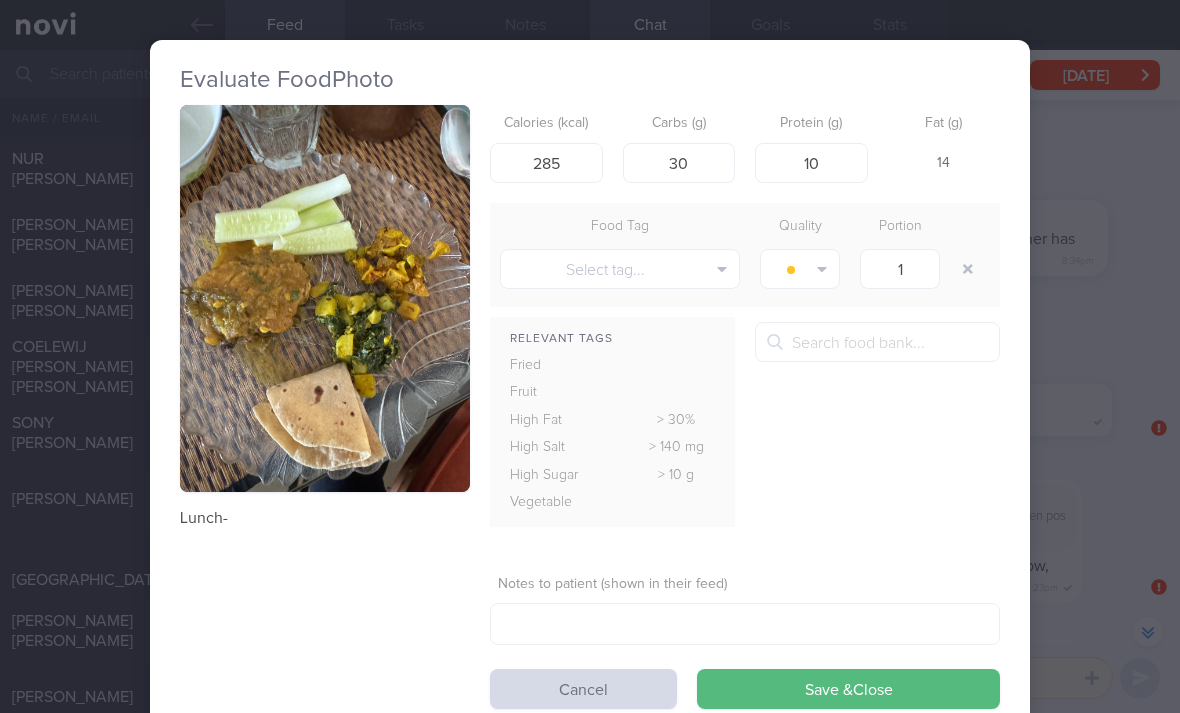 click at bounding box center [968, 269] 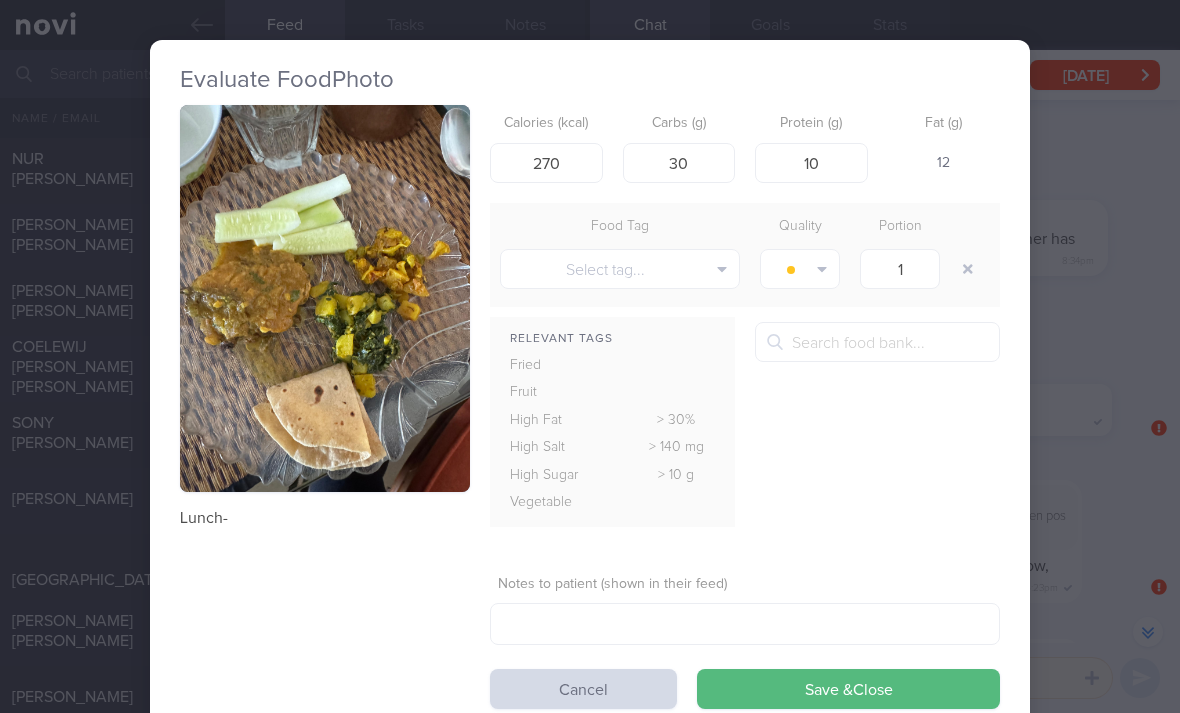 click on "Save &
Close" at bounding box center [848, 689] 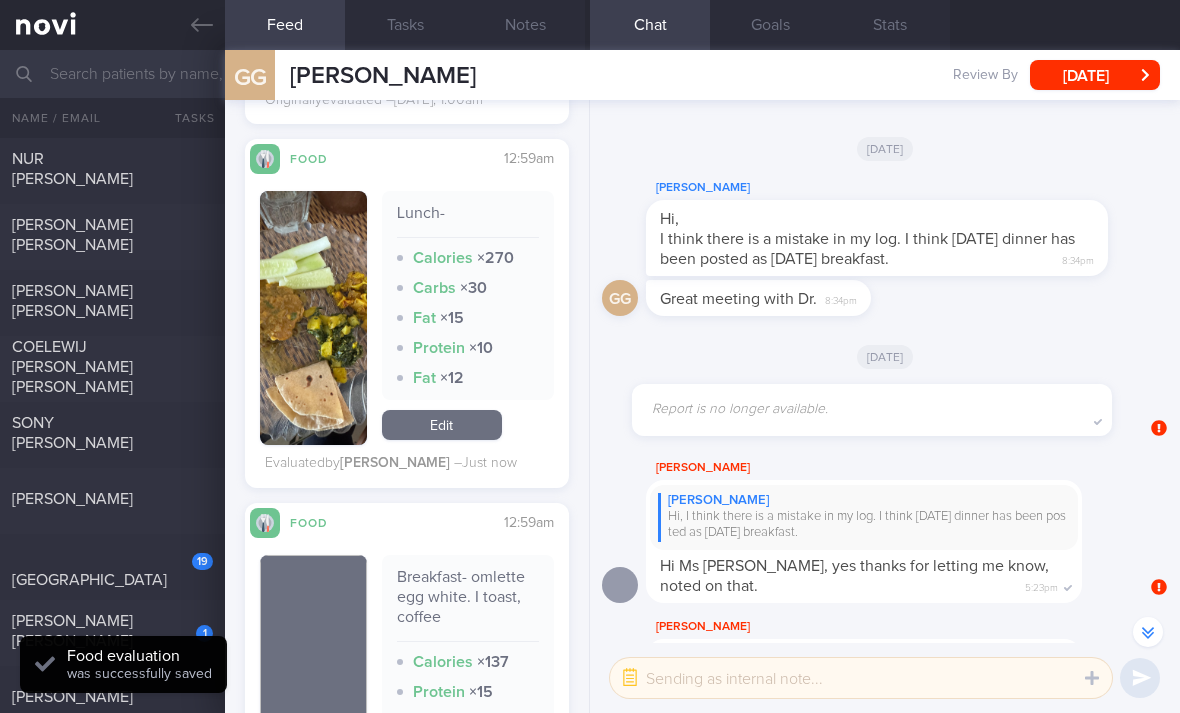 click on "Edit" at bounding box center (442, 425) 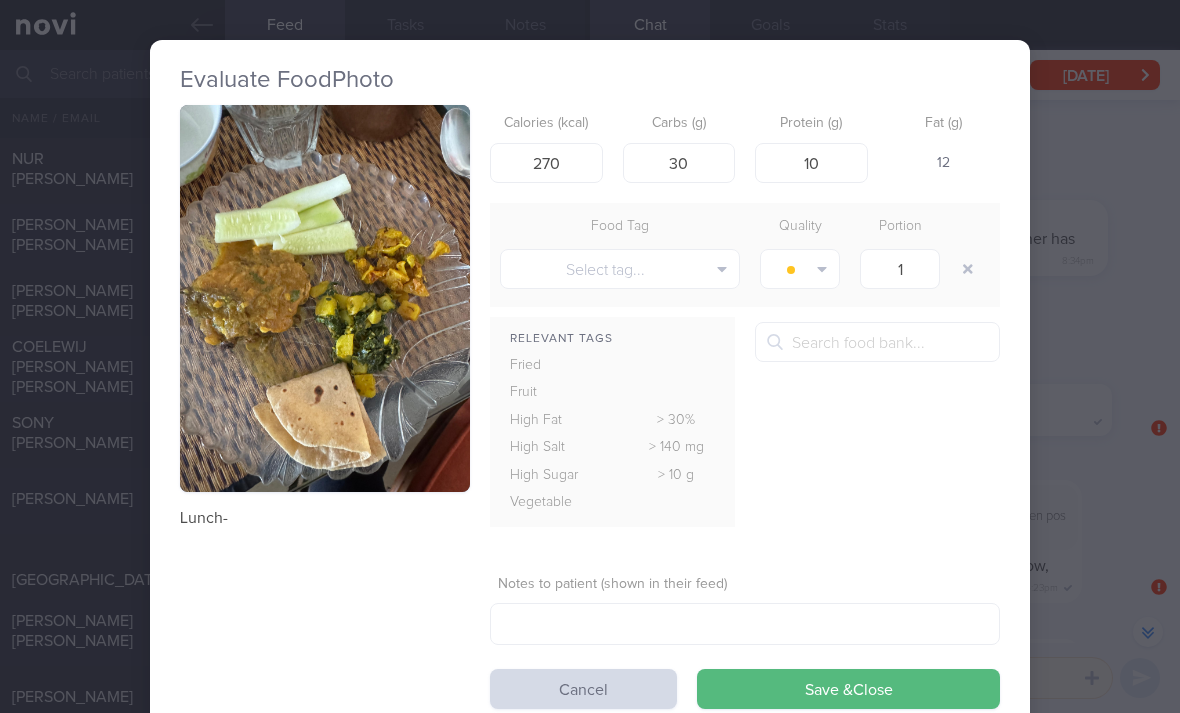 click on "Save &
Close" at bounding box center [848, 689] 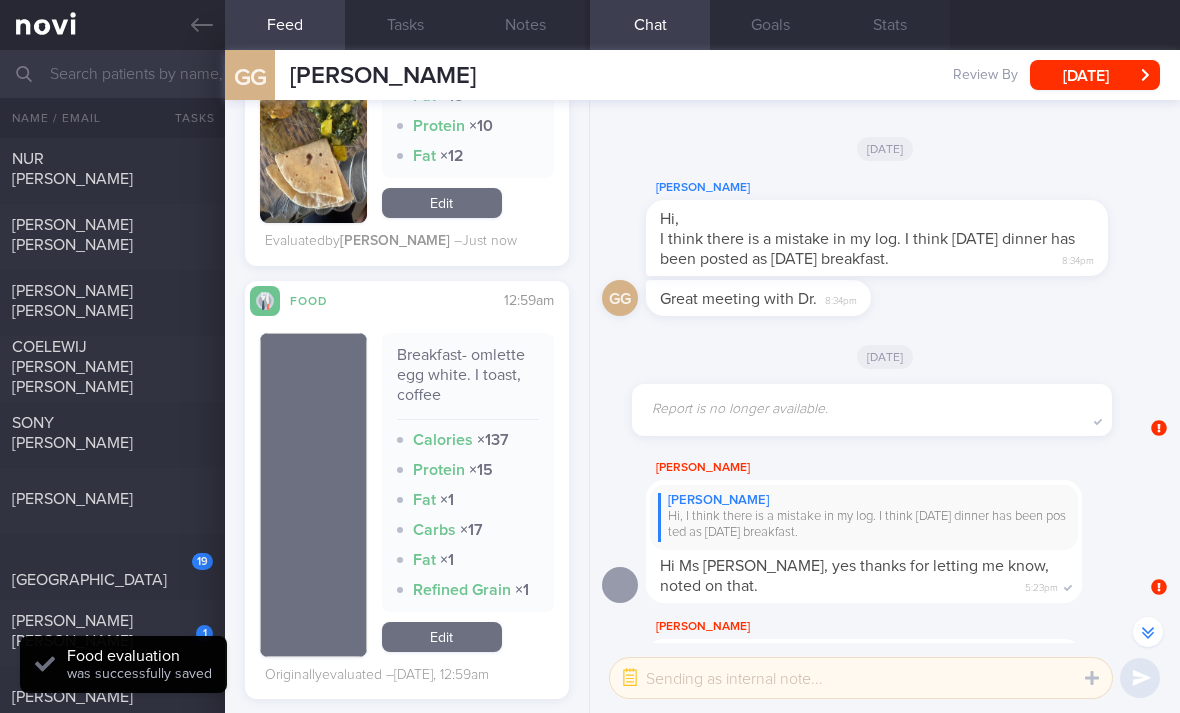 scroll, scrollTop: 2817, scrollLeft: 0, axis: vertical 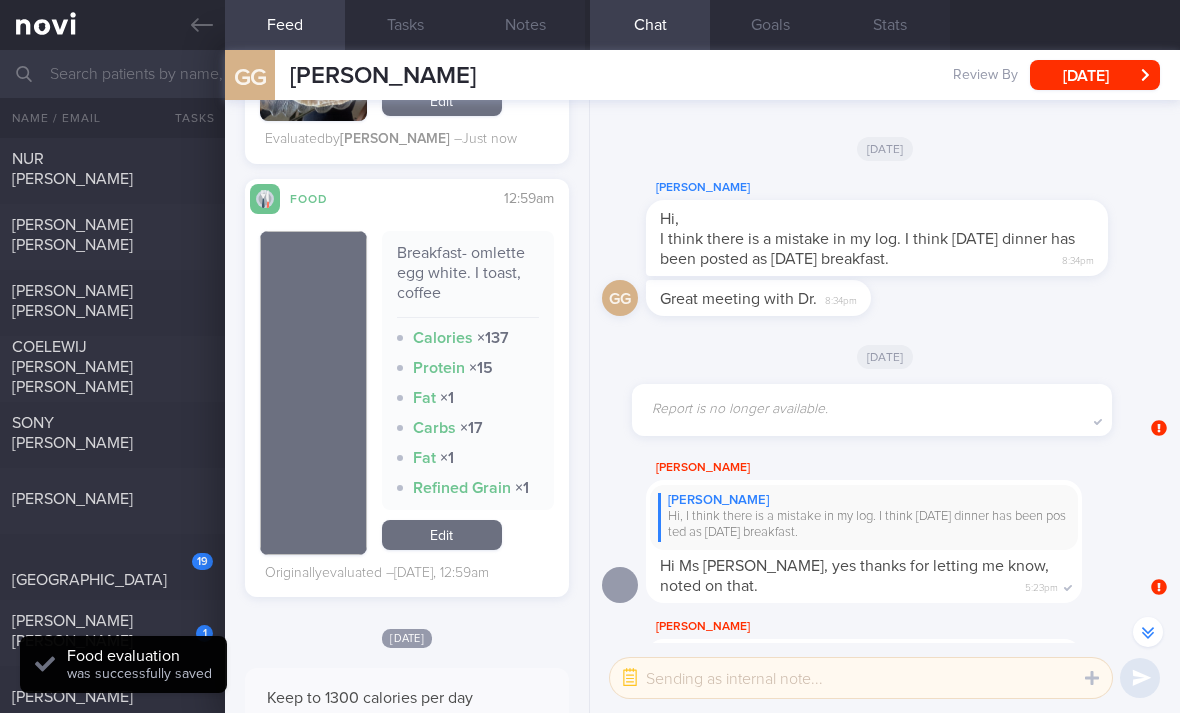 click on "19
[GEOGRAPHIC_DATA]
4.8
9.1
[DATE]" 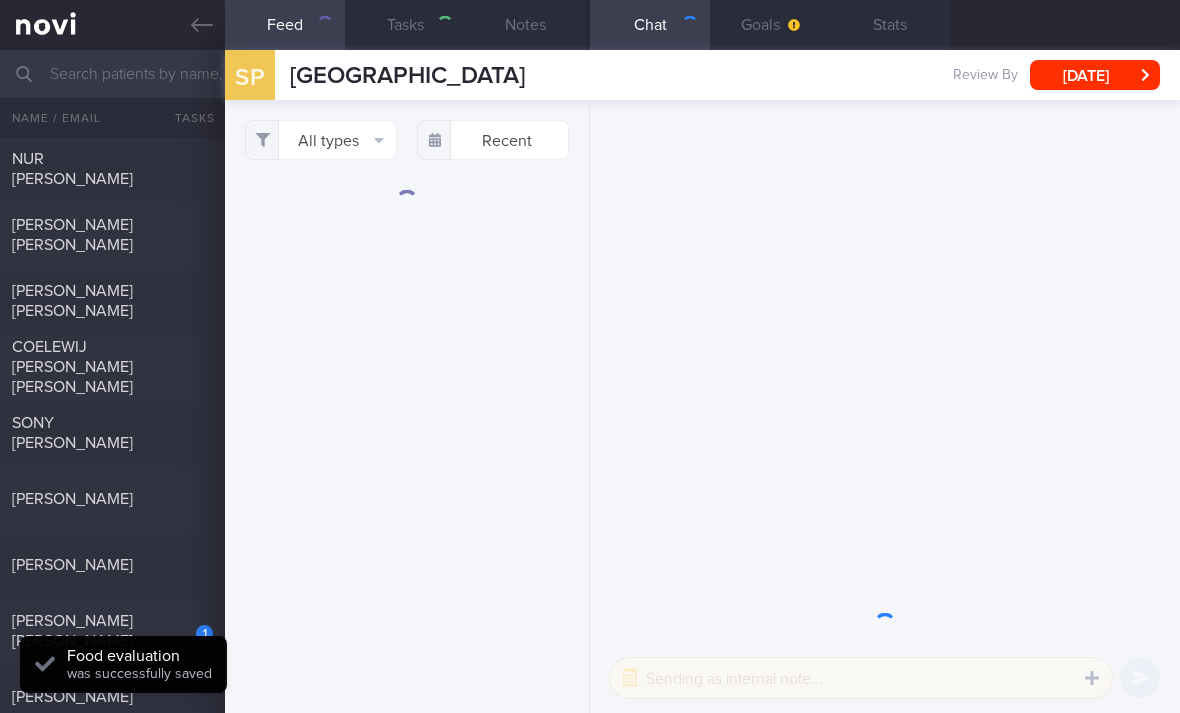 scroll, scrollTop: 0, scrollLeft: 0, axis: both 